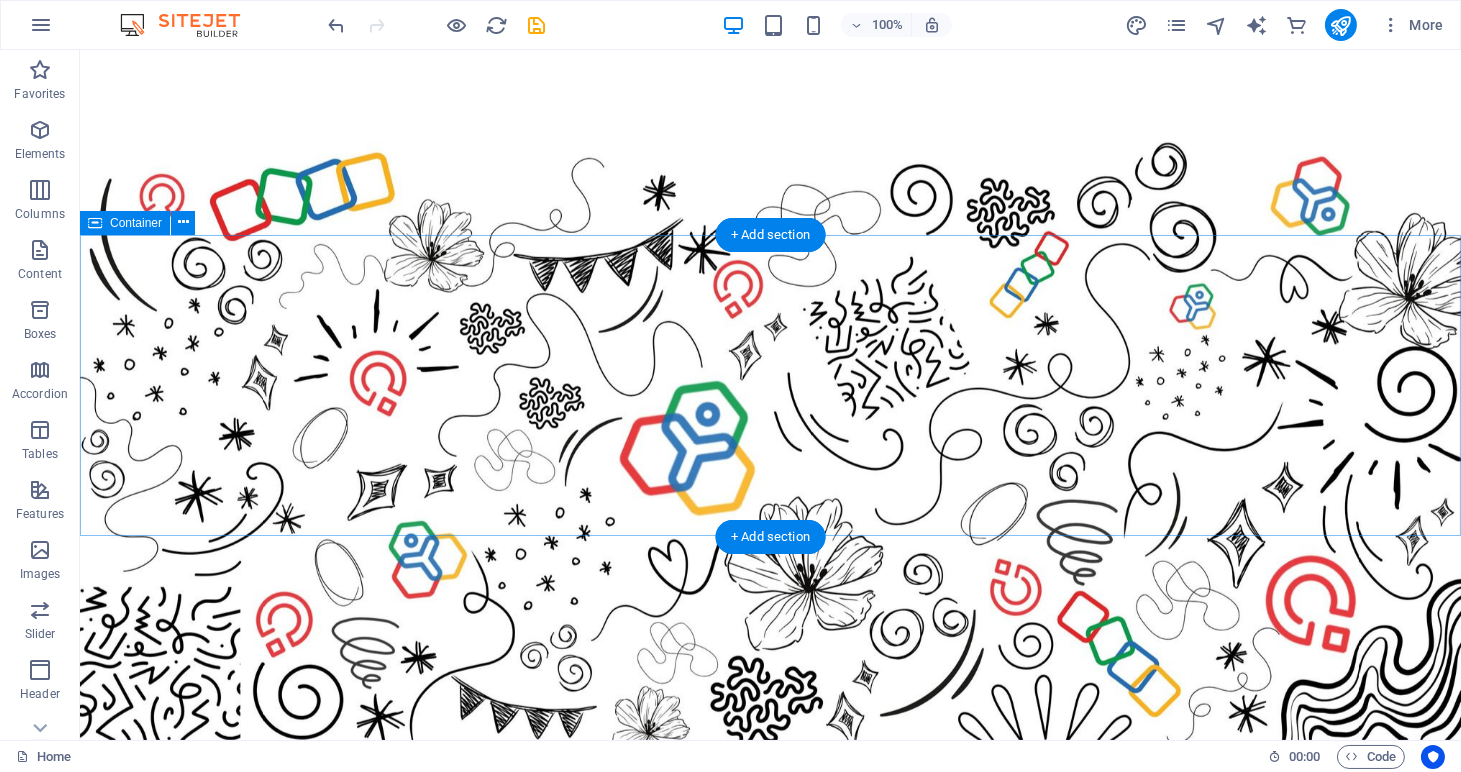scroll, scrollTop: 6277, scrollLeft: 0, axis: vertical 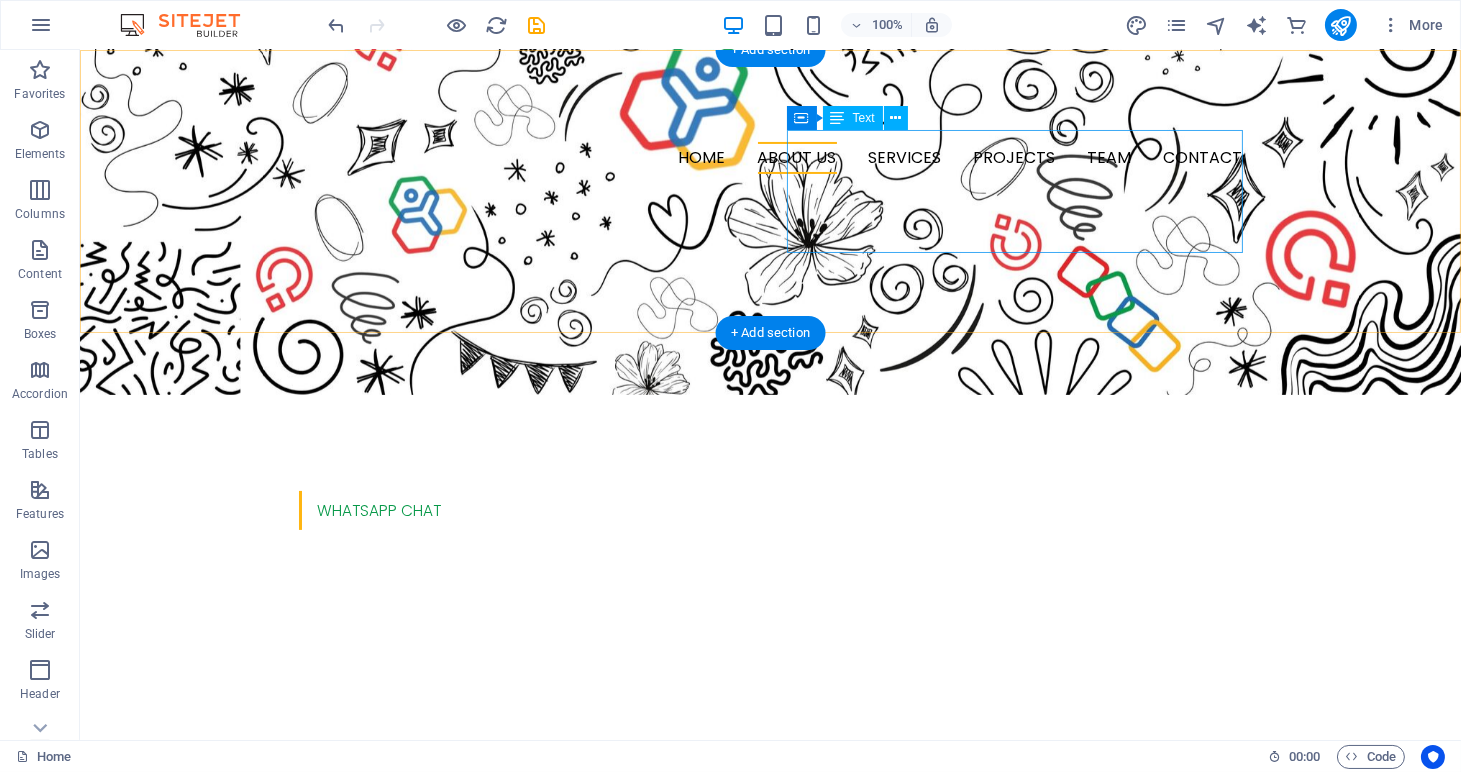 click on "We’re a specialised, authorised Zoho Partner helping HR Managers and Recruiters automate and love their processes. Our team is small, passionate, and deeply focused on delivering smart, human centered solutions; exclusively Zoho People and Zoho Recruit." at bounding box center [324, 883] 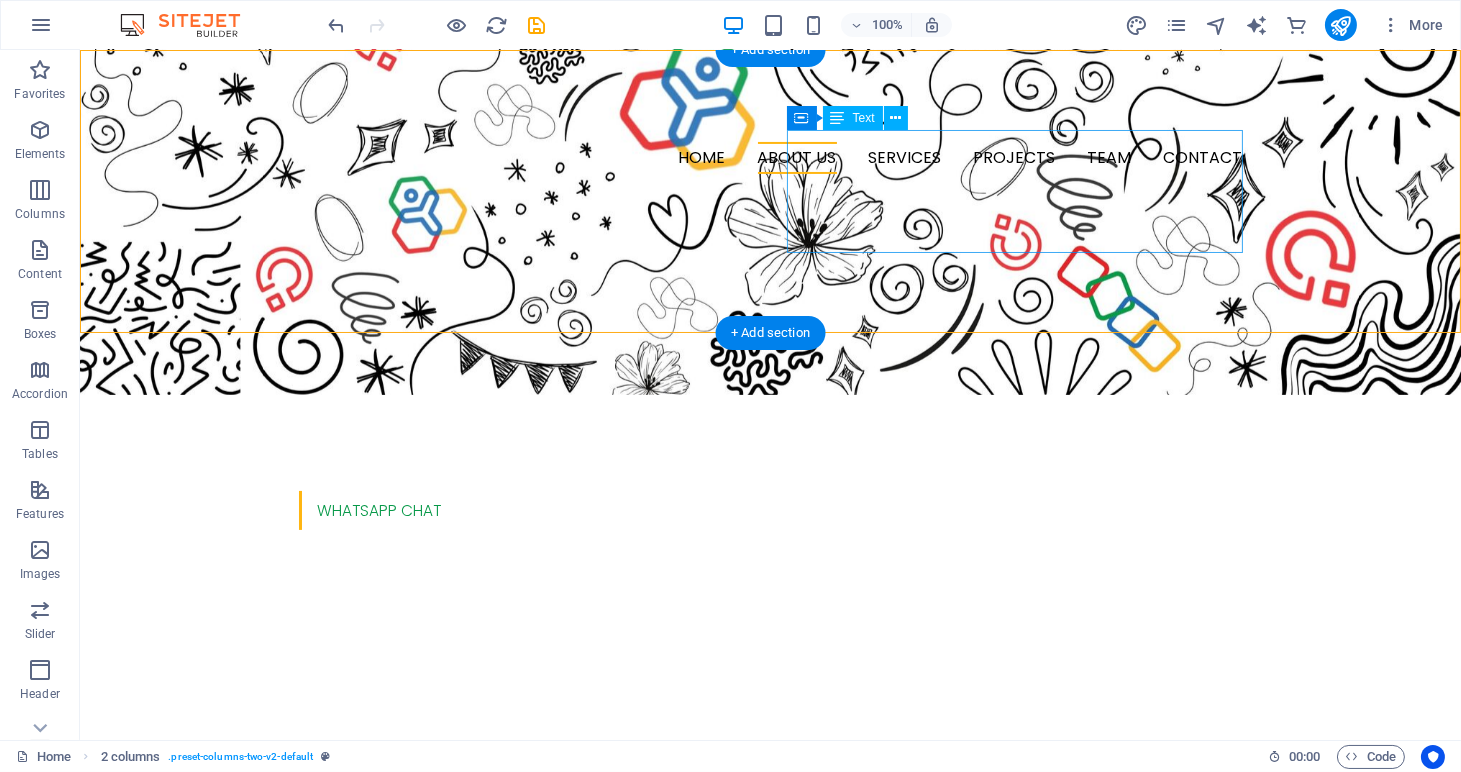 click on "We’re a specialised, authorised Zoho Partner helping HR Managers and Recruiters automate and love their processes. Our team is small, passionate, and deeply focused on delivering smart, human centered solutions; exclusively Zoho People and Zoho Recruit." at bounding box center [324, 883] 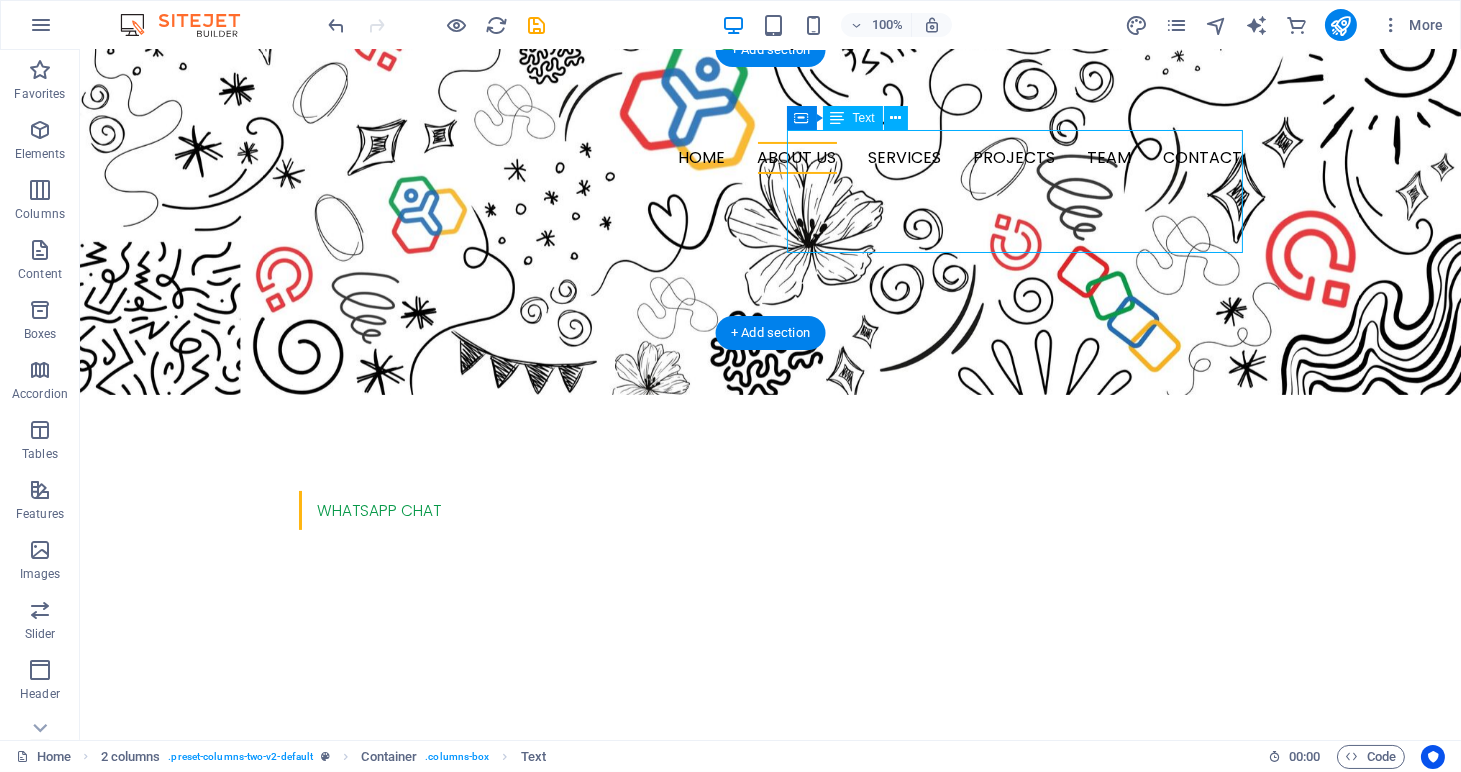 click on "We’re a specialised, authorised Zoho Partner helping HR Managers and Recruiters automate and love their processes. Our team is small, passionate, and deeply focused on delivering smart, human centered solutions; exclusively Zoho People and Zoho Recruit." at bounding box center (324, 883) 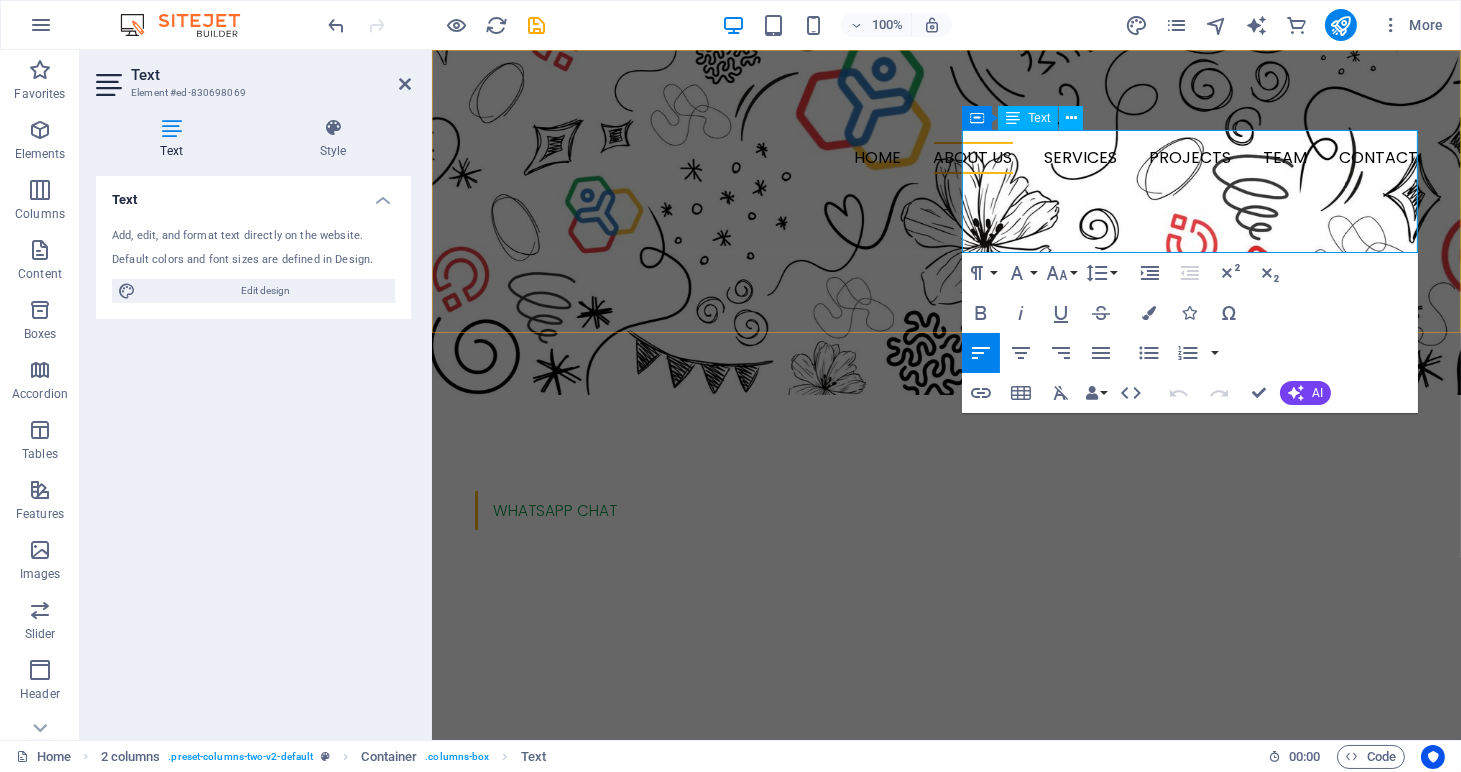click on "We’re a specialised, authorised Zoho Partner helping HR Managers and Recruiters automate and love their processes. Our team is small, passionate, and deeply focused on delivering smart, human centered solutions; exclusively Zoho People and Zoho Recruit." at bounding box center (675, 883) 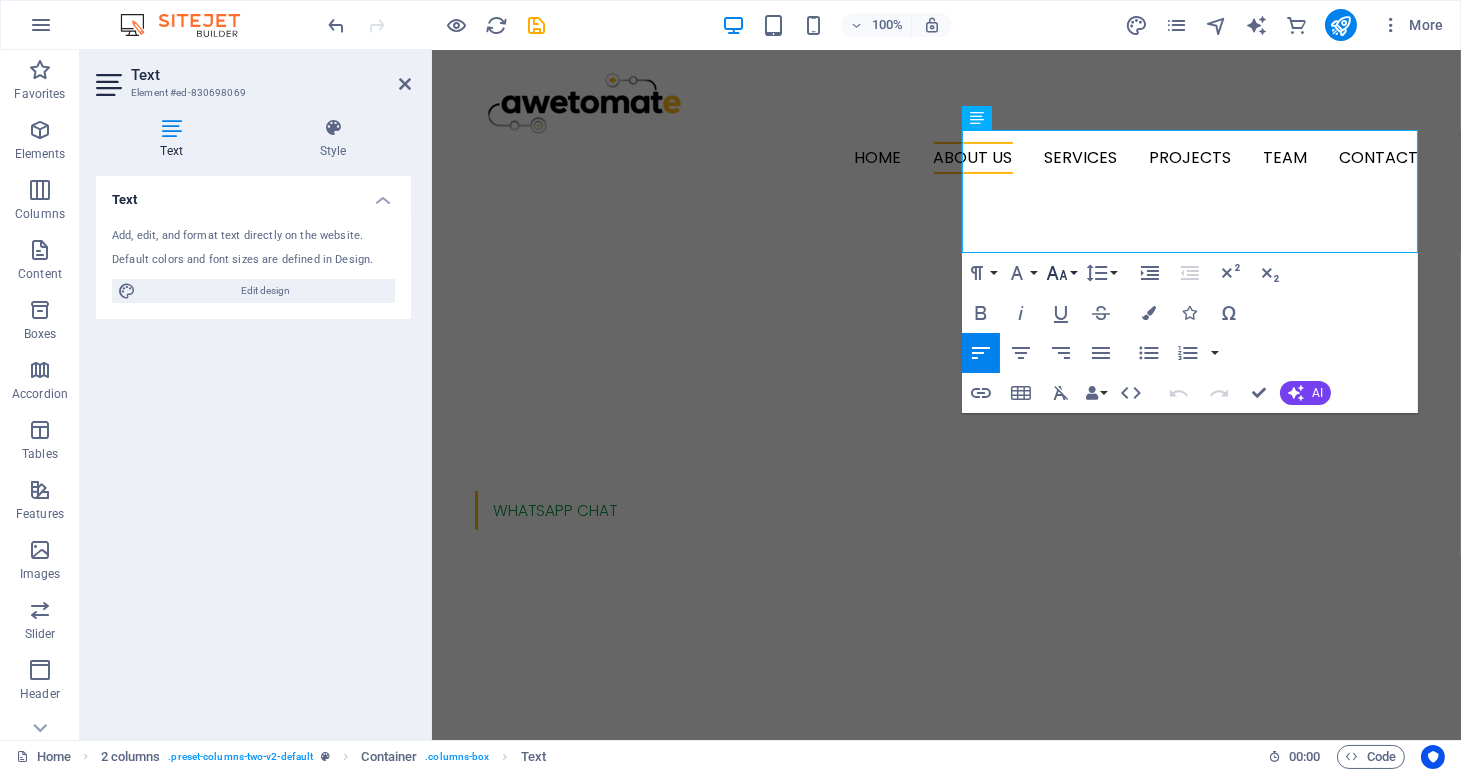click on "Font Size" at bounding box center (1061, 273) 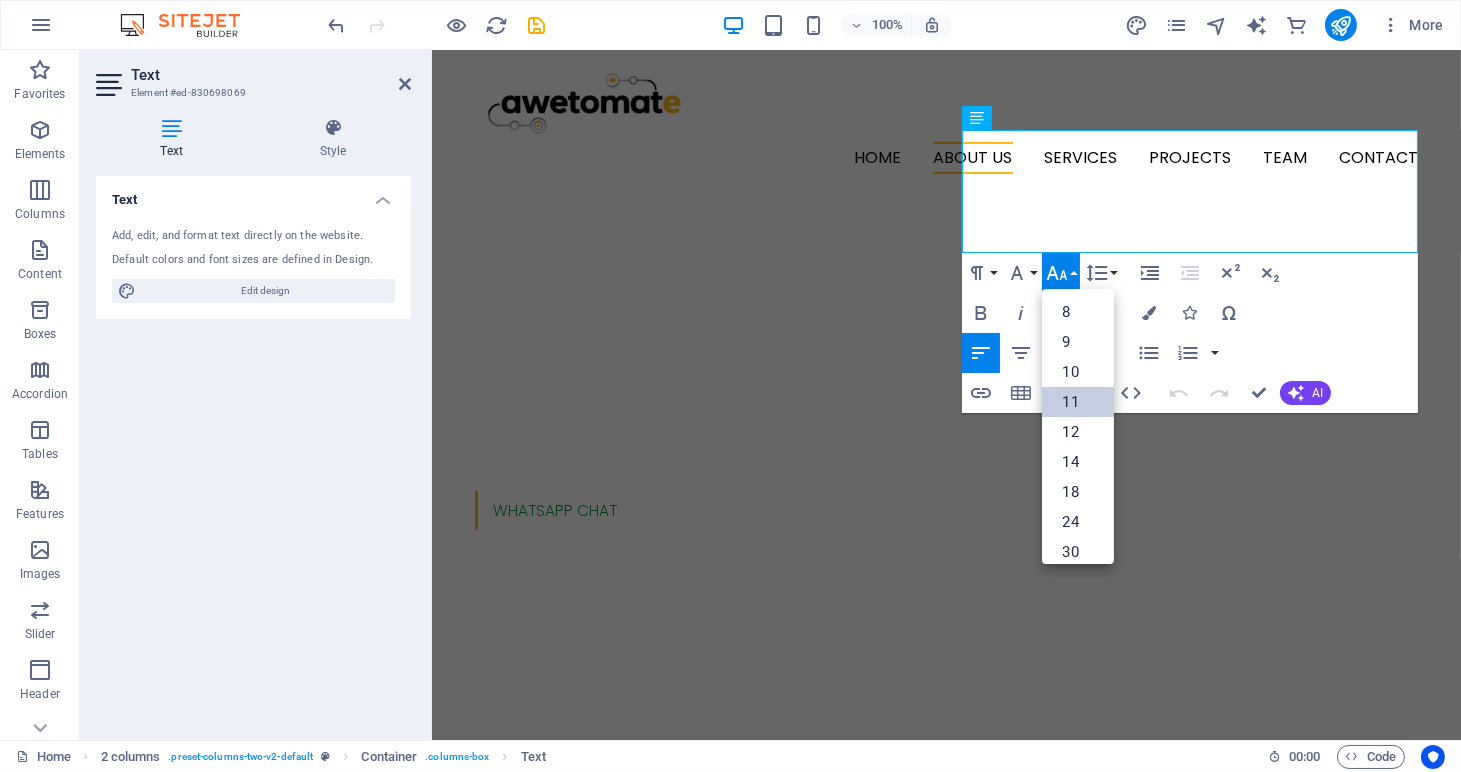 click on "11" at bounding box center [1078, 402] 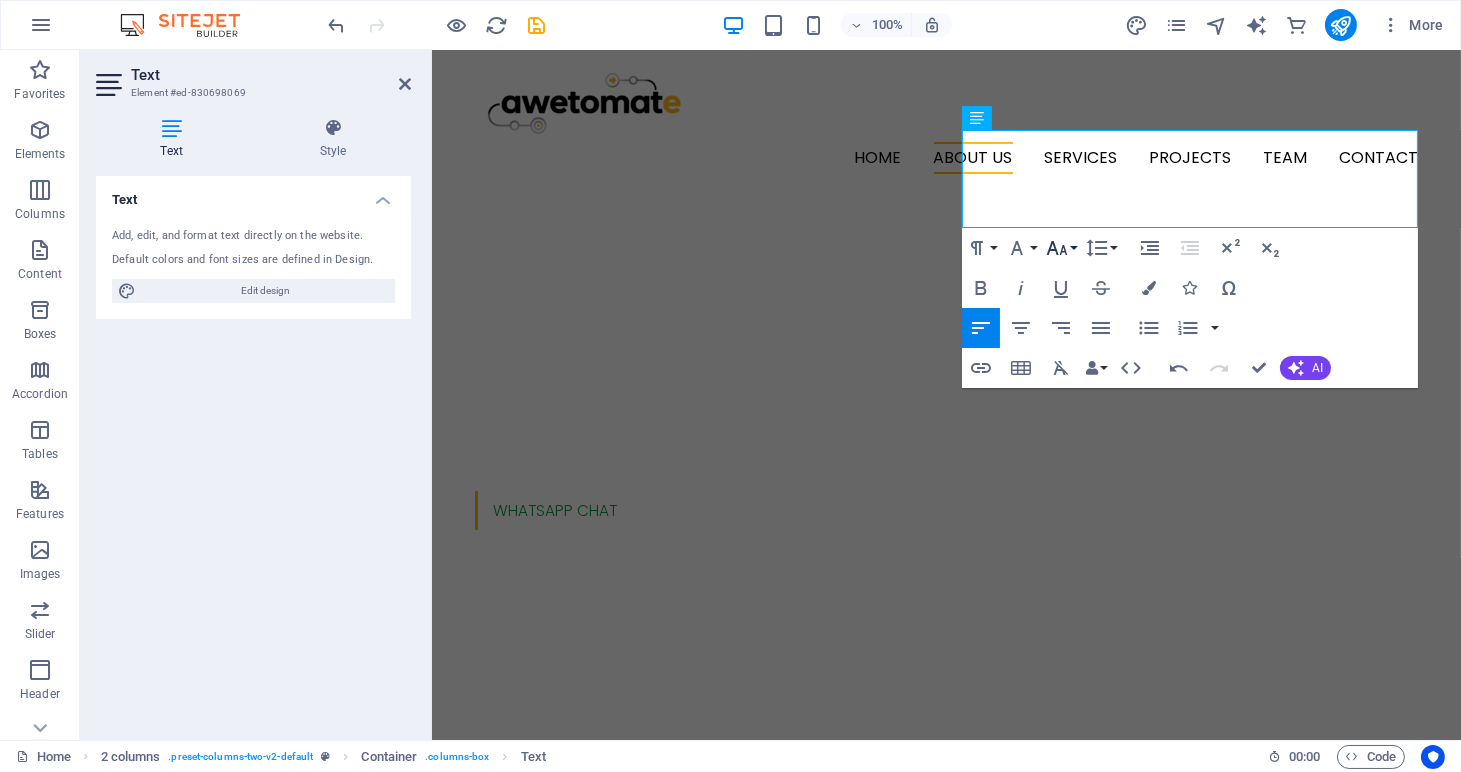 click on "Font Size" at bounding box center [1061, 248] 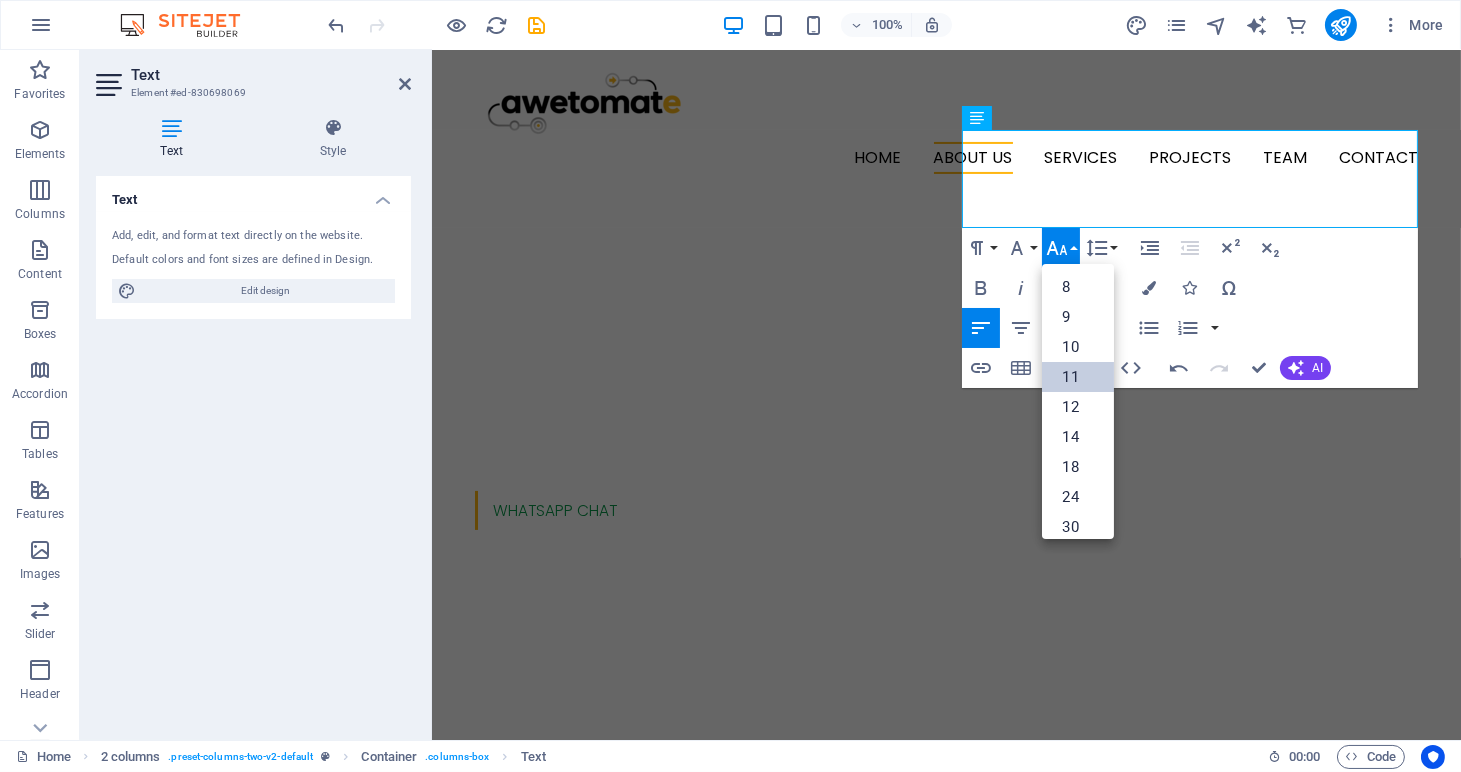 scroll, scrollTop: 112, scrollLeft: 0, axis: vertical 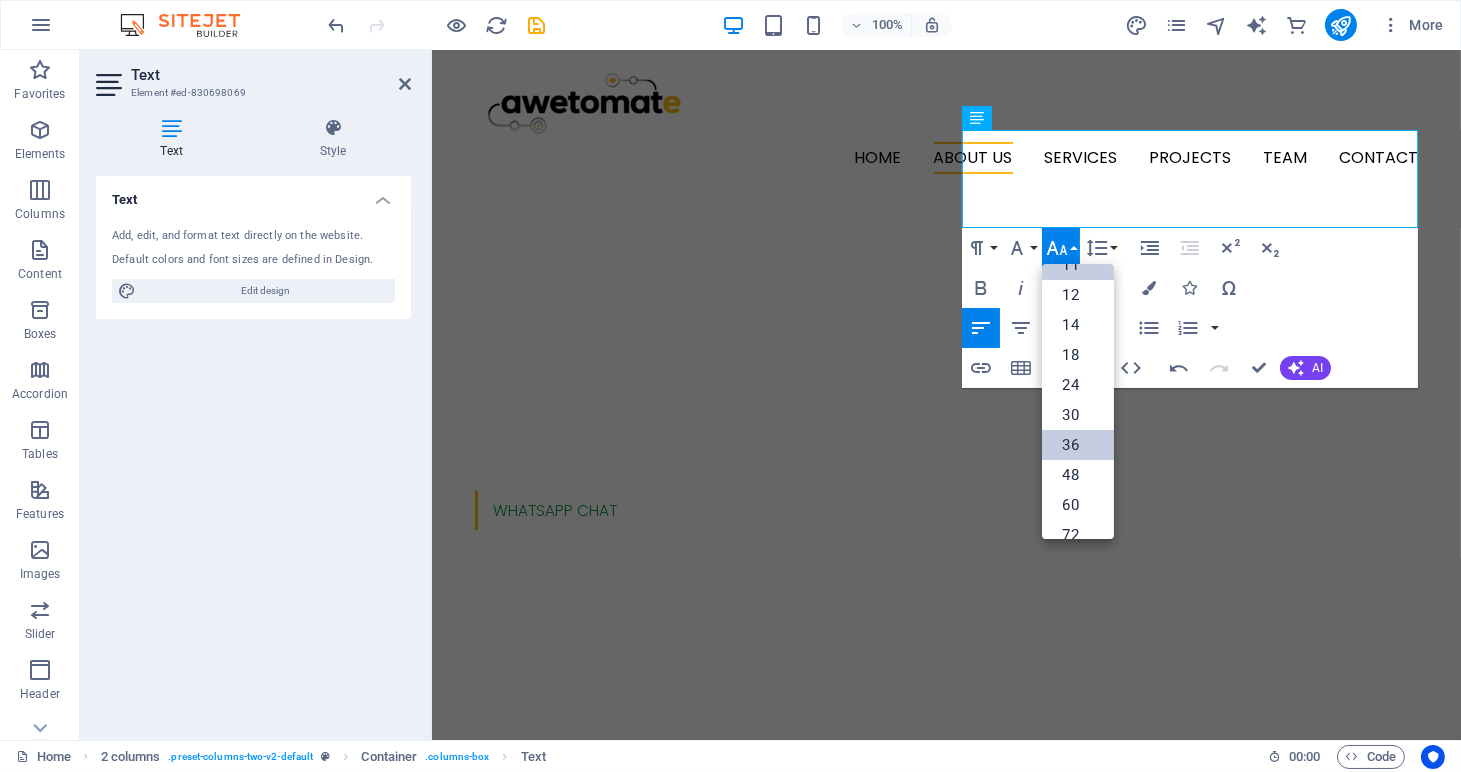 click on "36" at bounding box center [1078, 445] 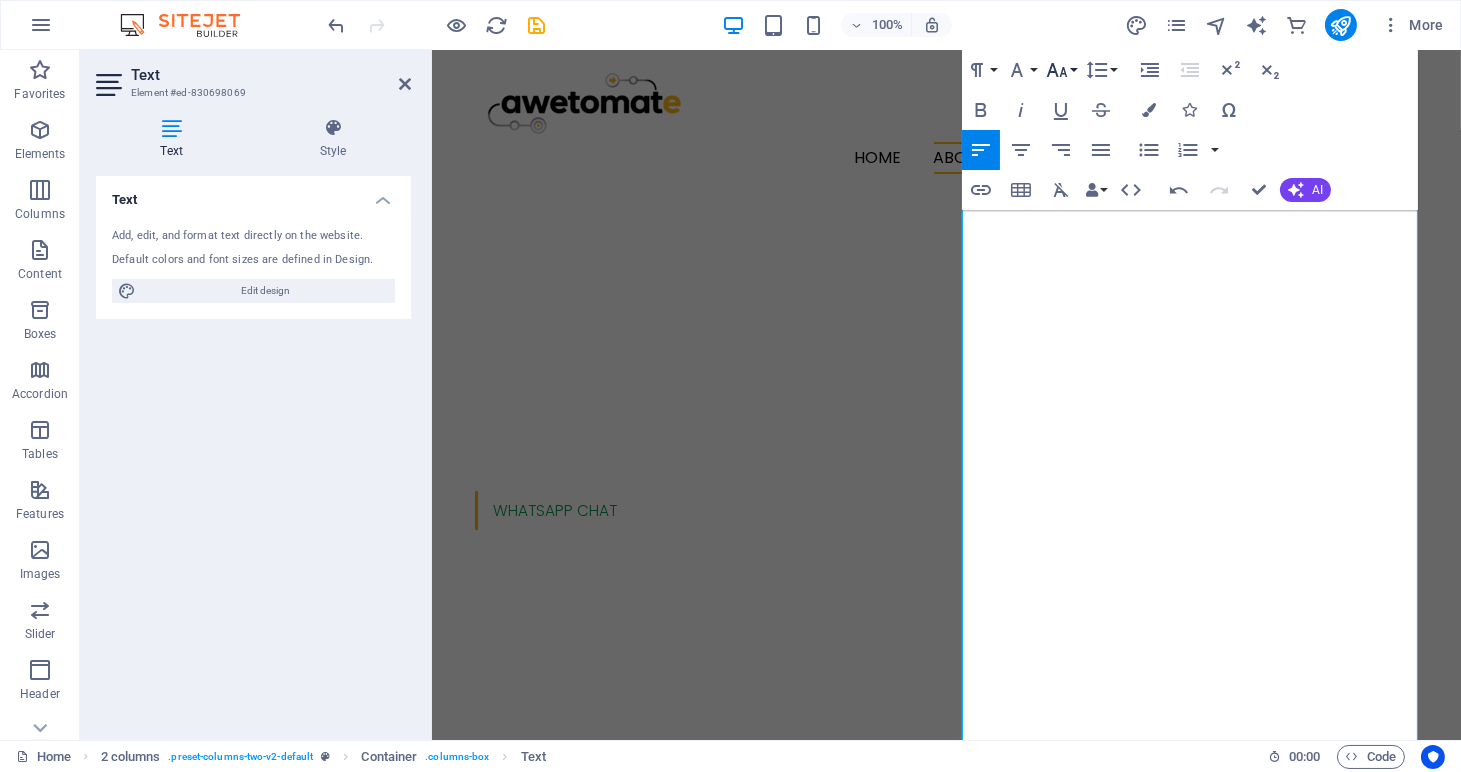 click on "Font Size" at bounding box center (1061, 70) 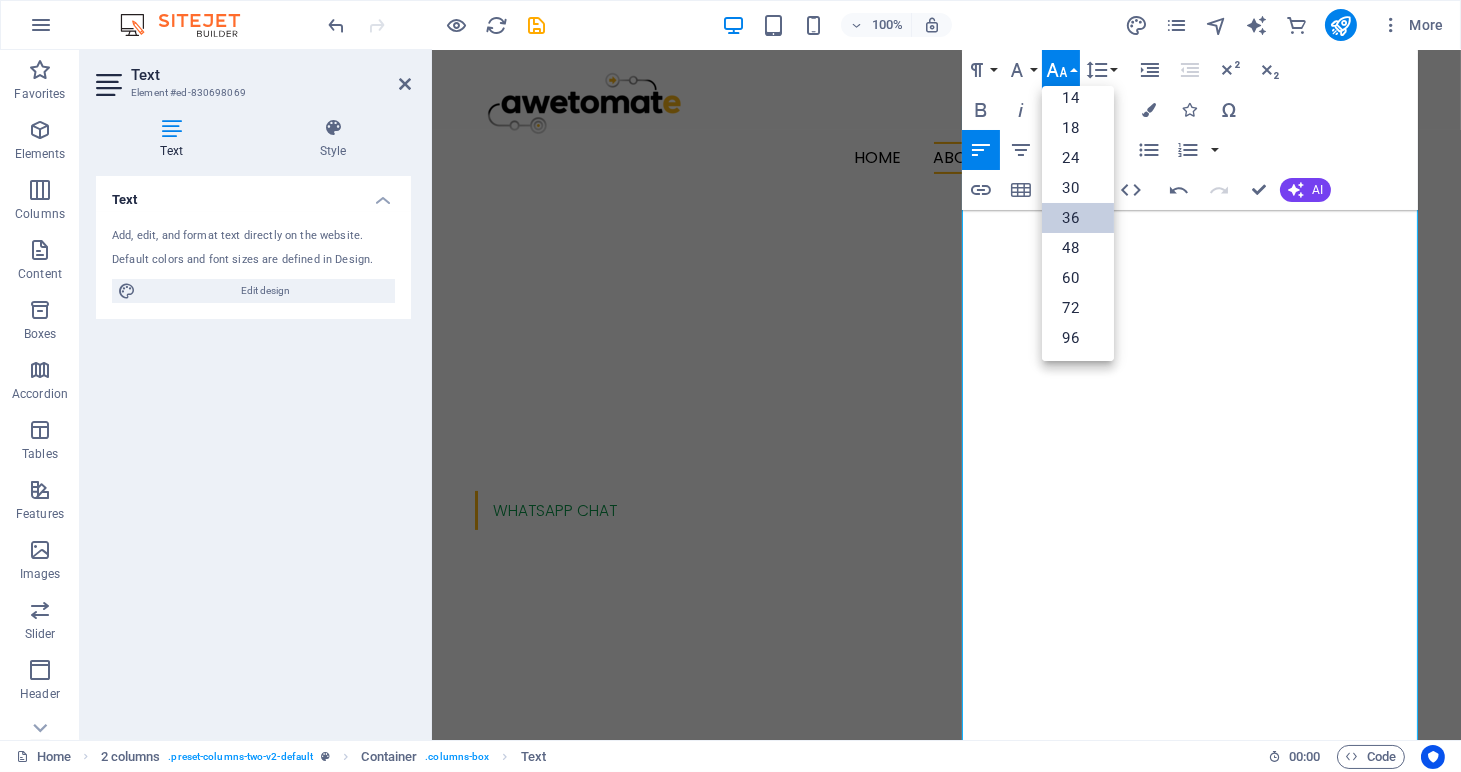 scroll, scrollTop: 161, scrollLeft: 0, axis: vertical 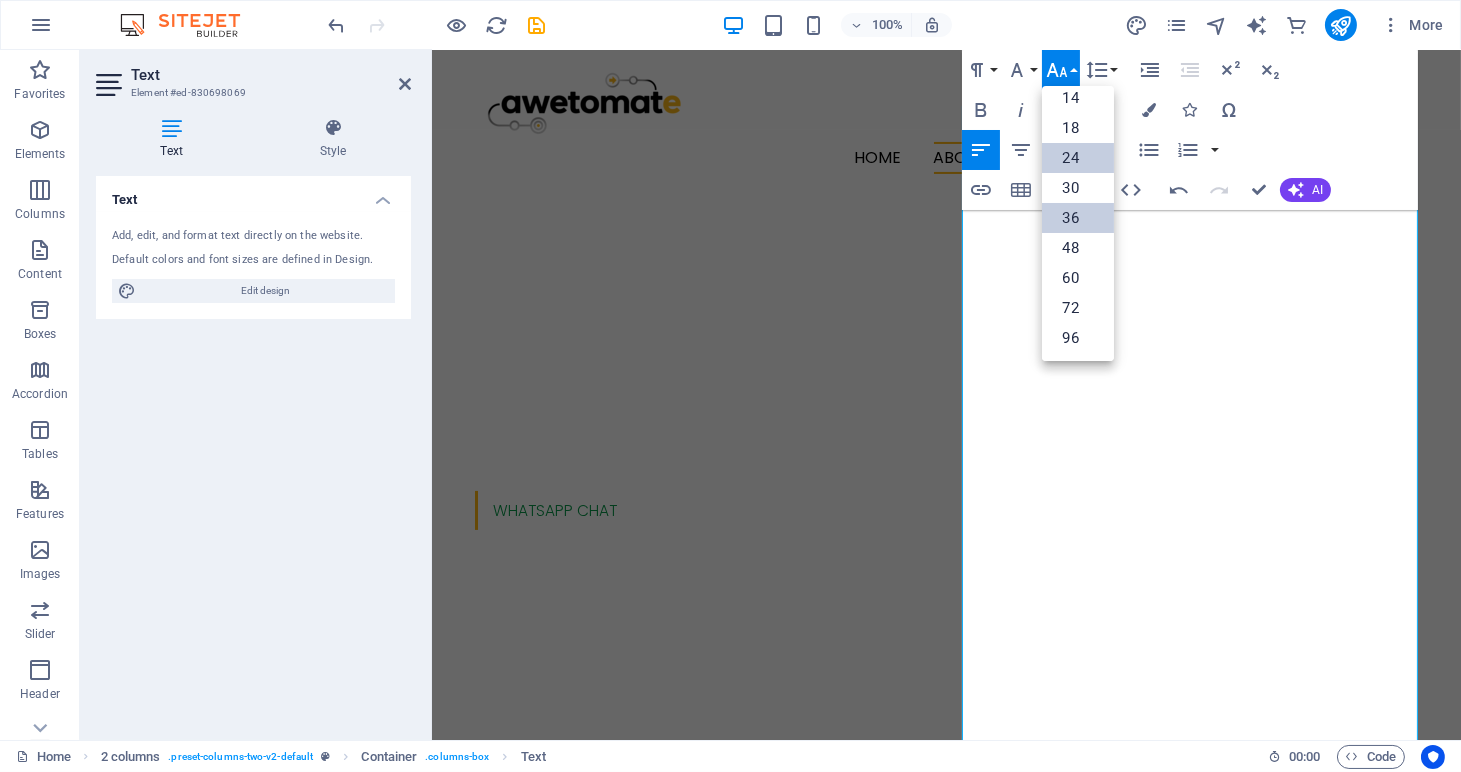 click on "24" at bounding box center [1078, 158] 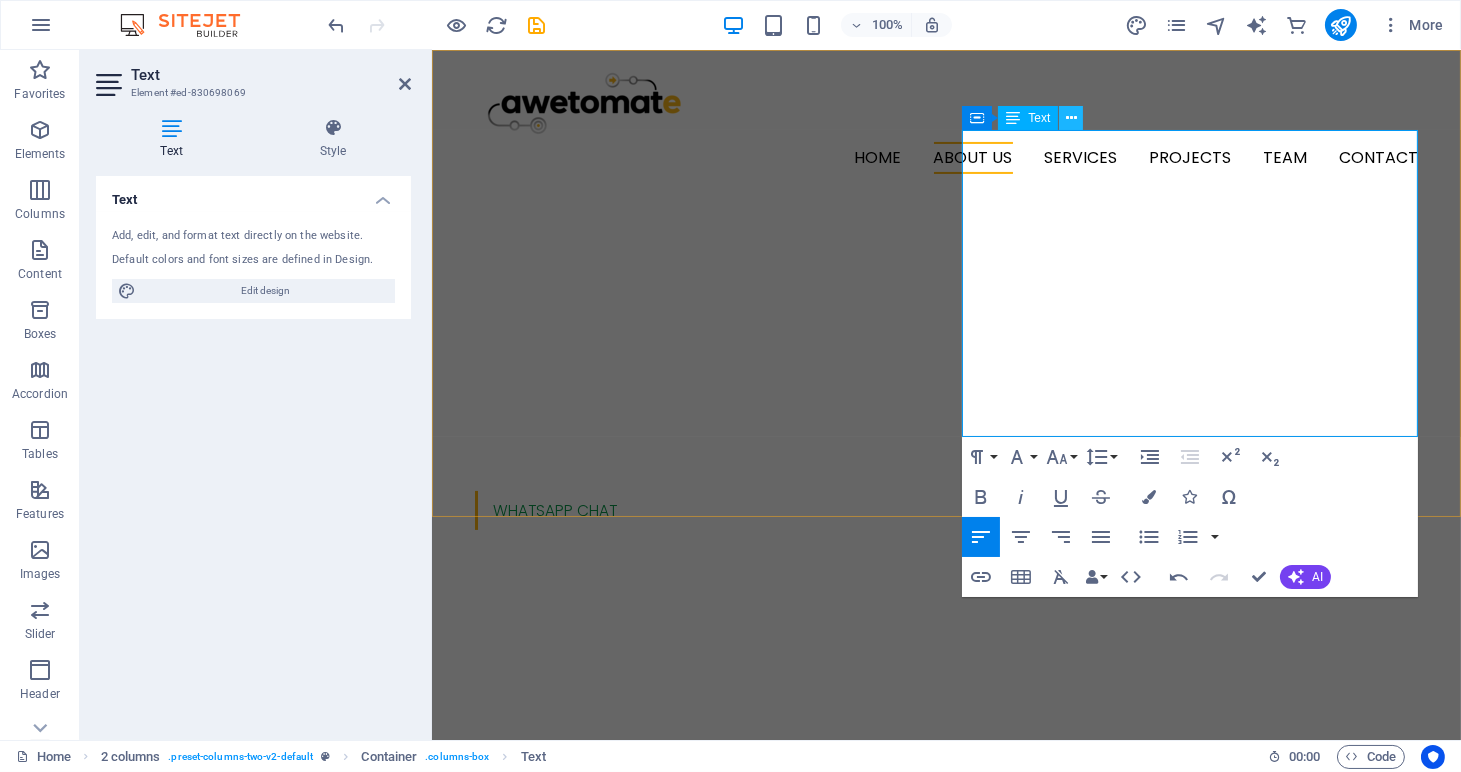 click at bounding box center [1071, 118] 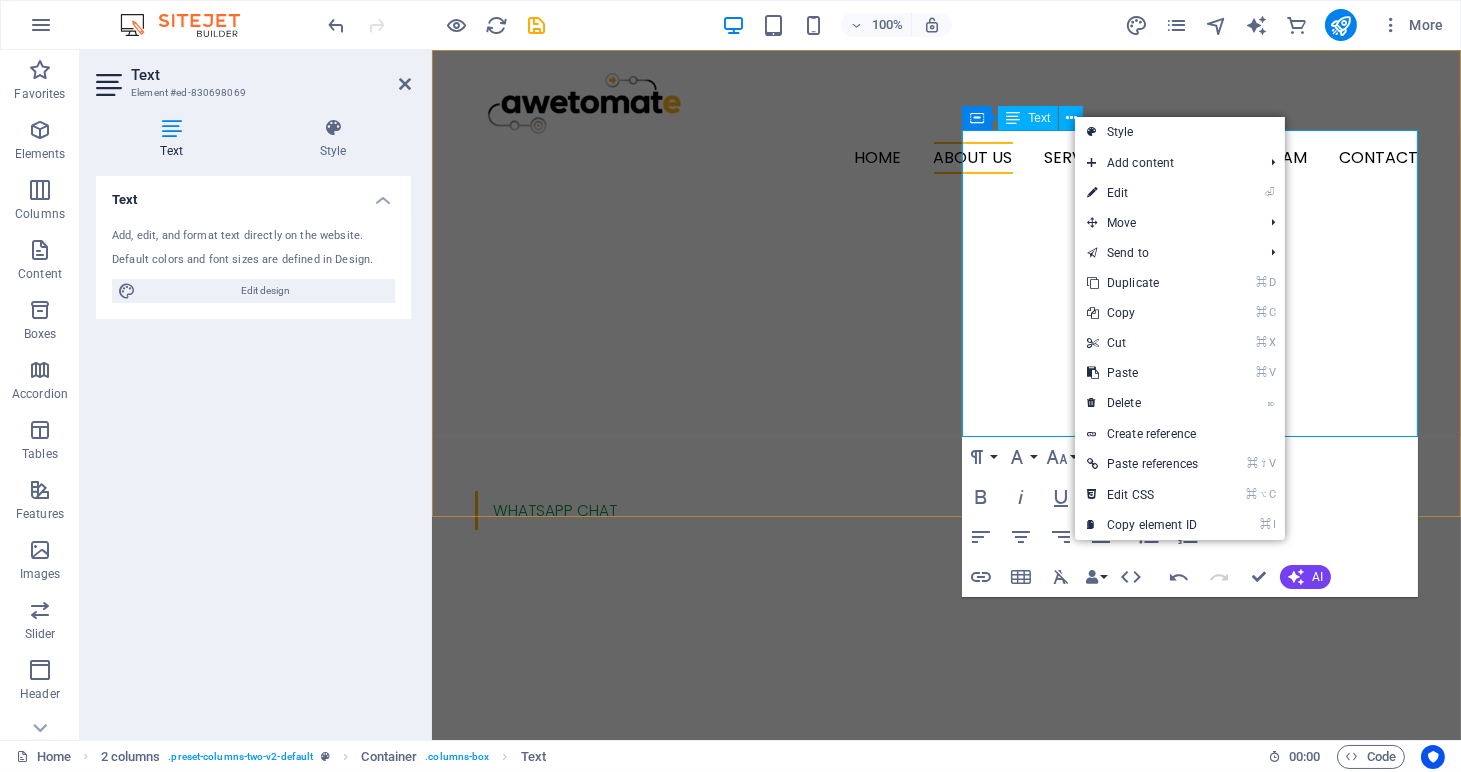 click on "Text" at bounding box center (1039, 118) 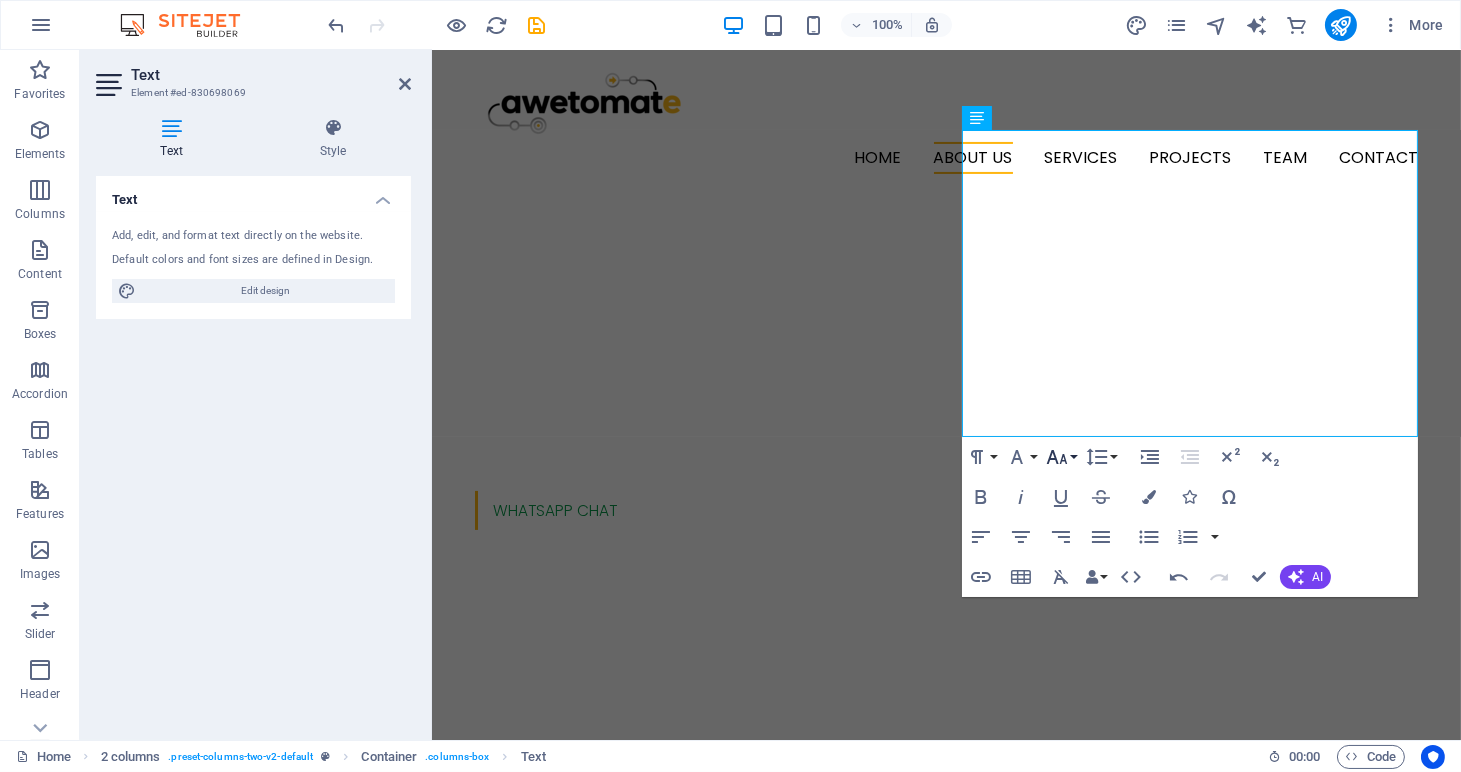 click on "Font Size" at bounding box center [1061, 457] 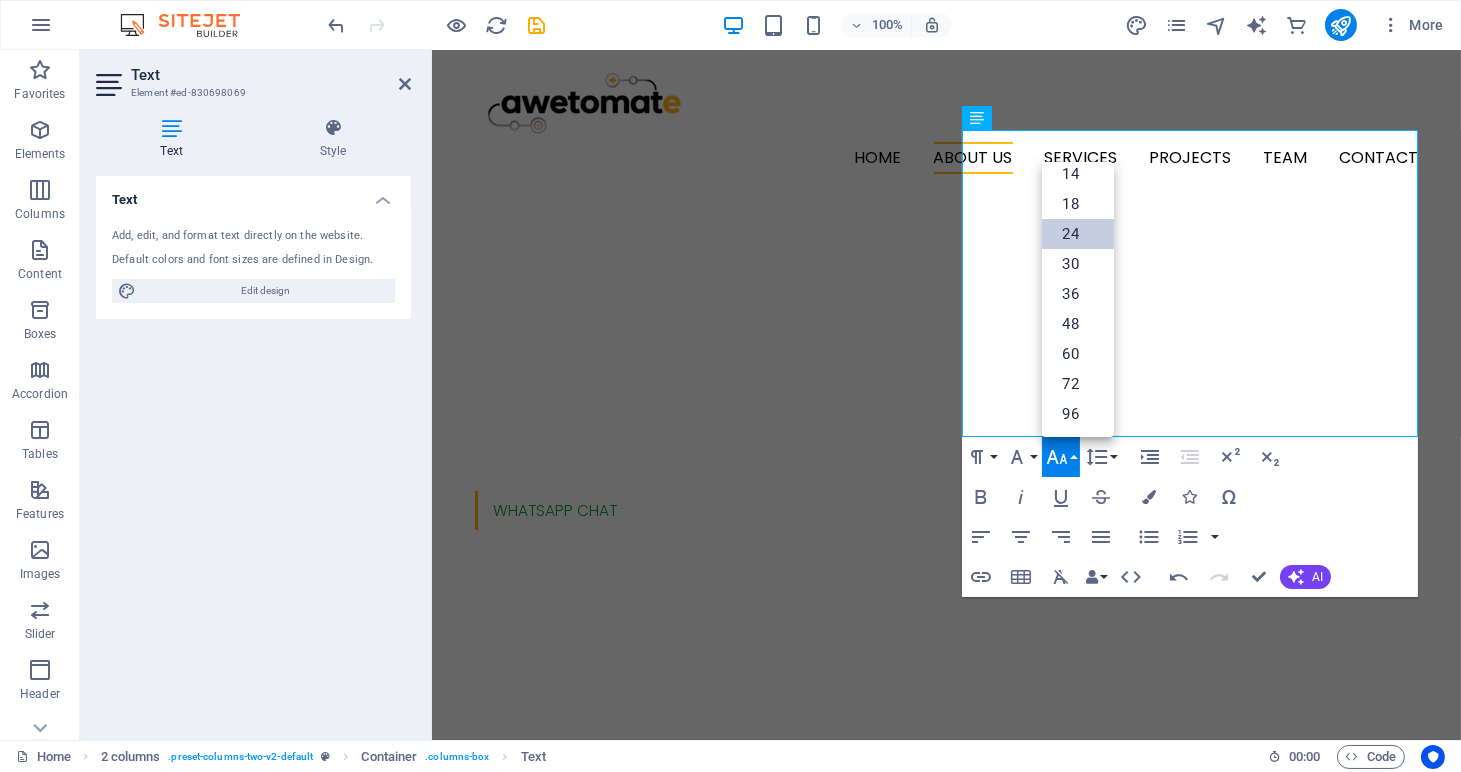 scroll, scrollTop: 161, scrollLeft: 0, axis: vertical 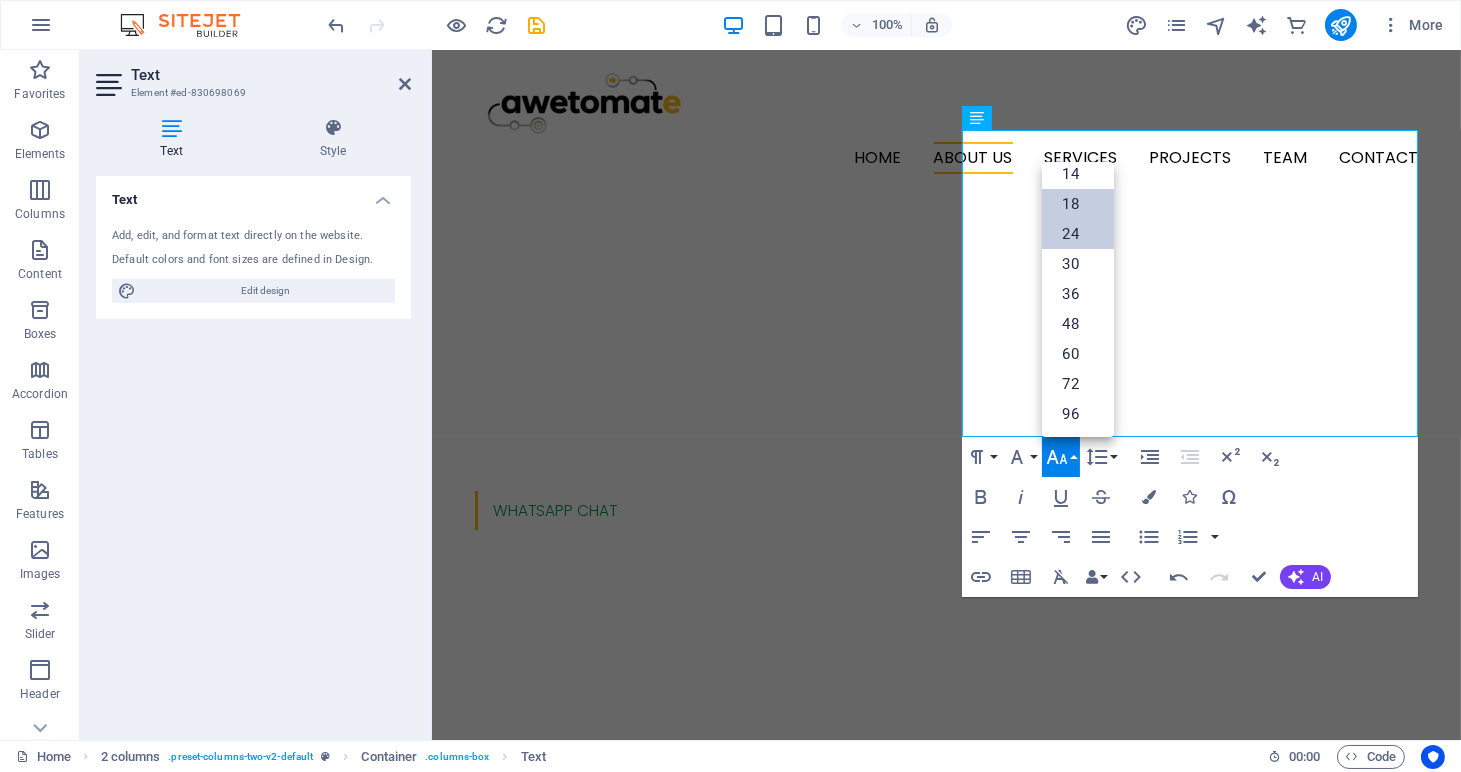 click on "18" at bounding box center (1078, 204) 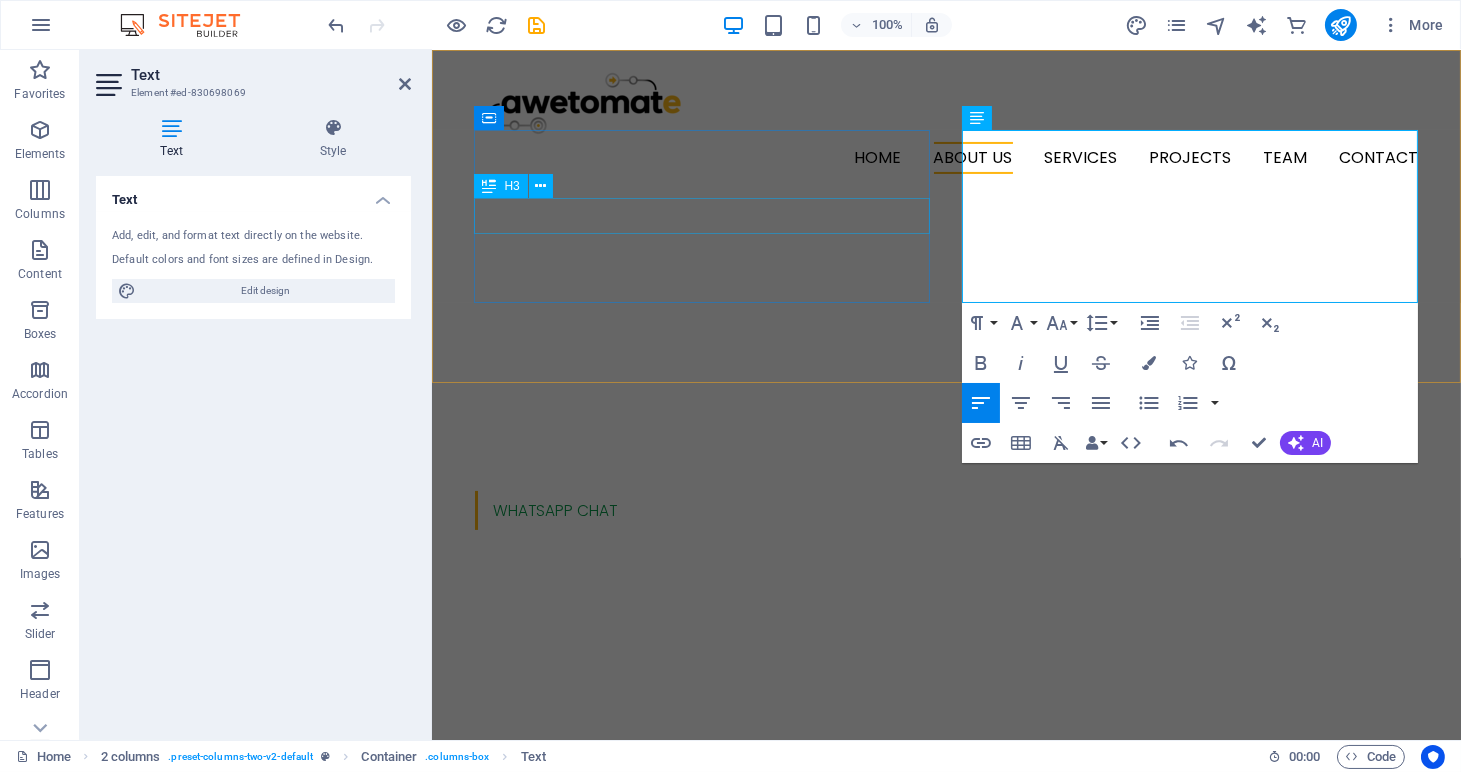 click on "about  us" at bounding box center [675, 788] 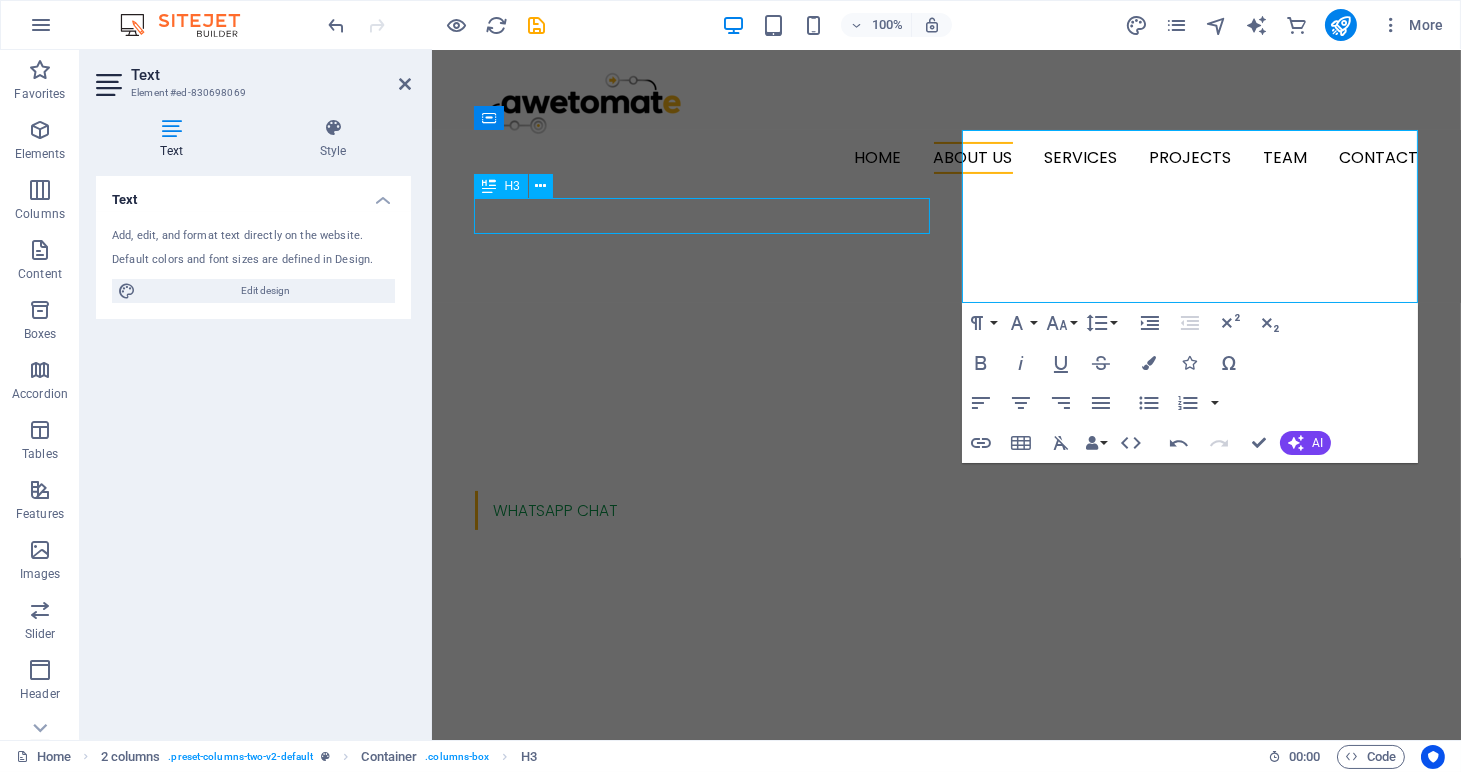 click on "about  us" at bounding box center (675, 788) 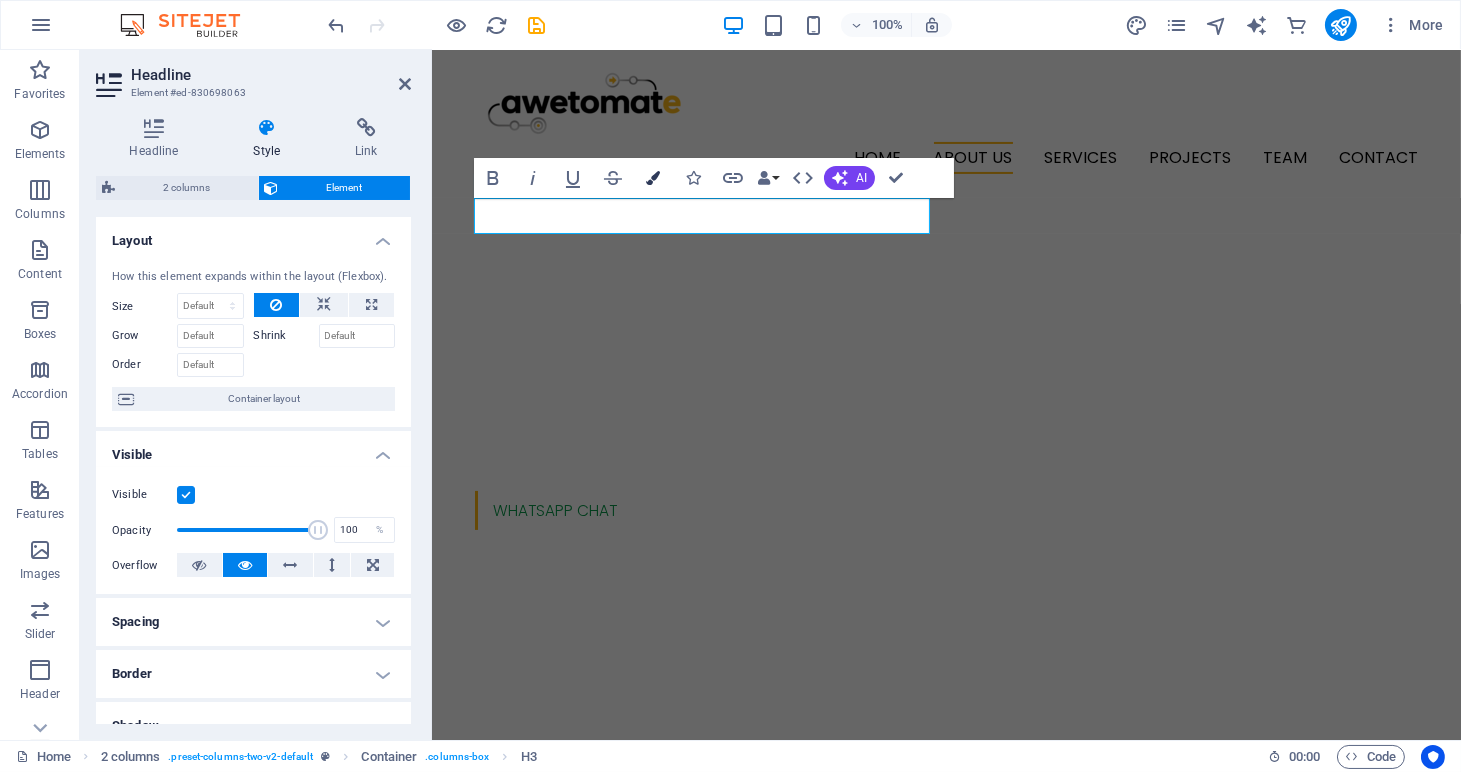 click at bounding box center [653, 178] 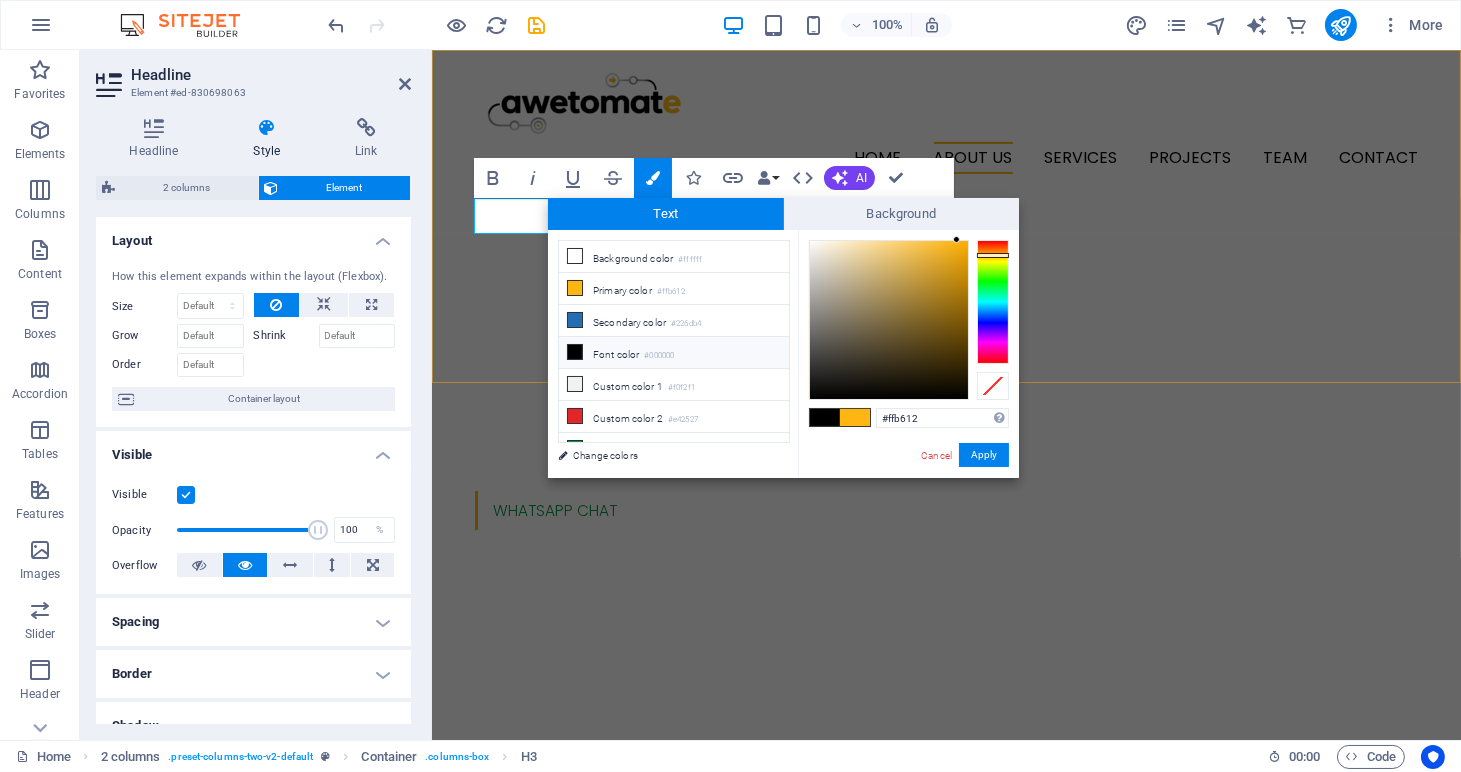 click on "about  us We’re a specialised, authorised Zoho Partner helping HR Managers and Recruiters automate and love their processes. Our team is small, passionate, and deeply focused on delivering smart, human centered solutions; exclusively Zoho People and Zoho Recruit." at bounding box center (945, 882) 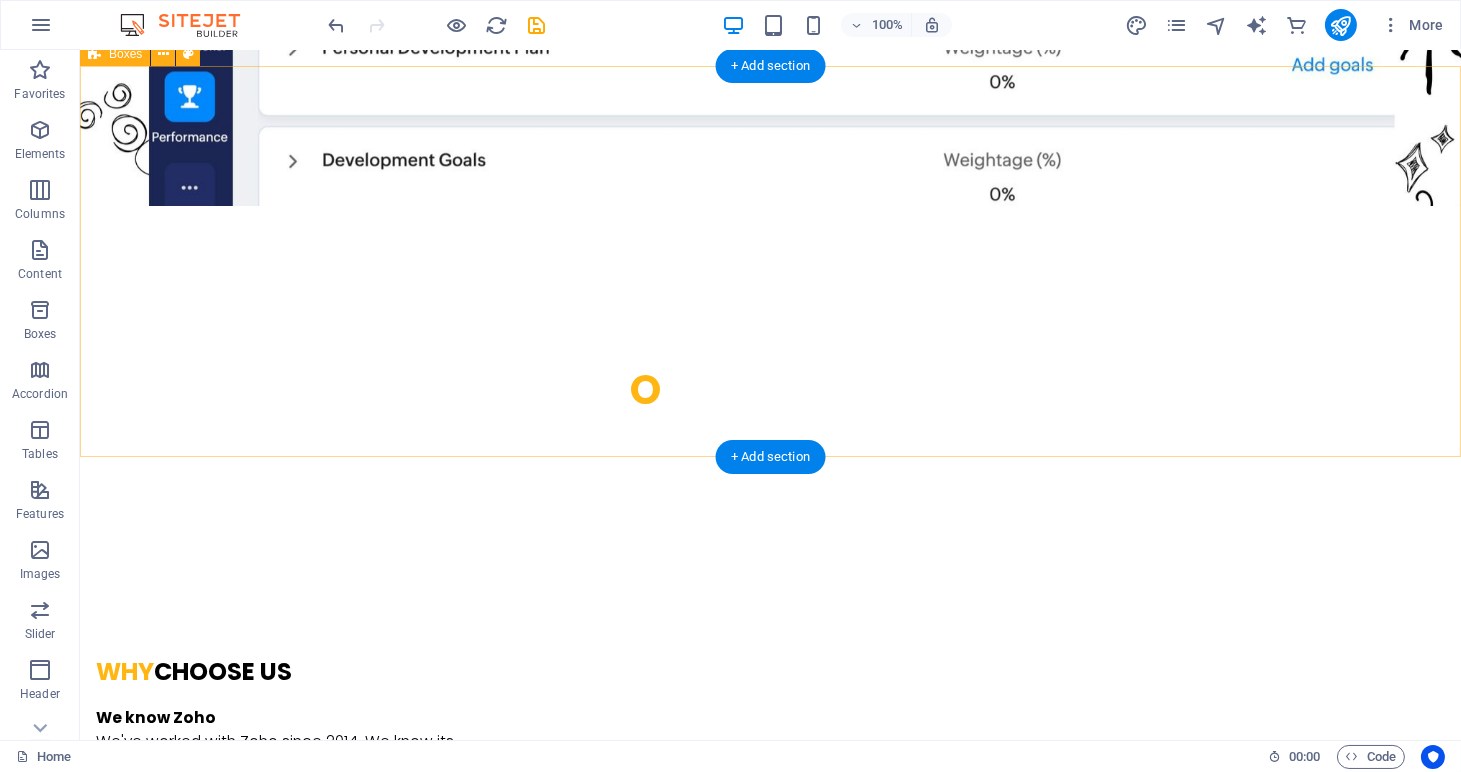 scroll, scrollTop: 1928, scrollLeft: 0, axis: vertical 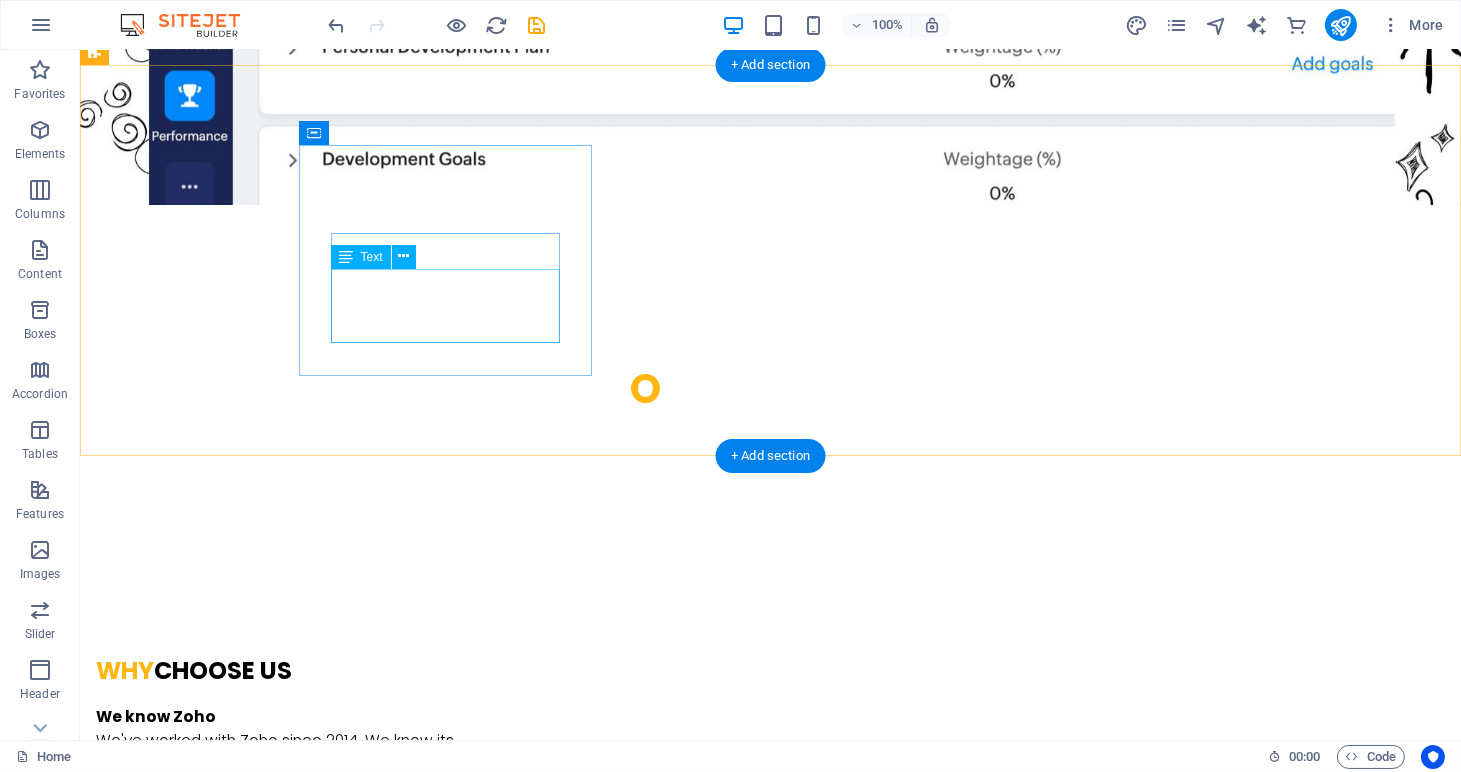 click on "Lorem ipsum dolor sit amet, consectetur adipisicing elit. Veritatis, dolorem!" at bounding box center (242, 1394) 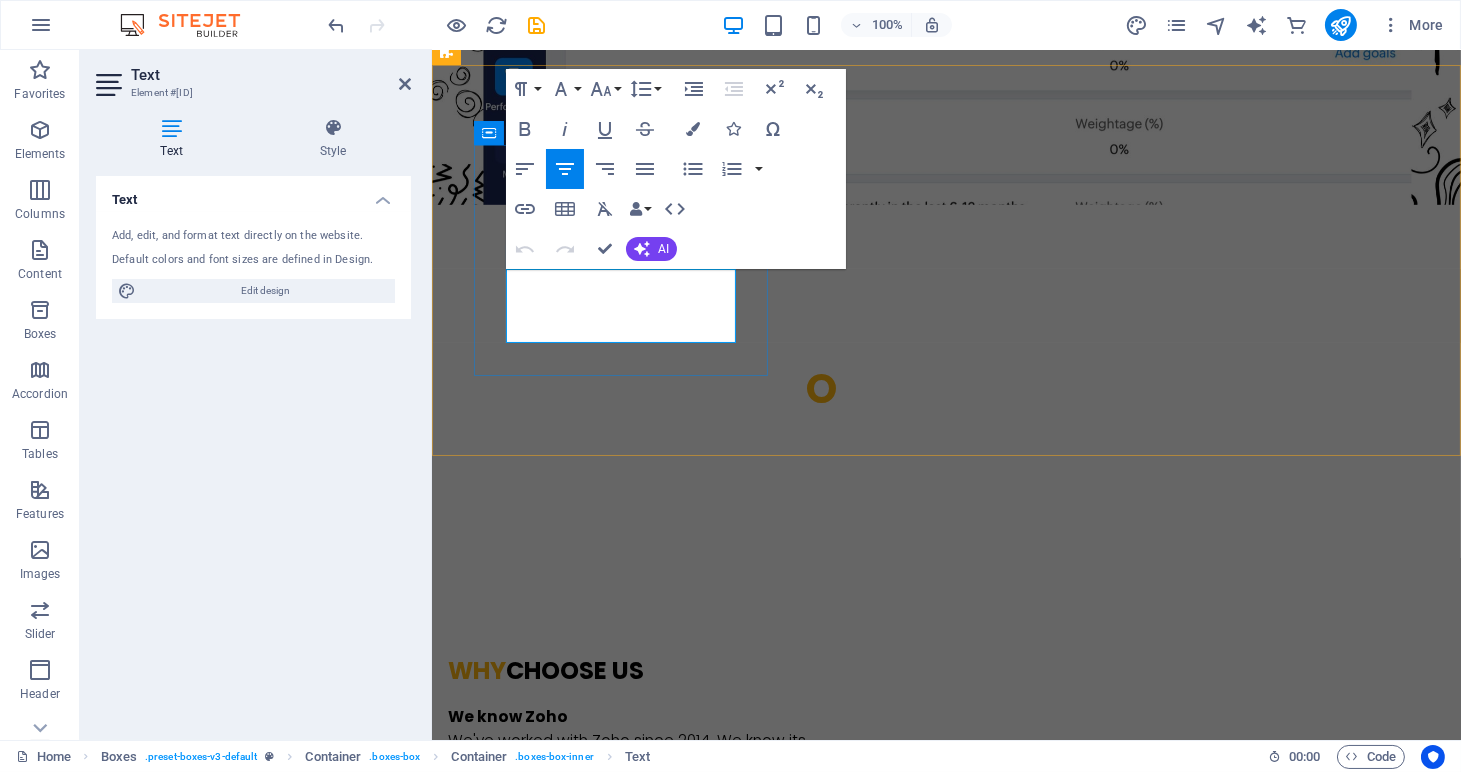 click on "Lorem ipsum dolor sit amet, consectetur adipisicing elit. Veritatis, dolorem!" at bounding box center [593, 1394] 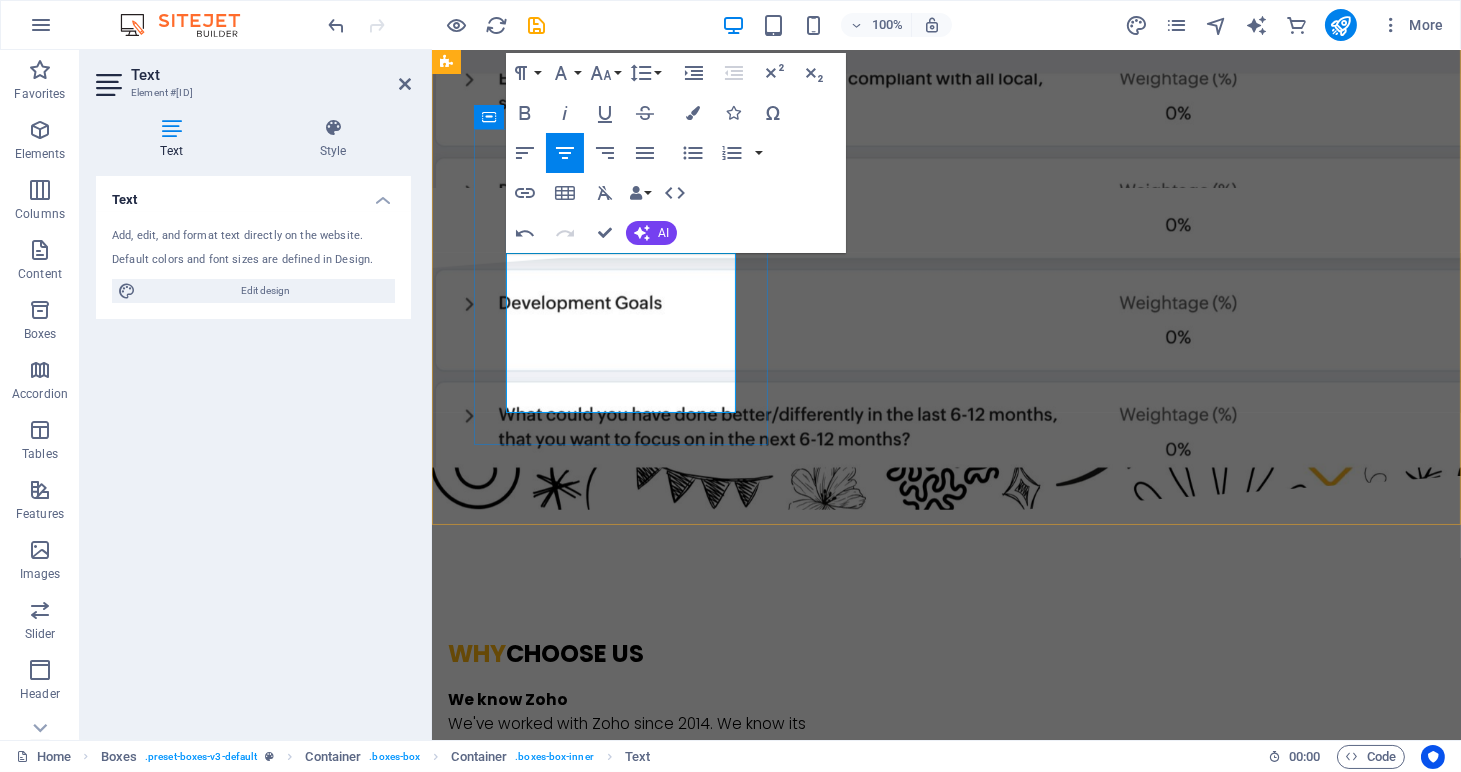 scroll, scrollTop: 1928, scrollLeft: 0, axis: vertical 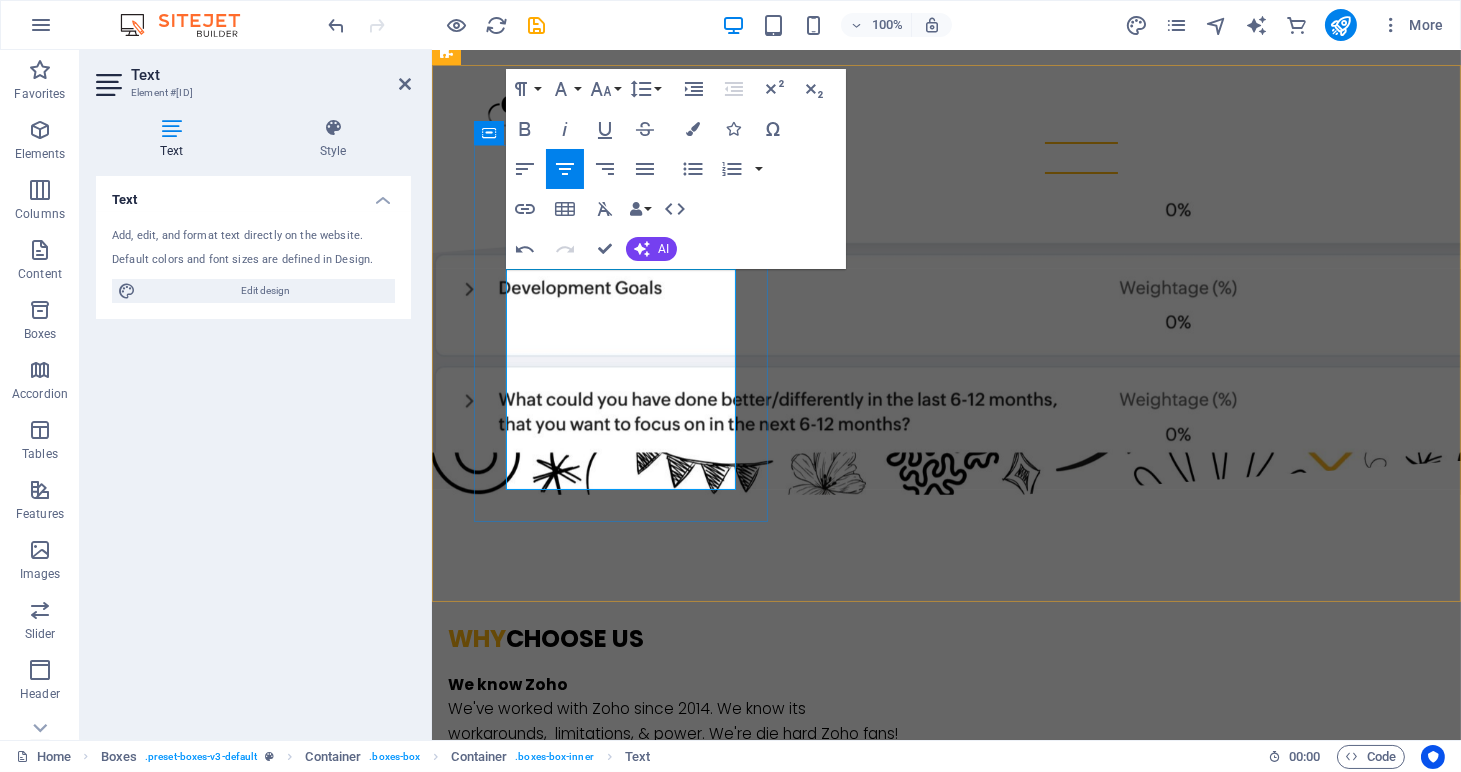 click on "As industry experts & experienced Zoho People & configuration specialists, we execute our implementation projects in less than 3 months. We've completed 80+ successful implementations" at bounding box center (593, 1411) 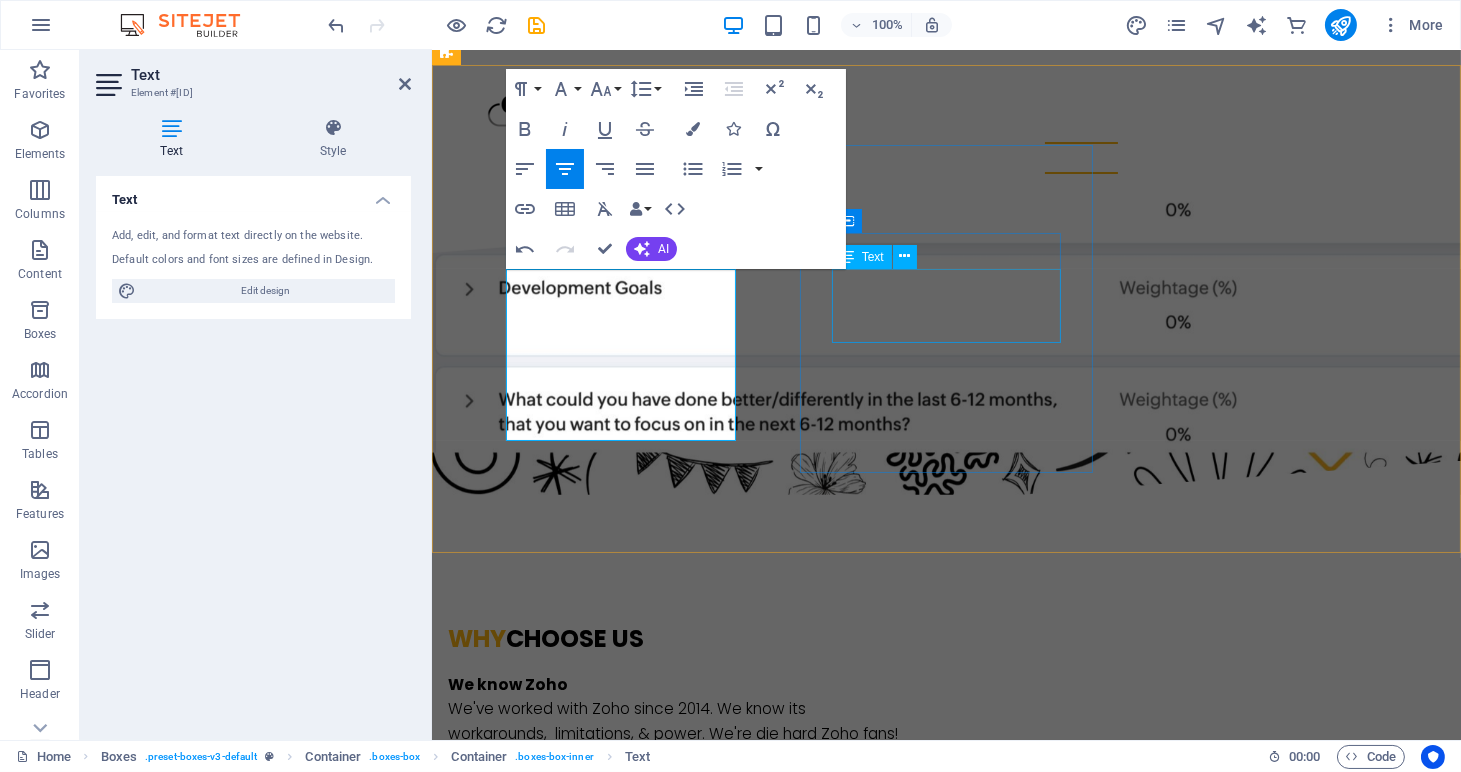 click on "Lorem ipsum dolor sit amet, consectetur adipisicing elit. Veritatis, dolorem!" at bounding box center [593, 1681] 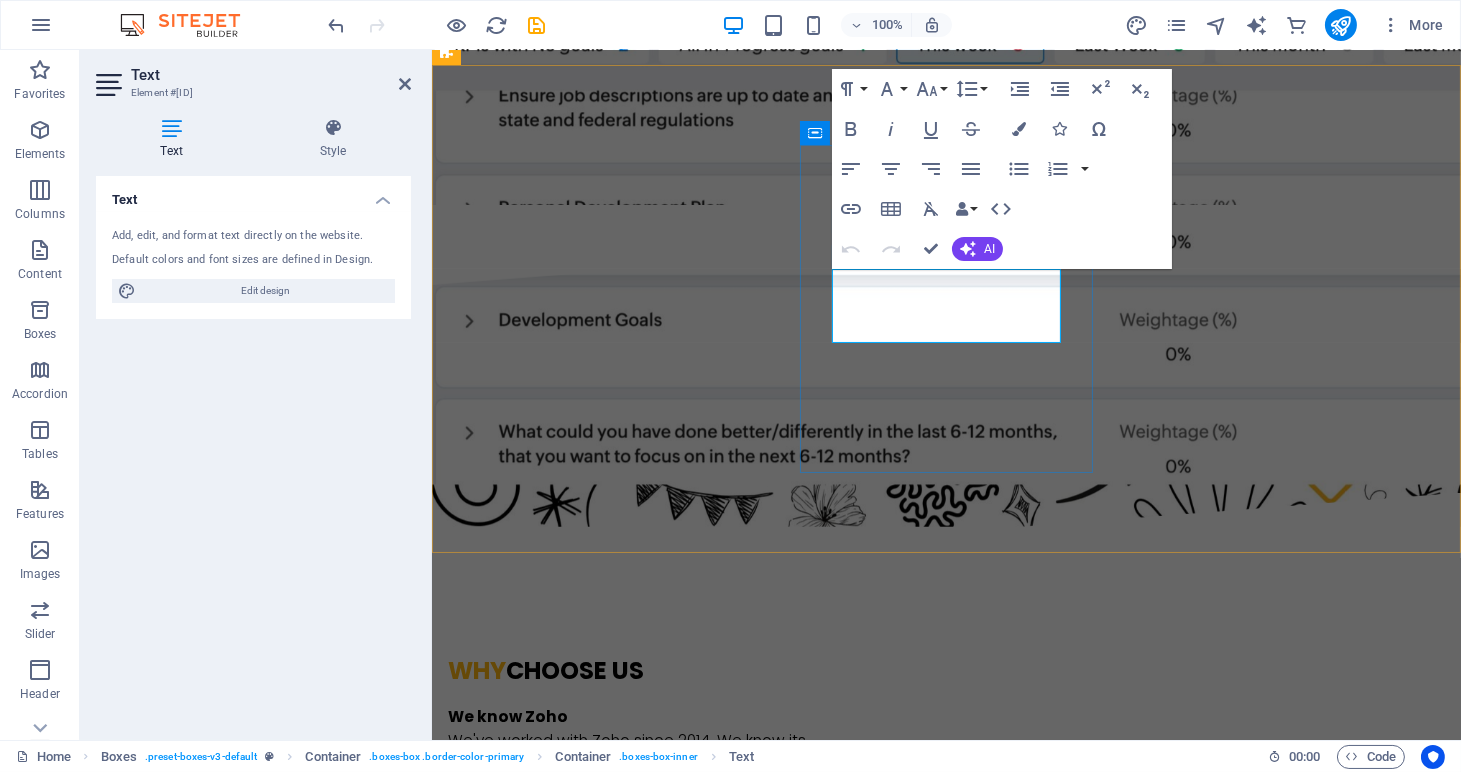 click on "Lorem ipsum dolor sit amet, consectetur adipisicing elit. Veritatis, dolorem!" at bounding box center [593, 1713] 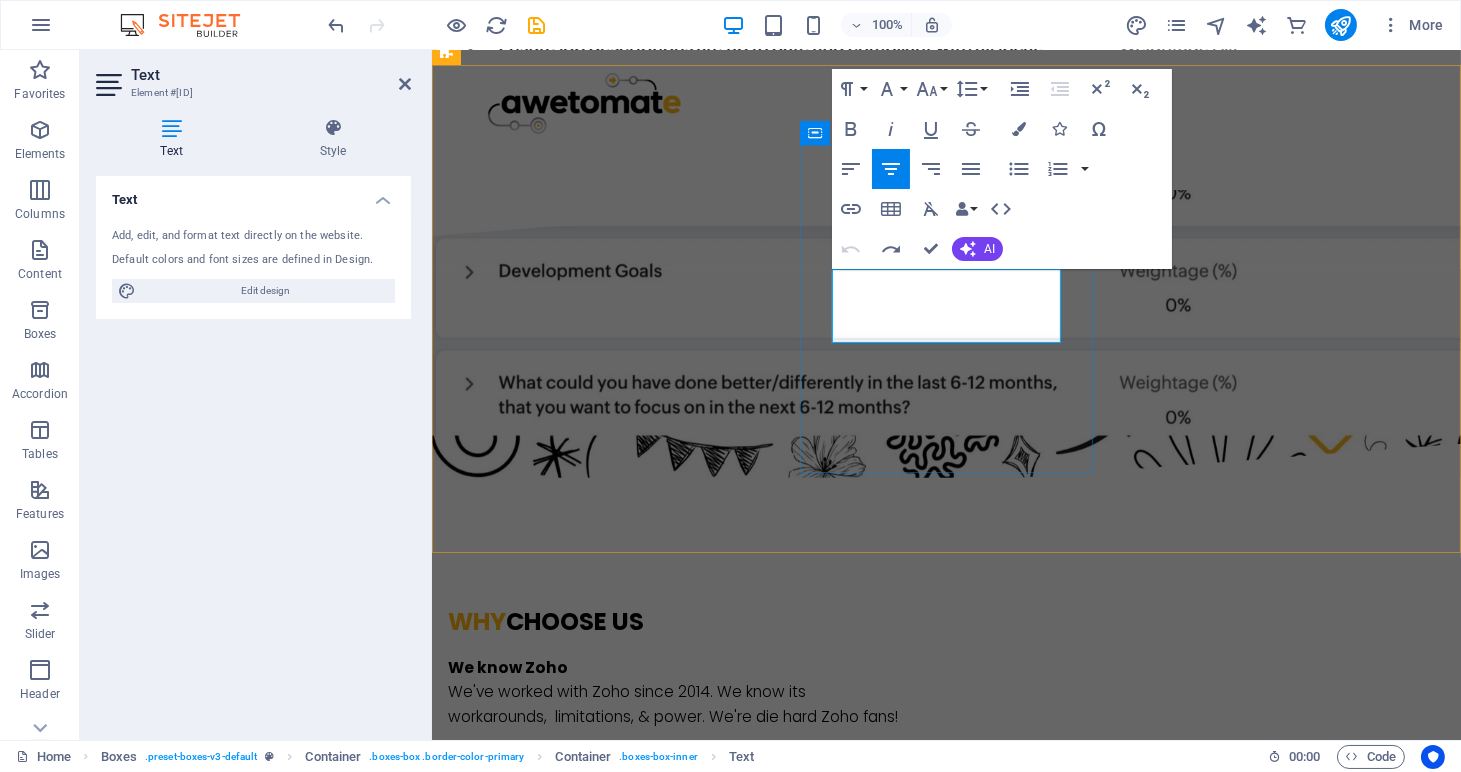 scroll, scrollTop: 1928, scrollLeft: 0, axis: vertical 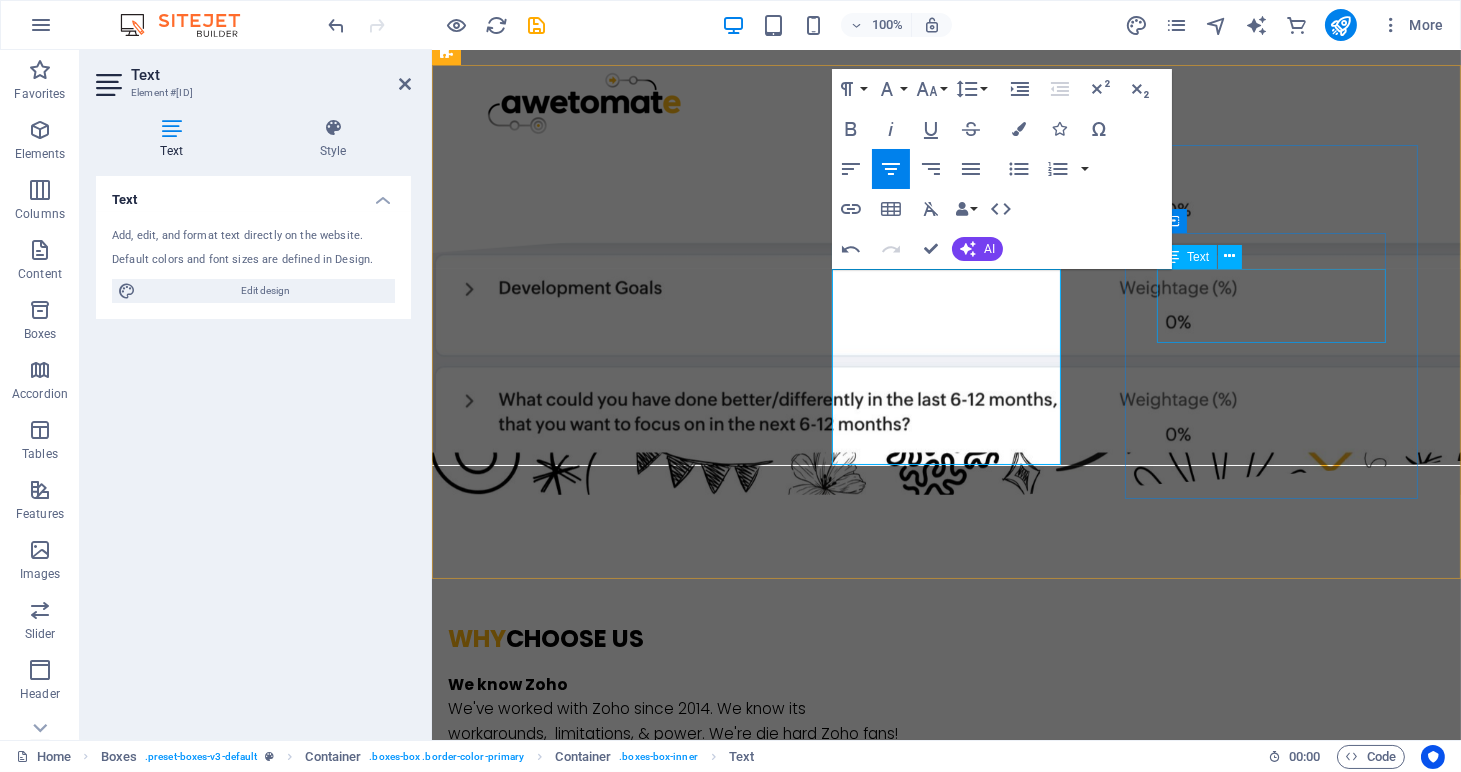 click on "Lorem ipsum dolor sit amet, consectetur adipisicing elit. Veritatis, dolorem!" at bounding box center (593, 2052) 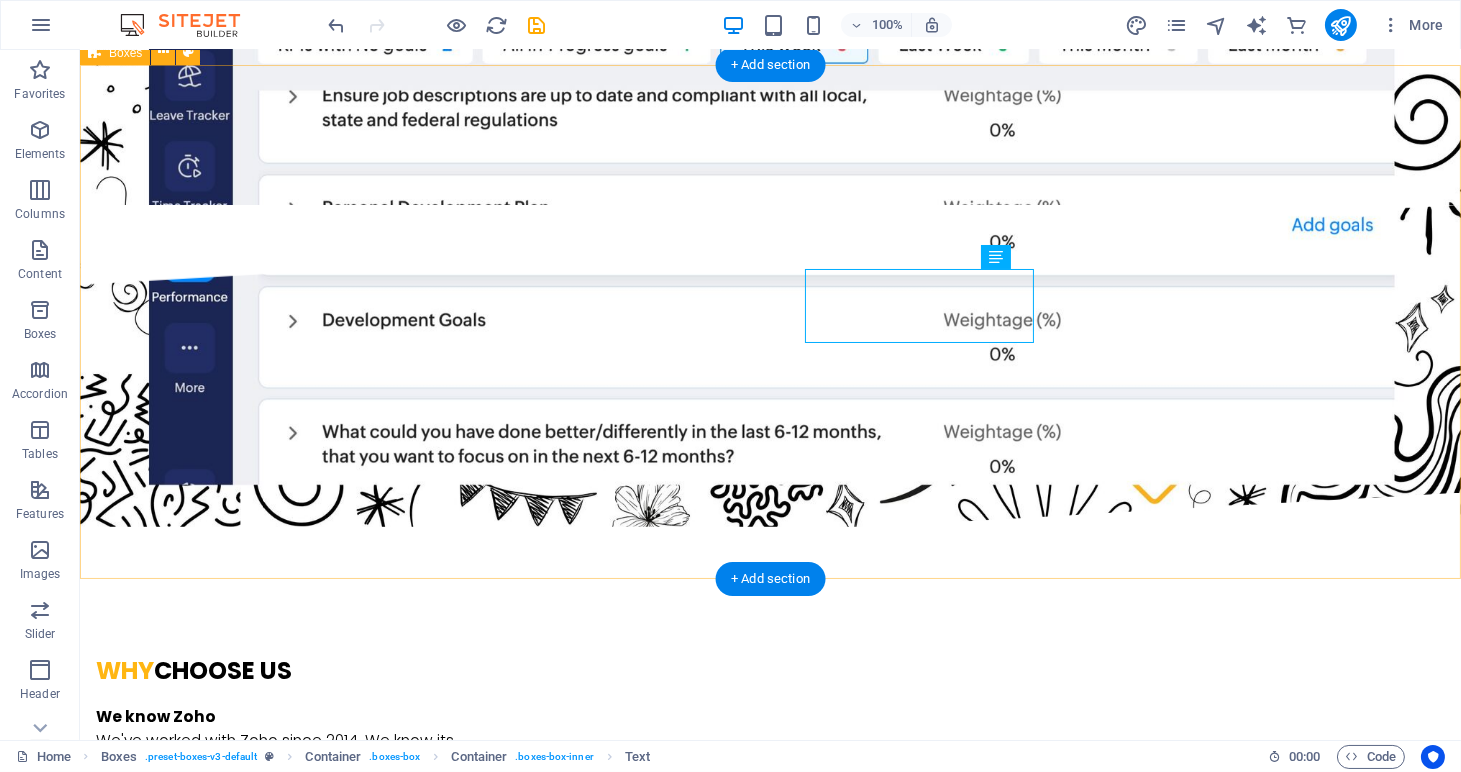 click on "Configuration As industry experts & experienced Zoho People & configuration specialists, we execute our implementation projects in less than 3 months.  adoption We provide online training courses (How to use Zoho) for Administrators, Recruiters, Hiring Managers, Employees and Managers. Our online self paced courses are practical and tailored for busy people. support Lorem ipsum dolor sit amet, consectetur adipisicing elit. Veritatis, dolorem!" at bounding box center (770, 1693) 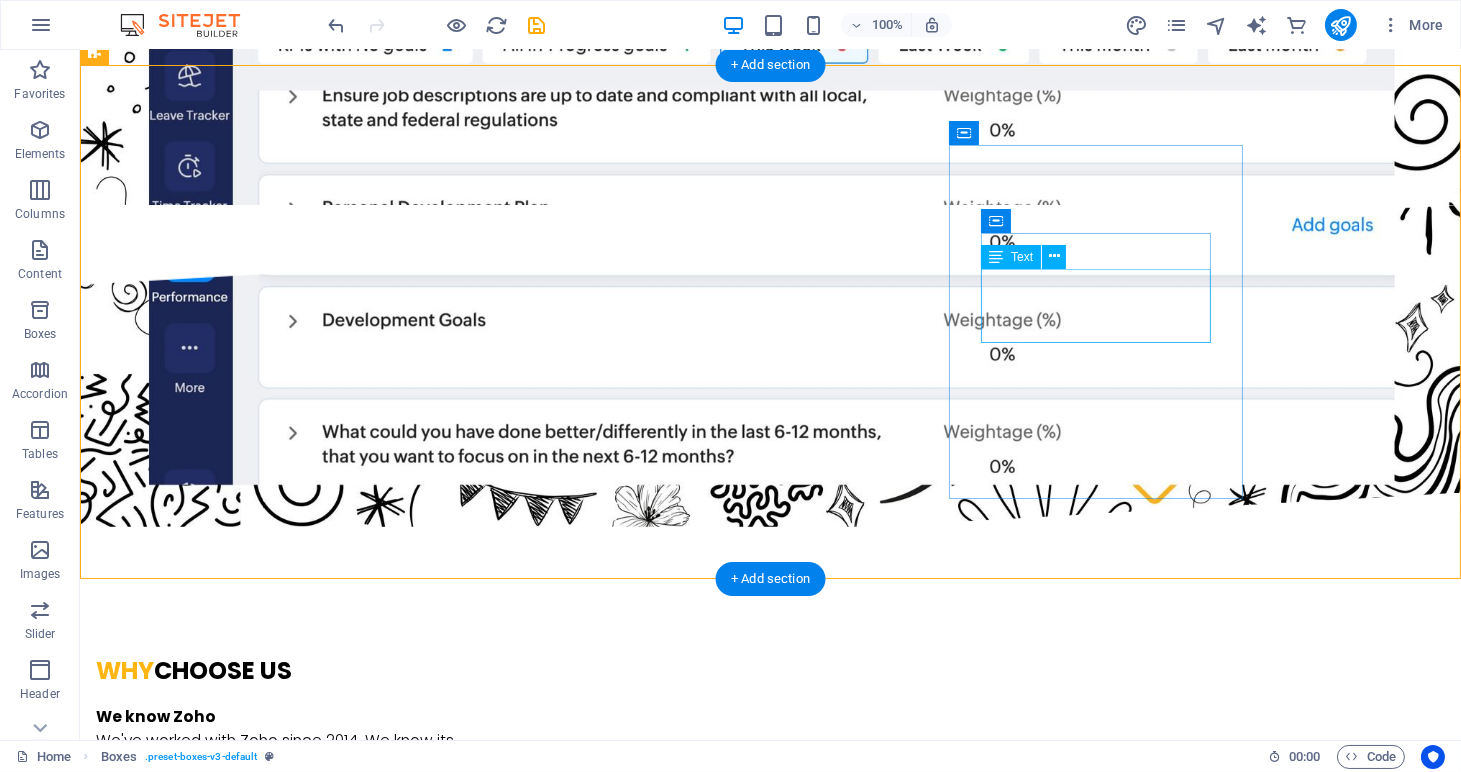 click on "Lorem ipsum dolor sit amet, consectetur adipisicing elit. Veritatis, dolorem!" at bounding box center [242, 2084] 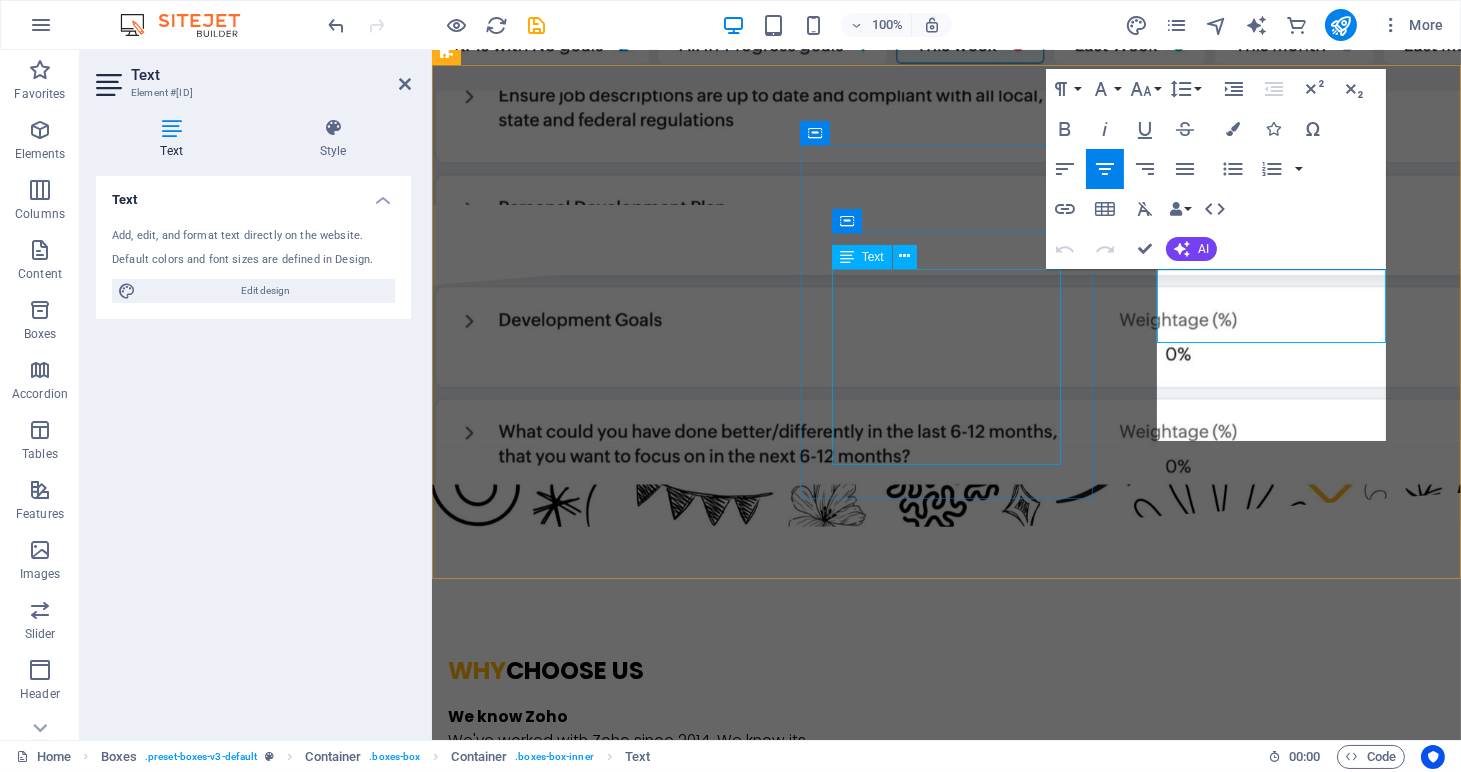 scroll, scrollTop: 1911, scrollLeft: 0, axis: vertical 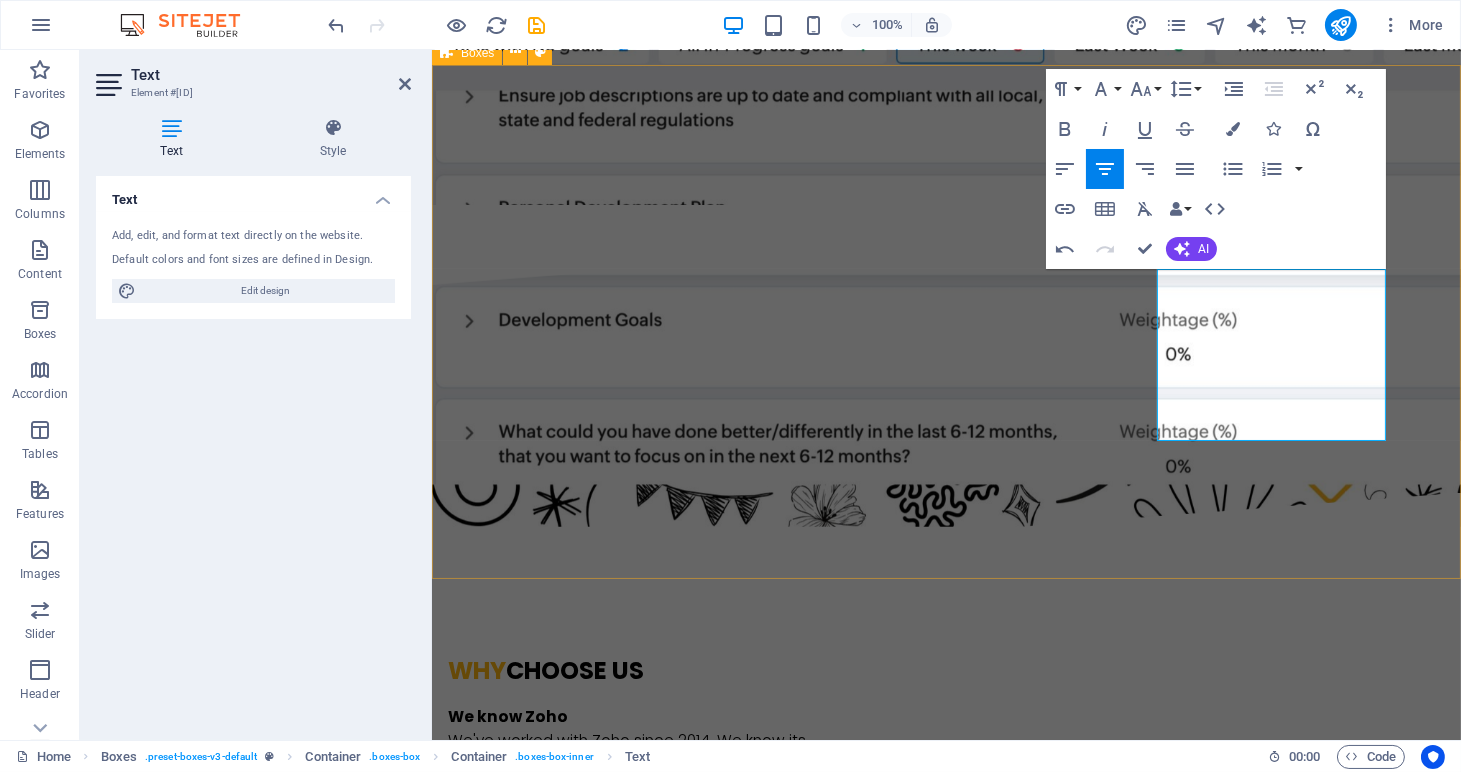 click on "Configuration As industry experts & experienced Zoho People & configuration specialists, we execute our implementation projects in less than 3 months.  adoption We provide online training courses (How to use Zoho) for Administrators, Recruiters, Hiring Managers, Employees and Managers. Our online self paced courses are practical and tailored for busy people. support Our local support channel serves via whatsapp & email. Our "how to" video library hosts 160+ (and growing daily!) short instructional videos. Our local support channel serves via whatsapp & email. Our "how to" video library hosts 160+ (and growing daily!) short instructional videos." at bounding box center (945, 1729) 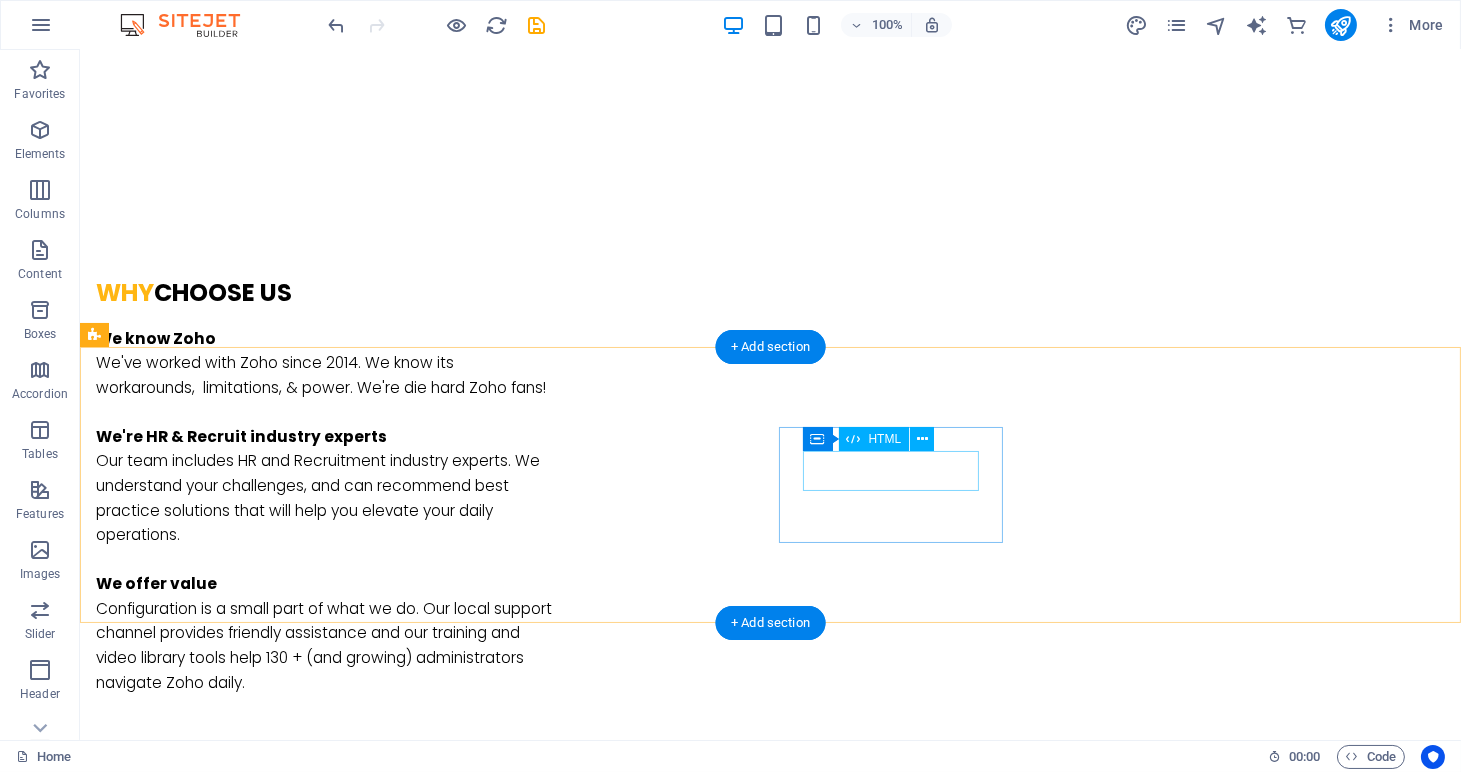 scroll, scrollTop: 2658, scrollLeft: 0, axis: vertical 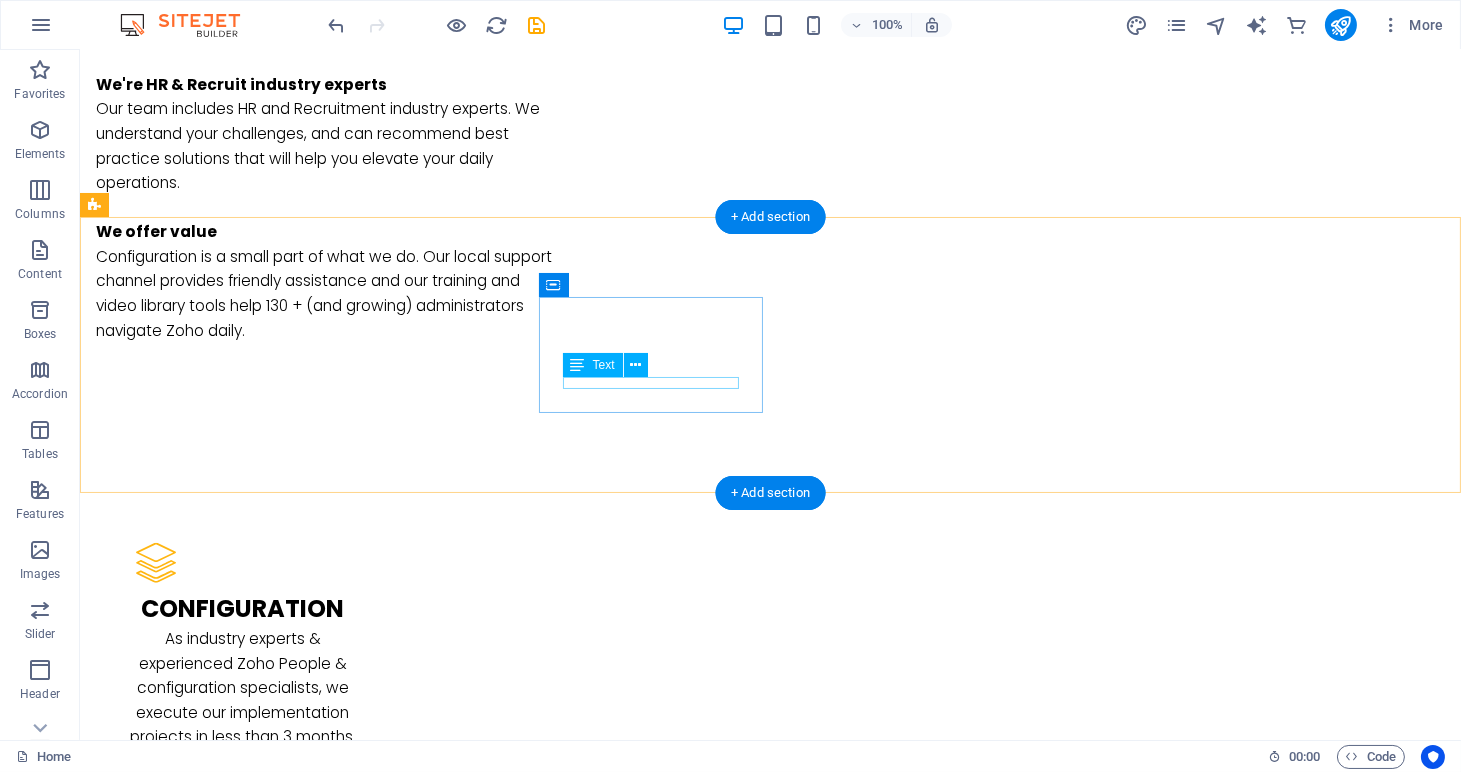 click on "Exits" at bounding box center [208, 2602] 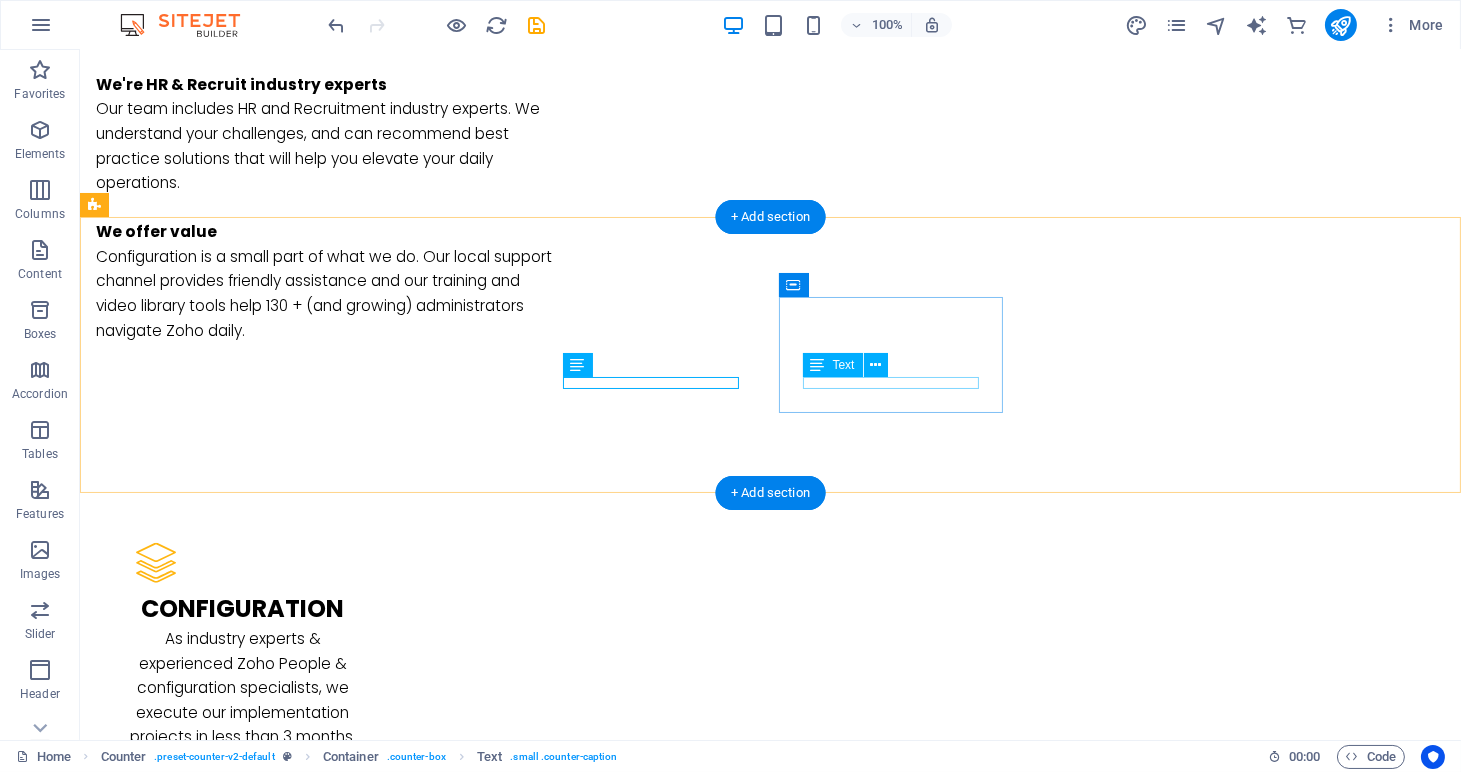 click on "Check Size up to" at bounding box center [208, 2726] 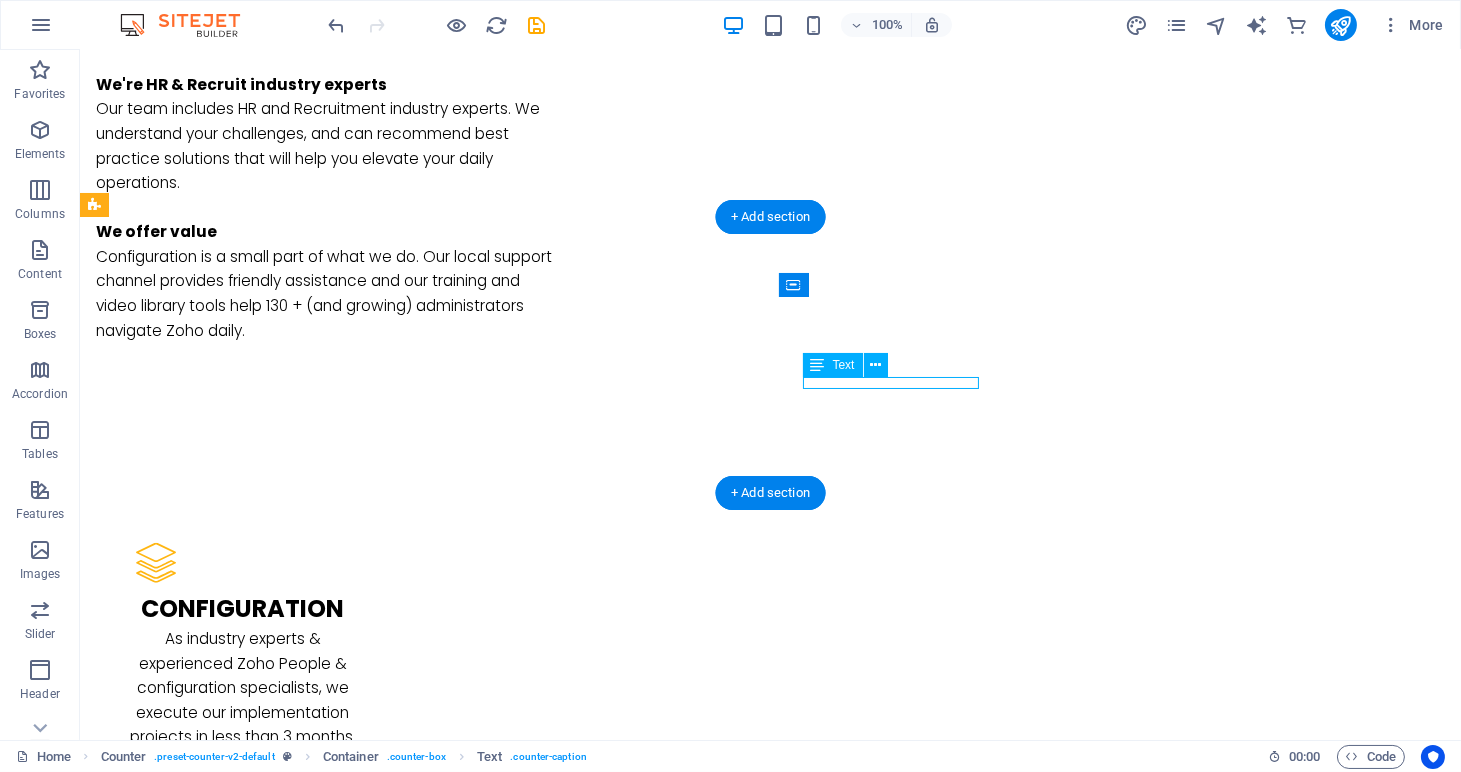 click on "Check Size up to" at bounding box center [208, 2726] 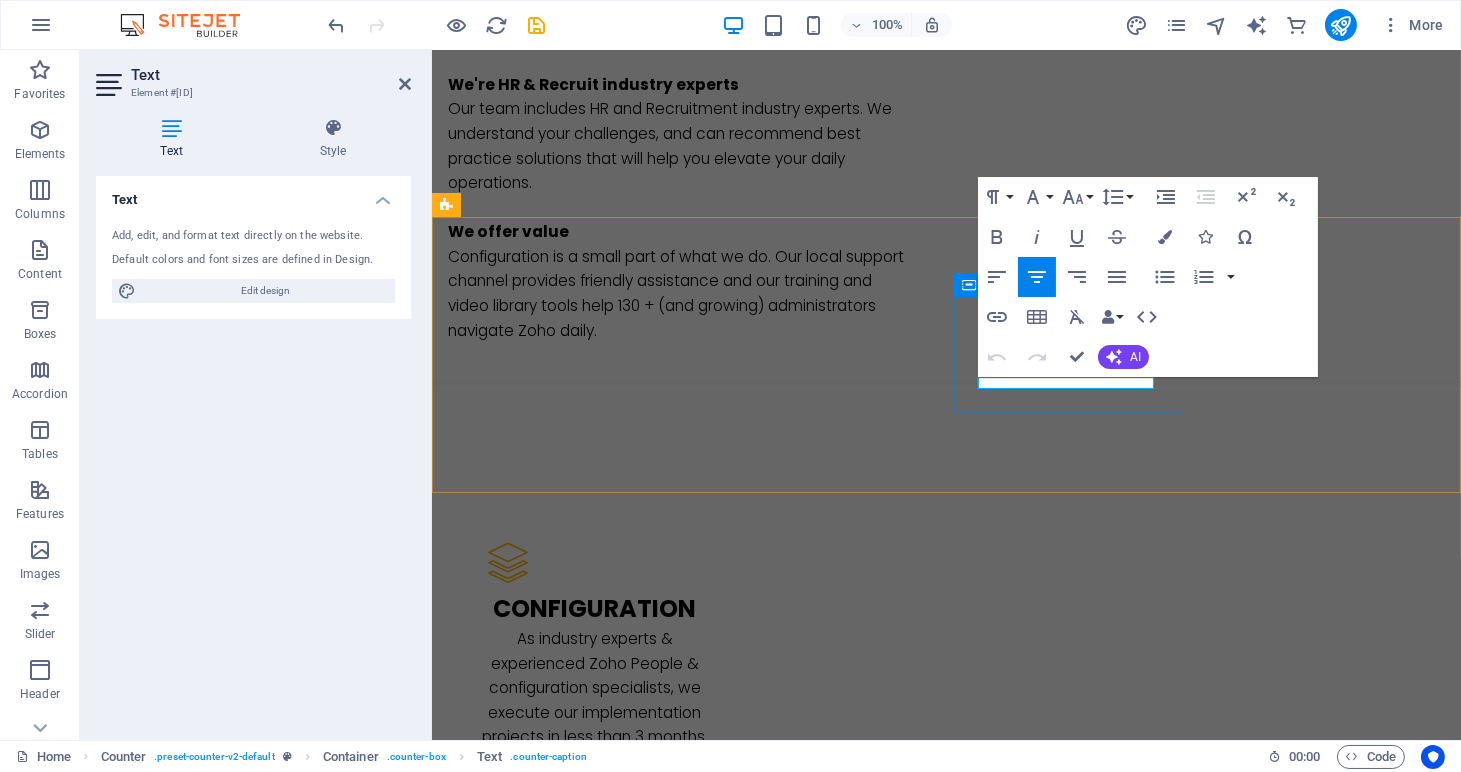 click on "Check Size up to" at bounding box center (559, 2726) 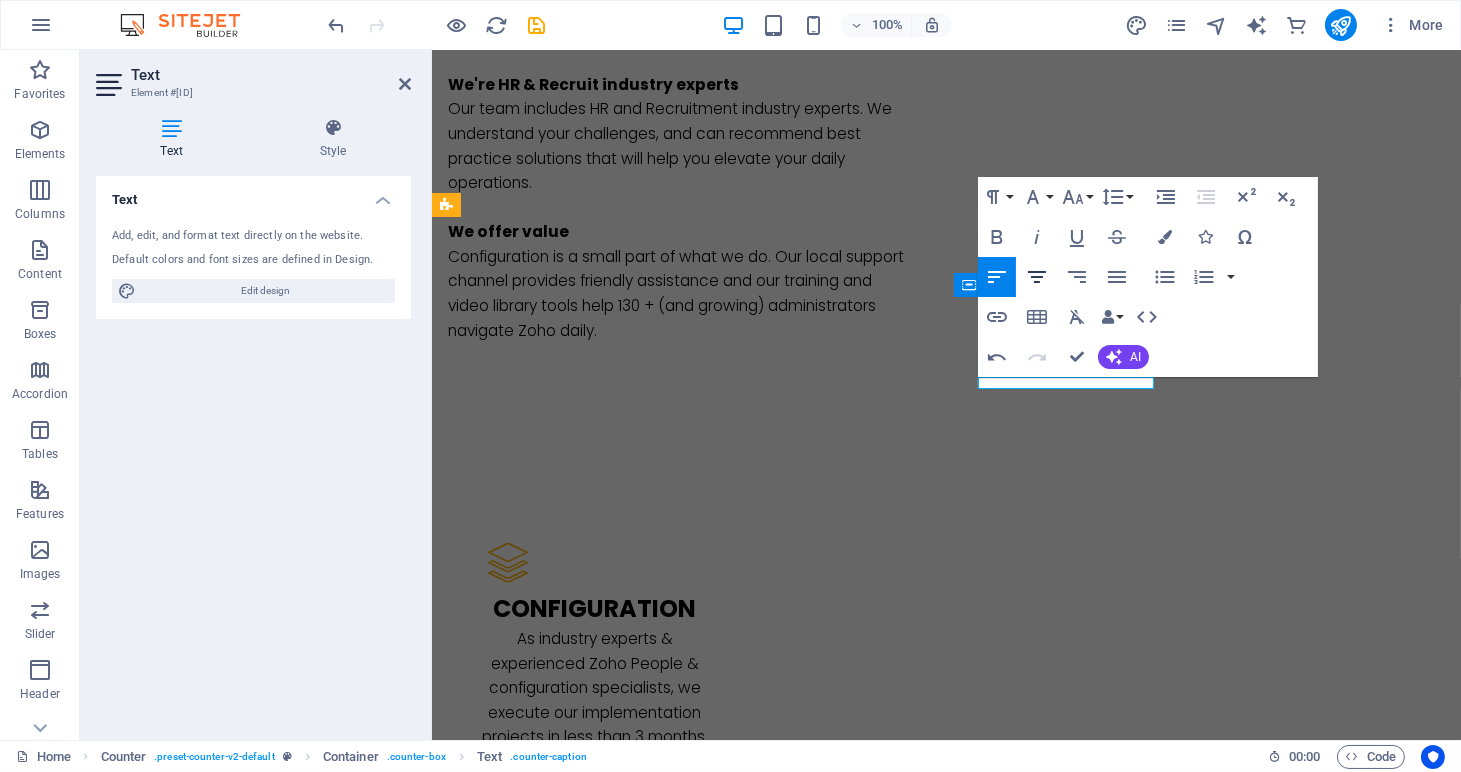 click 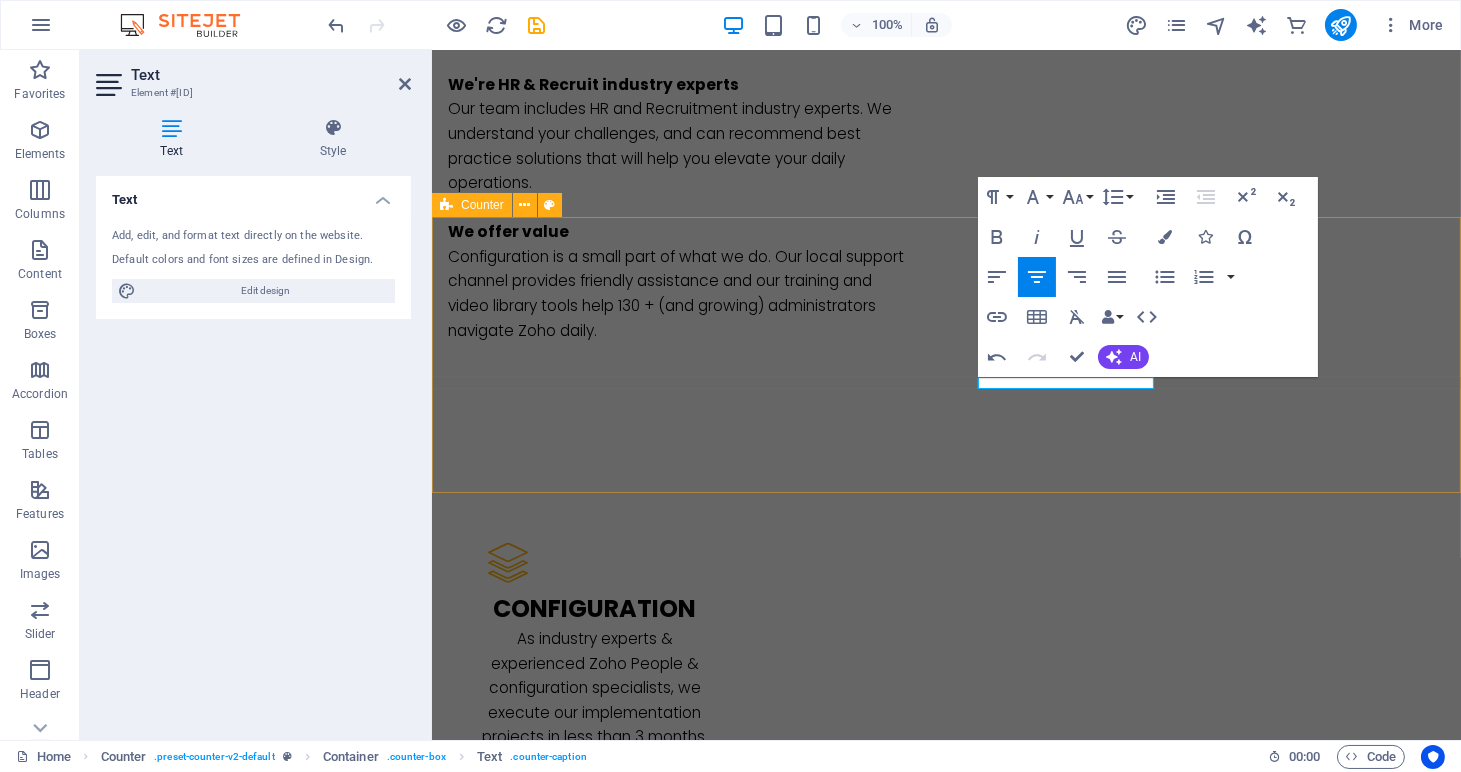 click on "89 Full implementations 18 Exits 20  M HELP VIDEOS 9 Countries invested in" at bounding box center [945, 2636] 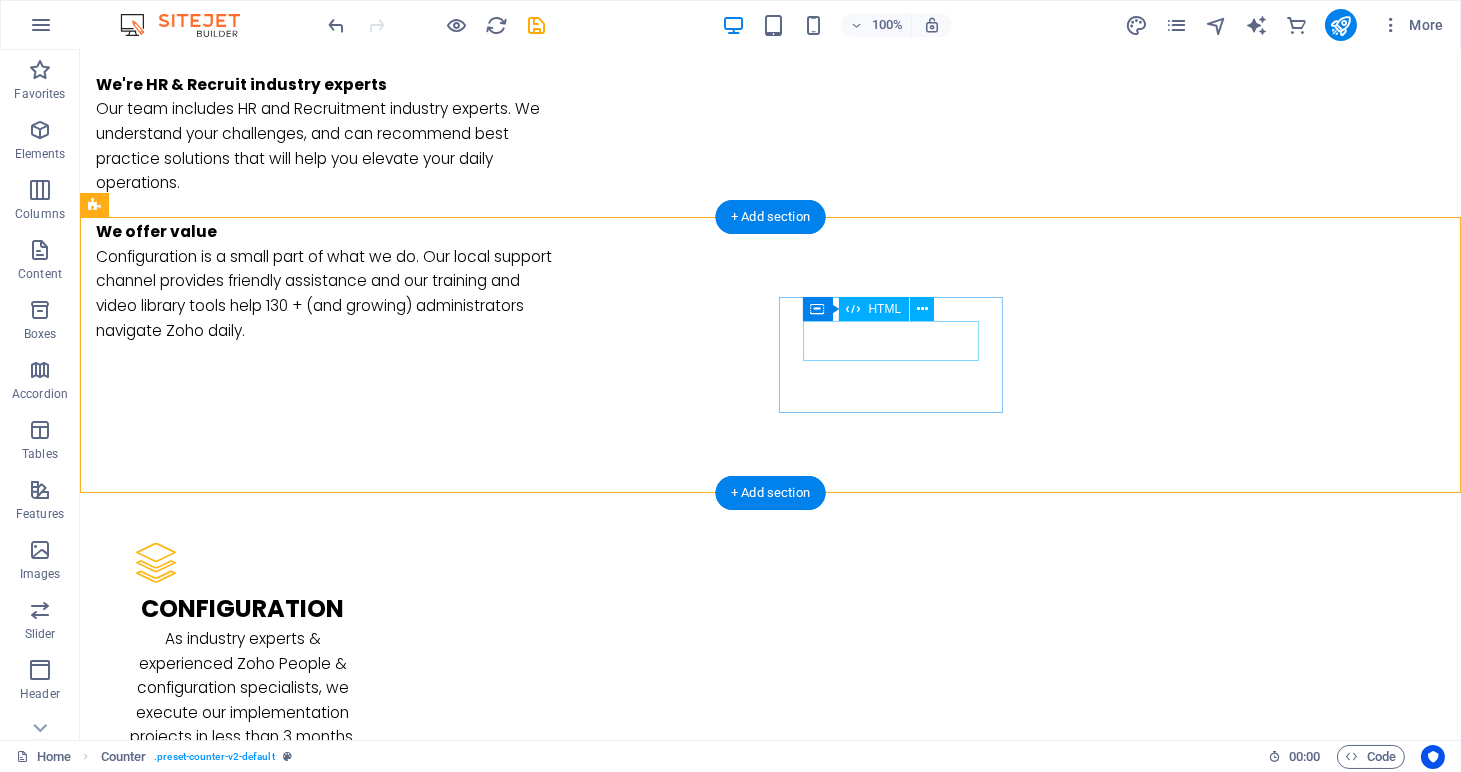 click on "20  M" at bounding box center (208, 2684) 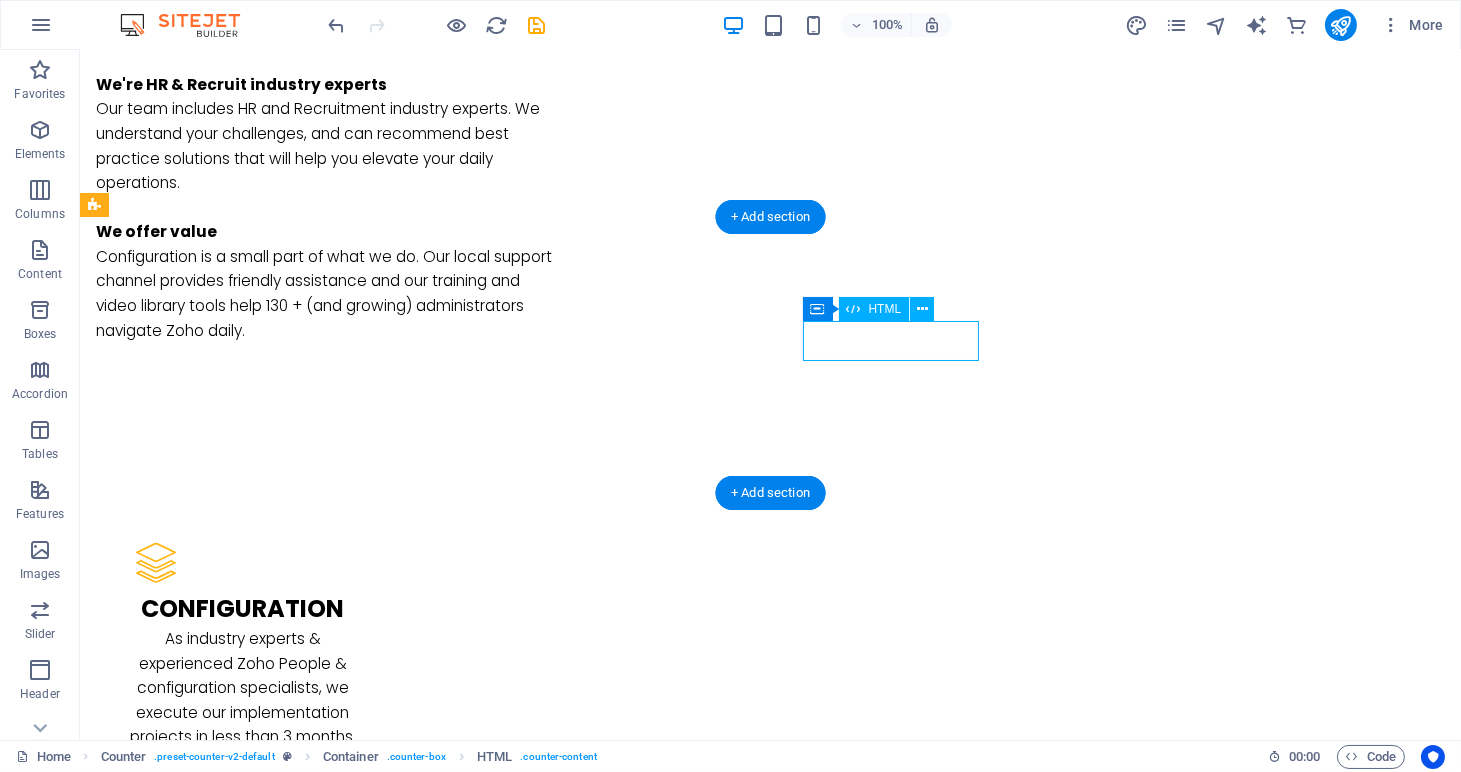 click on "20  M" at bounding box center [208, 2684] 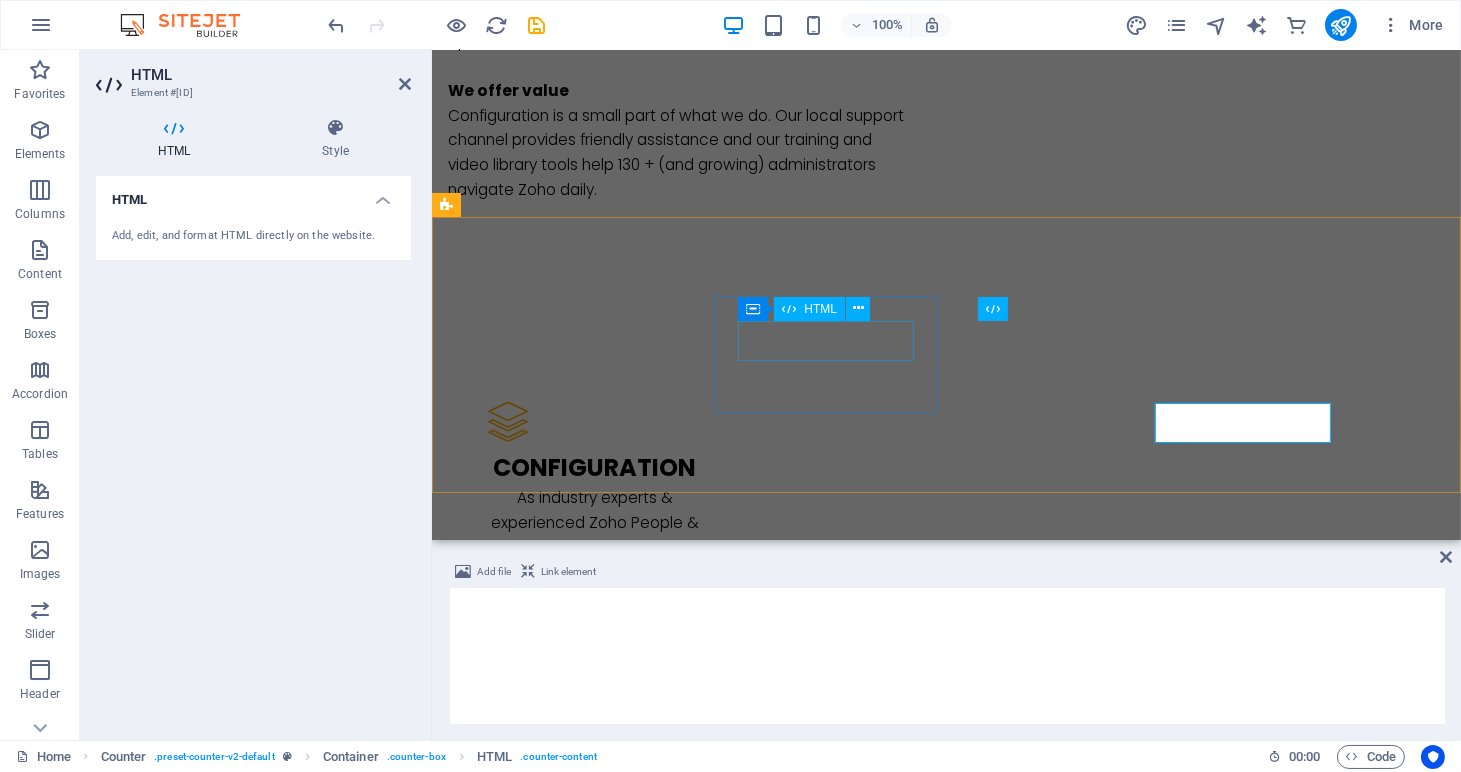 scroll, scrollTop: 2577, scrollLeft: 0, axis: vertical 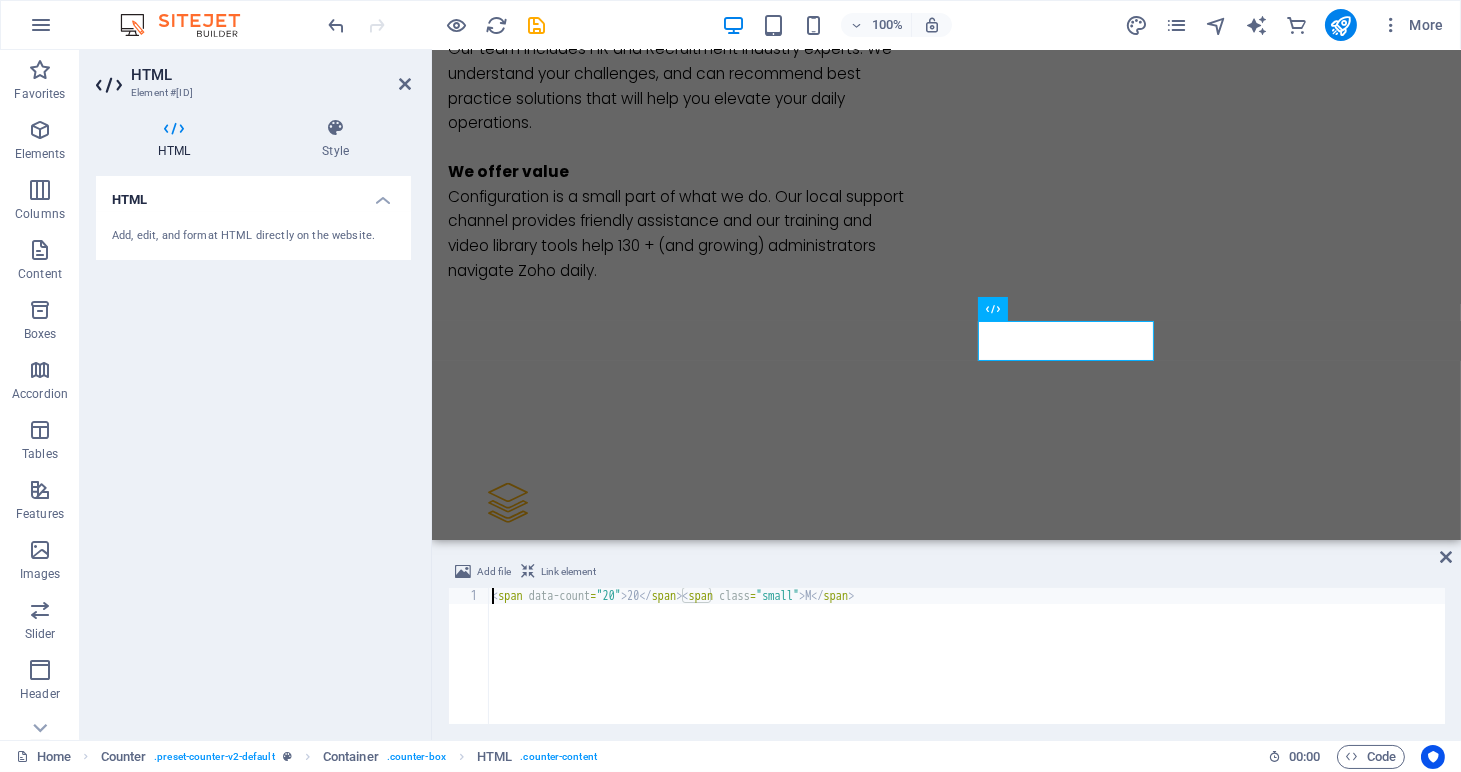 click on "< span   data-count = "20" > 20 </ span > < span   class = "small" >  M </ span >" at bounding box center [966, 672] 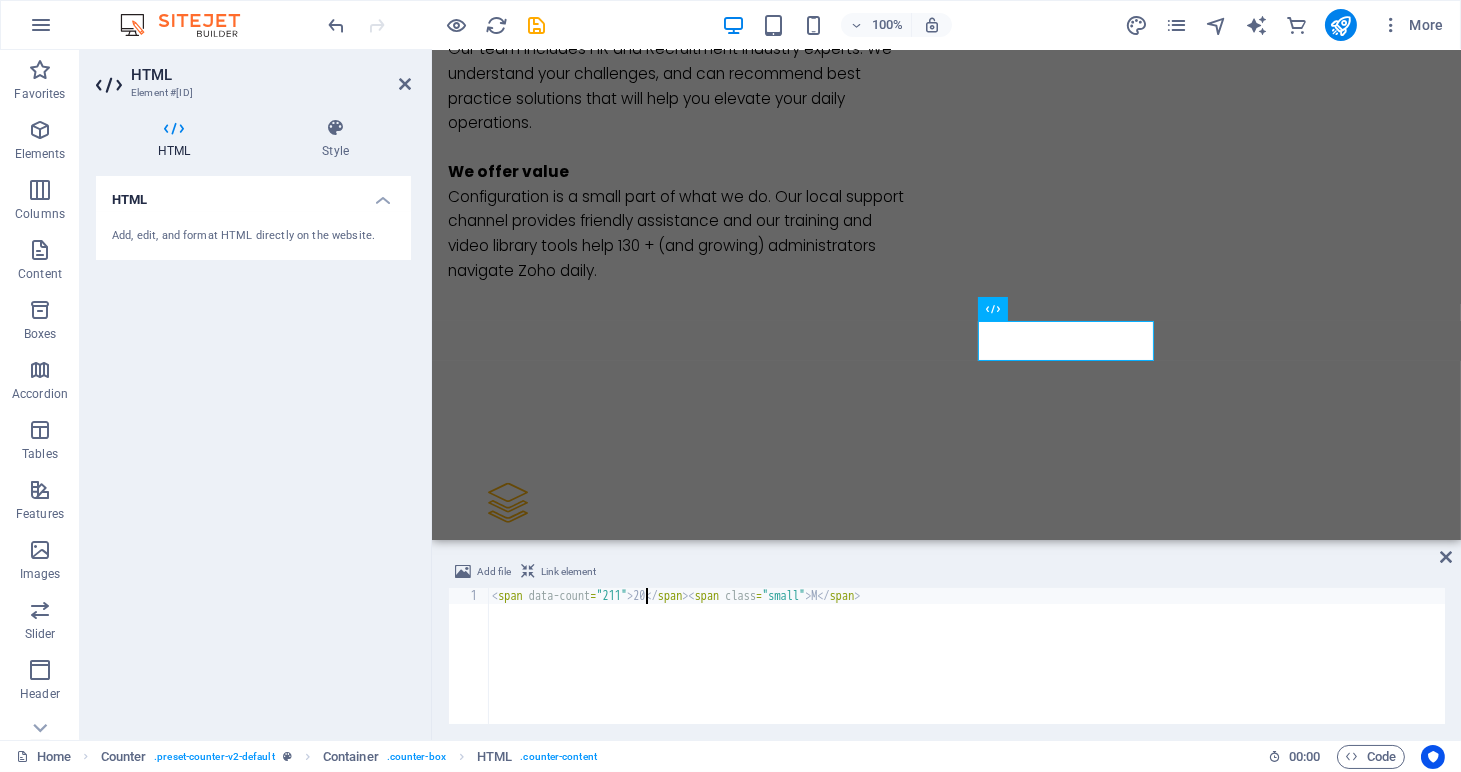 scroll, scrollTop: 0, scrollLeft: 12, axis: horizontal 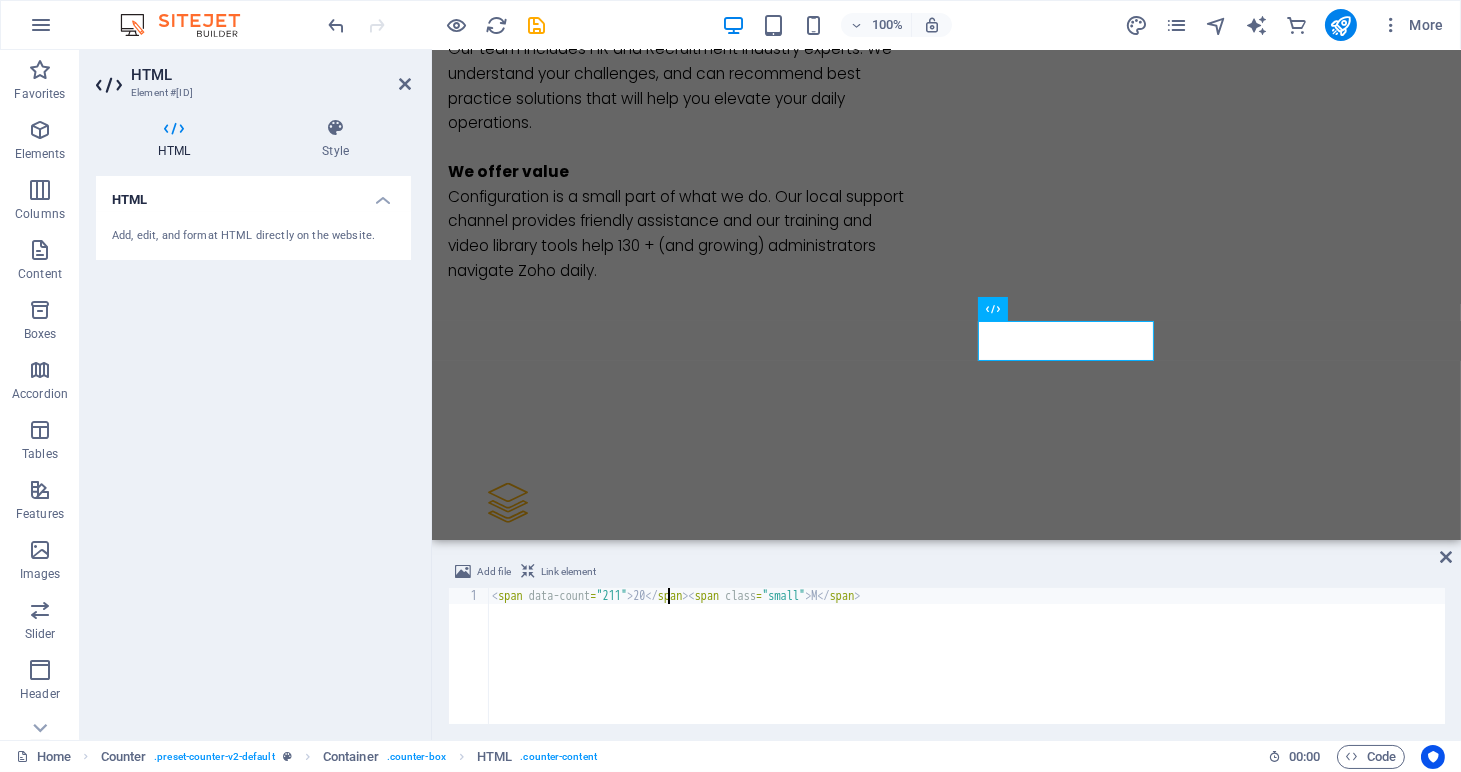 click on "< span   data-count = "211" > 20 </ span > < span   class = "small" >  M </ span >" at bounding box center [966, 672] 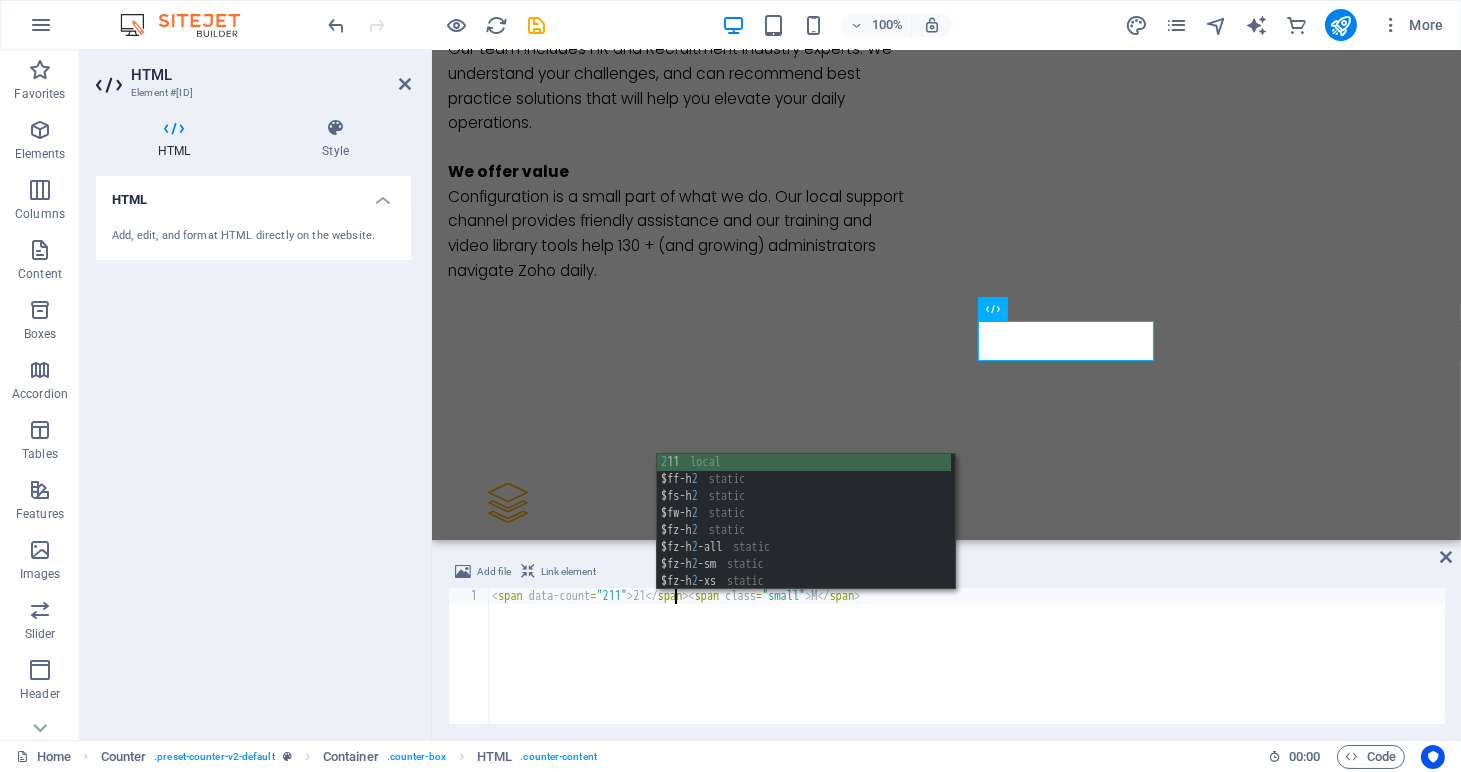 scroll, scrollTop: 0, scrollLeft: 15, axis: horizontal 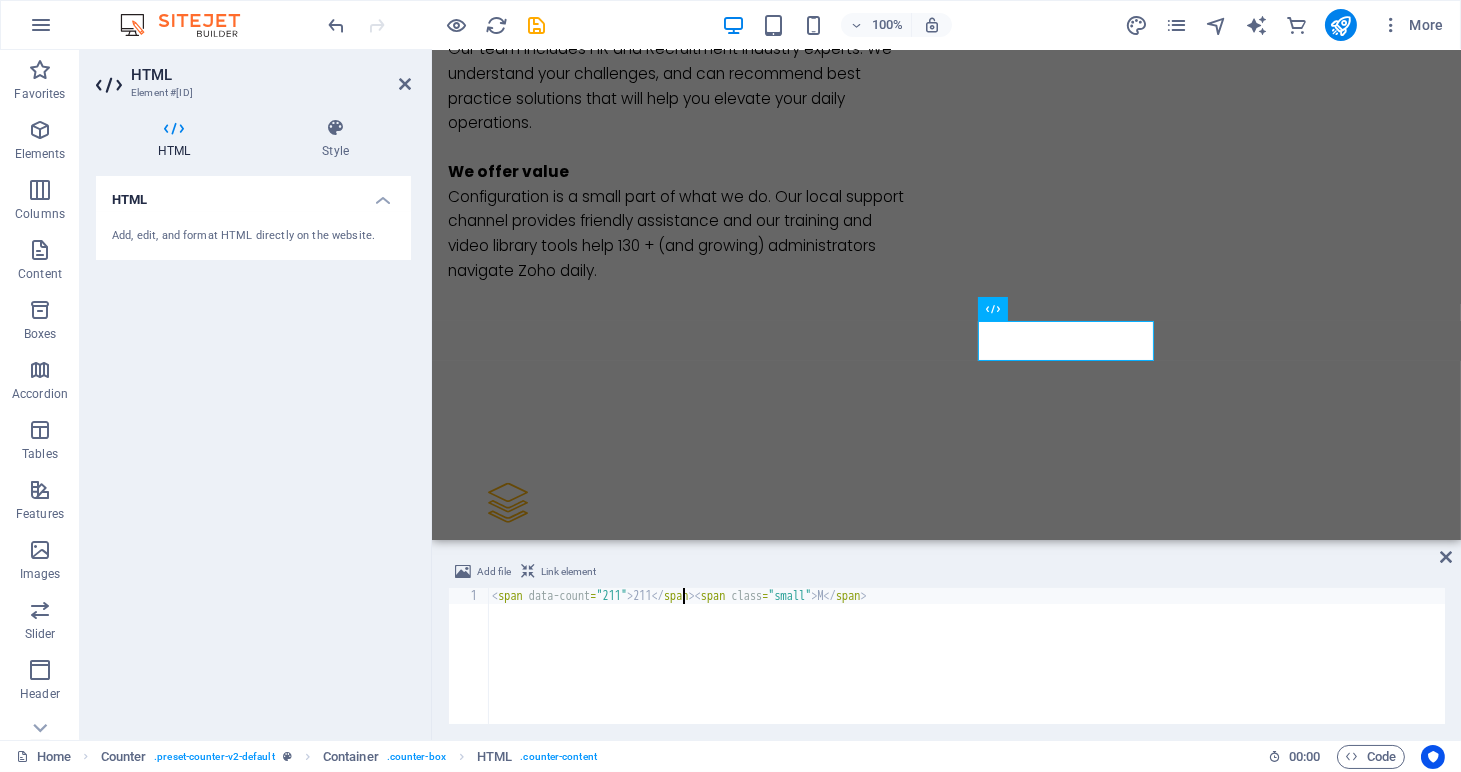 click on "< span   data-count = "211" > 211 </ span > < span   class = "small" >  M </ span >" at bounding box center (966, 672) 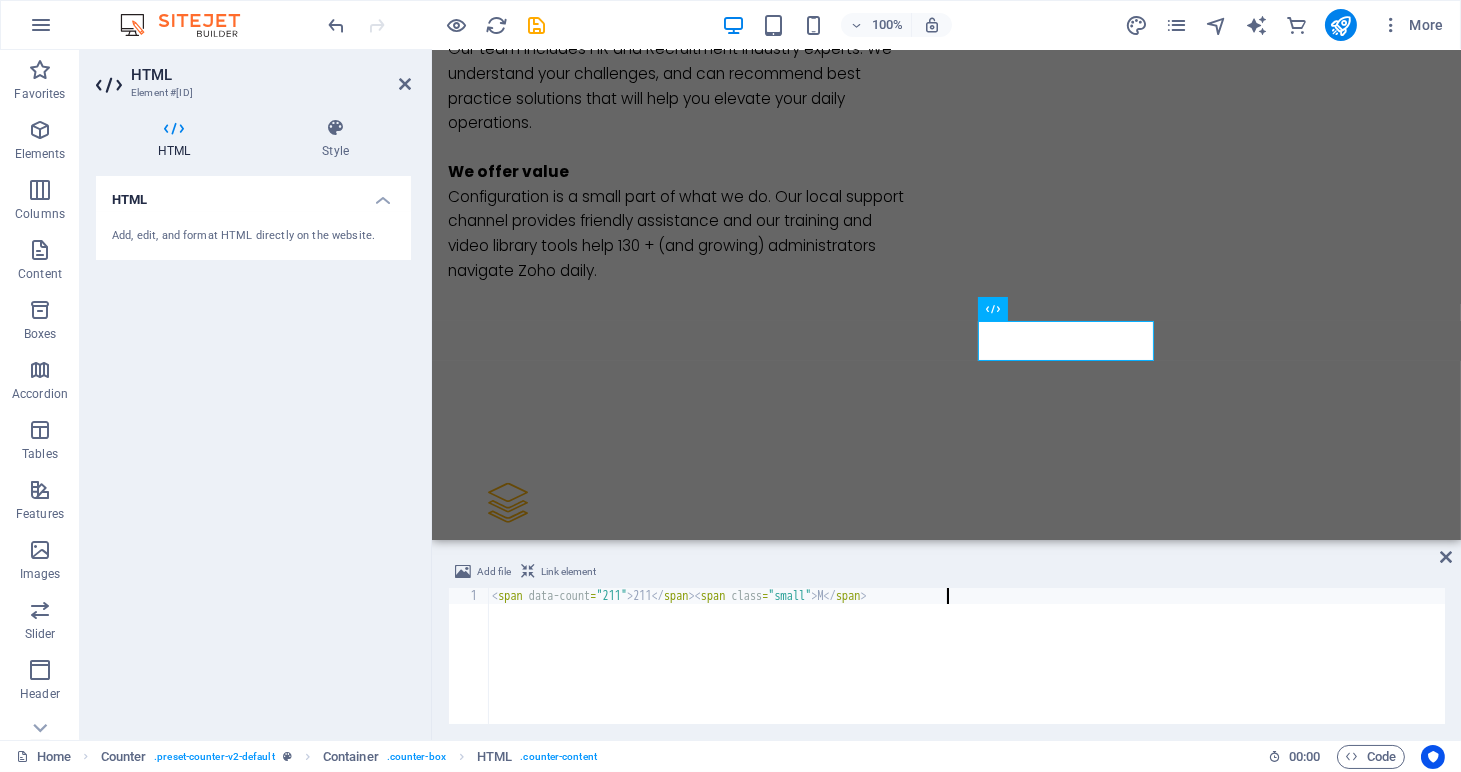 type on "<span data-count="211">211</span><span class="small"> M</span>" 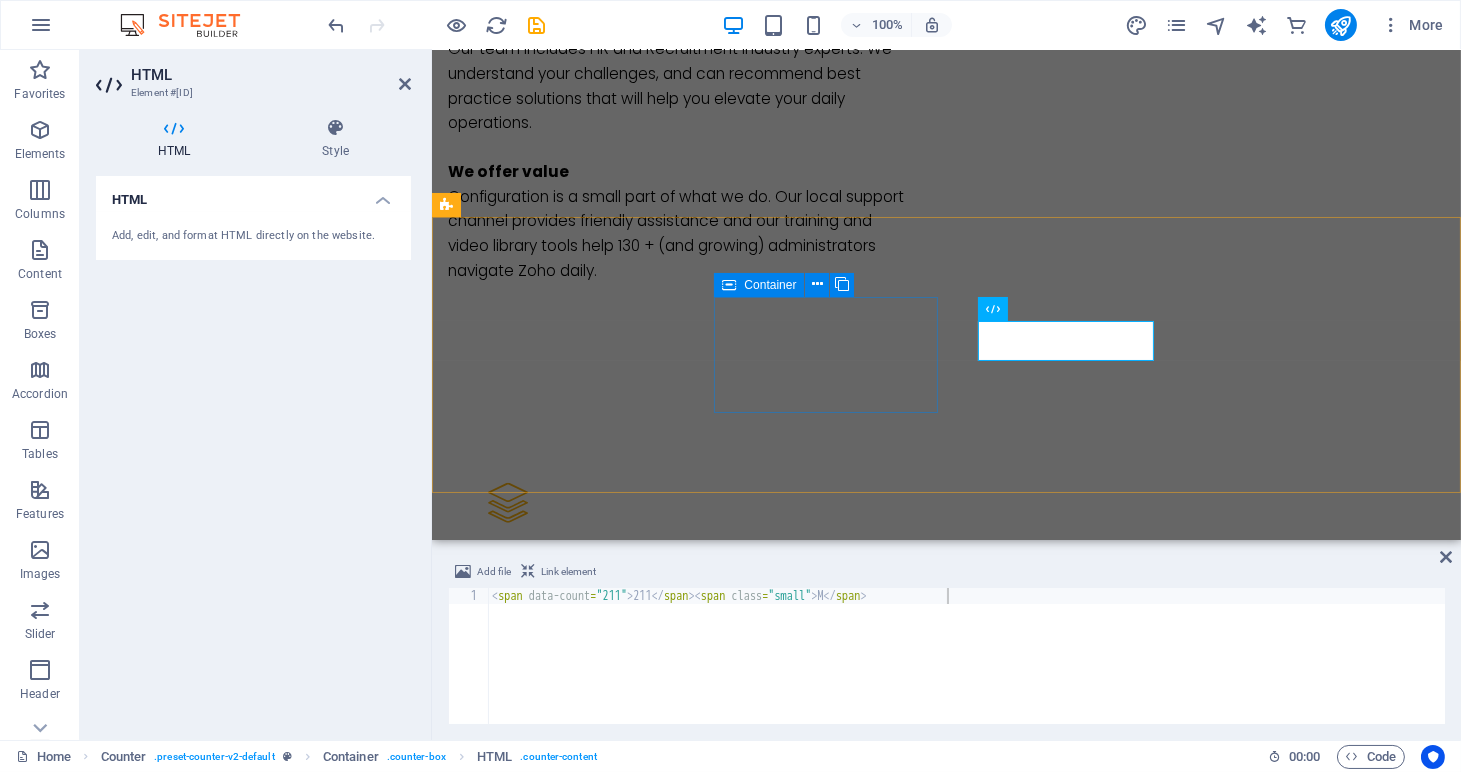 click on "18 Exits" at bounding box center [559, 2514] 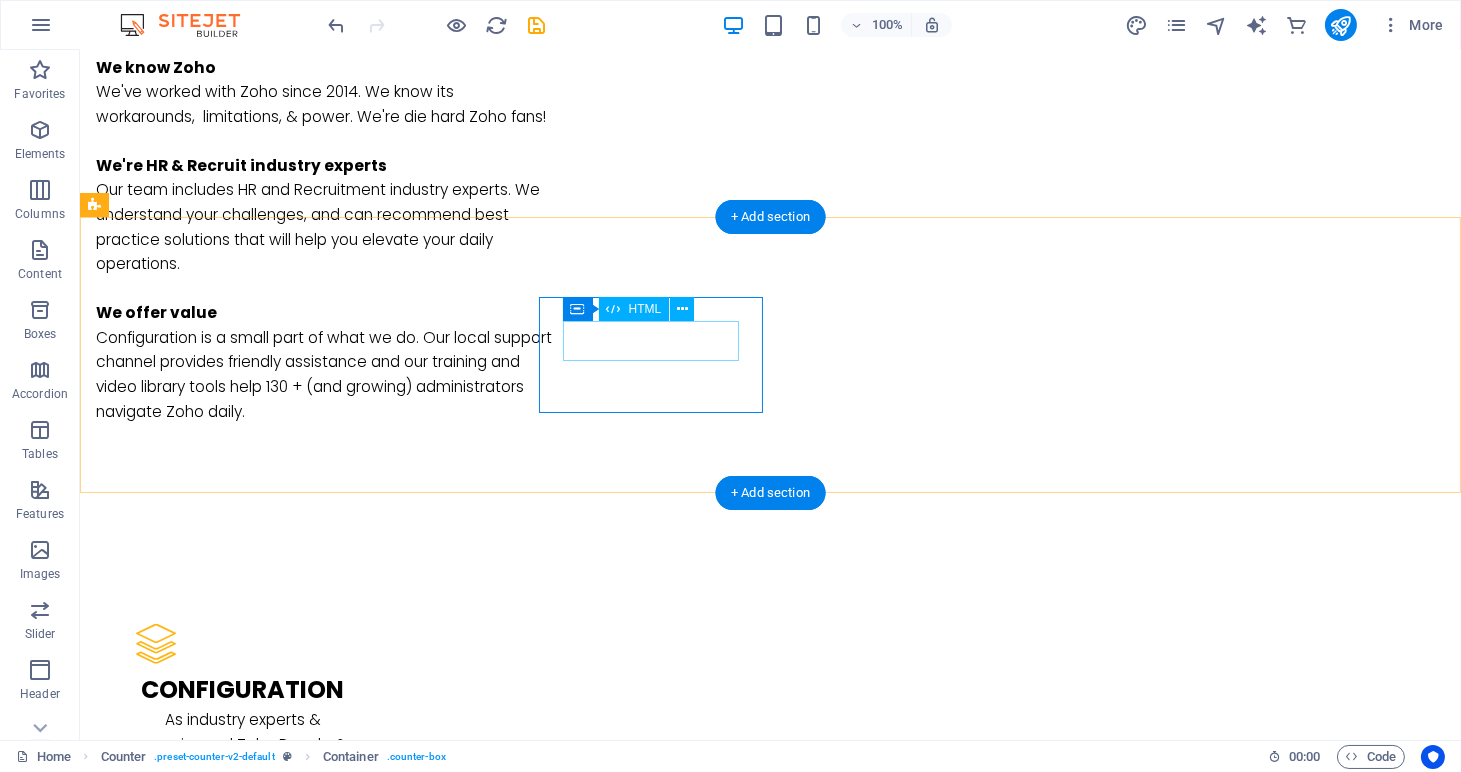 scroll, scrollTop: 2658, scrollLeft: 0, axis: vertical 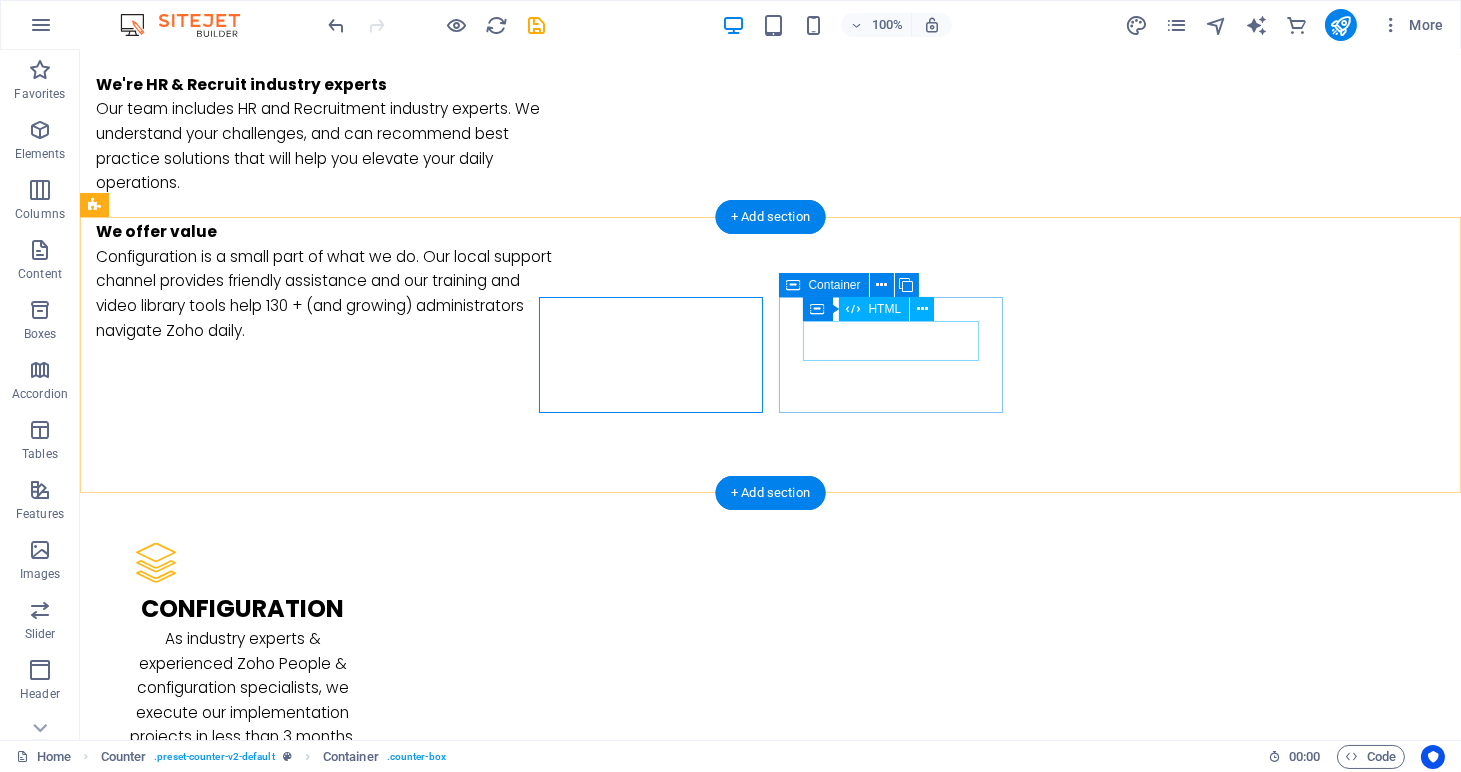 click on "211  M" at bounding box center (208, 2684) 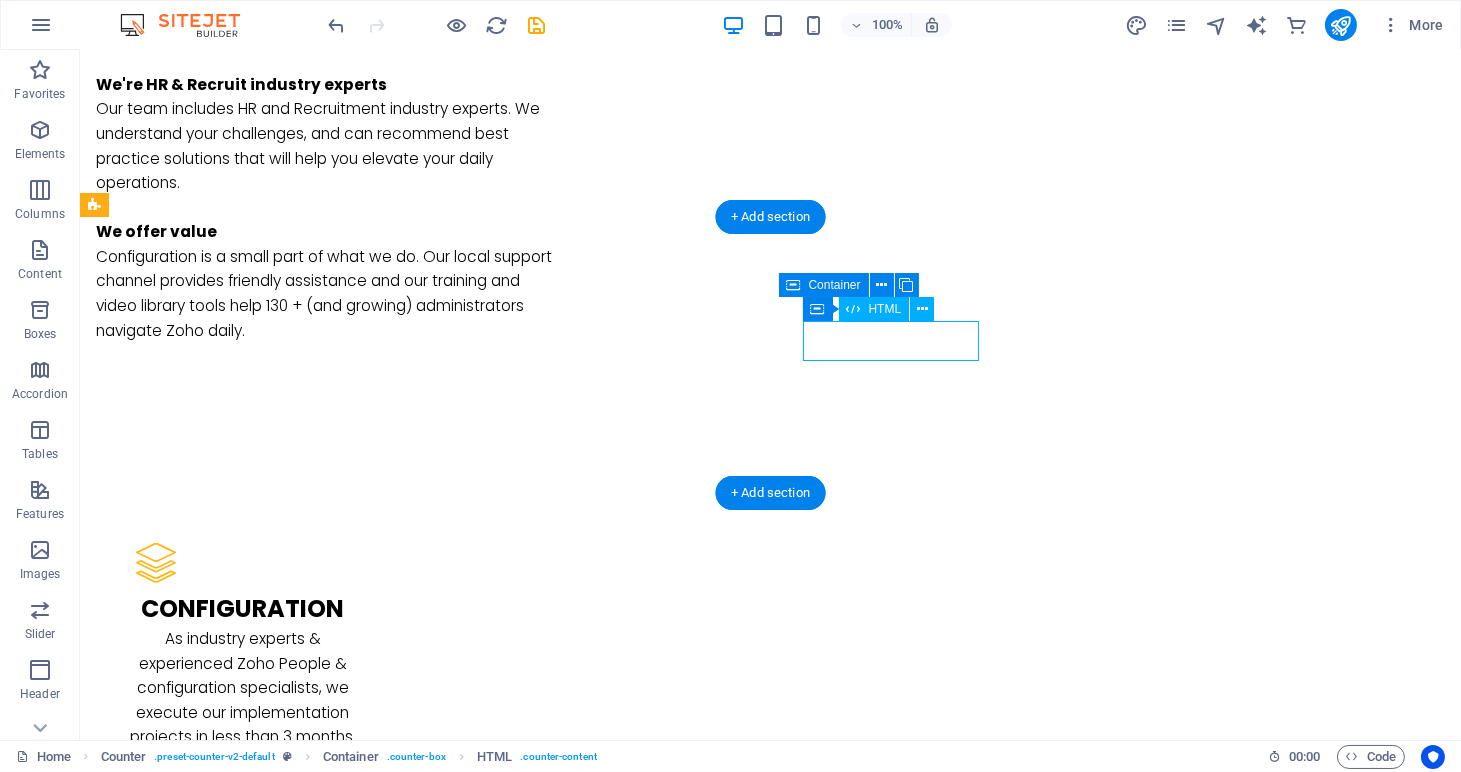 click on "211  M" at bounding box center (208, 2684) 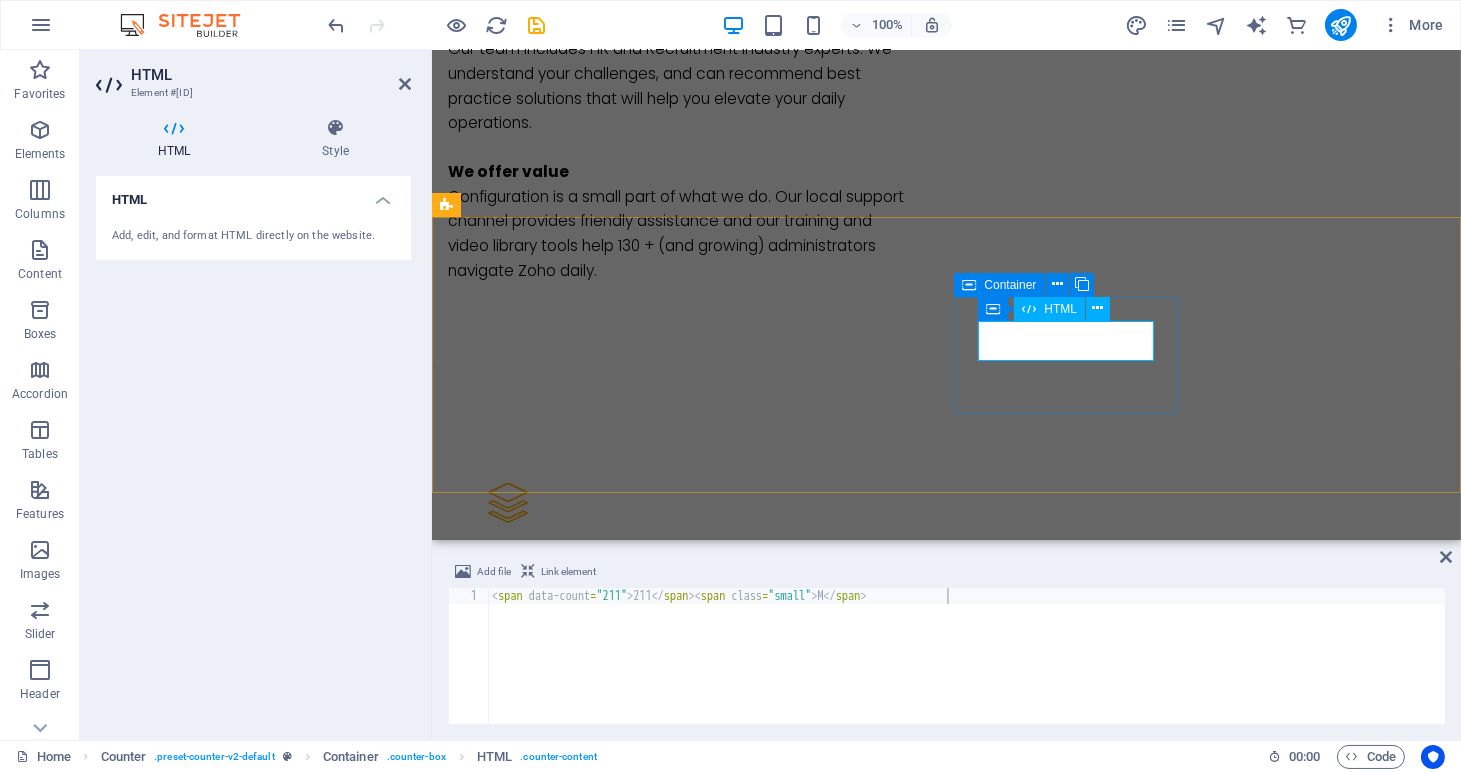click on "211  M" at bounding box center [559, 2624] 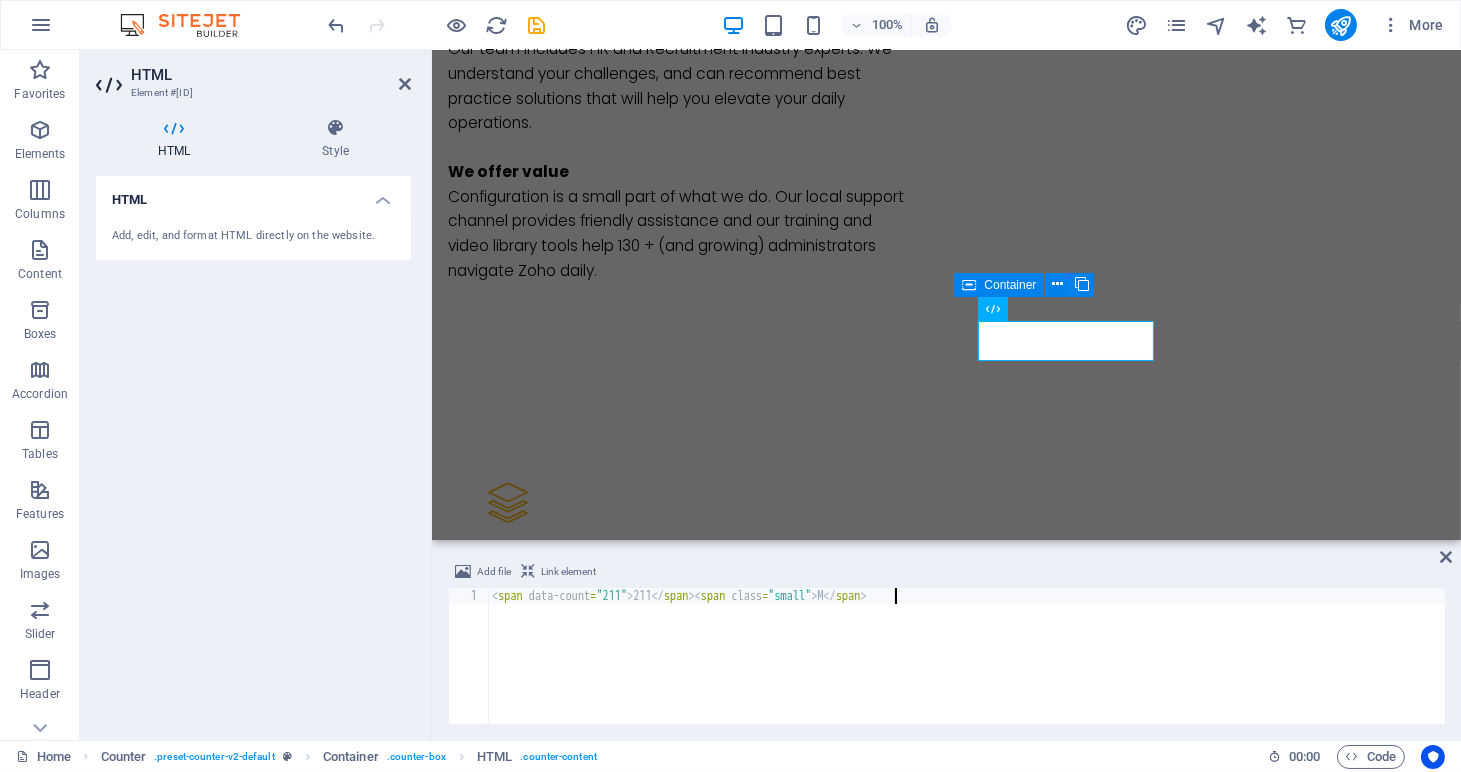 click on "< span   data-count = "211" > 211 </ span > < span   class = "small" >  M </ span >" at bounding box center (966, 672) 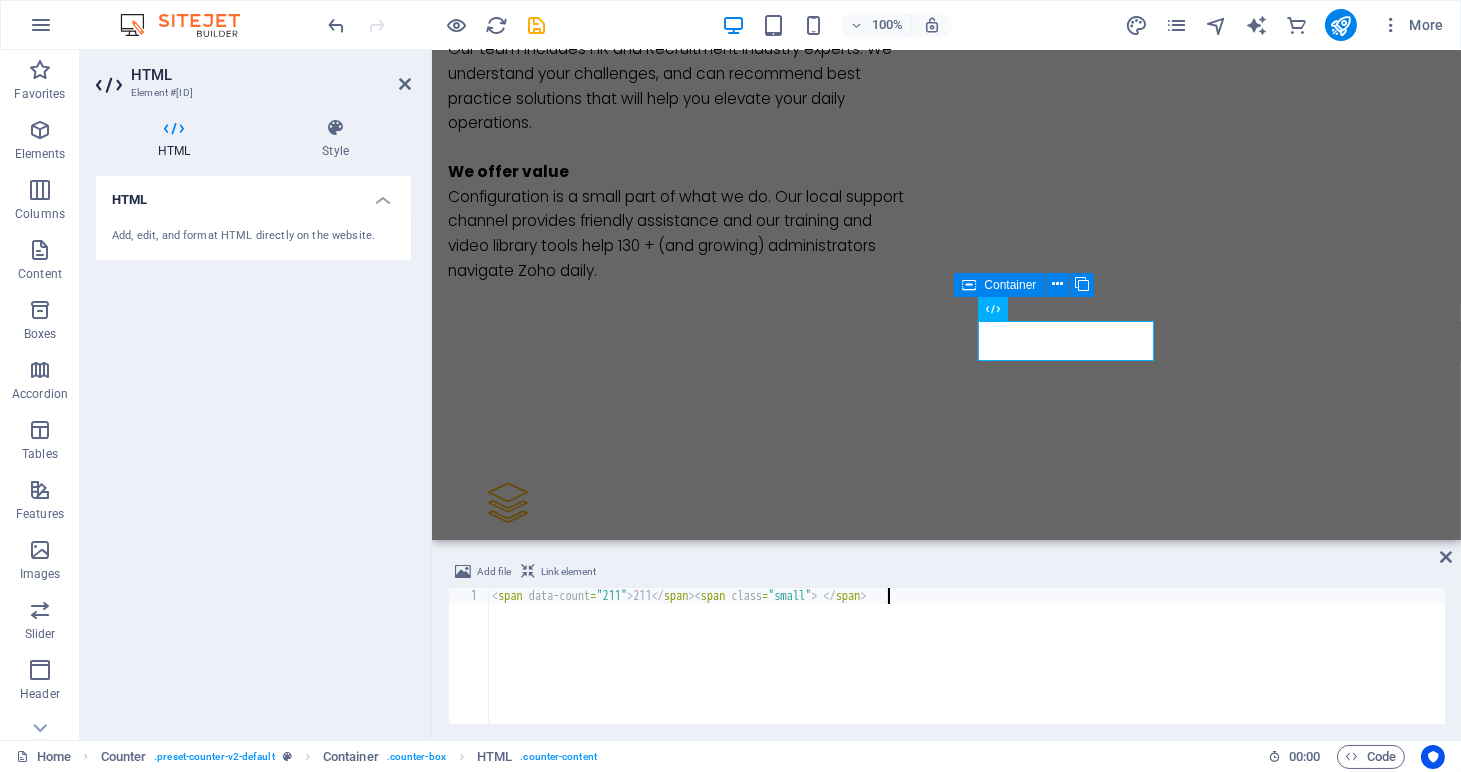 type on "<span data-count="211">211</span><span class="small"></span>" 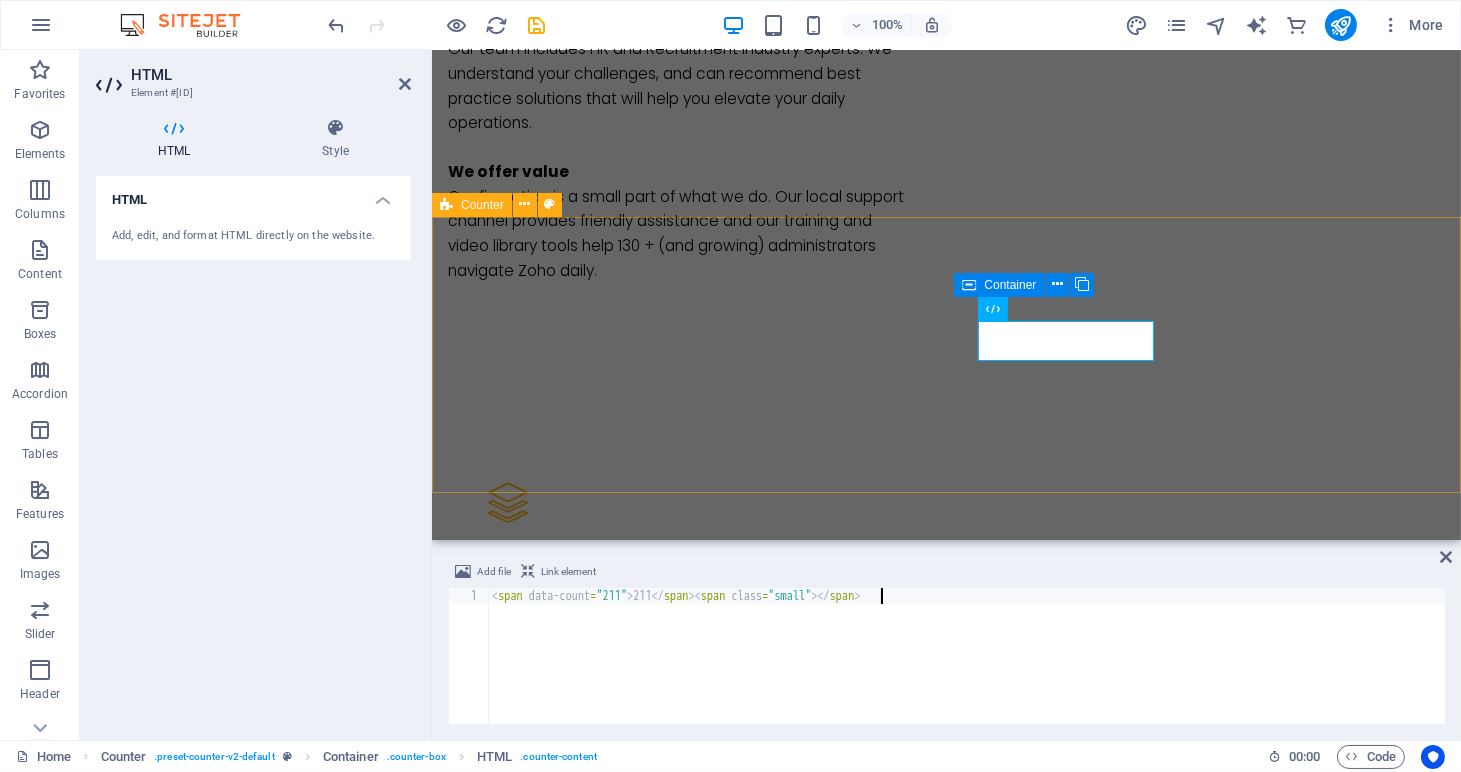 click on "89 Full implementations 18 Exits 211 HELP VIDEOS 9 Countries invested in" at bounding box center [945, 2576] 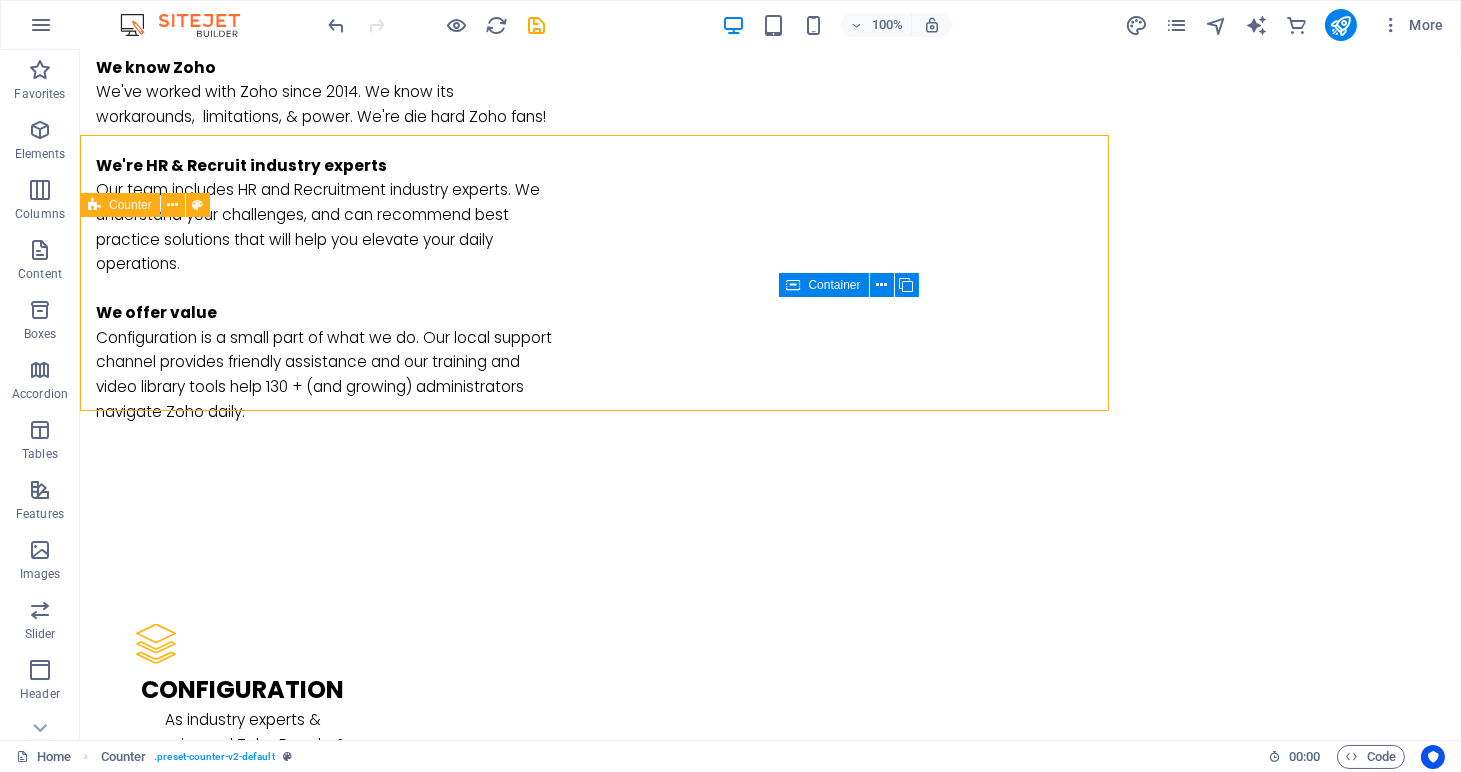 scroll, scrollTop: 2658, scrollLeft: 0, axis: vertical 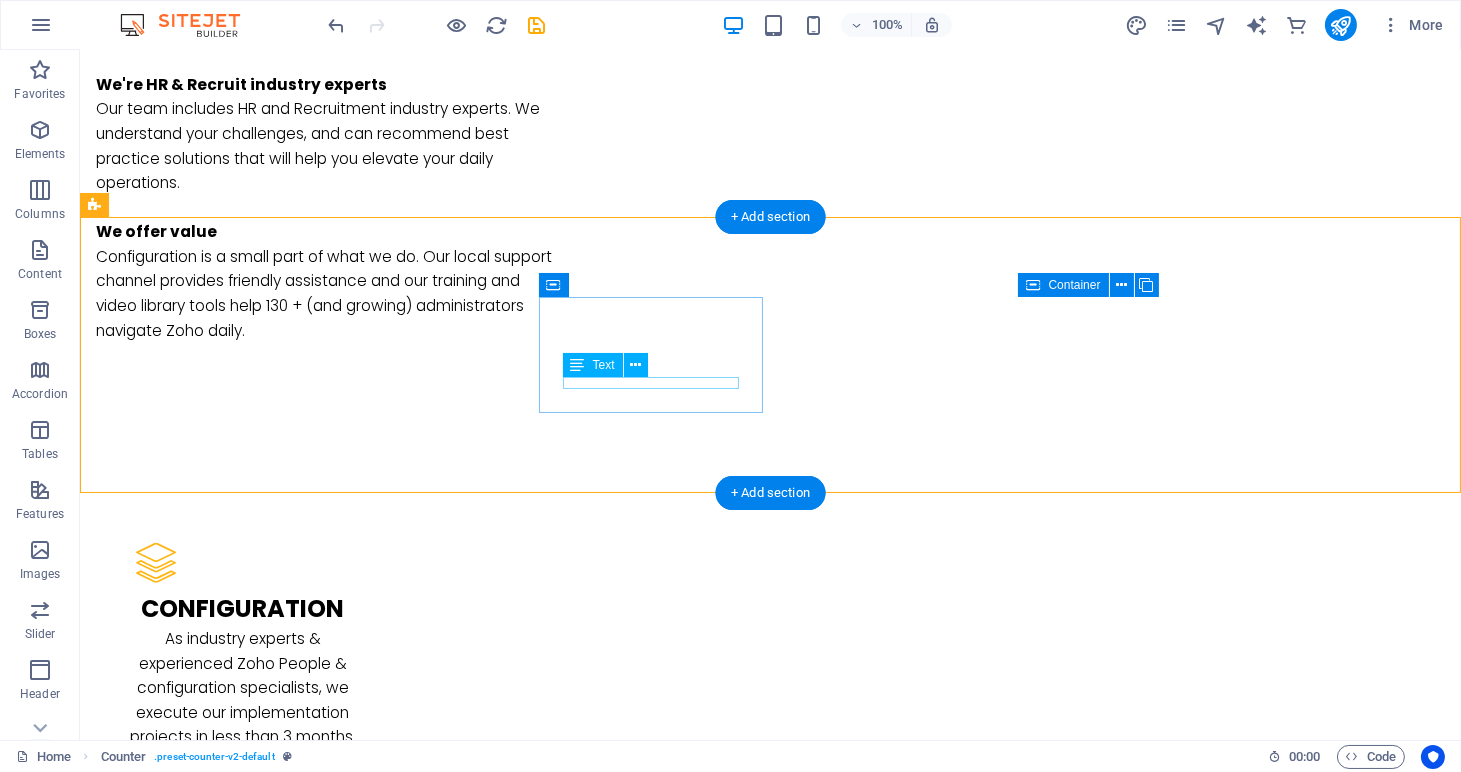 click on "Exits" at bounding box center [208, 2602] 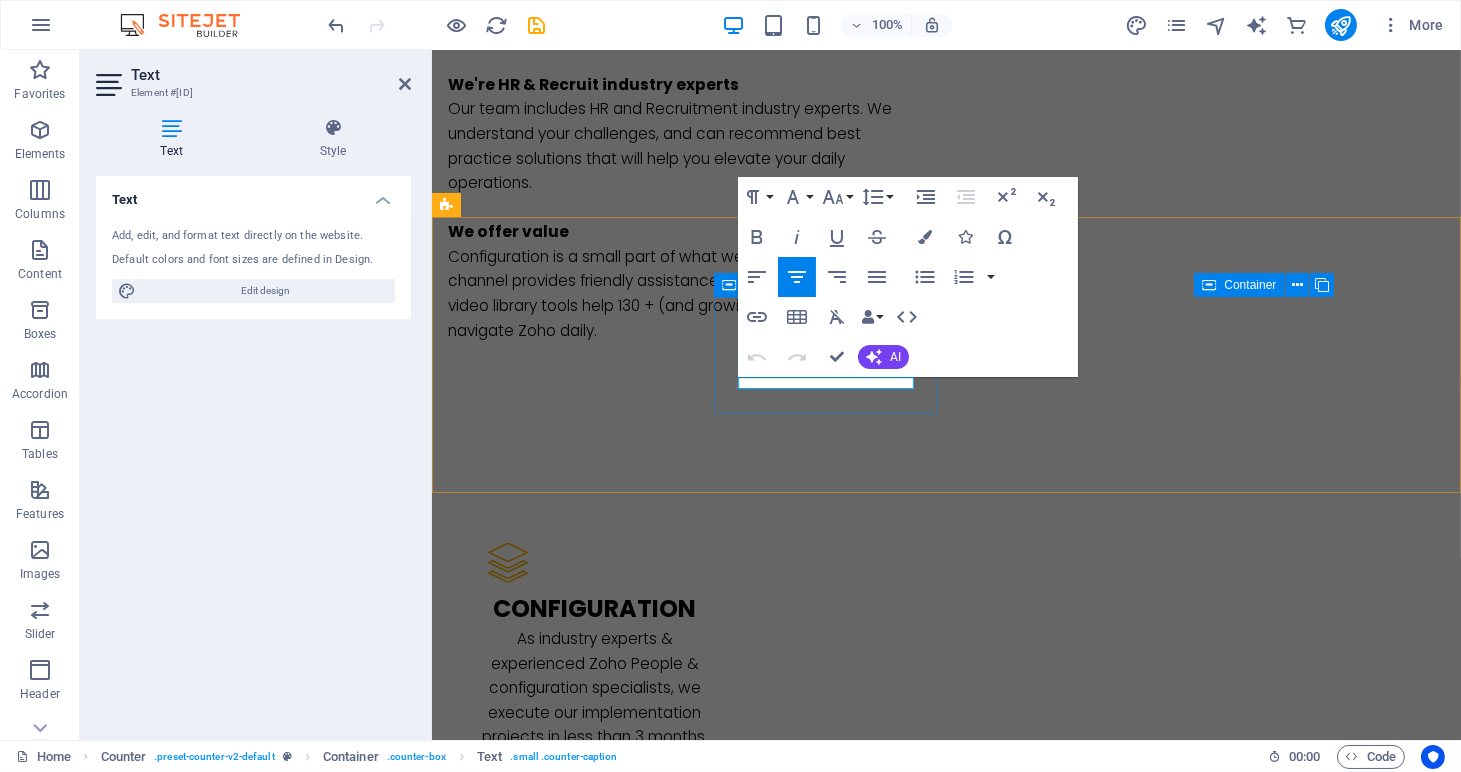 click on "Exits" at bounding box center [559, 2602] 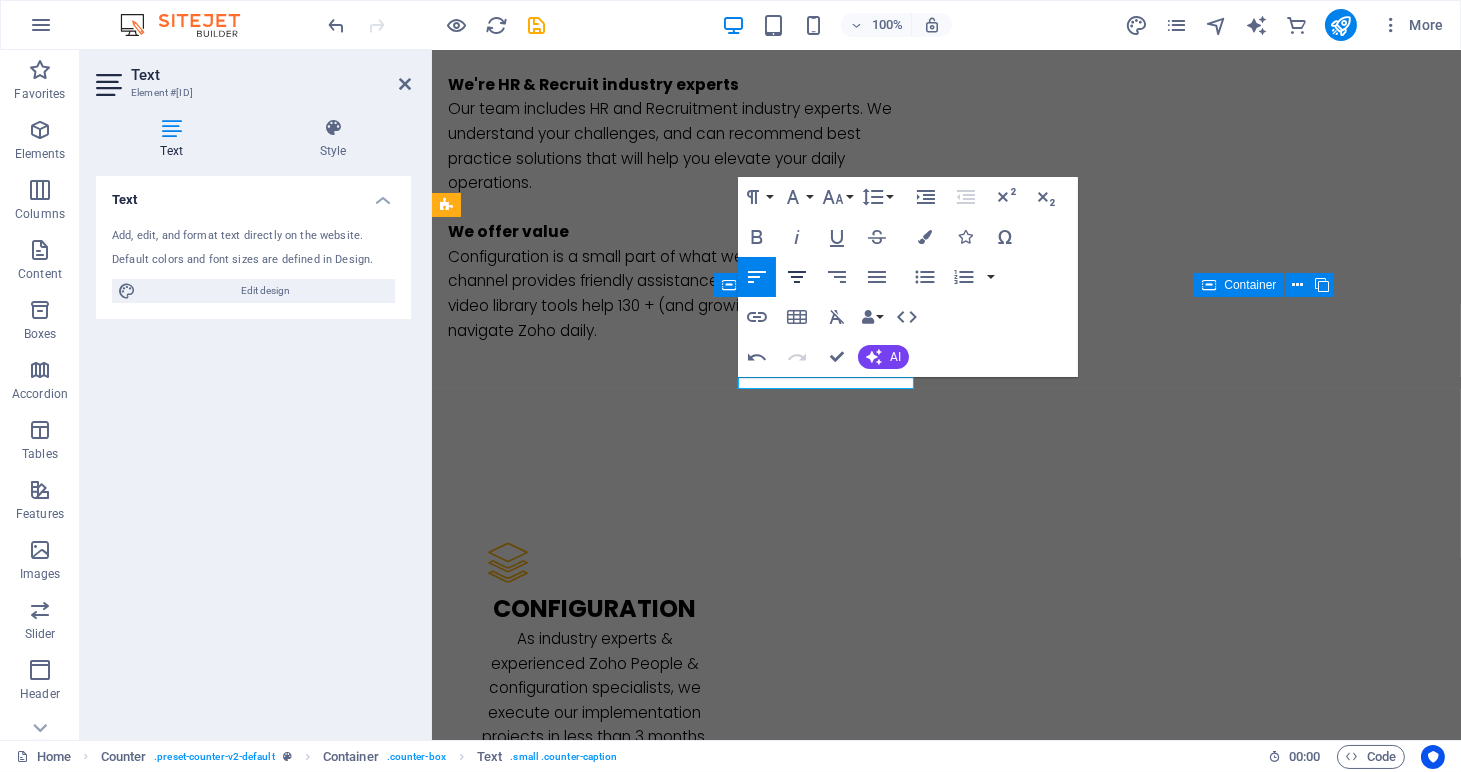 click 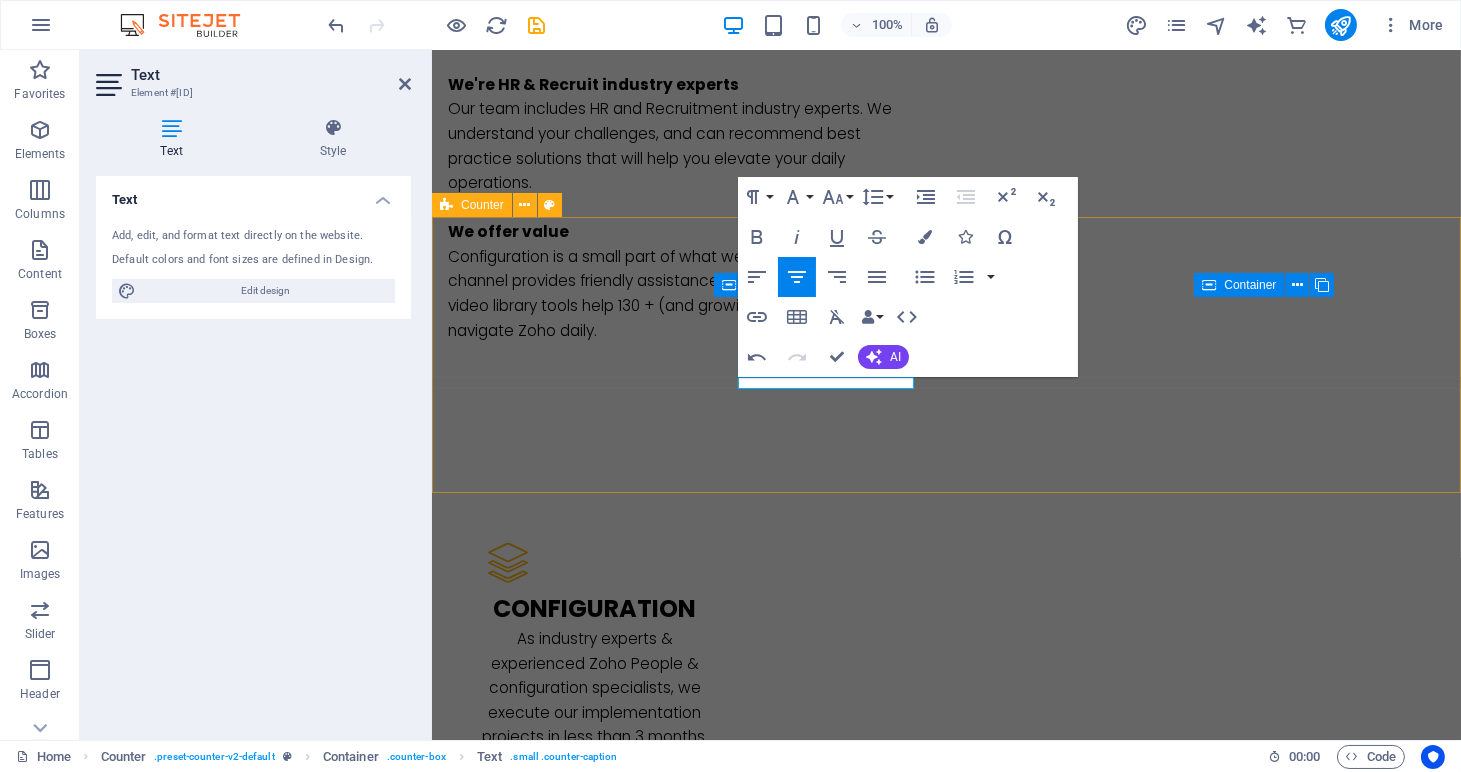 click on "89 Full implementations 18 ​Administrators we support 211 HELP VIDEOS 9 Countries invested in" at bounding box center (945, 2642) 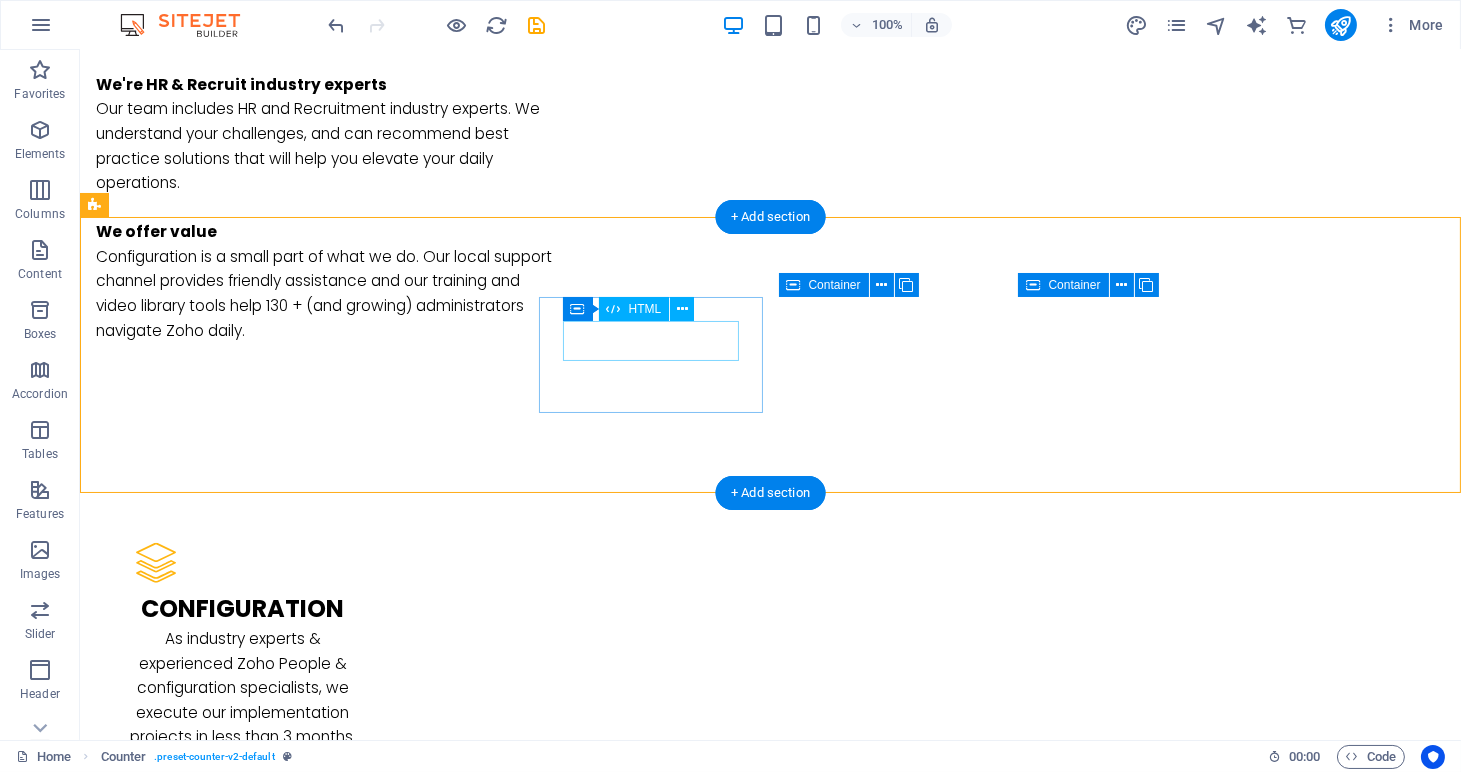 click on "18" at bounding box center (208, 2560) 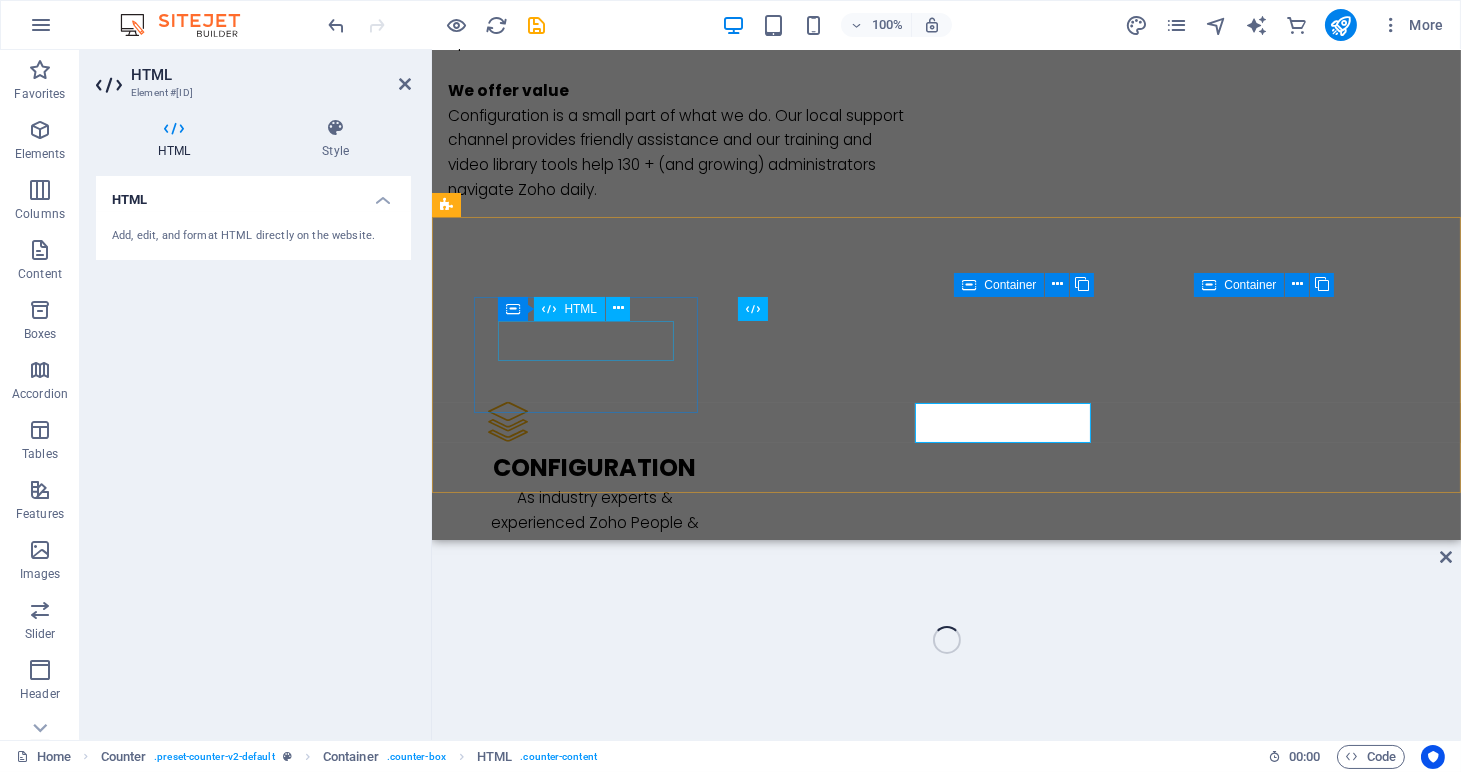 scroll, scrollTop: 2577, scrollLeft: 0, axis: vertical 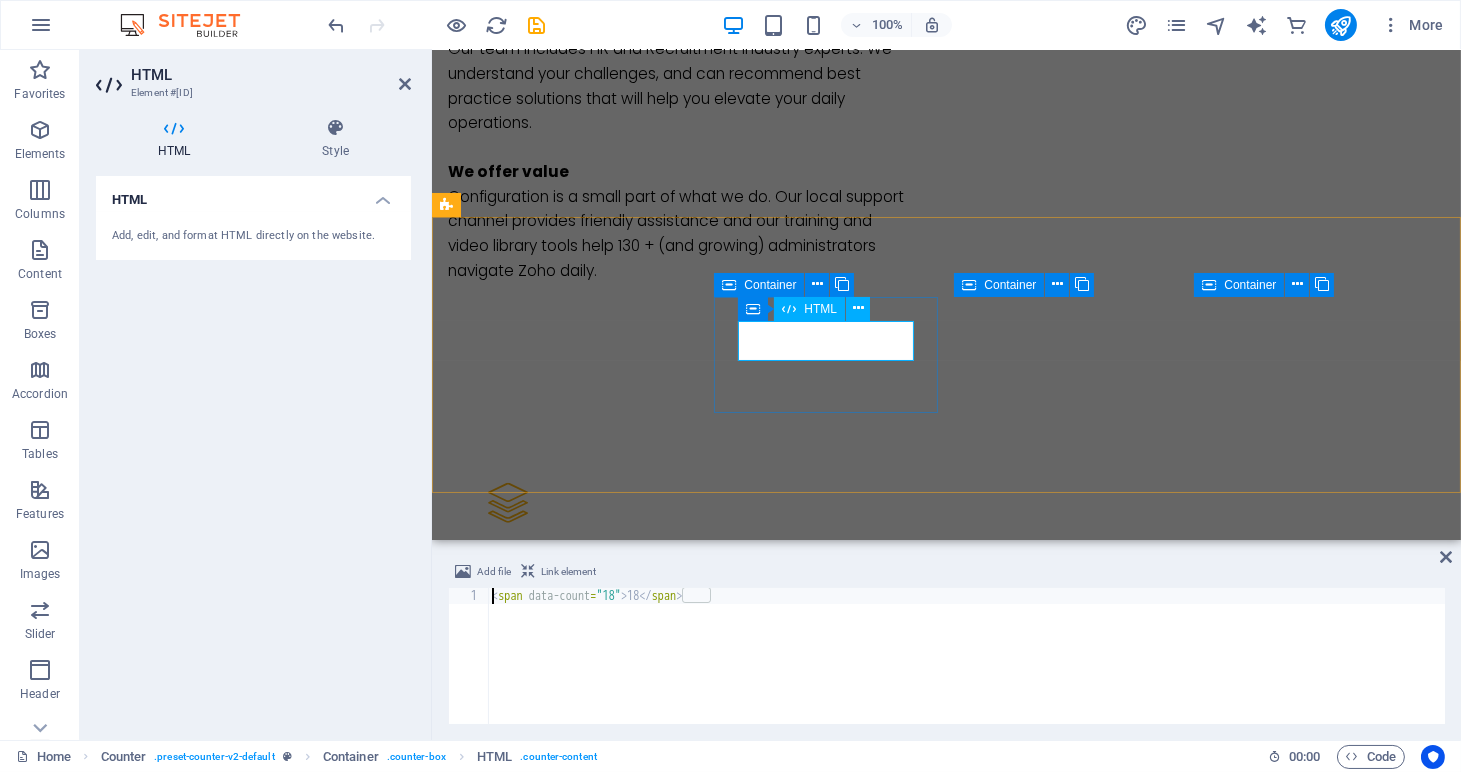 click on "18" at bounding box center (559, 2500) 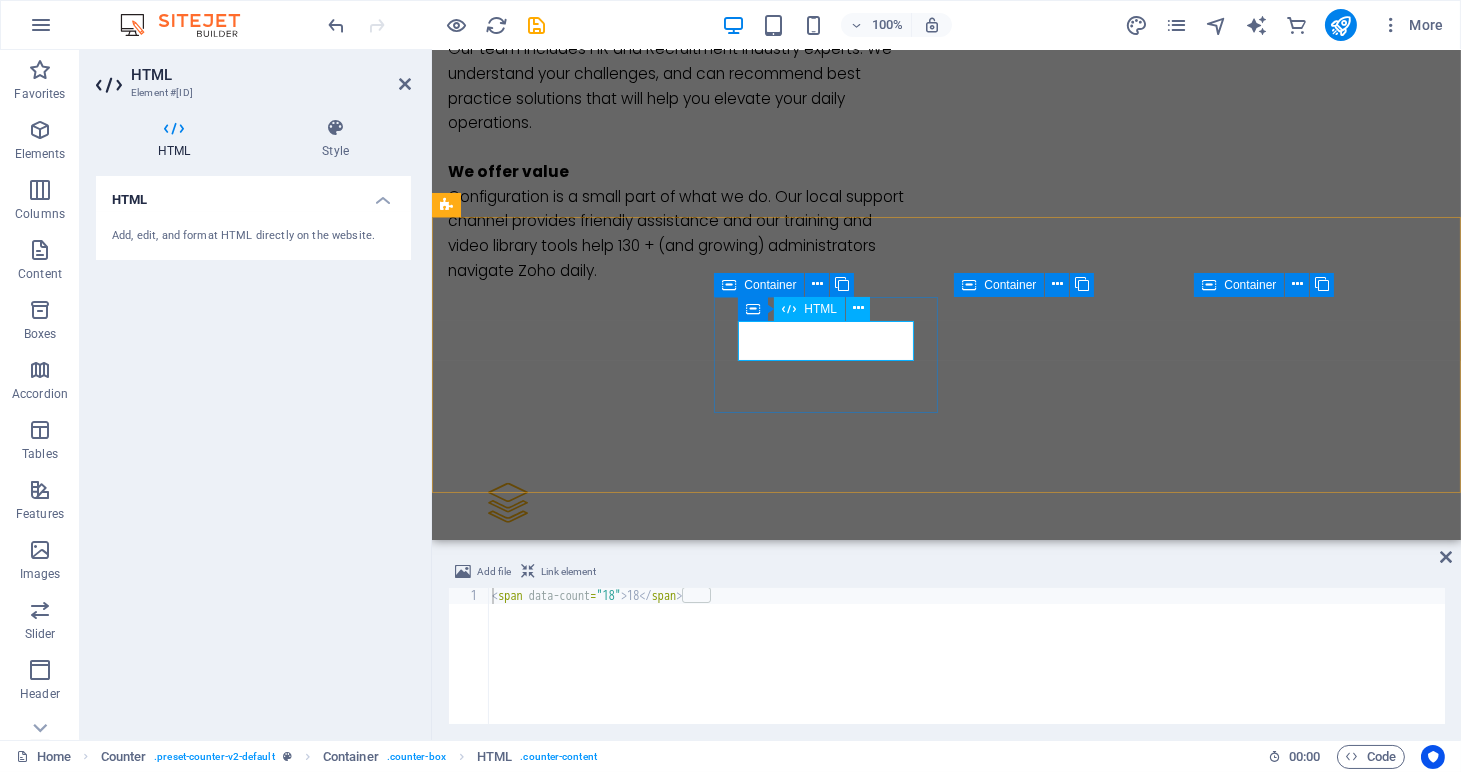 click on "18" at bounding box center [559, 2500] 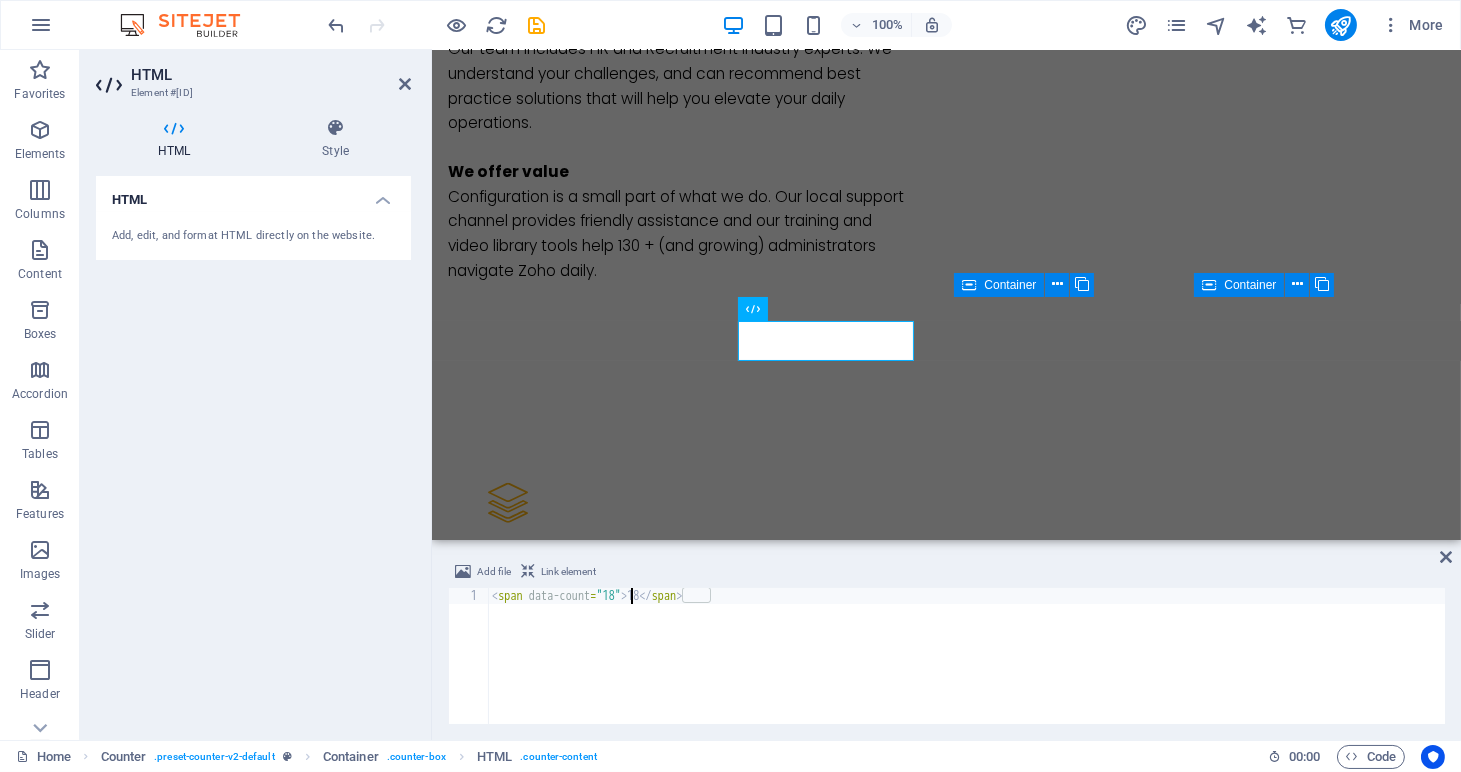 click on "< span   data-count = "18" > 18 </ span >" at bounding box center [966, 672] 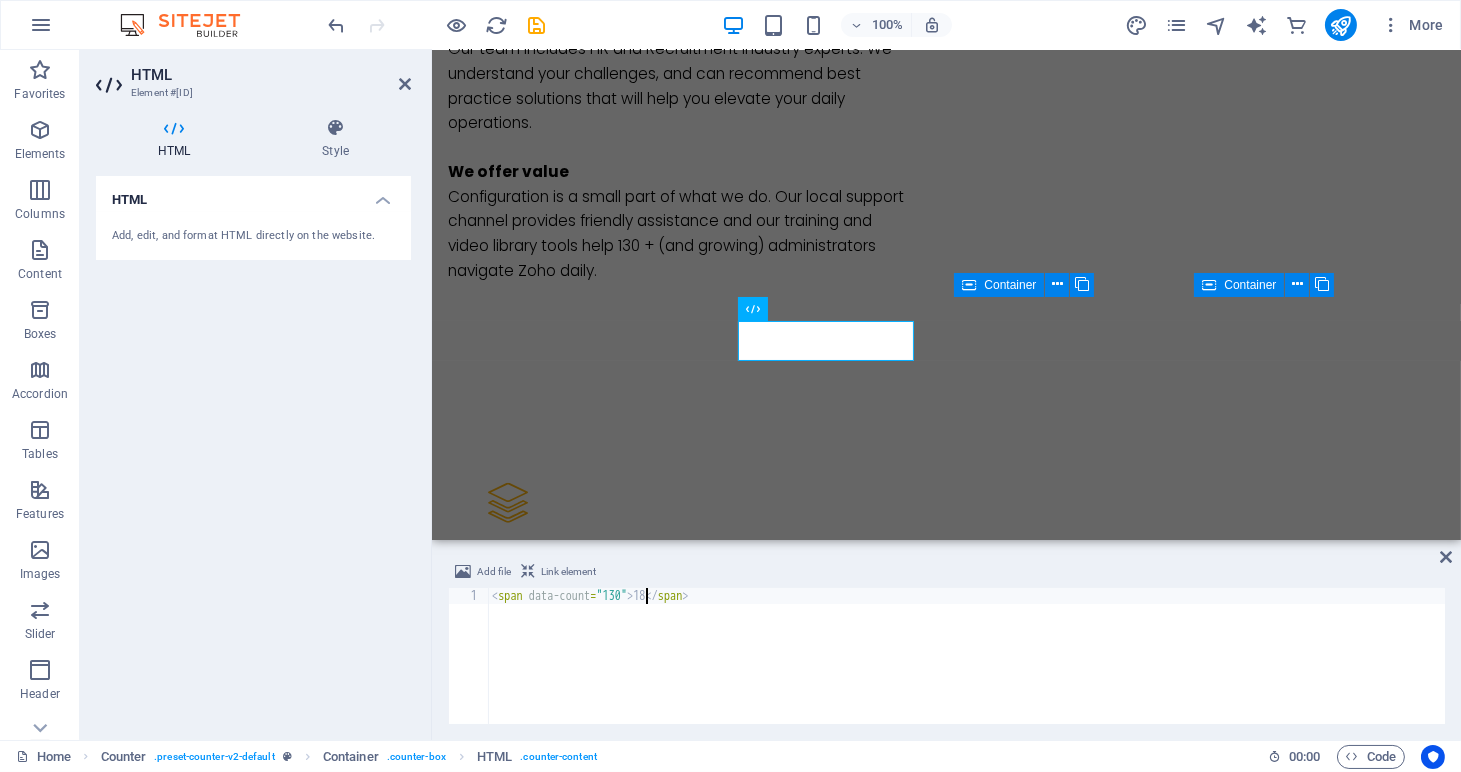 scroll, scrollTop: 0, scrollLeft: 12, axis: horizontal 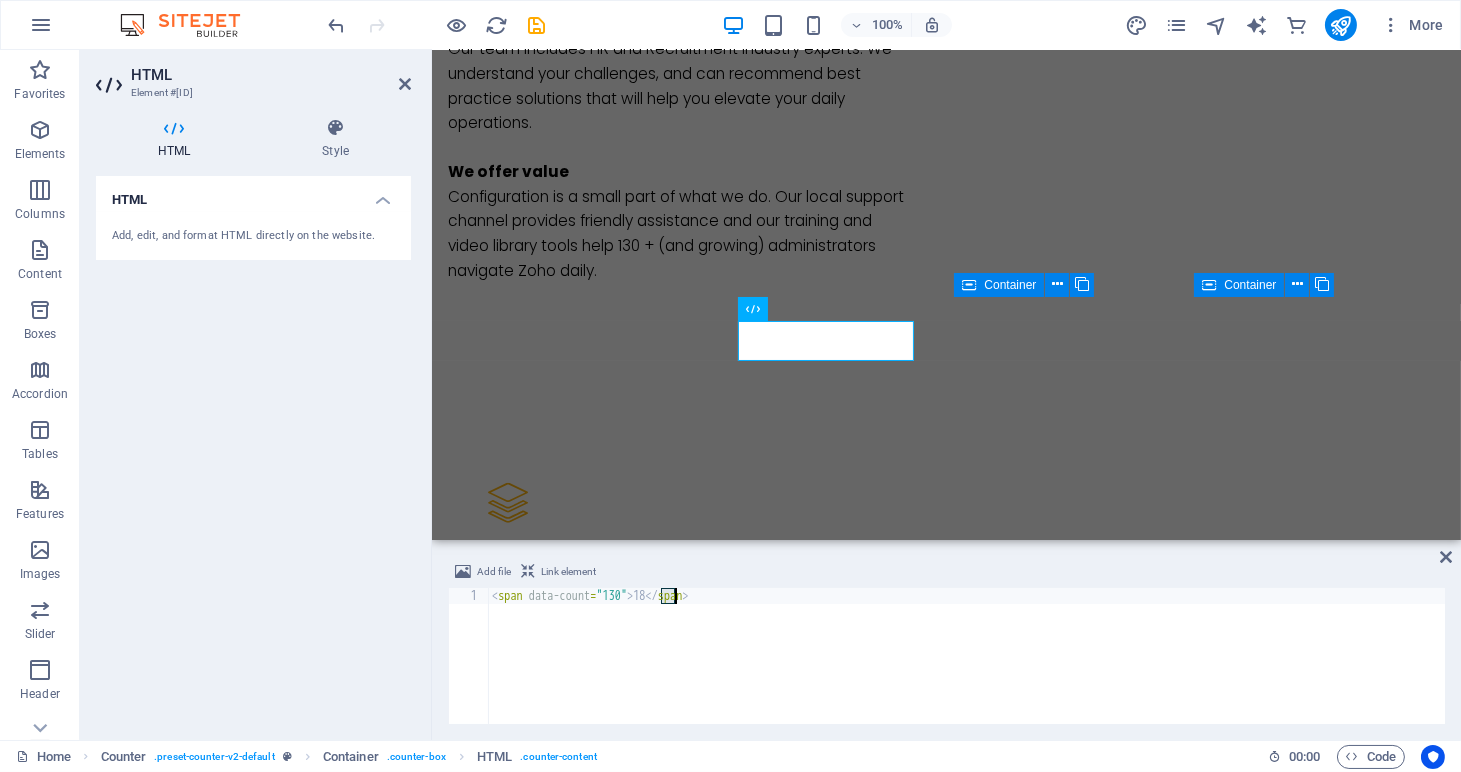 click on "< span   data-count = "130" > 18 </ span >" at bounding box center (966, 672) 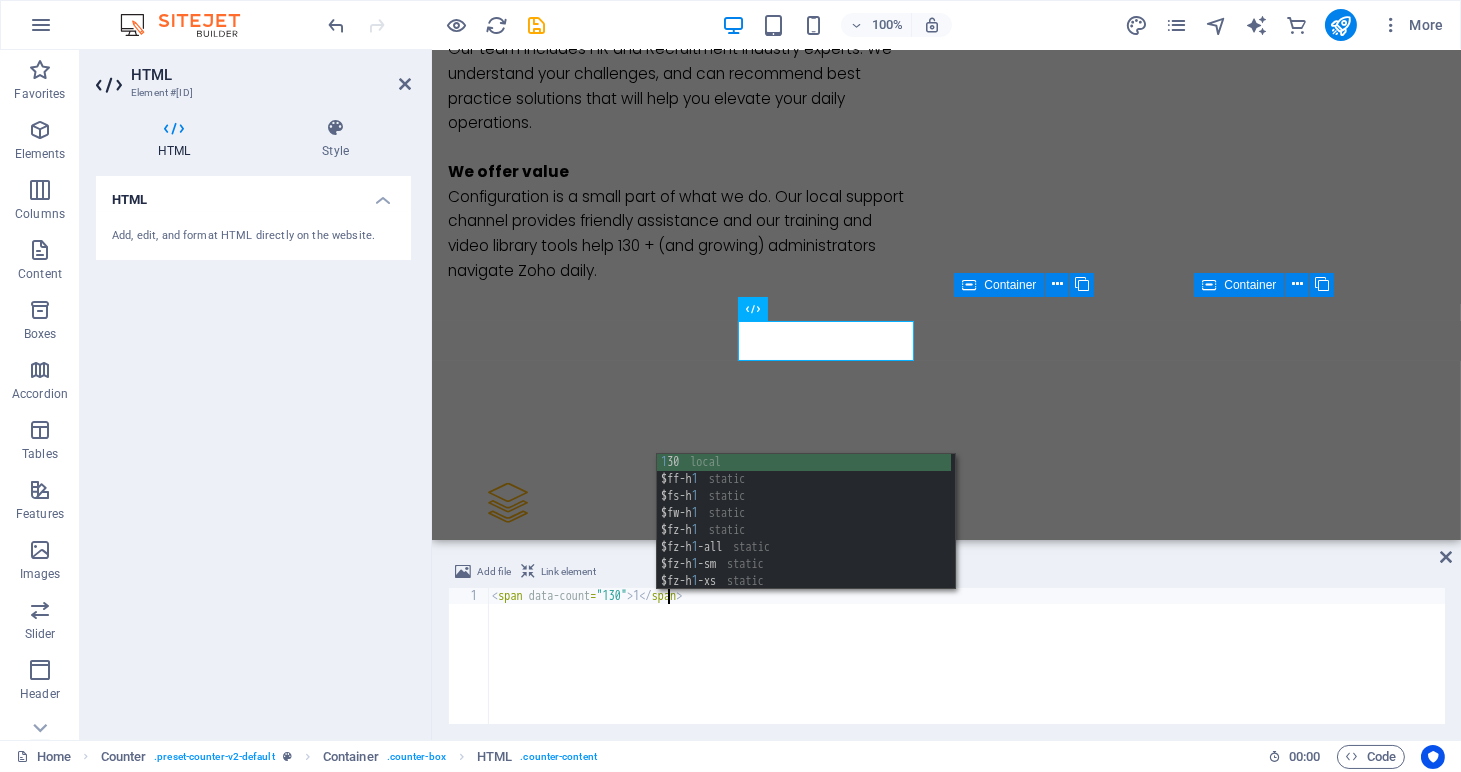 scroll, scrollTop: 0, scrollLeft: 15, axis: horizontal 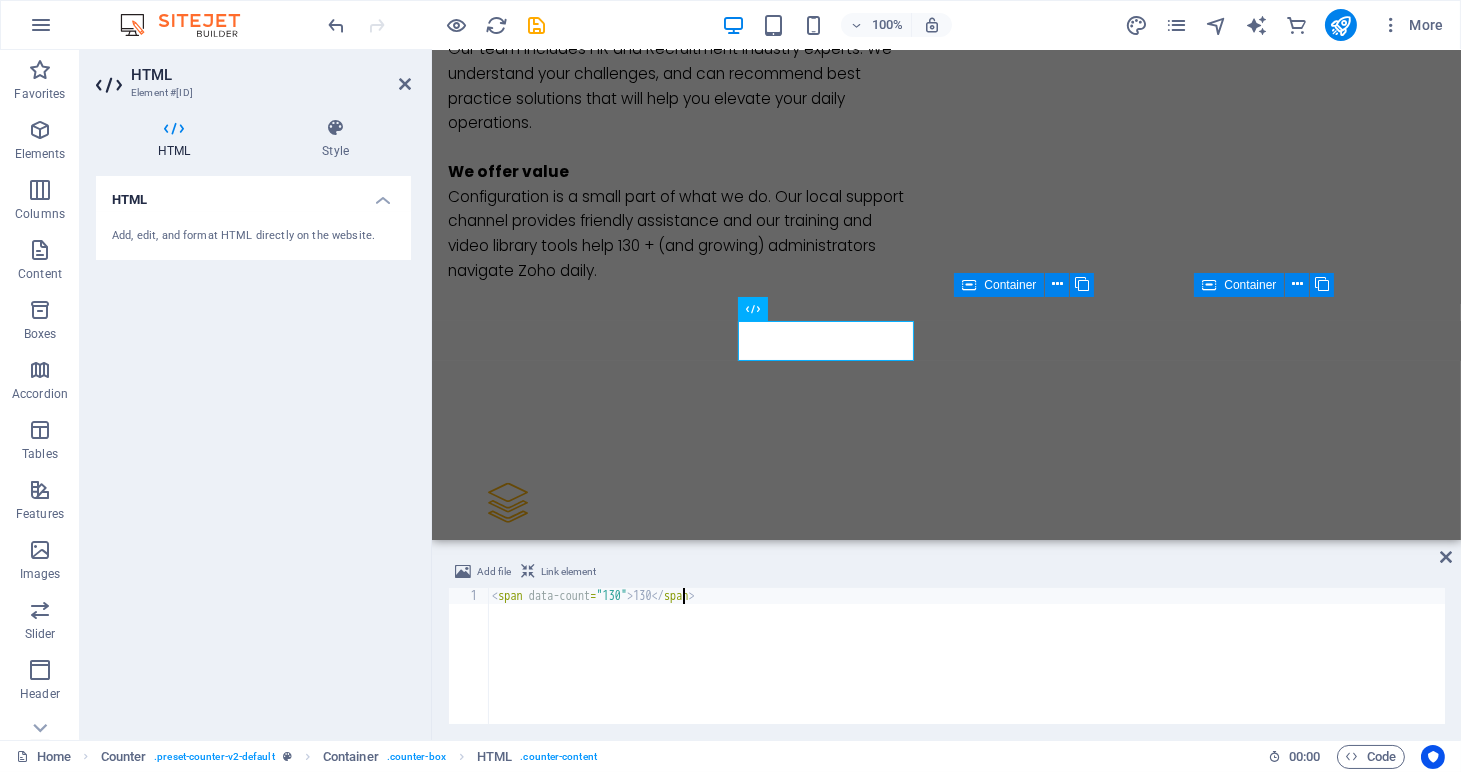 click on "< span   data-count = "130" > 130 </ span >" at bounding box center [966, 672] 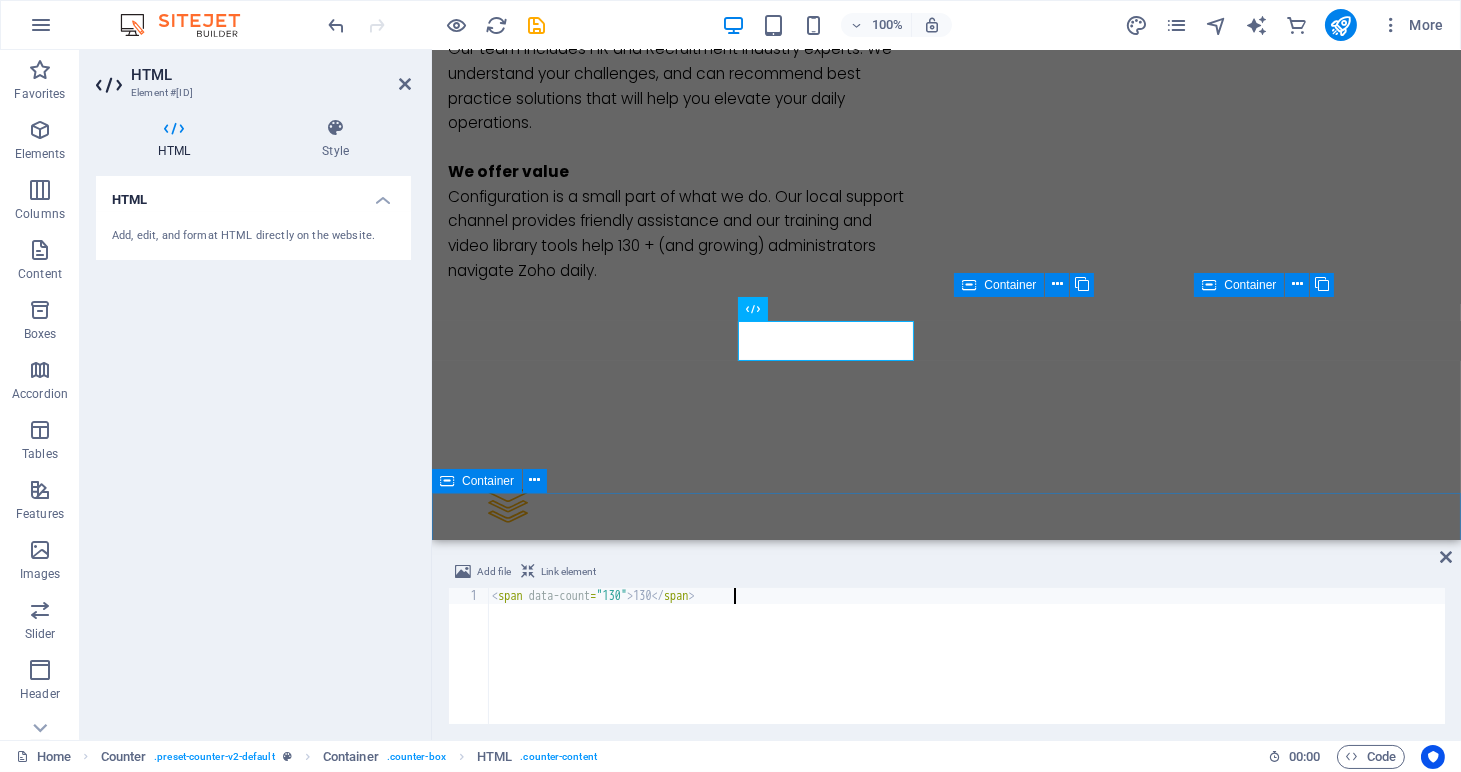 type on "<span data-count="130">130</span>" 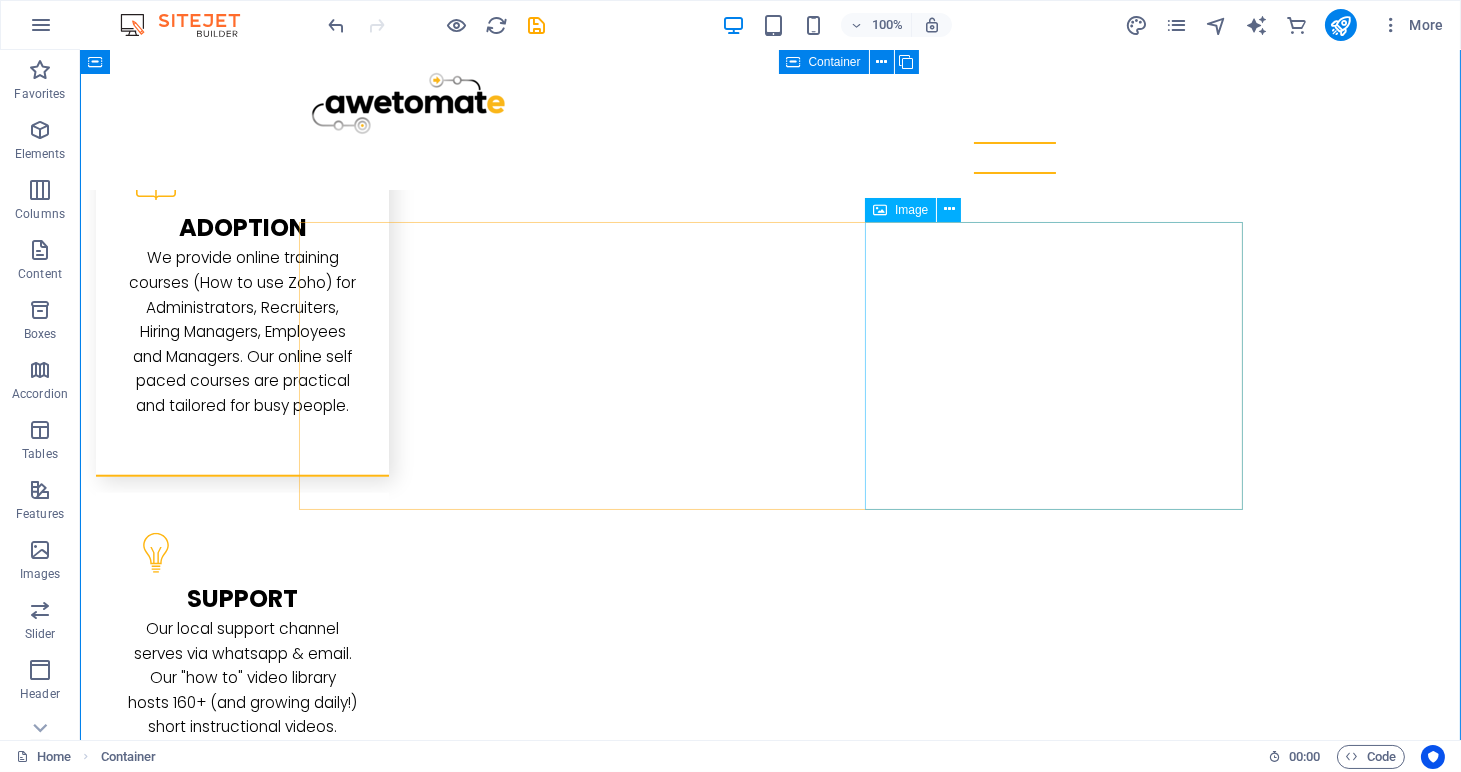 scroll, scrollTop: 3325, scrollLeft: 0, axis: vertical 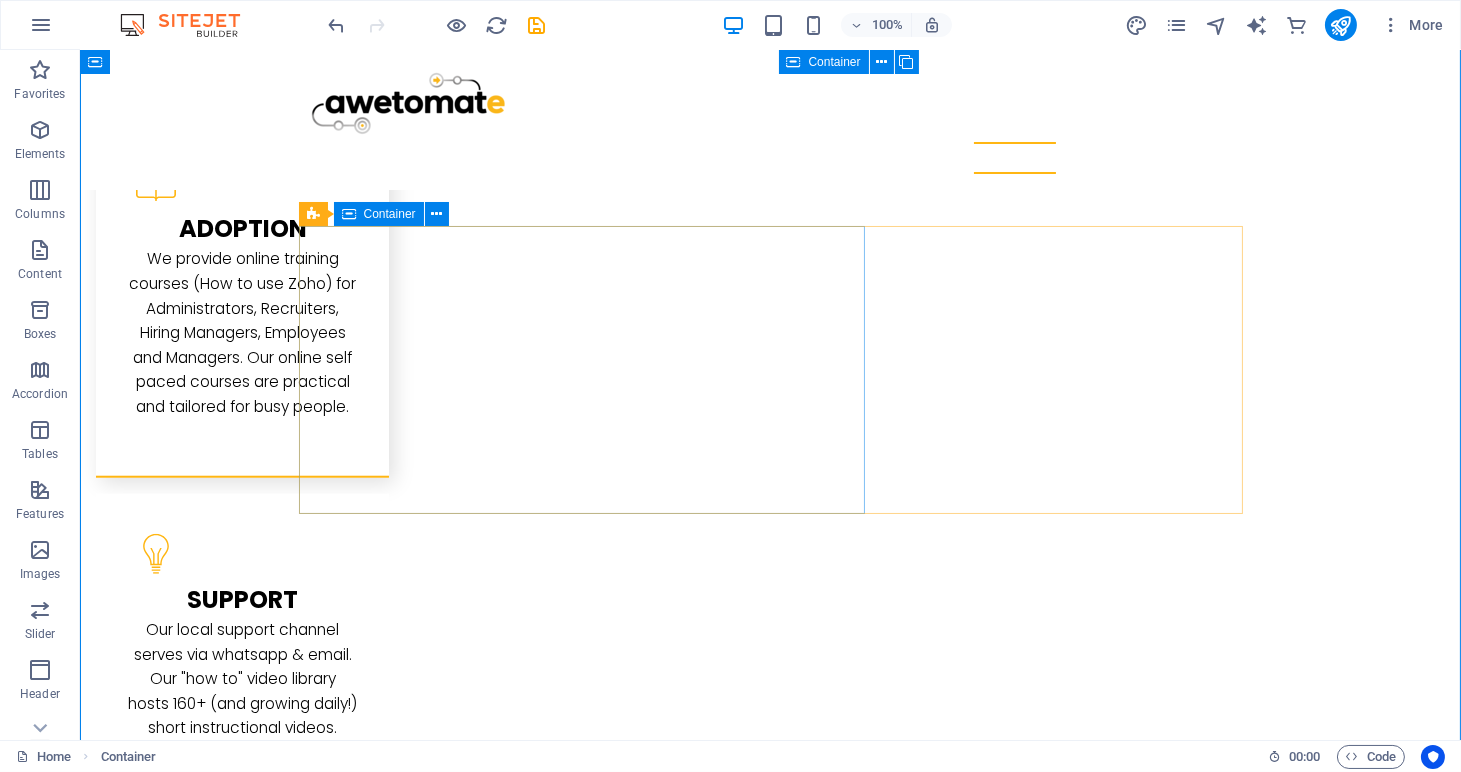 click on "I ndustries Lorem ipsum dolor sit amet, consectetuer adipiscing elit. Aenean commodo ligula eget dolor. Lorem ipsum dolor sit amet, consectetuer adipiscing elit leget dolor. Lorem ipsum dolor sit amet, consectetuer adipiscing elit. Aenean commodo ligula eget dolor. Lorem ipsum dolor sit amet, consectetuer adipiscing elit dolor consectetuer adipiscing elit leget dolor. Lorem elit saget ipsum dolor sit amet, consectetuer." at bounding box center (771, 2889) 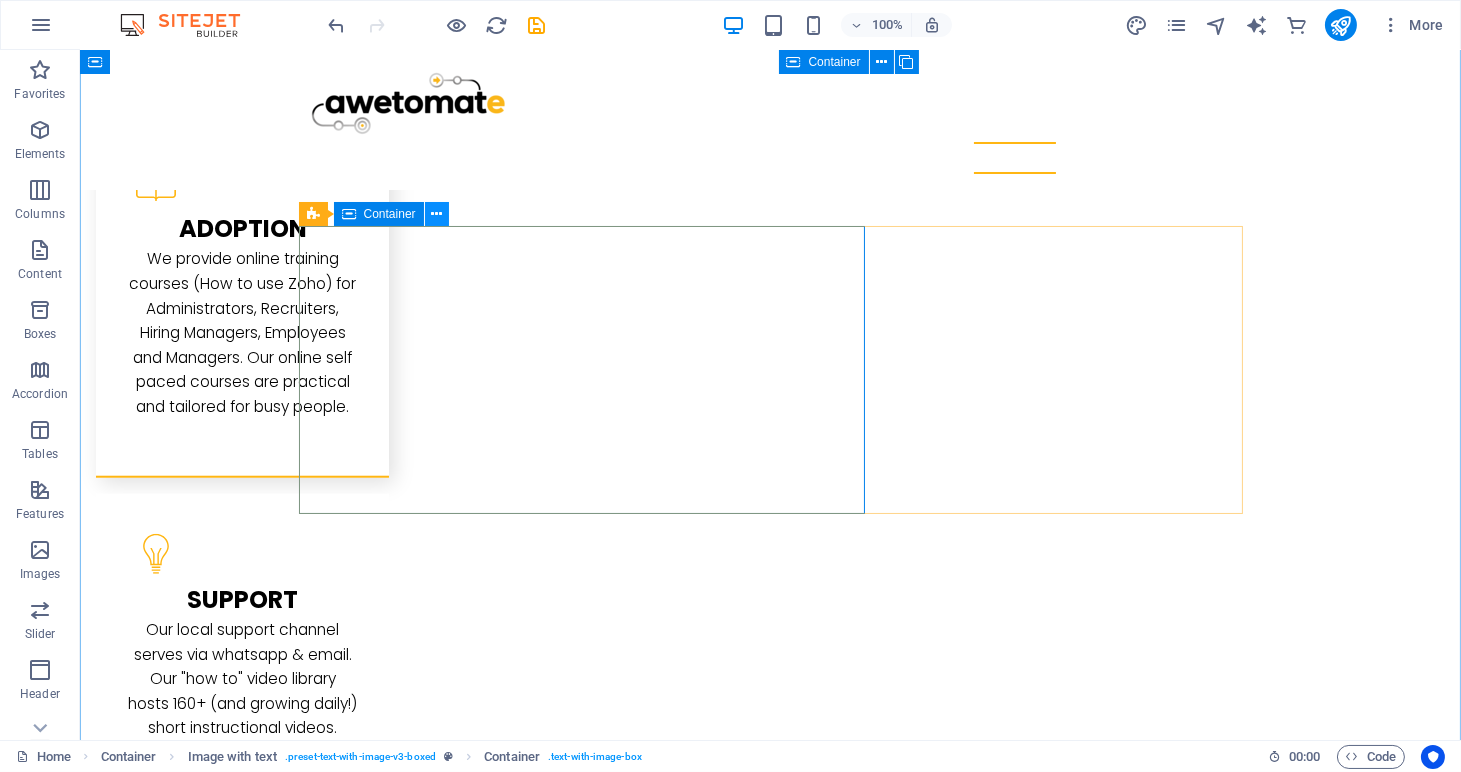 click at bounding box center [437, 214] 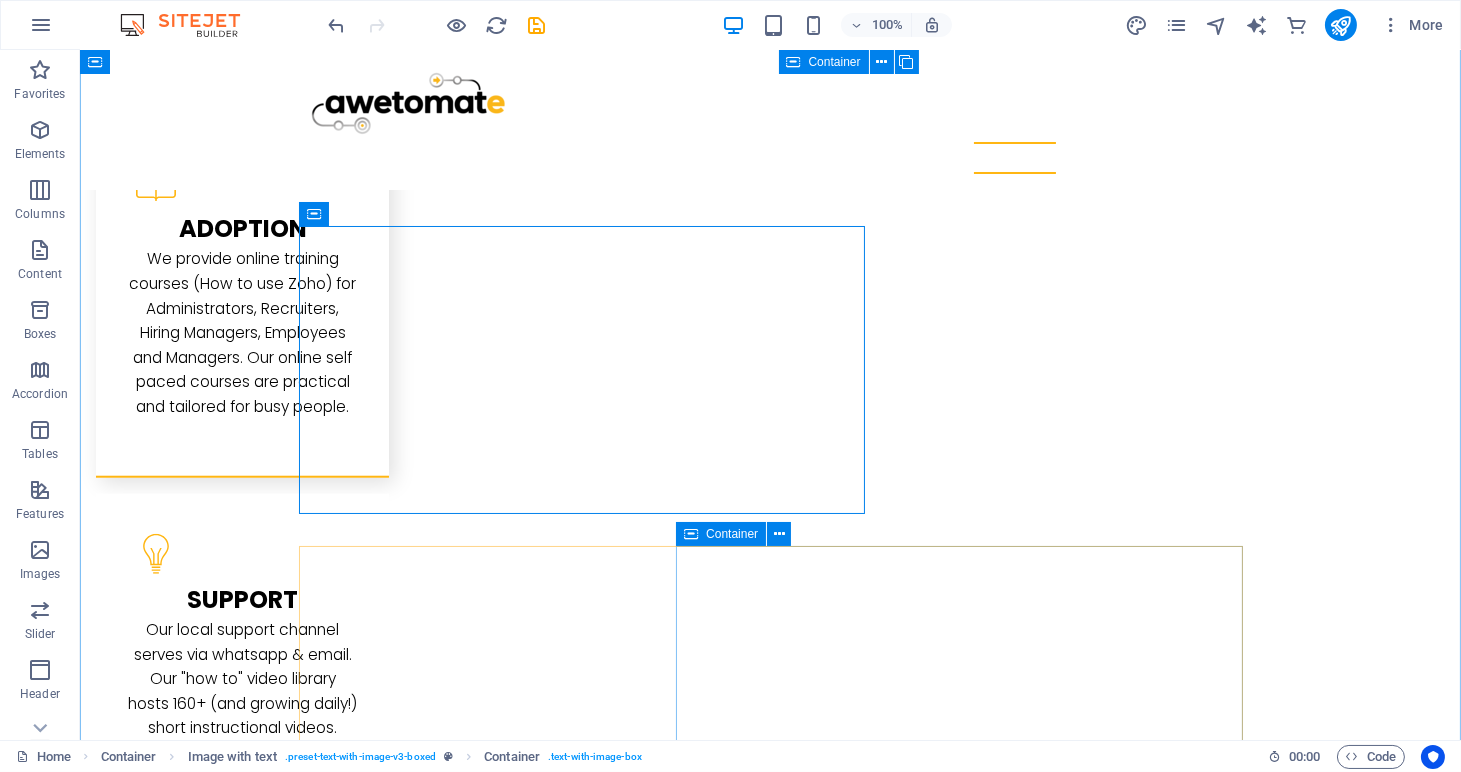 click on "L atest Project Lorem ipsum dolor sit amet, consectetuer adipiscing elit. Aenean commodo ligula eget dolor. Lorem ipsum dolor sit amet, consectetuer adipiscing elit leget dolor. Lorem ipsum dolor sit amet, consectetuer adipiscing elit. Aenean commodo ligula eget dolor. Lorem ipsum dolor sit amet, consectetuer adipiscing elit dolor consectetuer adipiscing elit leget dolor. Lorem elit saget ipsum dolor sit amet, consectetuer." at bounding box center (771, 3513) 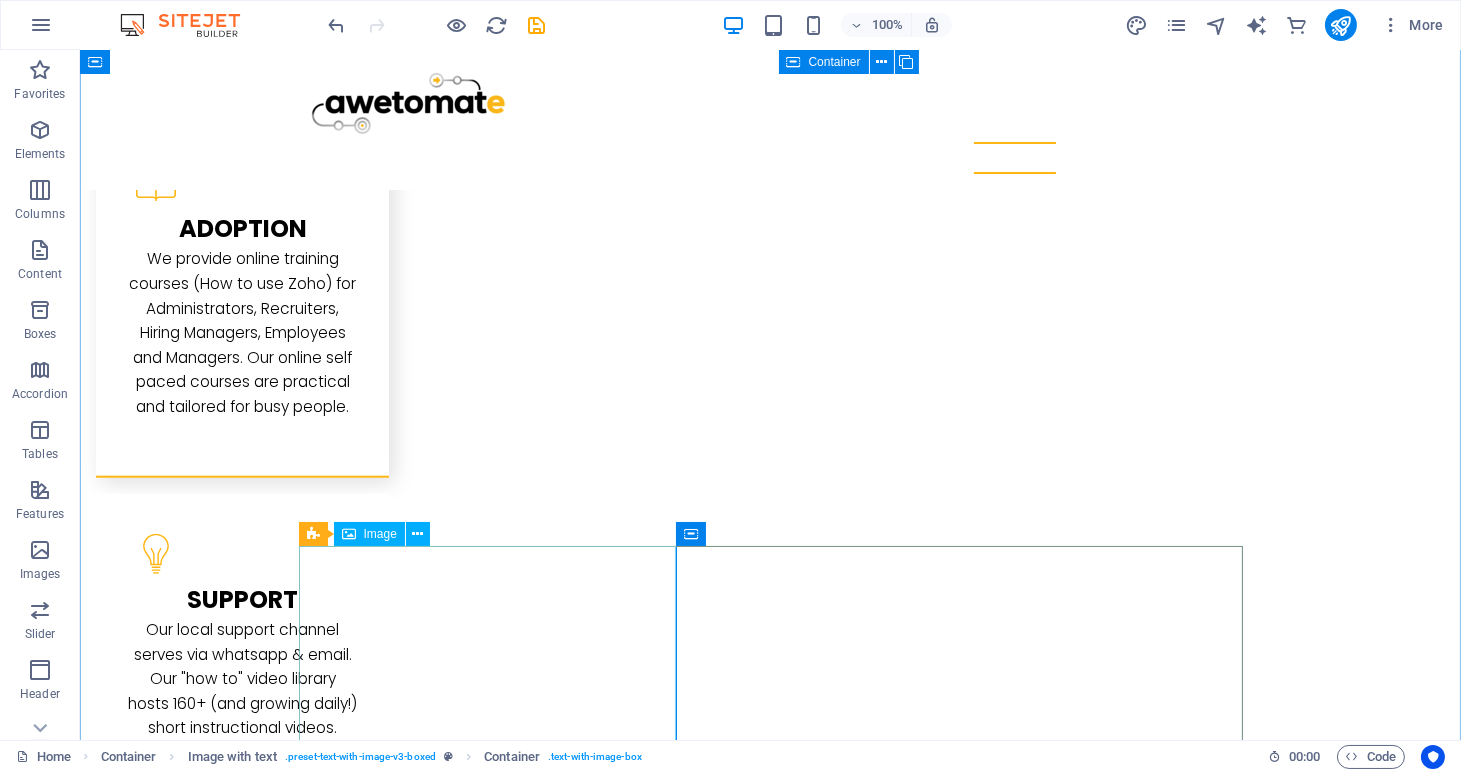 click at bounding box center [440, 3311] 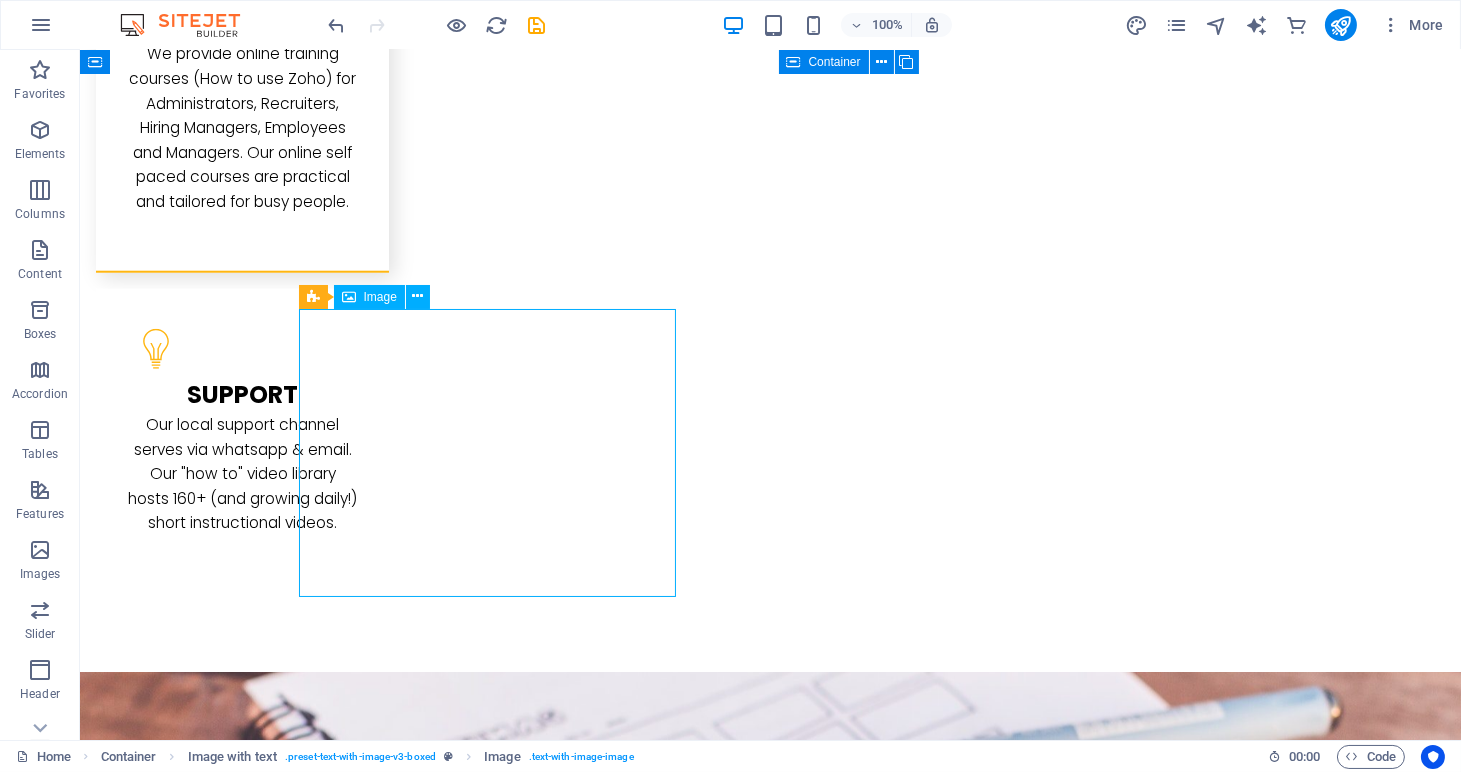 scroll, scrollTop: 3563, scrollLeft: 0, axis: vertical 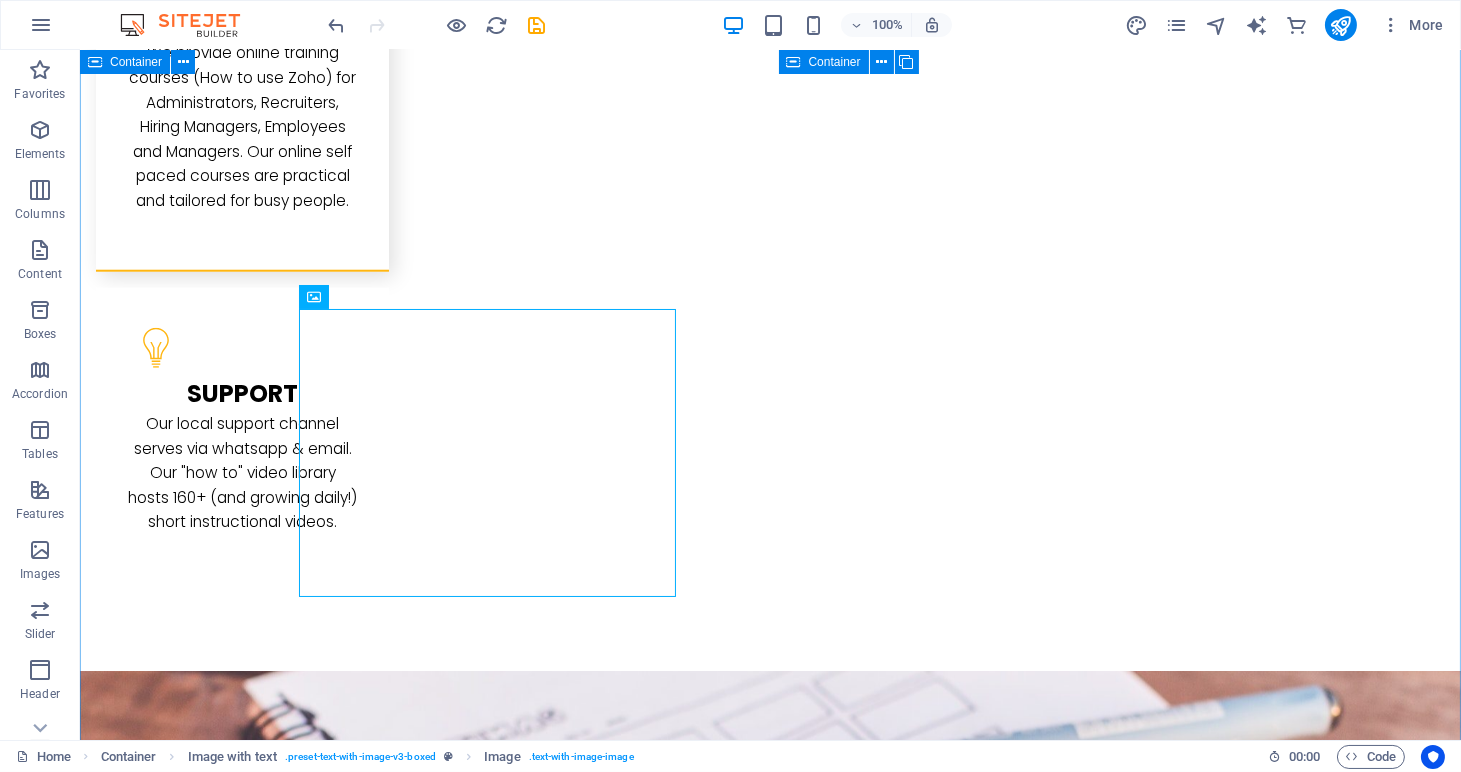 click on "L atest Project Lorem ipsum dolor sit amet, consectetuer adipiscing elit. Aenean commodo ligula eget dolor. Lorem ipsum dolor sit amet, consectetuer adipiscing elit leget dolor. Lorem ipsum dolor sit amet, consectetuer adipiscing elit. Aenean commodo ligula eget dolor. Lorem ipsum dolor sit amet, consectetuer adipiscing elit dolor consectetuer adipiscing elit leget dolor. Lorem elit saget ipsum dolor sit amet, consectetuer. I ndustries Lorem ipsum dolor sit amet, consectetuer adipiscing elit. Aenean commodo ligula eget dolor. Lorem ipsum dolor sit amet, consectetuer adipiscing elit leget dolor. Lorem ipsum dolor sit amet, consectetuer adipiscing elit. Aenean commodo ligula eget dolor. Lorem ipsum dolor sit amet, consectetuer adipiscing elit dolor consectetuer adipiscing elit leget dolor. Lorem elit saget ipsum dolor sit amet, consectetuer. L atest Project L atest Project" at bounding box center [770, 2998] 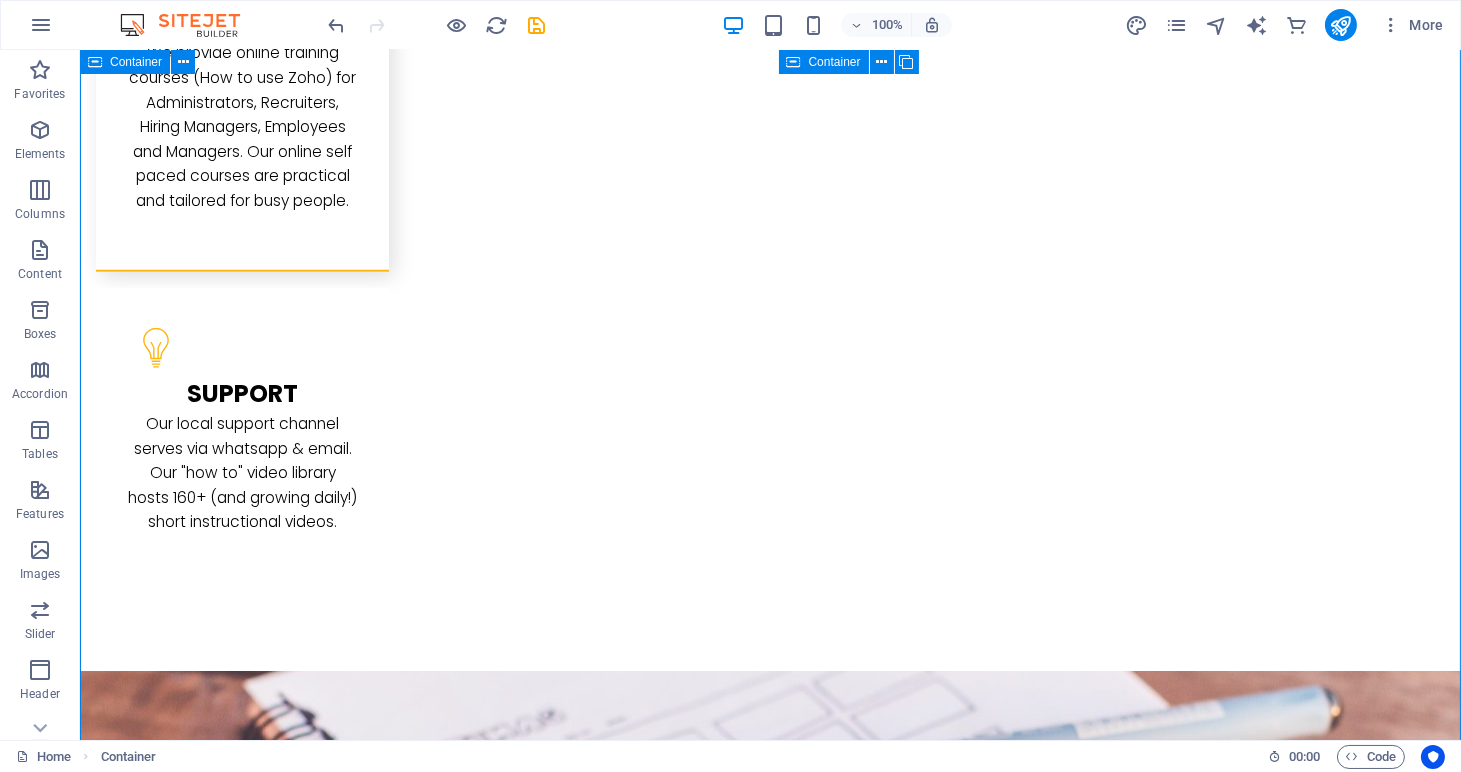 click on "L atest Project Lorem ipsum dolor sit amet, consectetuer adipiscing elit. Aenean commodo ligula eget dolor. Lorem ipsum dolor sit amet, consectetuer adipiscing elit leget dolor. Lorem ipsum dolor sit amet, consectetuer adipiscing elit. Aenean commodo ligula eget dolor. Lorem ipsum dolor sit amet, consectetuer adipiscing elit dolor consectetuer adipiscing elit leget dolor. Lorem elit saget ipsum dolor sit amet, consectetuer. I ndustries Lorem ipsum dolor sit amet, consectetuer adipiscing elit. Aenean commodo ligula eget dolor. Lorem ipsum dolor sit amet, consectetuer adipiscing elit leget dolor. Lorem ipsum dolor sit amet, consectetuer adipiscing elit. Aenean commodo ligula eget dolor. Lorem ipsum dolor sit amet, consectetuer adipiscing elit dolor consectetuer adipiscing elit leget dolor. Lorem elit saget ipsum dolor sit amet, consectetuer. L atest Project L atest Project" at bounding box center [770, 2998] 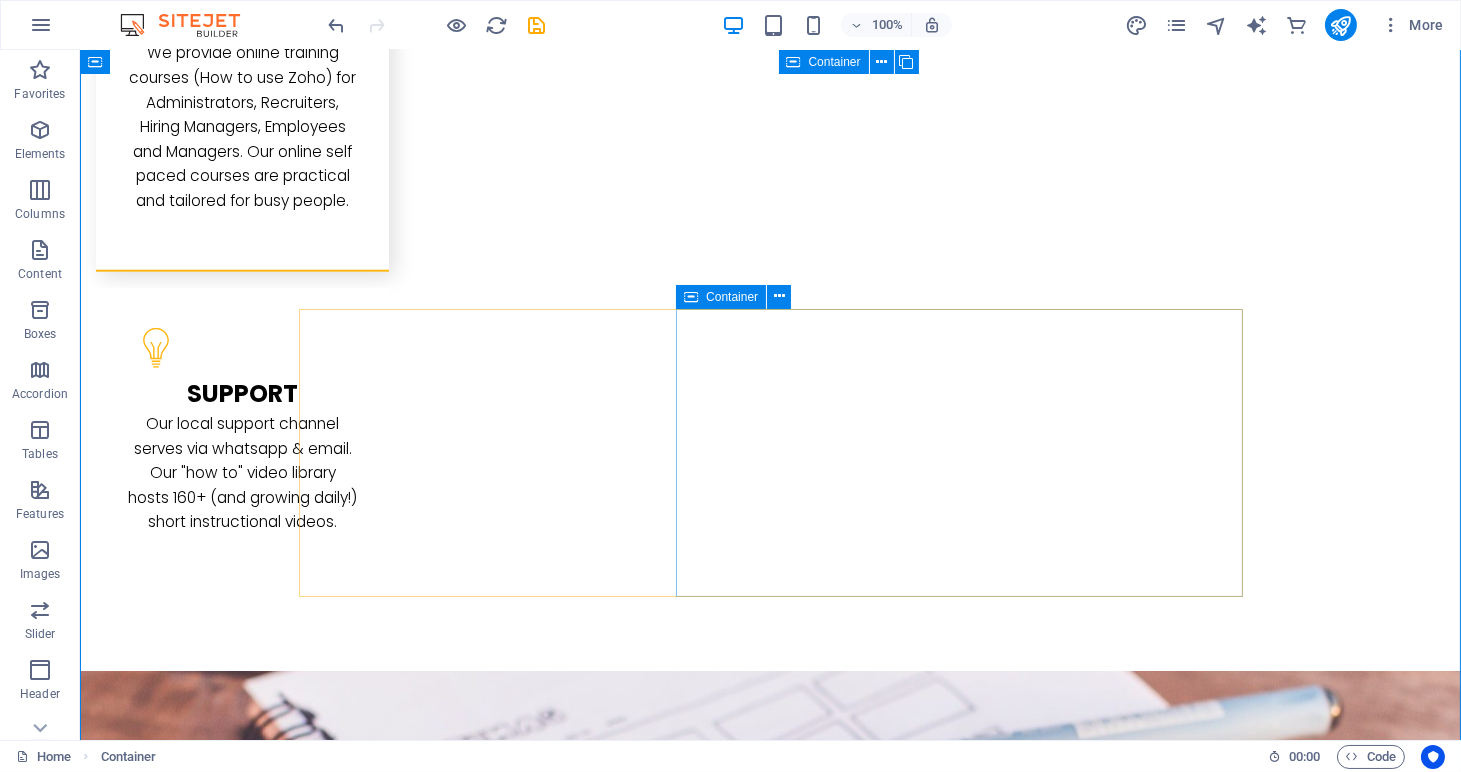 click on "L atest Project Lorem ipsum dolor sit amet, consectetuer adipiscing elit. Aenean commodo ligula eget dolor. Lorem ipsum dolor sit amet, consectetuer adipiscing elit leget dolor. Lorem ipsum dolor sit amet, consectetuer adipiscing elit. Aenean commodo ligula eget dolor. Lorem ipsum dolor sit amet, consectetuer adipiscing elit dolor consectetuer adipiscing elit leget dolor. Lorem elit saget ipsum dolor sit amet, consectetuer." at bounding box center [771, 3307] 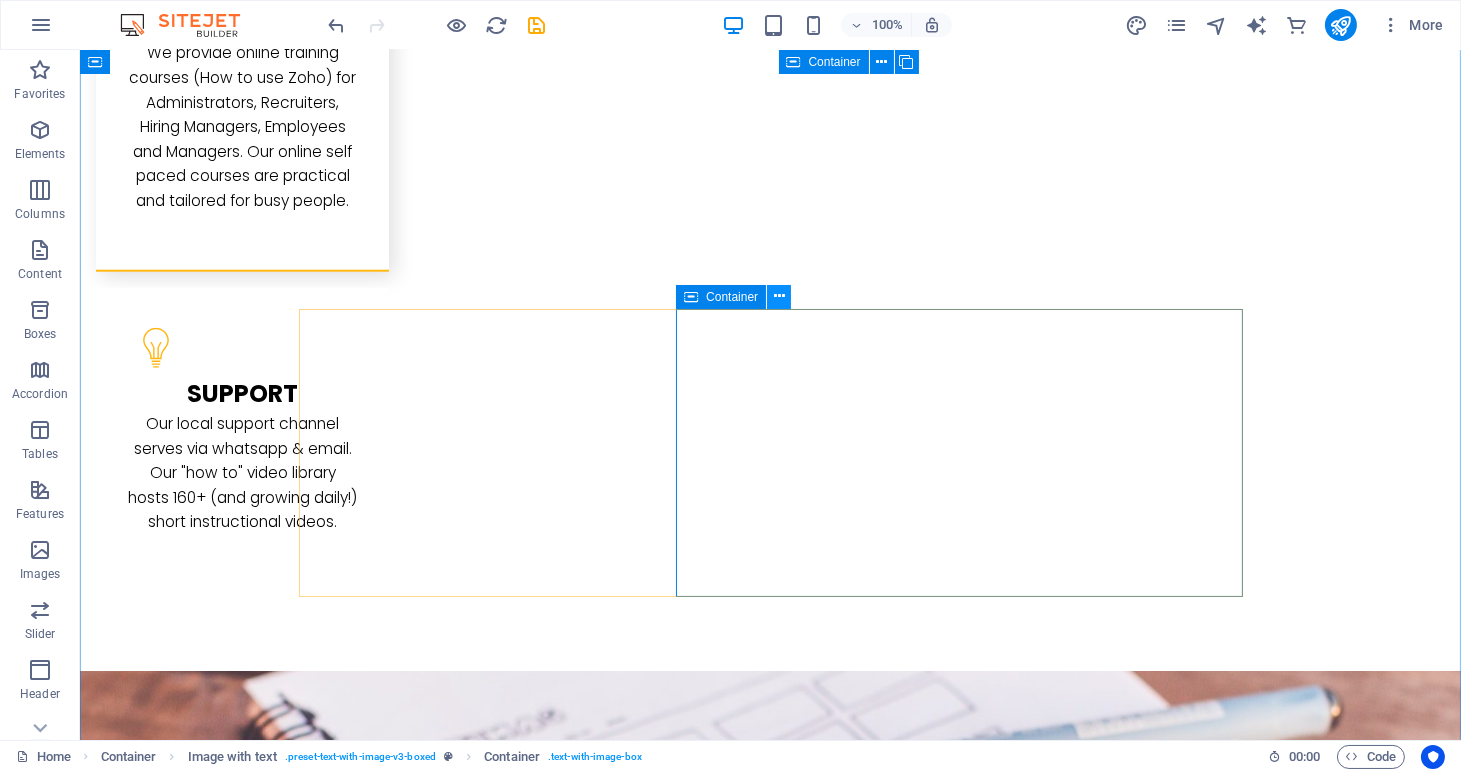 click at bounding box center [779, 297] 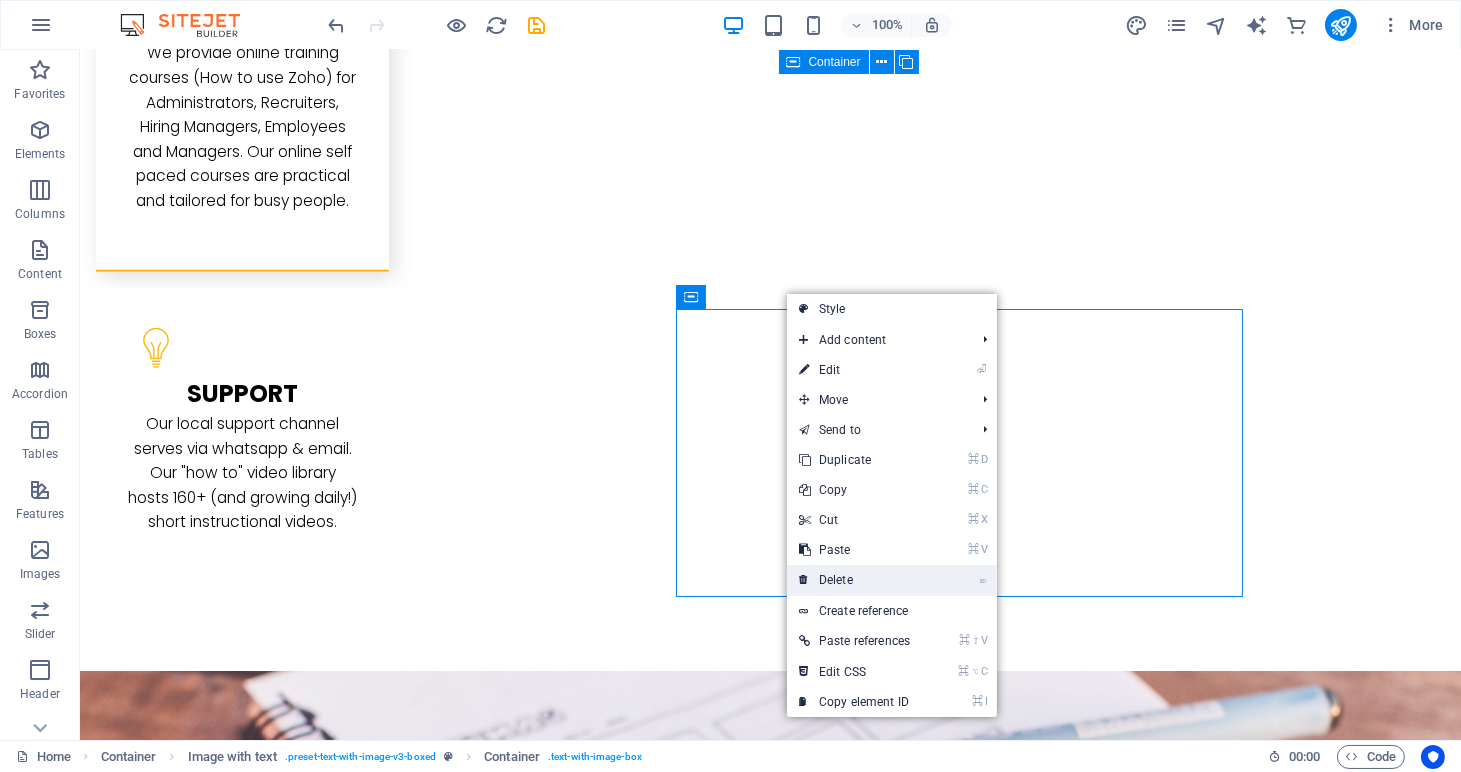 click on "⌦  Delete" at bounding box center [854, 580] 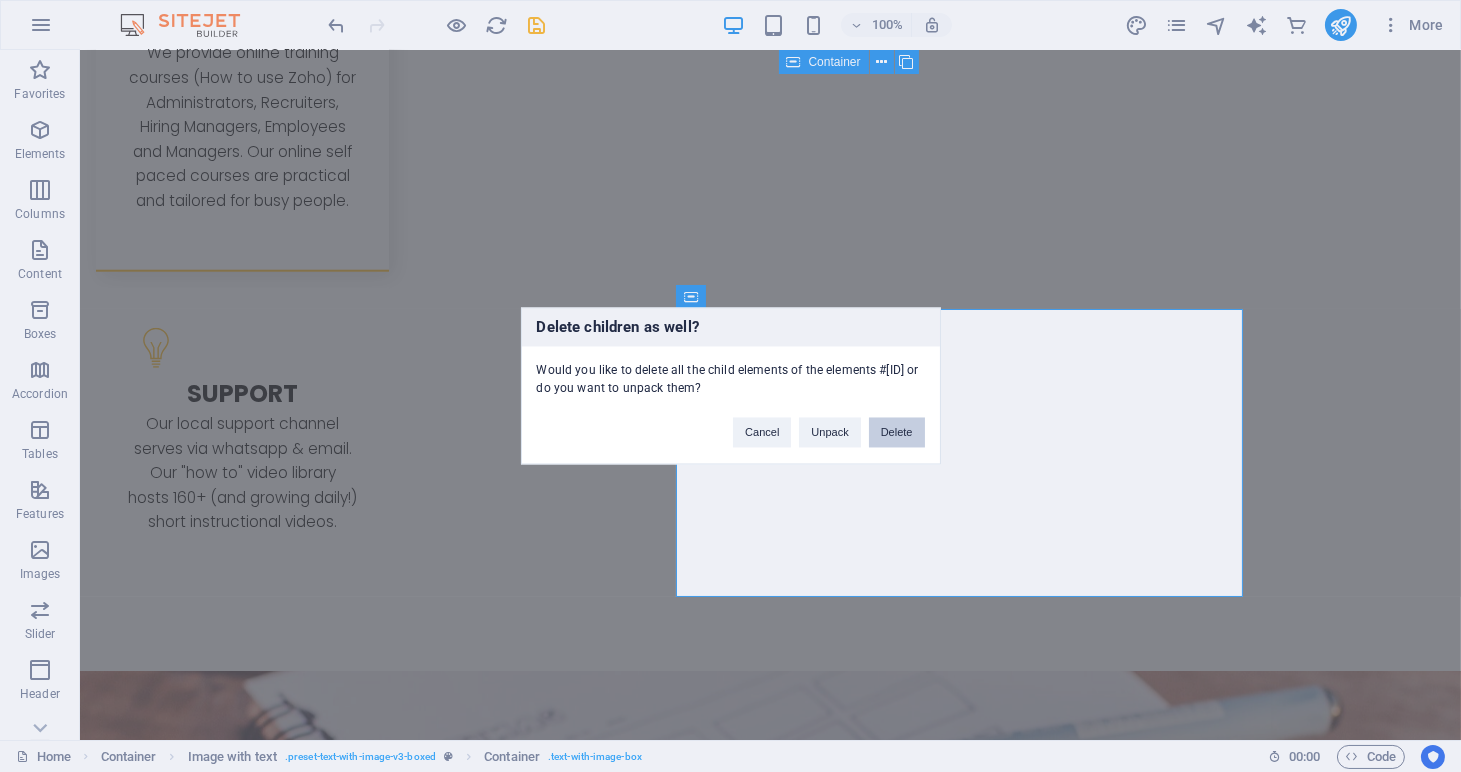 click on "Delete" at bounding box center (897, 433) 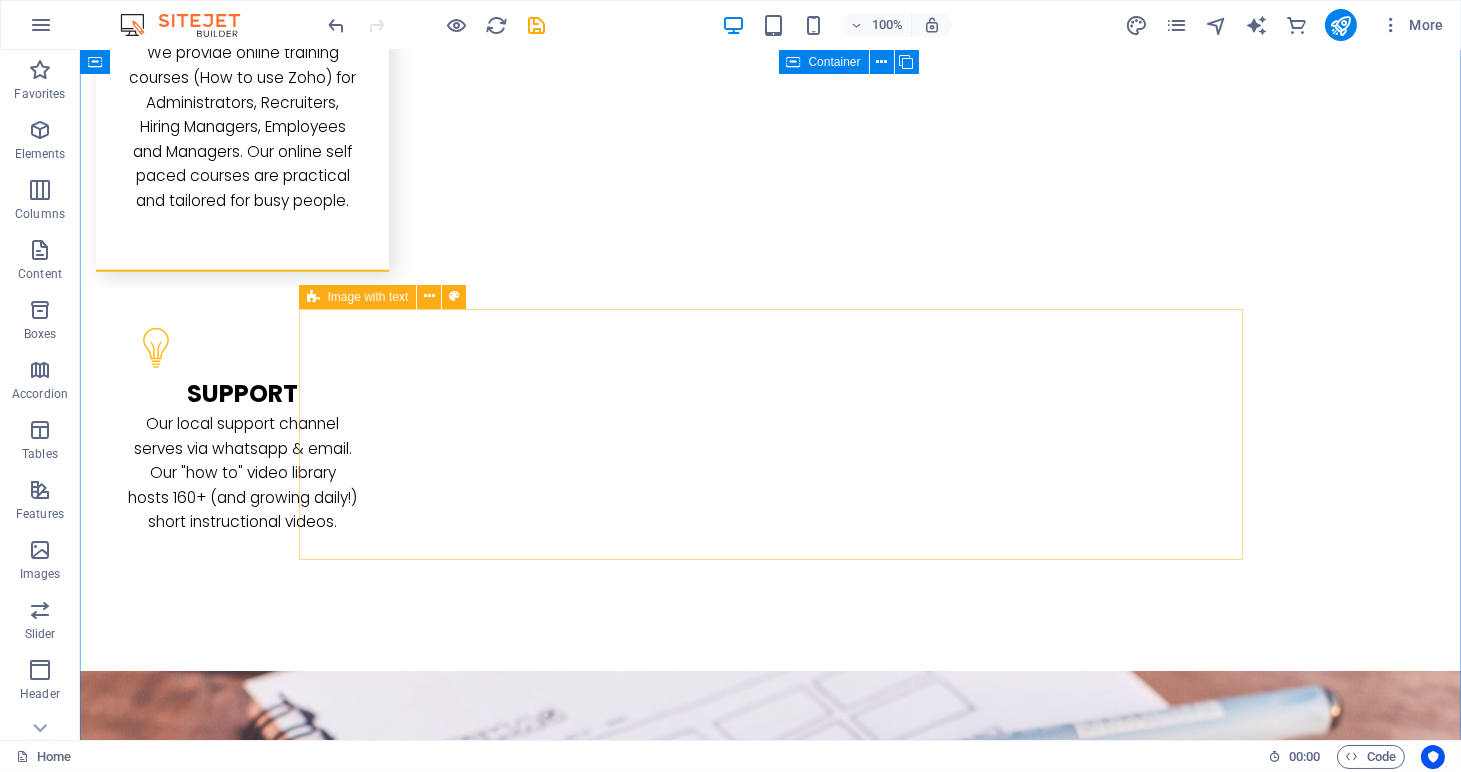 click at bounding box center [771, 3105] 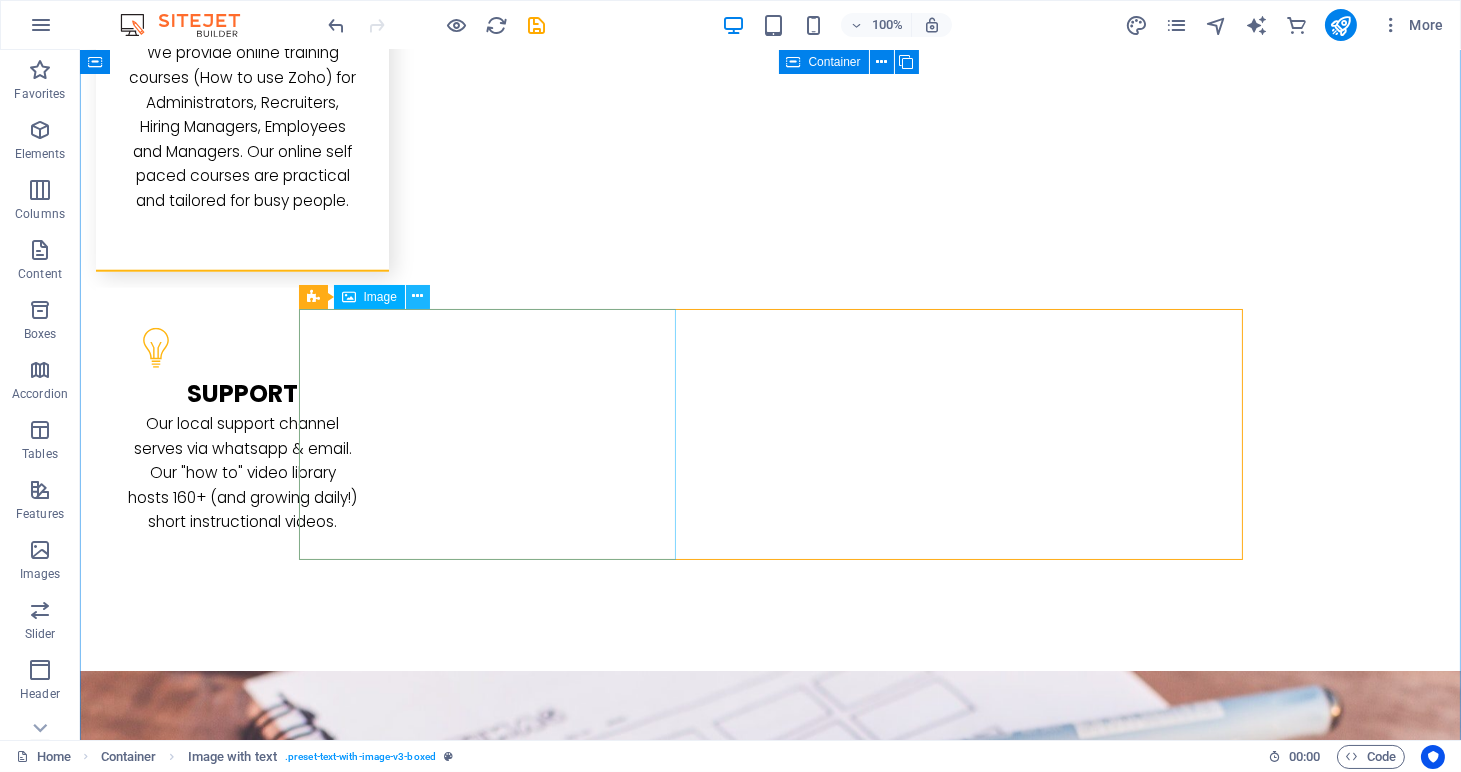 click at bounding box center [418, 297] 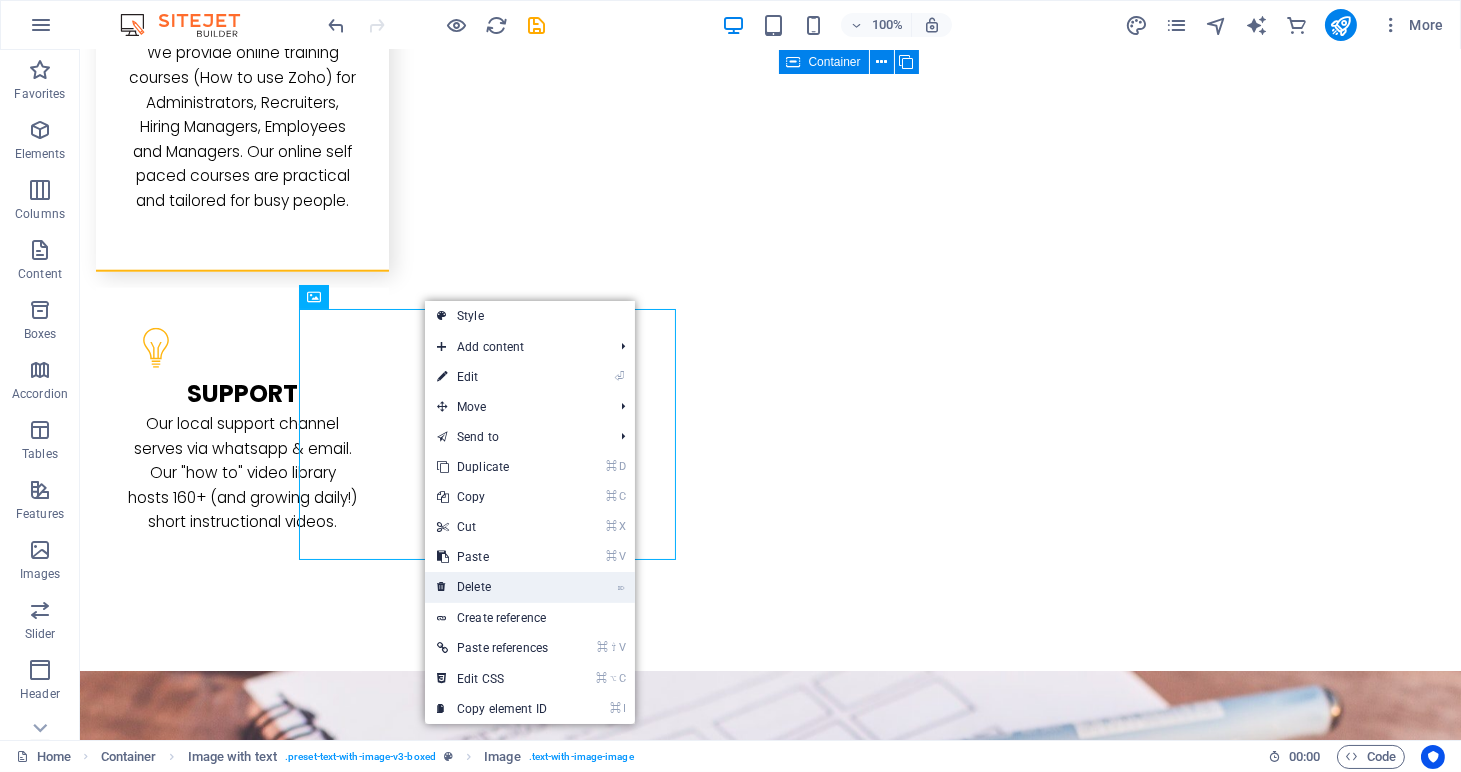 click on "⌦  Delete" at bounding box center (492, 587) 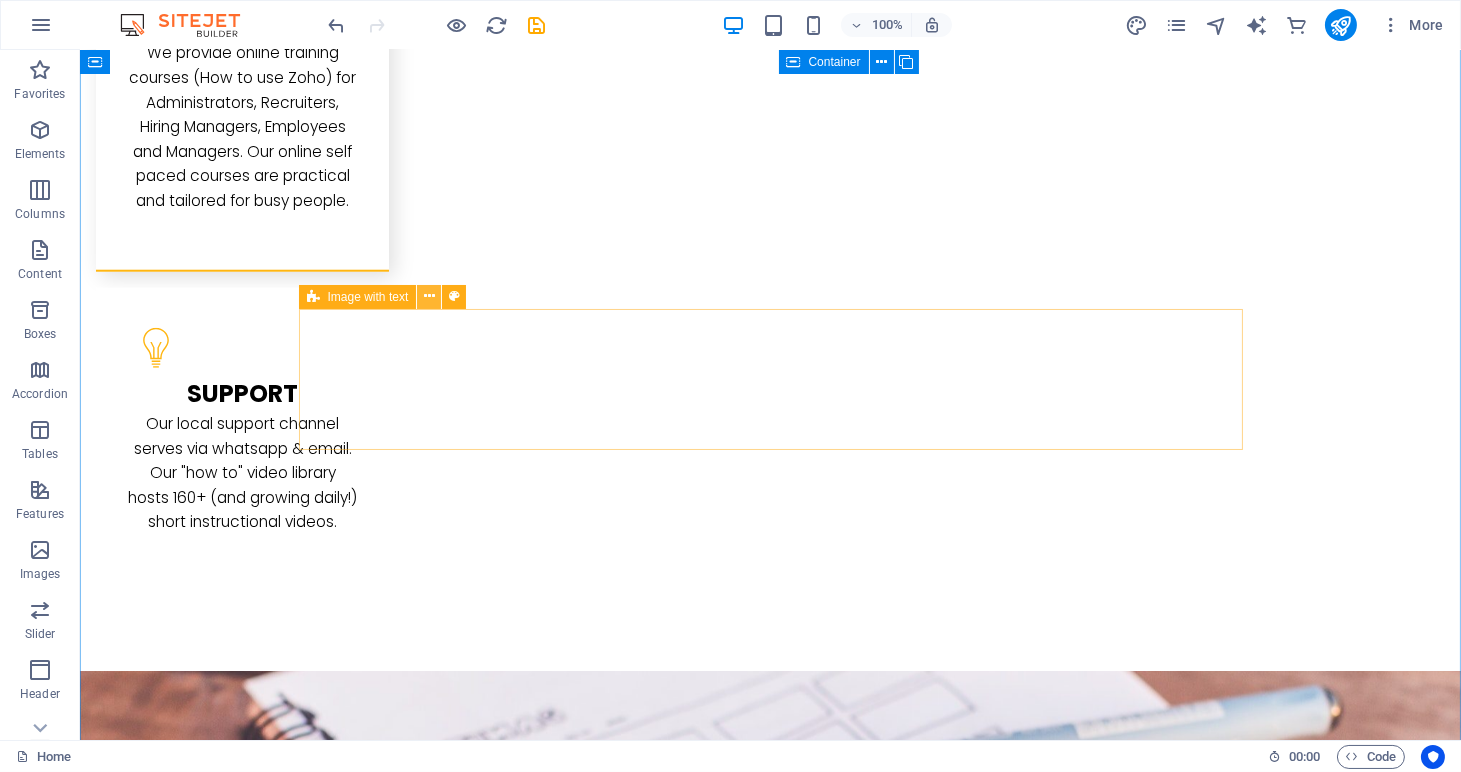 click at bounding box center (429, 296) 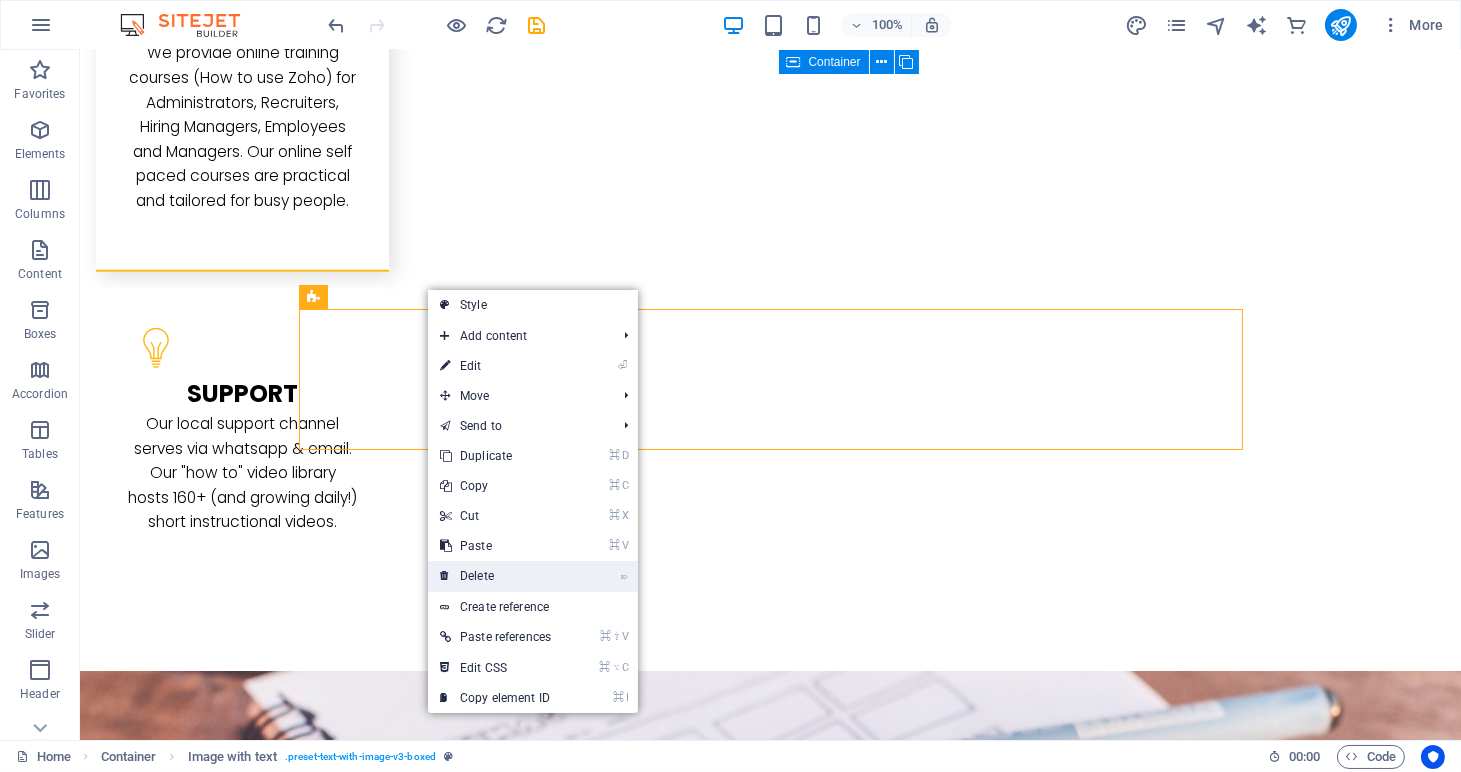 click on "⌦  Delete" at bounding box center (495, 576) 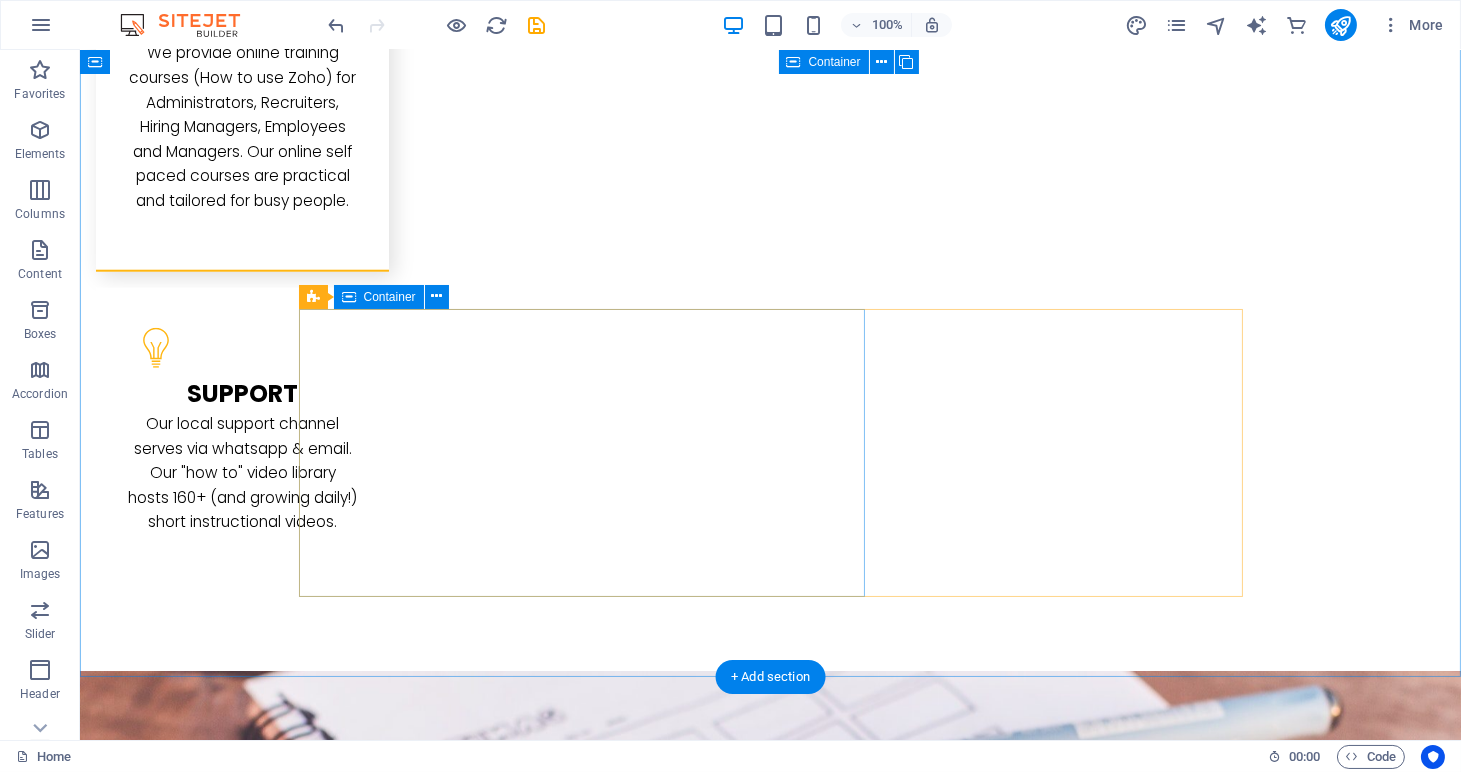 click on "L atest Project Lorem ipsum dolor sit amet, consectetuer adipiscing elit. Aenean commodo ligula eget dolor. Lorem ipsum dolor sit amet, consectetuer adipiscing elit leget dolor. Lorem ipsum dolor sit amet, consectetuer adipiscing elit. Aenean commodo ligula eget dolor. Lorem ipsum dolor sit amet, consectetuer adipiscing elit dolor consectetuer adipiscing elit leget dolor. Lorem elit saget ipsum dolor sit amet, consectetuer." at bounding box center (771, 3118) 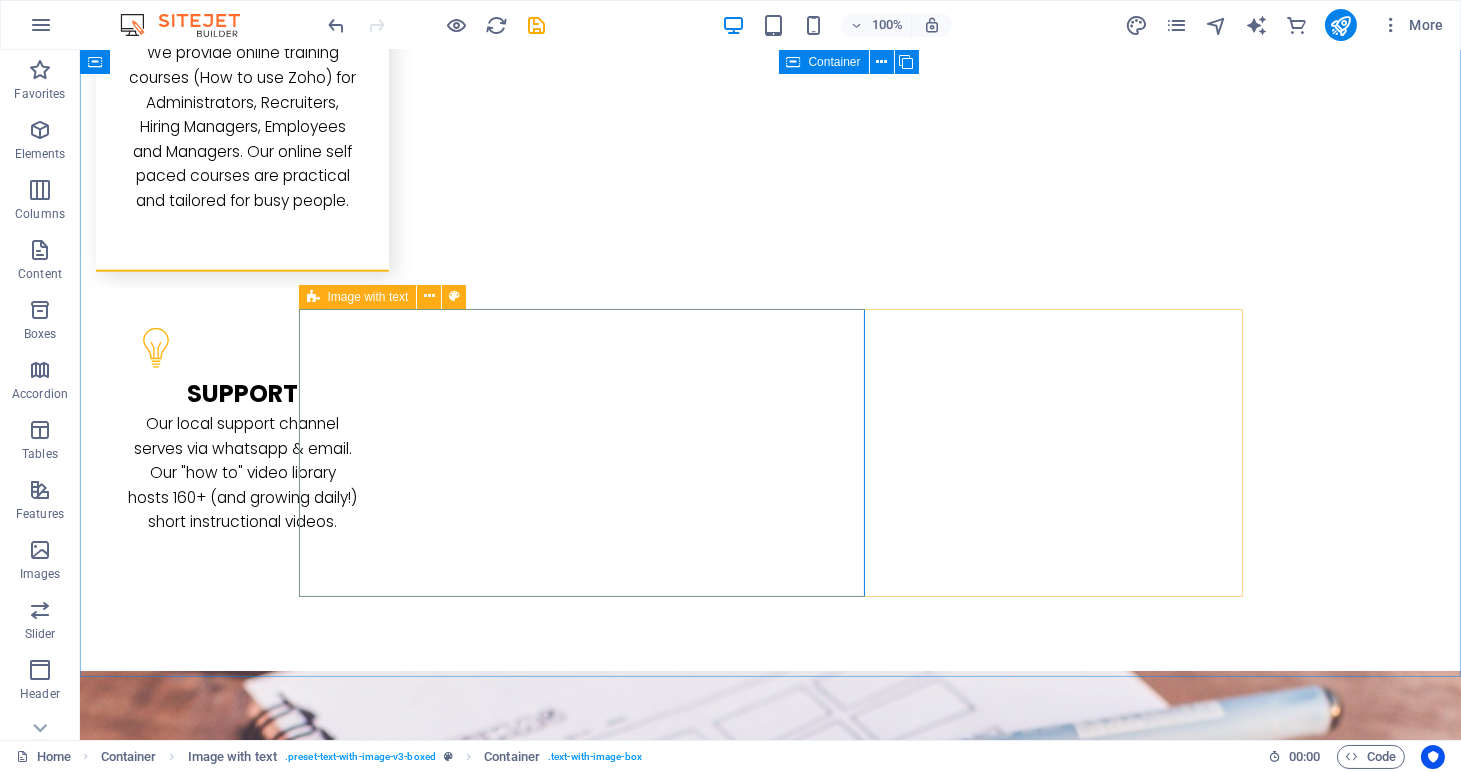 click at bounding box center [313, 297] 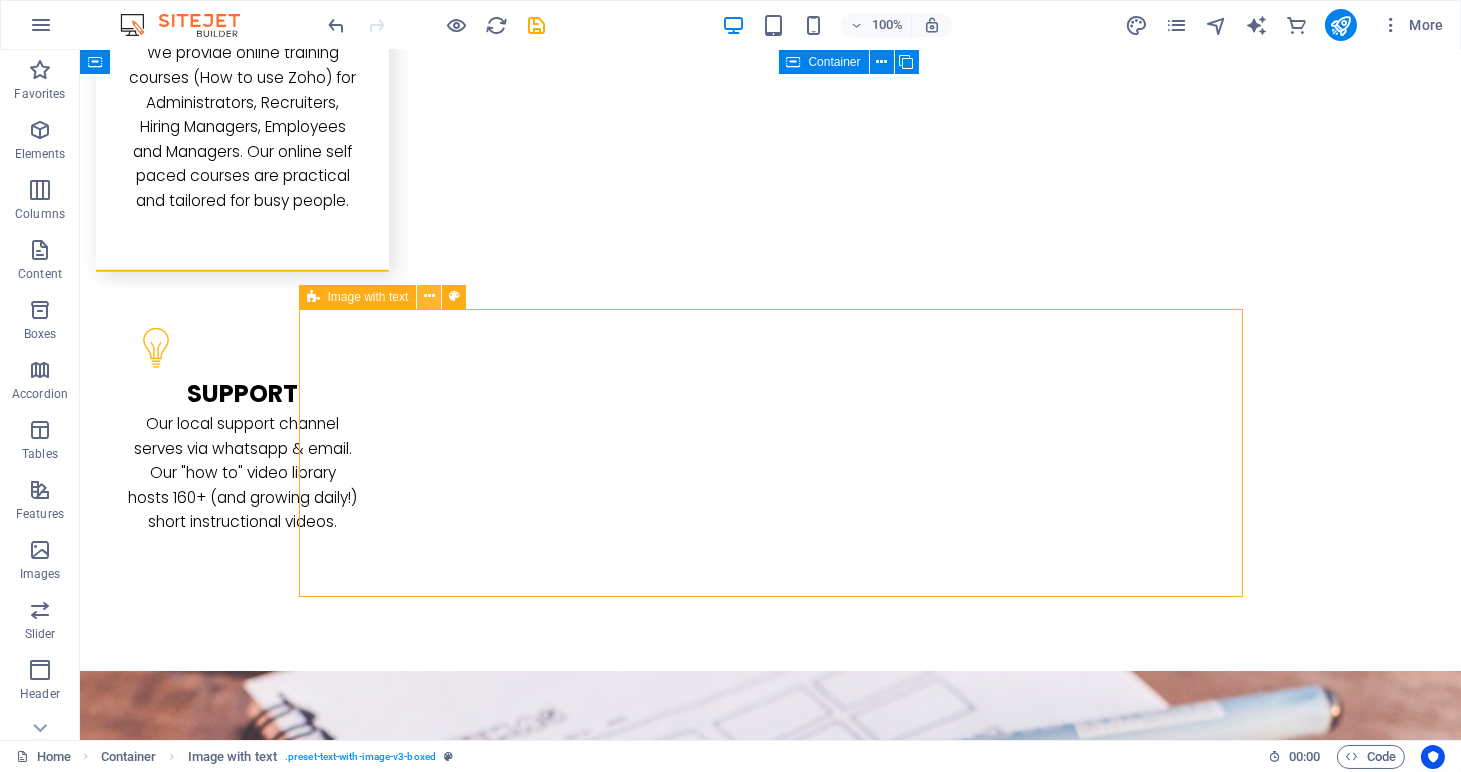 click at bounding box center (429, 296) 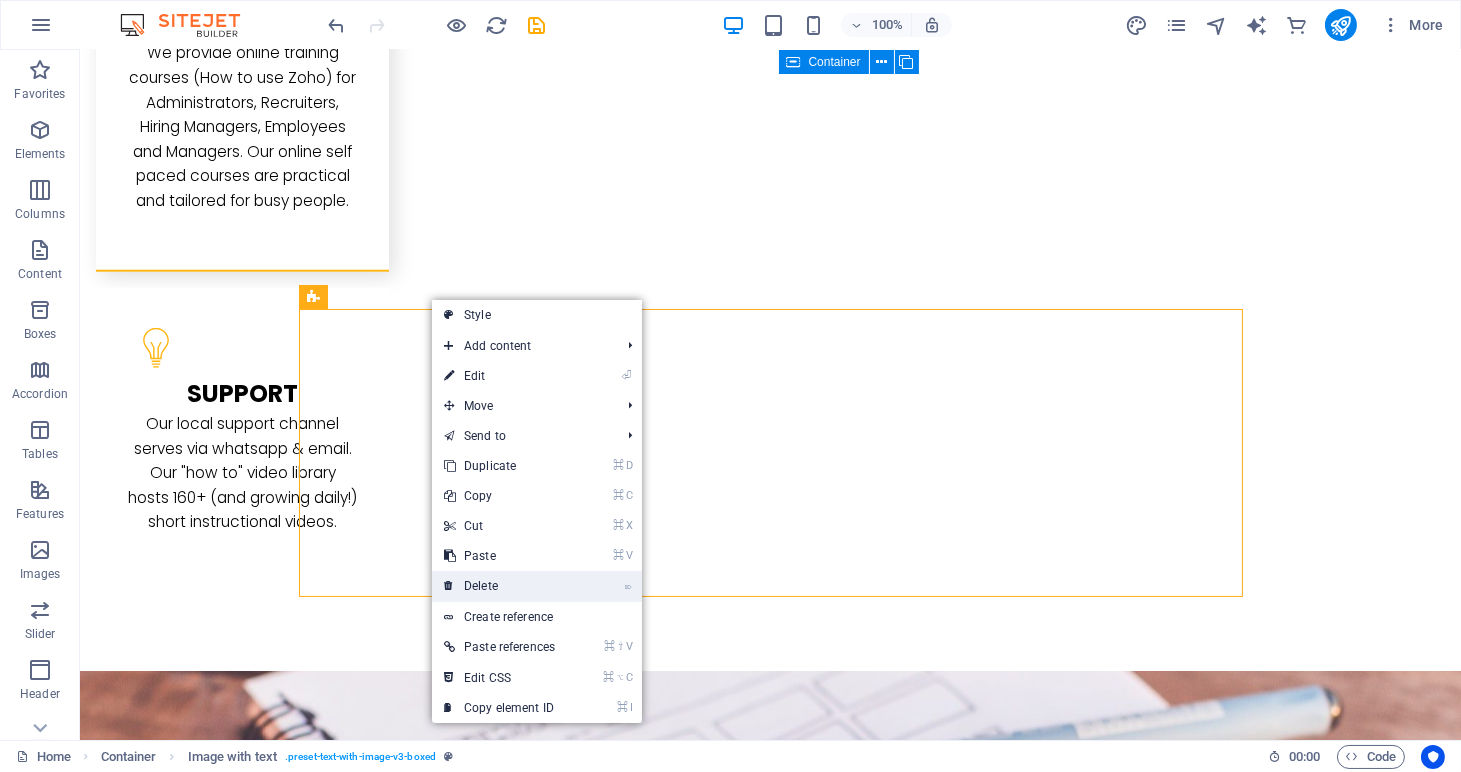 click on "⌦  Delete" at bounding box center [499, 586] 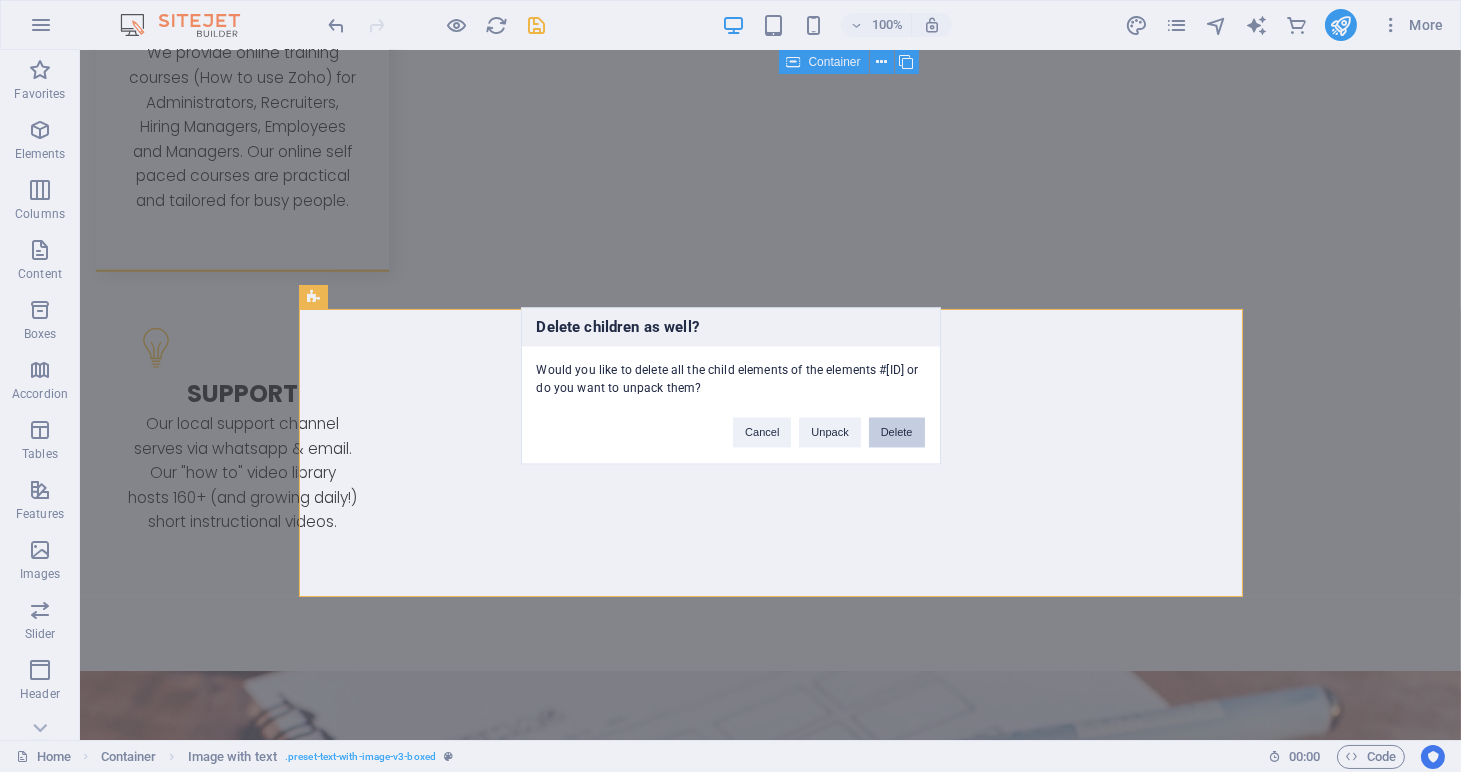 click on "Delete" at bounding box center (897, 433) 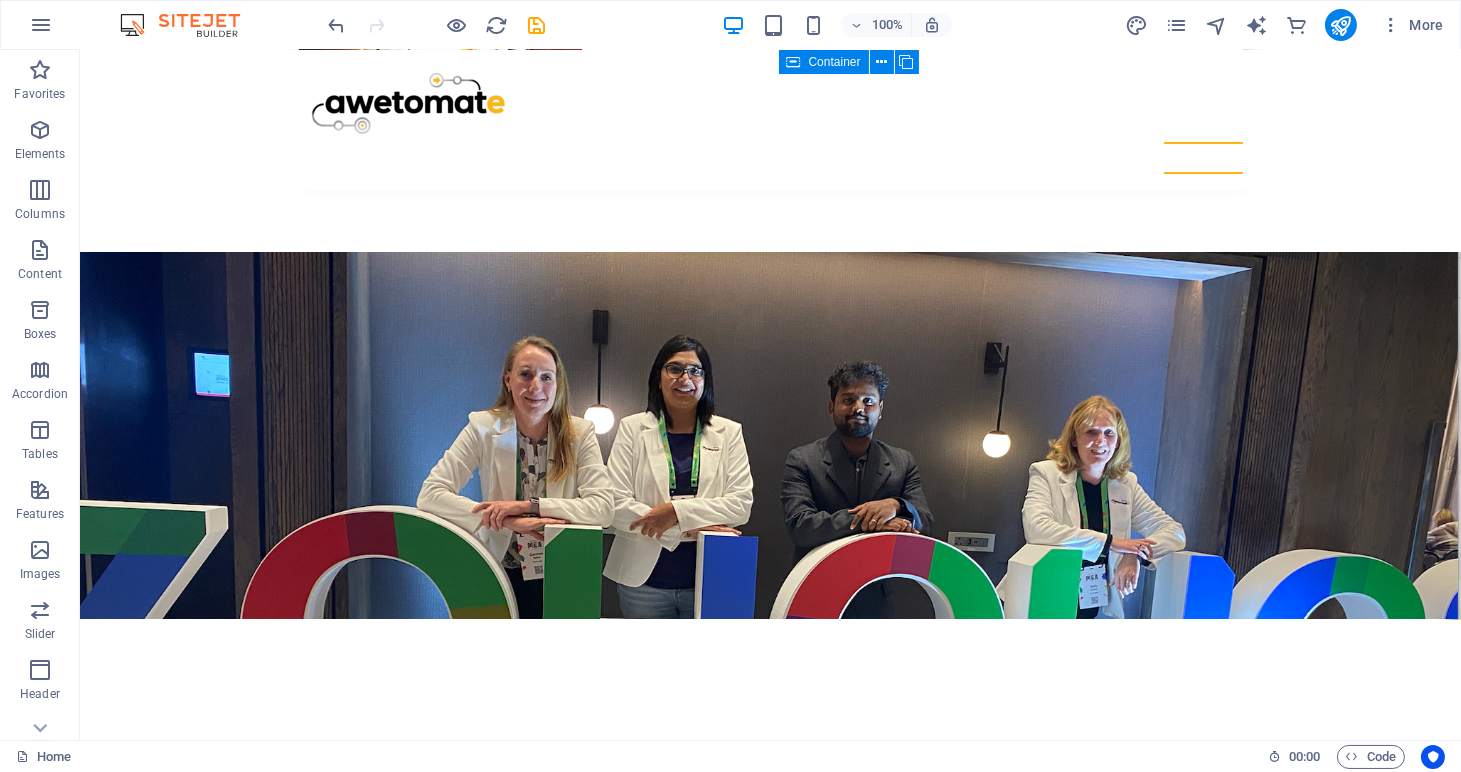 scroll, scrollTop: 6219, scrollLeft: 0, axis: vertical 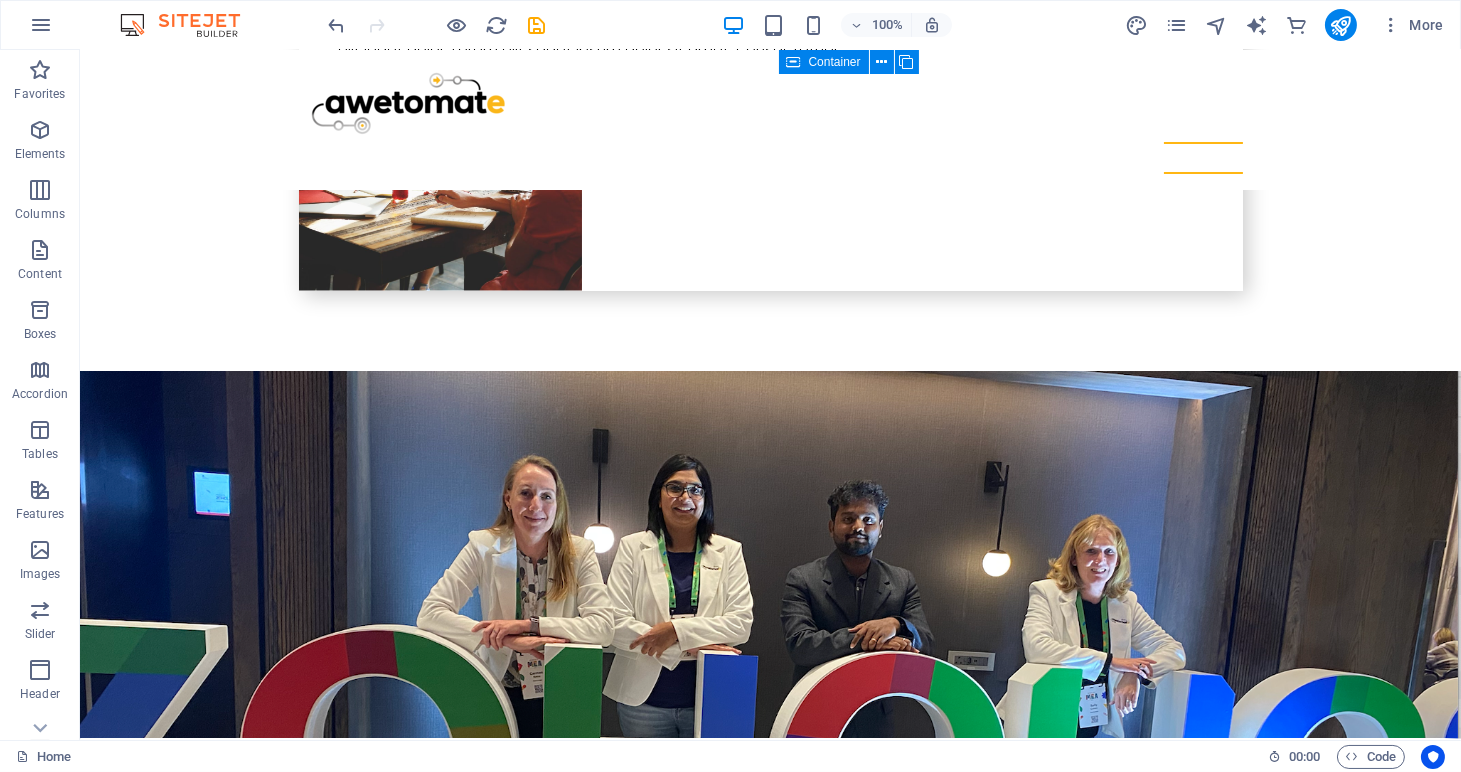 click at bounding box center (858, 7892) 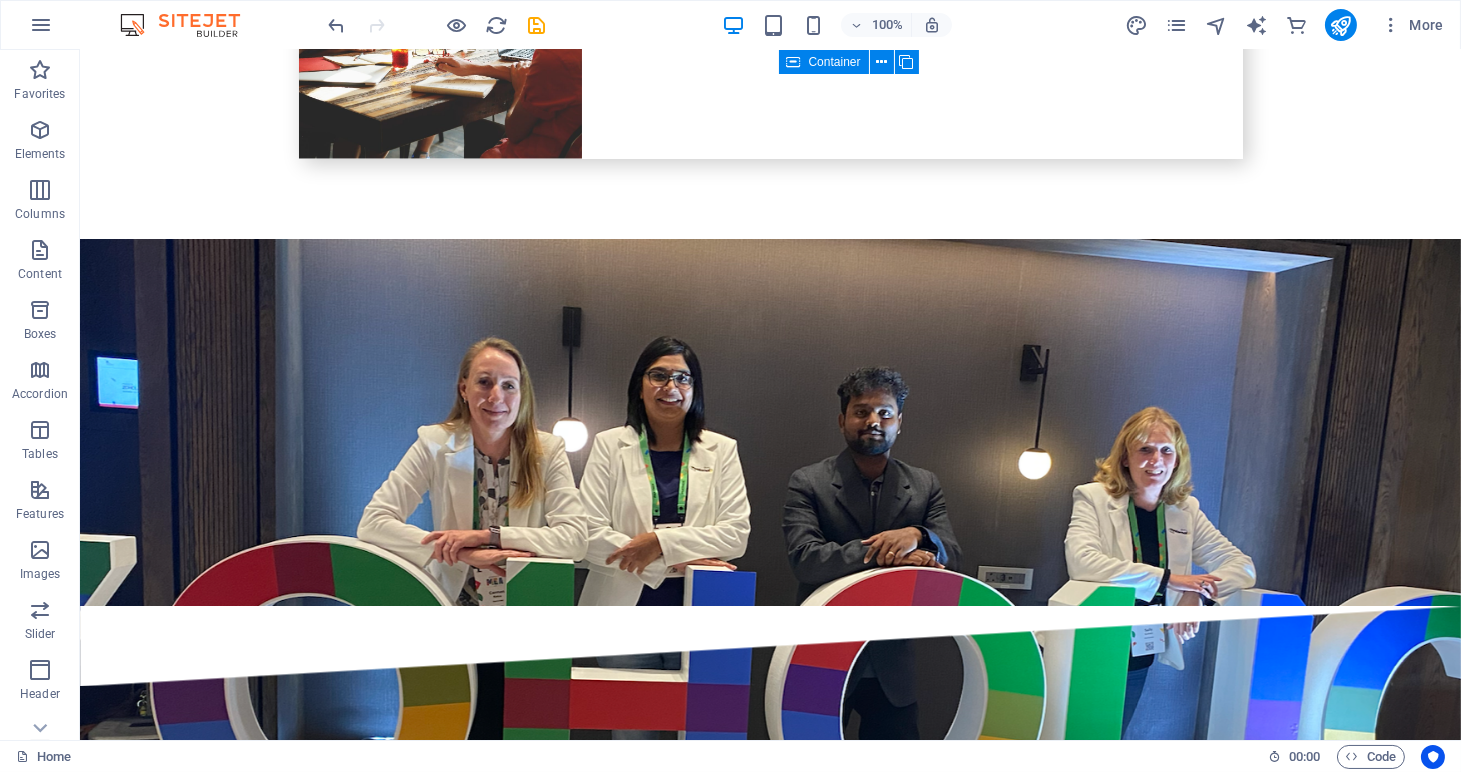 scroll, scrollTop: 6433, scrollLeft: 0, axis: vertical 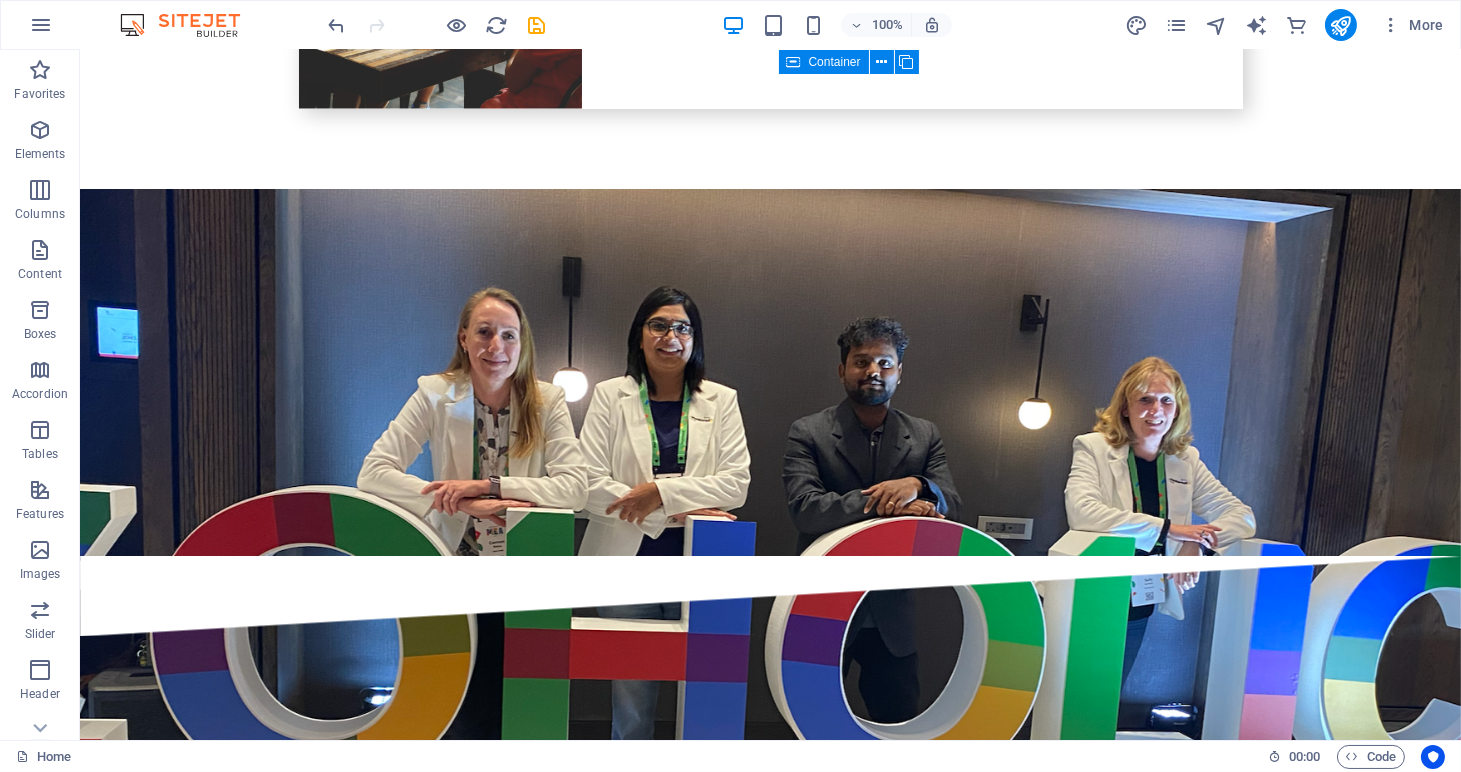 click on "Reset" at bounding box center (772, 7978) 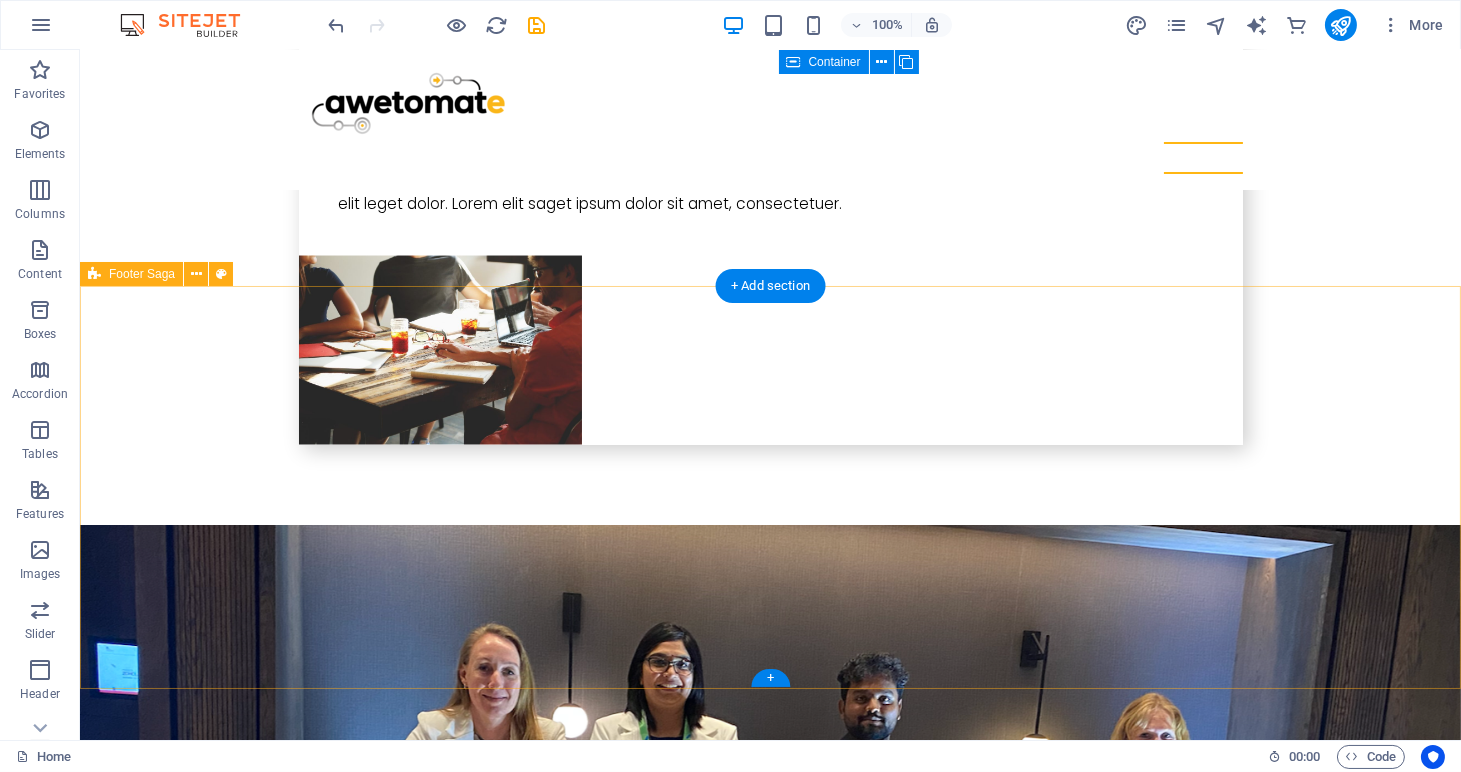 scroll, scrollTop: 6060, scrollLeft: 0, axis: vertical 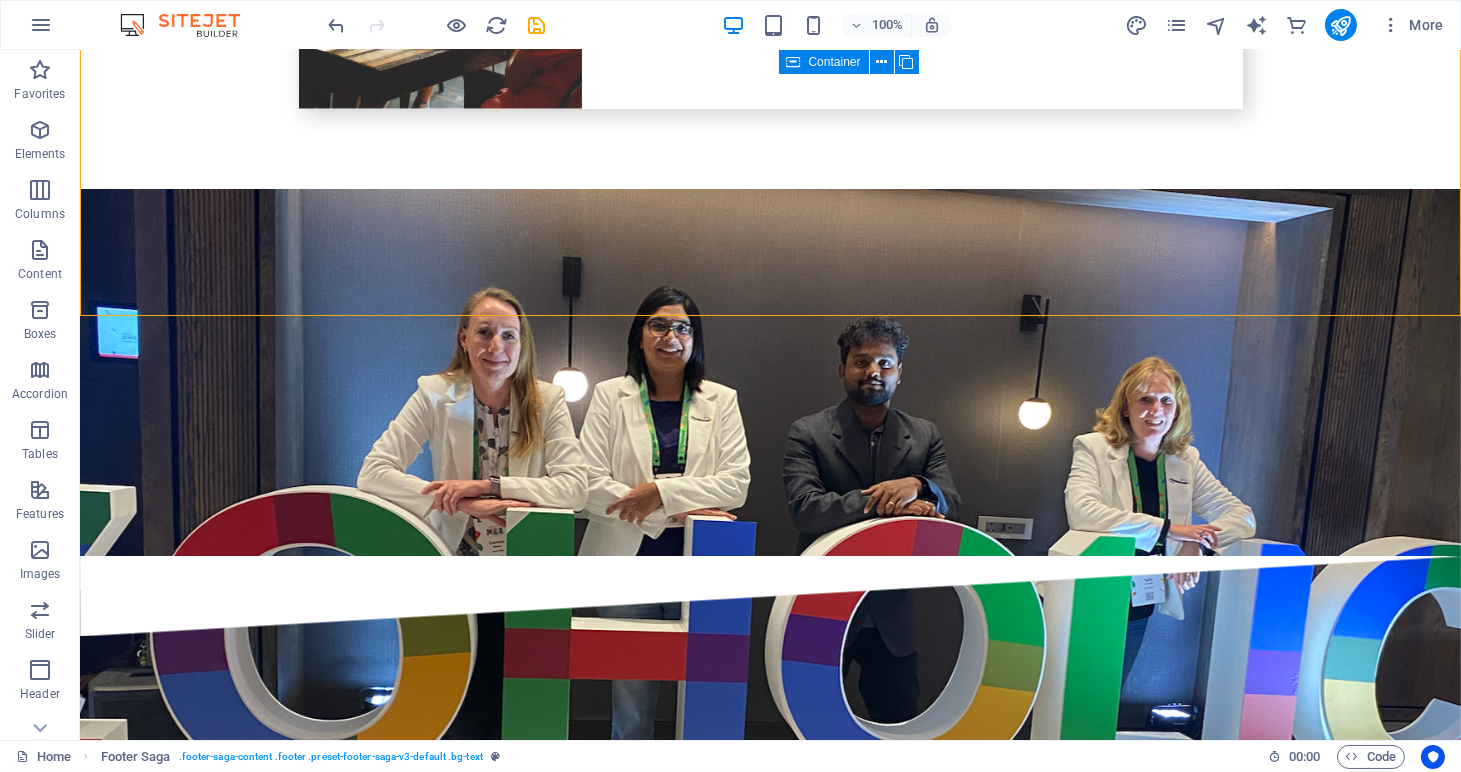 drag, startPoint x: 171, startPoint y: 325, endPoint x: 359, endPoint y: 716, distance: 433.84906 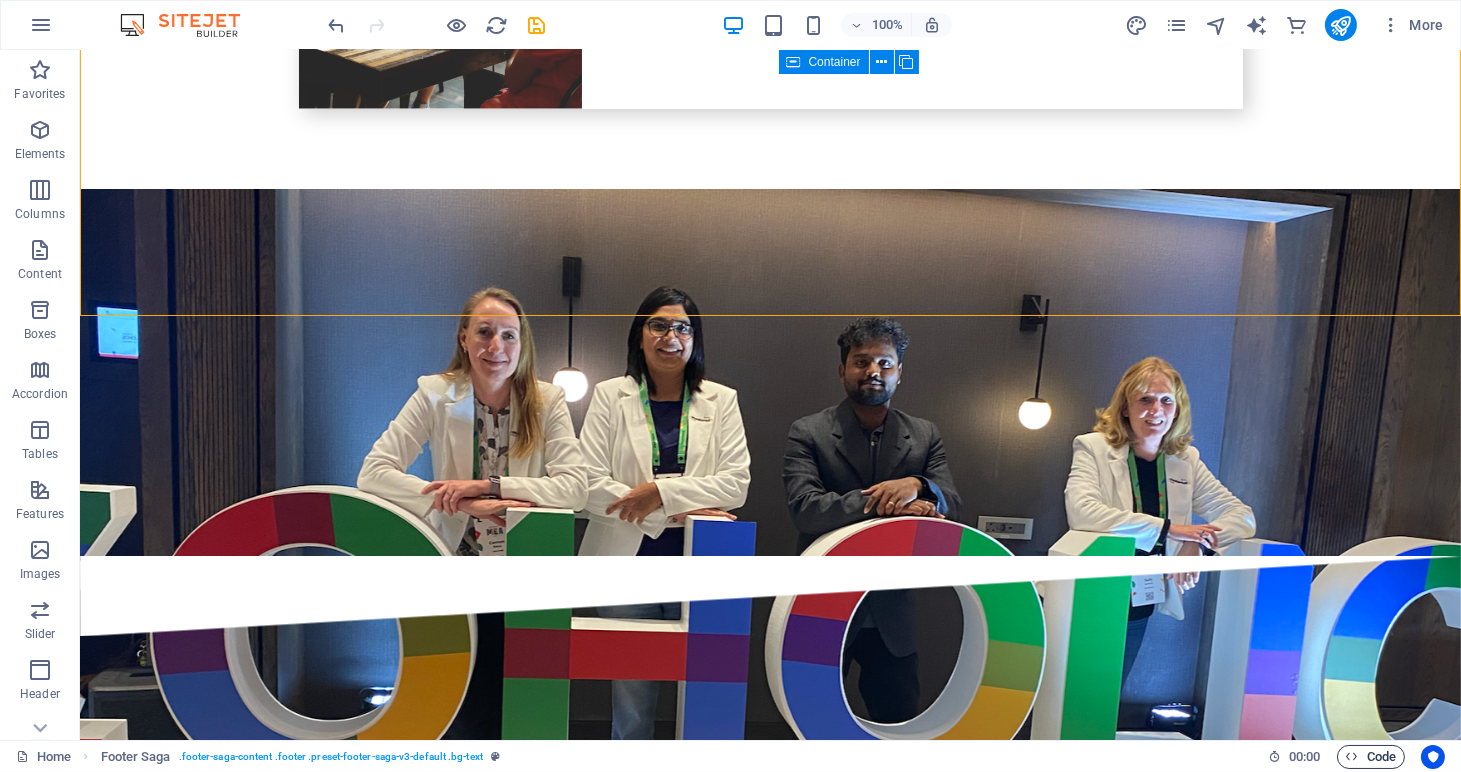click on "Code" at bounding box center [1371, 757] 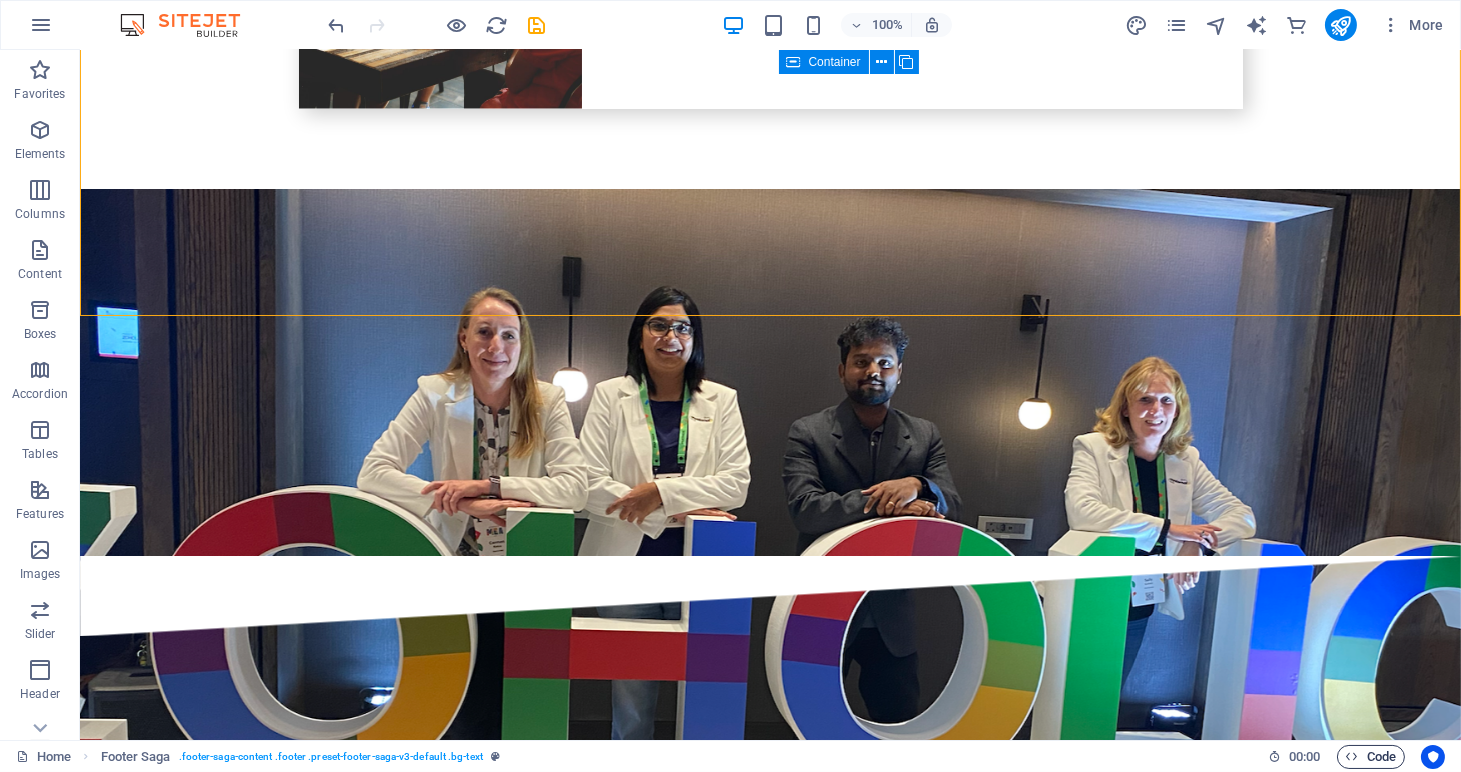 scroll, scrollTop: 6273, scrollLeft: 0, axis: vertical 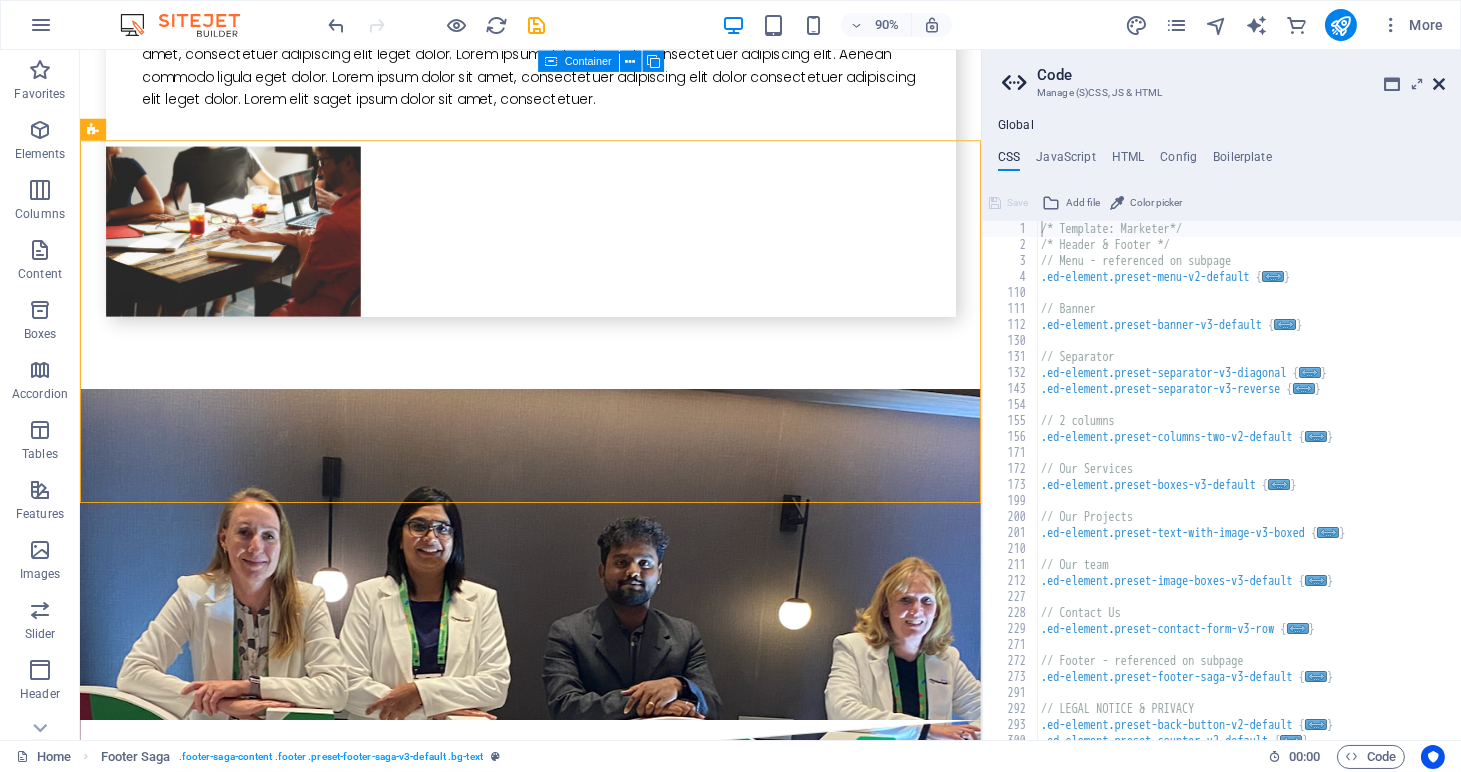 click at bounding box center (1439, 84) 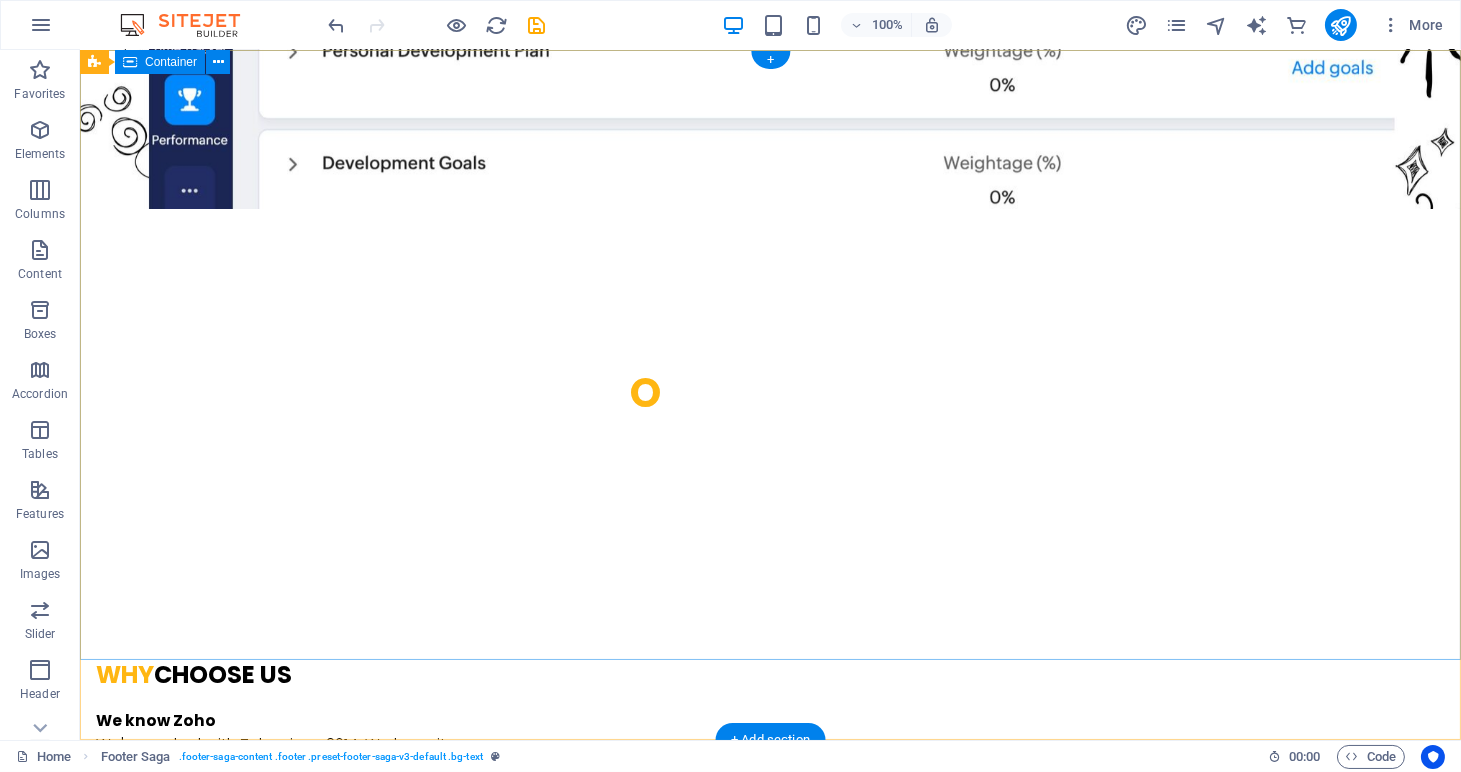 scroll, scrollTop: 0, scrollLeft: 0, axis: both 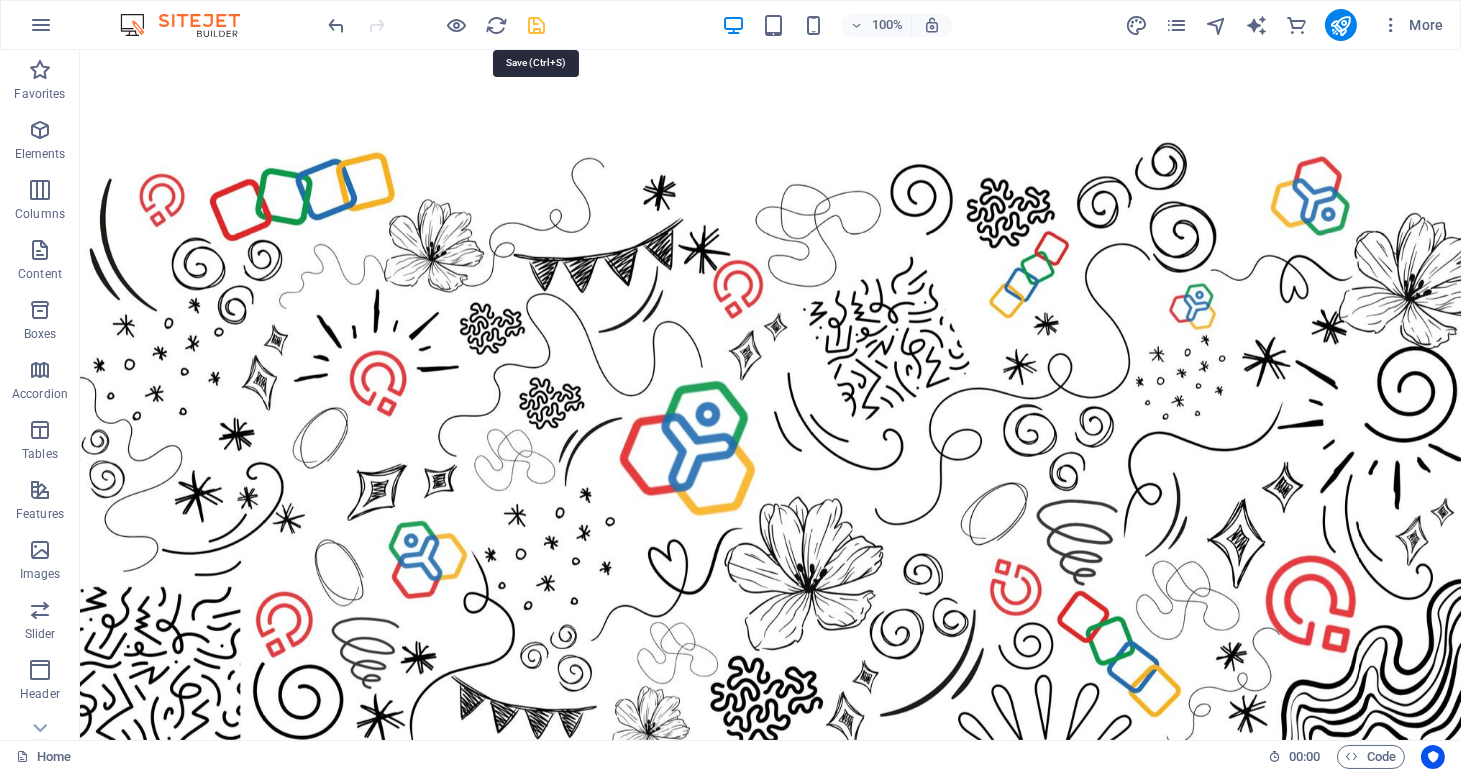 click at bounding box center (537, 25) 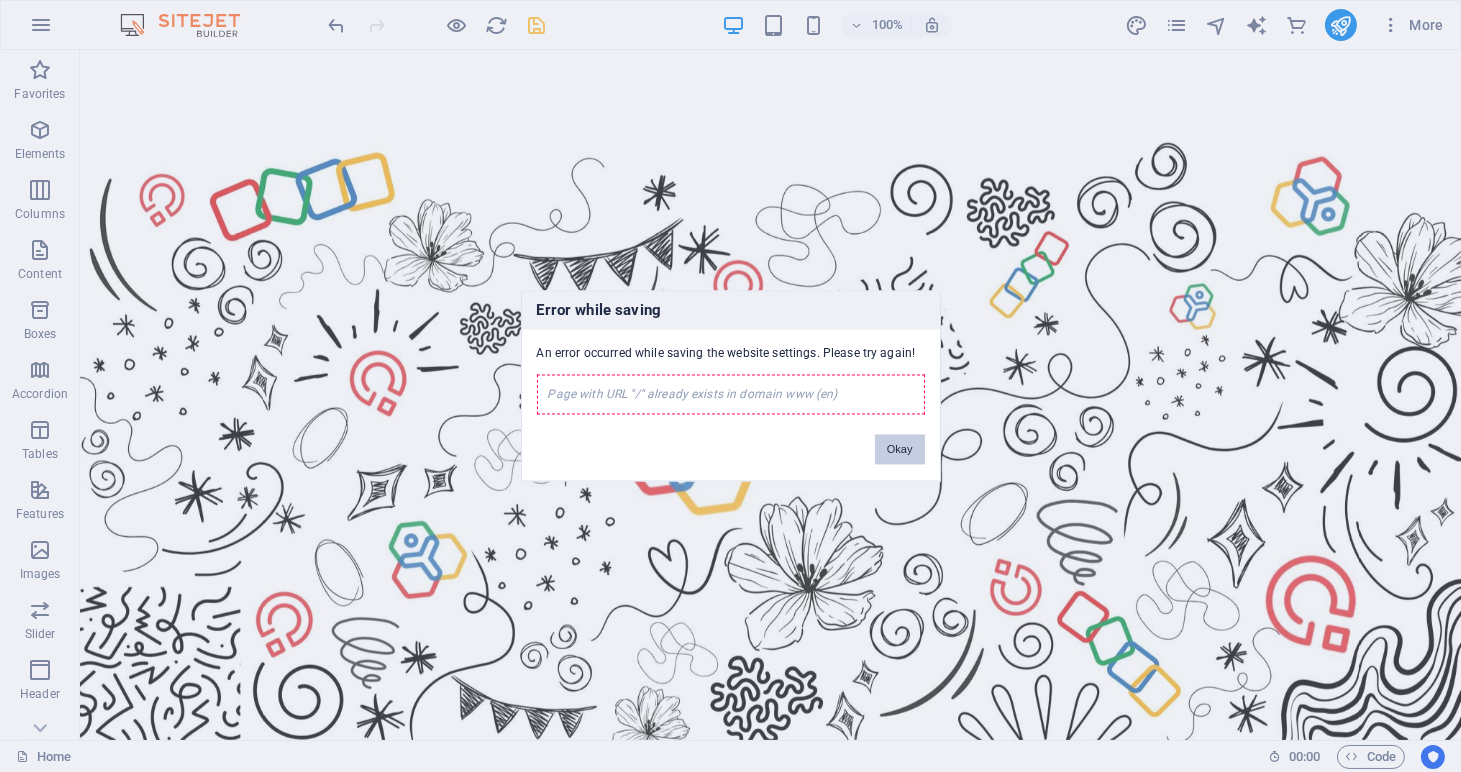 click on "Okay" at bounding box center [900, 450] 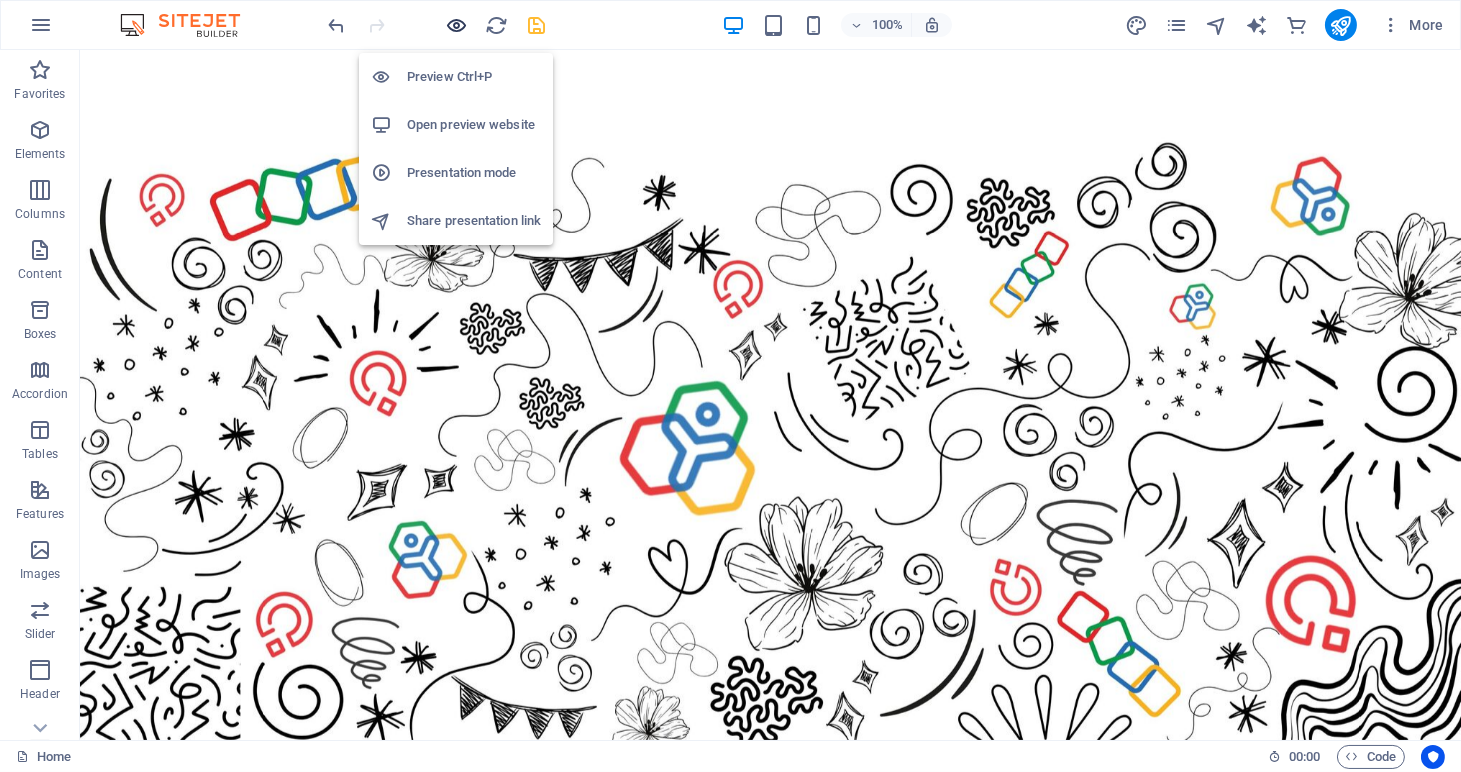 click at bounding box center [457, 25] 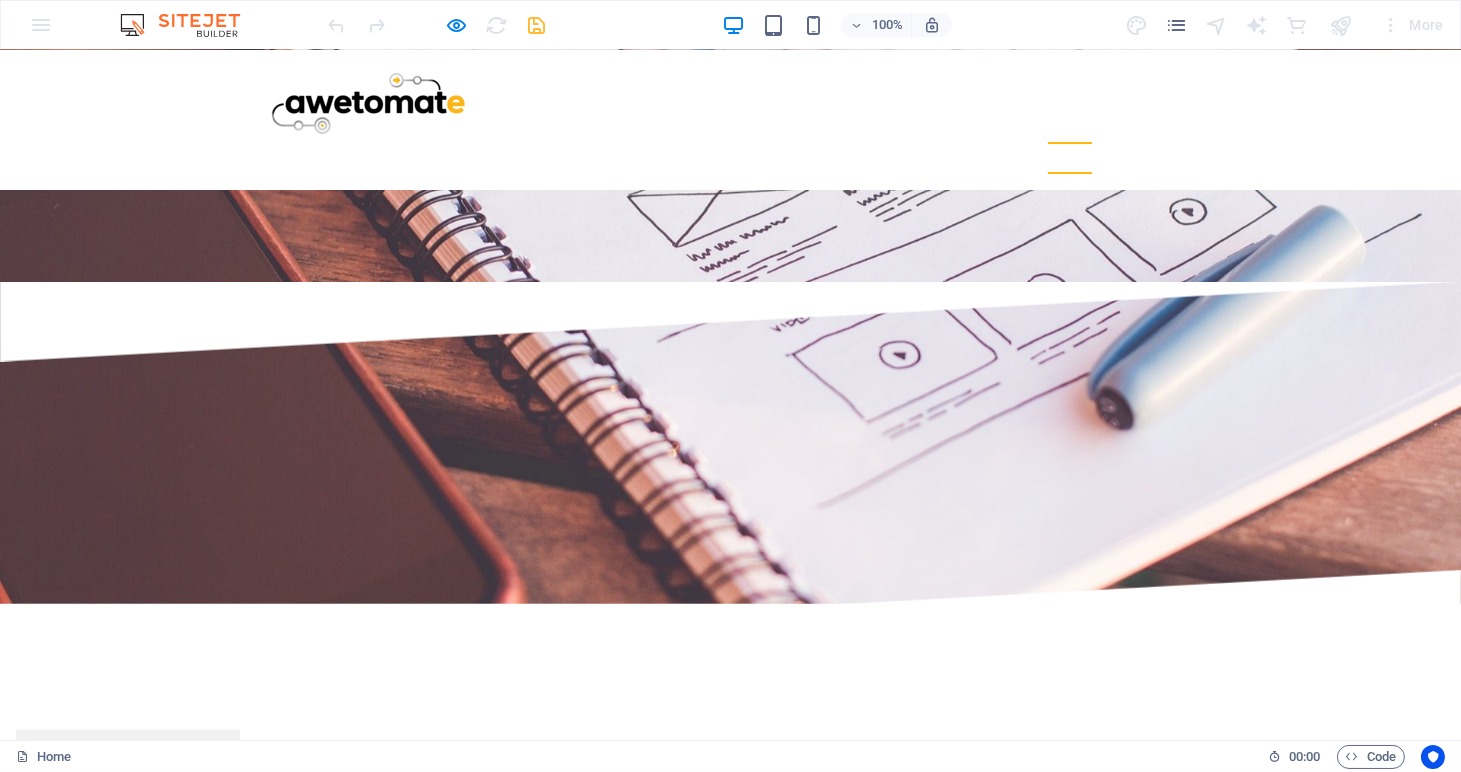scroll, scrollTop: 4048, scrollLeft: 0, axis: vertical 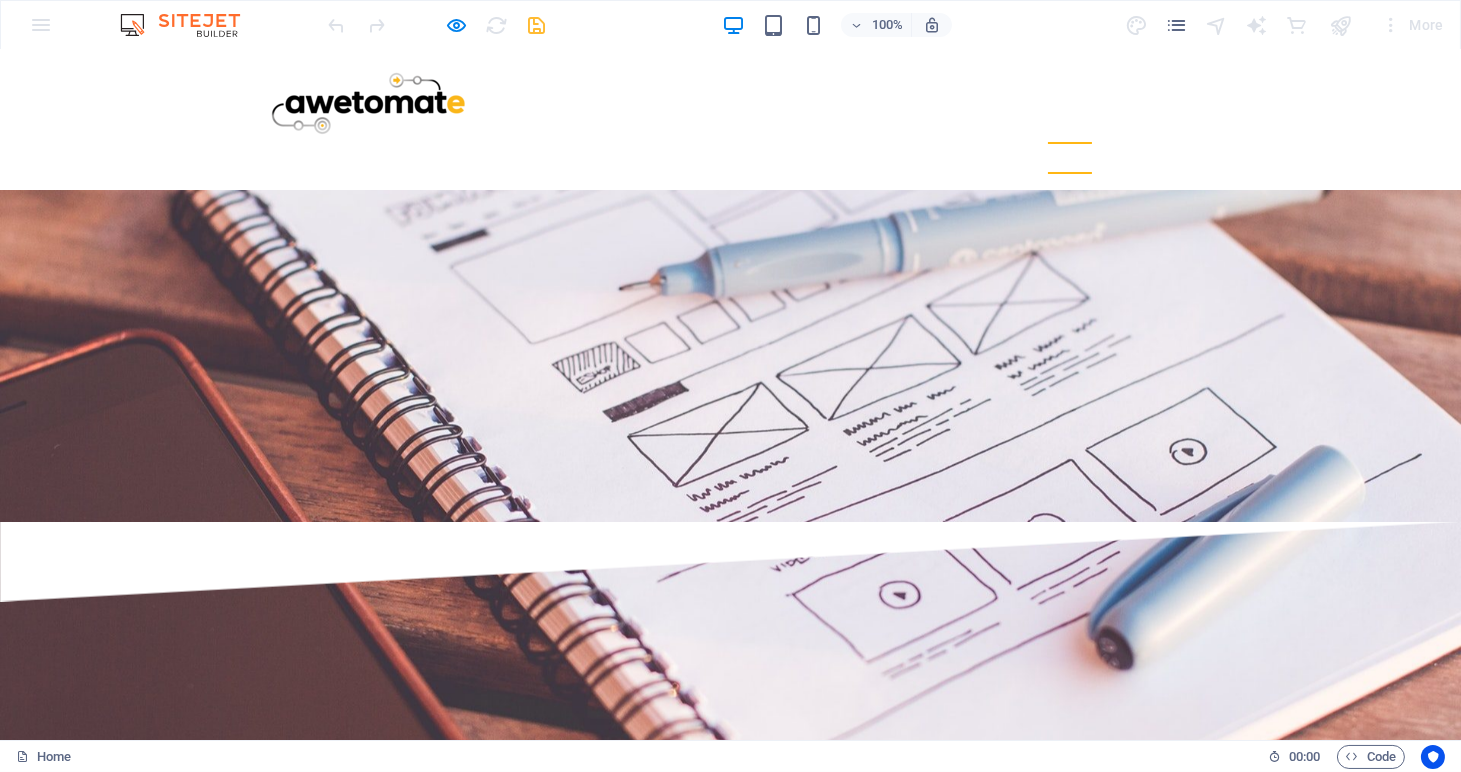 click on "Home About us Services Projects Team Contact" at bounding box center (730, 120) 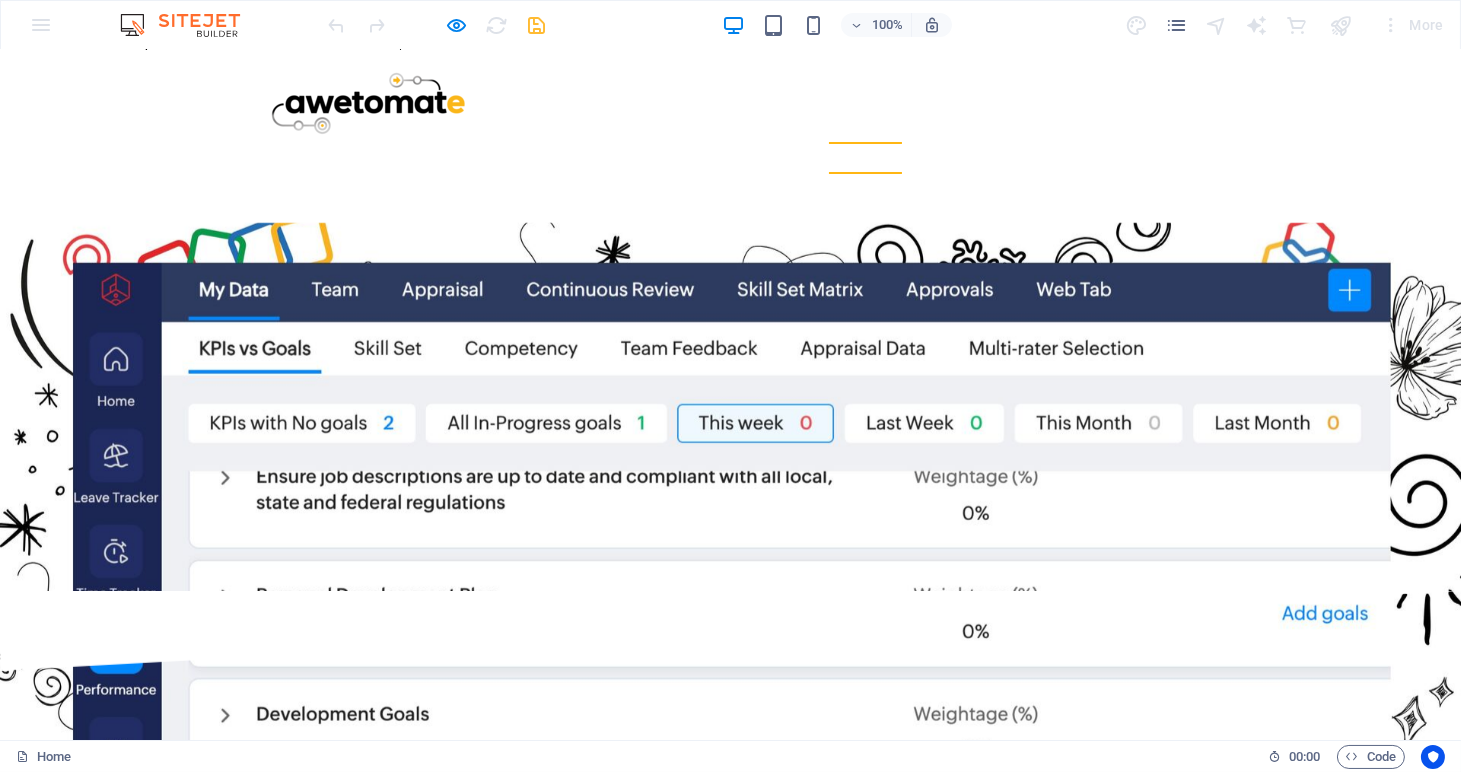 scroll, scrollTop: 1498, scrollLeft: 0, axis: vertical 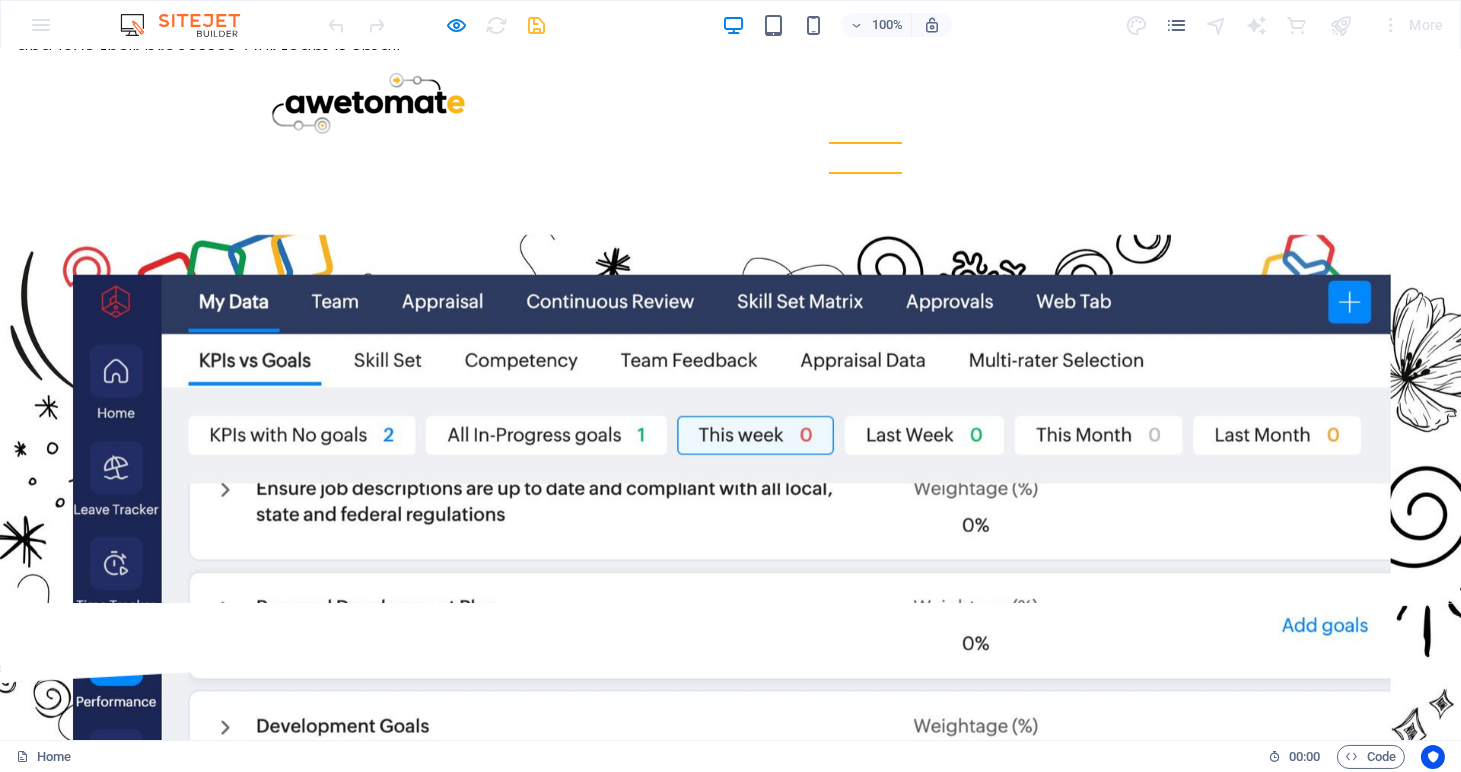 click at bounding box center (437, 25) 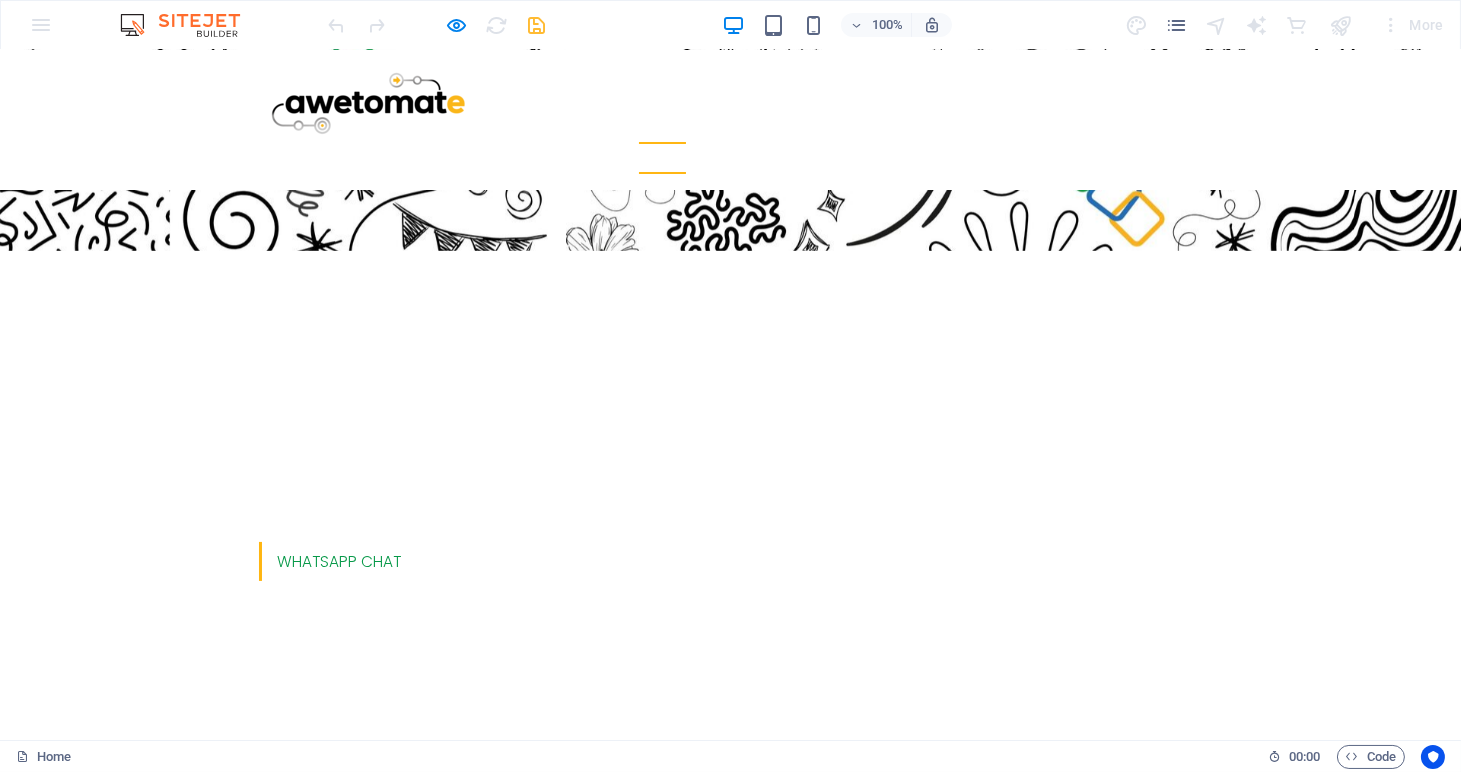 scroll, scrollTop: 0, scrollLeft: 0, axis: both 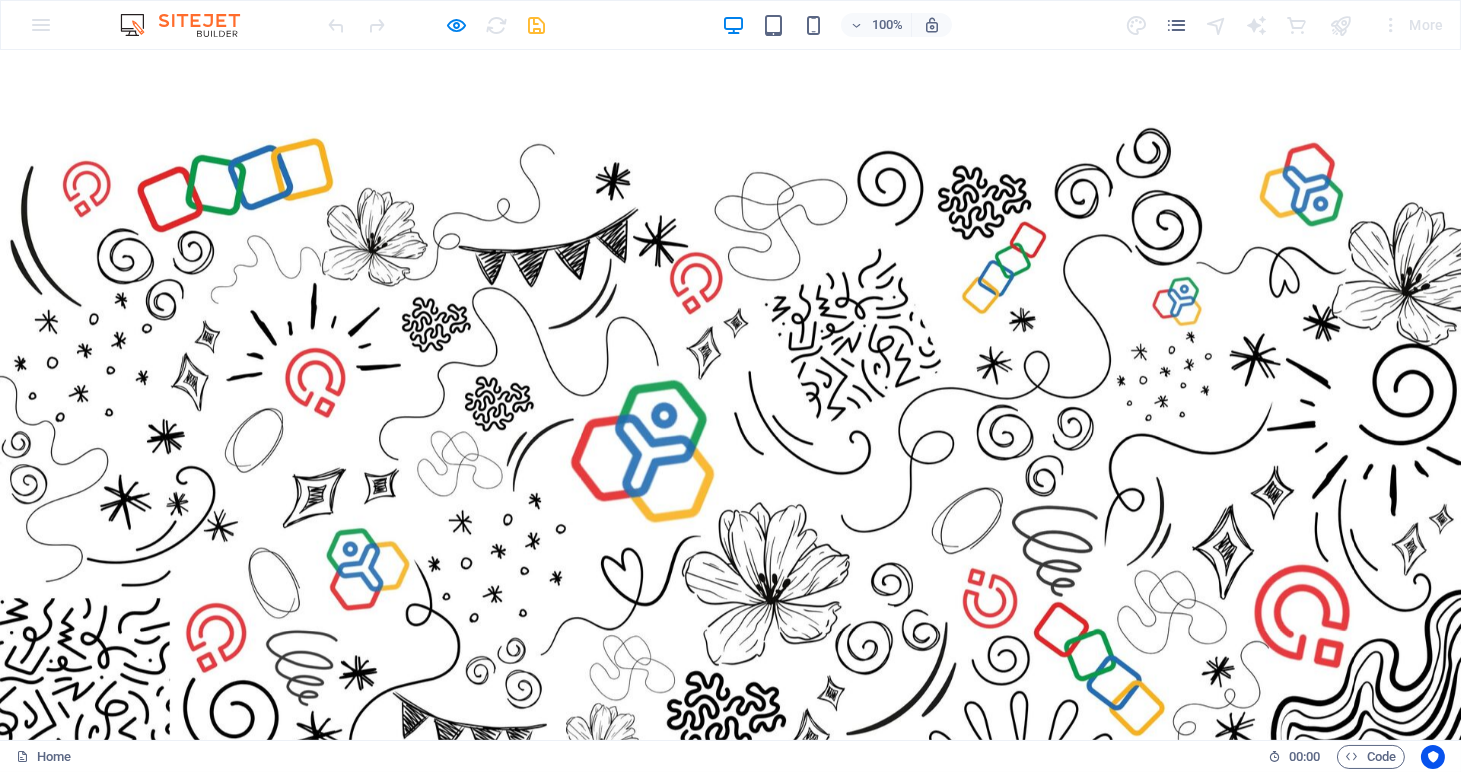 click on "About us" at bounding box center (757, 848) 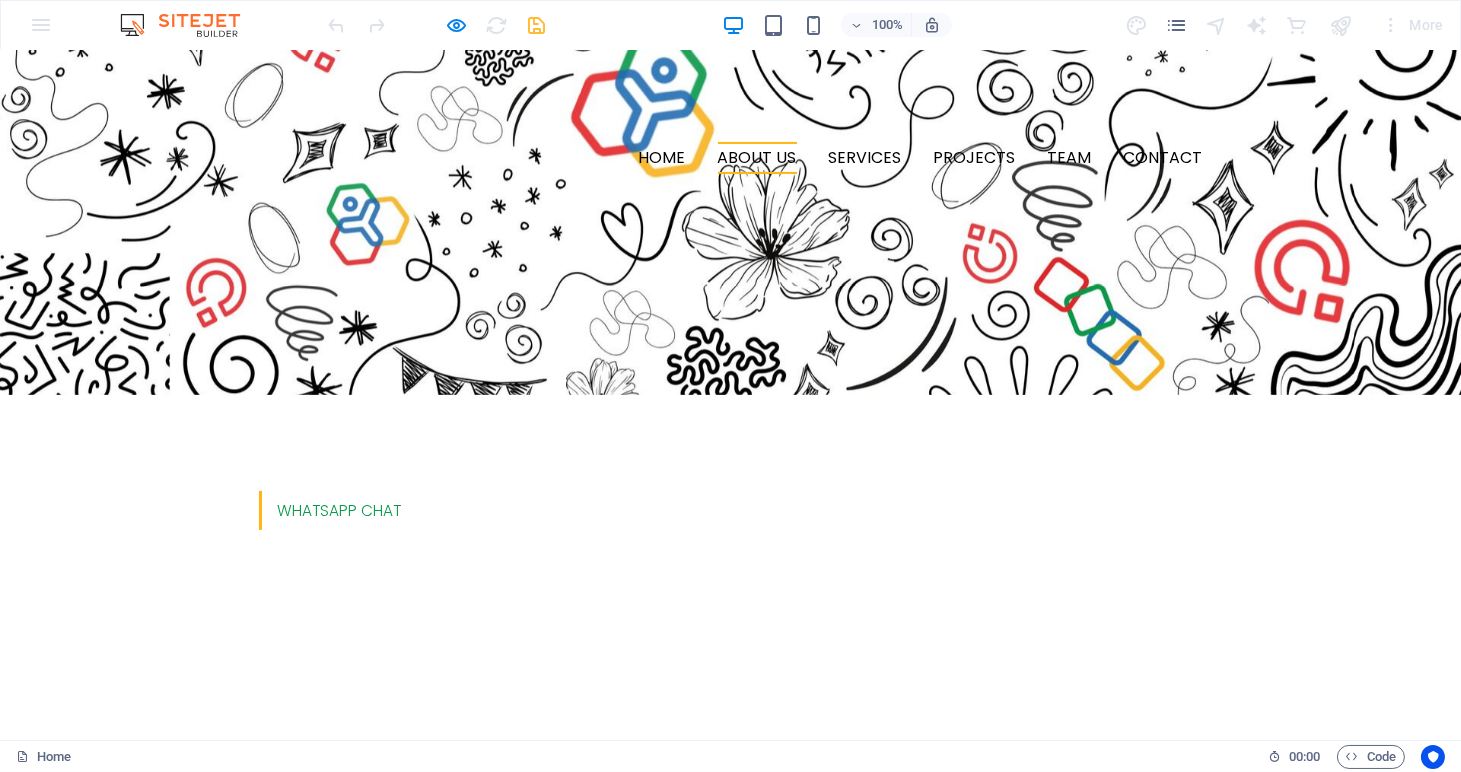scroll, scrollTop: 0, scrollLeft: 0, axis: both 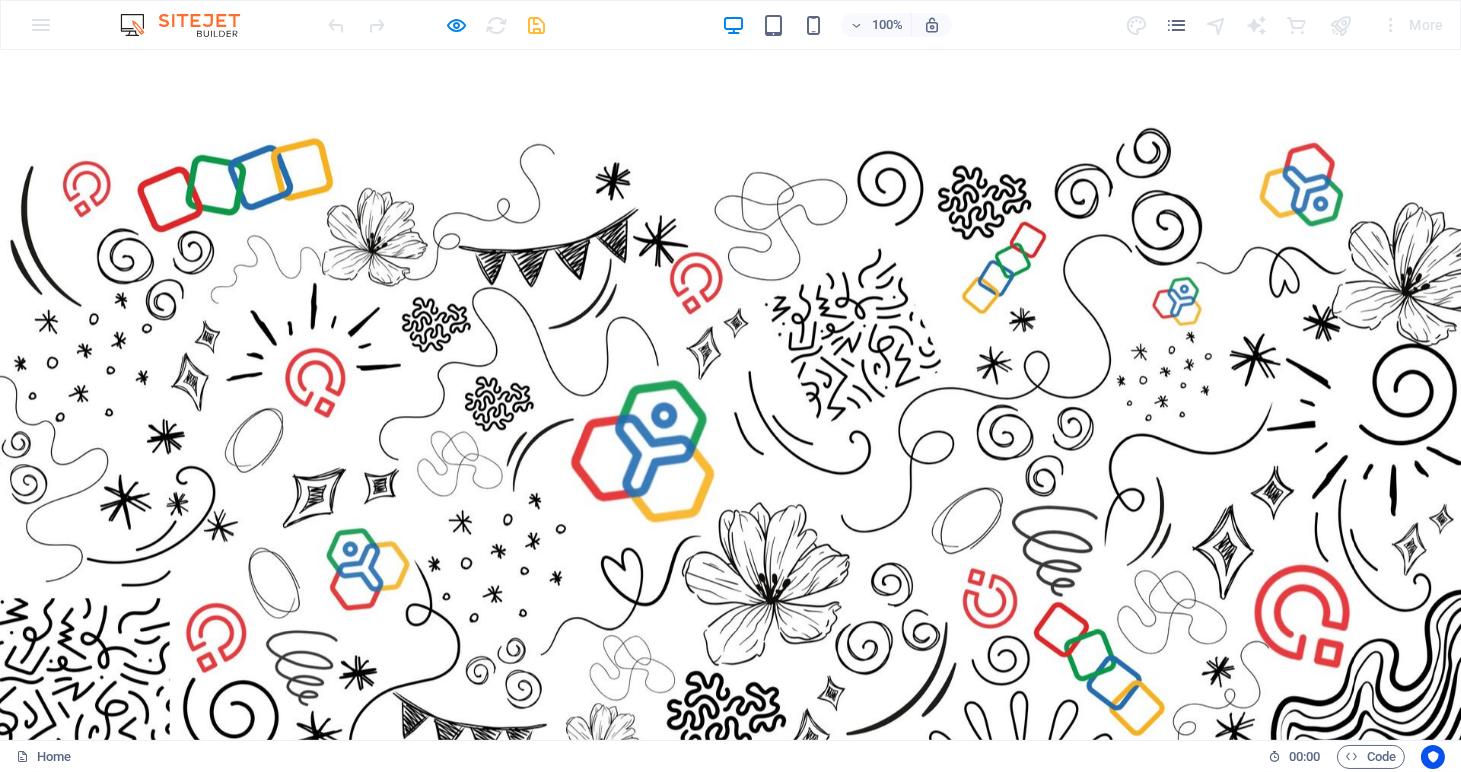 click at bounding box center (1341, 25) 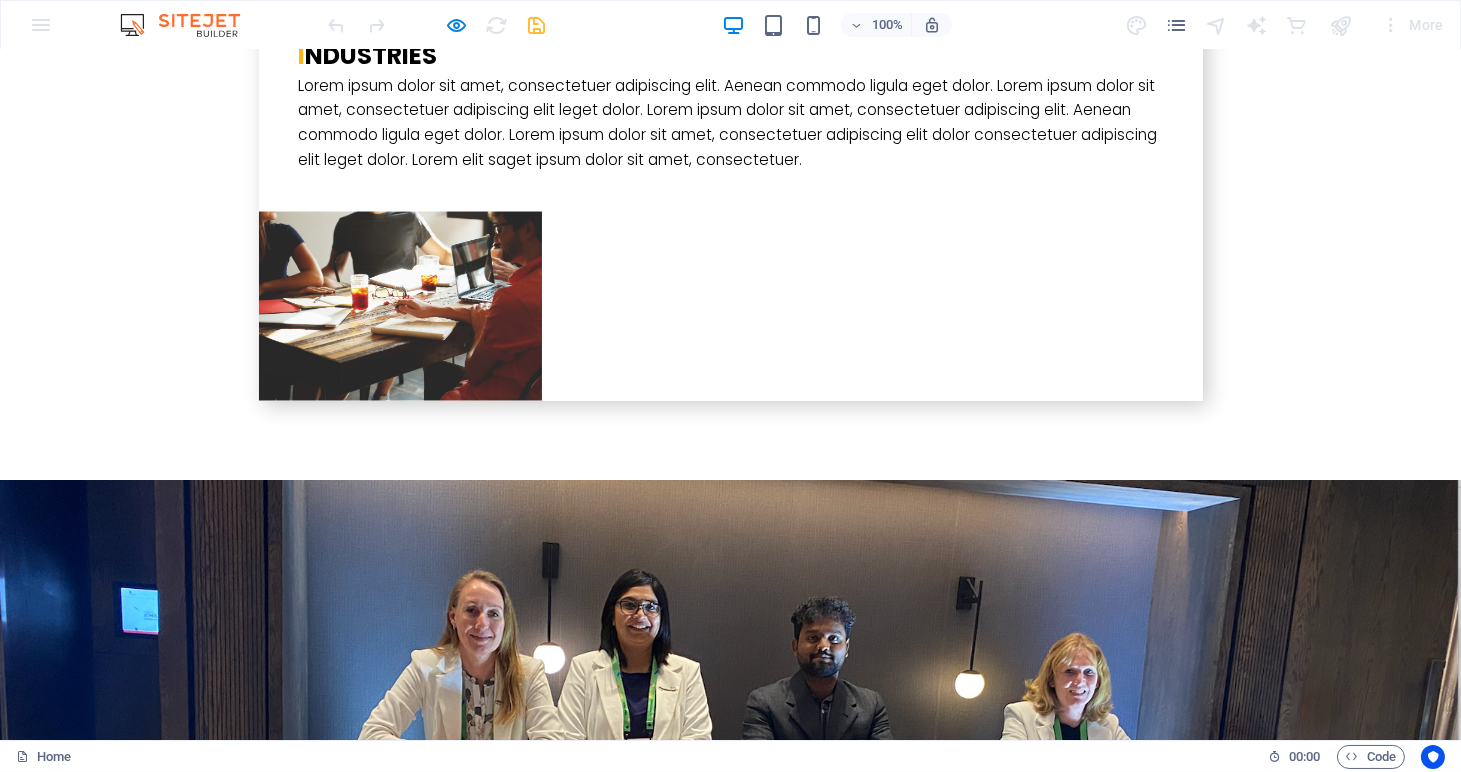 scroll, scrollTop: 6292, scrollLeft: 0, axis: vertical 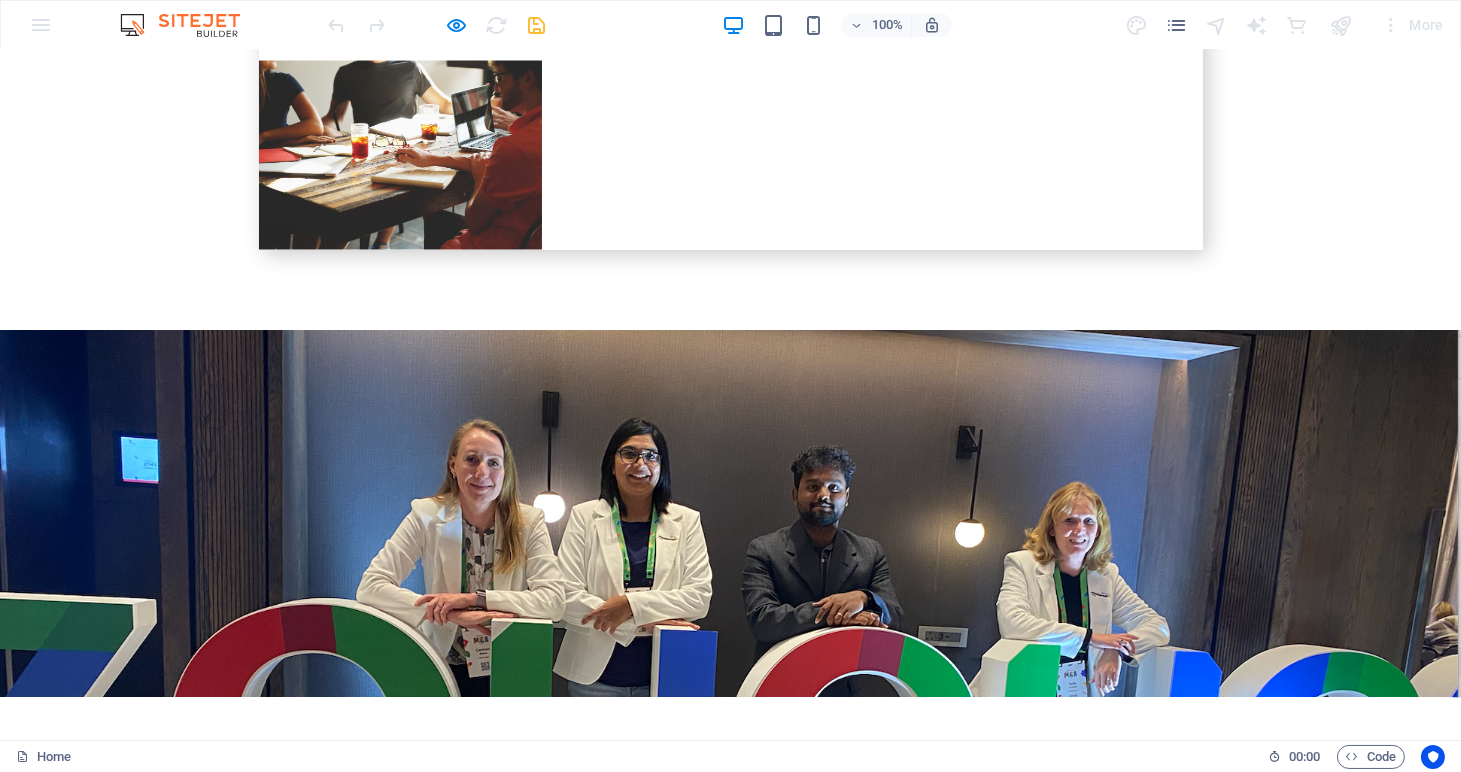 drag, startPoint x: 1122, startPoint y: 502, endPoint x: 662, endPoint y: 459, distance: 462.0054 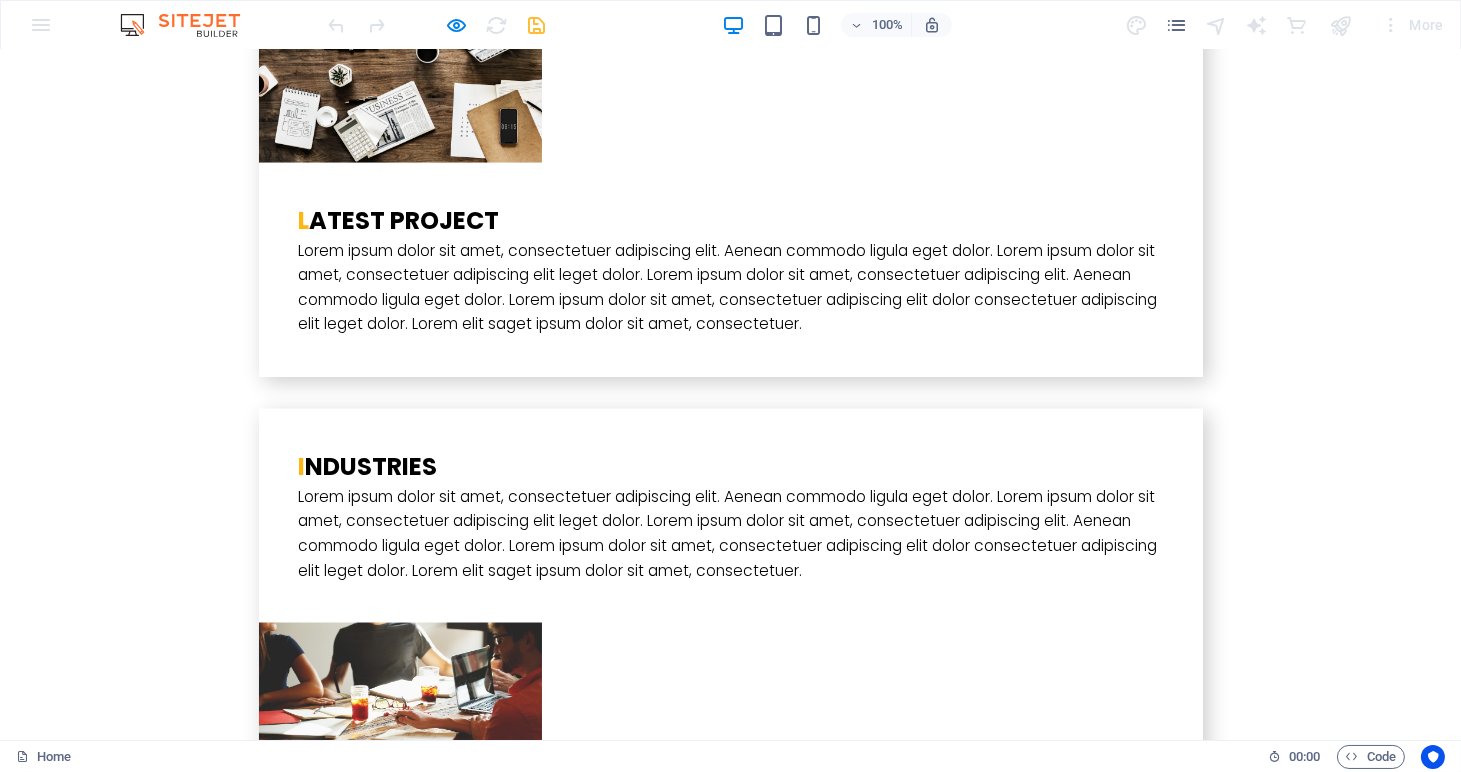 scroll, scrollTop: 5803, scrollLeft: 0, axis: vertical 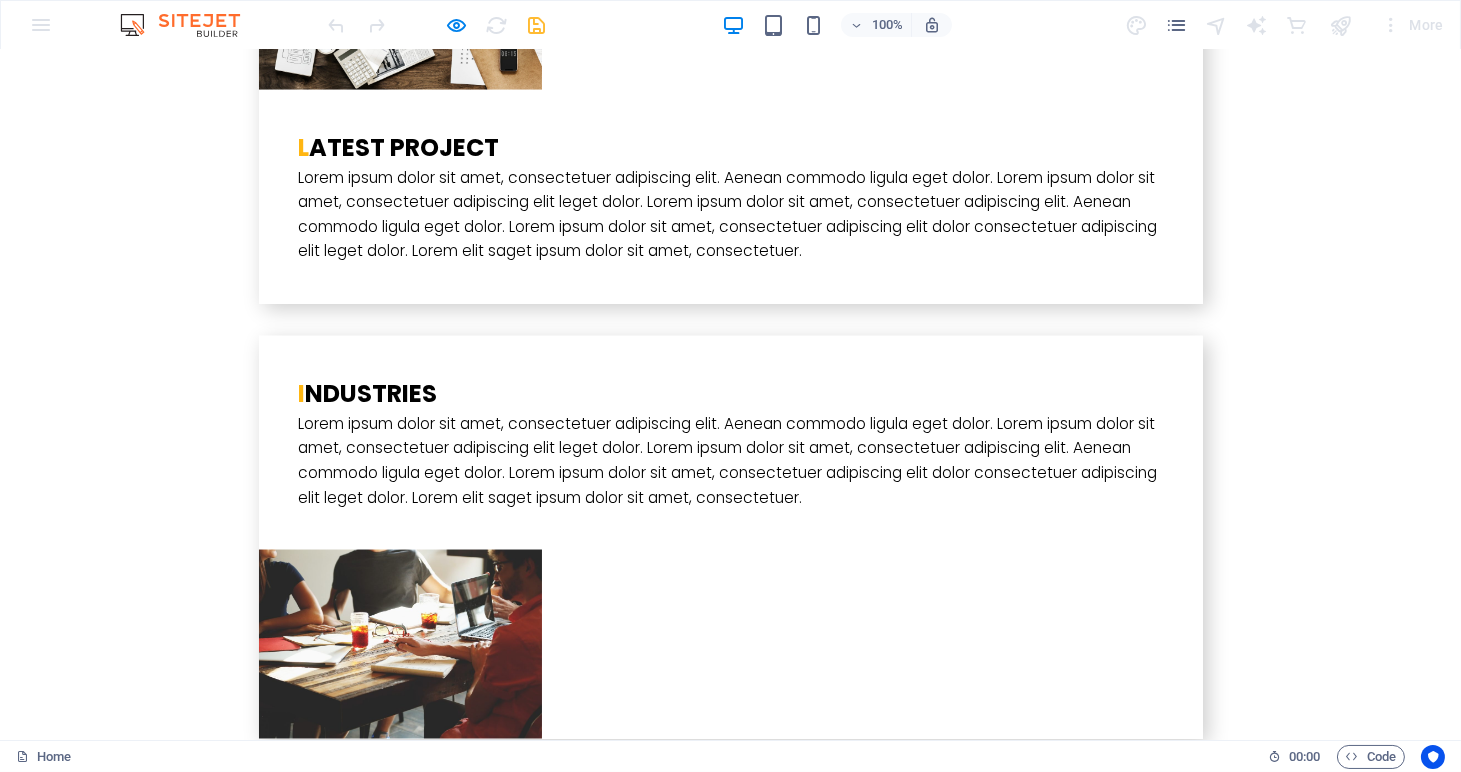click on "Drop content here or  Add elements  Paste clipboard" at bounding box center [730, 7033] 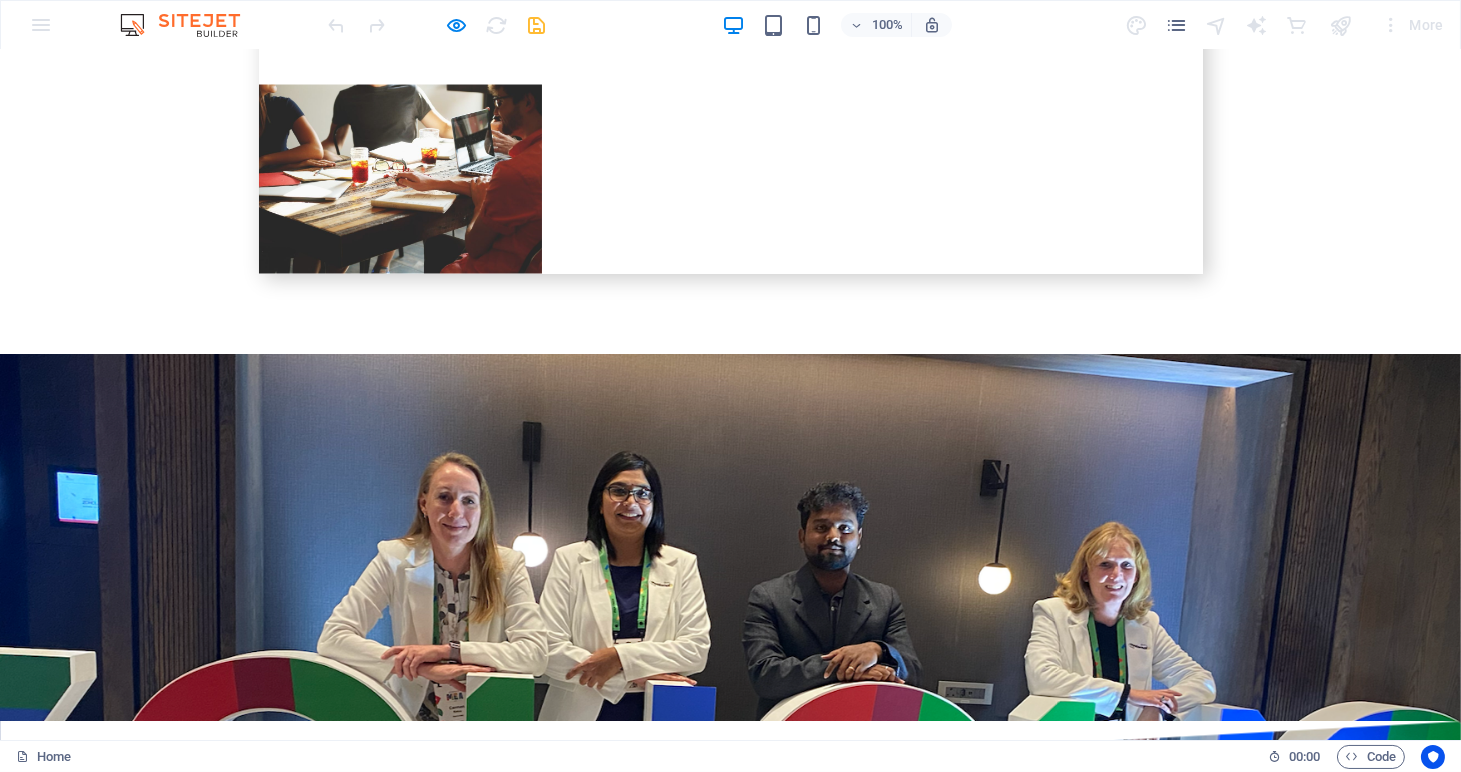 scroll, scrollTop: 6280, scrollLeft: 0, axis: vertical 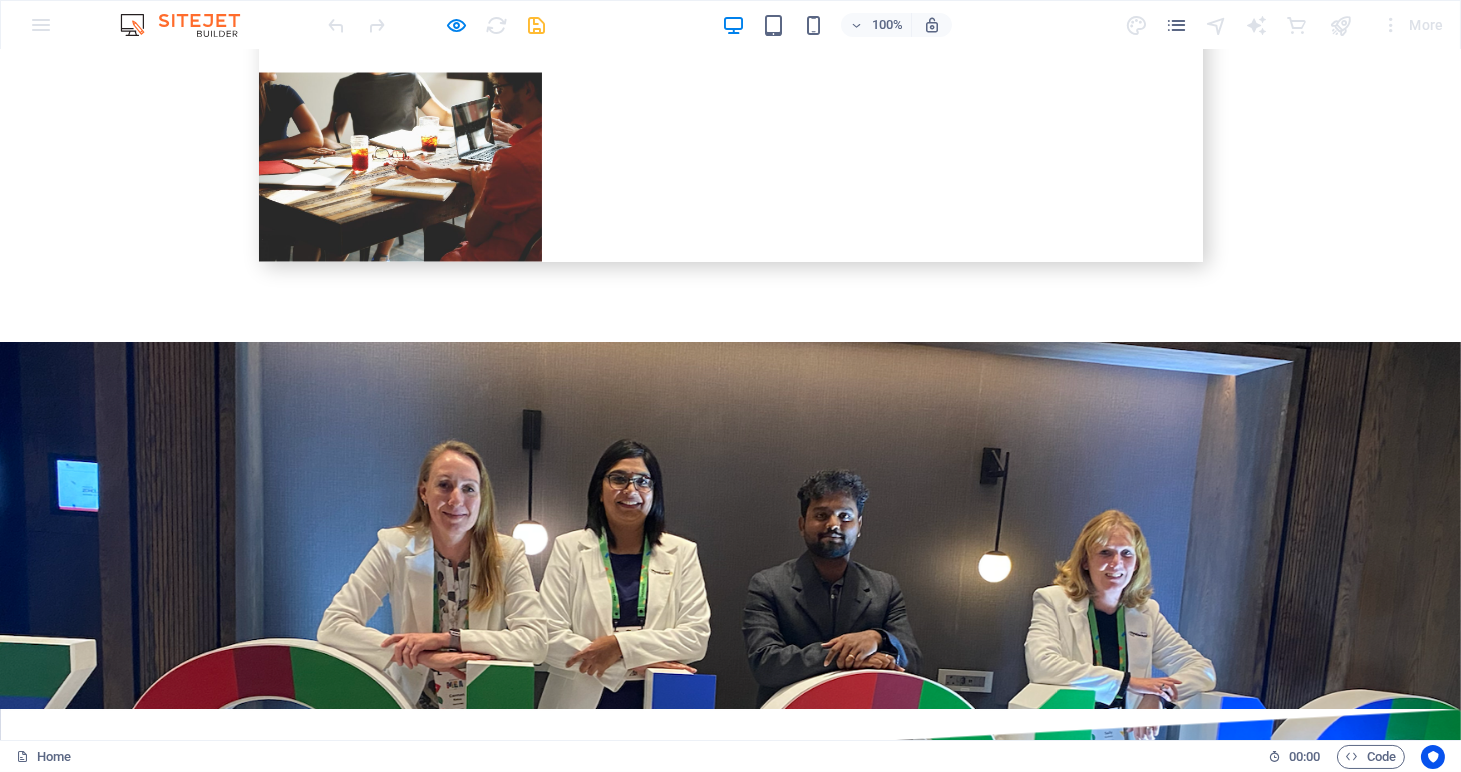 click on "Skip to main content
Home About us Services Projects Team Contact The Zoho people & recruit experts Whatsapp chat
about  us We’re a specialised, authorised Zoho Partner helping HR Managers and Recruiters automate and love their processes. Our team is small, passionate, and deeply focused on delivering smart, human centered solutions; exclusively Zoho People and Zoho Recruit.
O ur Services
why  choose us We know Zoho We've worked with Zoho since 2014. We know its workarounds,  limitations, & power. We're die hard Zoho fans! We're HR & Recruit industry experts Our team includes HR and Recruitment industry experts. We understand your challenges, and can recommend best practice solutions that will help you elevate your daily operations. We offer value Configuration As industry experts & experienced Zoho People & configuration specialists, we execute our implementation projects in less than 3 months.  adoption support" at bounding box center (730, 965) 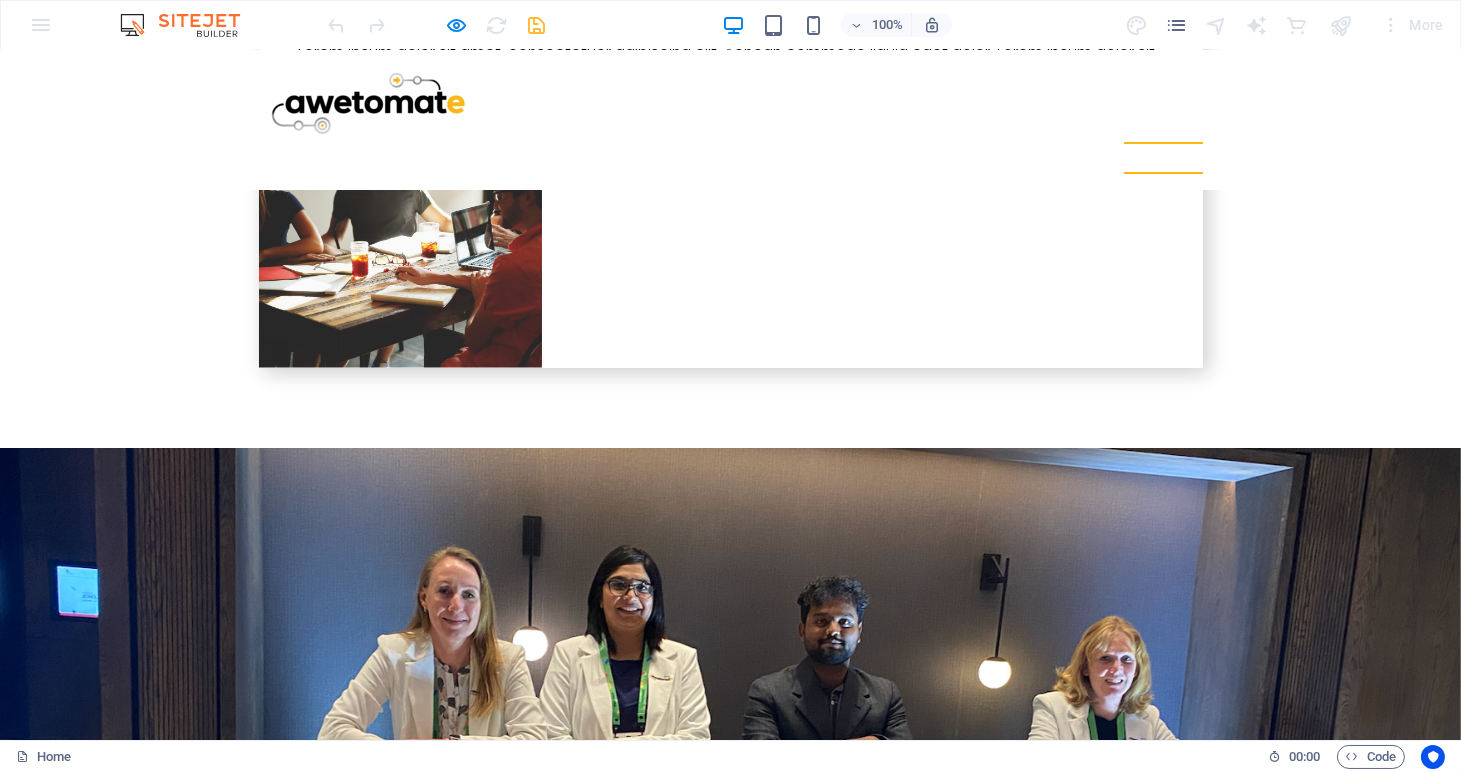 click on "Randpark Johannesburg 2197 Legal Notice Privacy Policy Navigation Home About us Services Projects Team Contact Social Media Facebook Twitter Instagram" at bounding box center (730, 7289) 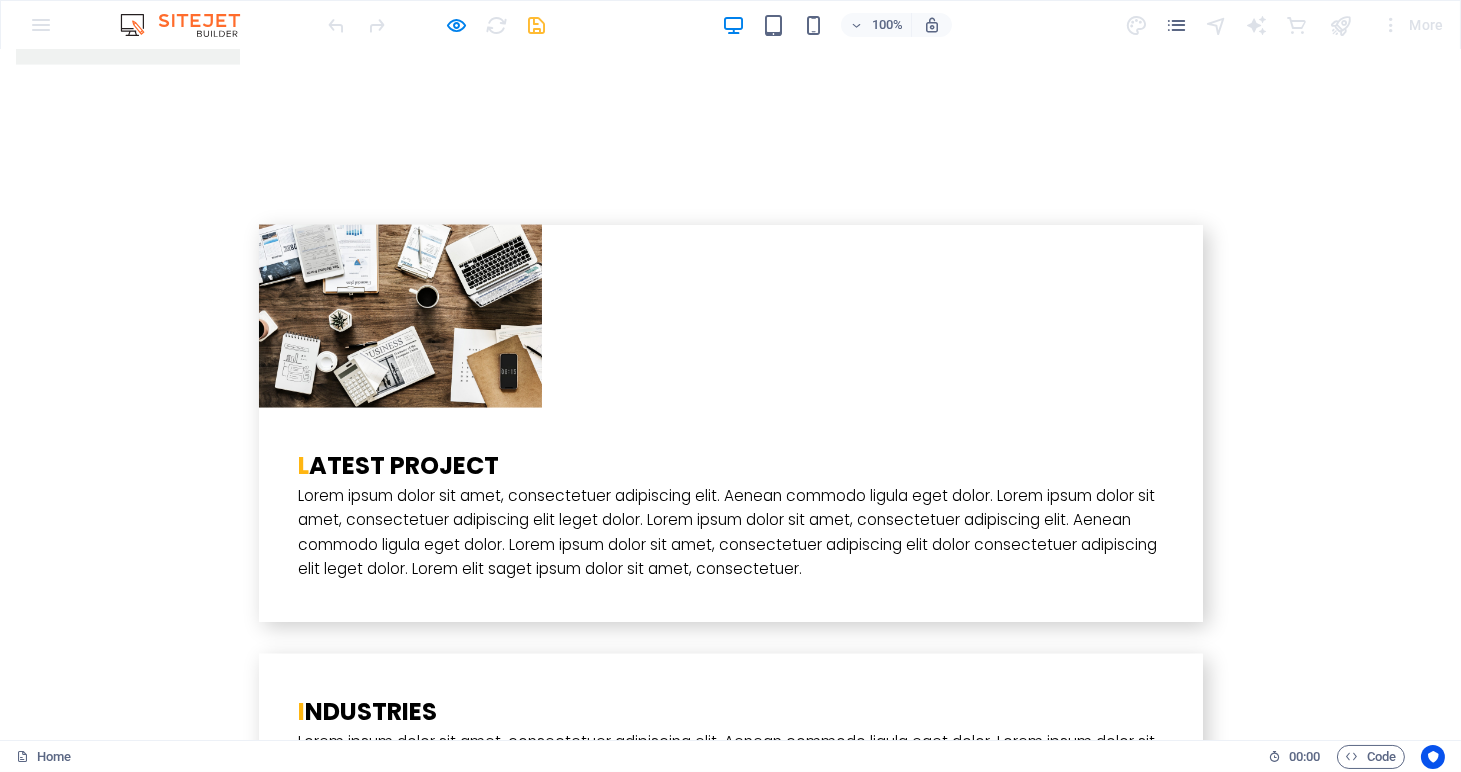 scroll, scrollTop: 5486, scrollLeft: 0, axis: vertical 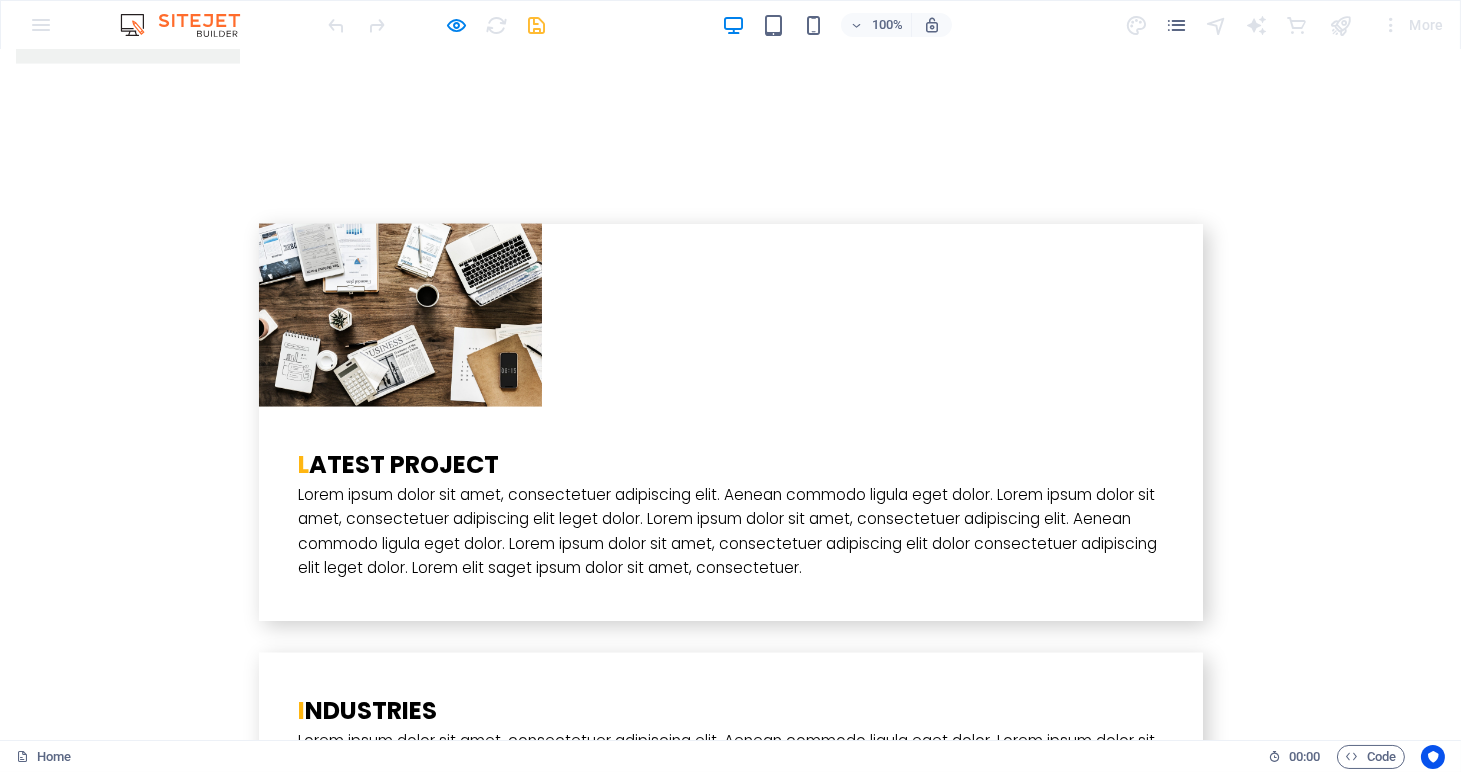 click on "WHATSAPP CHAT" at bounding box center (79, 7249) 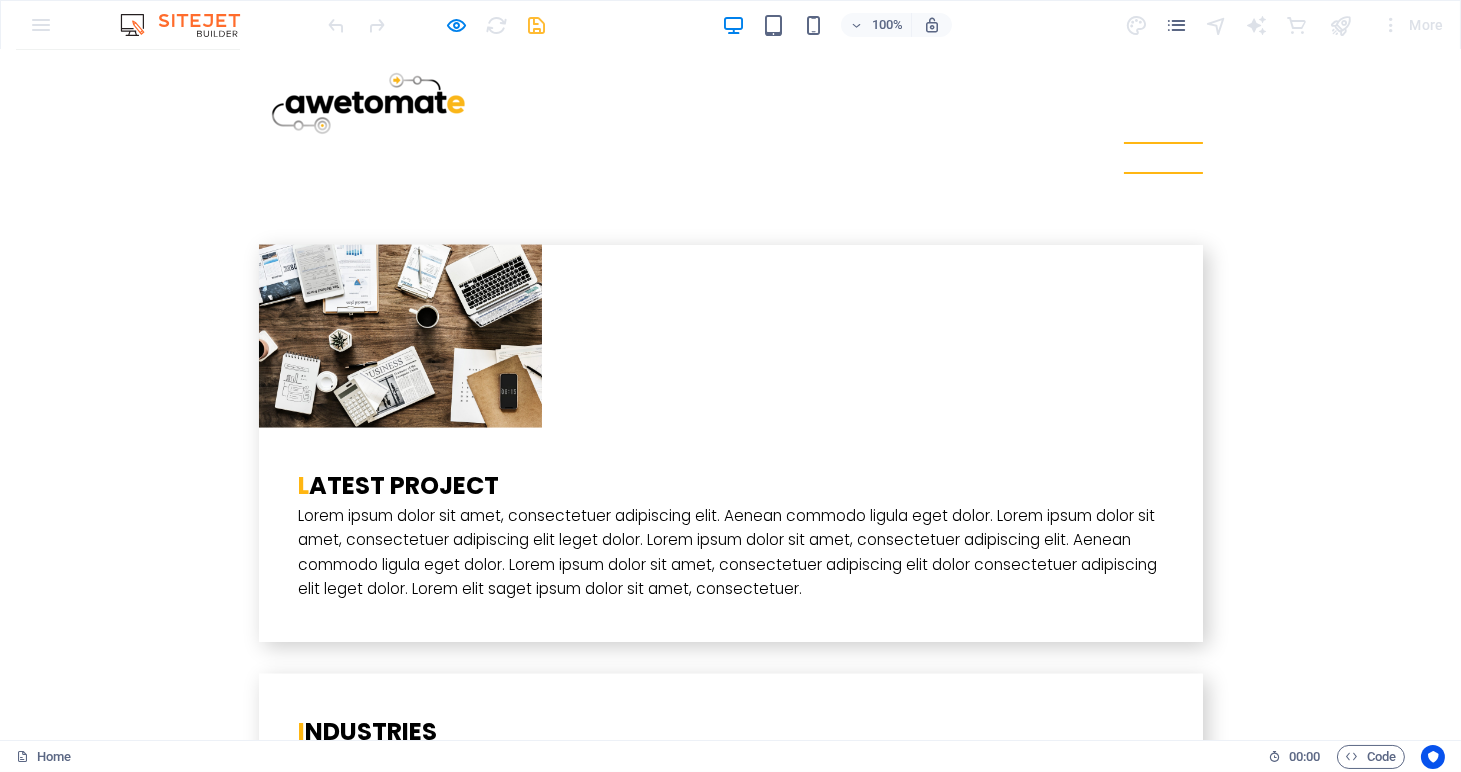 scroll, scrollTop: 5422, scrollLeft: 0, axis: vertical 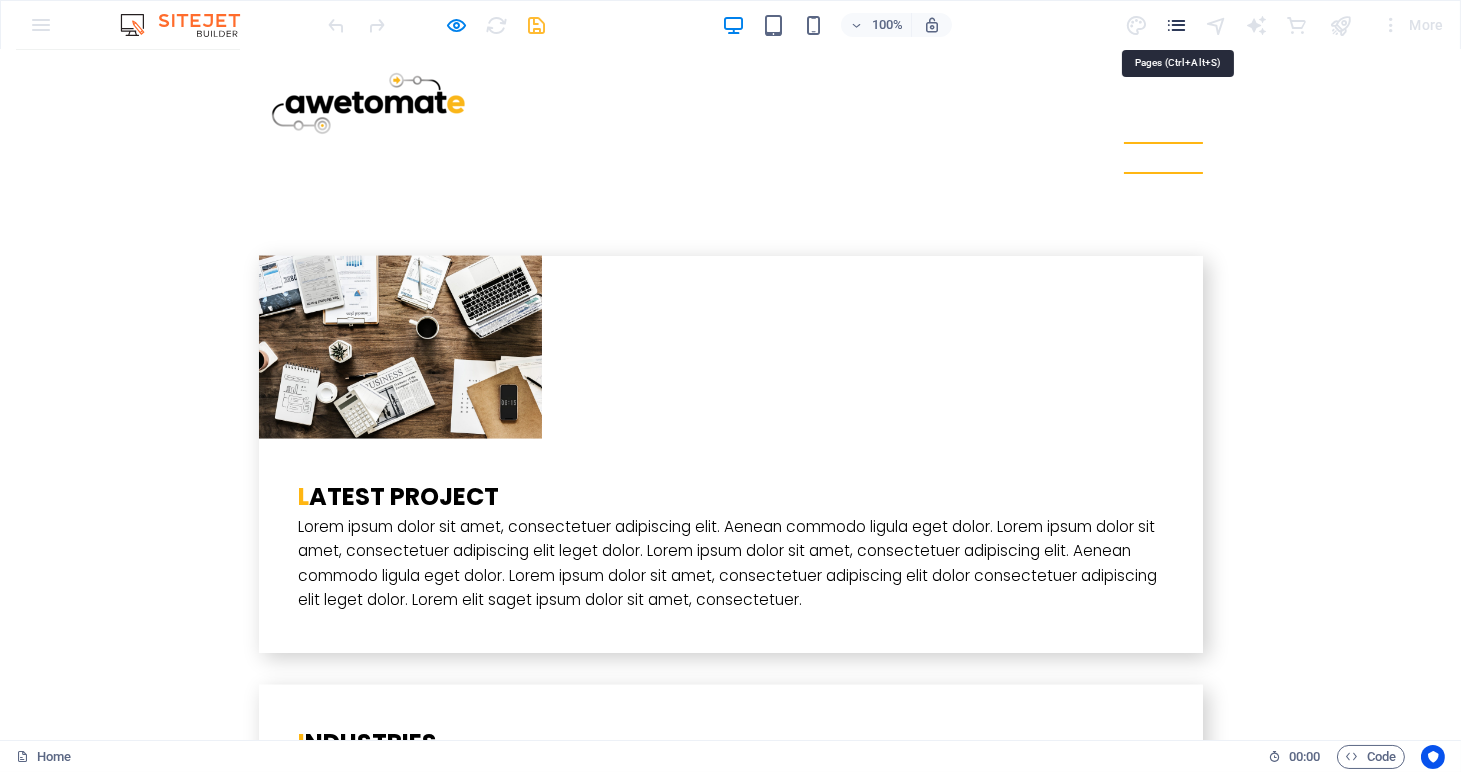 click at bounding box center (1176, 25) 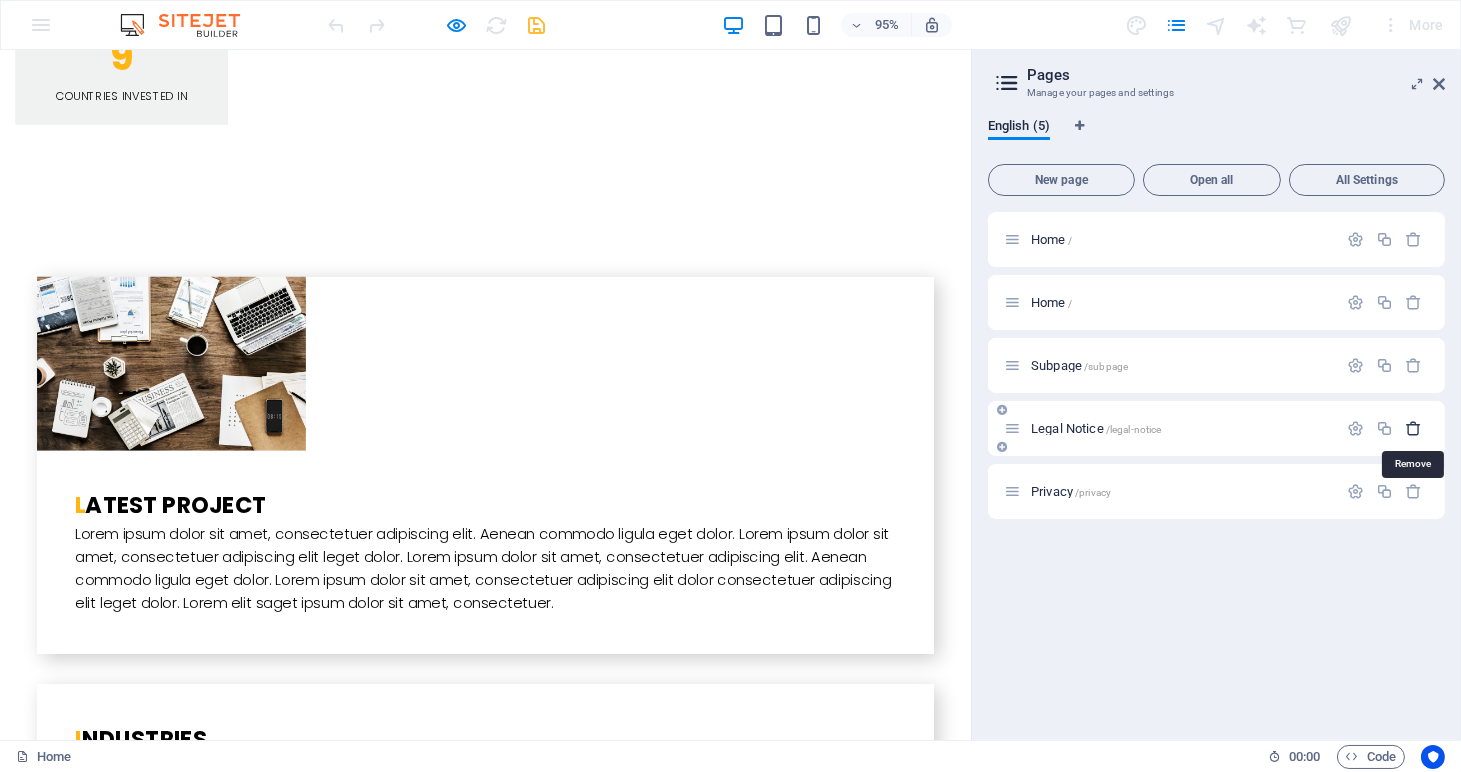 click at bounding box center [1414, 428] 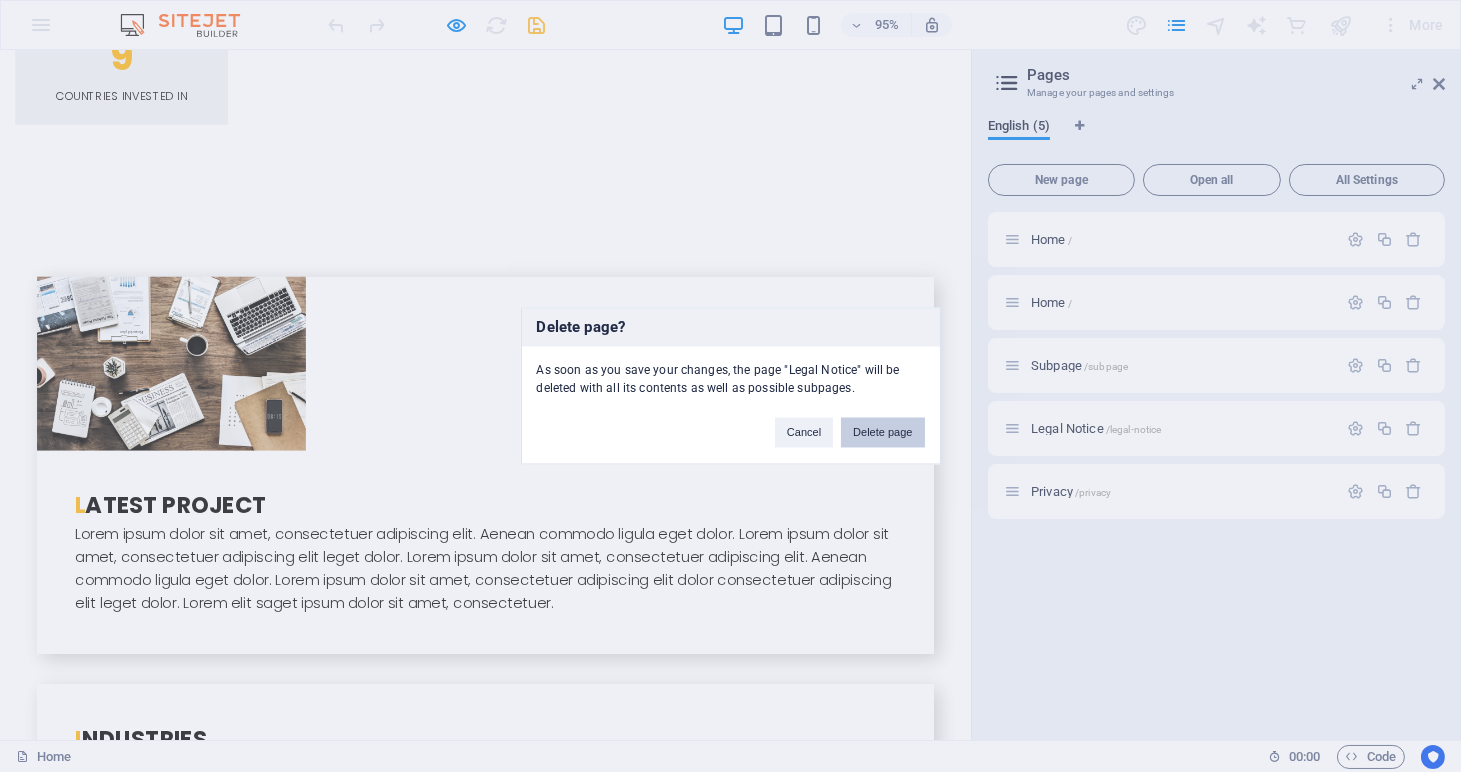 drag, startPoint x: 874, startPoint y: 432, endPoint x: 920, endPoint y: 402, distance: 54.91812 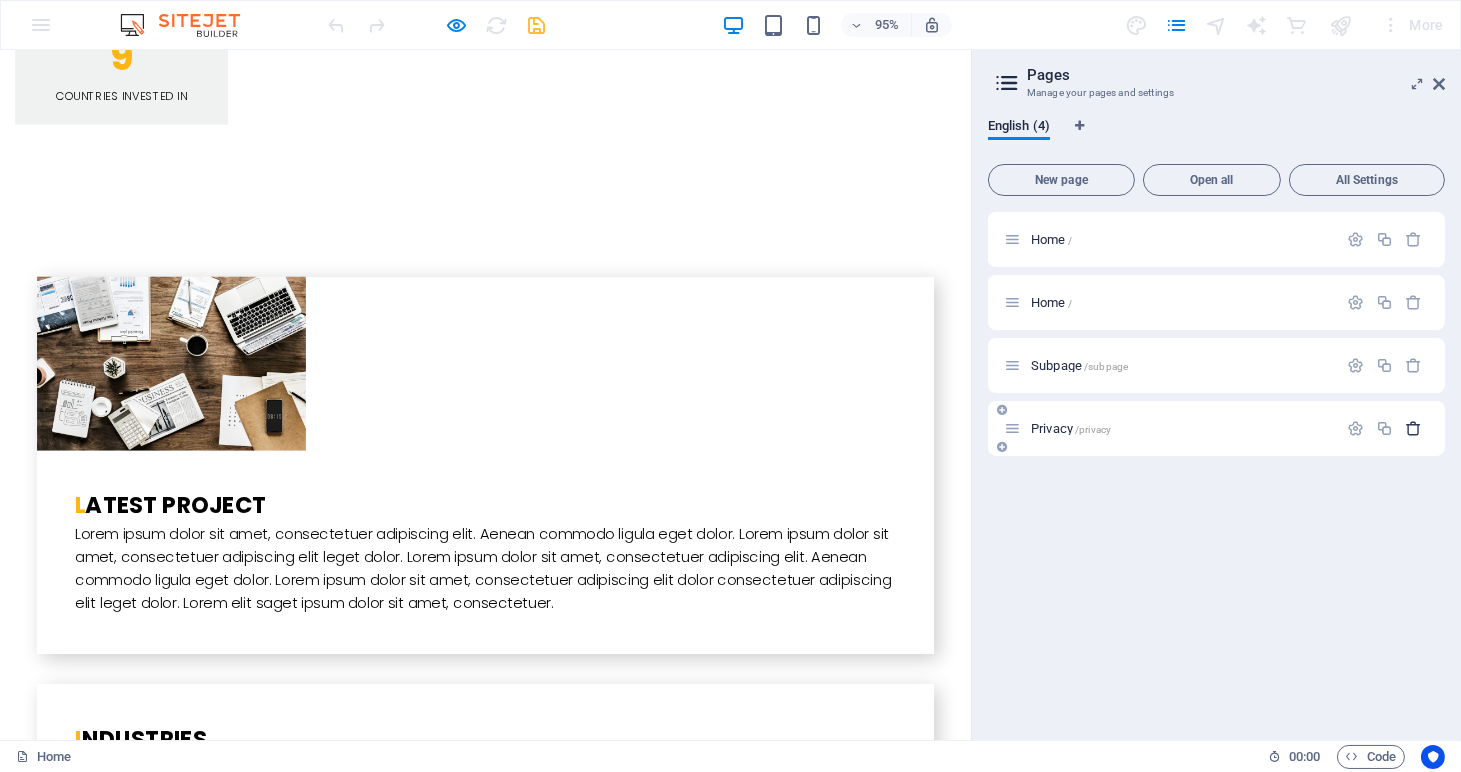 click at bounding box center [1414, 428] 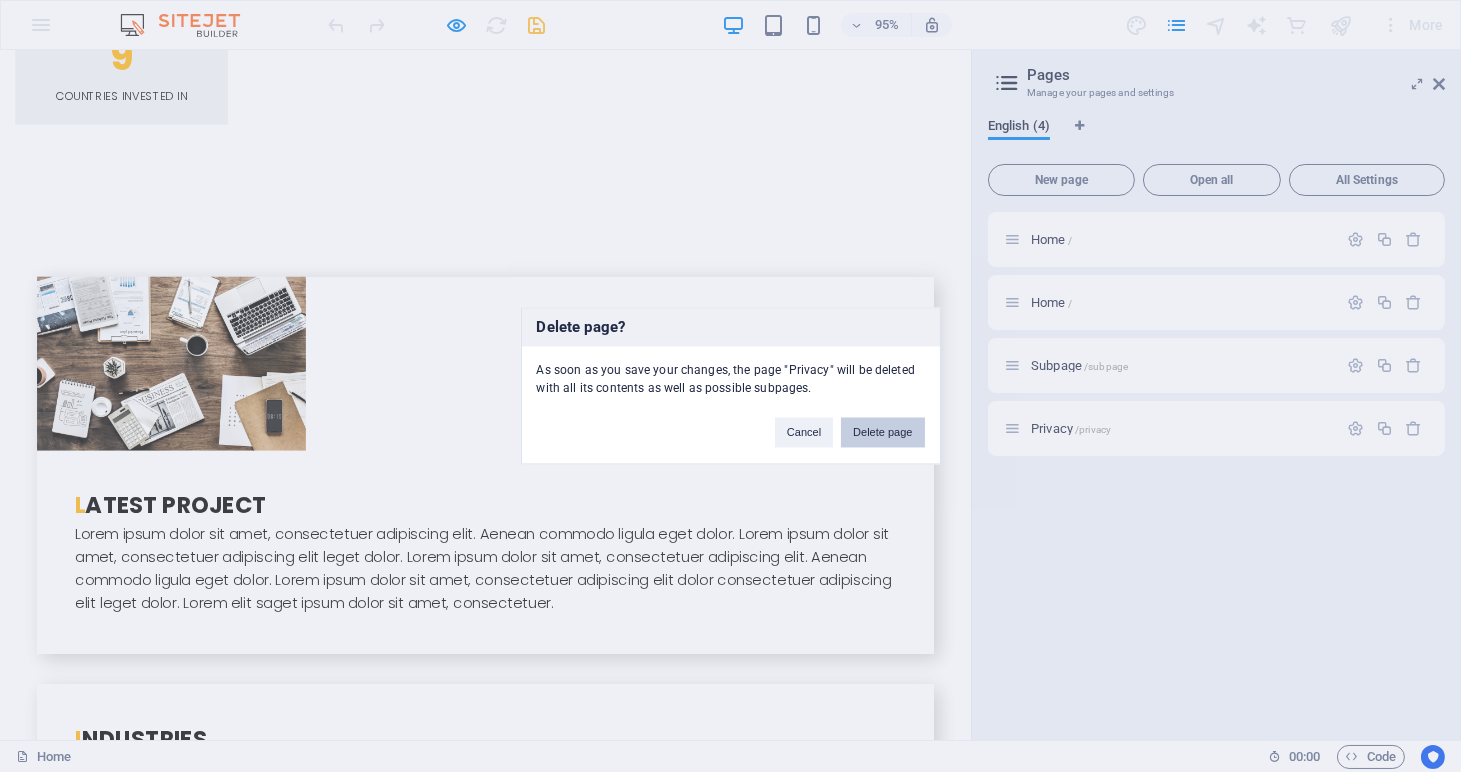 click on "Delete page" at bounding box center (882, 433) 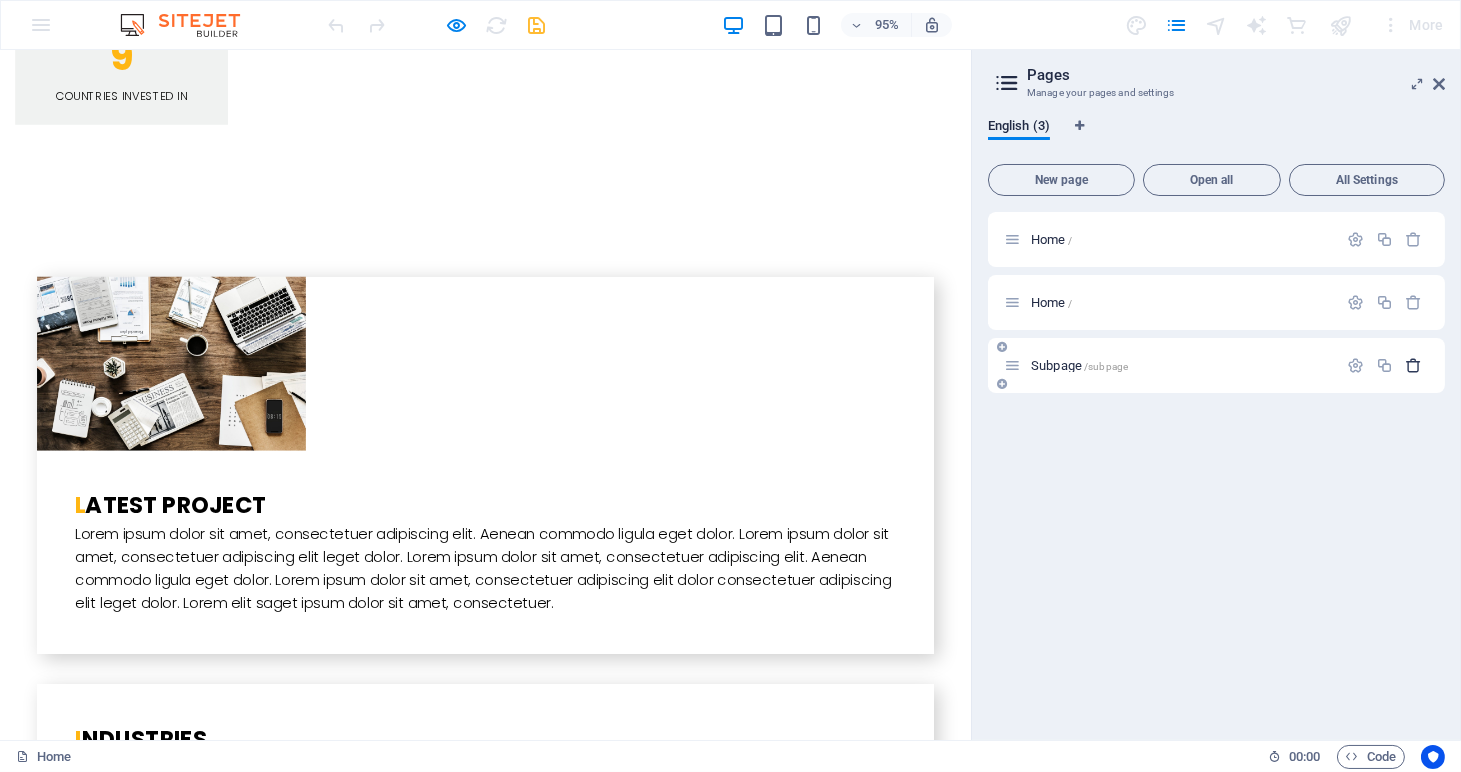 click at bounding box center (1414, 365) 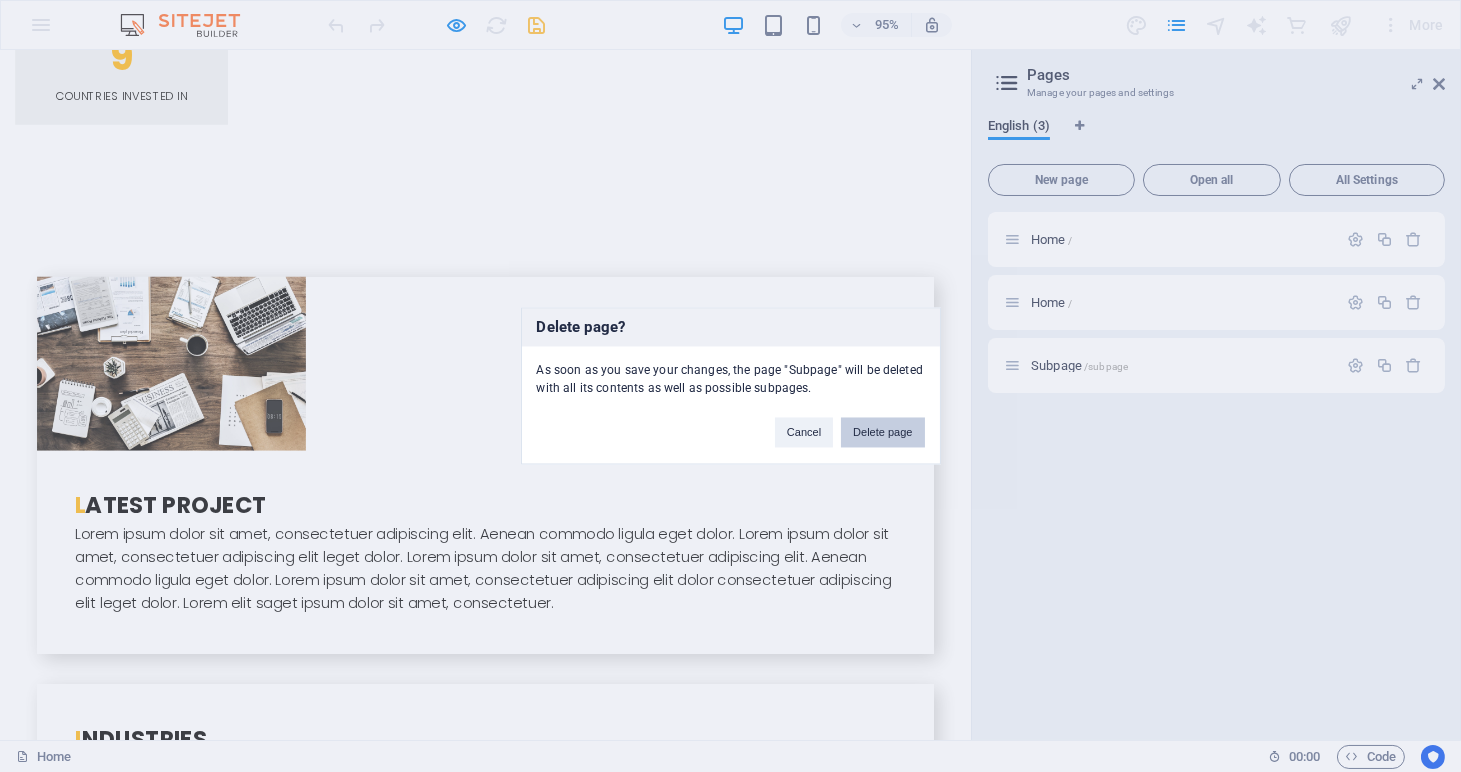 click on "Delete page" at bounding box center [882, 433] 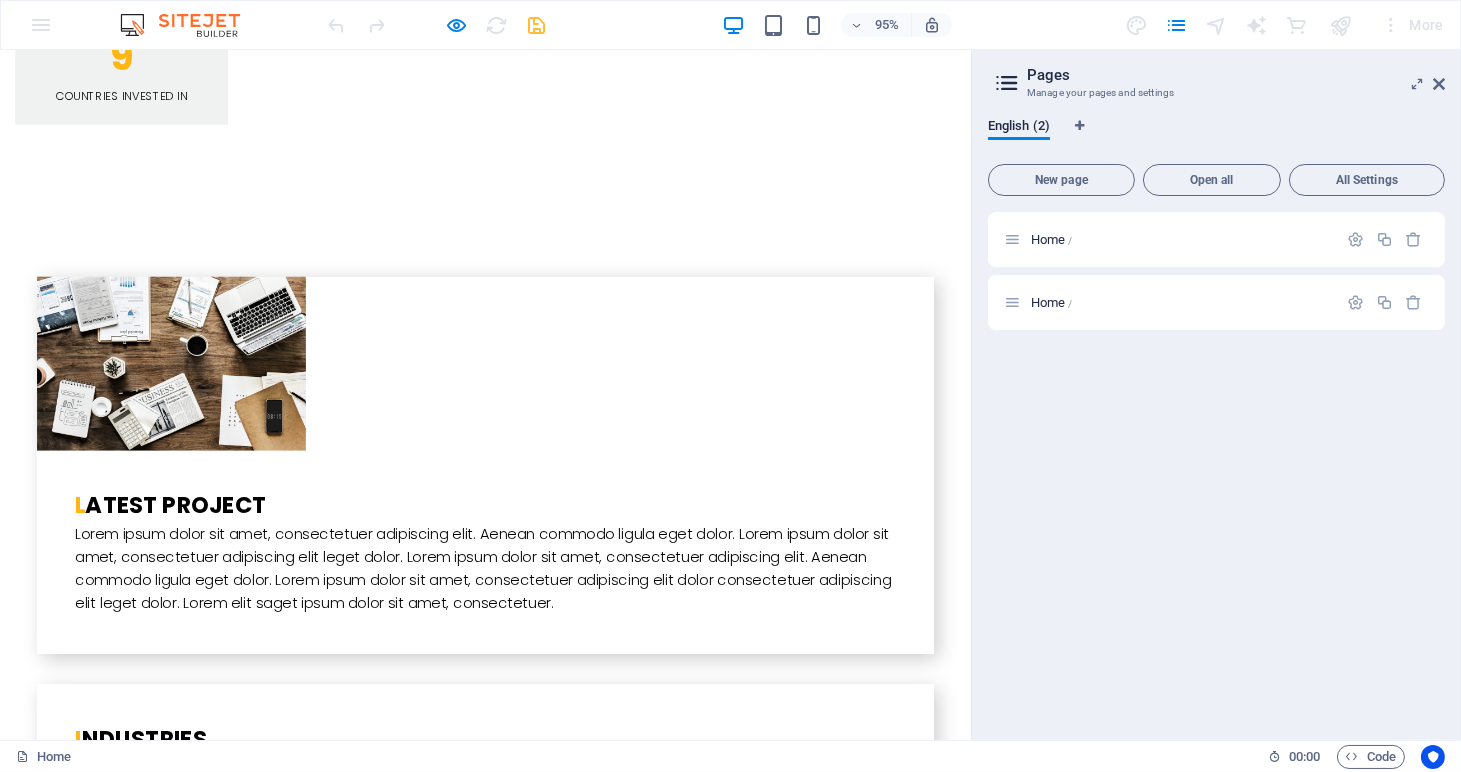 click on "Pages Manage your pages and settings English (2) New page Open all All Settings Home / Home /" at bounding box center [1216, 395] 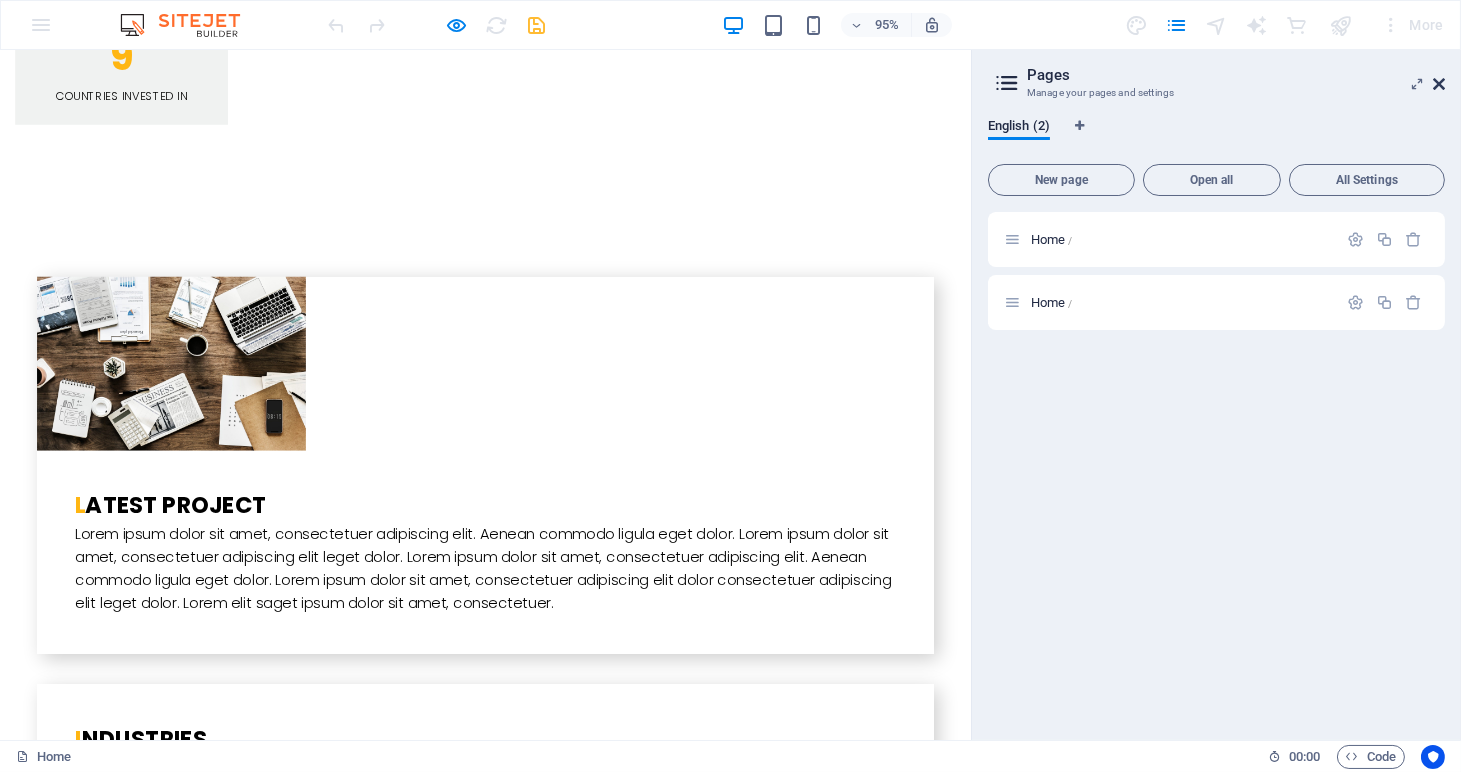 click at bounding box center (1439, 84) 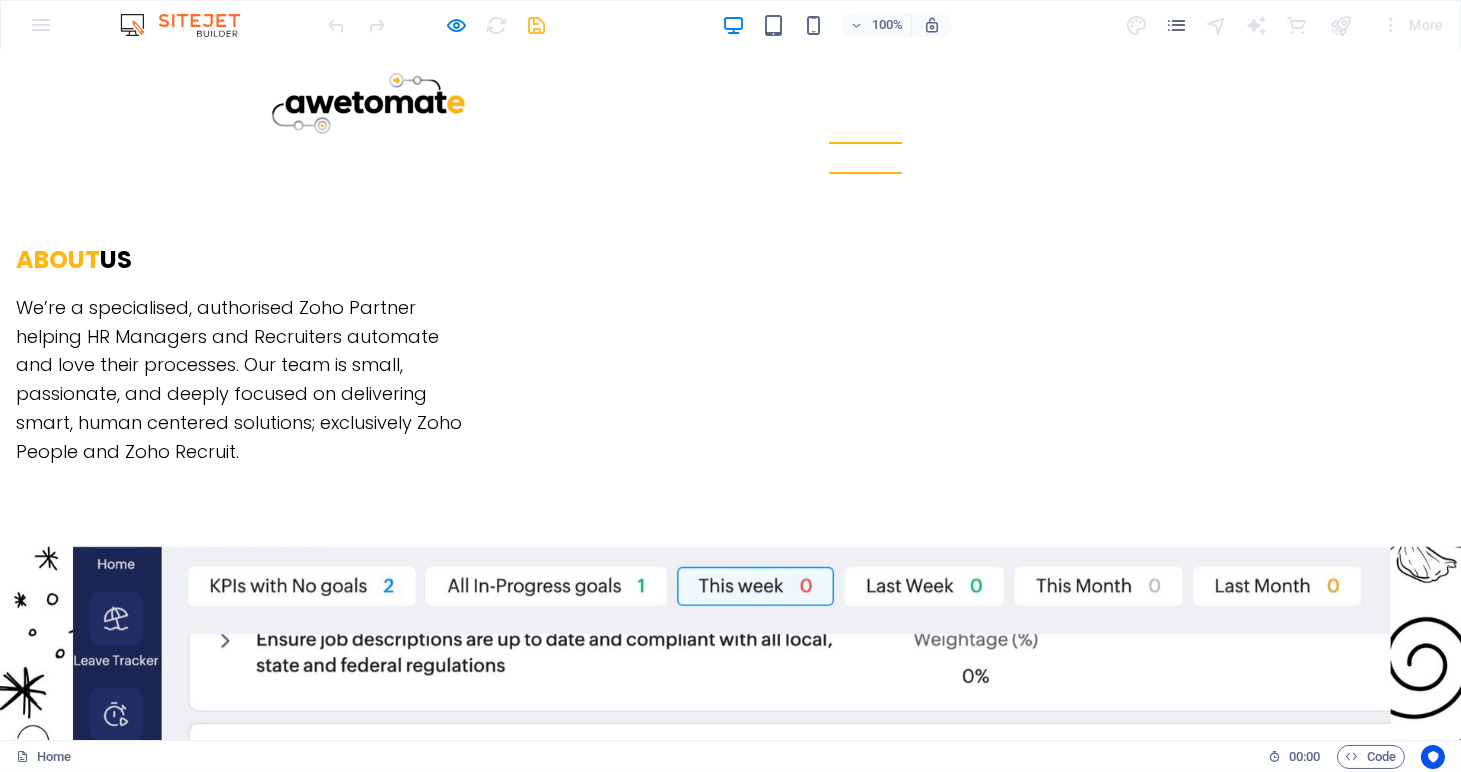scroll, scrollTop: 0, scrollLeft: 0, axis: both 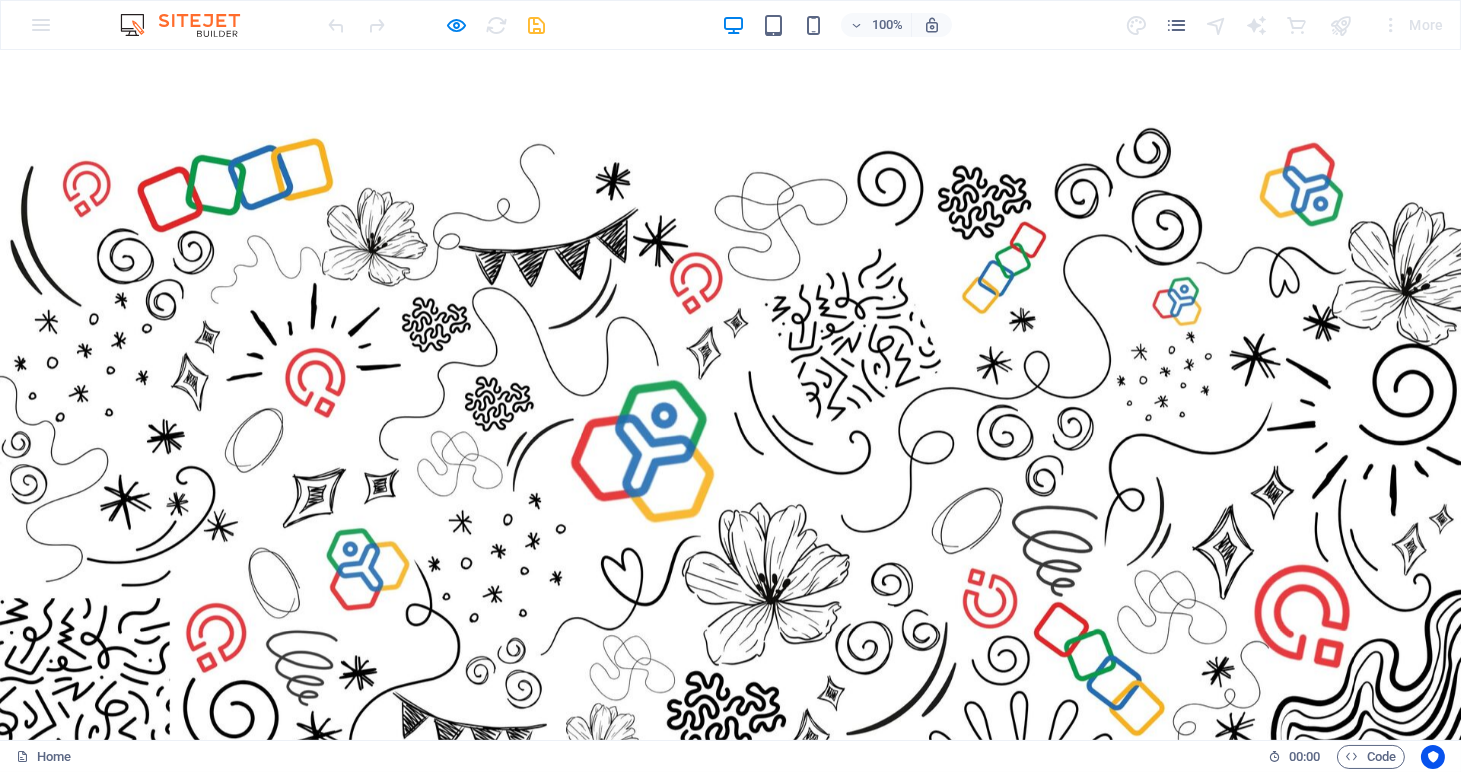 click on "About us" at bounding box center (757, 848) 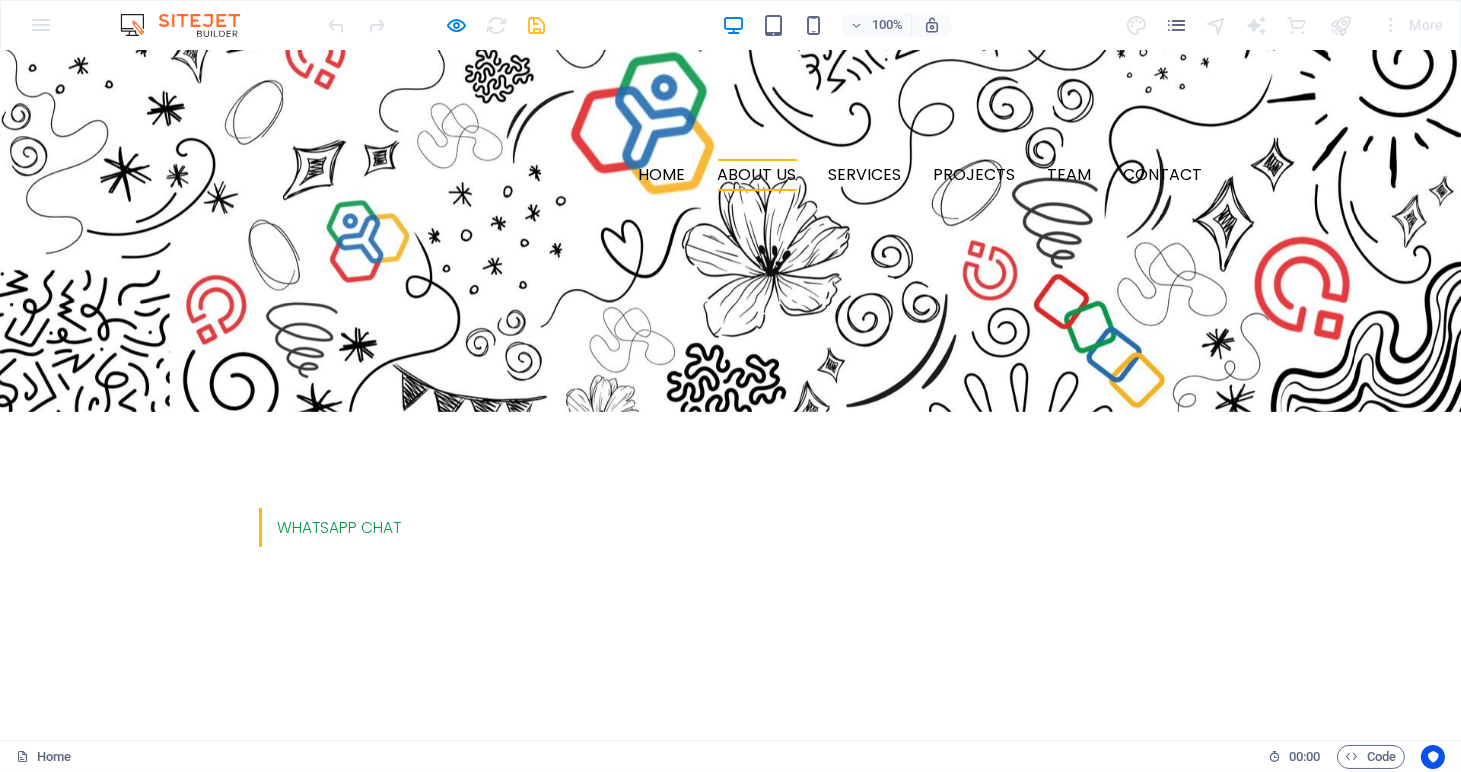 scroll, scrollTop: 690, scrollLeft: 0, axis: vertical 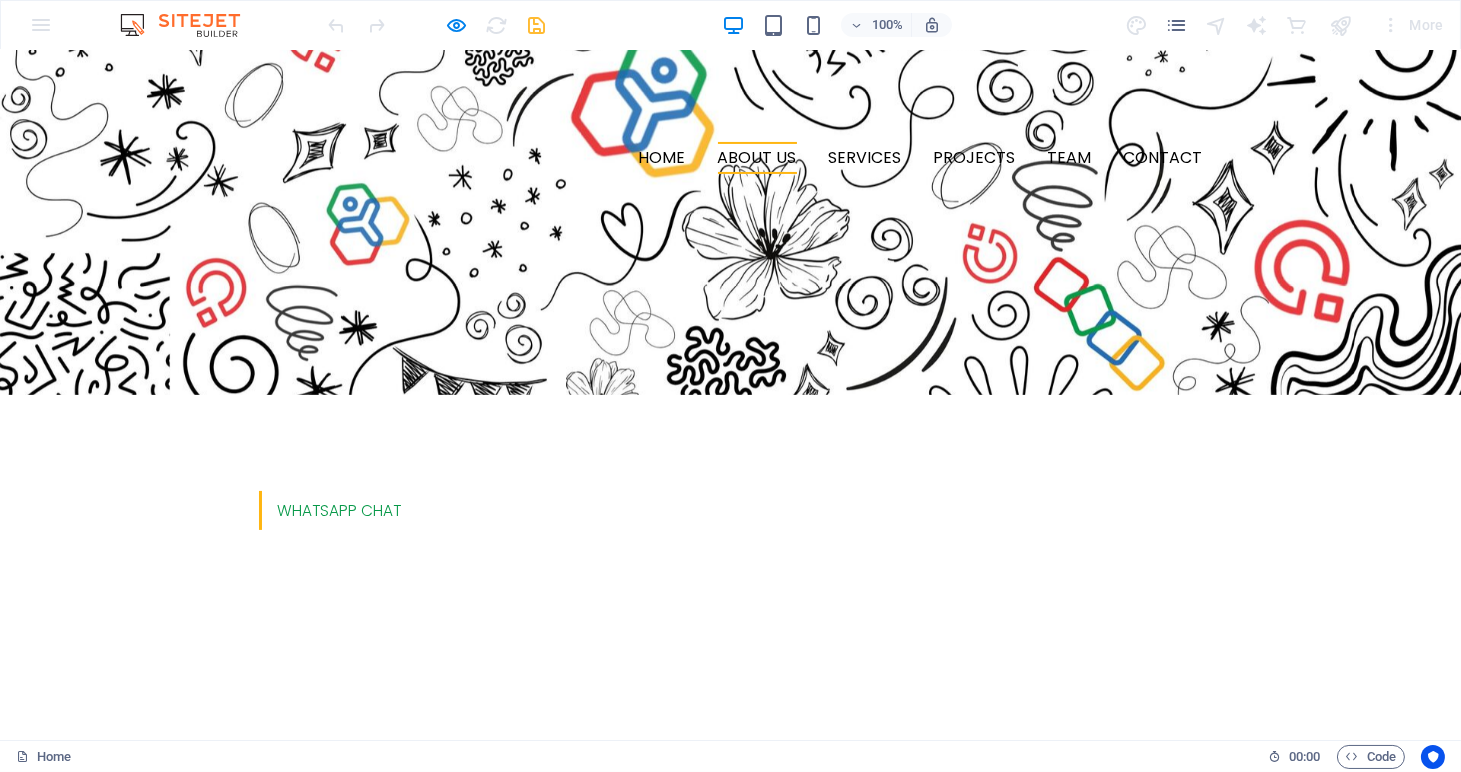 click on "ur Services" at bounding box center [746, 1627] 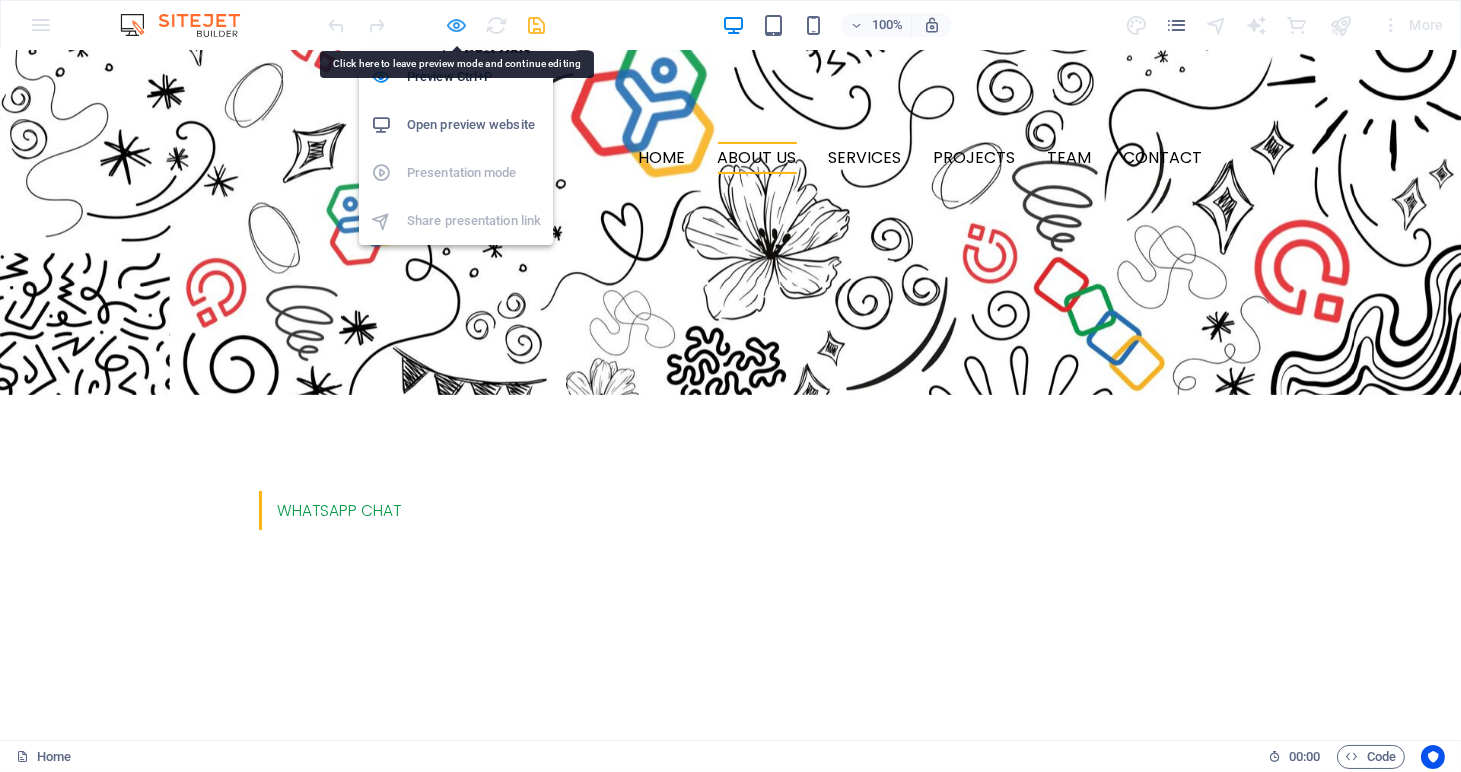 click at bounding box center (457, 25) 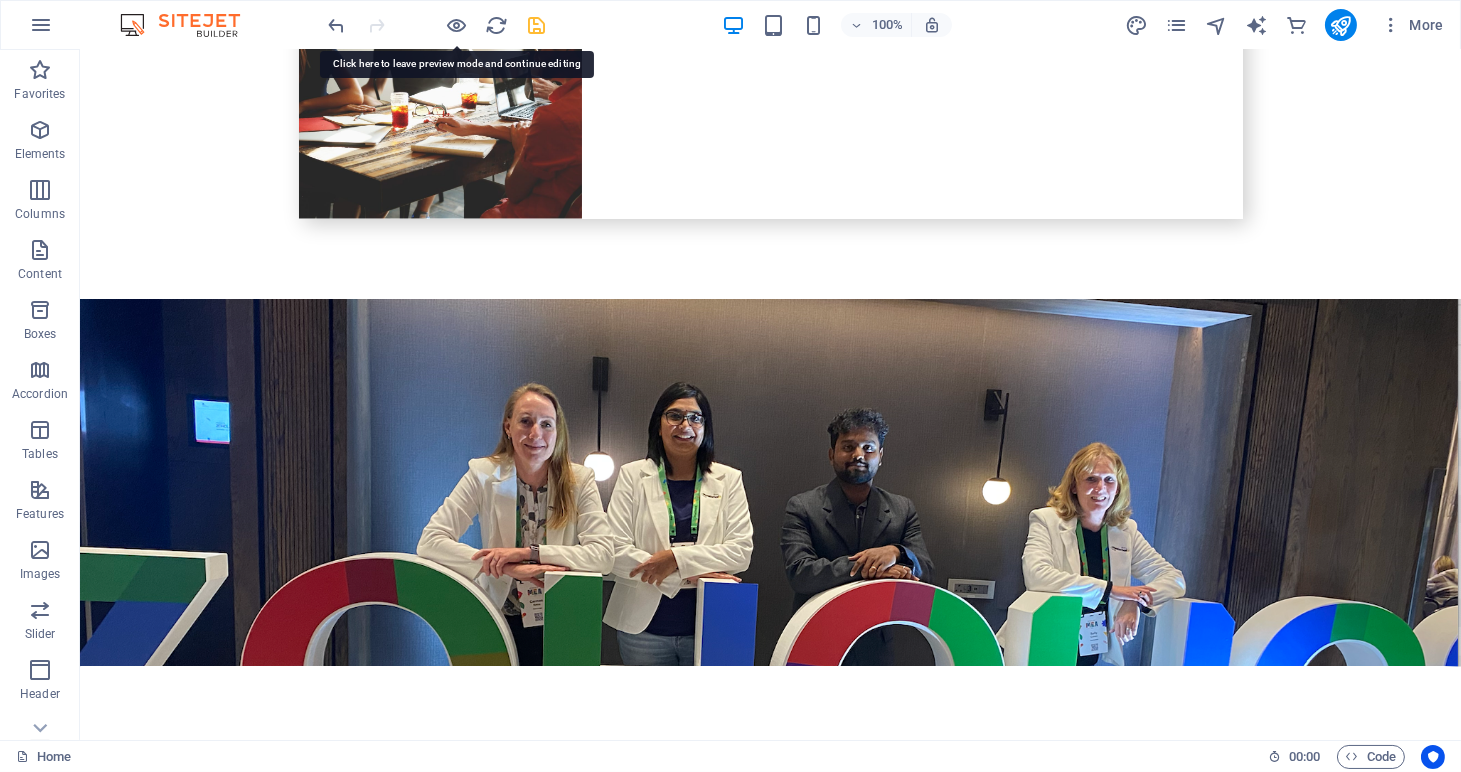 scroll, scrollTop: 6433, scrollLeft: 0, axis: vertical 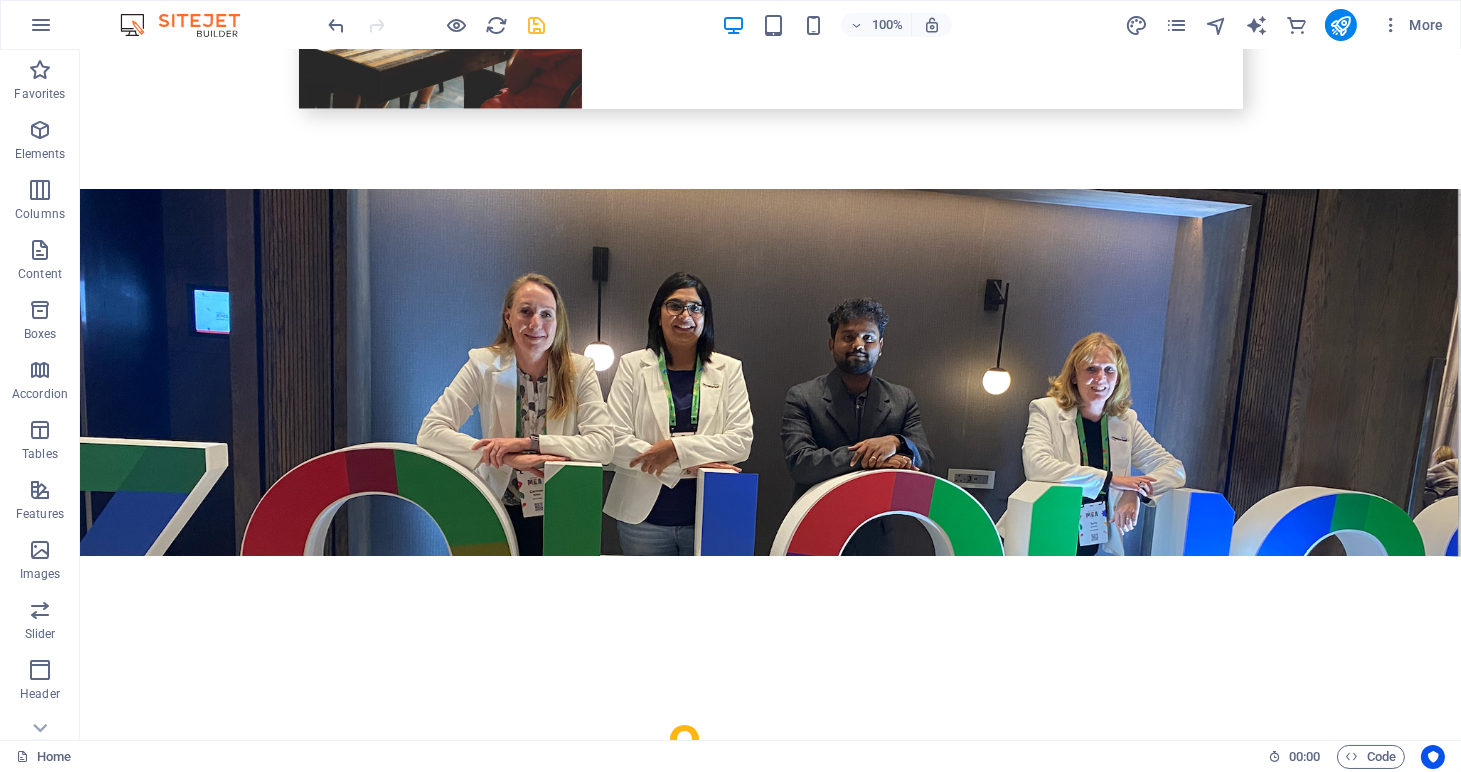 click on "Skip to main content
Home About us Services Projects Team Contact The Zoho people & recruit experts Whatsapp chat
about  us We’re a specialised, authorised Zoho Partner helping HR Managers and Recruiters automate and love their processes. Our team is small, passionate, and deeply focused on delivering smart, human centered solutions; exclusively Zoho People and Zoho Recruit.
O ur Services
why  choose us We know Zoho We've worked with Zoho since 2014. We know its workarounds,  limitations, & power. We're die hard Zoho fans! We're HR & Recruit industry experts Our team includes HR and Recruitment industry experts. We understand your challenges, and can recommend best practice solutions that will help you elevate your daily operations. We offer value Configuration As industry experts & experienced Zoho People & configuration specialists, we execute our implementation projects in less than 3 months.  adoption support" at bounding box center (770, 825) 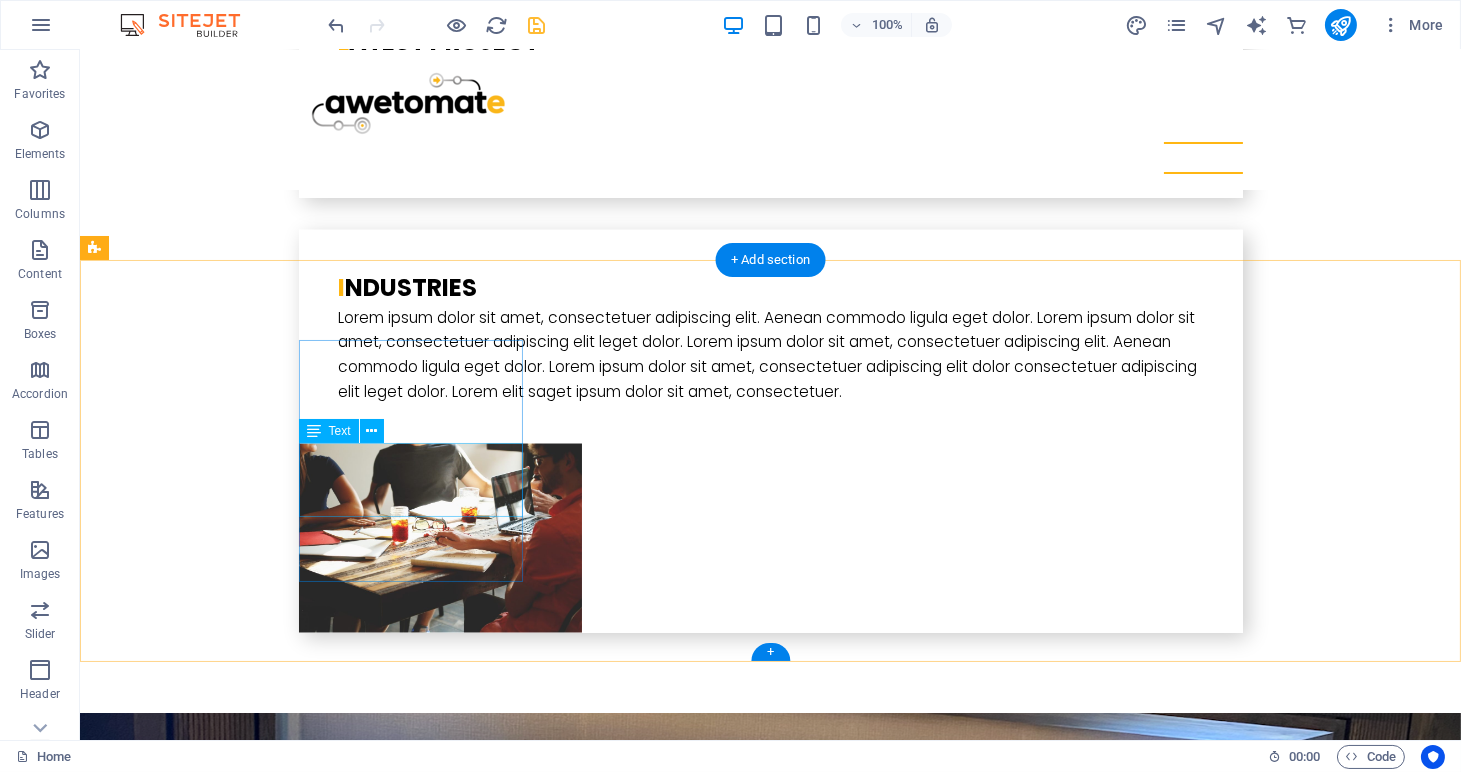 scroll, scrollTop: 5856, scrollLeft: 0, axis: vertical 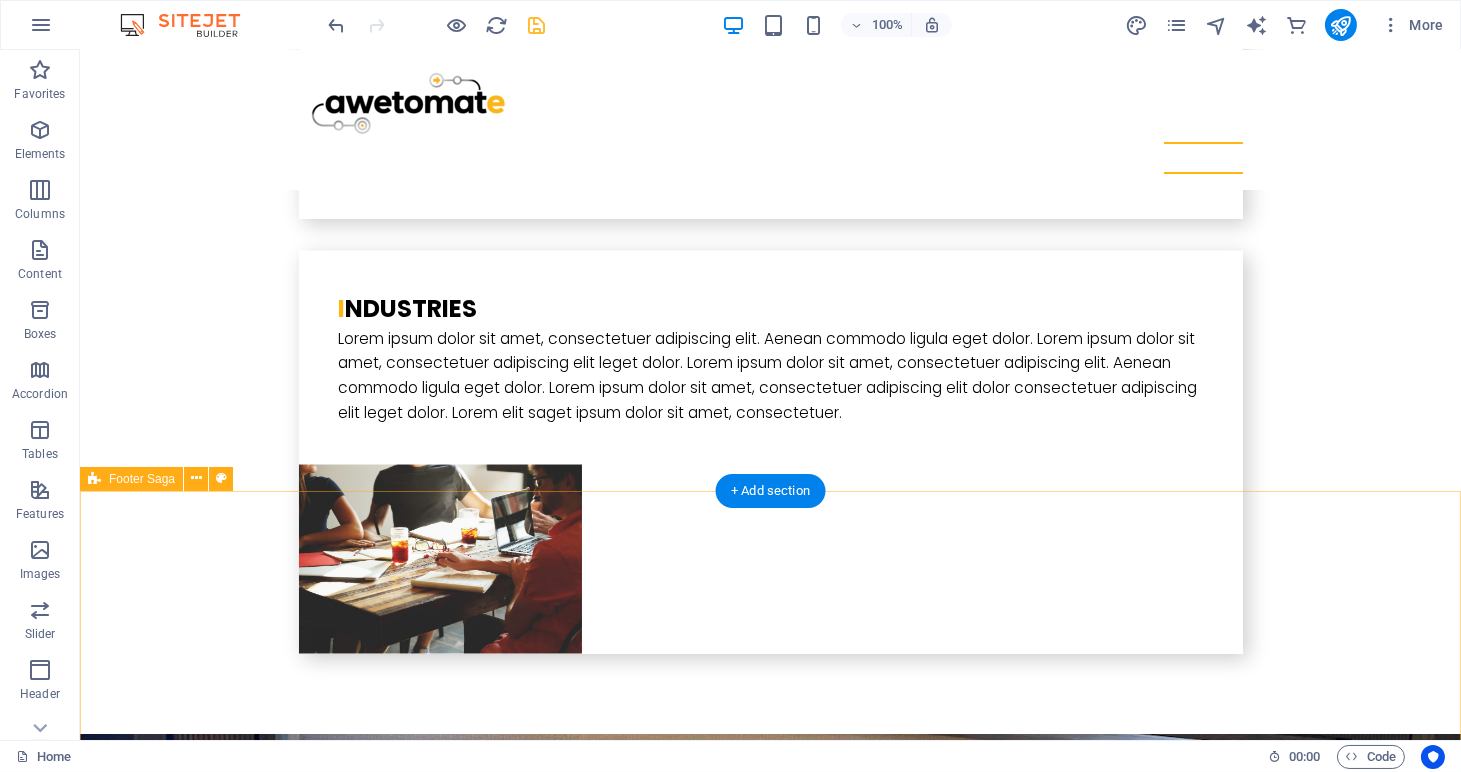 click on "Randpark Johannesburg 2197 Legal Notice Privacy Policy Navigation Home About us Services Projects Team Contact Social Media Facebook Twitter Instagram" at bounding box center (770, 7600) 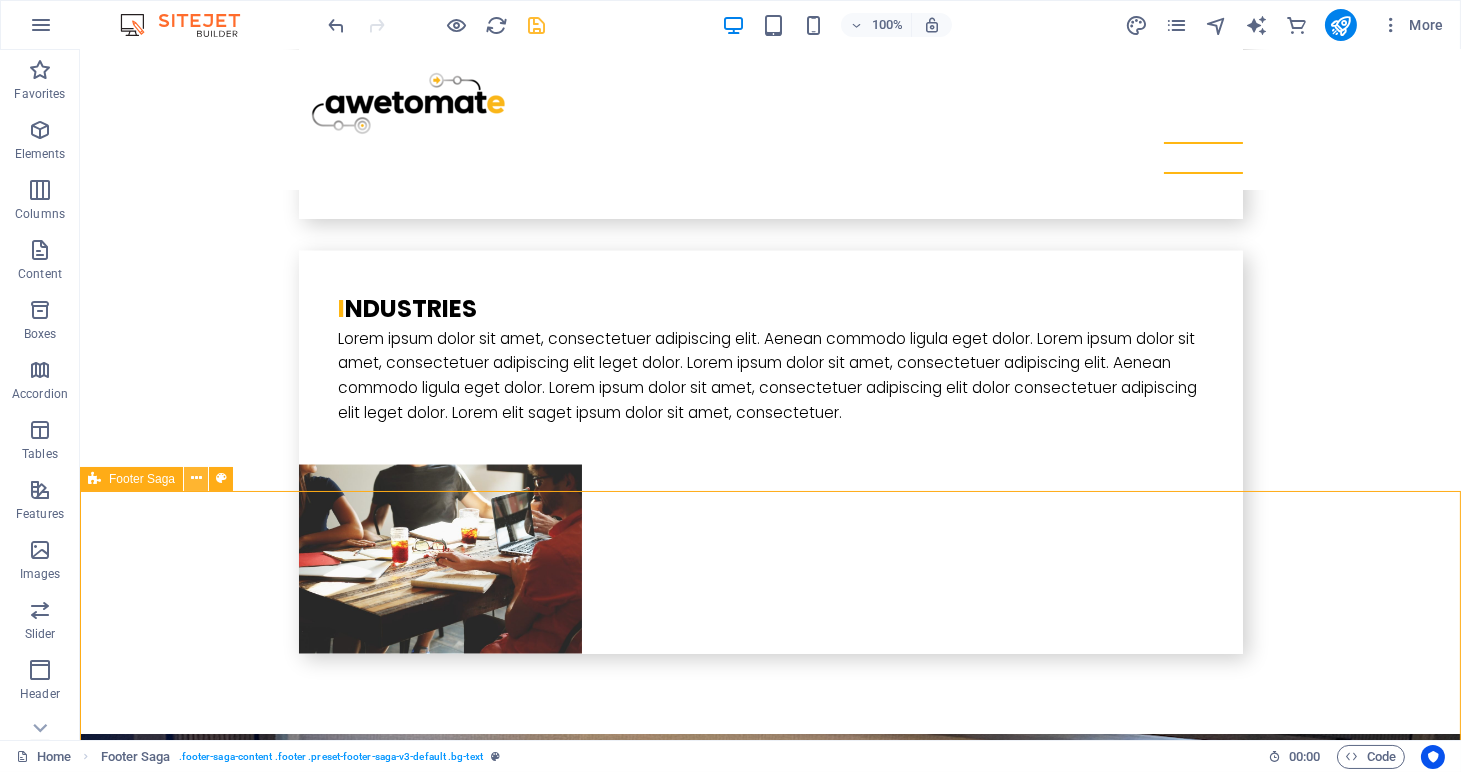 click at bounding box center (196, 478) 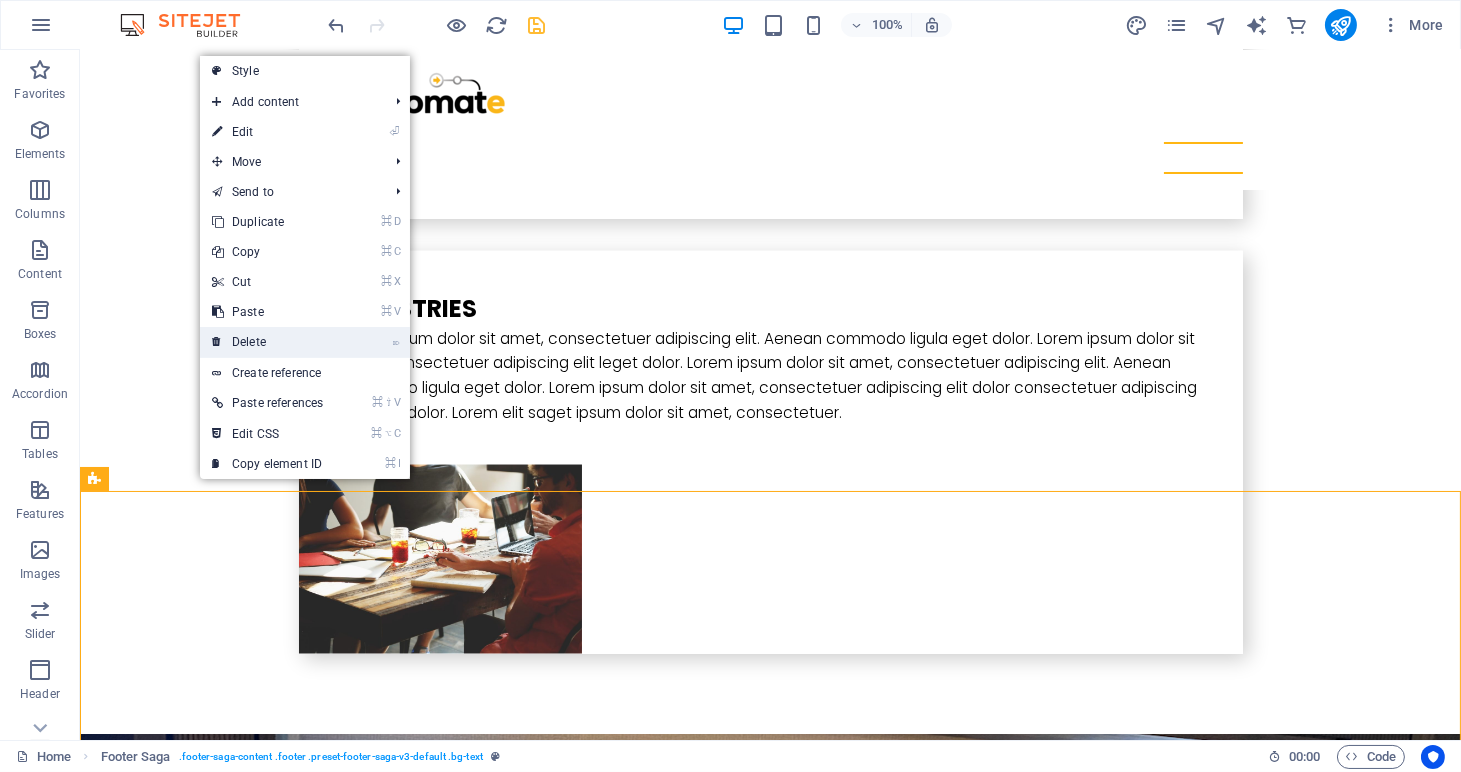 click on "⌦  Delete" at bounding box center (267, 342) 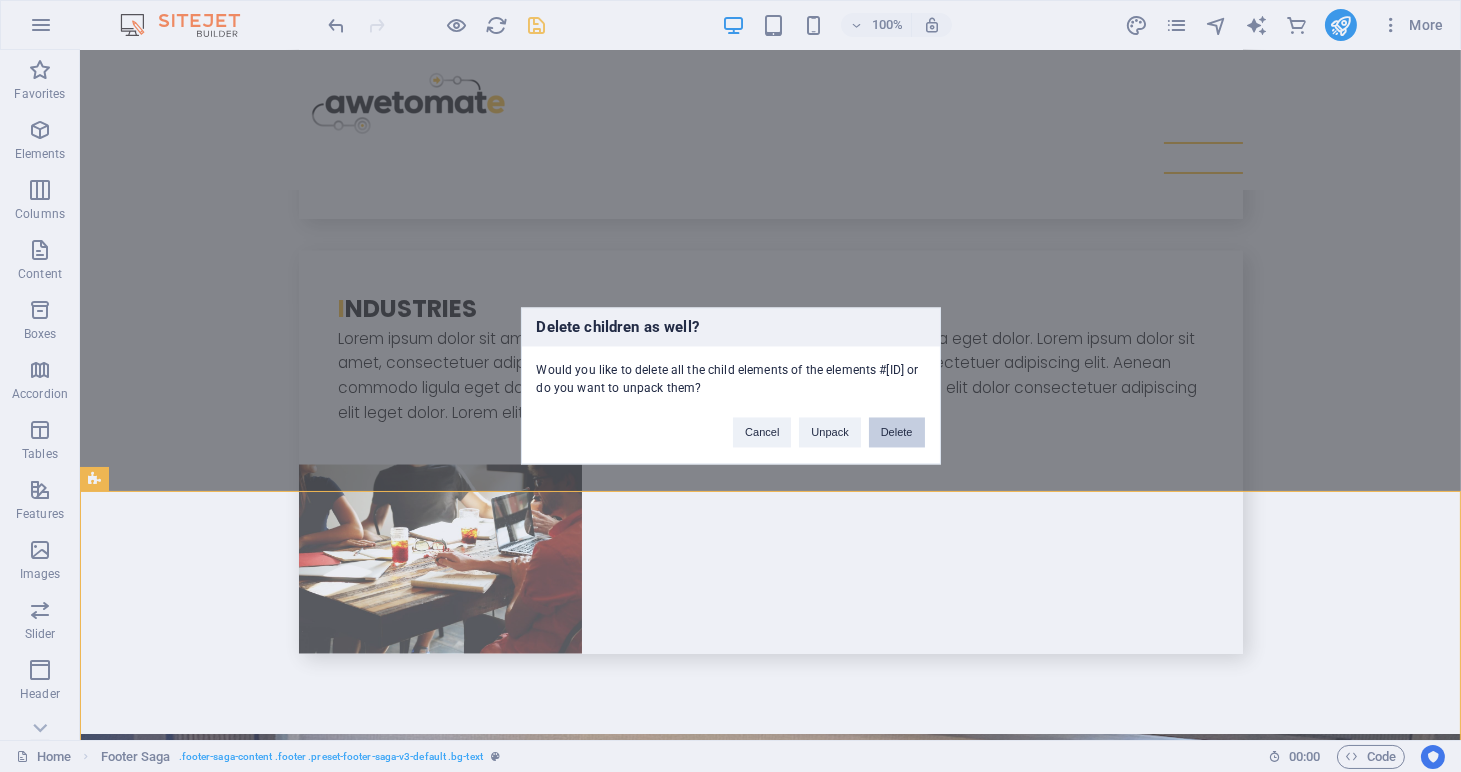 click on "Delete" at bounding box center (897, 433) 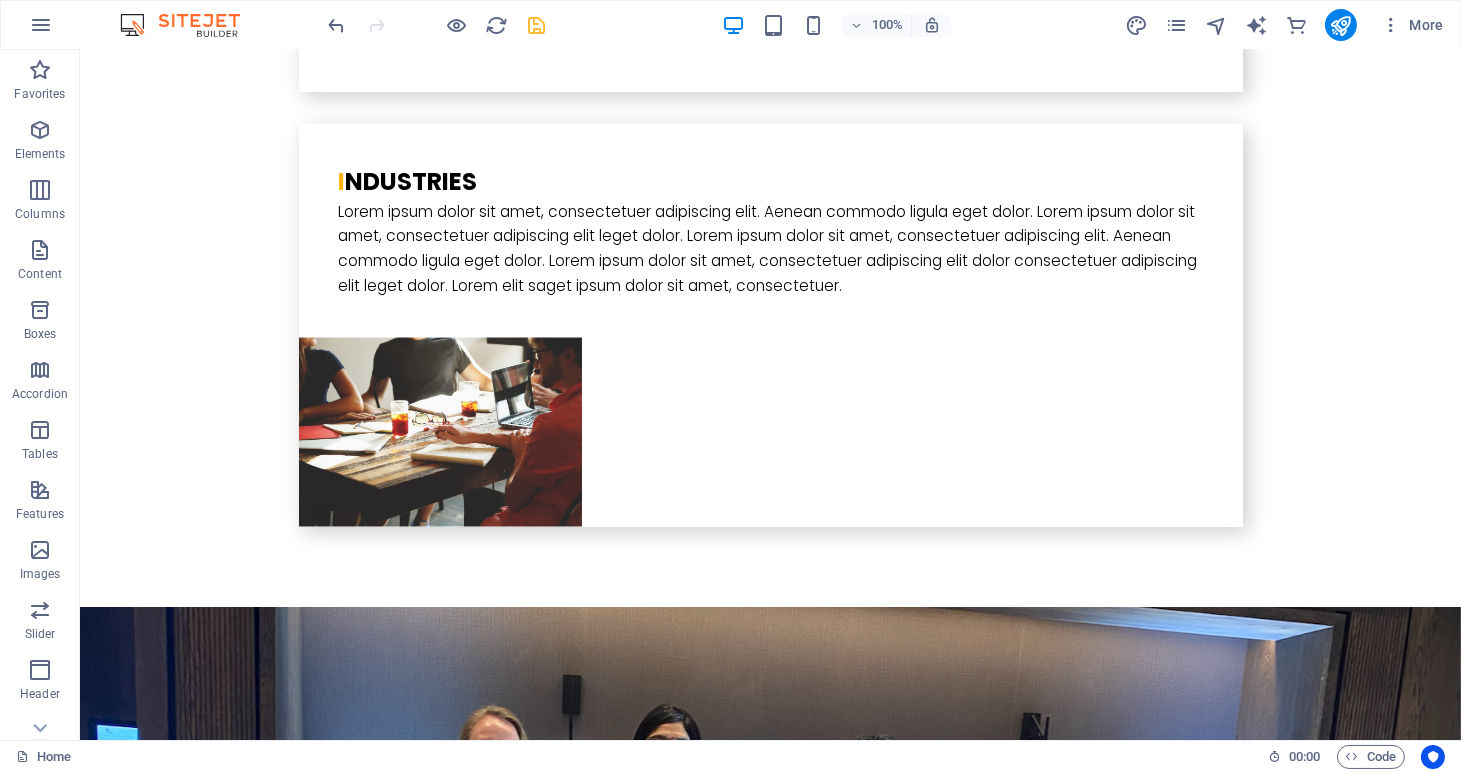scroll, scrollTop: 6018, scrollLeft: 0, axis: vertical 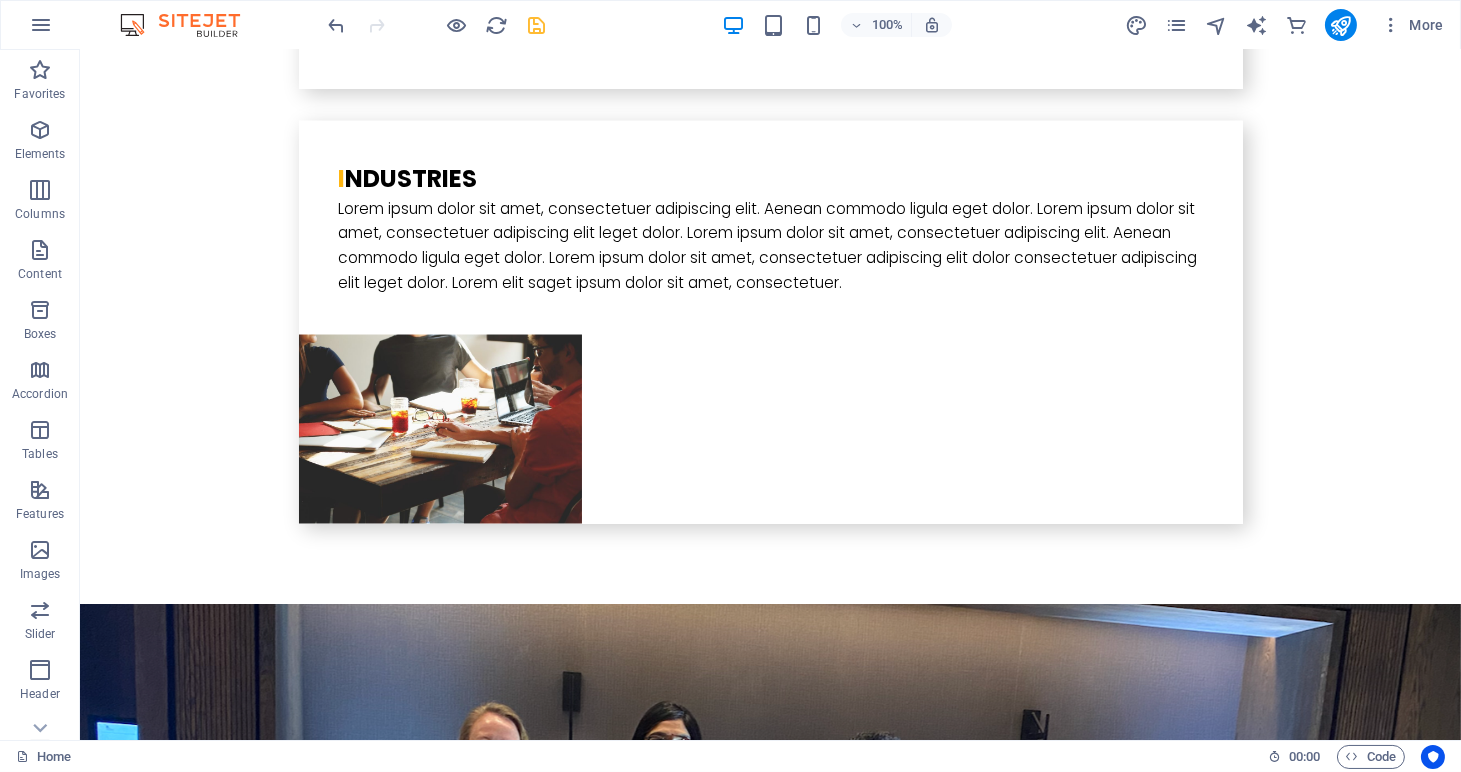 click on "d4646d16f62089c0109c31942afc51c3a98723fb0cf833e18daa05f24e08d5e8        e4d5be6d557d6b50a246a51ffd39b18c2f41a55344d8db06eee7d6fac584238571a11061ccafe0f2c809a06aec32ffe4     TGVhZHM=    https://awetomate.co.za/contact/   	      Stage  			 -None-  		 Not Contacted  			 Prospecting  			 Demo Date Pending  			 Qualified  			 Follow up weekly  			 Follow up monthly  			 Undecided Recruit  			 Undecided People  			 Undecided People and Recruit  			 Closed Lost  			 Junk lead  		 Lead Source  			 -None-  			 Zoho HQ Lead  			 Zoho South Africa Lead  			 Zoho Direct Sales Lead  			 HR Indaba  			 Client Referral  			 Zoho Partner Listing  			 External Referral  			 Marketing Campaign  		 Awetomate Website  			 Upwork  			 Linkedin  			 Google AdWords  			 Facebook  			 Twitter  			 WhatsApp  			 Zoholics  		 Company First Name * Last Name * Mobile / Contact * Email * Details Submit Reset" at bounding box center [771, 7138] 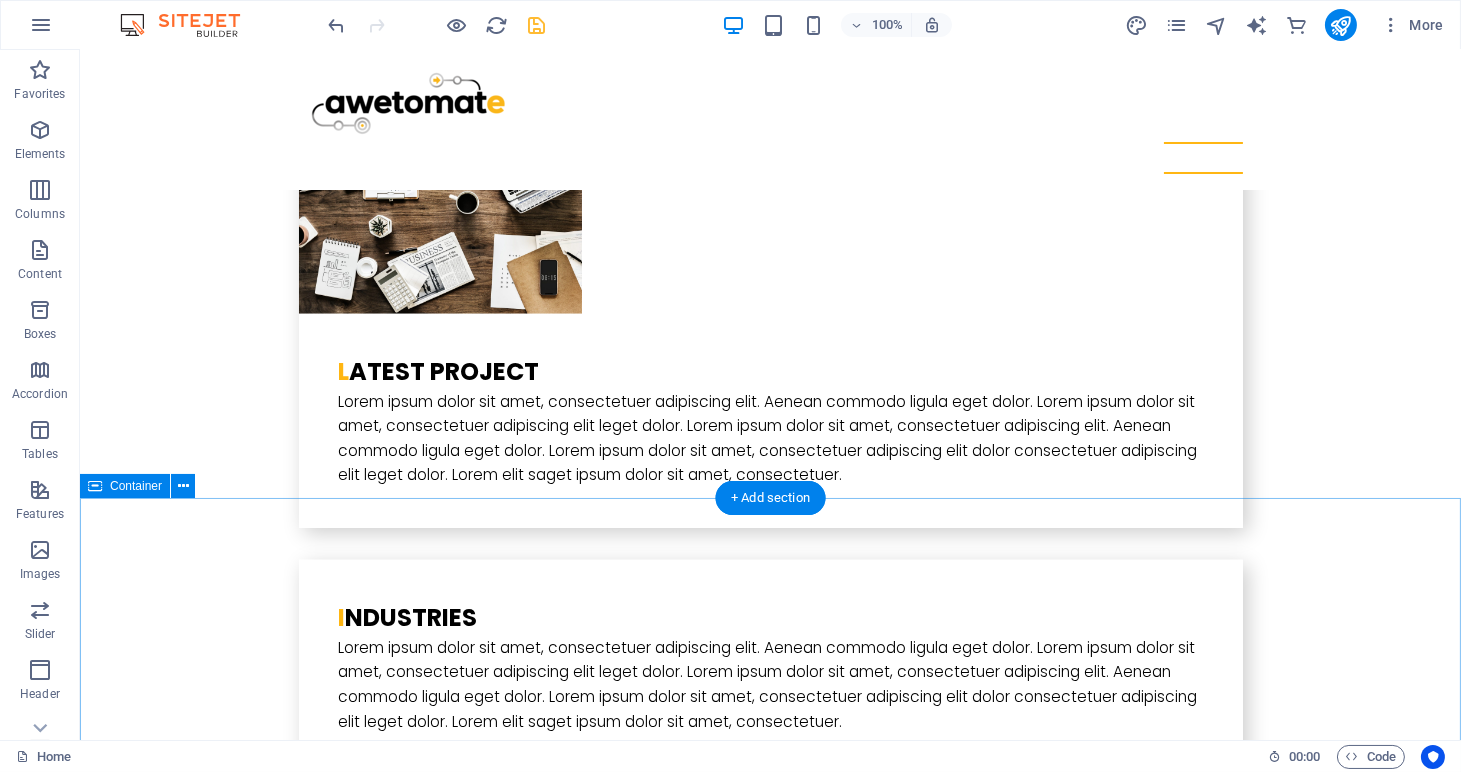 click on "Drop content here or  Add elements  Paste clipboard" at bounding box center [771, 7211] 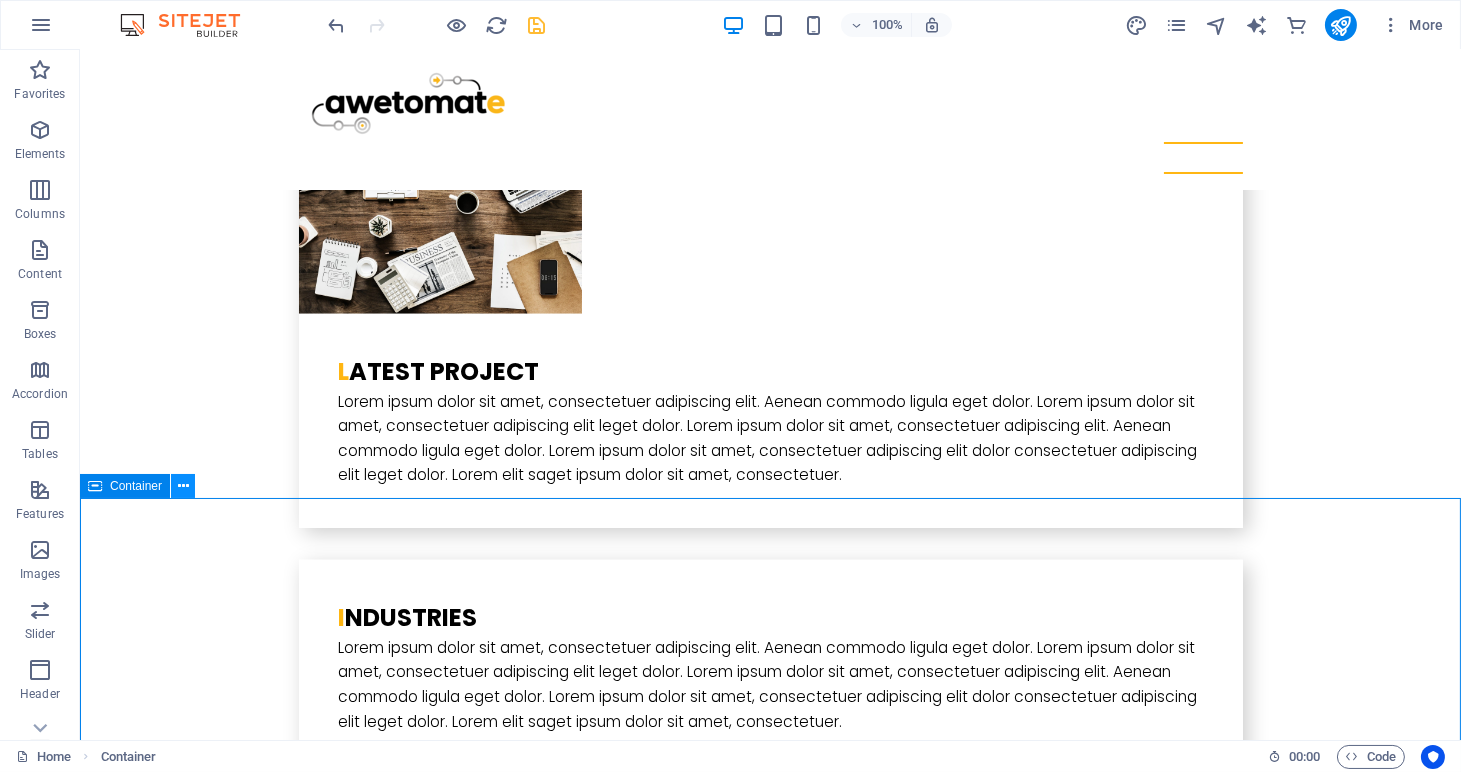 click at bounding box center [183, 486] 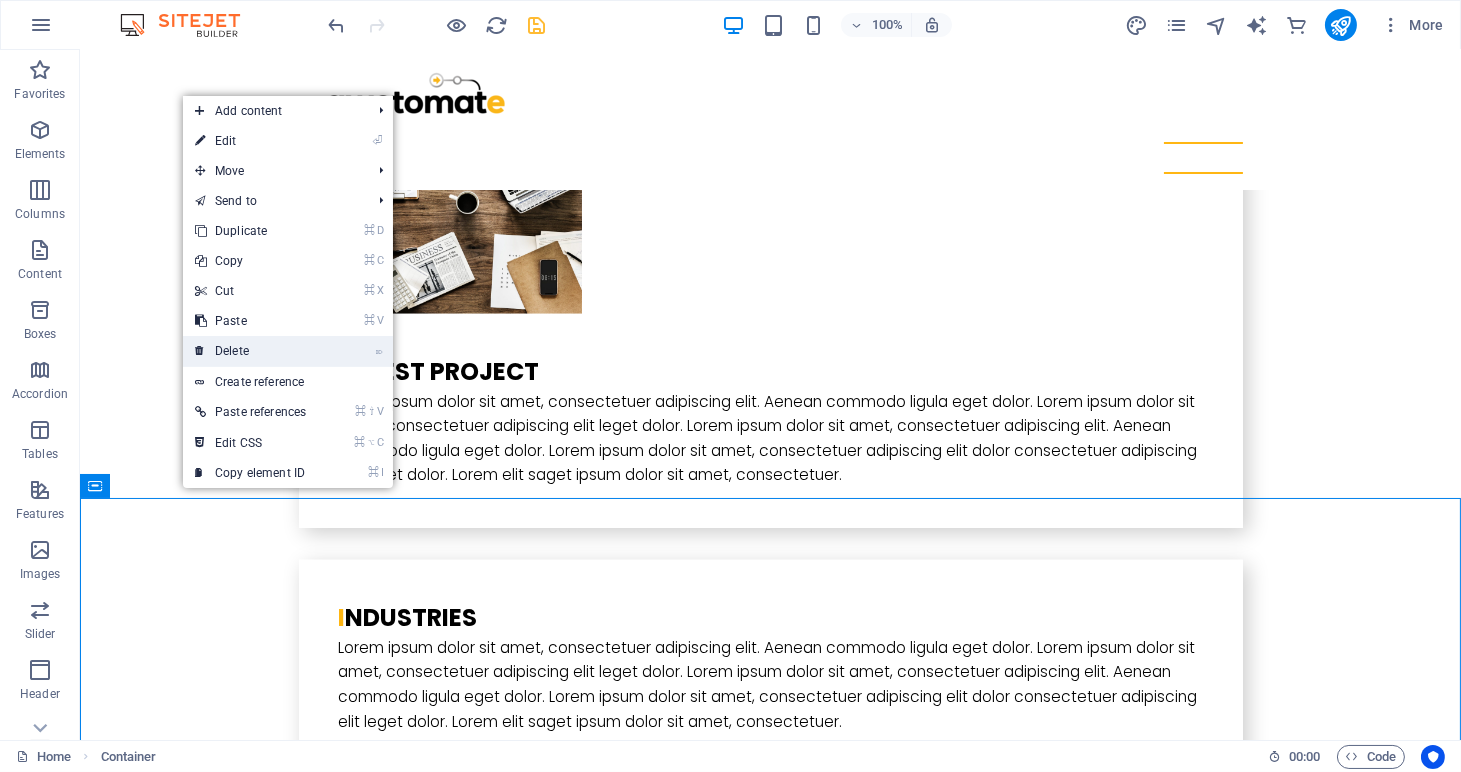 click on "⌦  Delete" at bounding box center (250, 351) 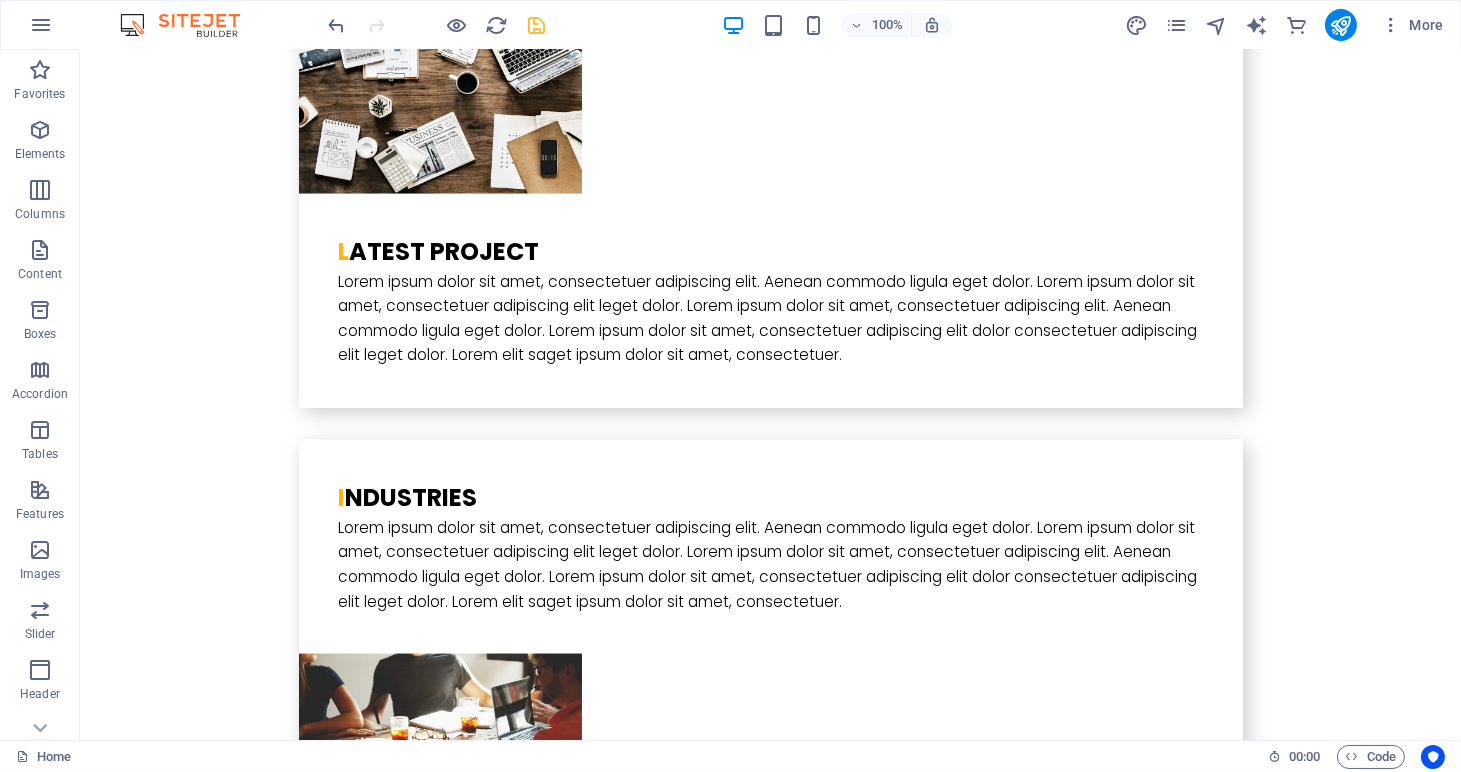 scroll, scrollTop: 5729, scrollLeft: 0, axis: vertical 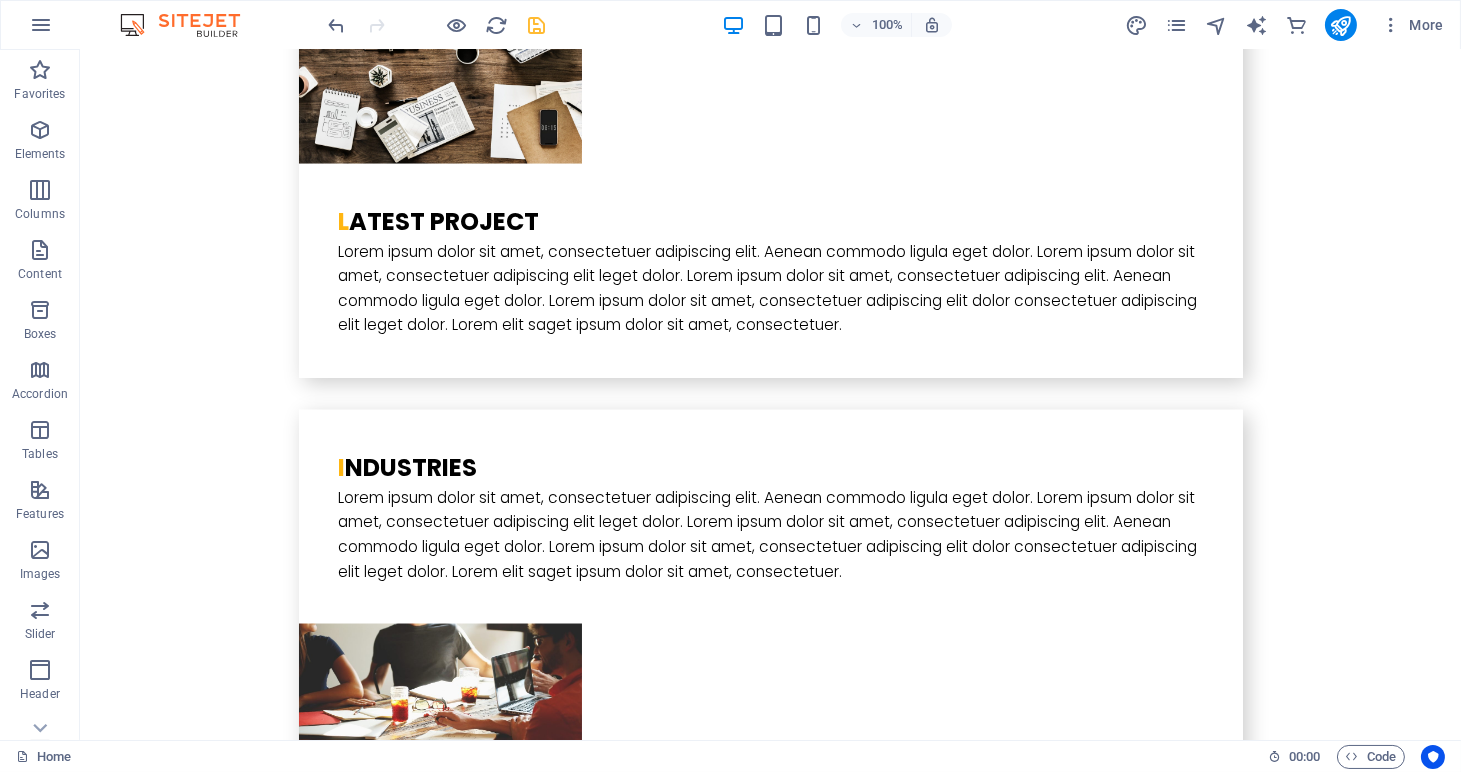 click on "d4646d16f62089c0109c31942afc51c3a98723fb0cf833e18daa05f24e08d5e8        e4d5be6d557d6b50a246a51ffd39b18c2f41a55344d8db06eee7d6fac584238571a11061ccafe0f2c809a06aec32ffe4     TGVhZHM=    https://awetomate.co.za/contact/   	      Stage  			 -None-  		 Not Contacted  			 Prospecting  			 Demo Date Pending  			 Qualified  			 Follow up weekly  			 Follow up monthly  			 Undecided Recruit  			 Undecided People  			 Undecided People and Recruit  			 Closed Lost  			 Junk lead  		 Lead Source  			 -None-  			 Zoho HQ Lead  			 Zoho South Africa Lead  			 Zoho Direct Sales Lead  			 HR Indaba  			 Client Referral  			 Zoho Partner Listing  			 External Referral  			 Marketing Campaign  		 Awetomate Website  			 Upwork  			 Linkedin  			 Google AdWords  			 Facebook  			 Twitter  			 WhatsApp  			 Zoholics  		 Company First Name * Last Name * Mobile / Contact * Email * Details Submit Reset" at bounding box center [771, 7125] 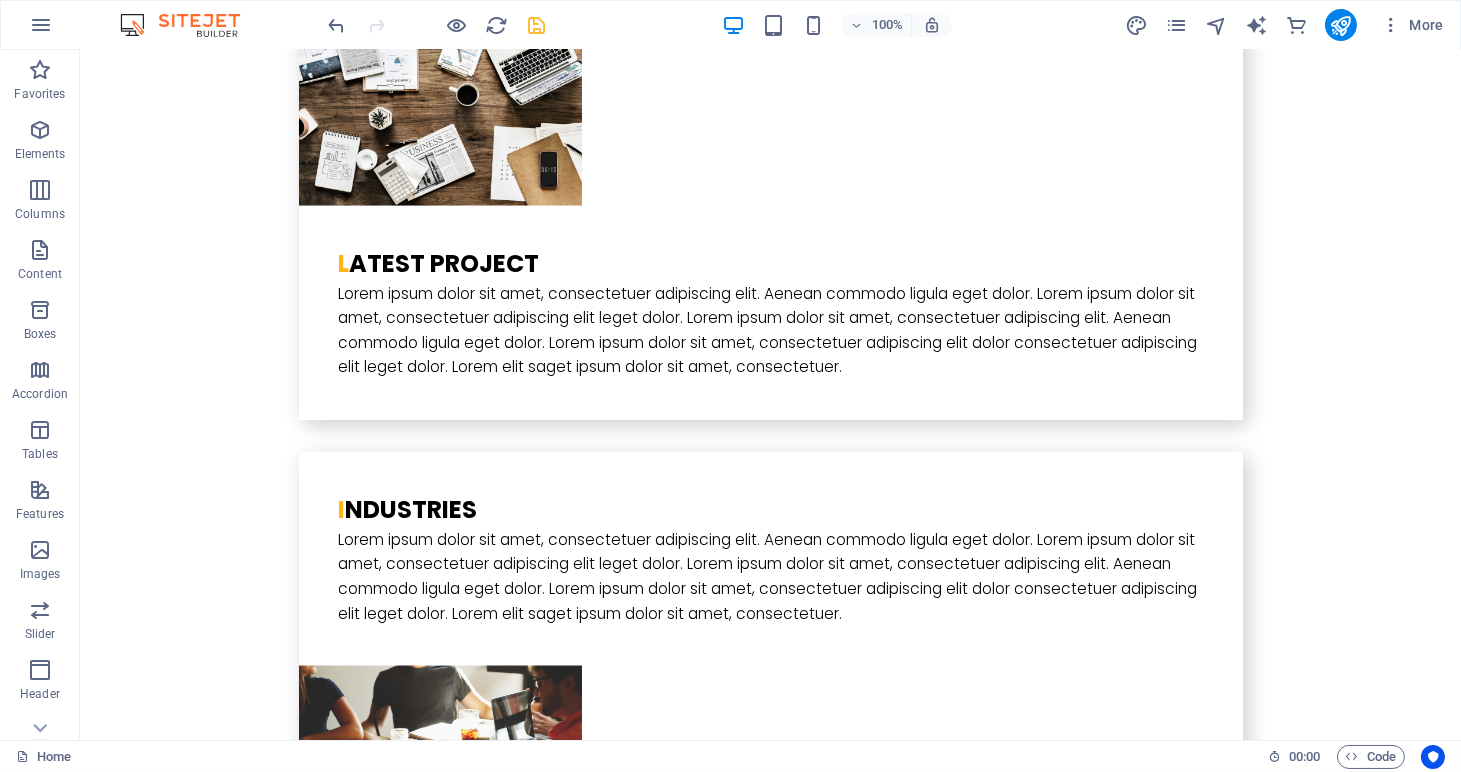 scroll, scrollTop: 5729, scrollLeft: 0, axis: vertical 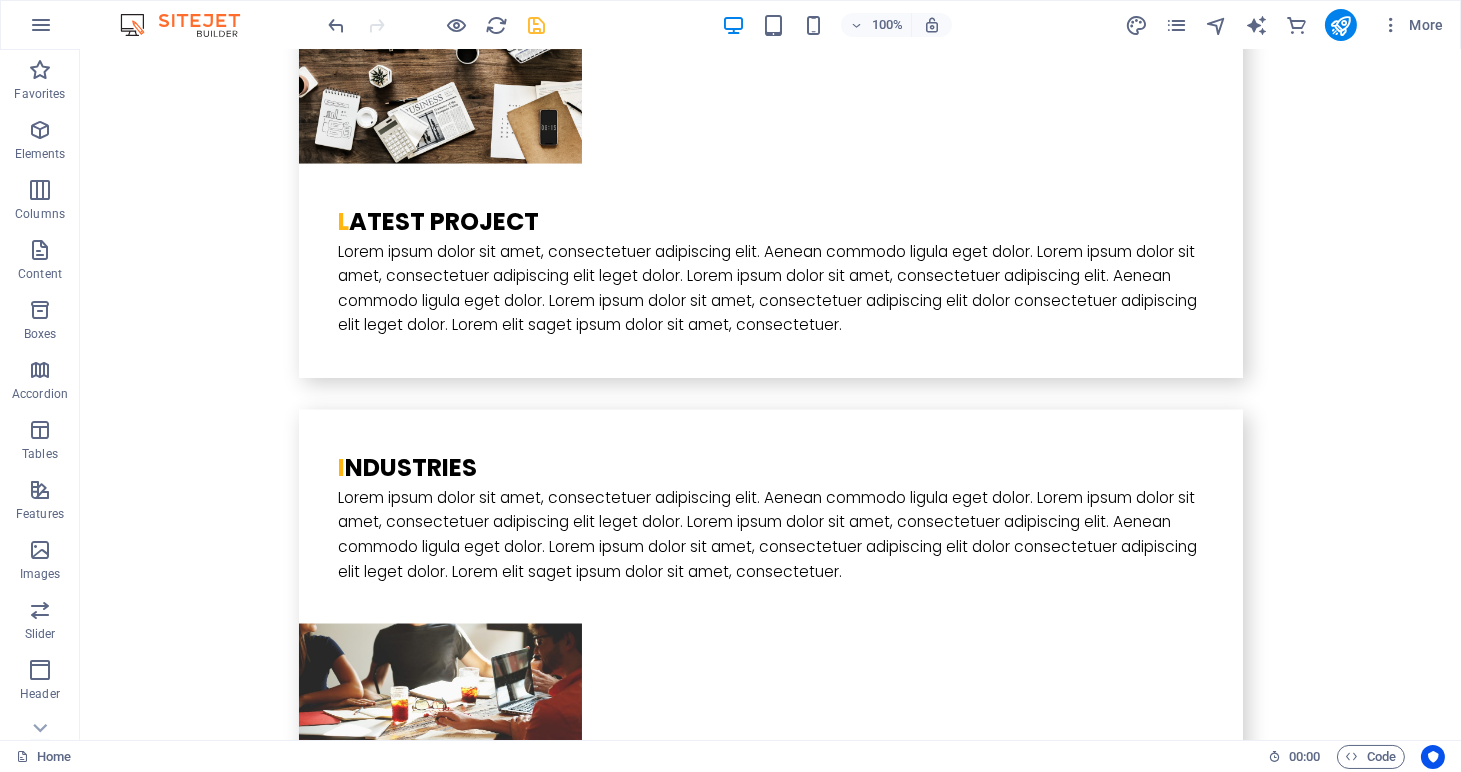 click on "d4646d16f62089c0109c31942afc51c3a98723fb0cf833e18daa05f24e08d5e8        e4d5be6d557d6b50a246a51ffd39b18c2f41a55344d8db06eee7d6fac584238571a11061ccafe0f2c809a06aec32ffe4     TGVhZHM=    https://awetomate.co.za/contact/   	      Stage  			 -None-  		 Not Contacted  			 Prospecting  			 Demo Date Pending  			 Qualified  			 Follow up weekly  			 Follow up monthly  			 Undecided Recruit  			 Undecided People  			 Undecided People and Recruit  			 Closed Lost  			 Junk lead  		 Lead Source  			 -None-  			 Zoho HQ Lead  			 Zoho South Africa Lead  			 Zoho Direct Sales Lead  			 HR Indaba  			 Client Referral  			 Zoho Partner Listing  			 External Referral  			 Marketing Campaign  		 Awetomate Website  			 Upwork  			 Linkedin  			 Google AdWords  			 Facebook  			 Twitter  			 WhatsApp  			 Zoholics  		 Company First Name * Last Name * Mobile / Contact * Email * Details Submit Reset" at bounding box center [771, 7125] 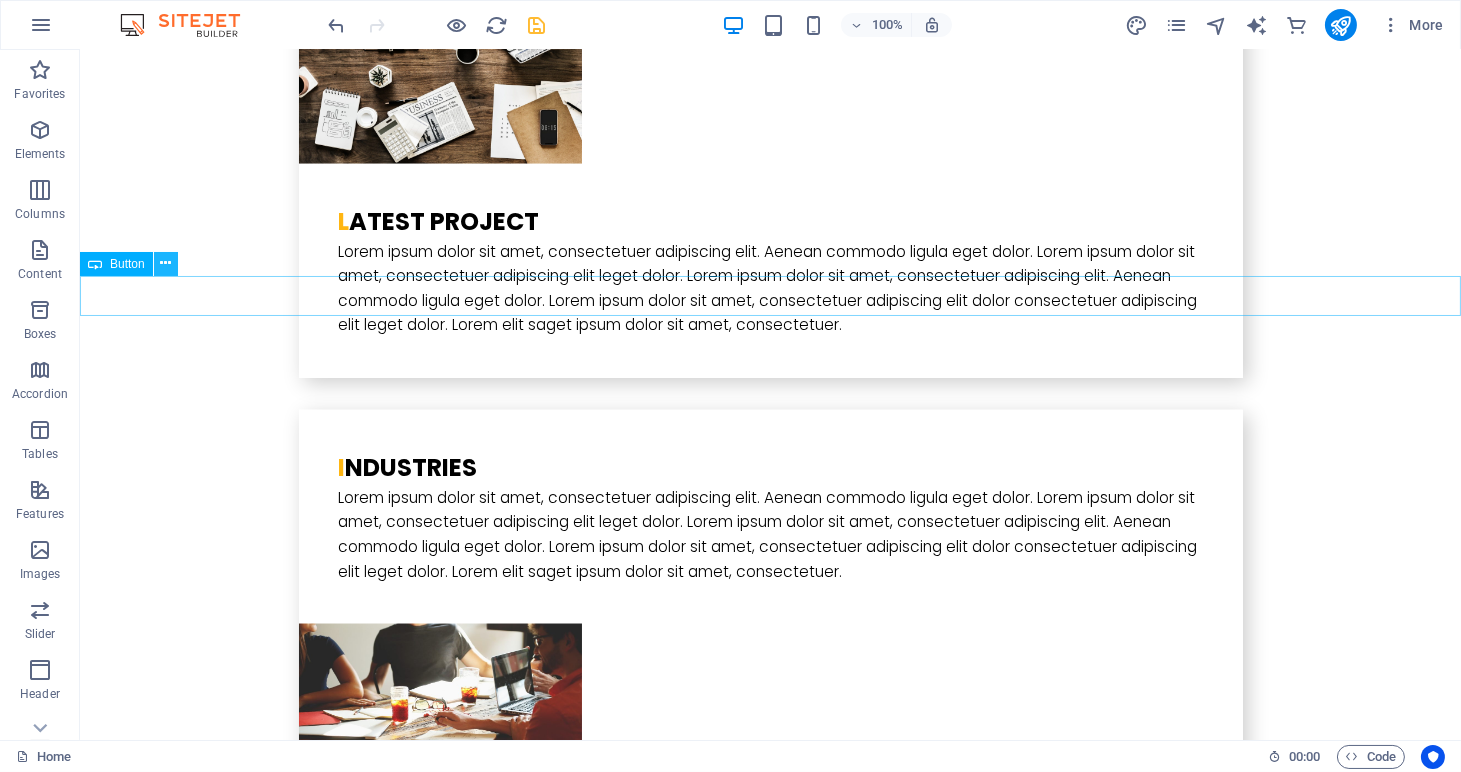 click at bounding box center [165, 263] 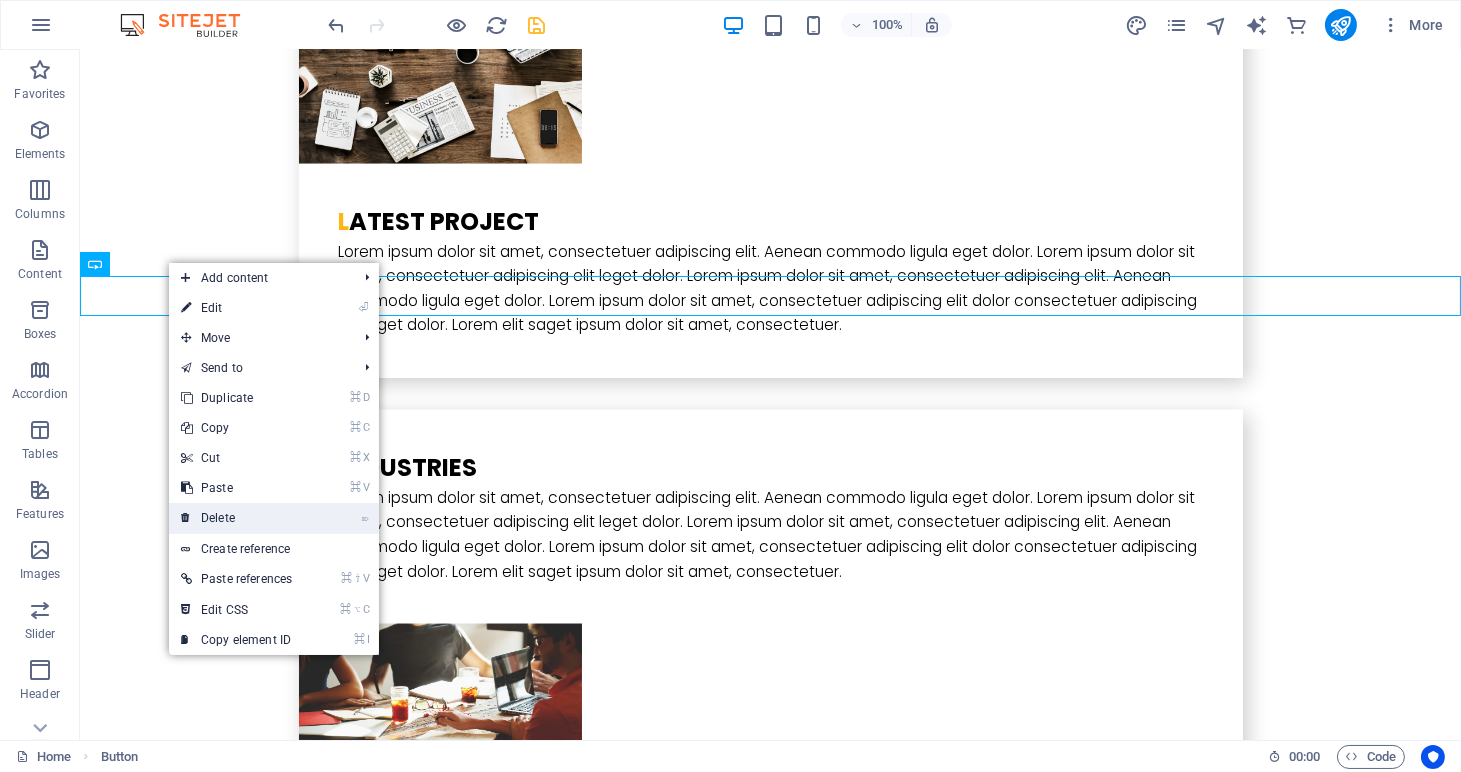 click on "⌦  Delete" at bounding box center [236, 518] 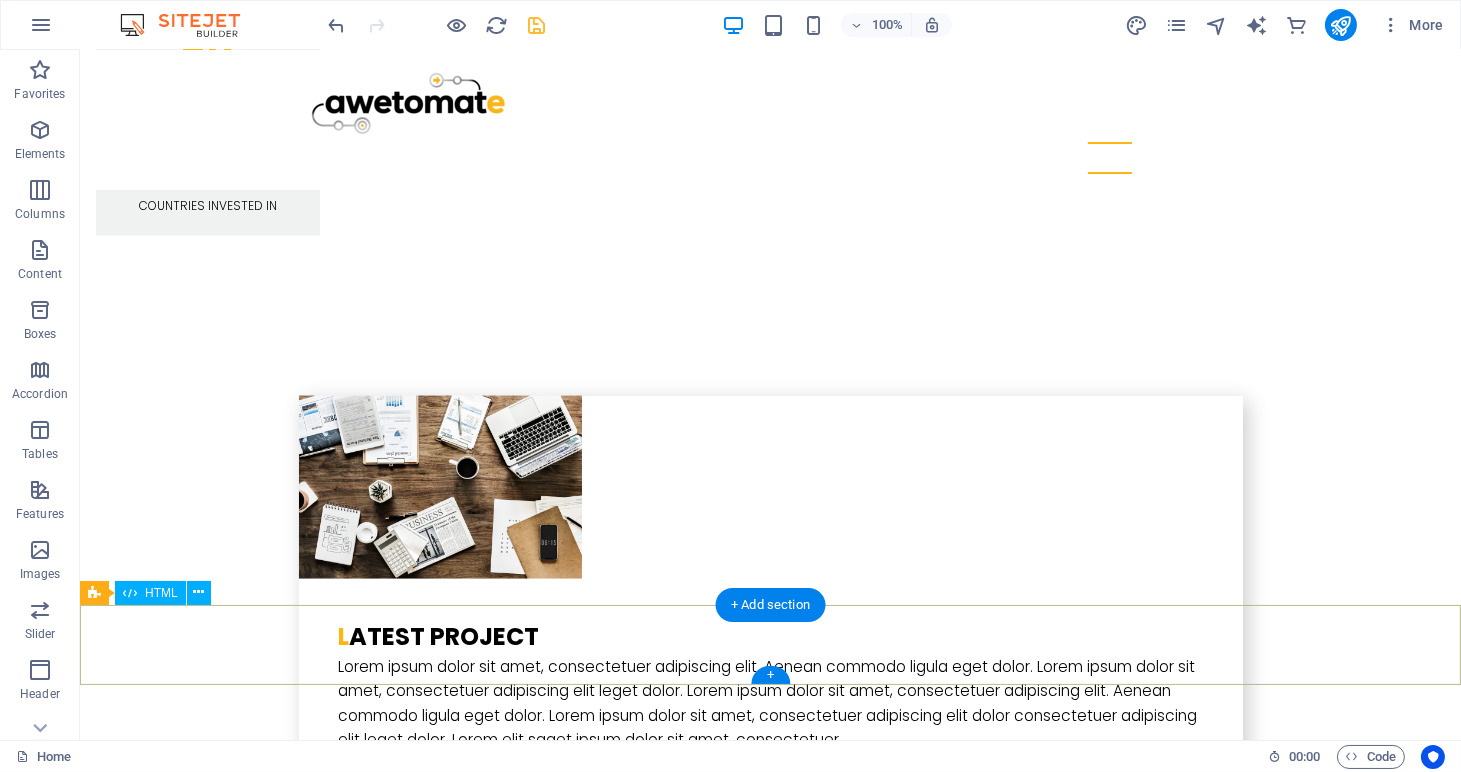 scroll, scrollTop: 5243, scrollLeft: 0, axis: vertical 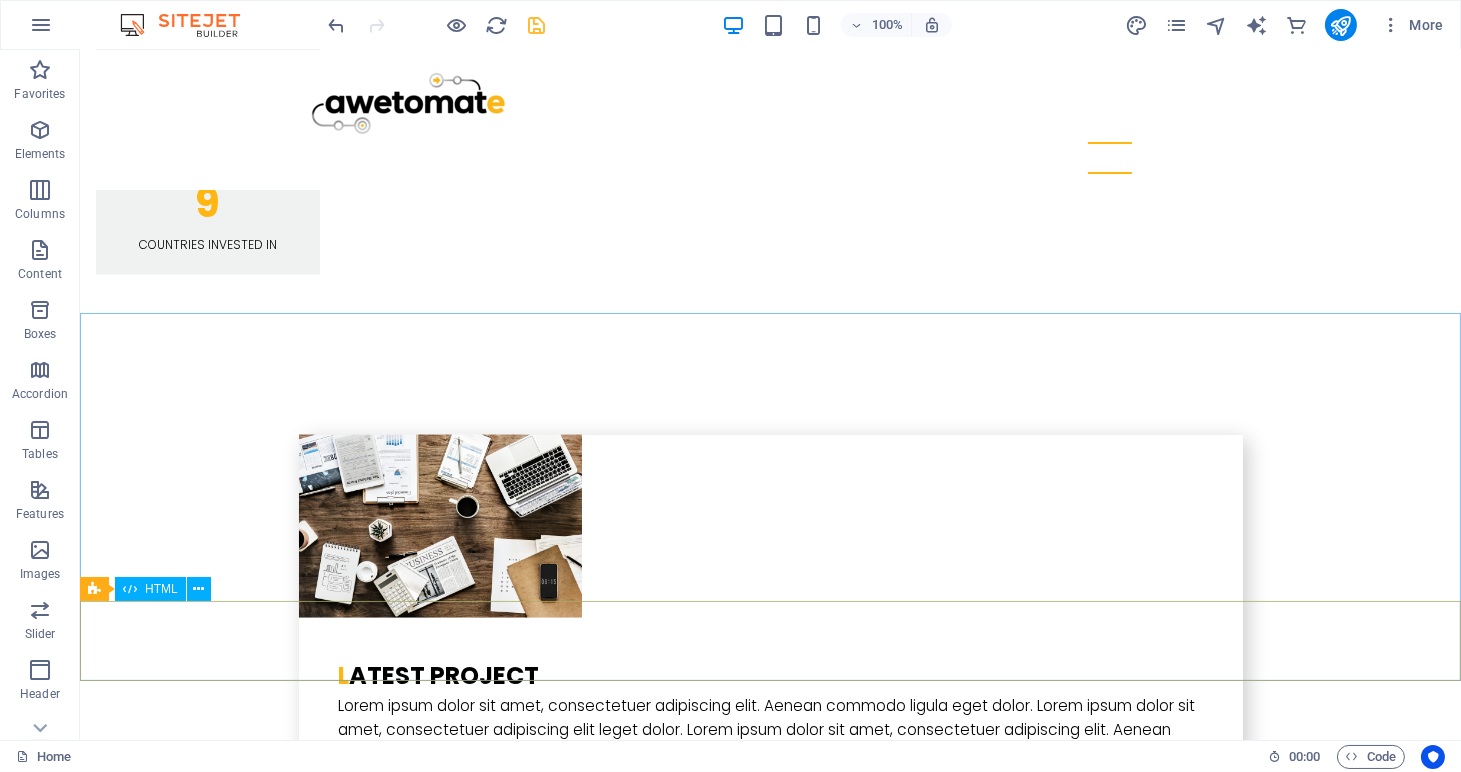 click on "HTML" at bounding box center [161, 589] 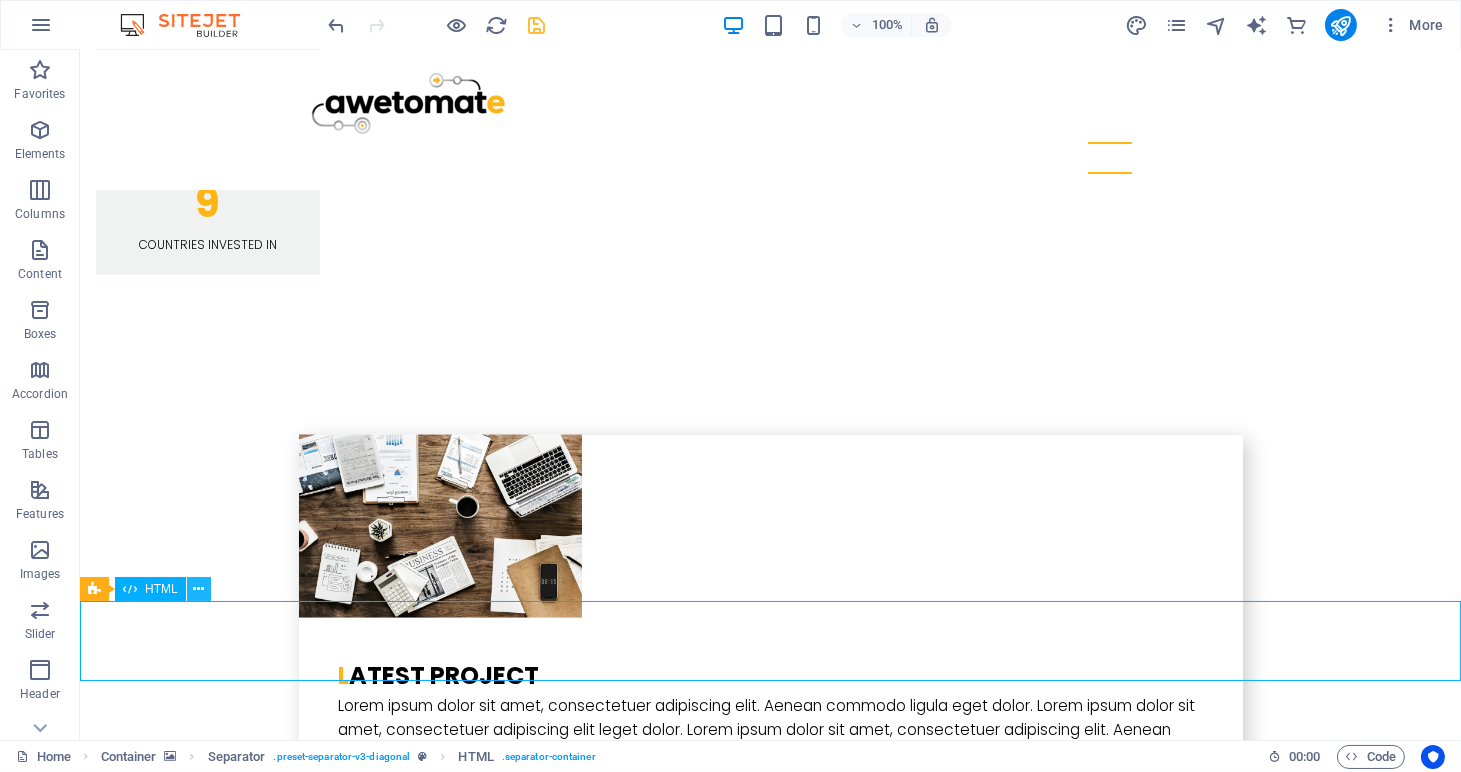 click at bounding box center [198, 589] 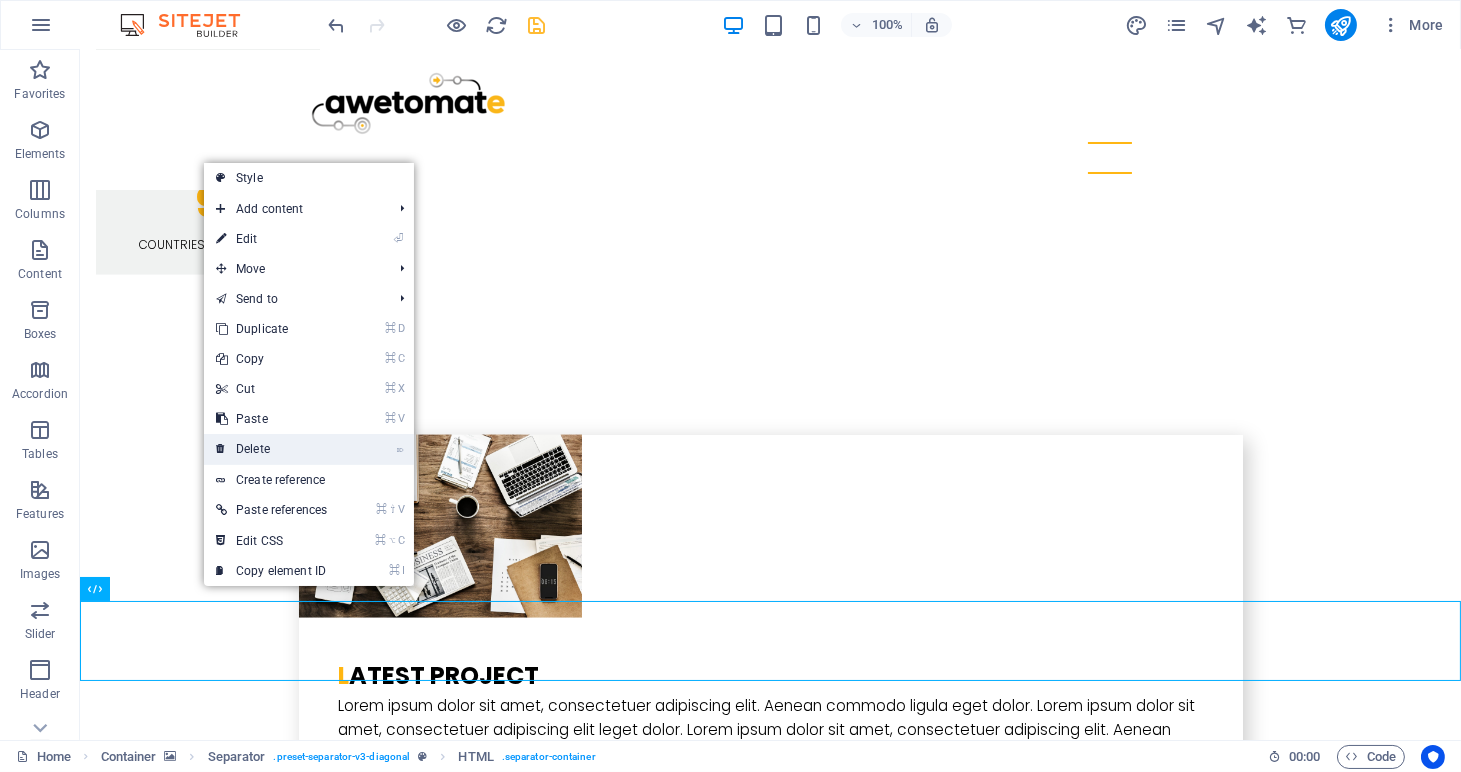 click on "⌦  Delete" at bounding box center [271, 449] 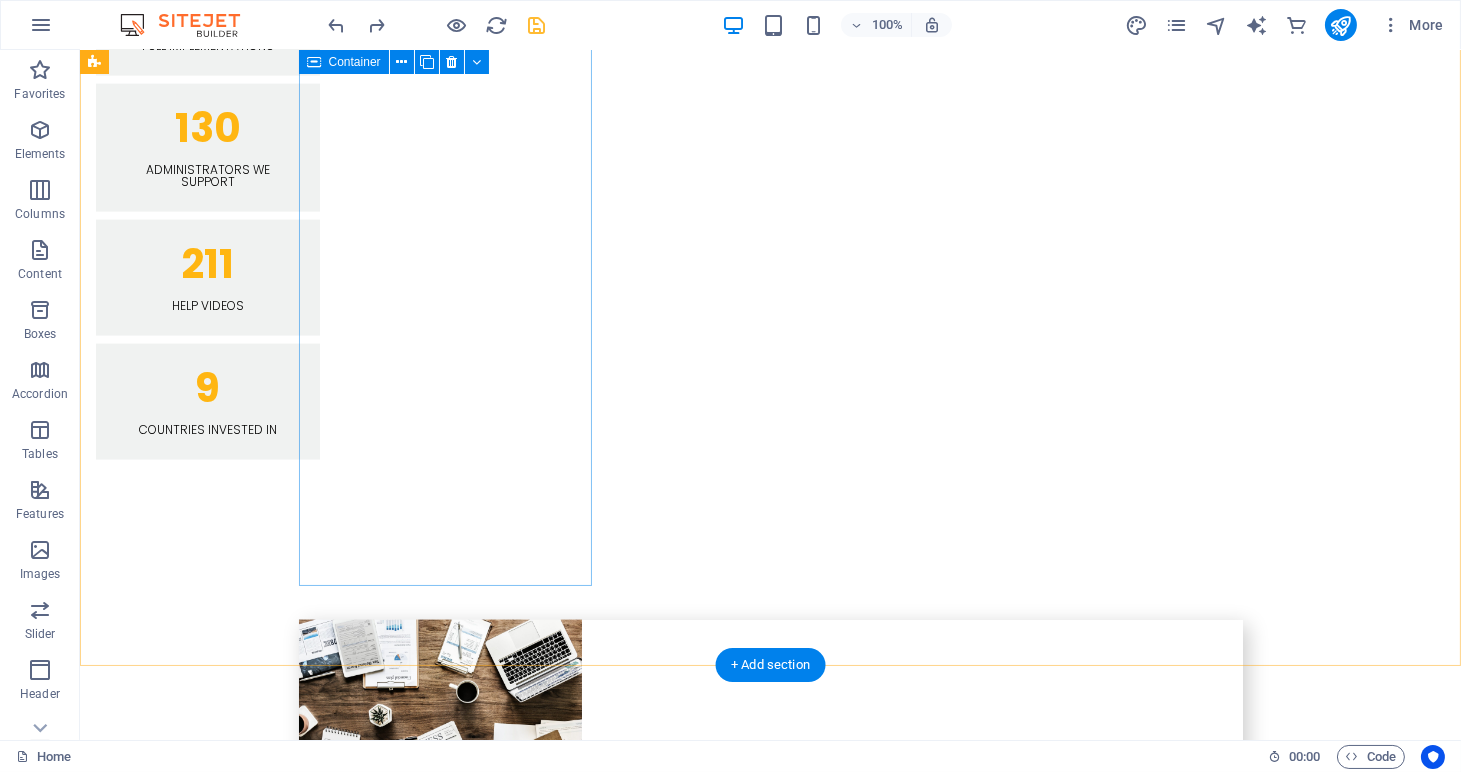 scroll, scrollTop: 5311, scrollLeft: 0, axis: vertical 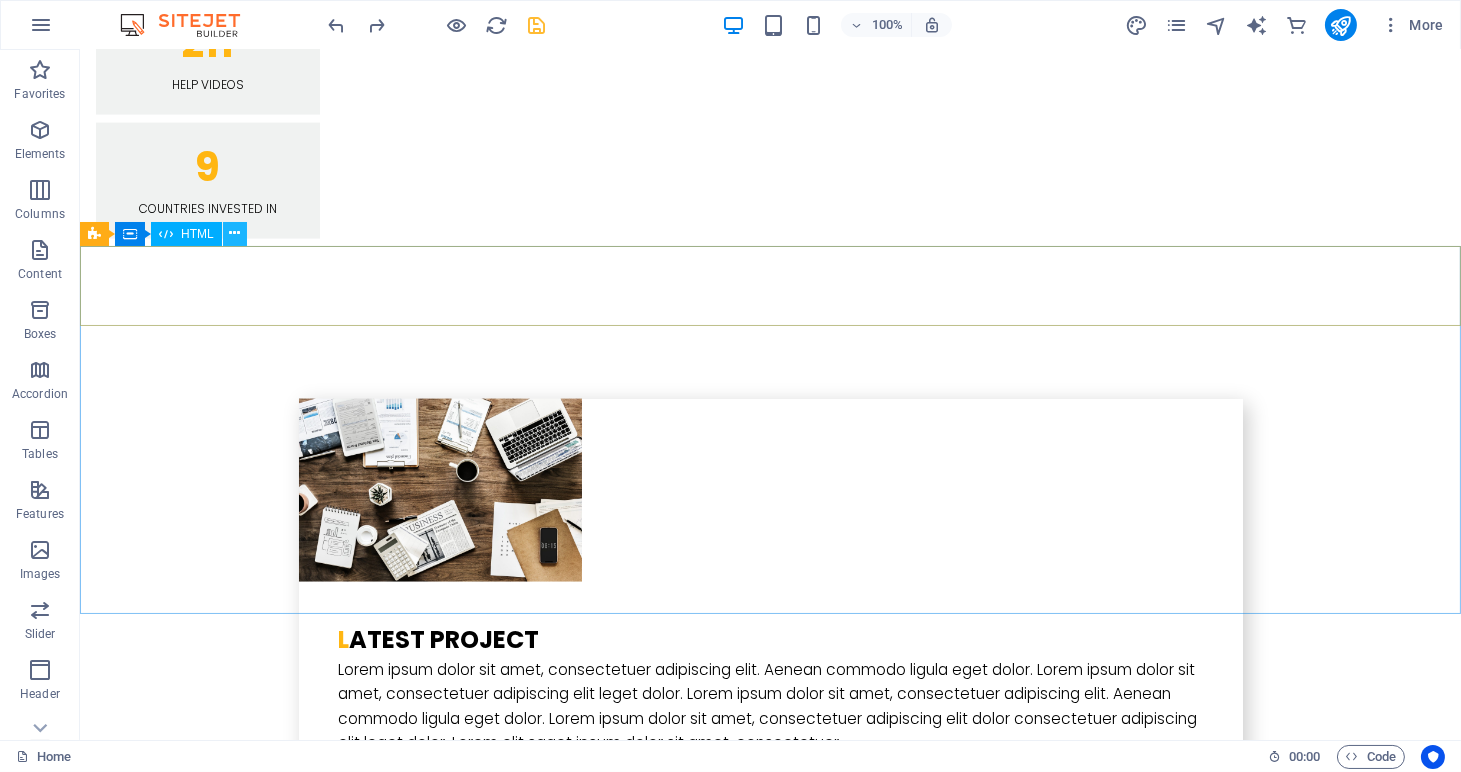 click at bounding box center (234, 233) 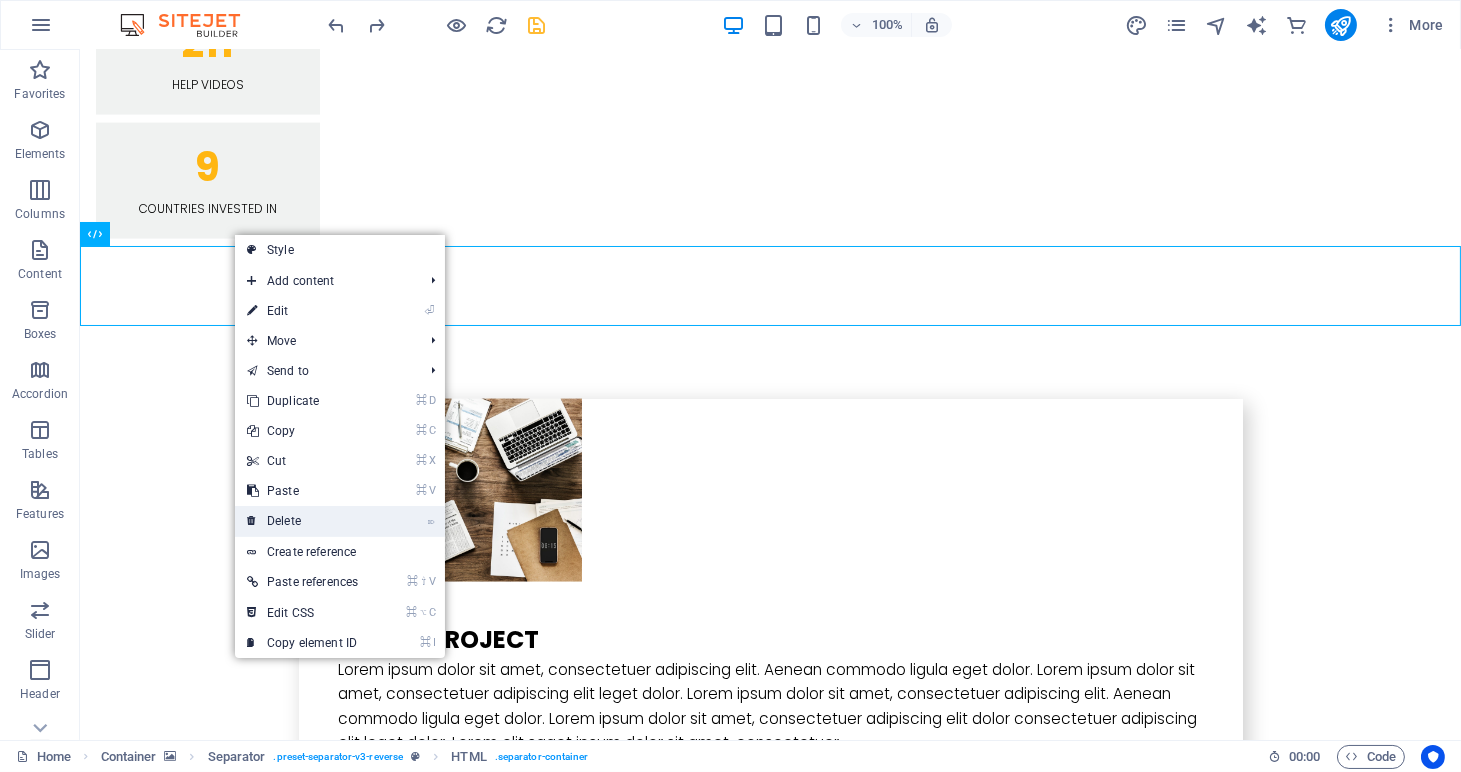 click on "⌦  Delete" at bounding box center [302, 521] 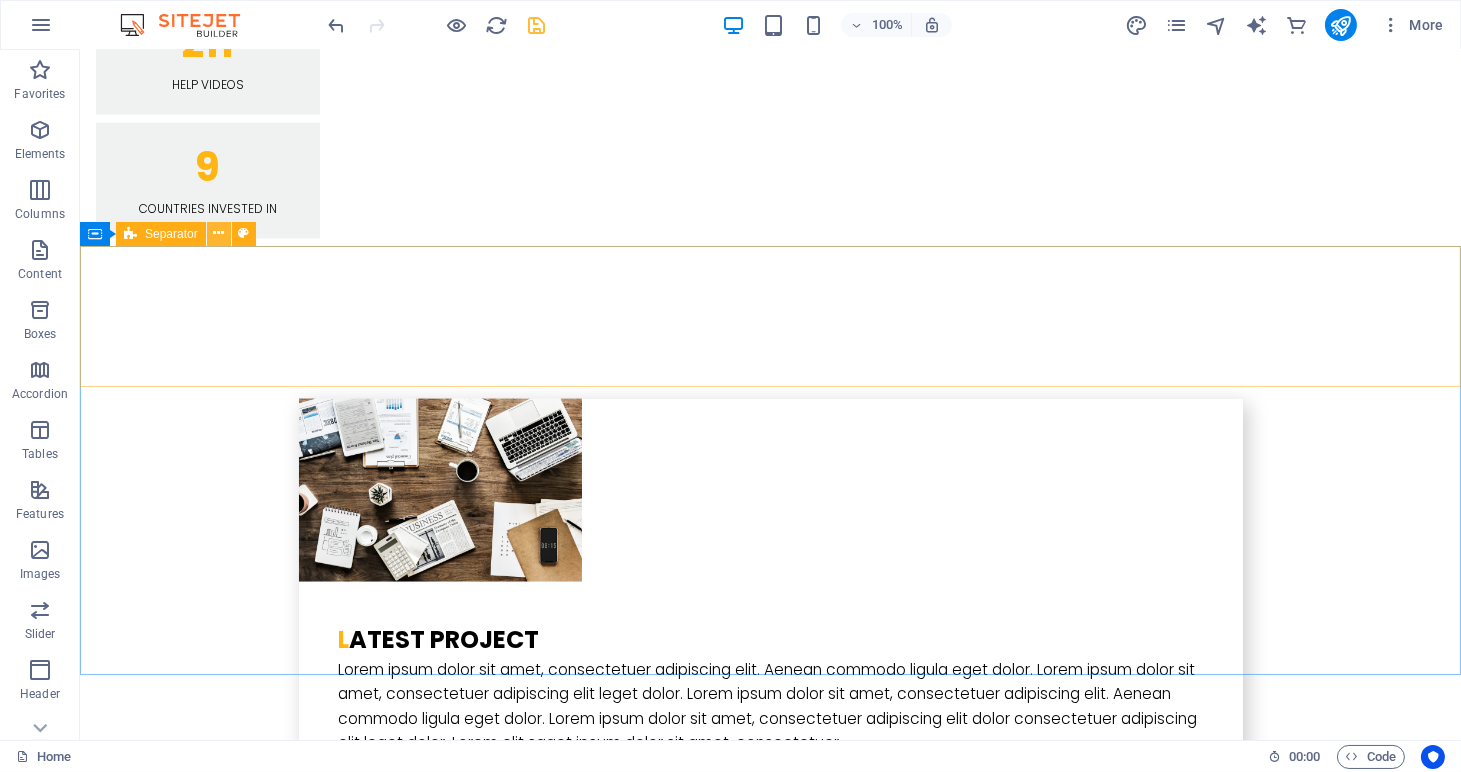 click at bounding box center (218, 233) 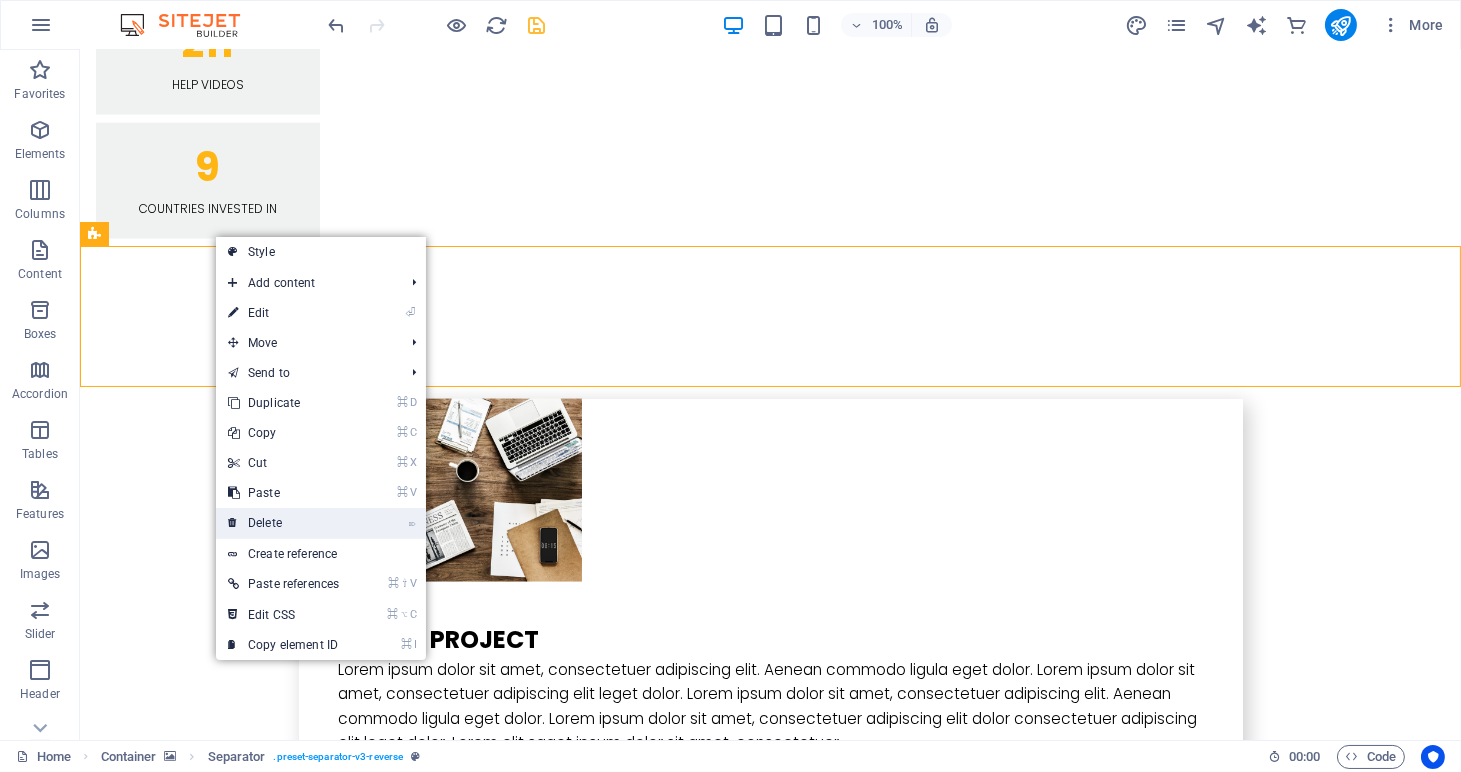 click on "⌦  Delete" at bounding box center (283, 523) 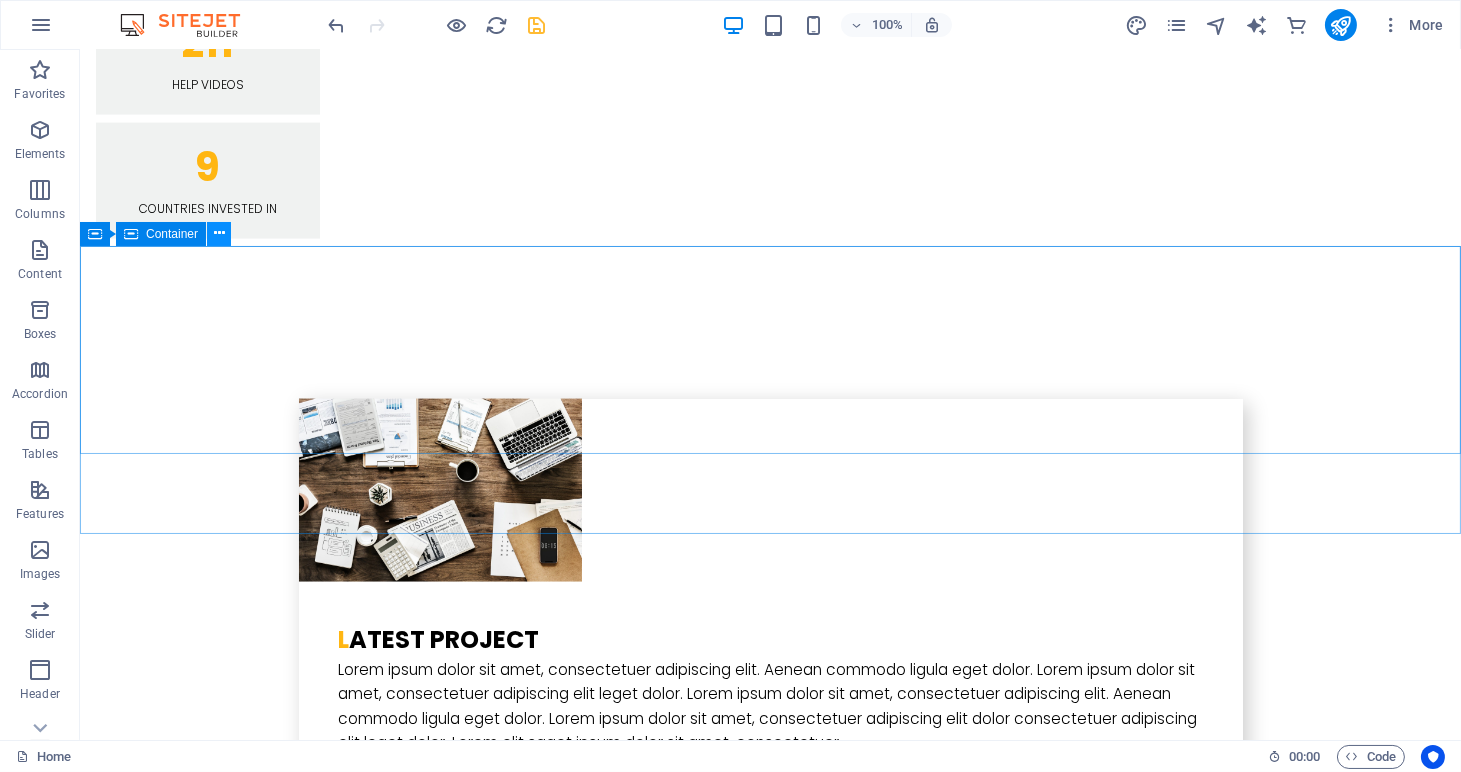 click at bounding box center (219, 233) 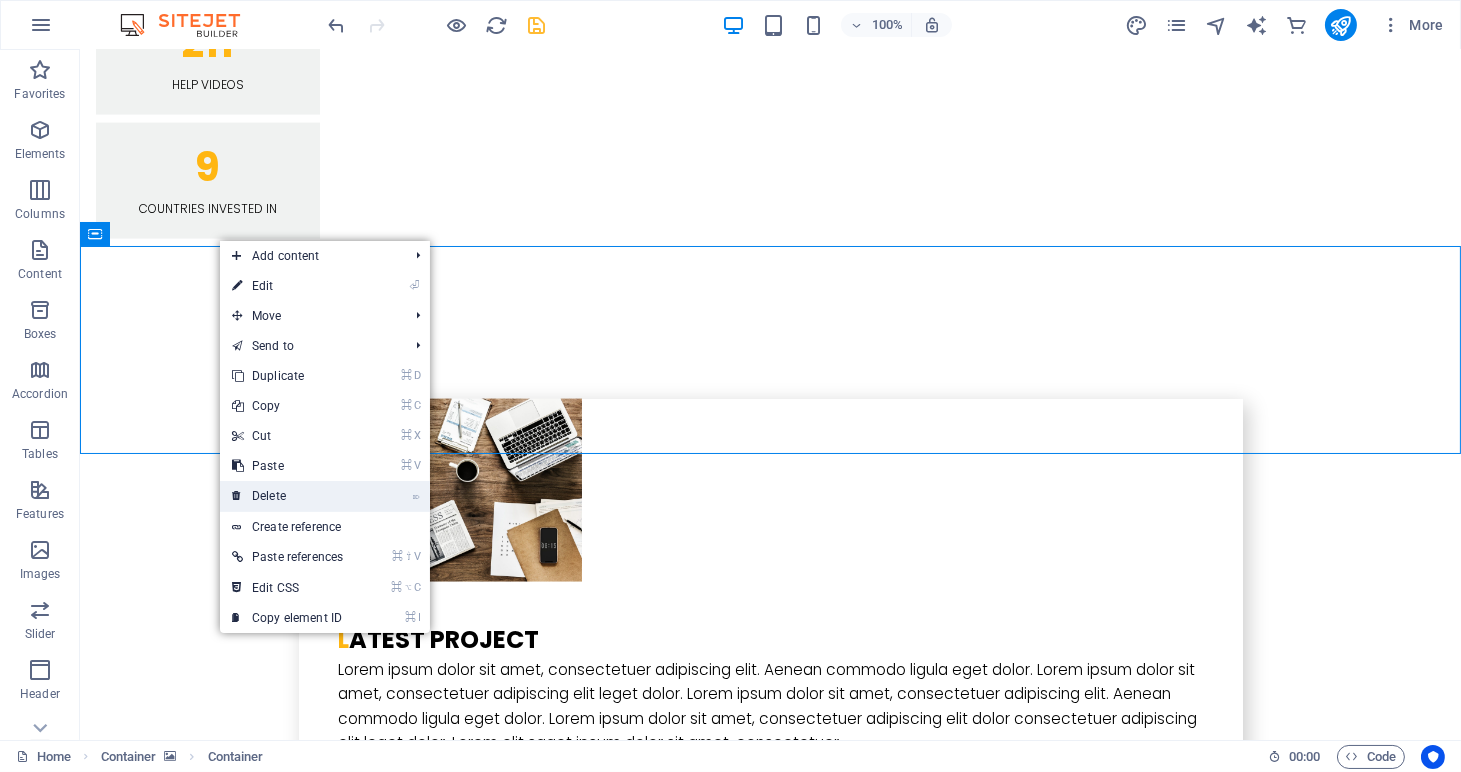 click on "⌦  Delete" at bounding box center (287, 496) 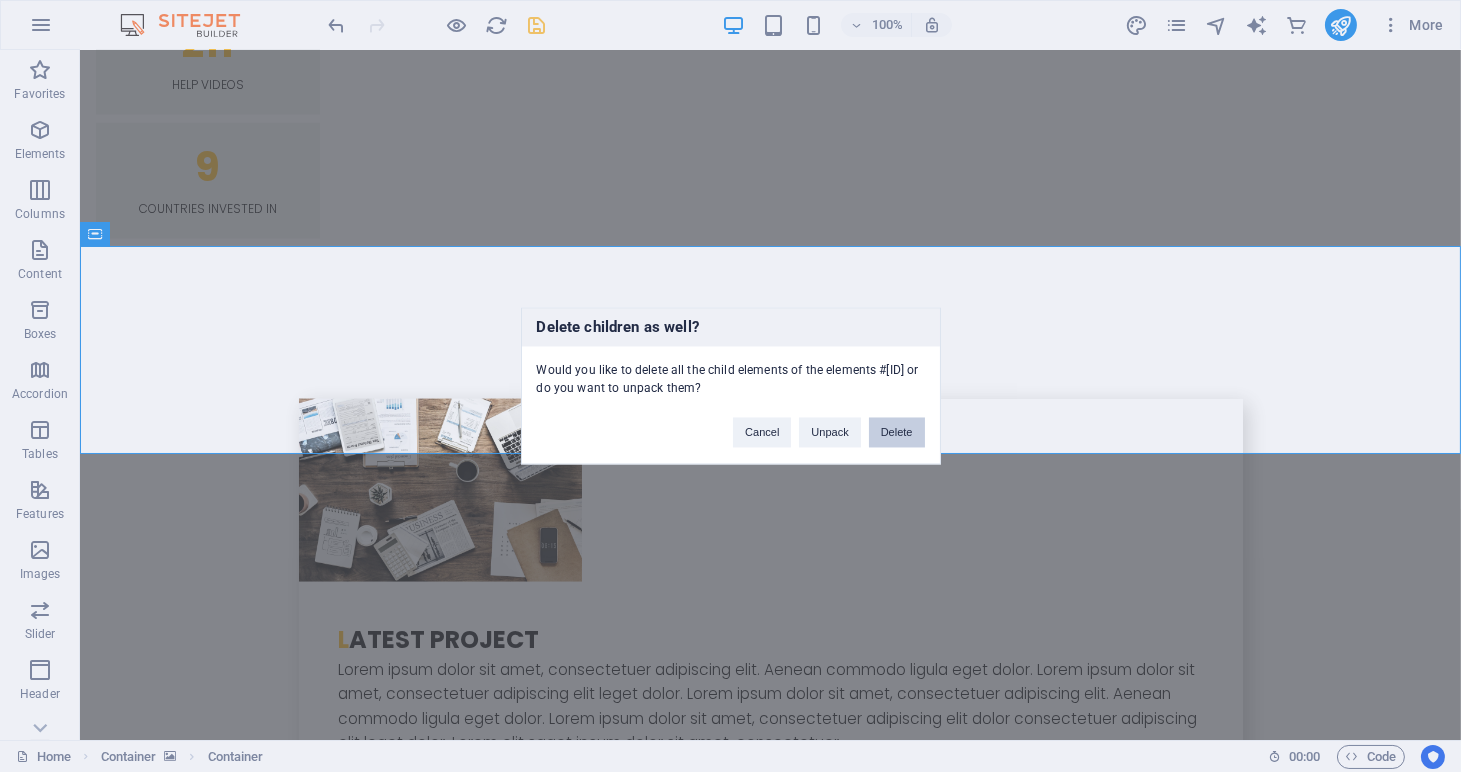 click on "Delete" at bounding box center (897, 433) 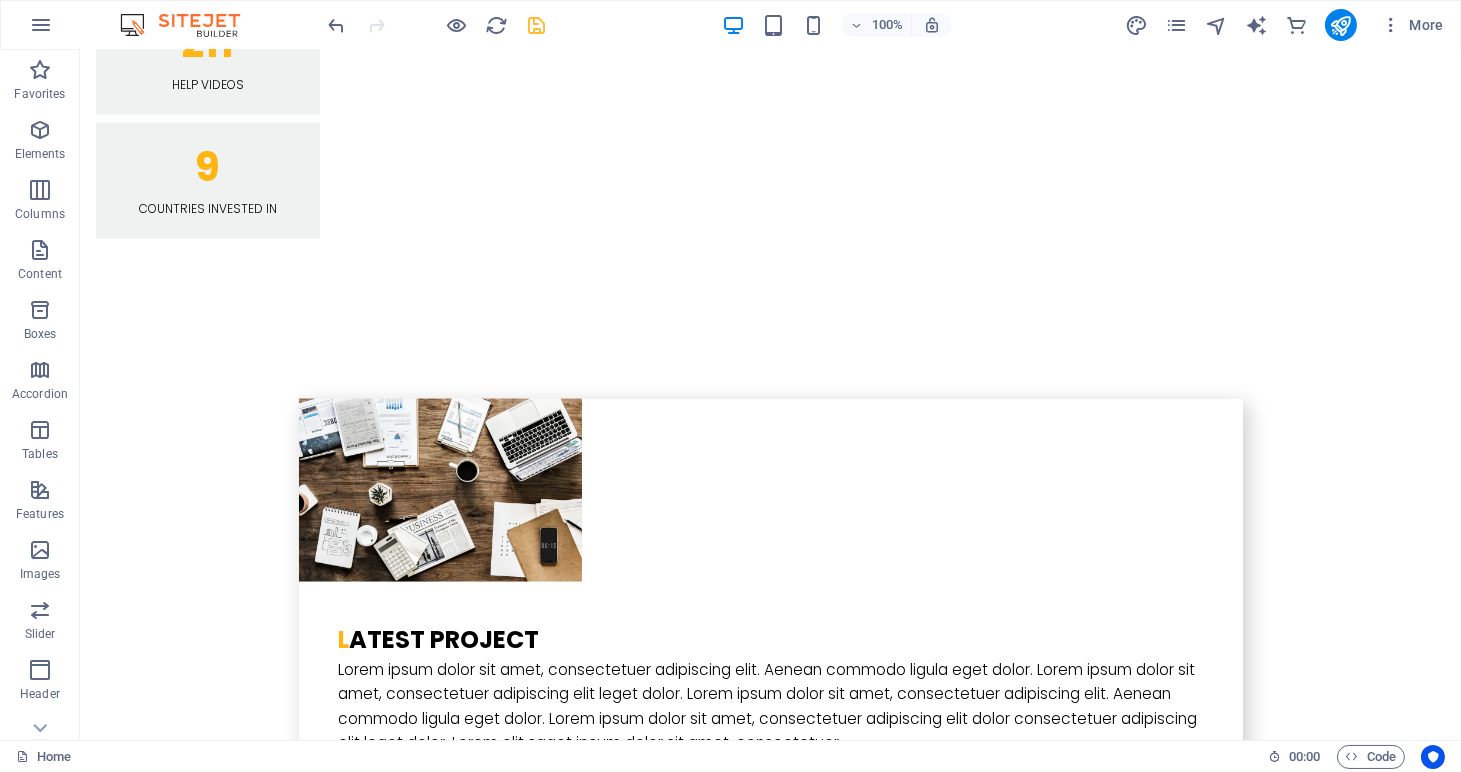 scroll, scrollTop: 5401, scrollLeft: 0, axis: vertical 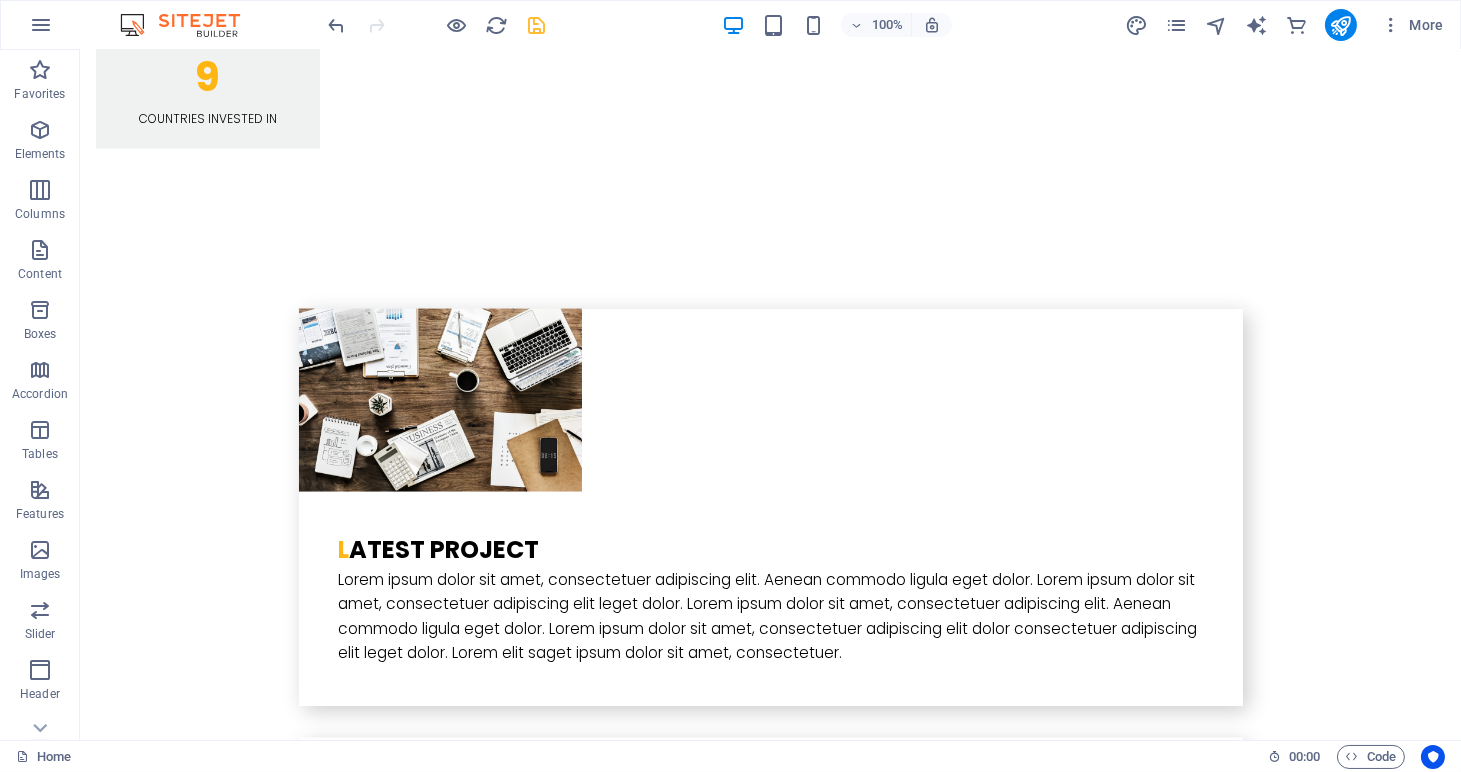 click on "d4646d16f62089c0109c31942afc51c3a98723fb0cf833e18daa05f24e08d5e8        e4d5be6d557d6b50a246a51ffd39b18c2f41a55344d8db06eee7d6fac584238571a11061ccafe0f2c809a06aec32ffe4     TGVhZHM=    https://awetomate.co.za/contact/   	      Stage  			 -None-  		 Not Contacted  			 Prospecting  			 Demo Date Pending  			 Qualified  			 Follow up weekly  			 Follow up monthly  			 Undecided Recruit  			 Undecided People  			 Undecided People and Recruit  			 Closed Lost  			 Junk lead  		 Lead Source  			 -None-  			 Zoho HQ Lead  			 Zoho South Africa Lead  			 Zoho Direct Sales Lead  			 HR Indaba  			 Client Referral  			 Zoho Partner Listing  			 External Referral  			 Marketing Campaign  		 Awetomate Website  			 Upwork  			 Linkedin  			 Google AdWords  			 Facebook  			 Twitter  			 WhatsApp  			 Zoholics  		 Company First Name * Last Name * Mobile / Contact * Email * Details Submit Reset" at bounding box center [771, 6836] 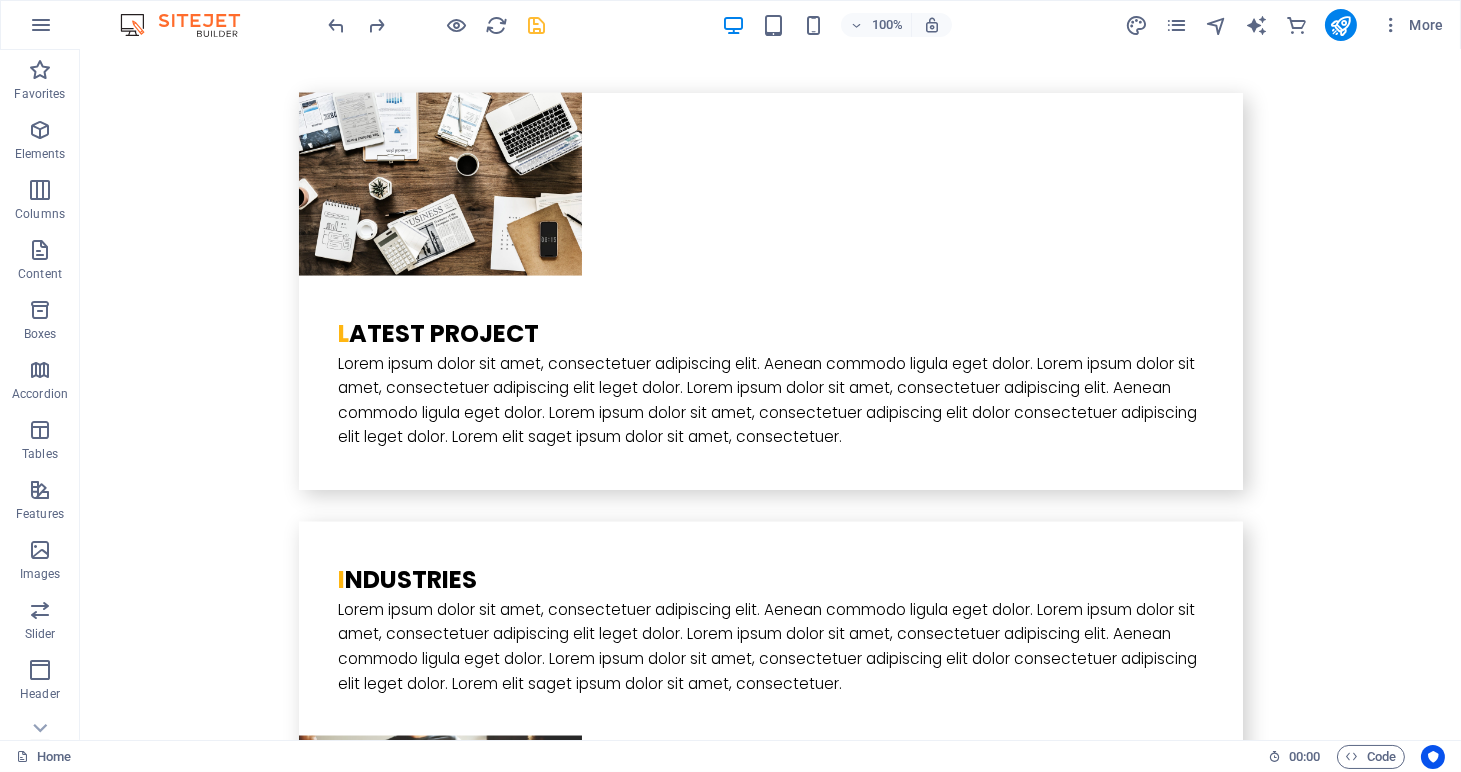 scroll, scrollTop: 5751, scrollLeft: 0, axis: vertical 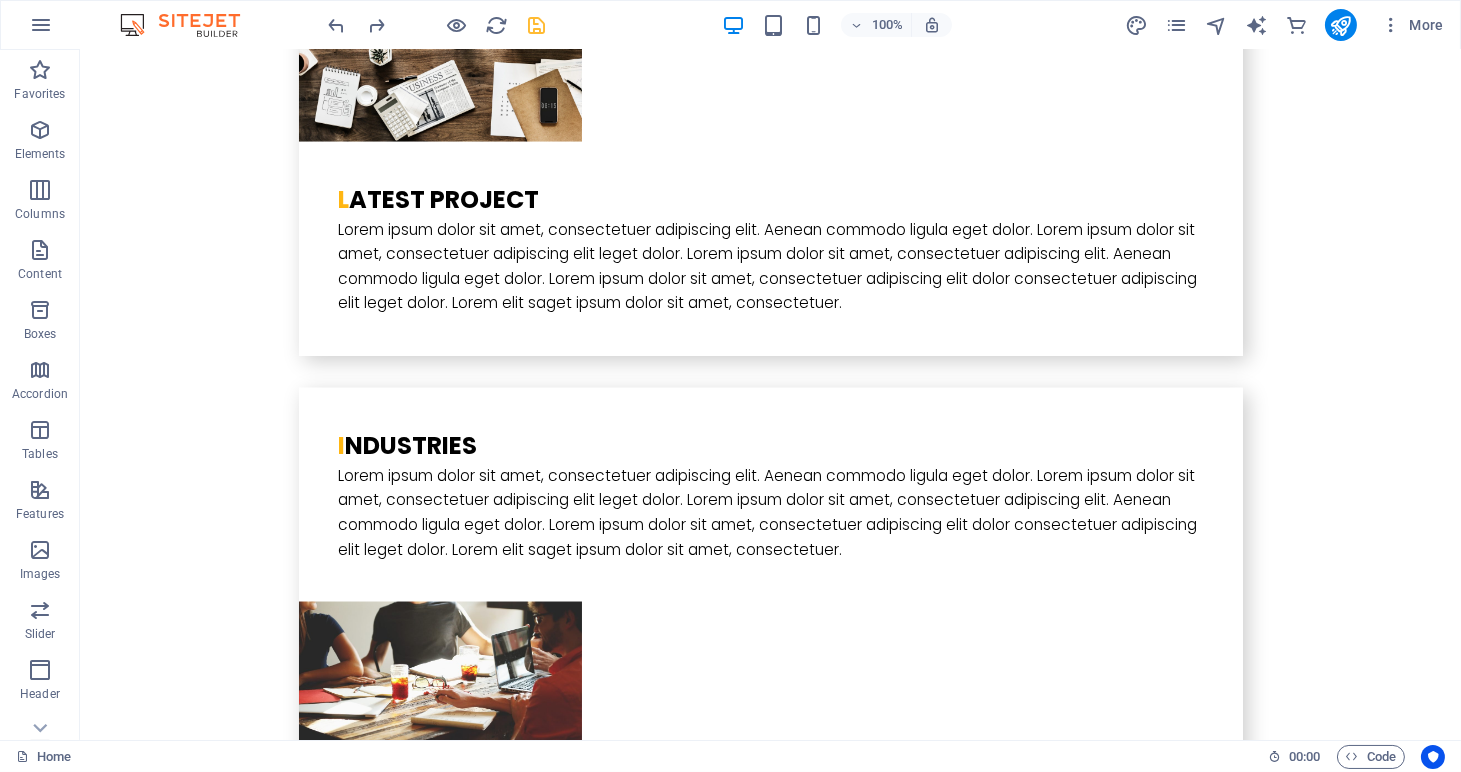 click on "Details" at bounding box center [578, 7272] 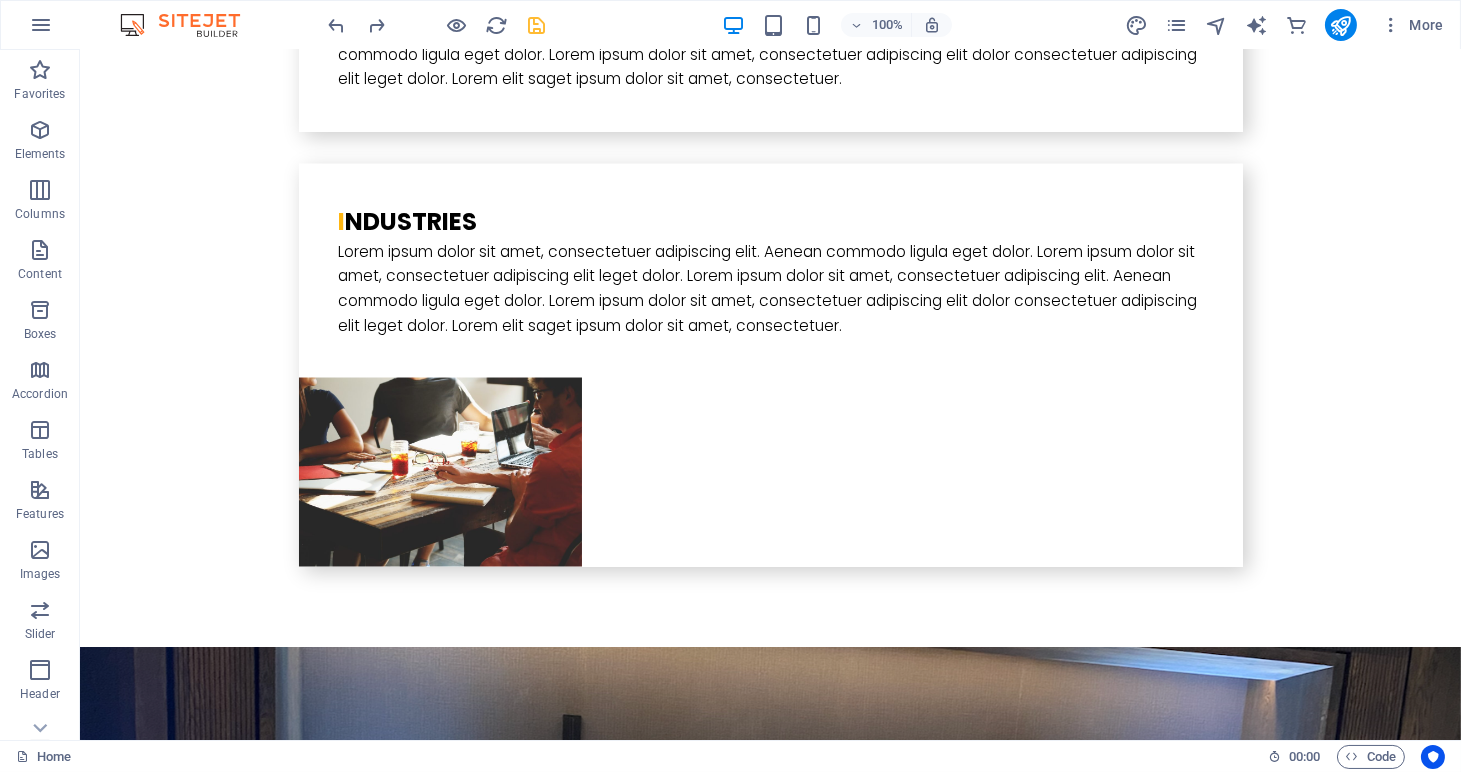 scroll, scrollTop: 6031, scrollLeft: 0, axis: vertical 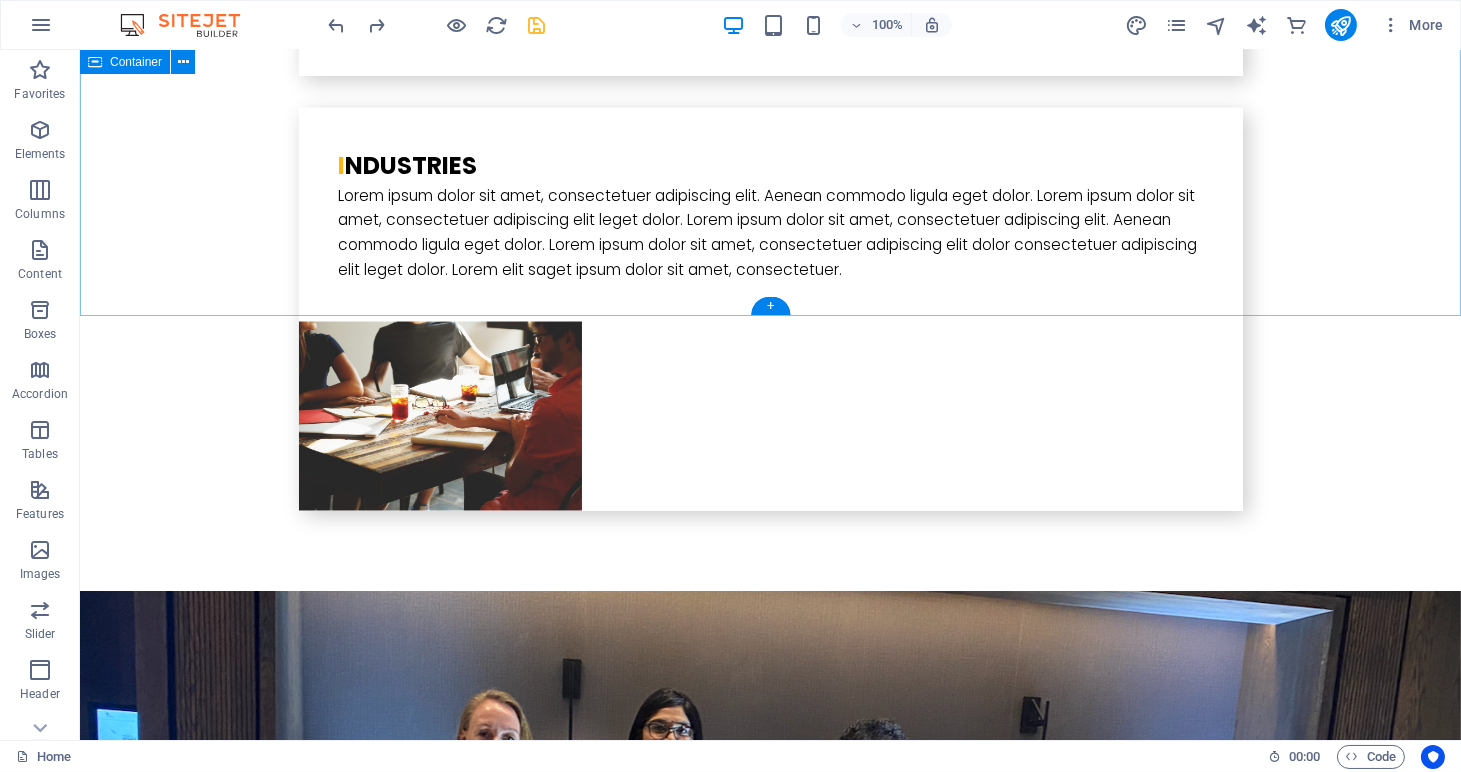 click on "Drop content here or  Add elements  Paste clipboard" at bounding box center (770, 6759) 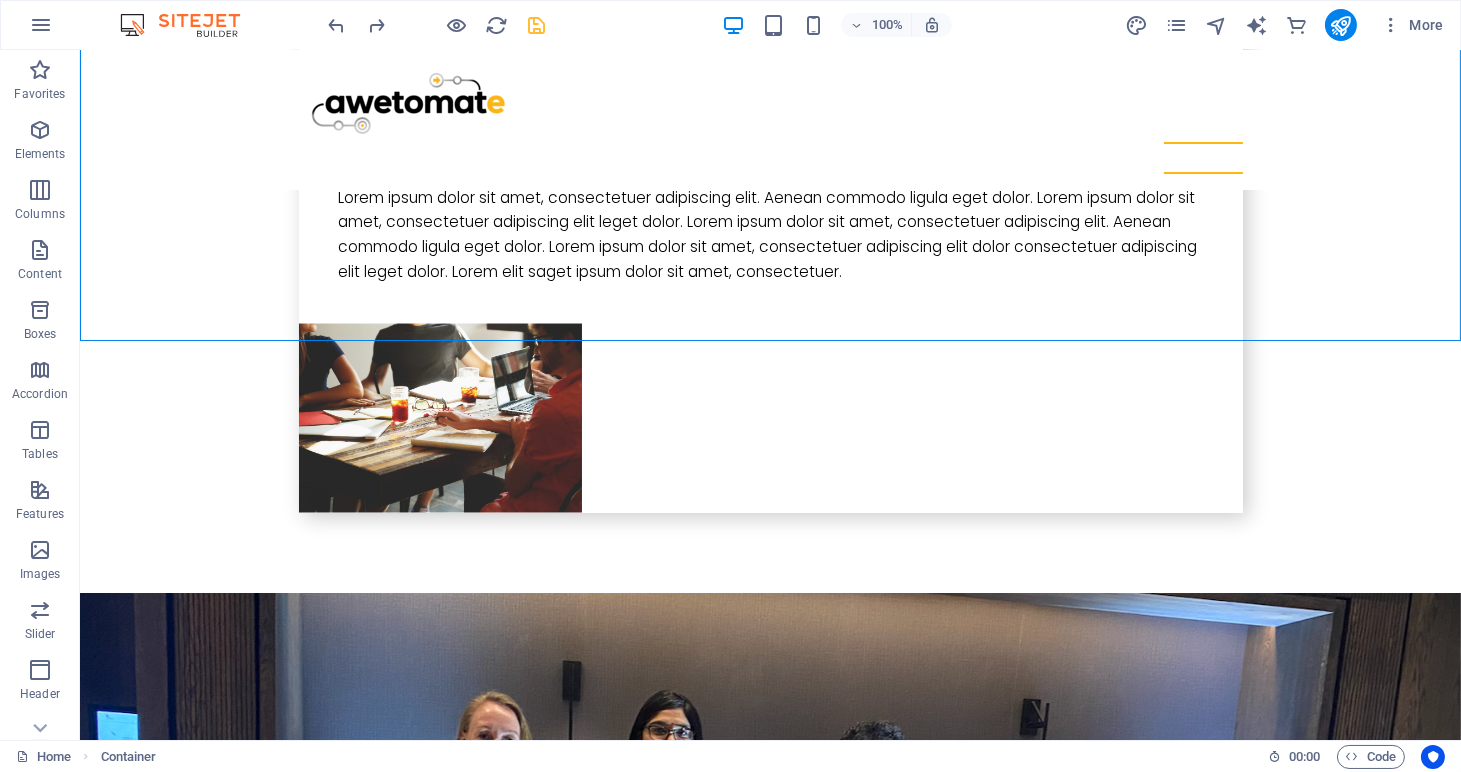 scroll, scrollTop: 5994, scrollLeft: 0, axis: vertical 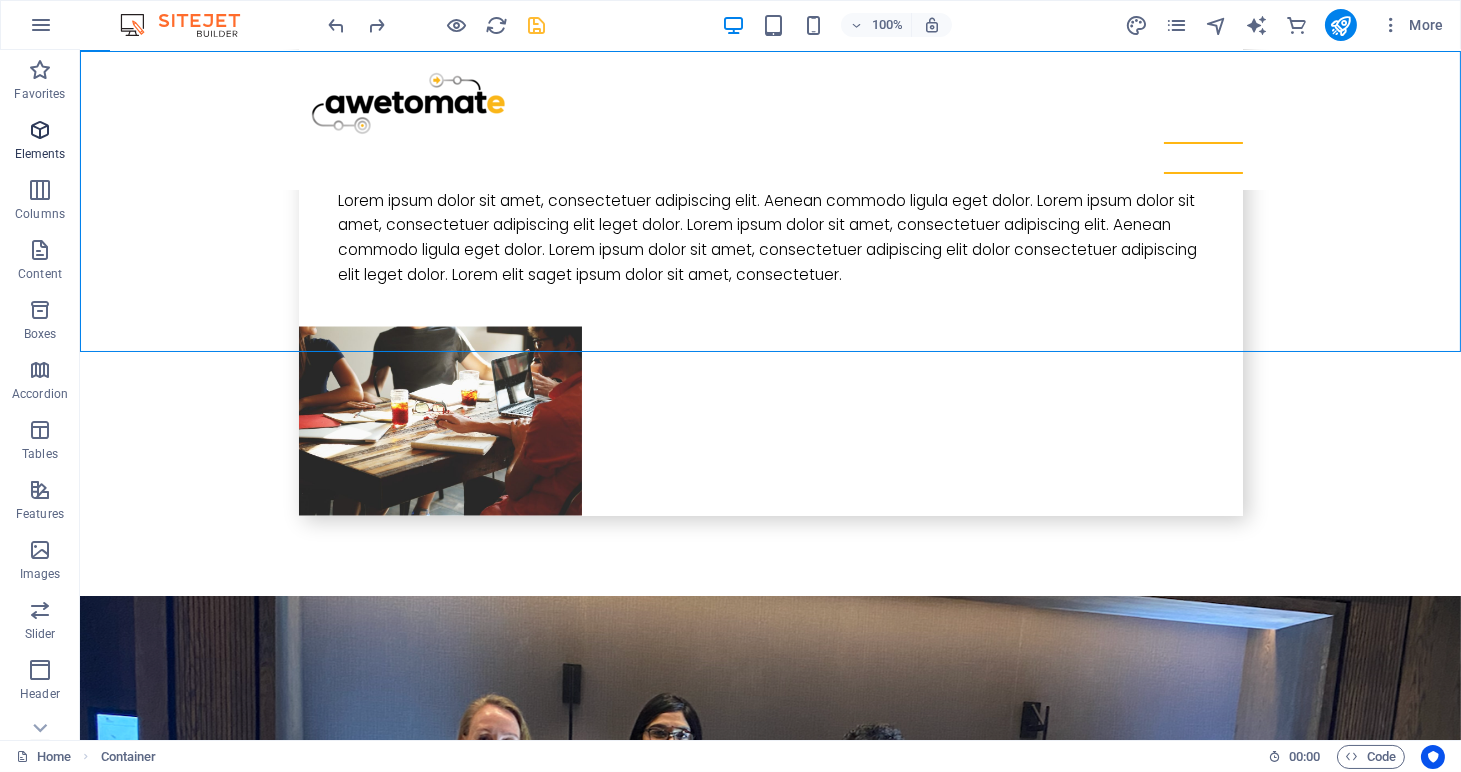 click at bounding box center [40, 130] 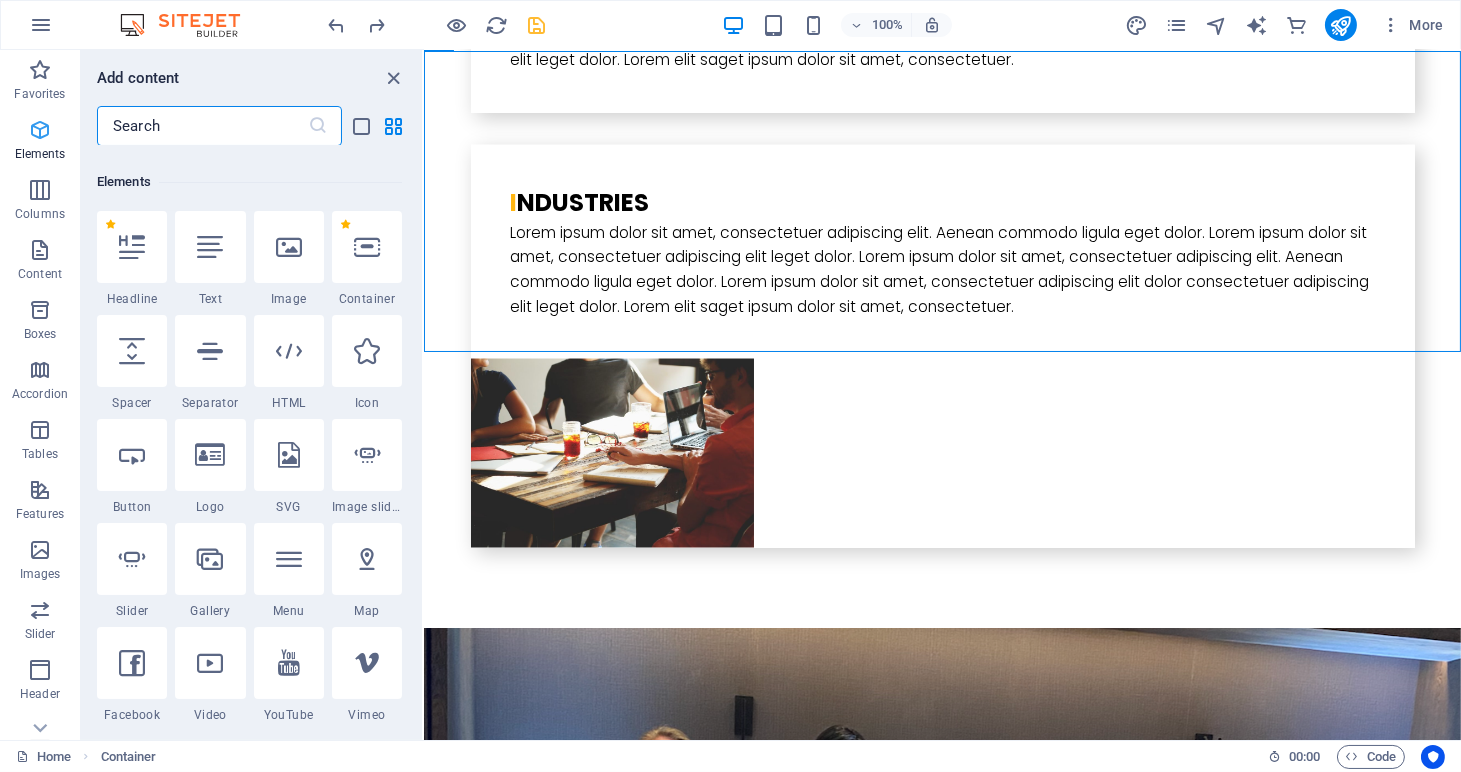 scroll, scrollTop: 212, scrollLeft: 0, axis: vertical 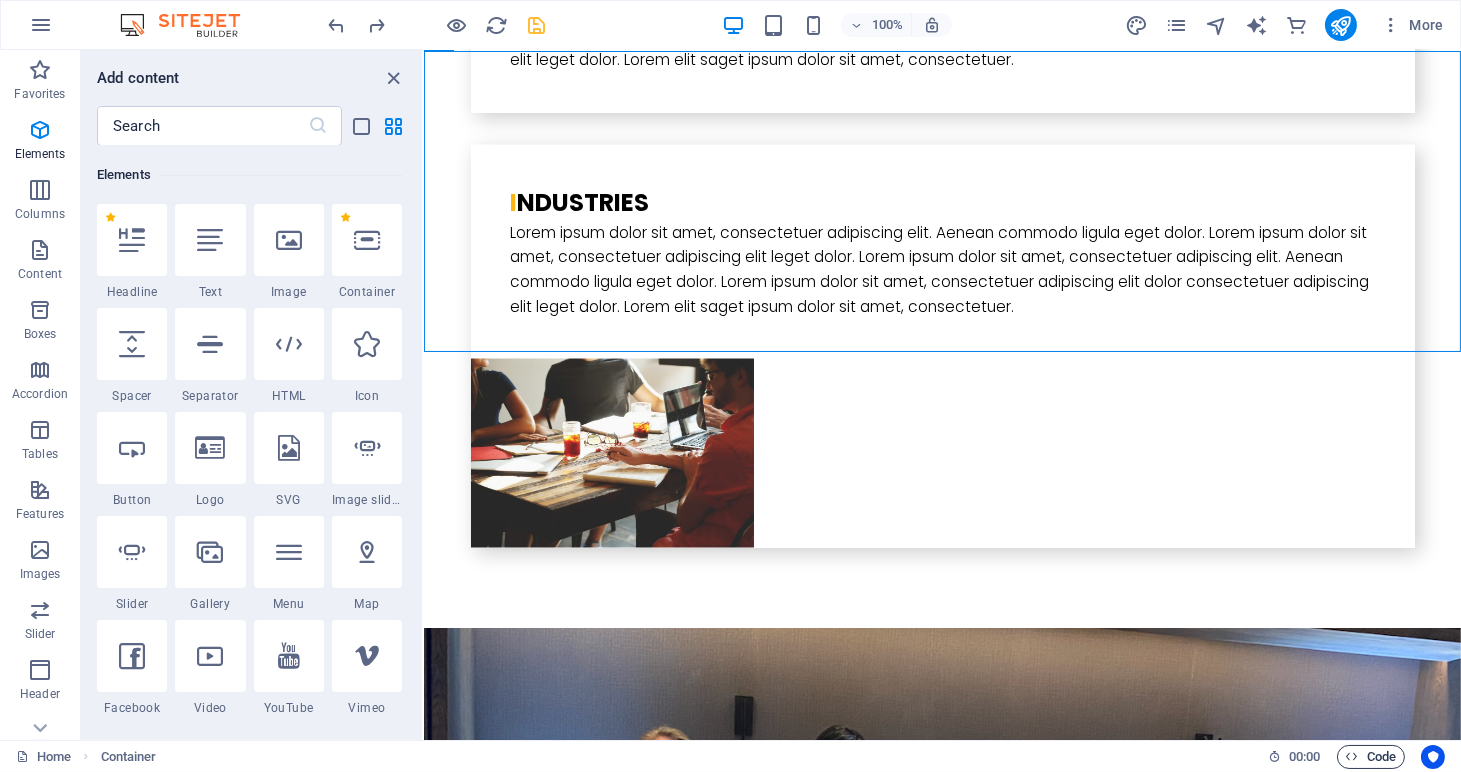 click on "Code" at bounding box center (1371, 757) 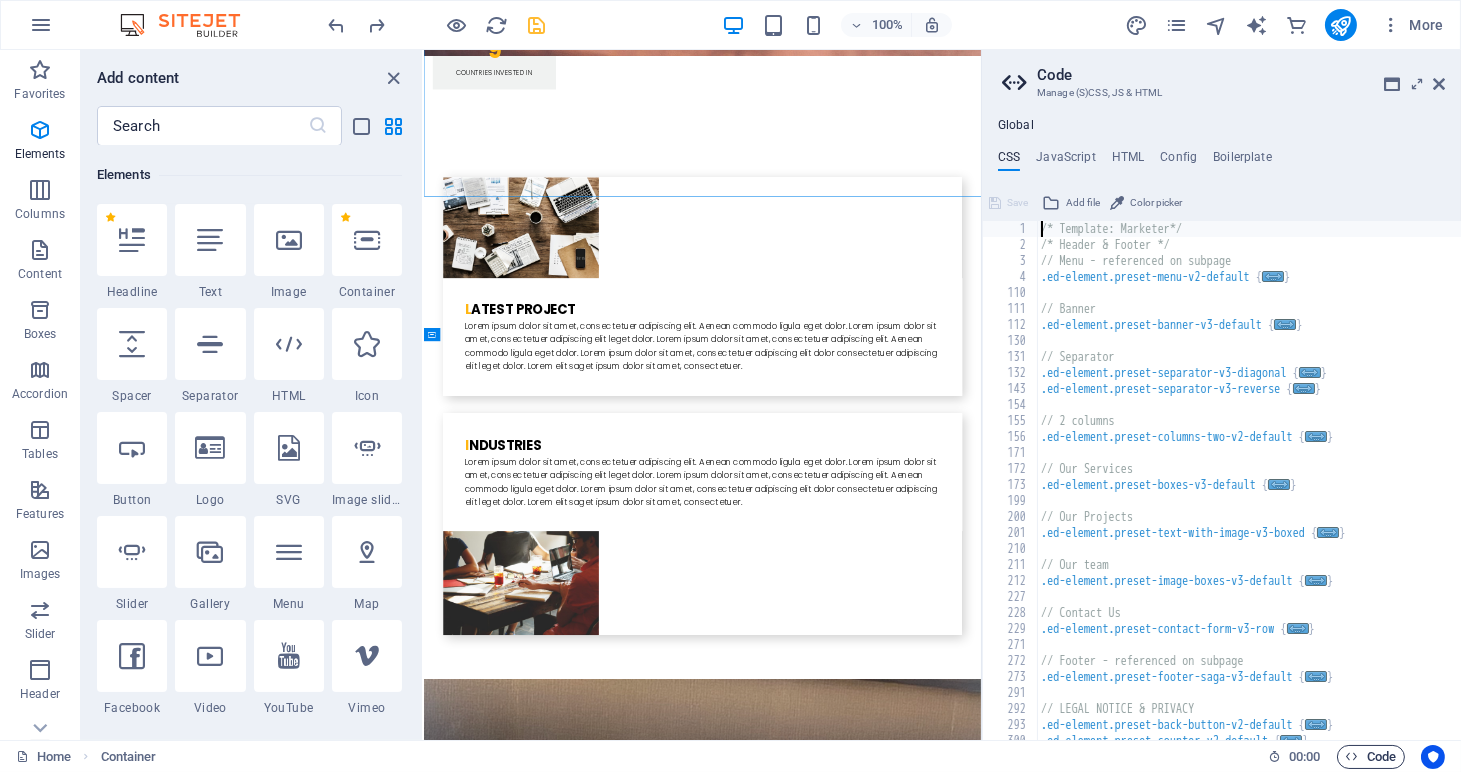scroll, scrollTop: 6031, scrollLeft: 0, axis: vertical 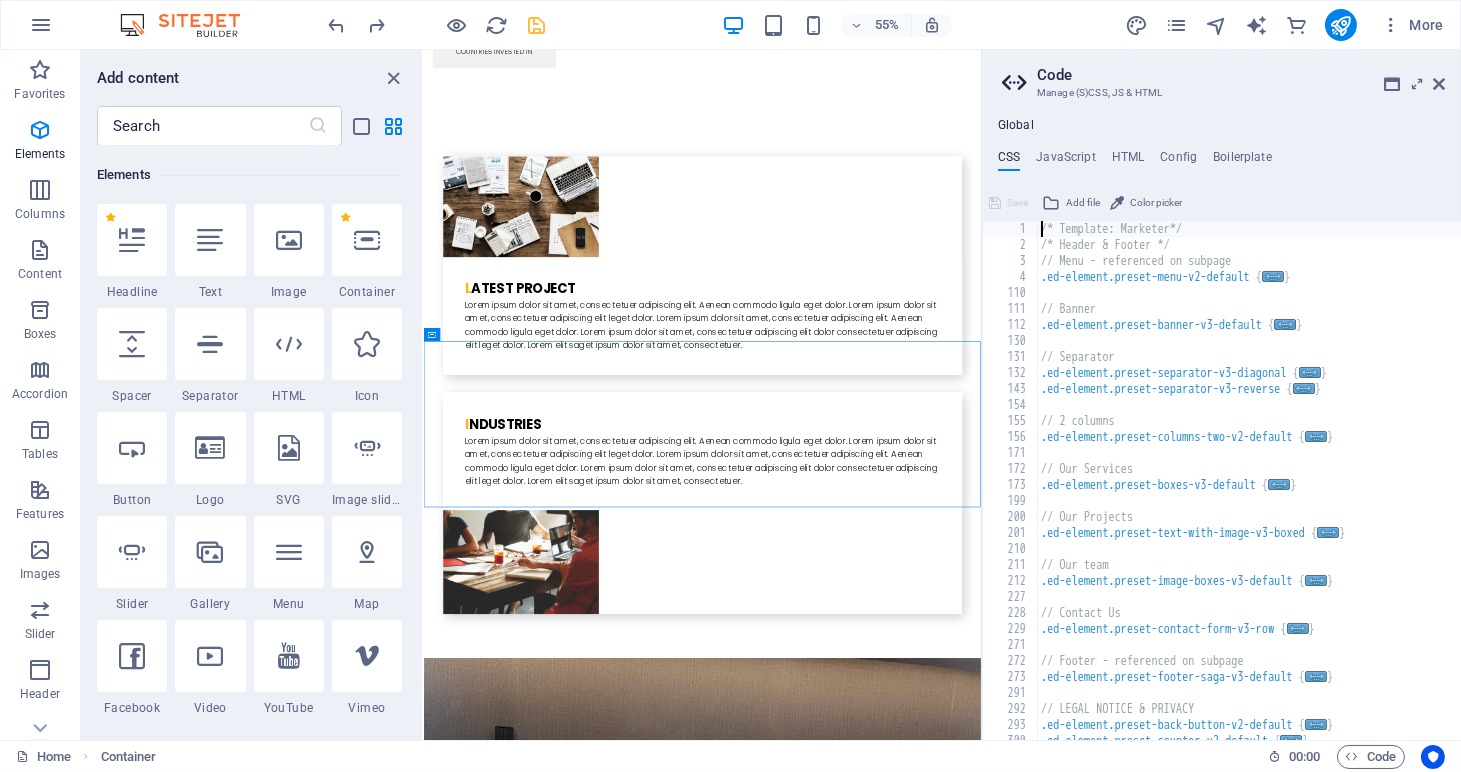 type on "@include counter-v2;
}" 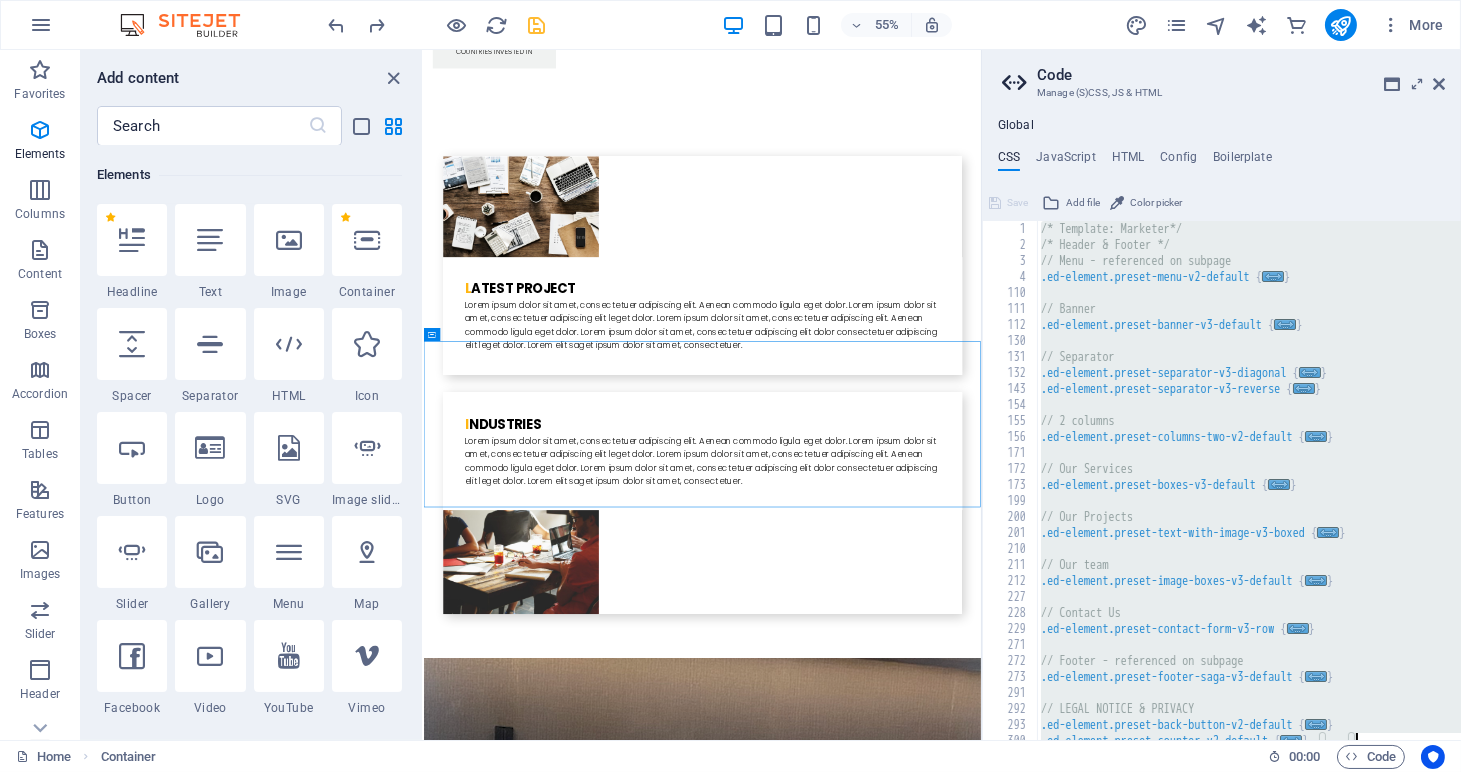 type 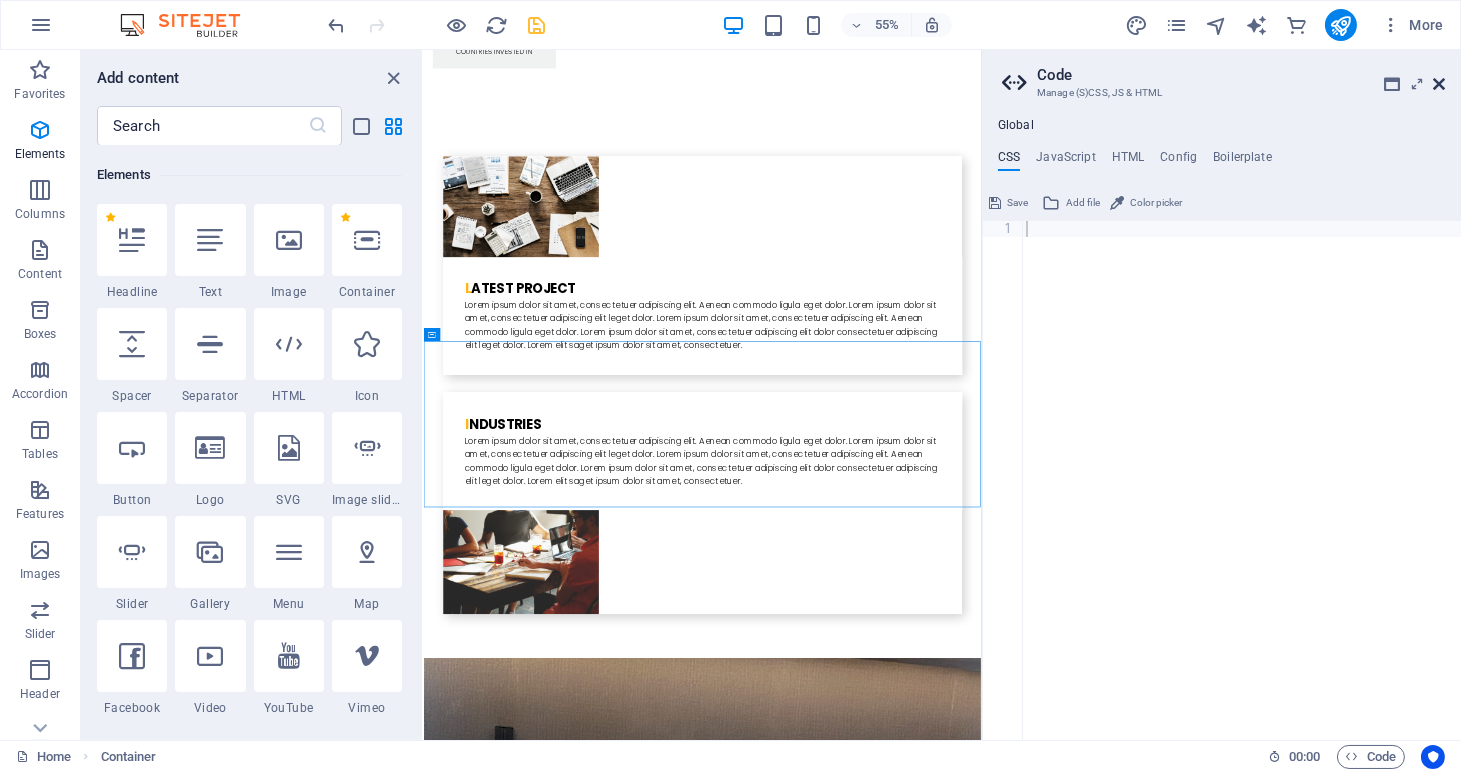 click at bounding box center (1439, 84) 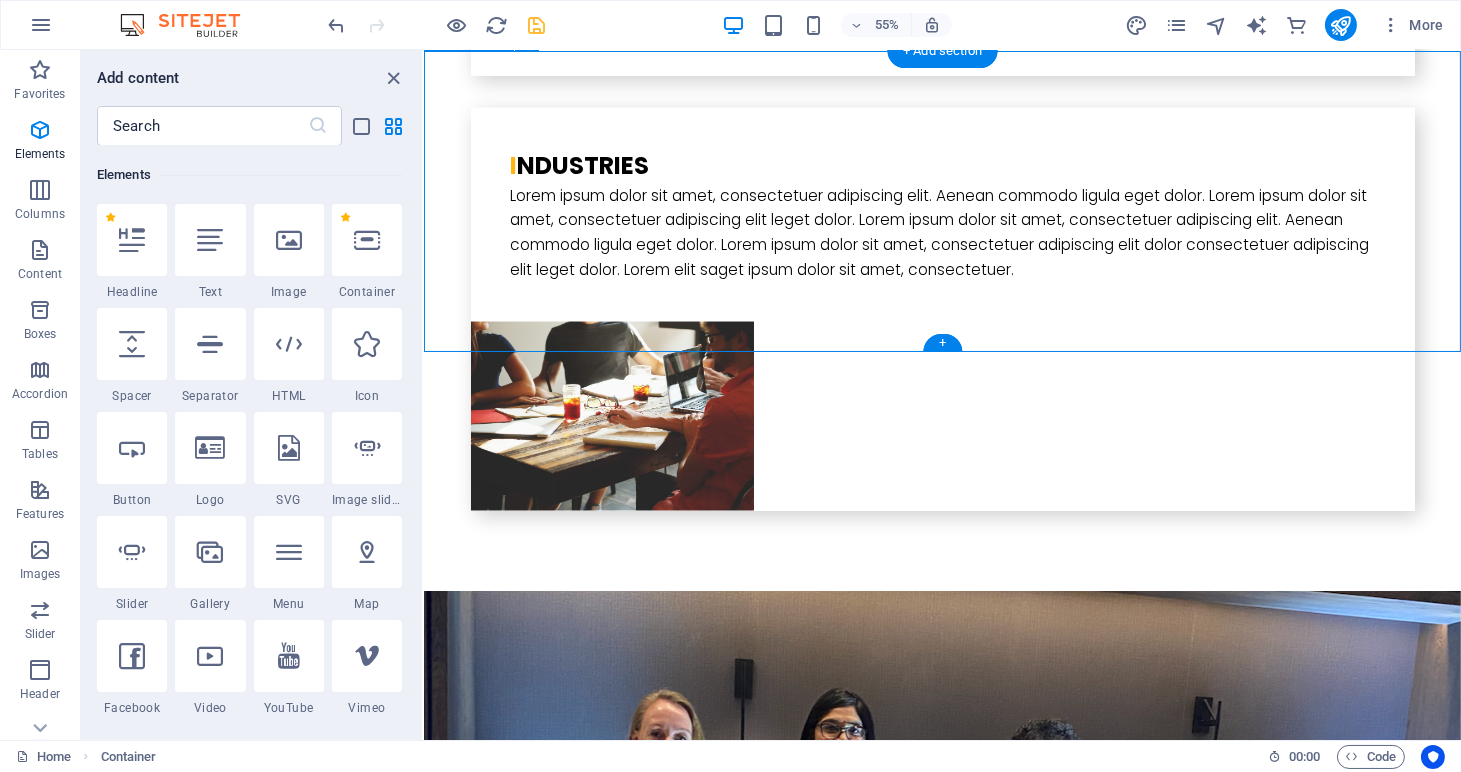 scroll, scrollTop: 5994, scrollLeft: 0, axis: vertical 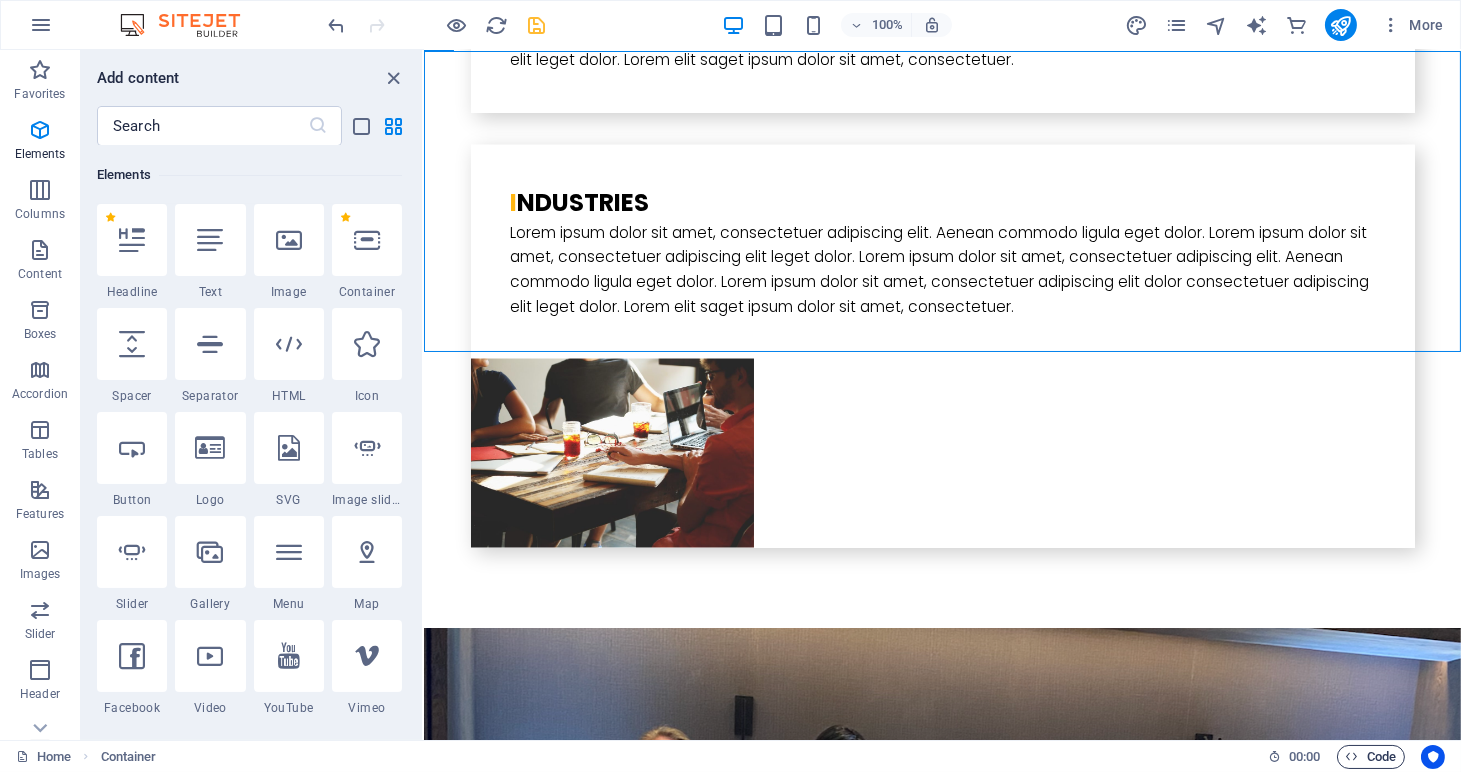 click on "Code" at bounding box center [1371, 757] 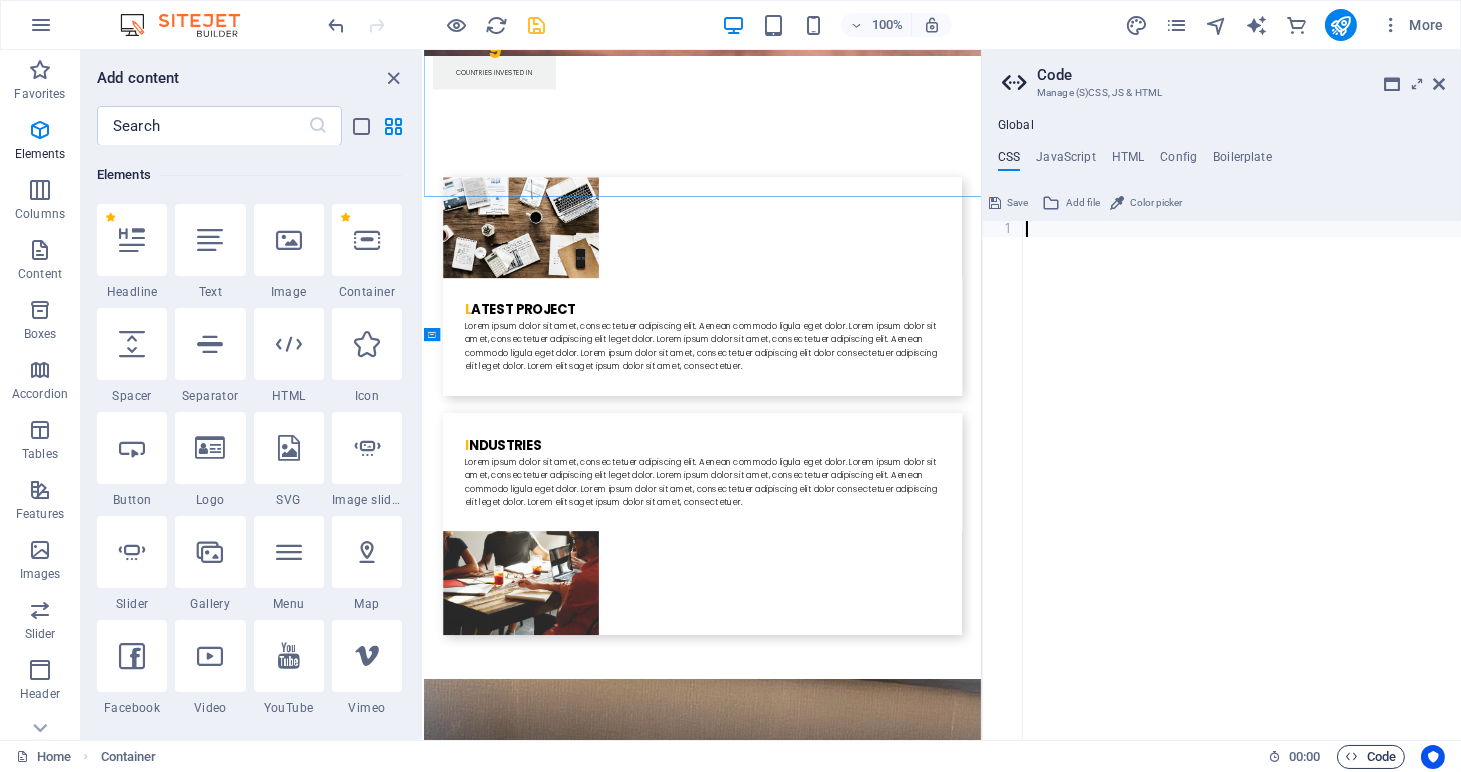 scroll, scrollTop: 6031, scrollLeft: 0, axis: vertical 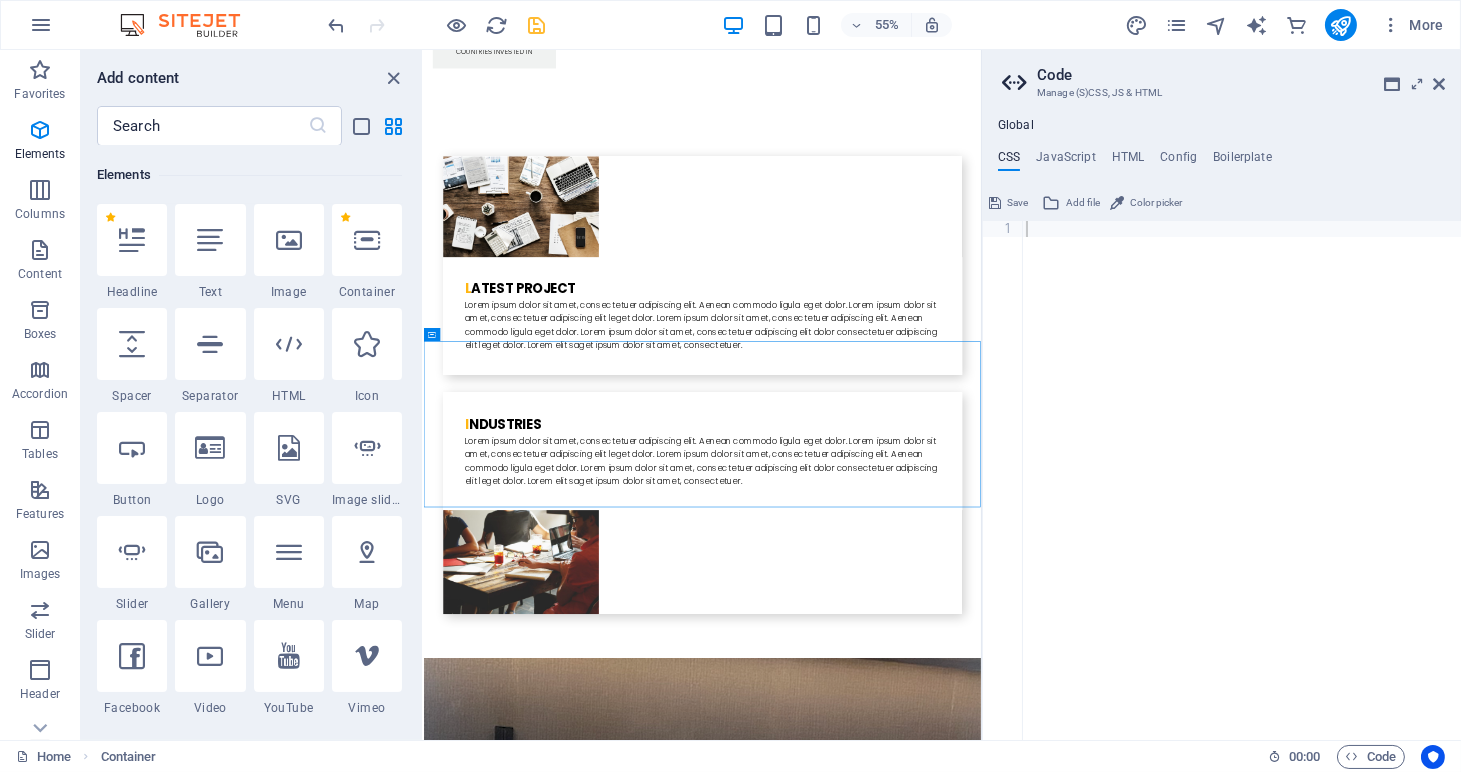click at bounding box center [1017, 83] 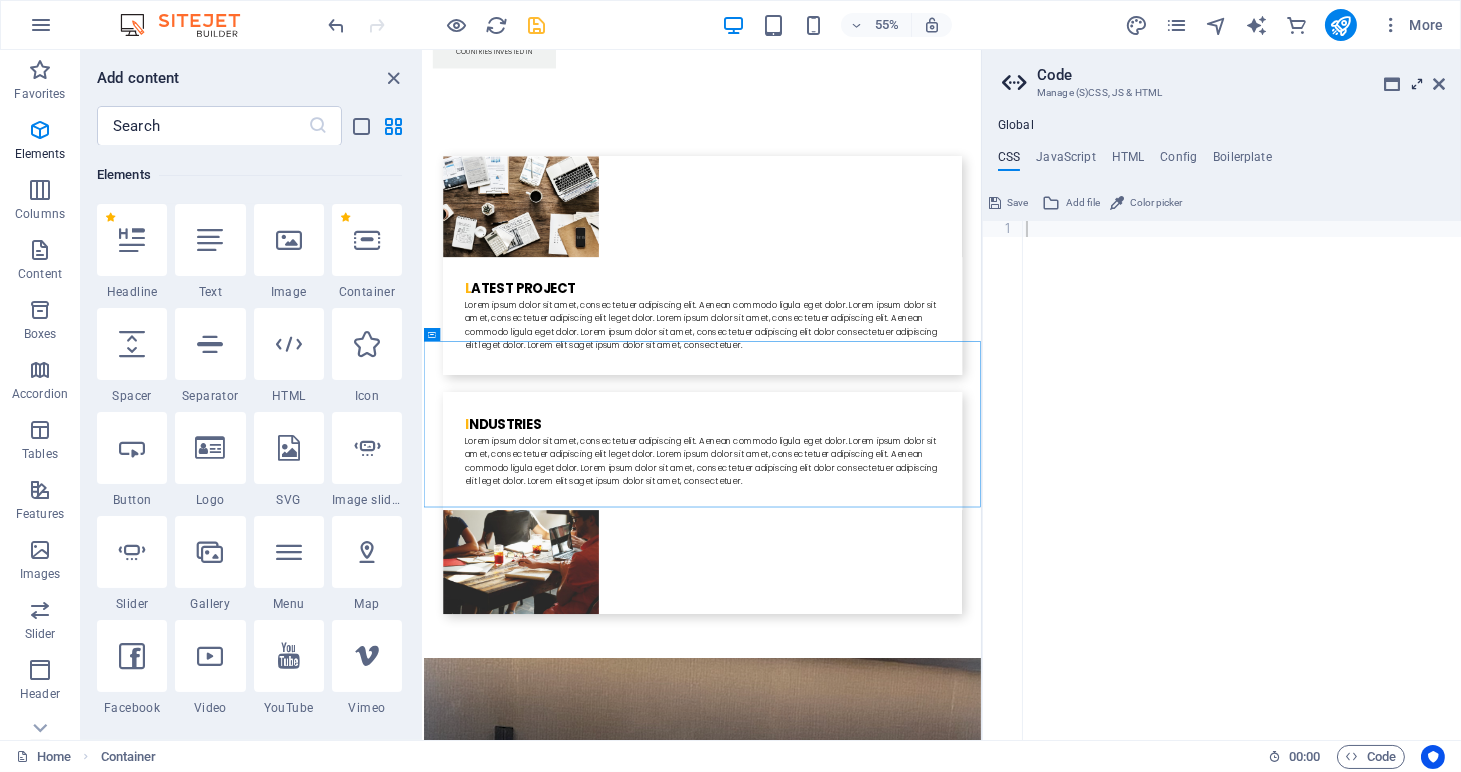 click at bounding box center [1417, 84] 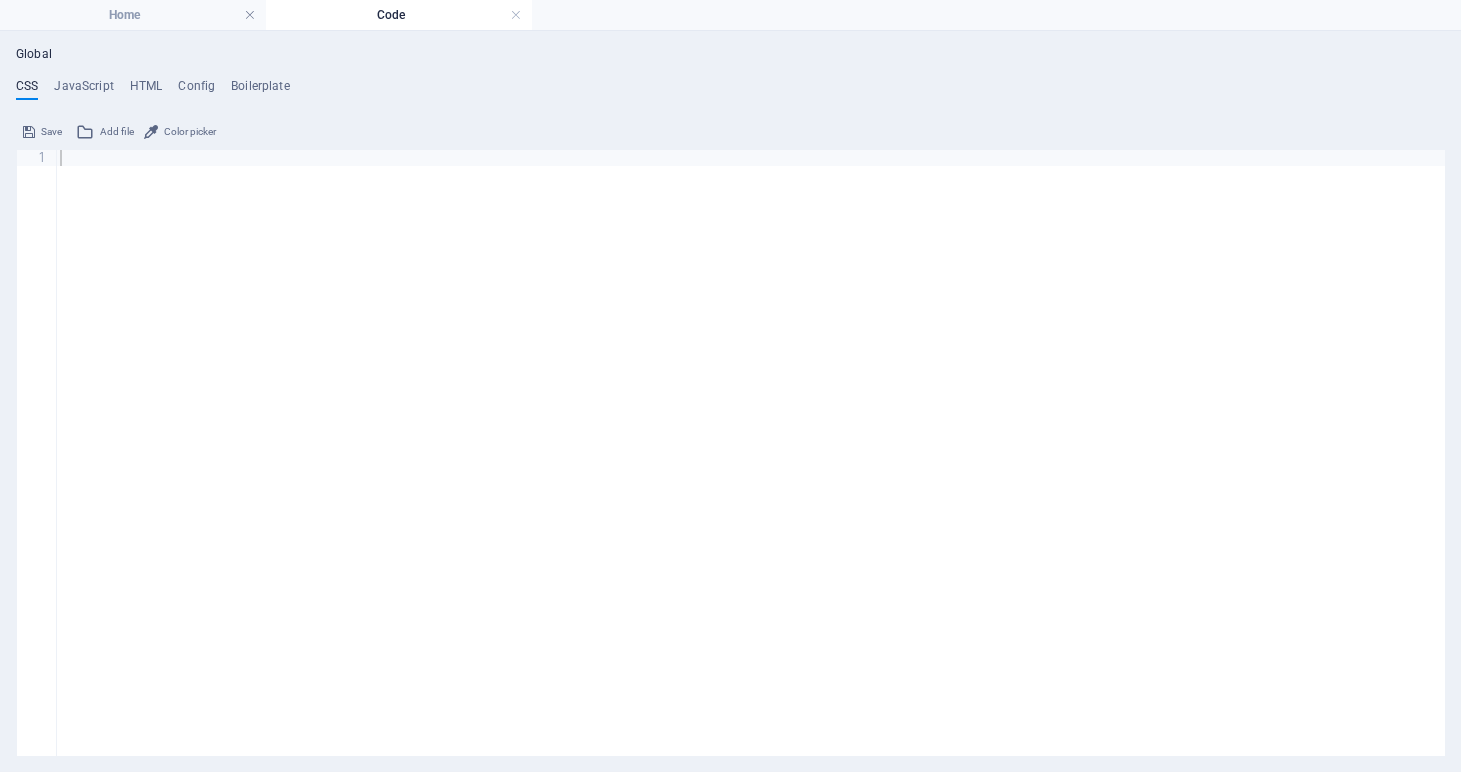 scroll, scrollTop: 0, scrollLeft: 0, axis: both 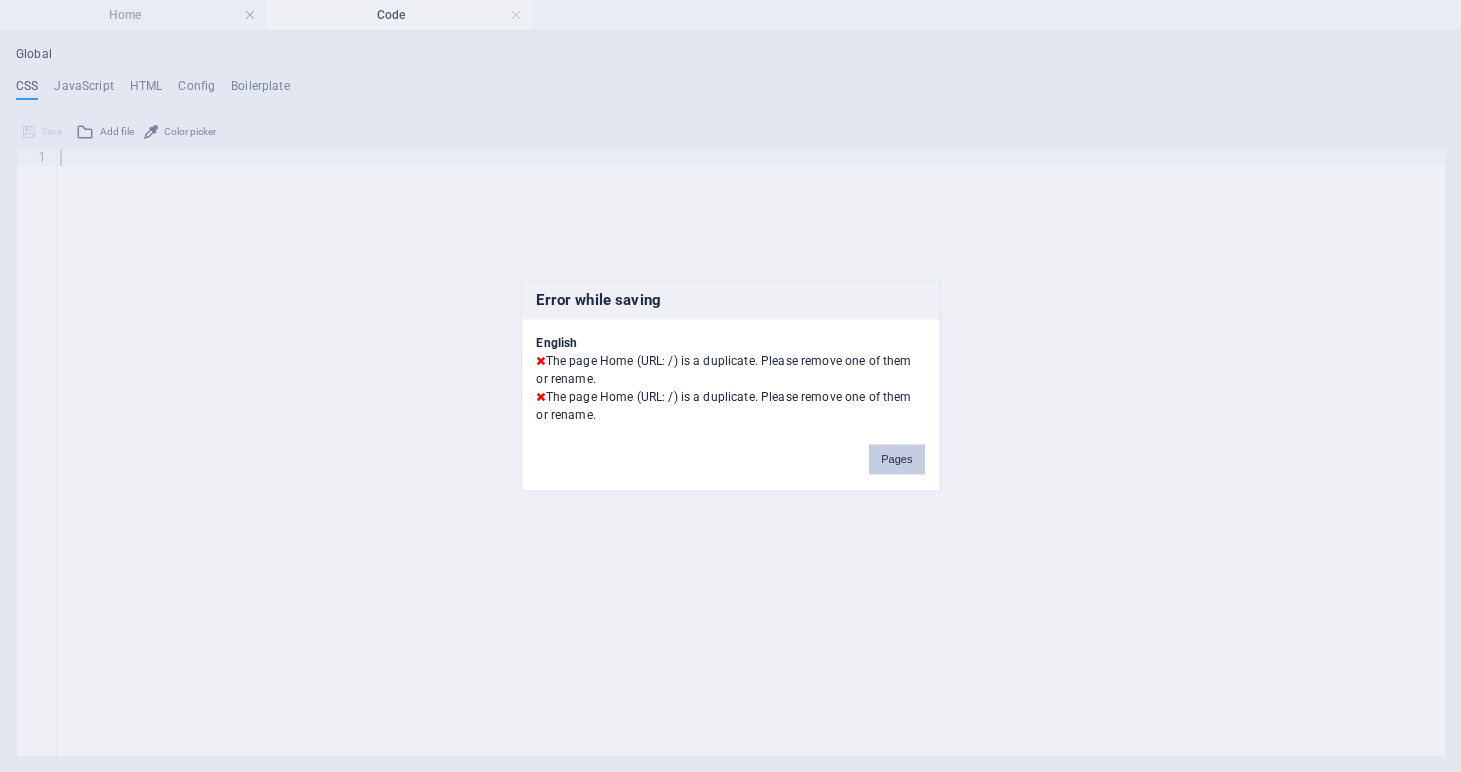 click on "Pages" at bounding box center [896, 460] 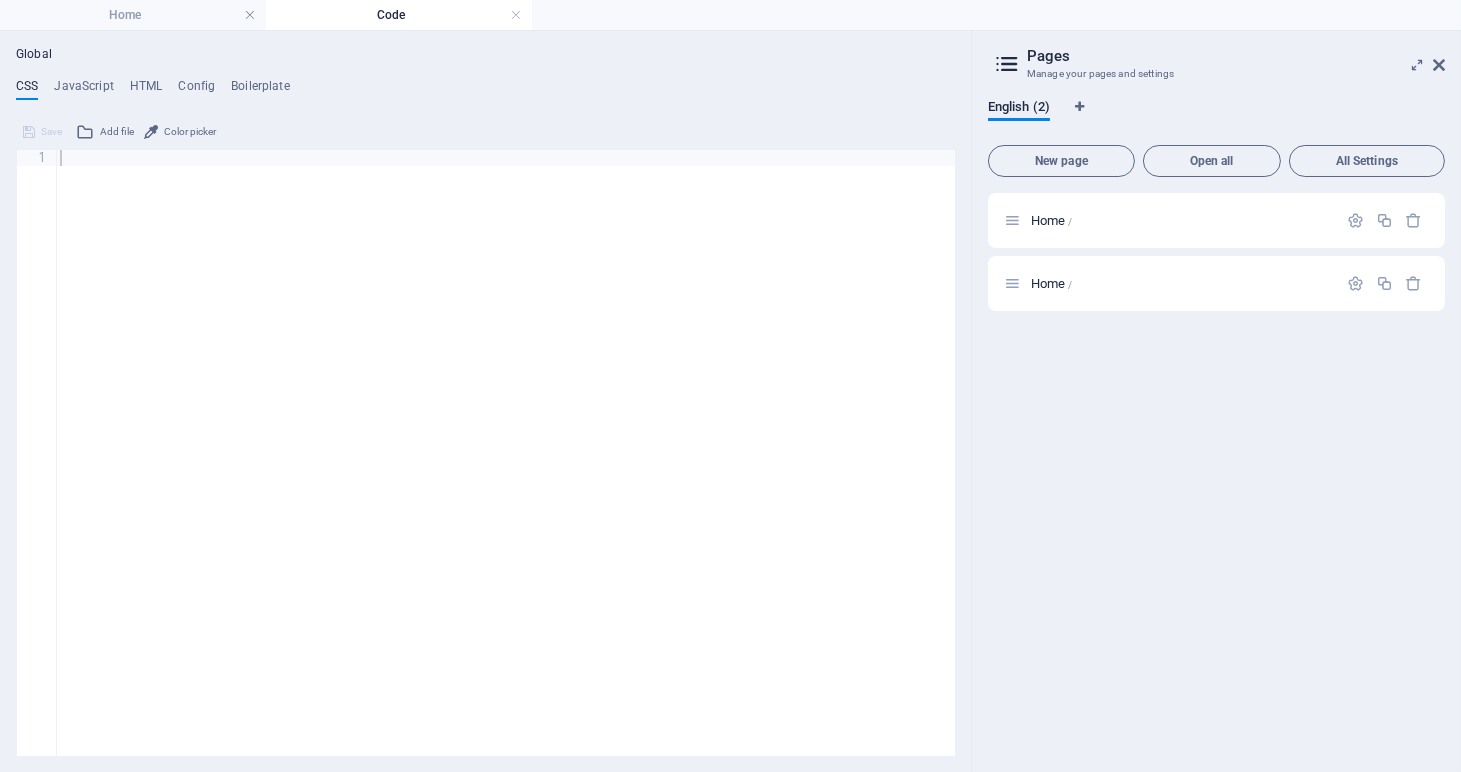 click on "Code" at bounding box center [399, 15] 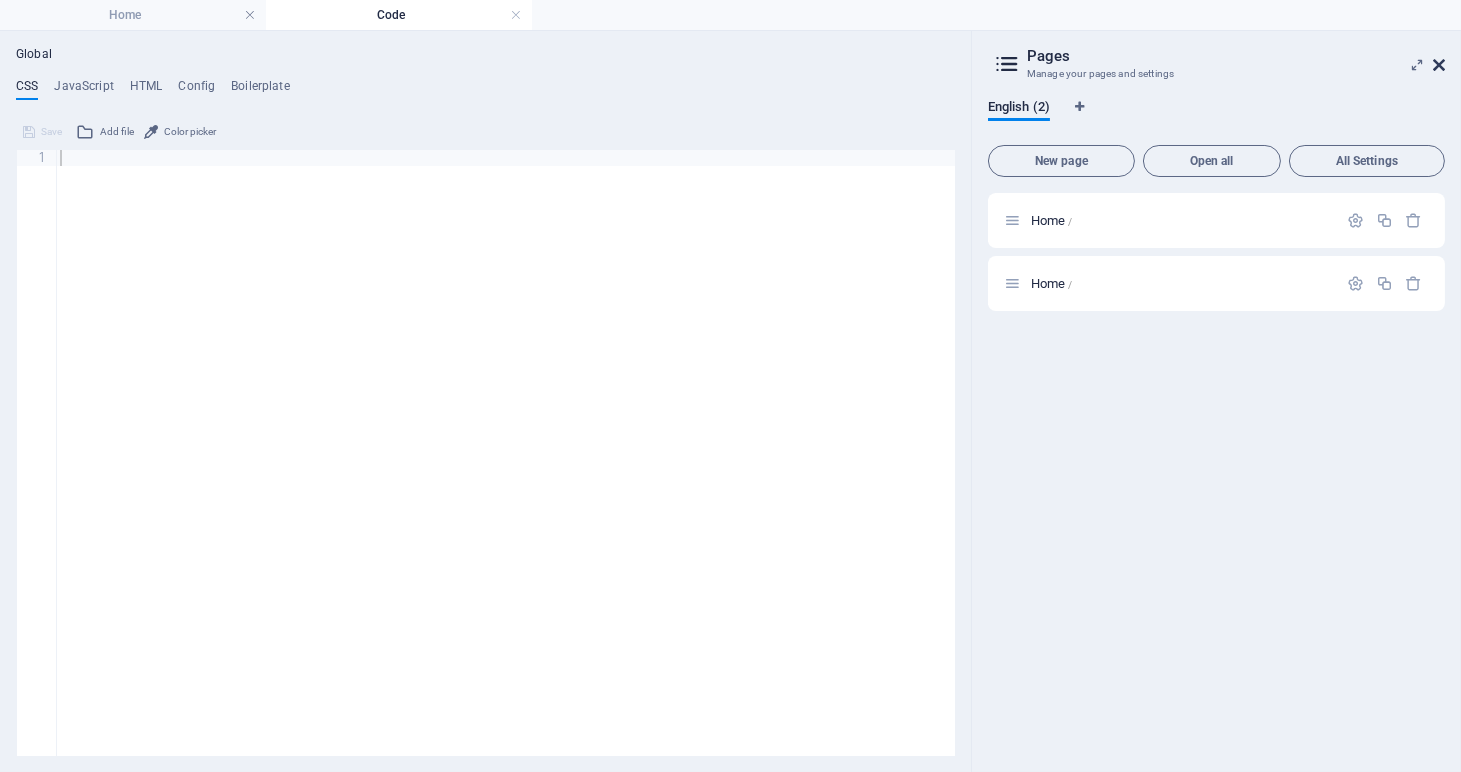 click at bounding box center (1439, 65) 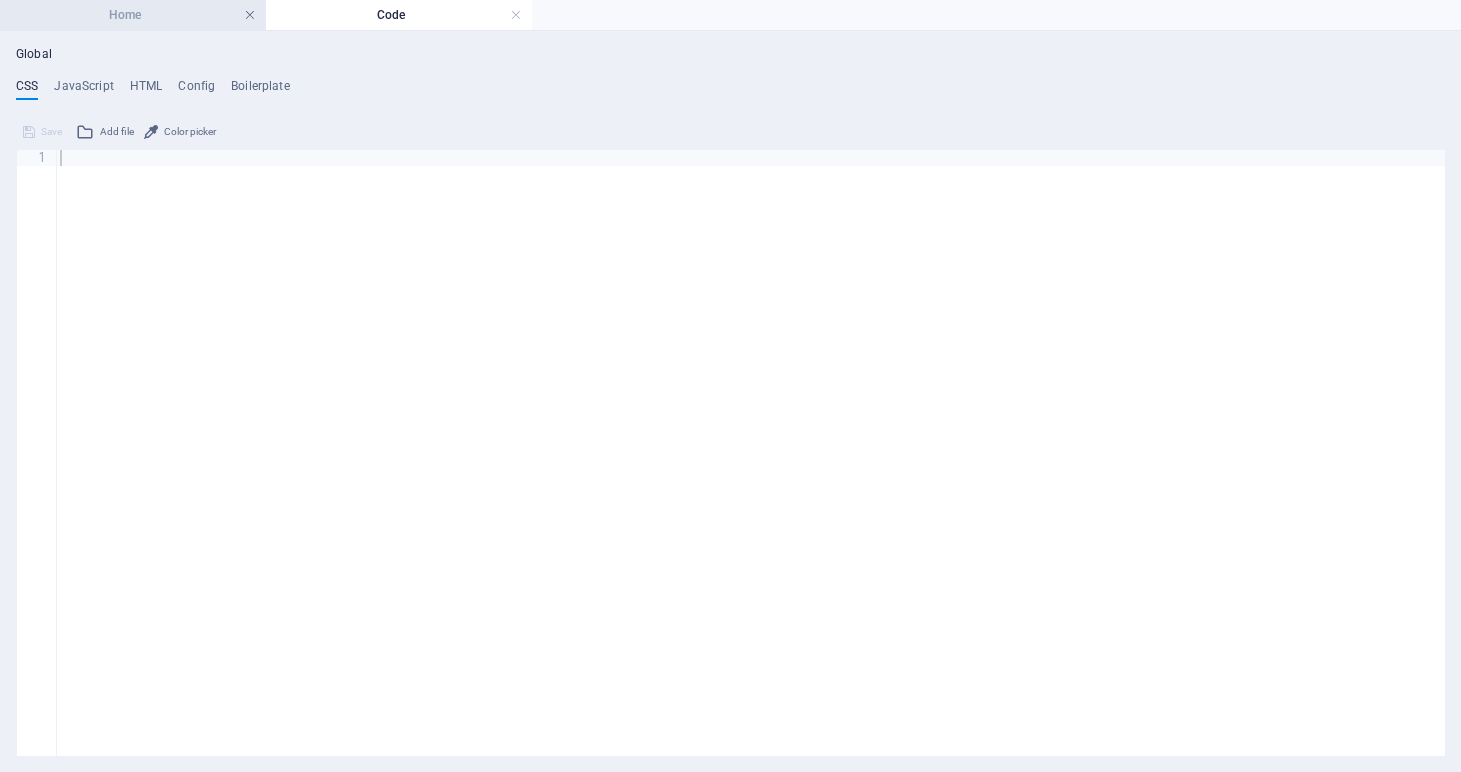 click at bounding box center (250, 15) 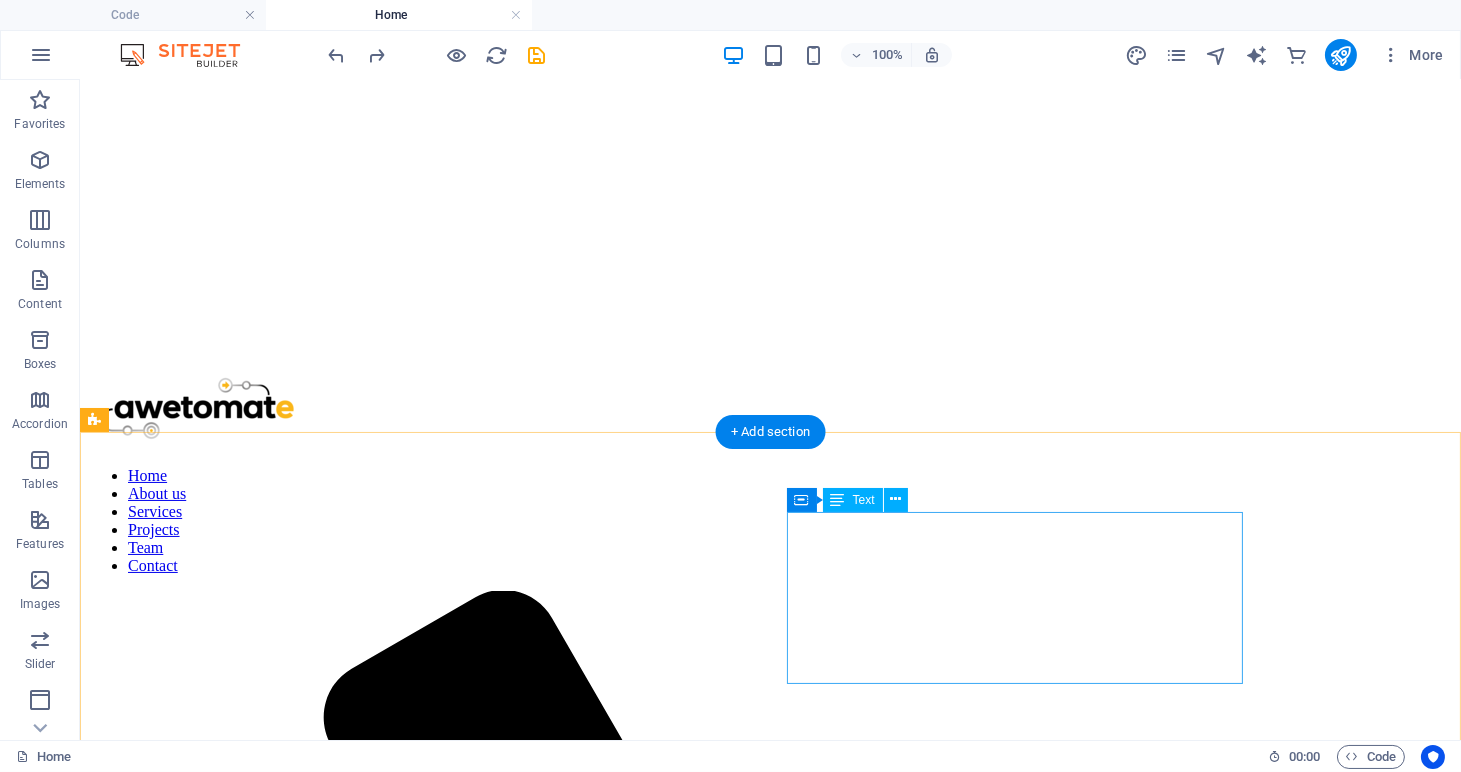 scroll, scrollTop: 0, scrollLeft: 0, axis: both 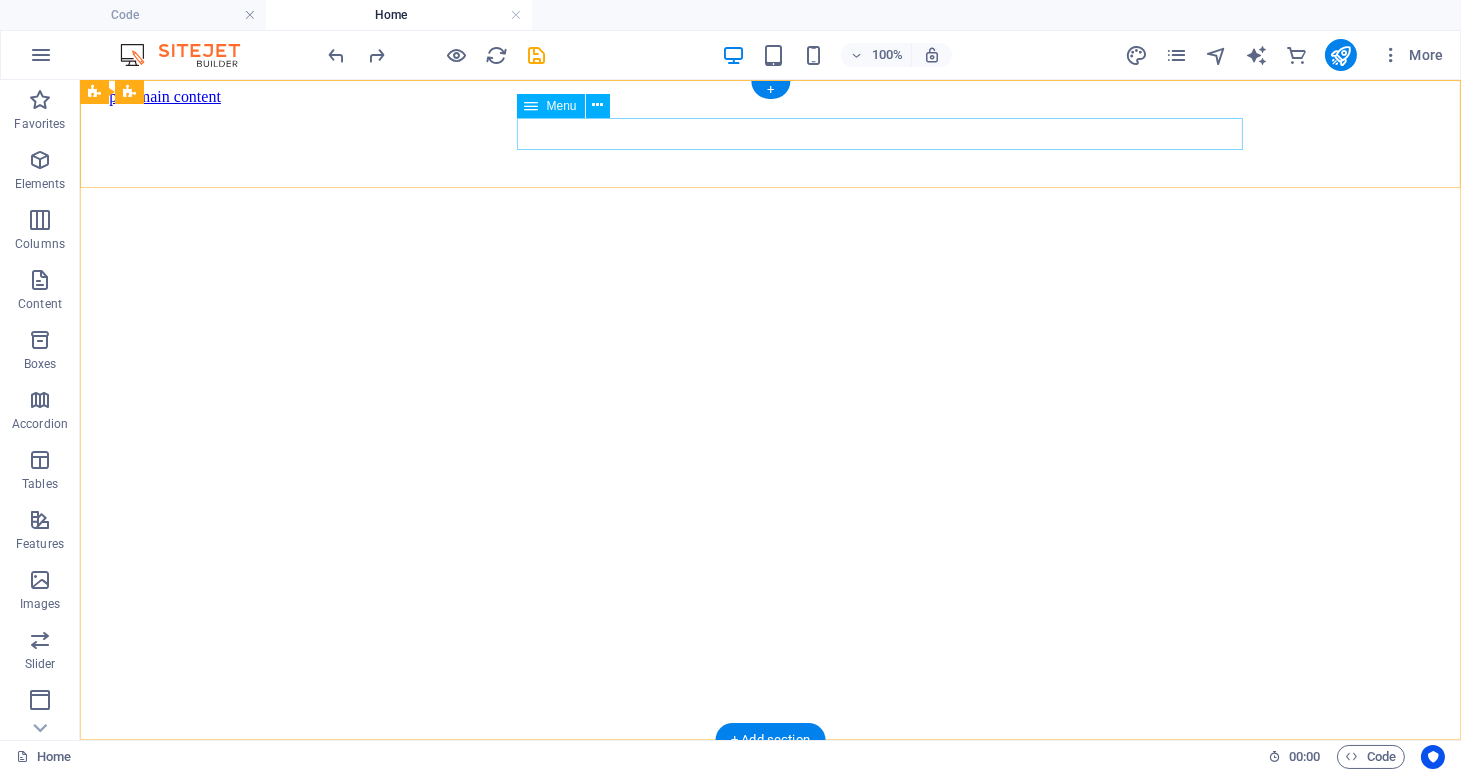 click on "Home About us Services Projects Team Contact" at bounding box center [770, 916] 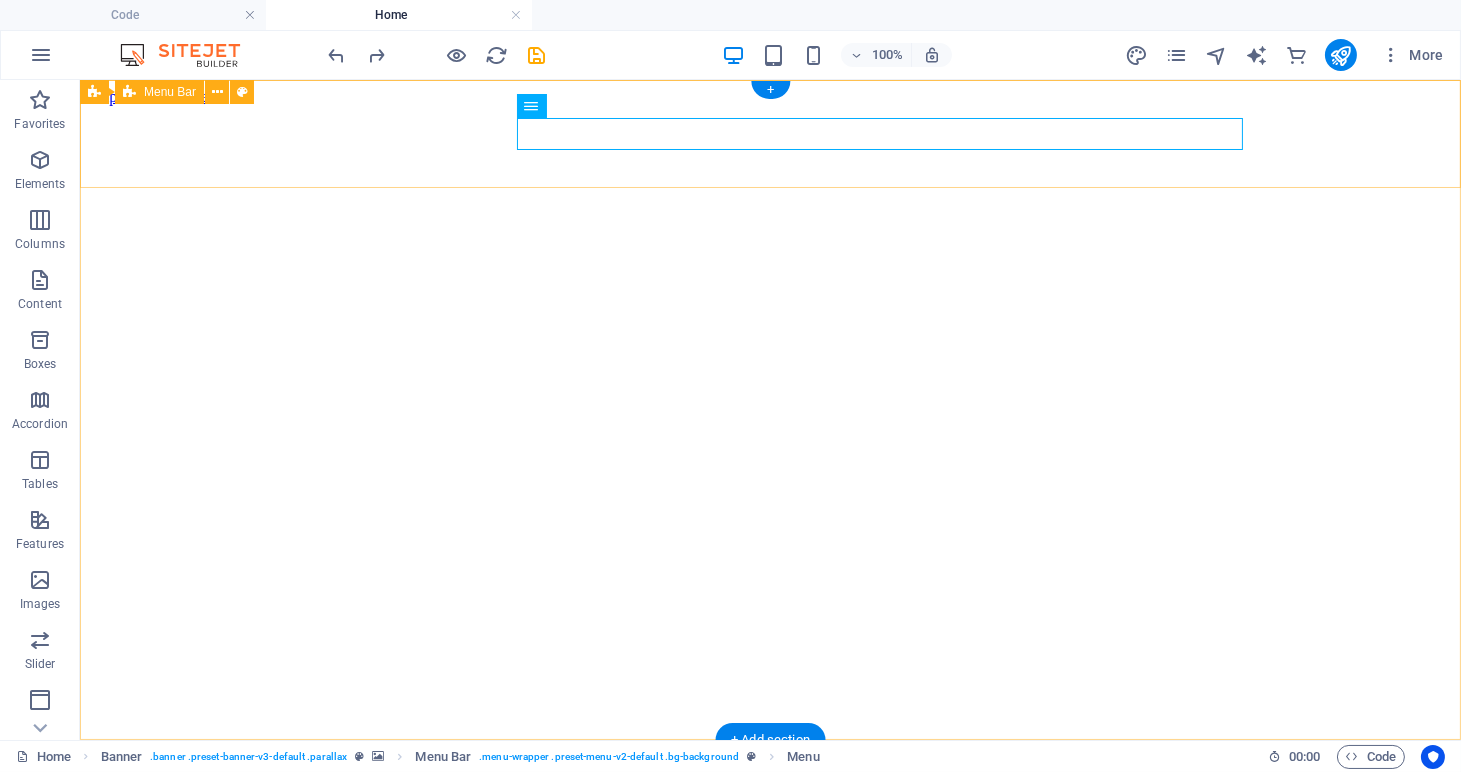 click on "Home About us Services Projects Team Contact" at bounding box center (770, 1782) 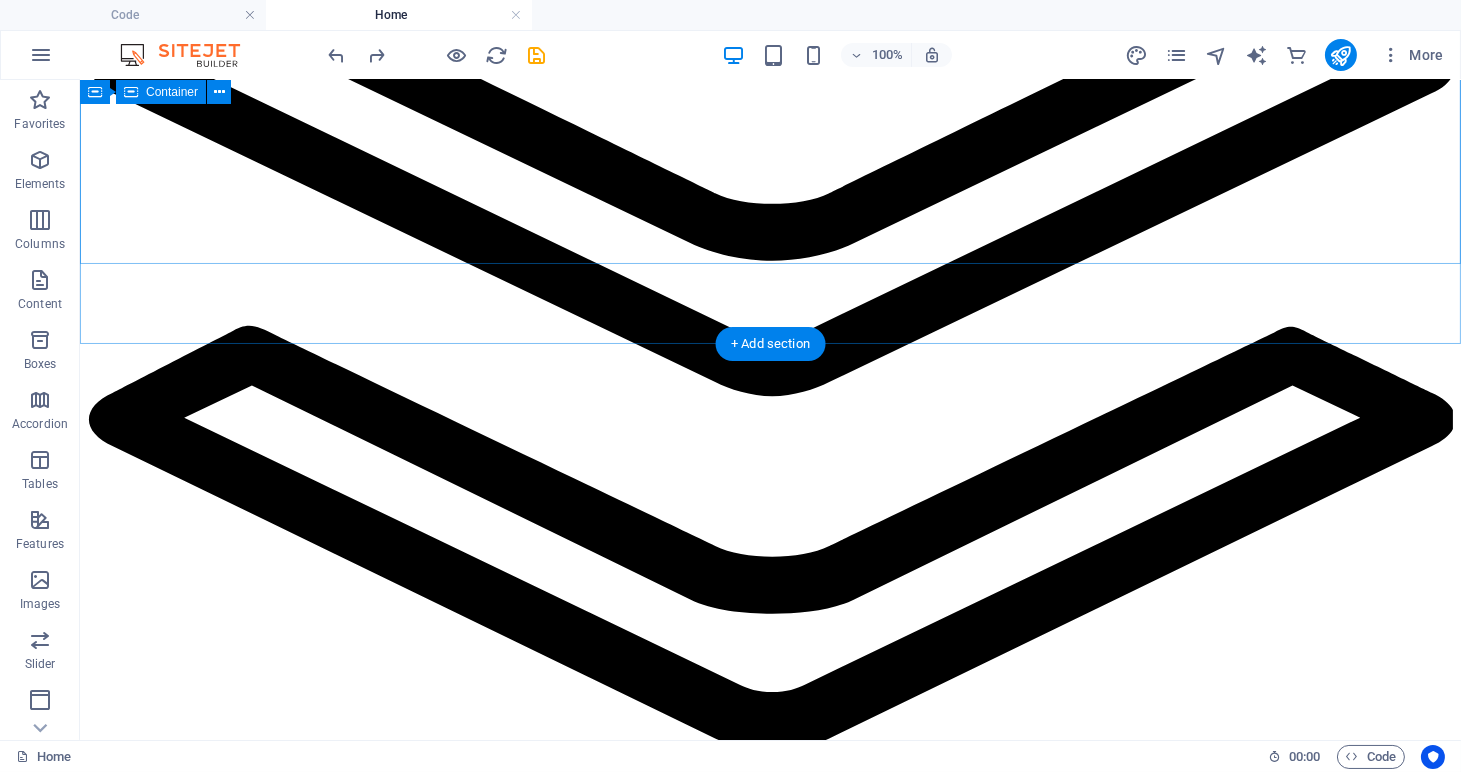 scroll, scrollTop: 5687, scrollLeft: 0, axis: vertical 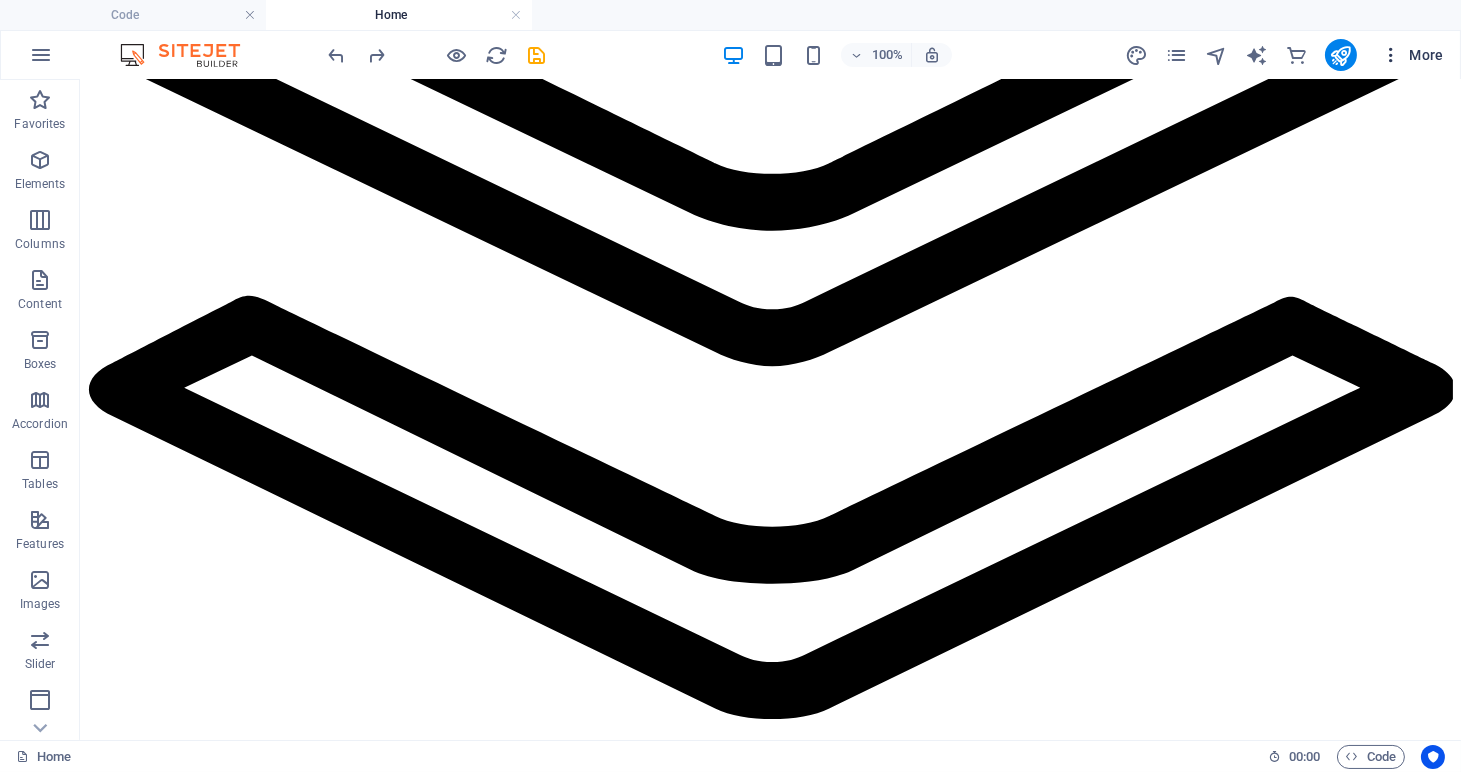 click on "More" at bounding box center (1412, 55) 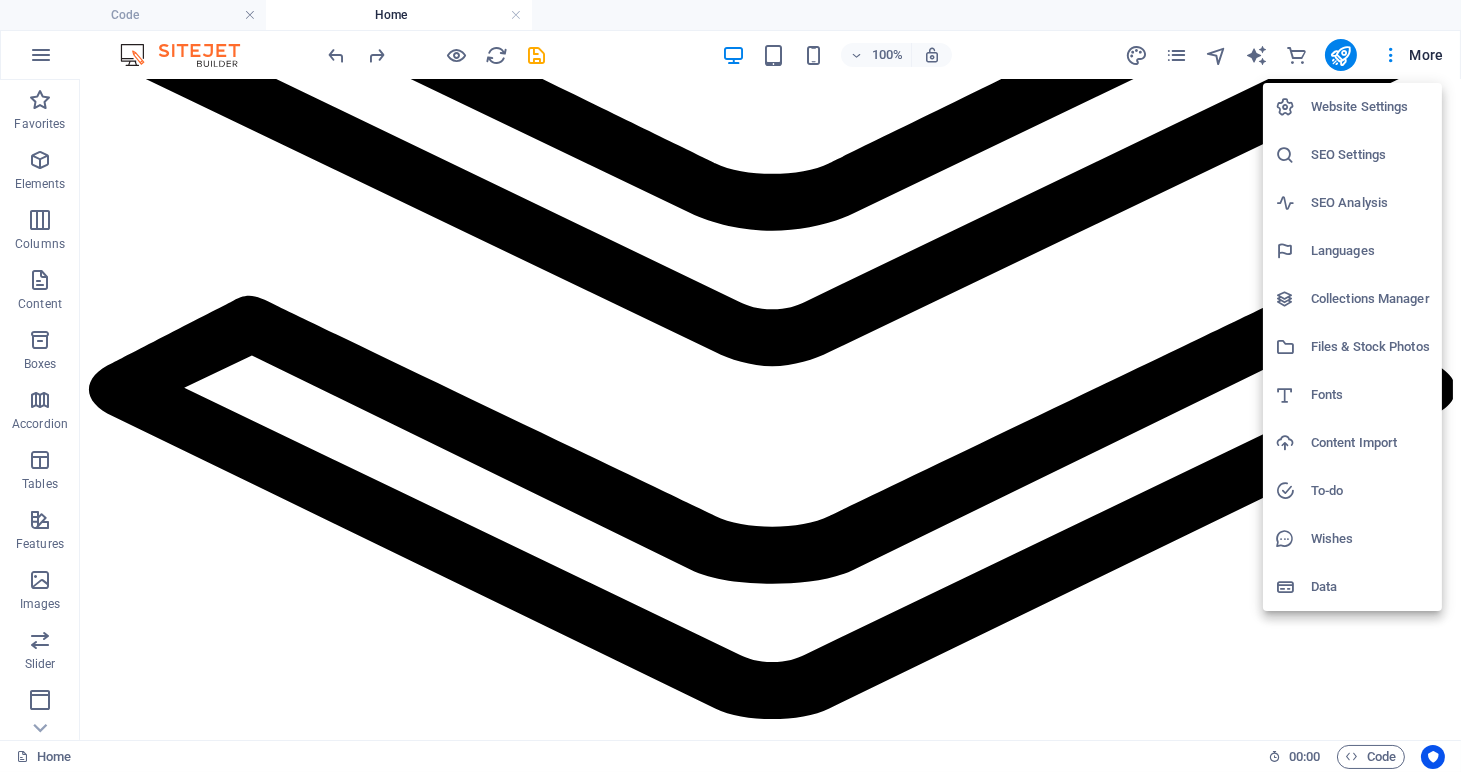 click at bounding box center [730, 386] 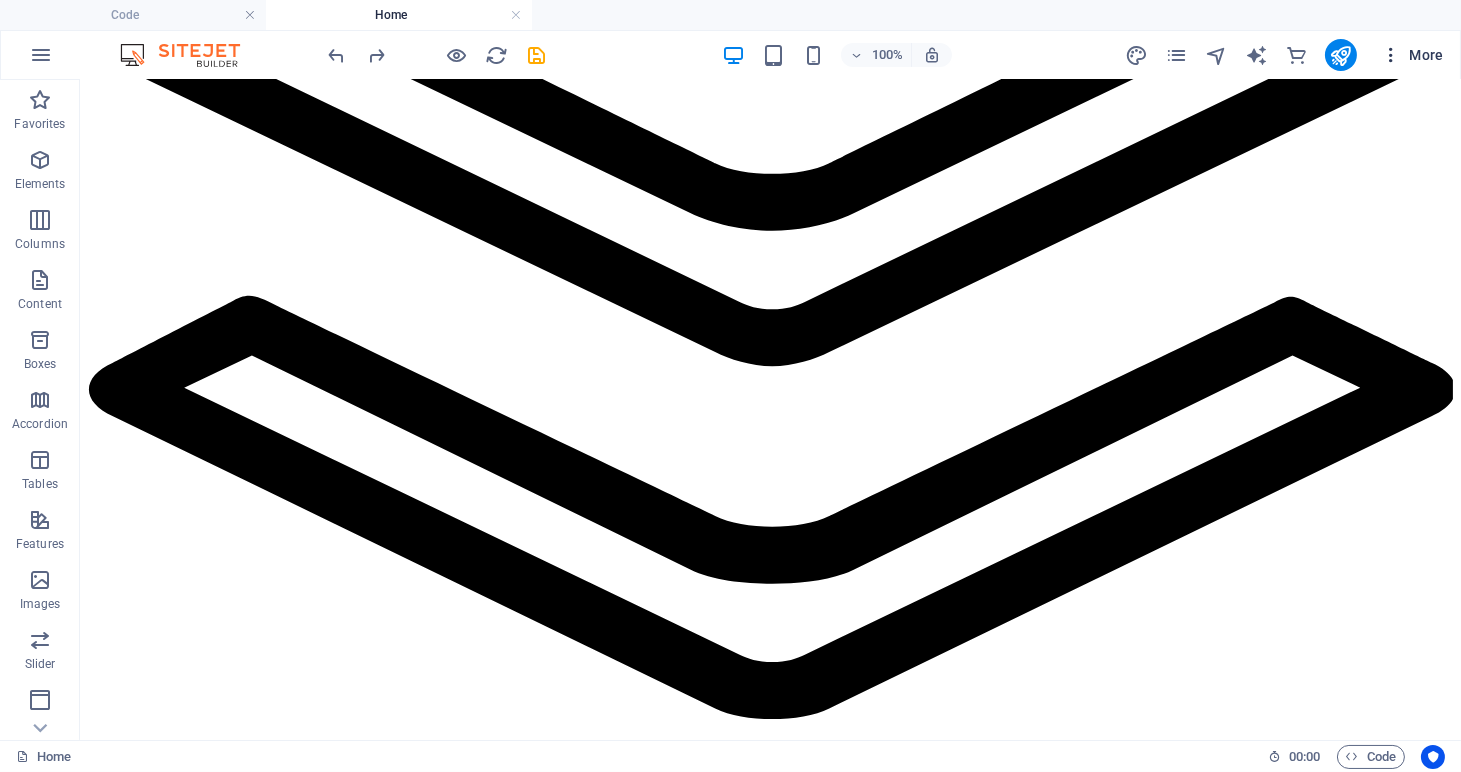 click on "More" at bounding box center [1412, 55] 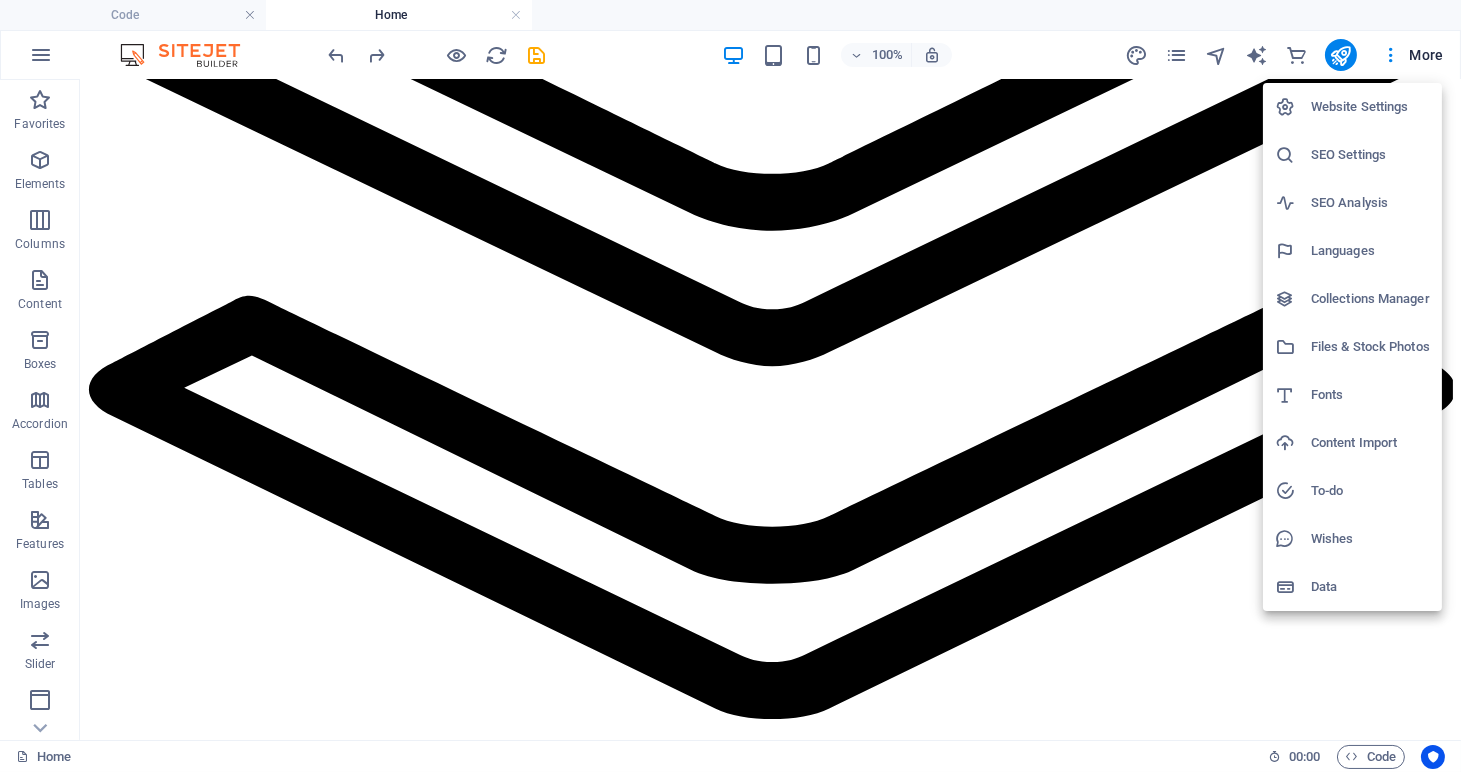 click at bounding box center (730, 386) 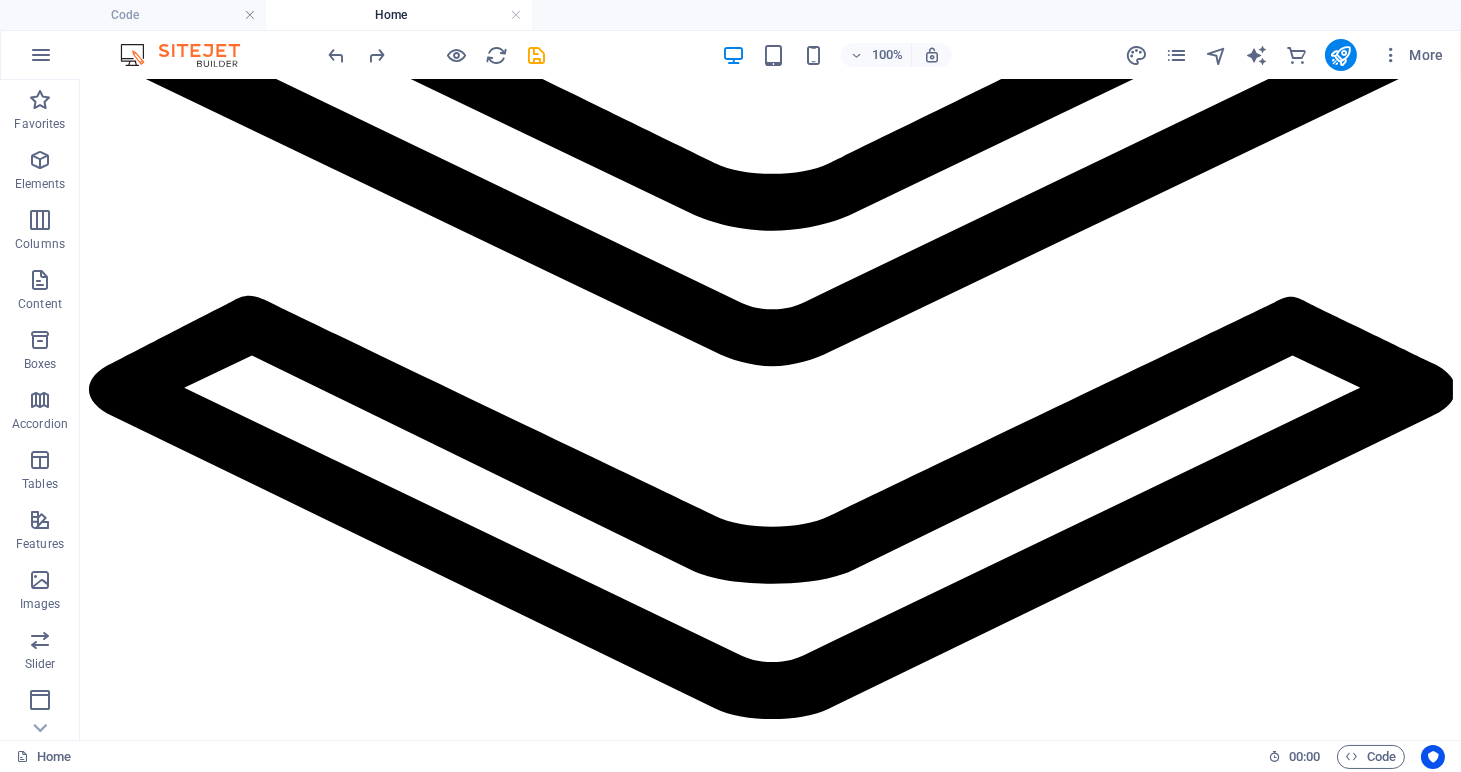 click at bounding box center [41, 55] 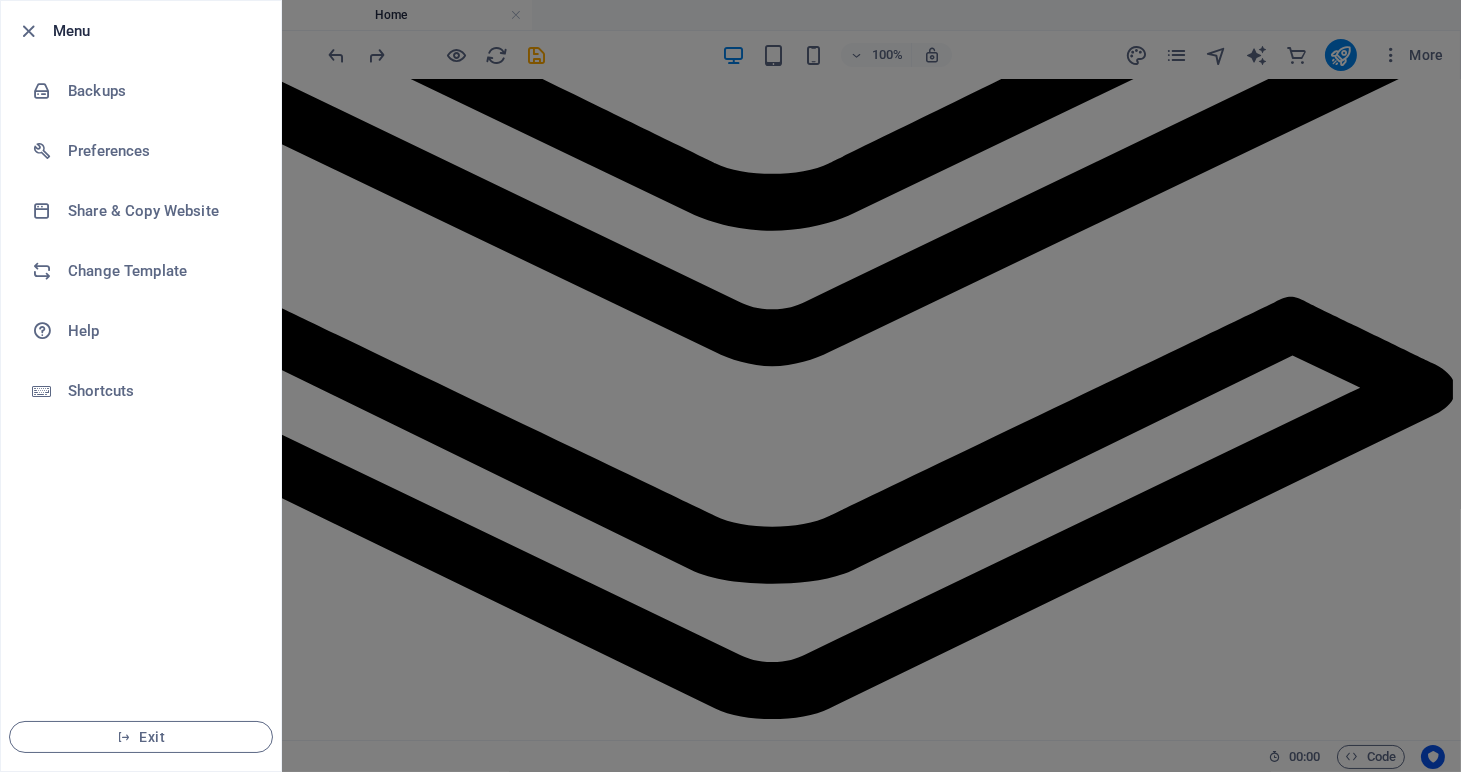 click at bounding box center [730, 386] 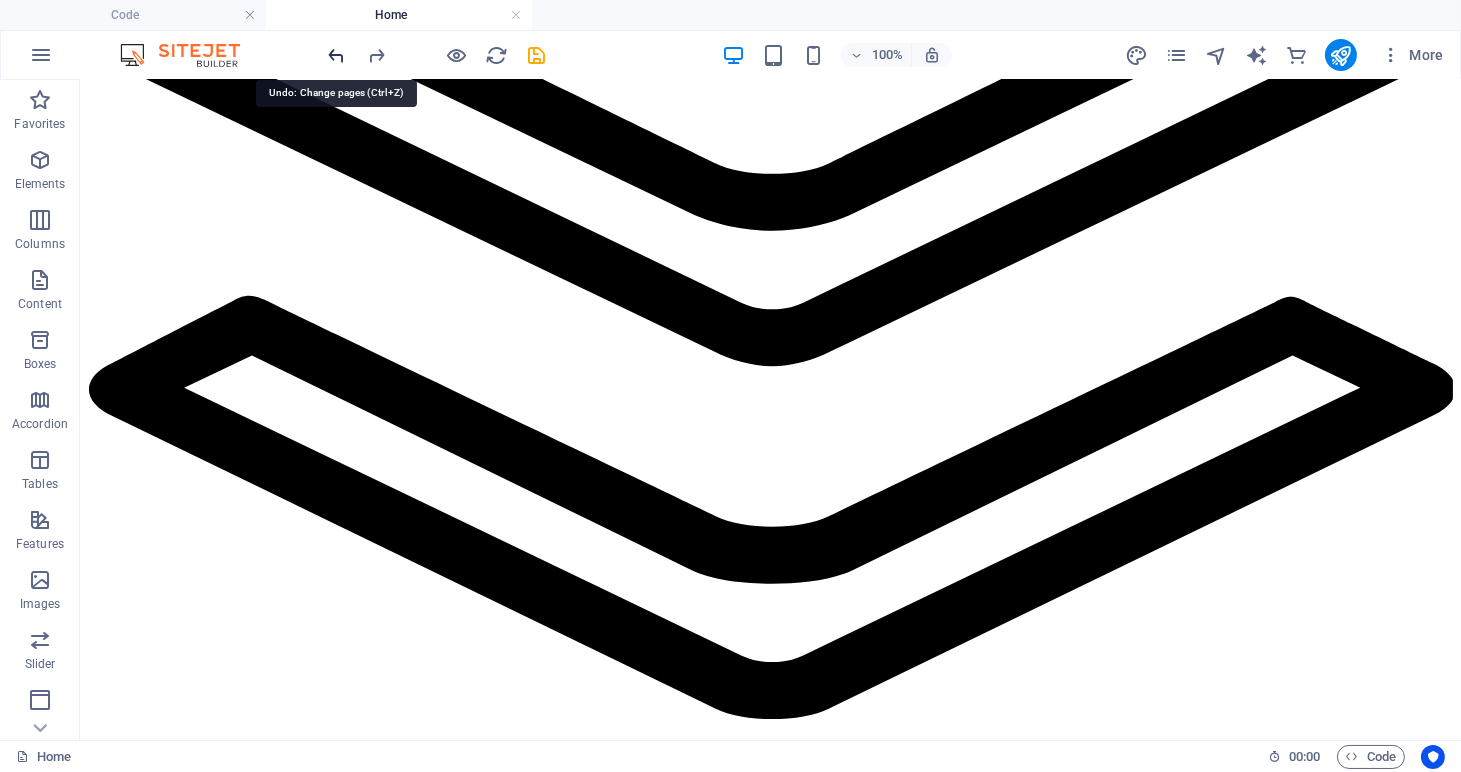 click at bounding box center [337, 55] 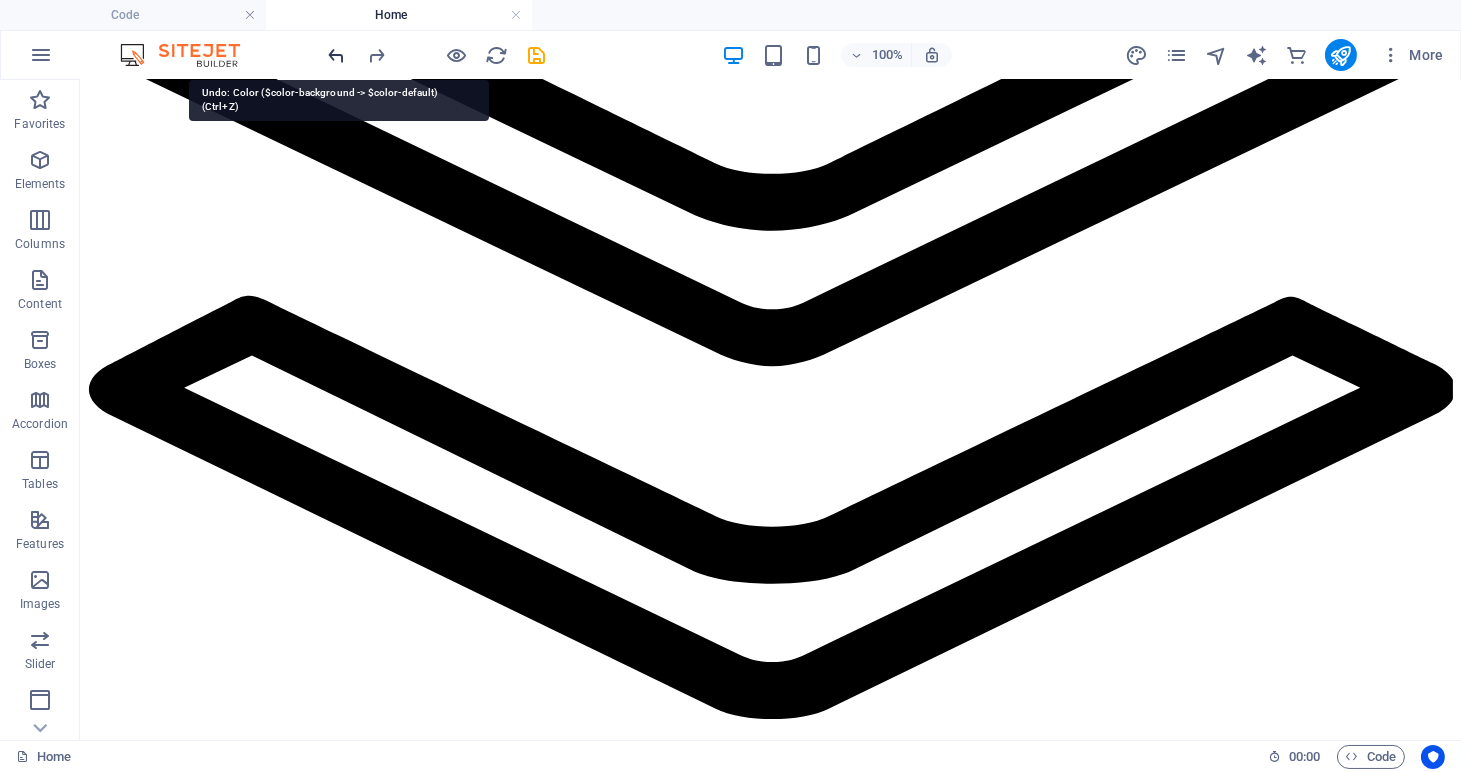 click at bounding box center [337, 55] 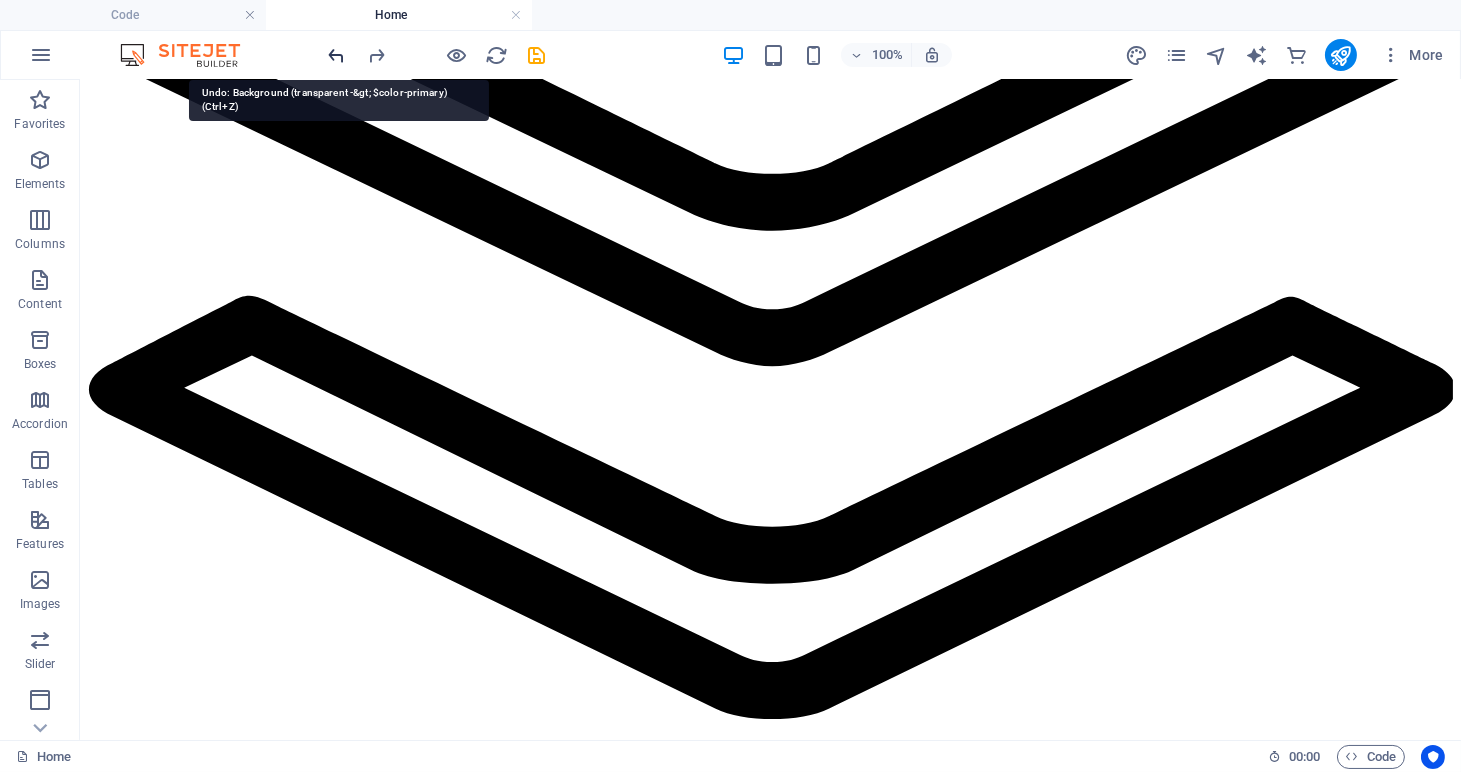 scroll, scrollTop: 5606, scrollLeft: 0, axis: vertical 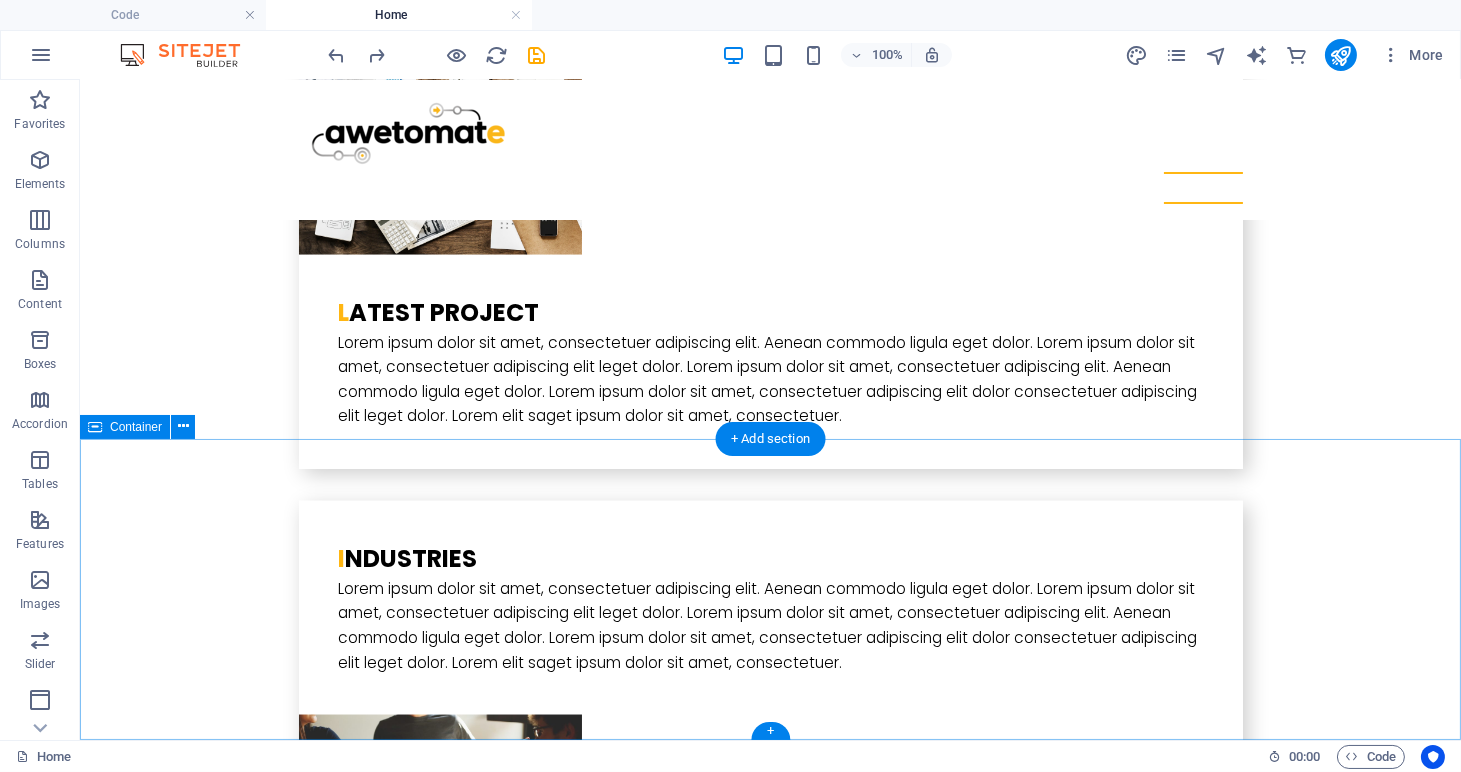 click on "Drop content here or  Add elements  Paste clipboard" at bounding box center (770, 7152) 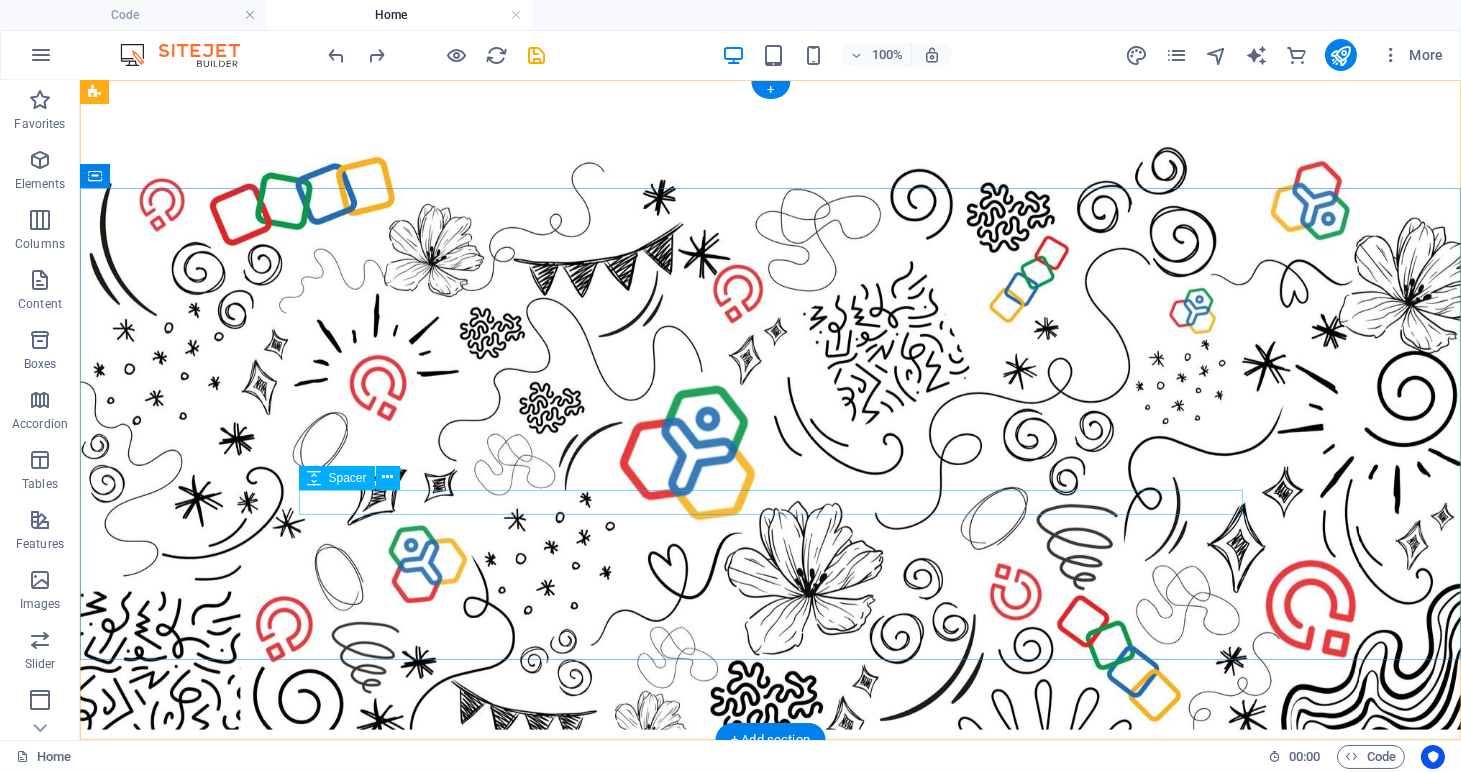 scroll, scrollTop: 0, scrollLeft: 0, axis: both 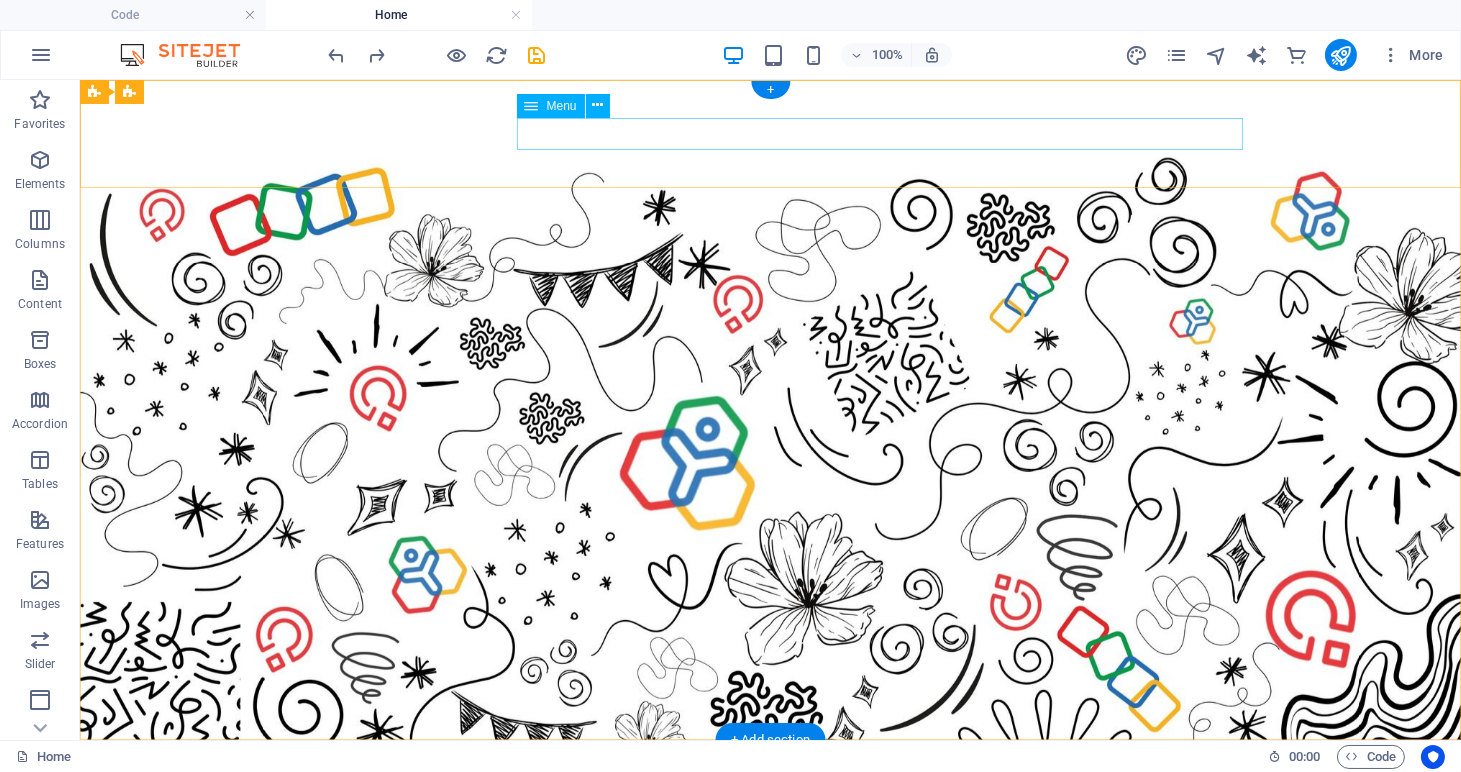 click on "Home About us Services Projects Team Contact" at bounding box center (771, 848) 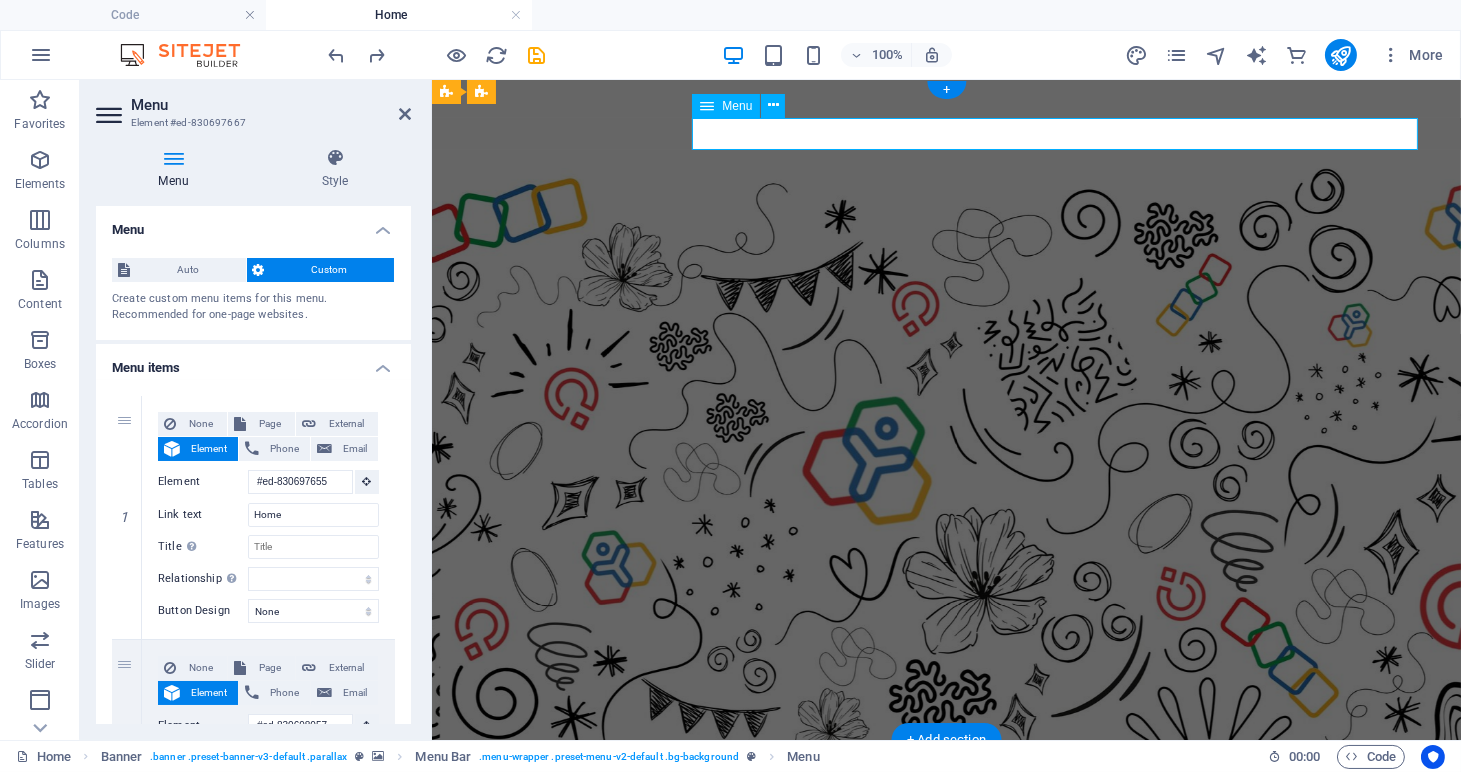 click on "Home About us Services Projects Team Contact" at bounding box center [946, 848] 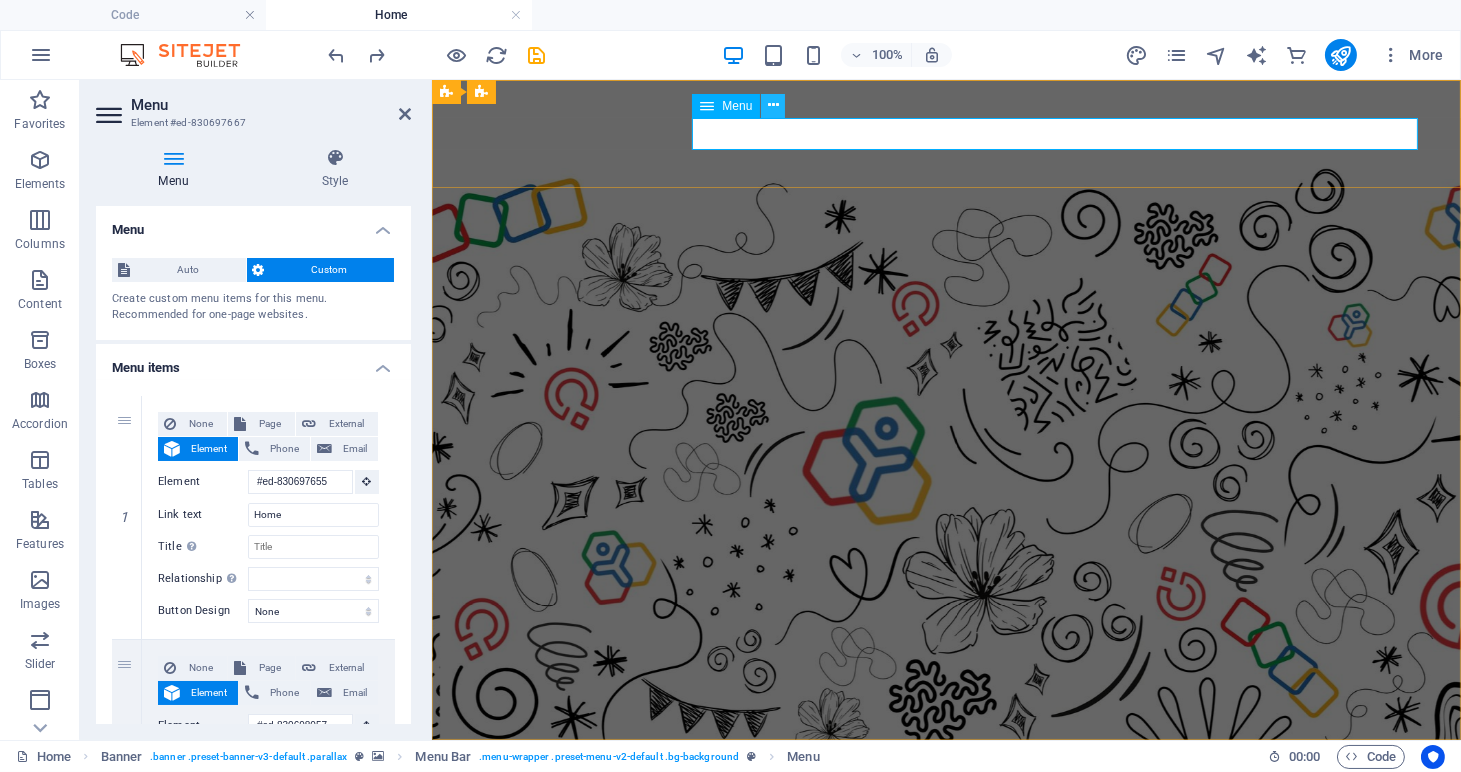 click at bounding box center (773, 106) 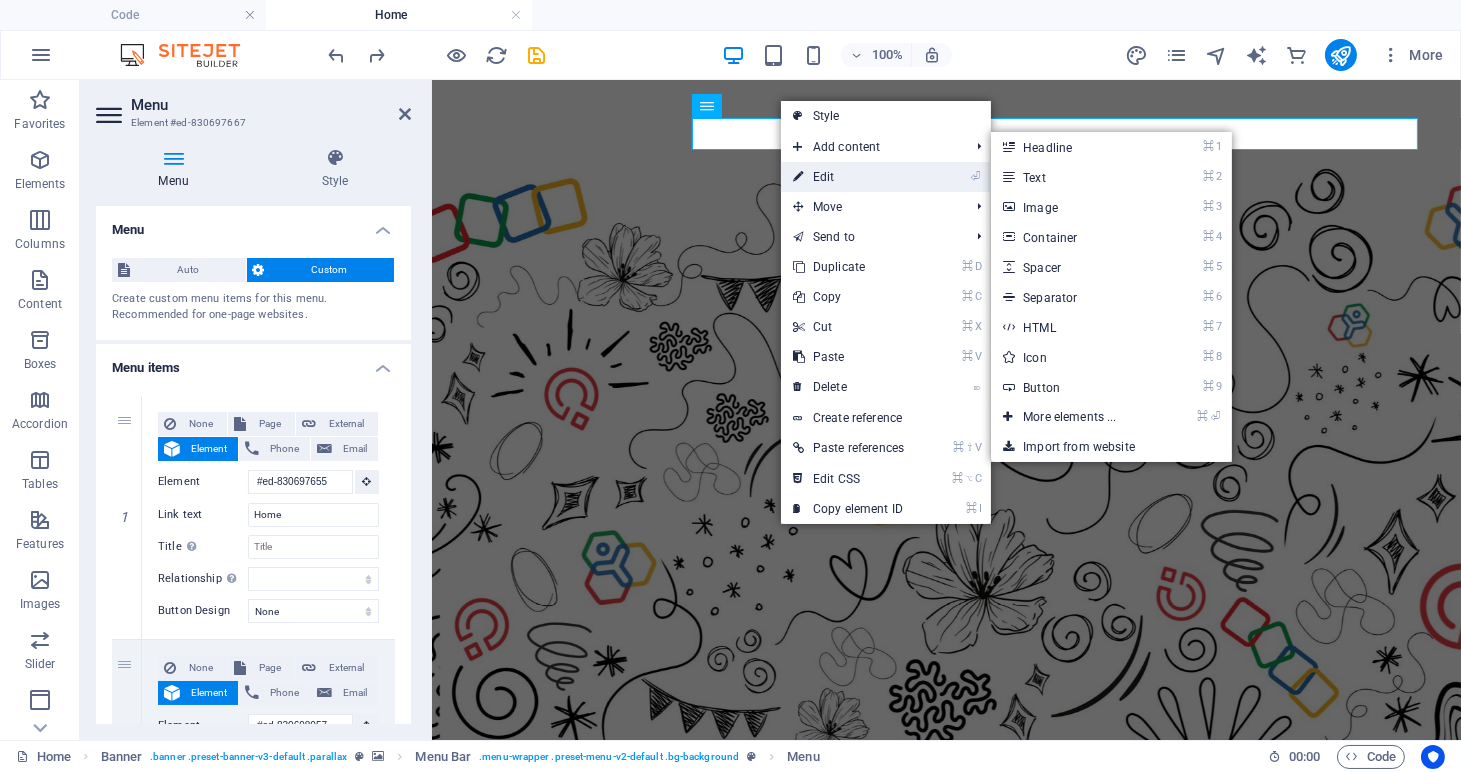 click on "⏎  Edit" at bounding box center (848, 177) 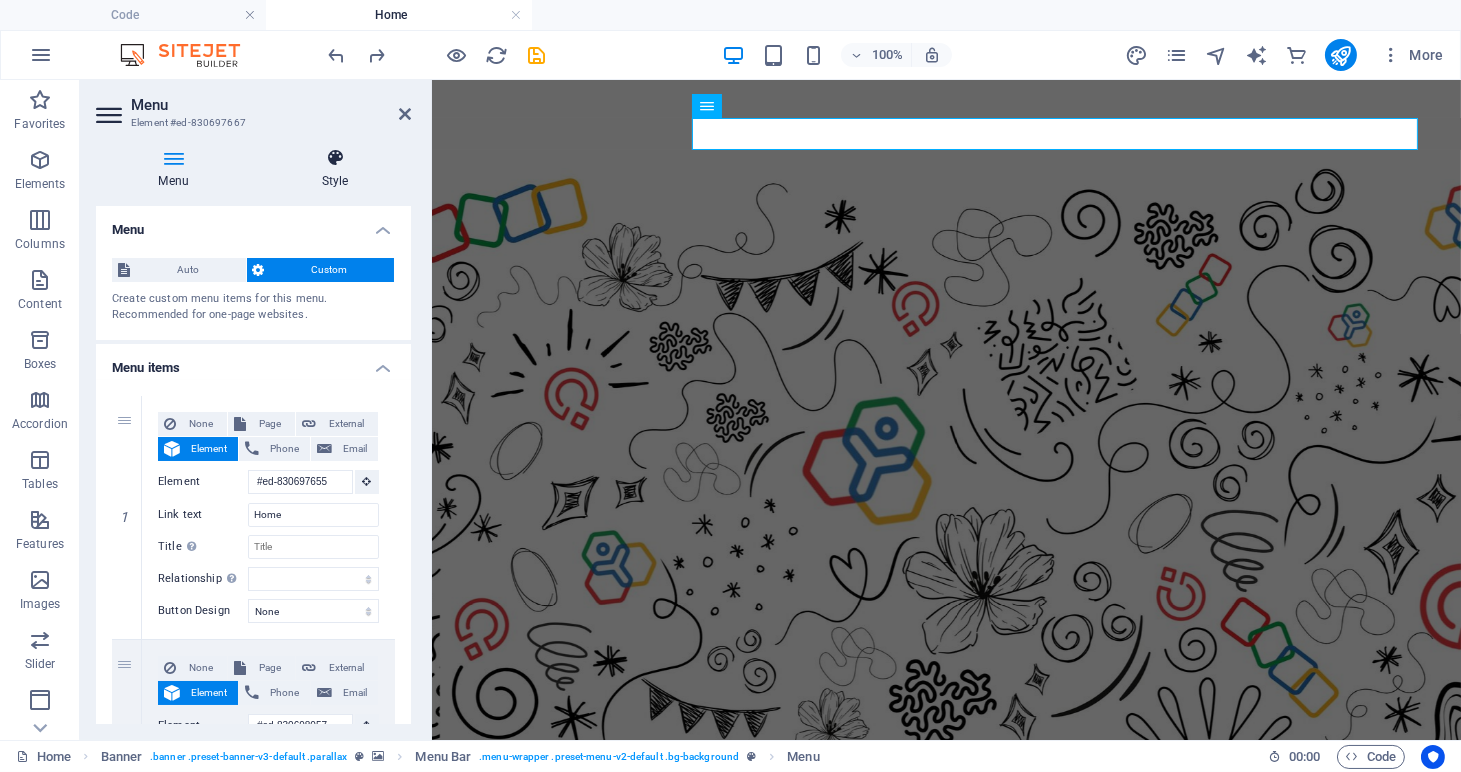 click at bounding box center (335, 158) 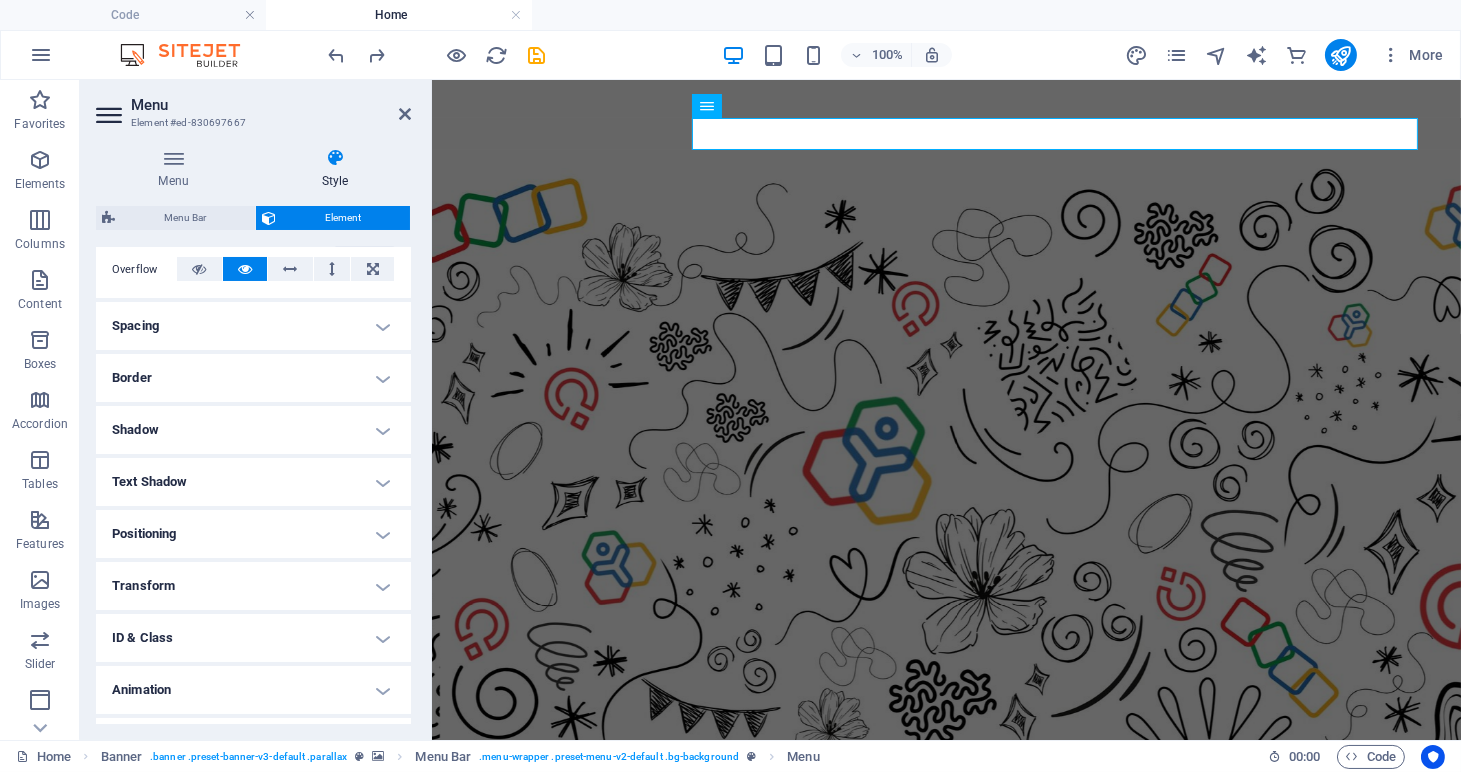scroll, scrollTop: 366, scrollLeft: 0, axis: vertical 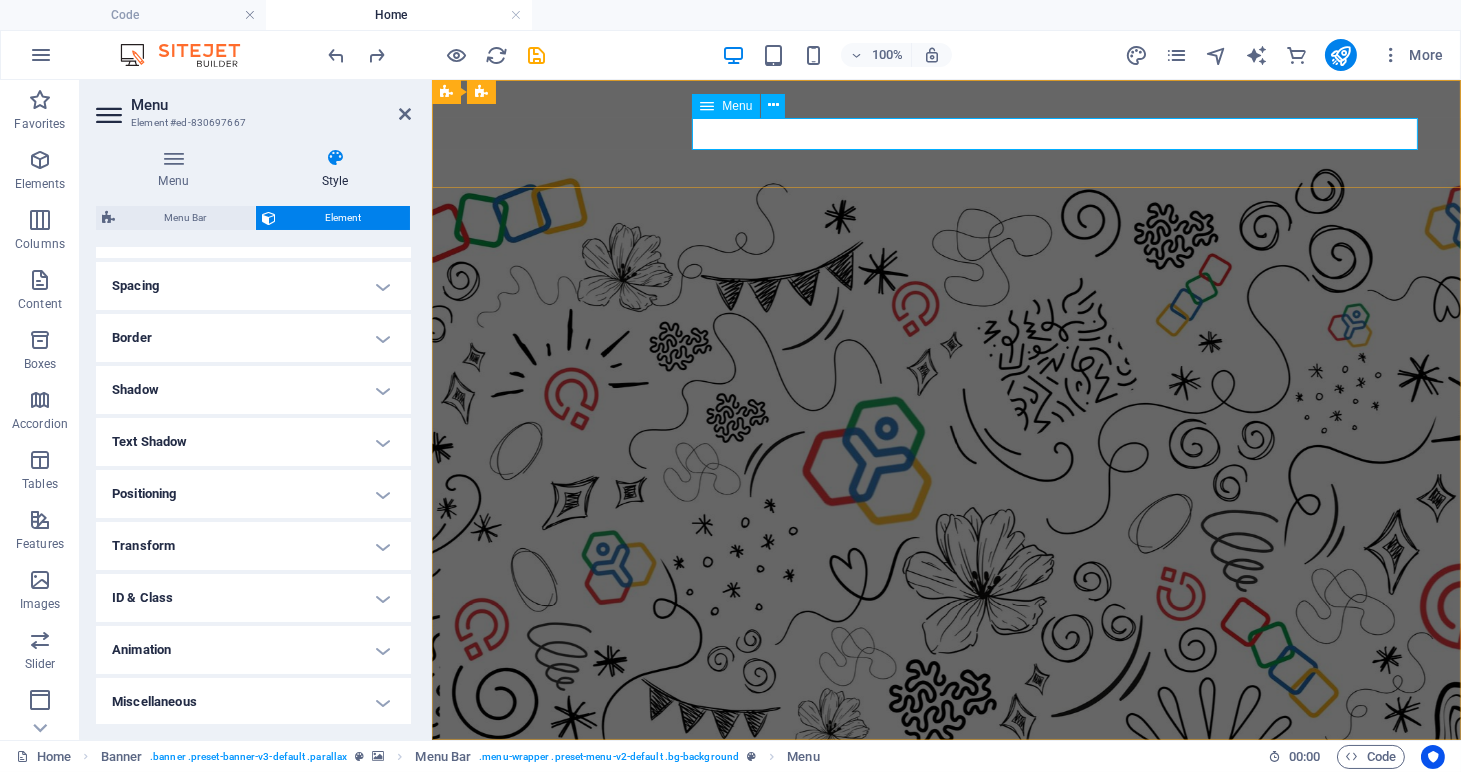 click on "Home About us Services Projects Team Contact" at bounding box center [946, 848] 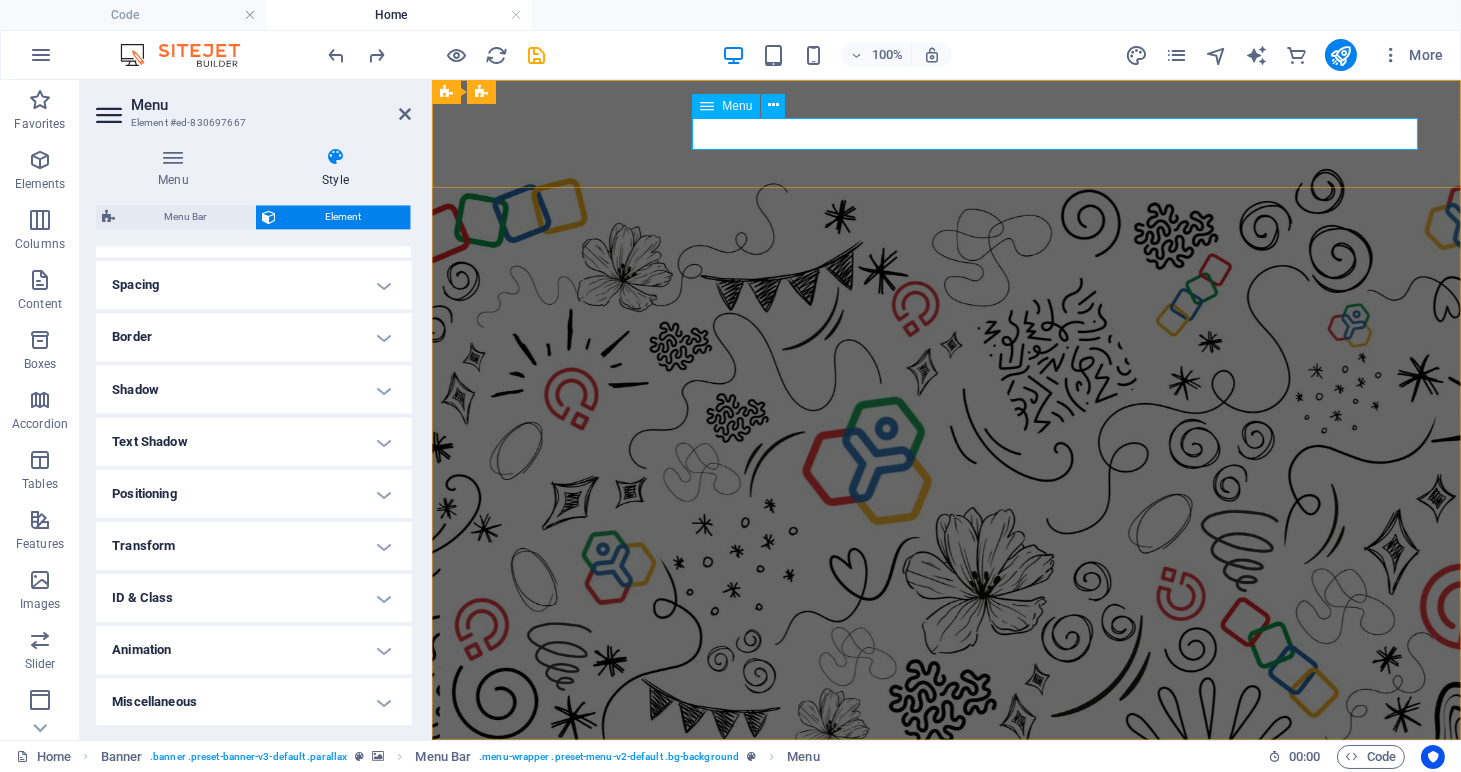 click on "Home About us Services Projects Team Contact" at bounding box center [946, 848] 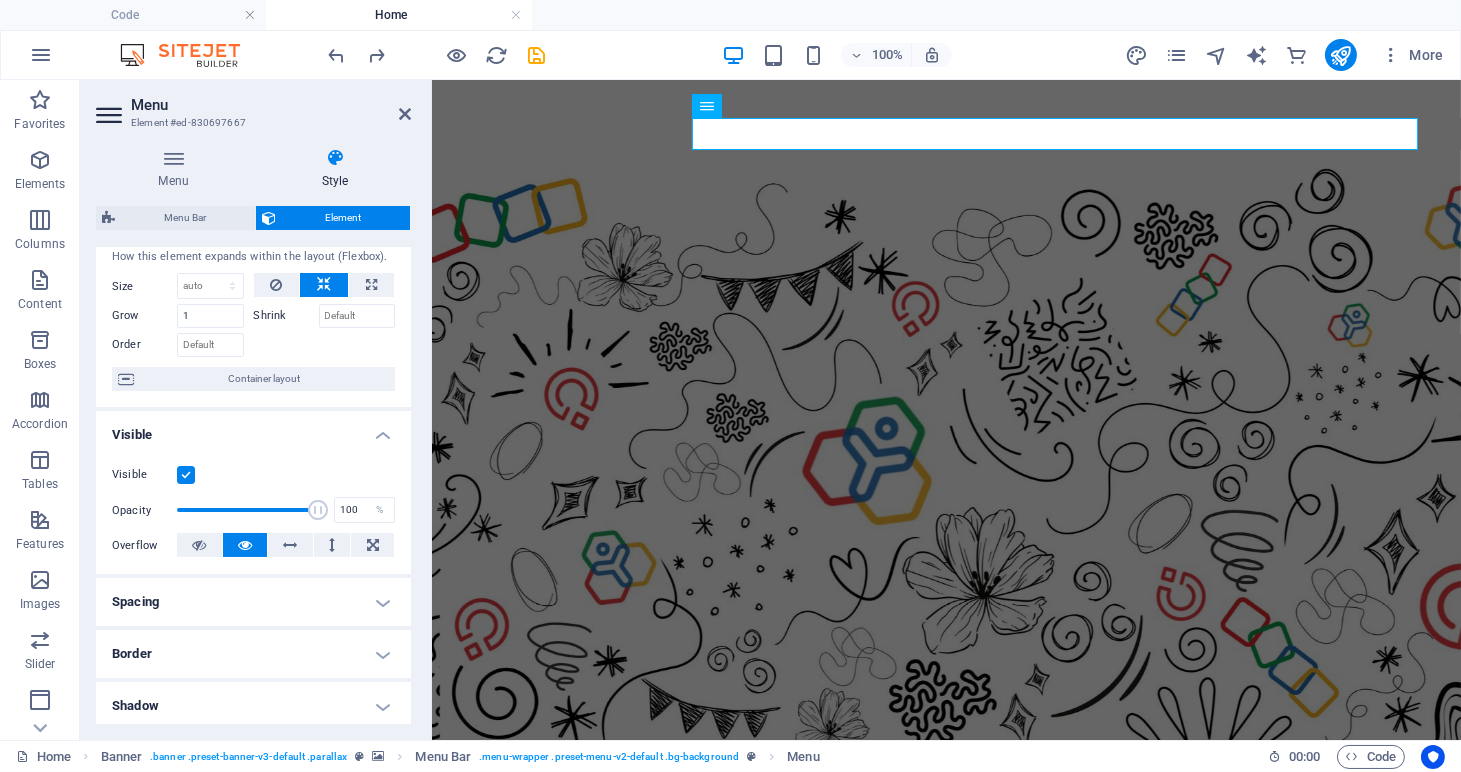scroll, scrollTop: 0, scrollLeft: 0, axis: both 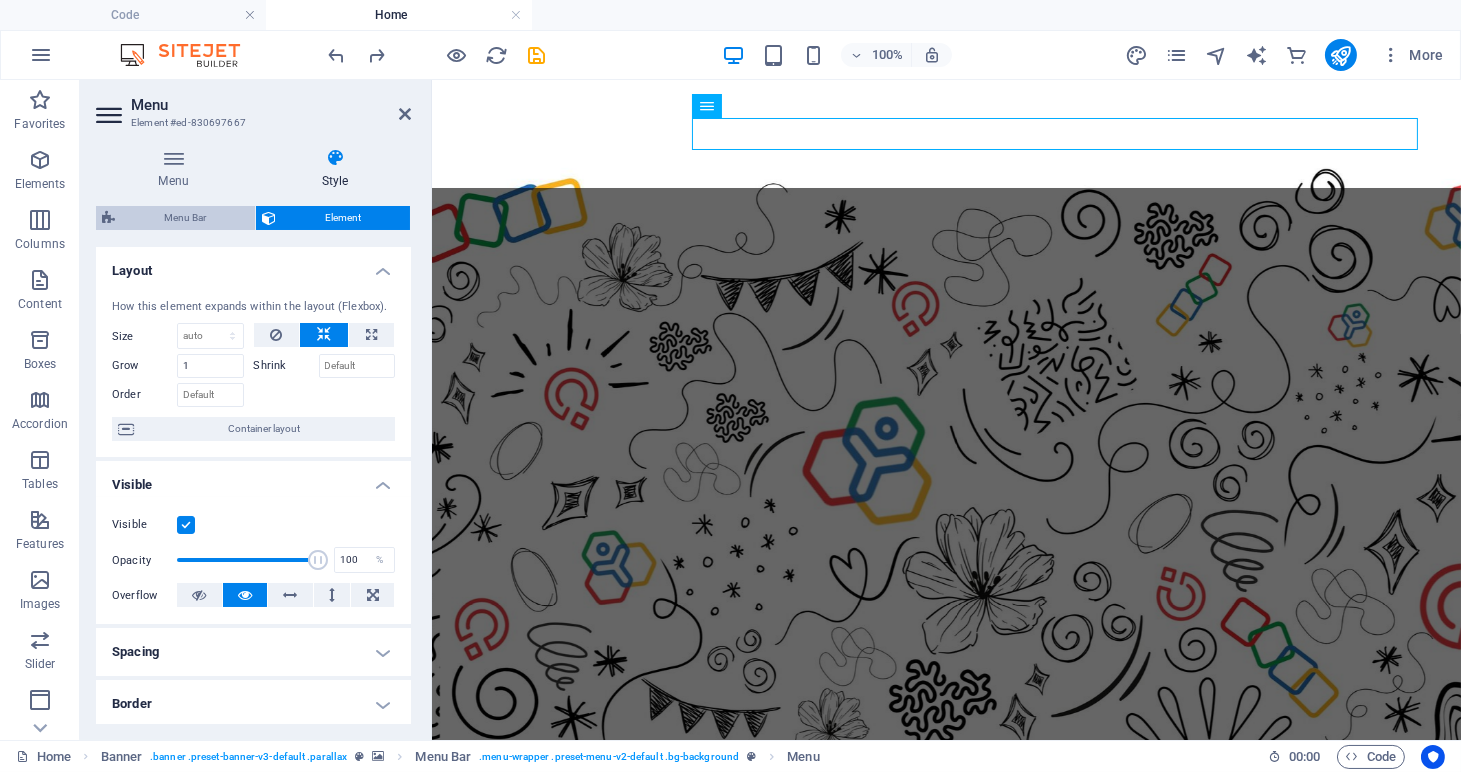 click on "Menu Bar" at bounding box center (185, 218) 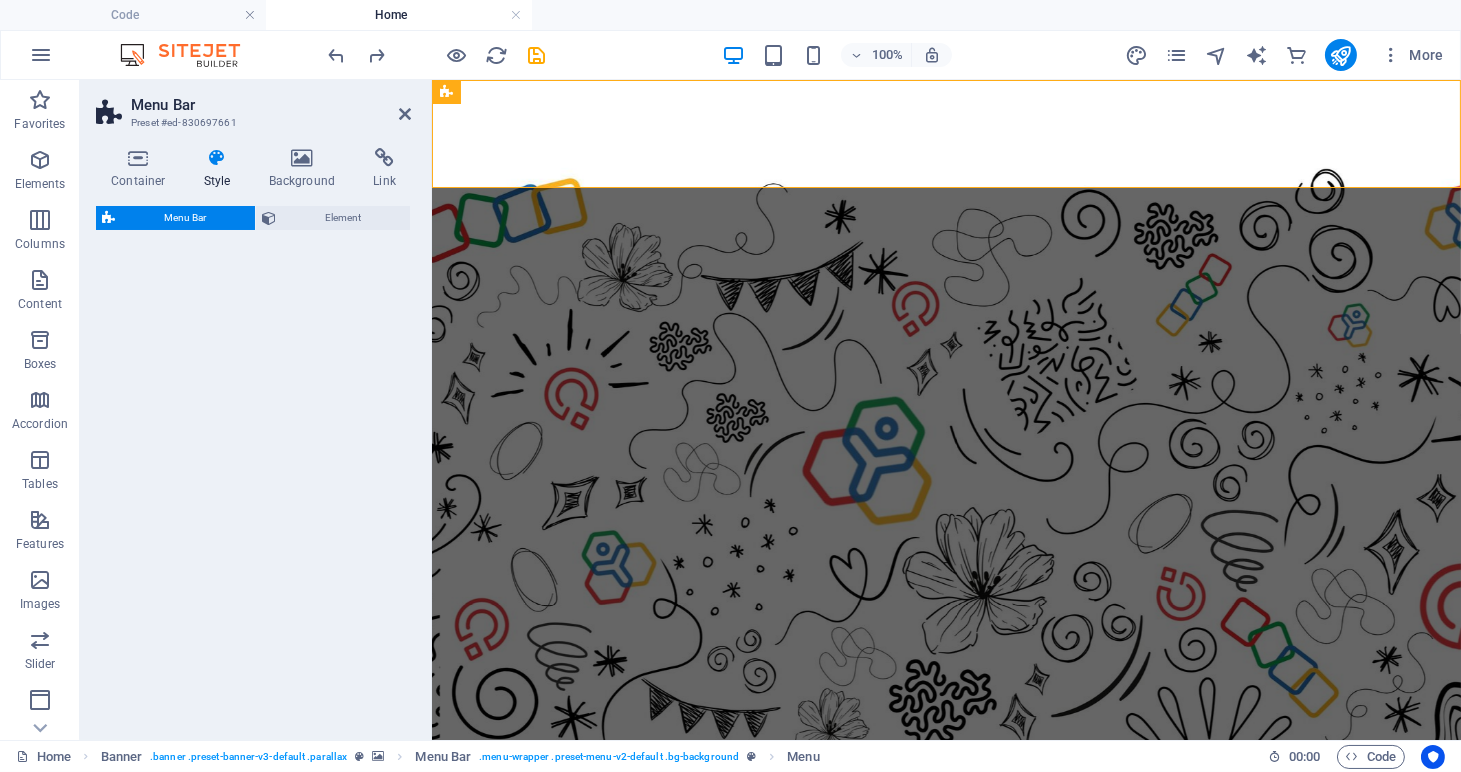 select on "rem" 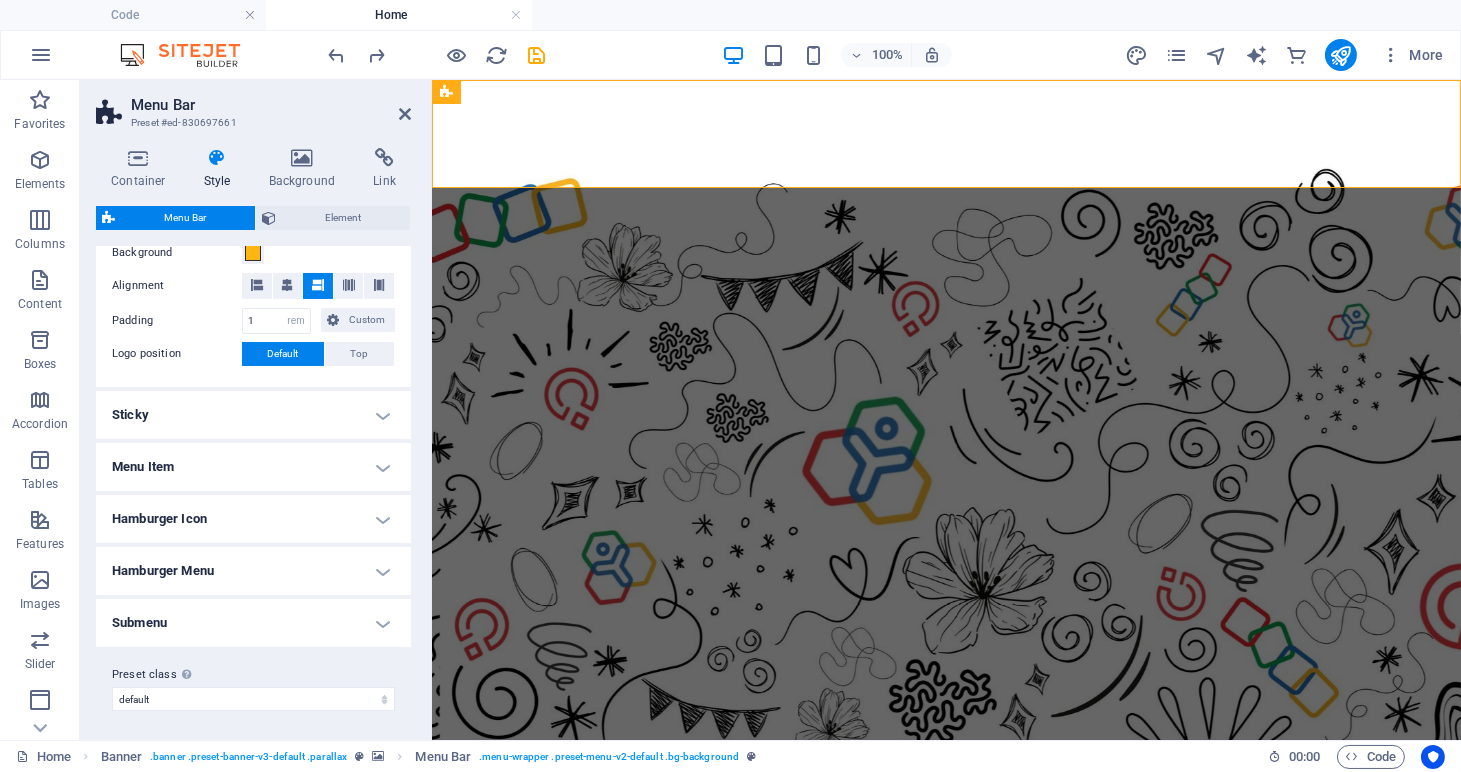 scroll, scrollTop: 402, scrollLeft: 0, axis: vertical 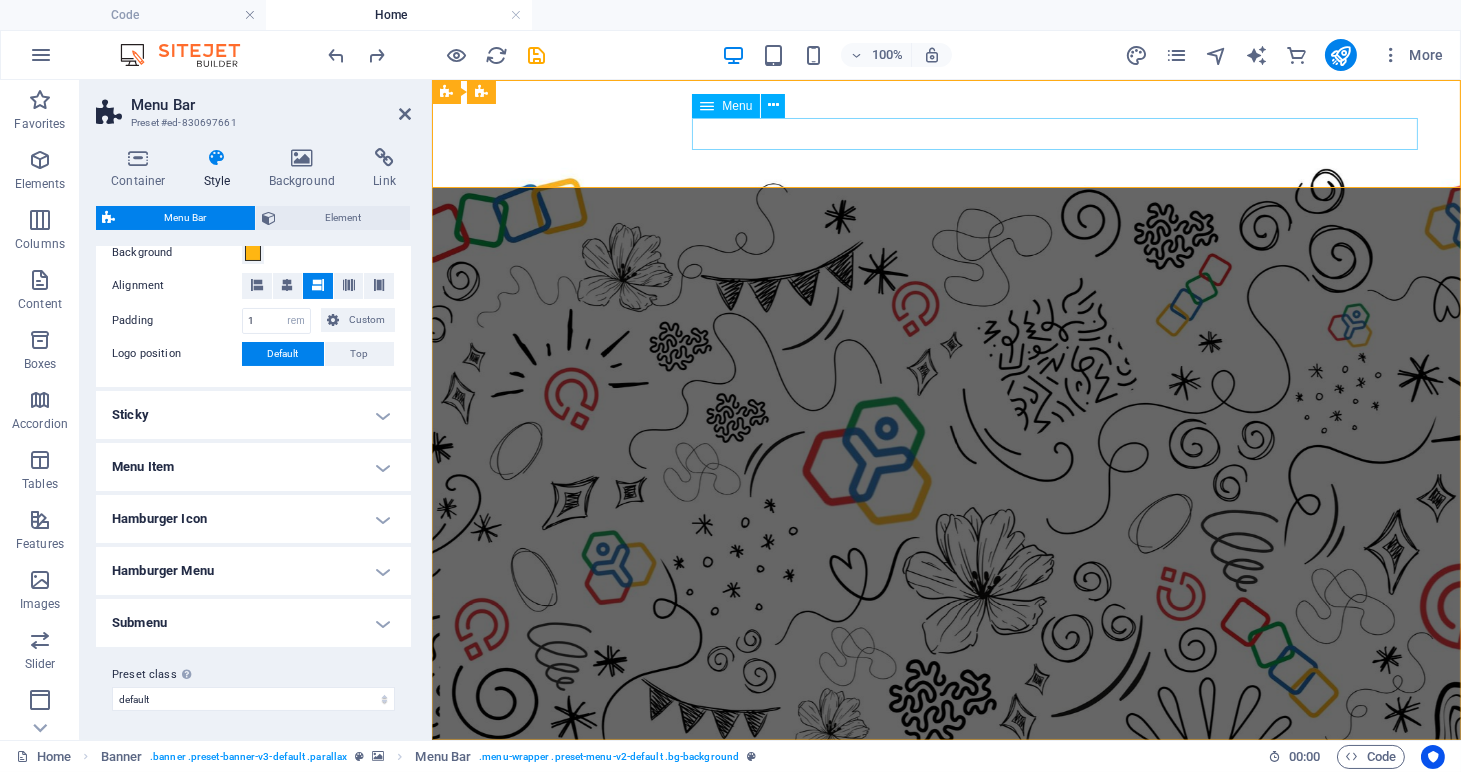 click on "Home About us Services Projects Team Contact" at bounding box center [946, 848] 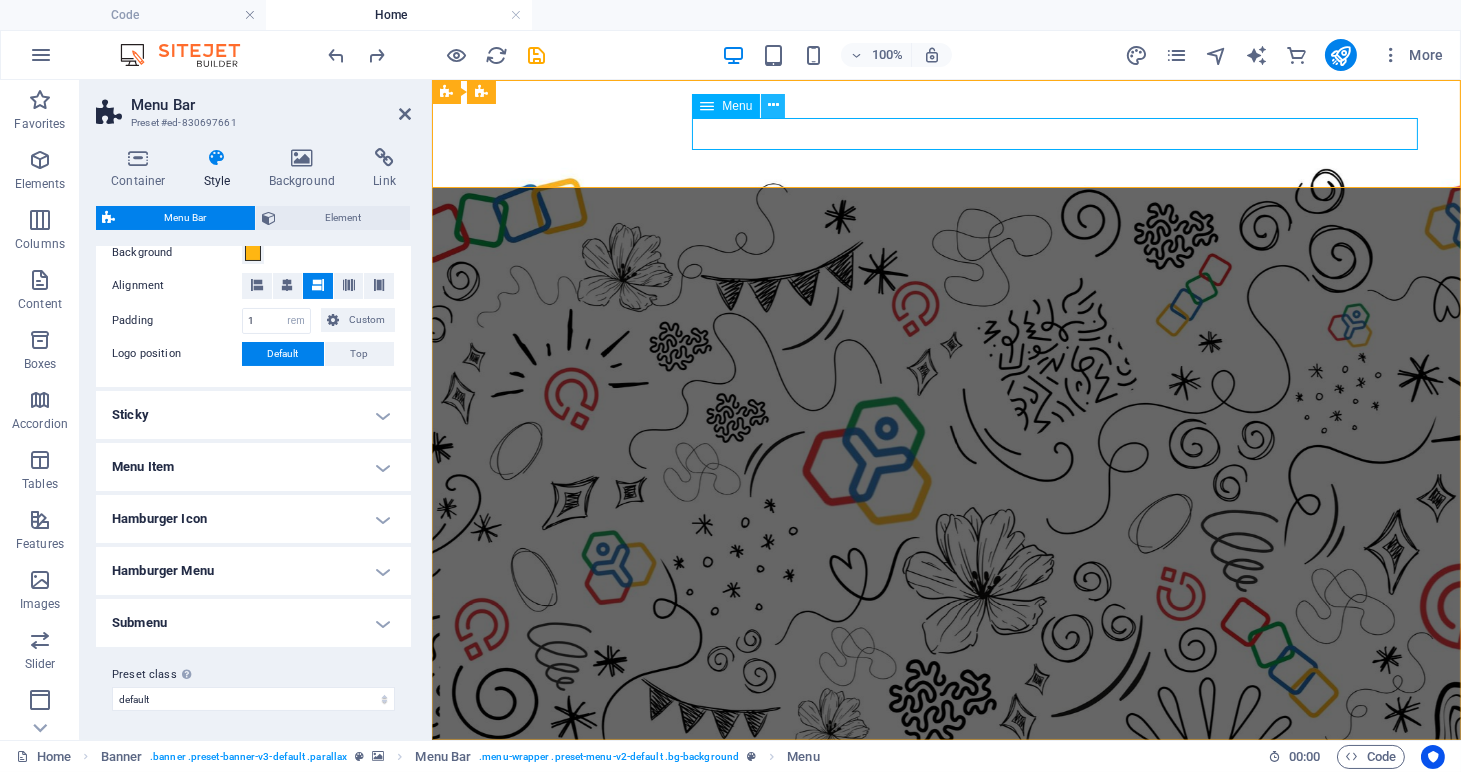 click at bounding box center (773, 105) 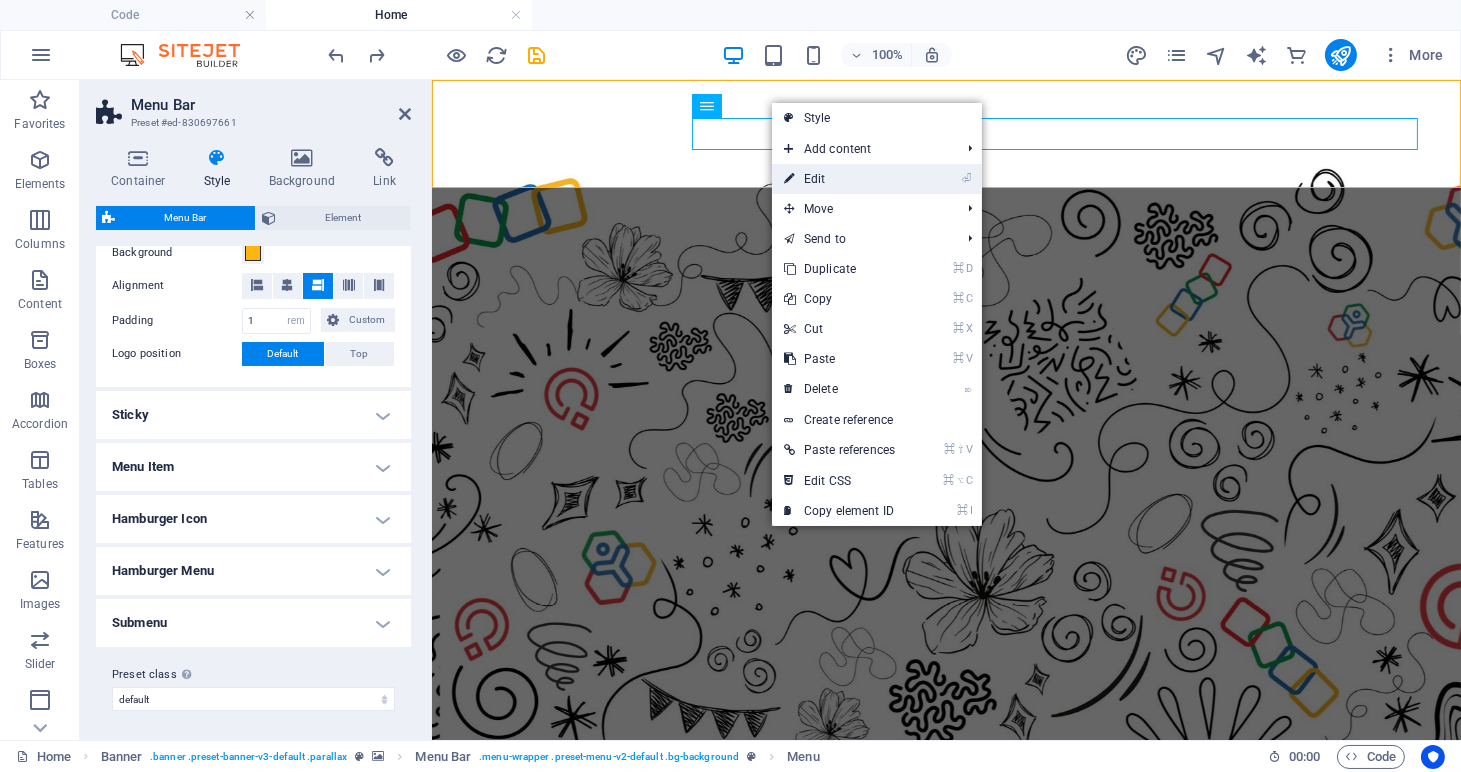 click on "⏎  Edit" at bounding box center [839, 179] 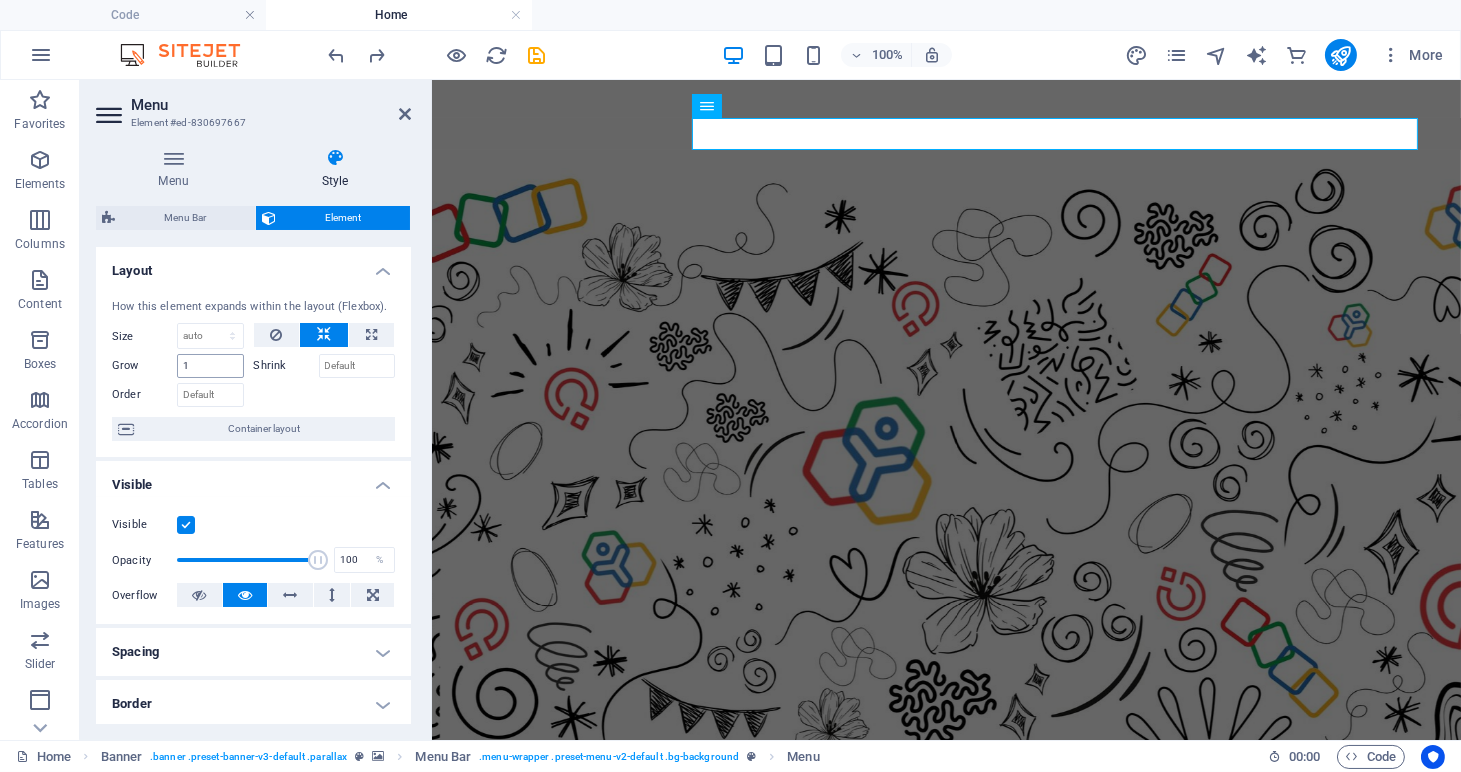 scroll, scrollTop: 12, scrollLeft: 0, axis: vertical 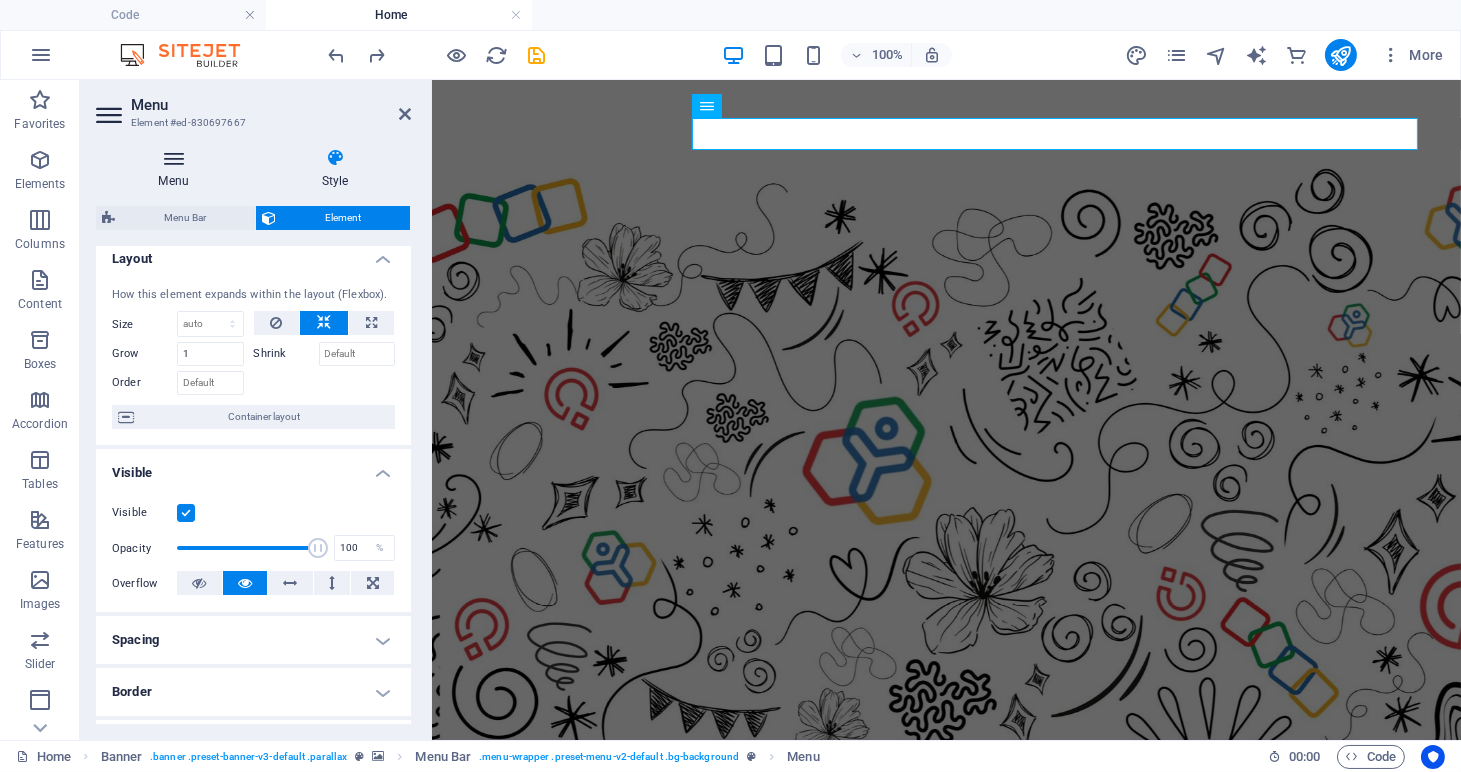 click on "Menu" at bounding box center [177, 169] 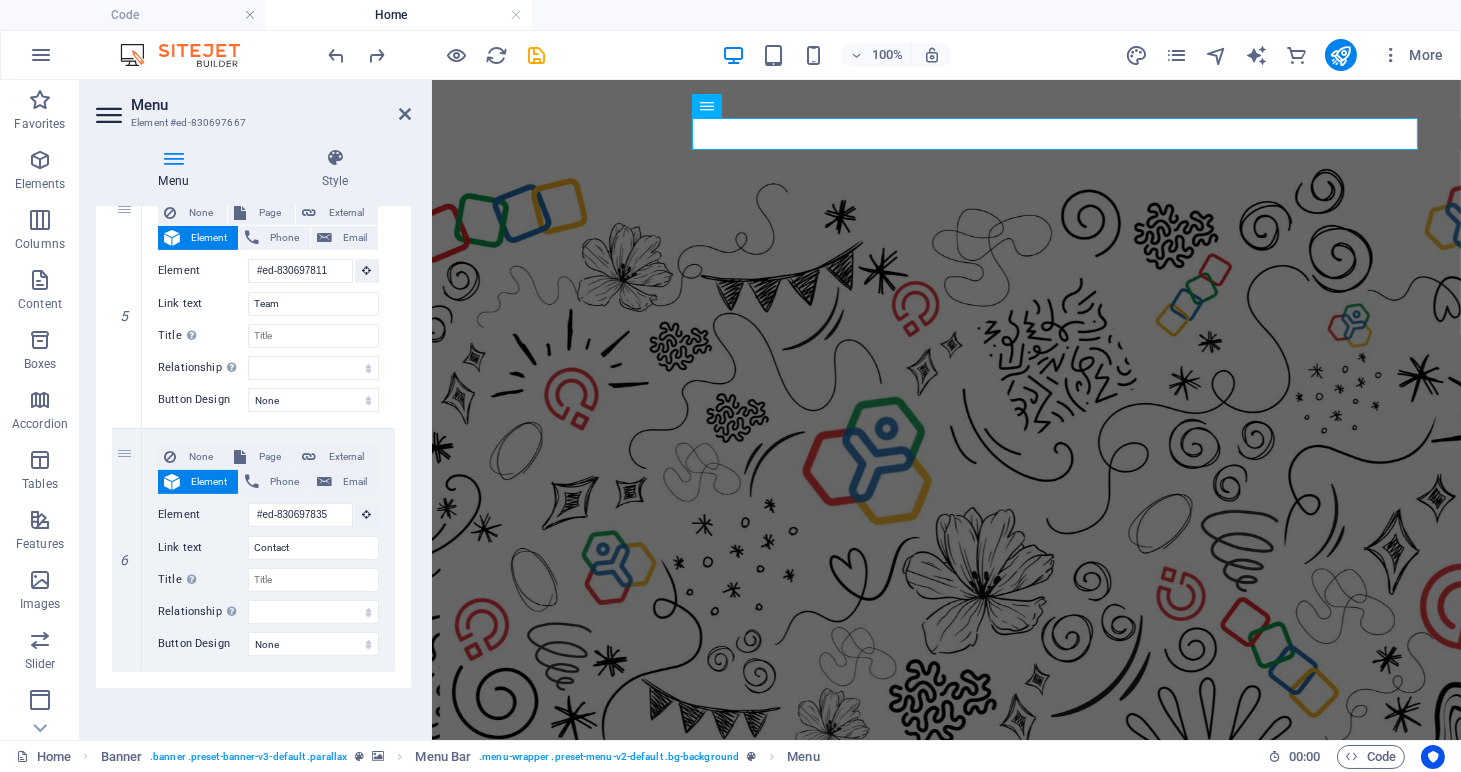 scroll, scrollTop: 0, scrollLeft: 0, axis: both 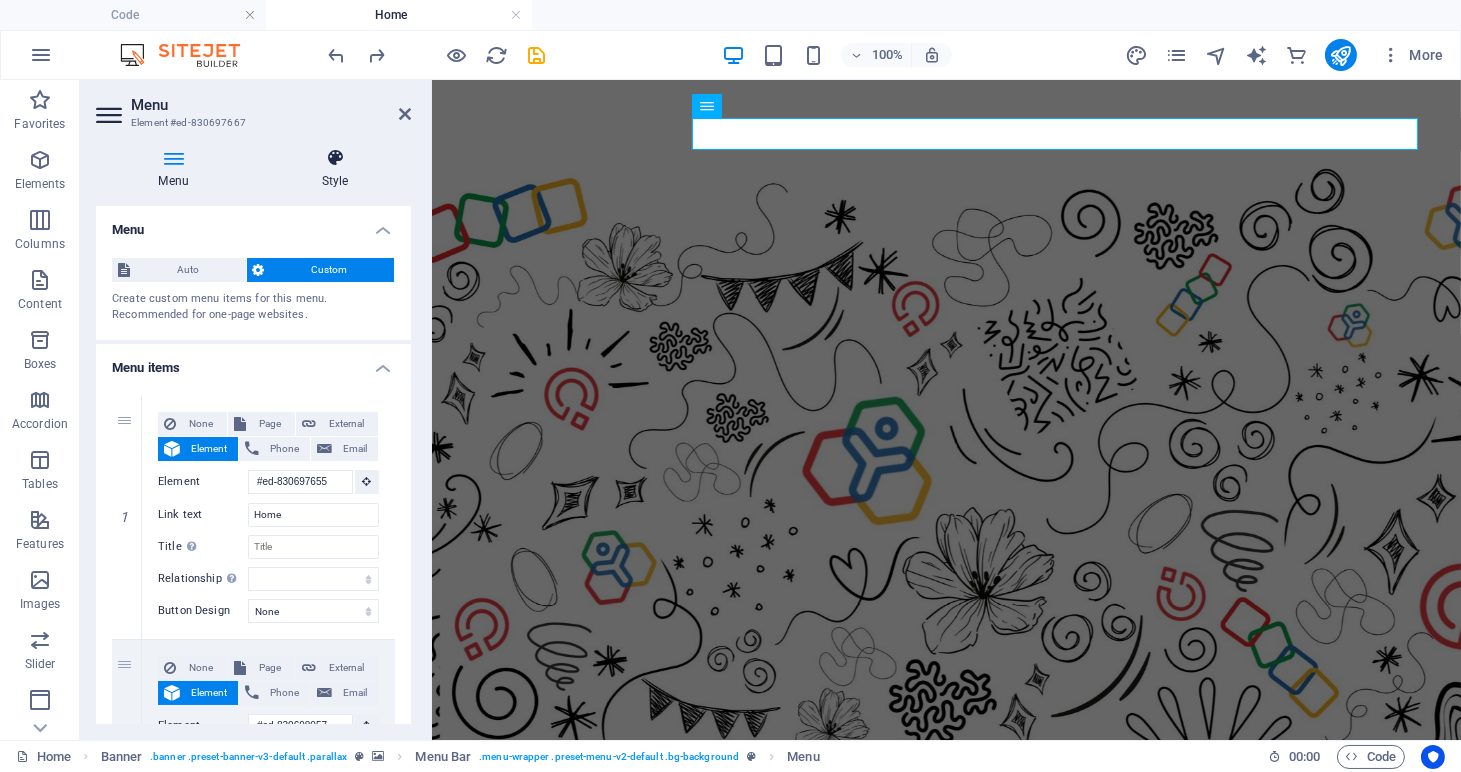click at bounding box center (335, 158) 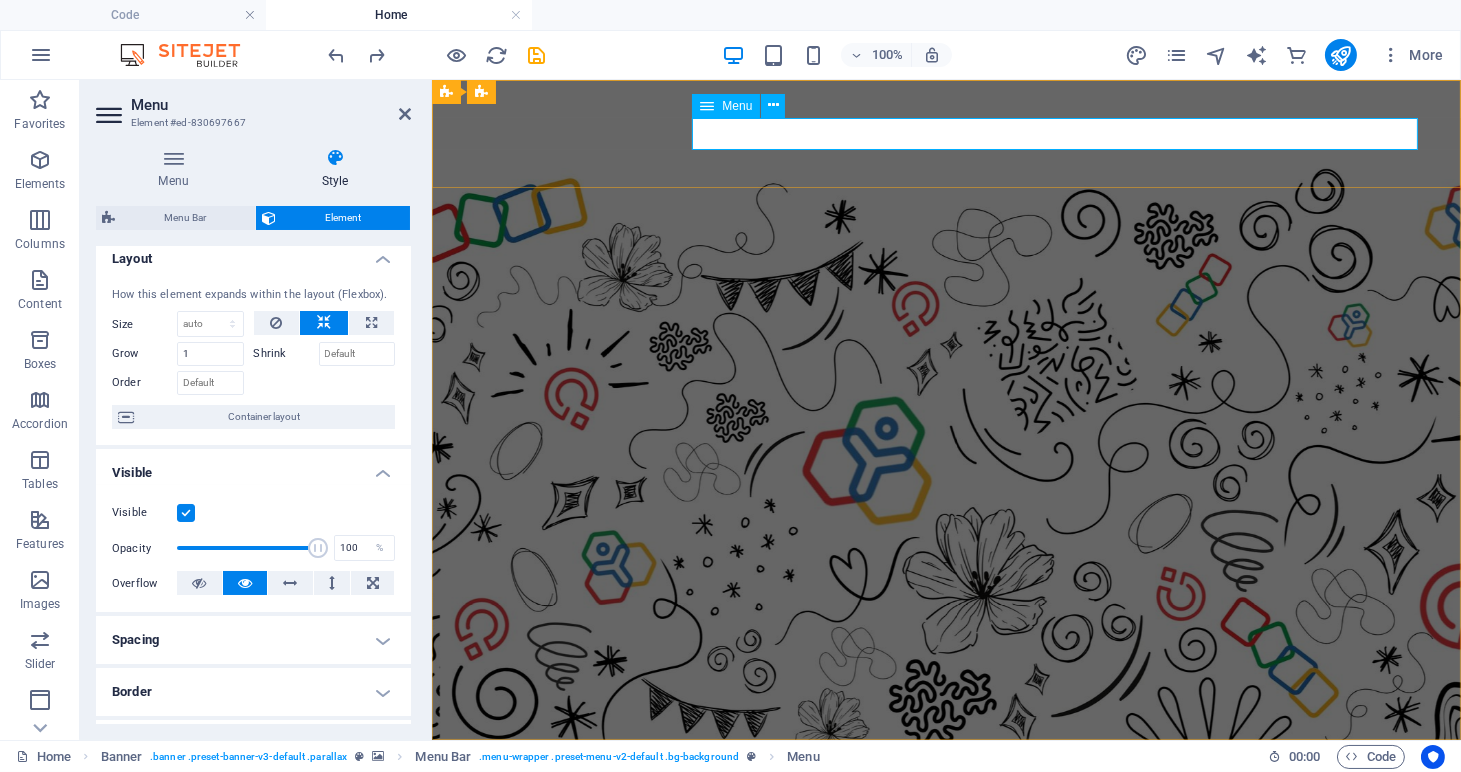 click on "Home About us Services Projects Team Contact" at bounding box center (946, 848) 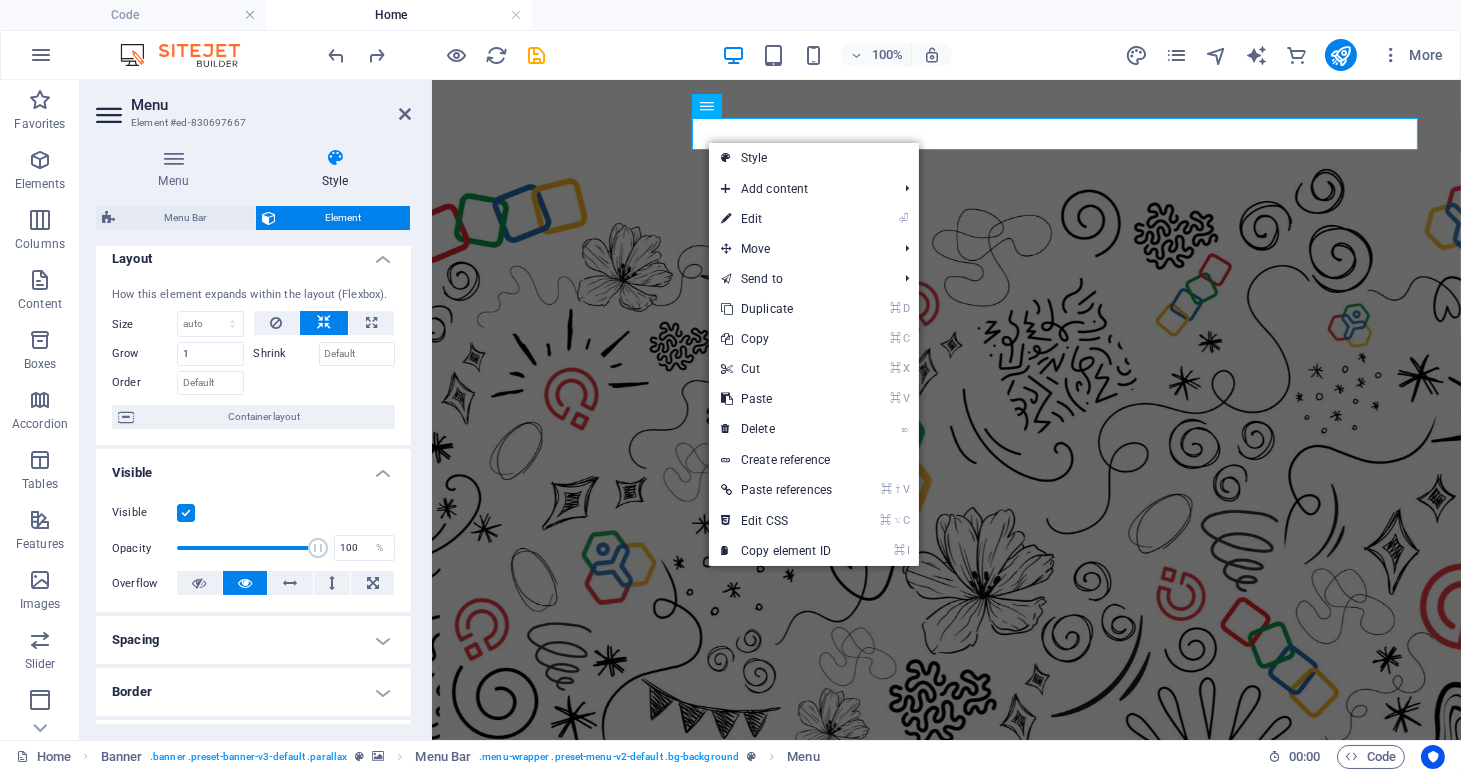click on "⌘ ⌥ C  Edit CSS" at bounding box center [776, 521] 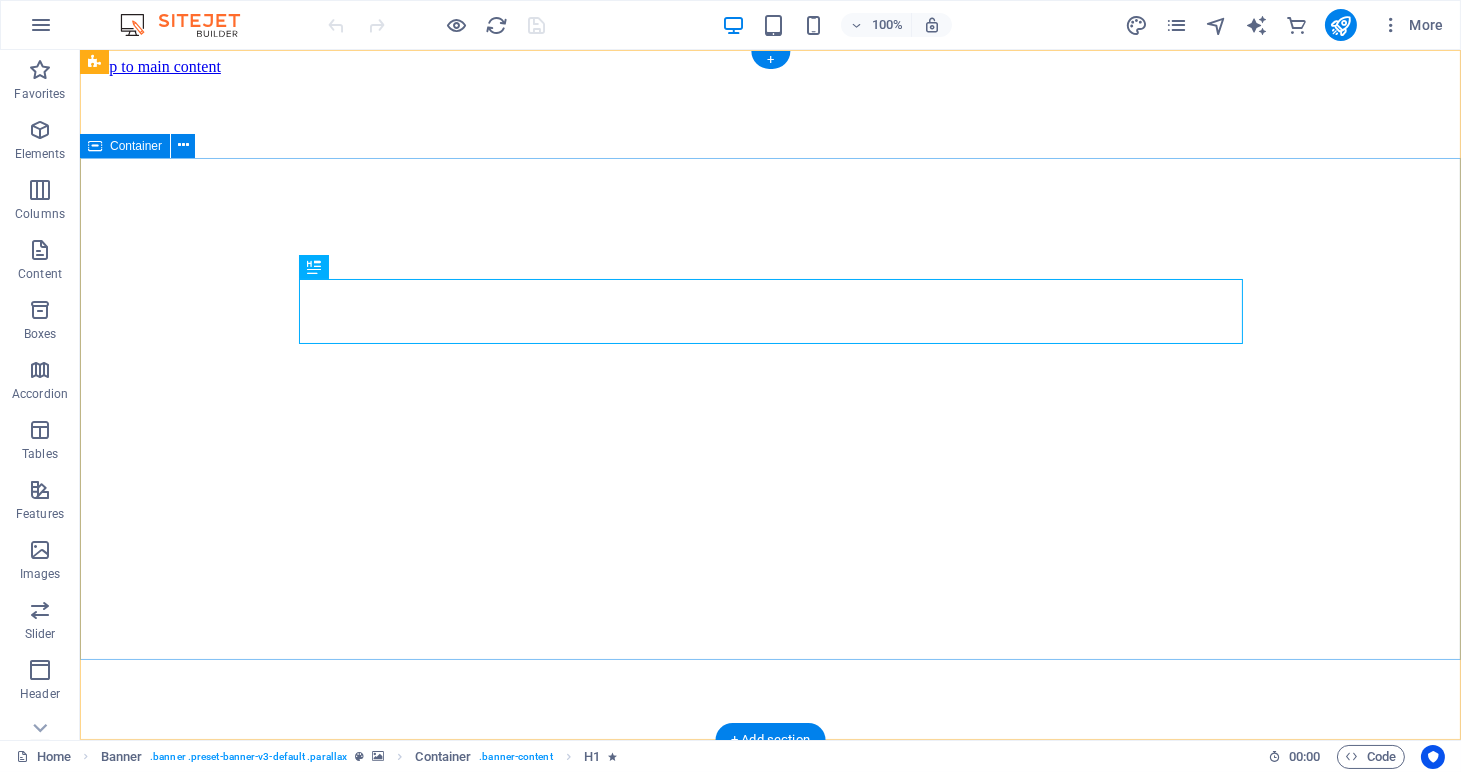 scroll, scrollTop: 0, scrollLeft: 0, axis: both 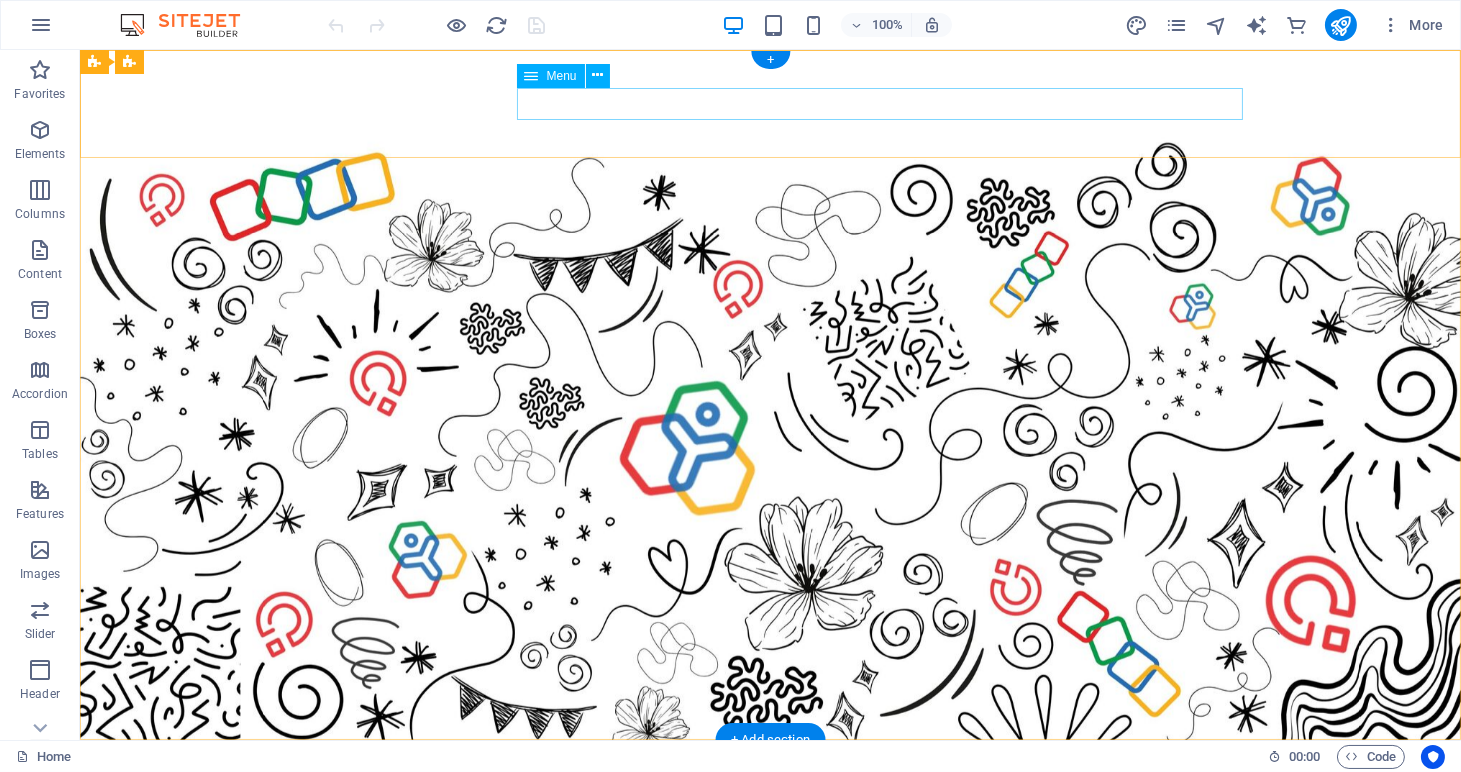 click on "Home About us Services Projects Team Contact" at bounding box center [771, 848] 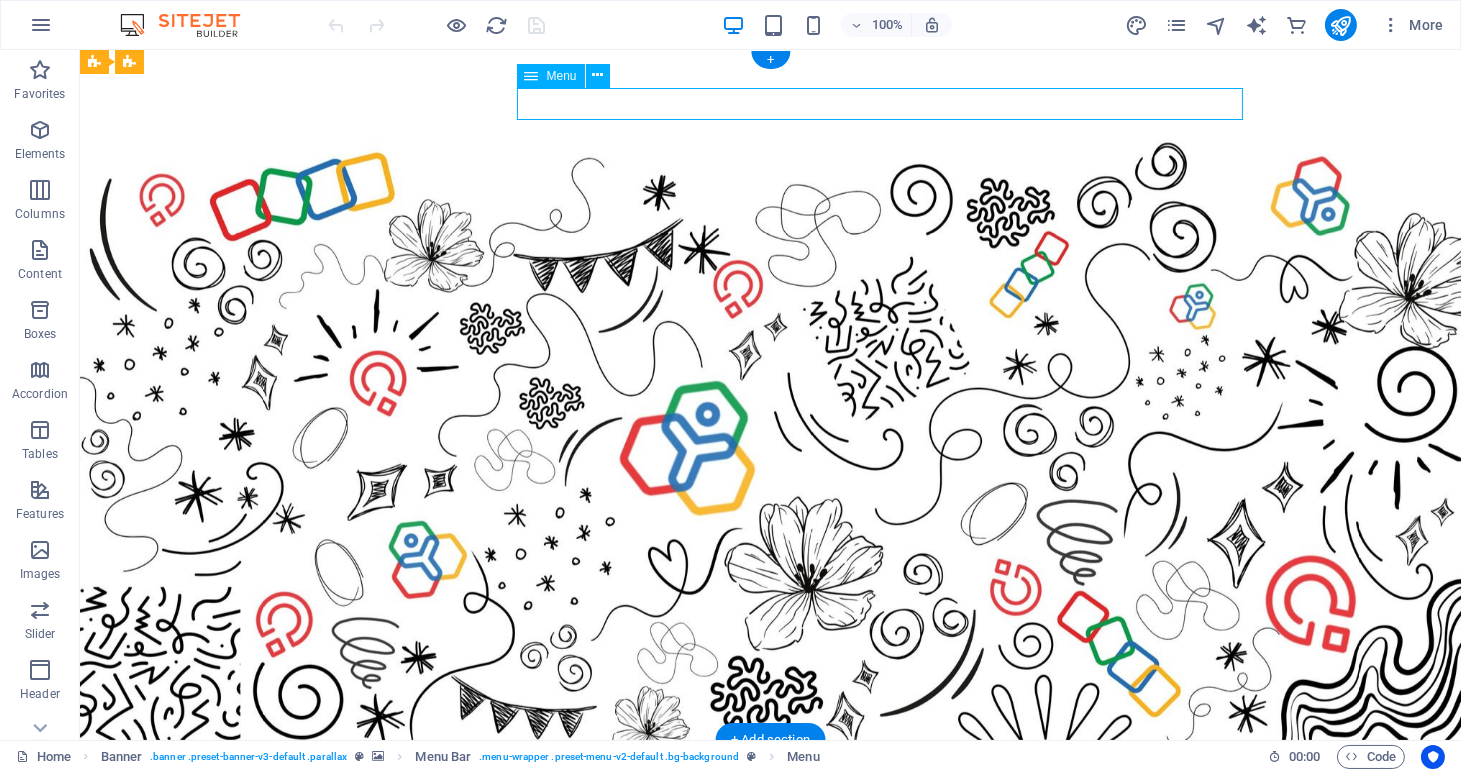 click on "Home About us Services Projects Team Contact" at bounding box center (771, 848) 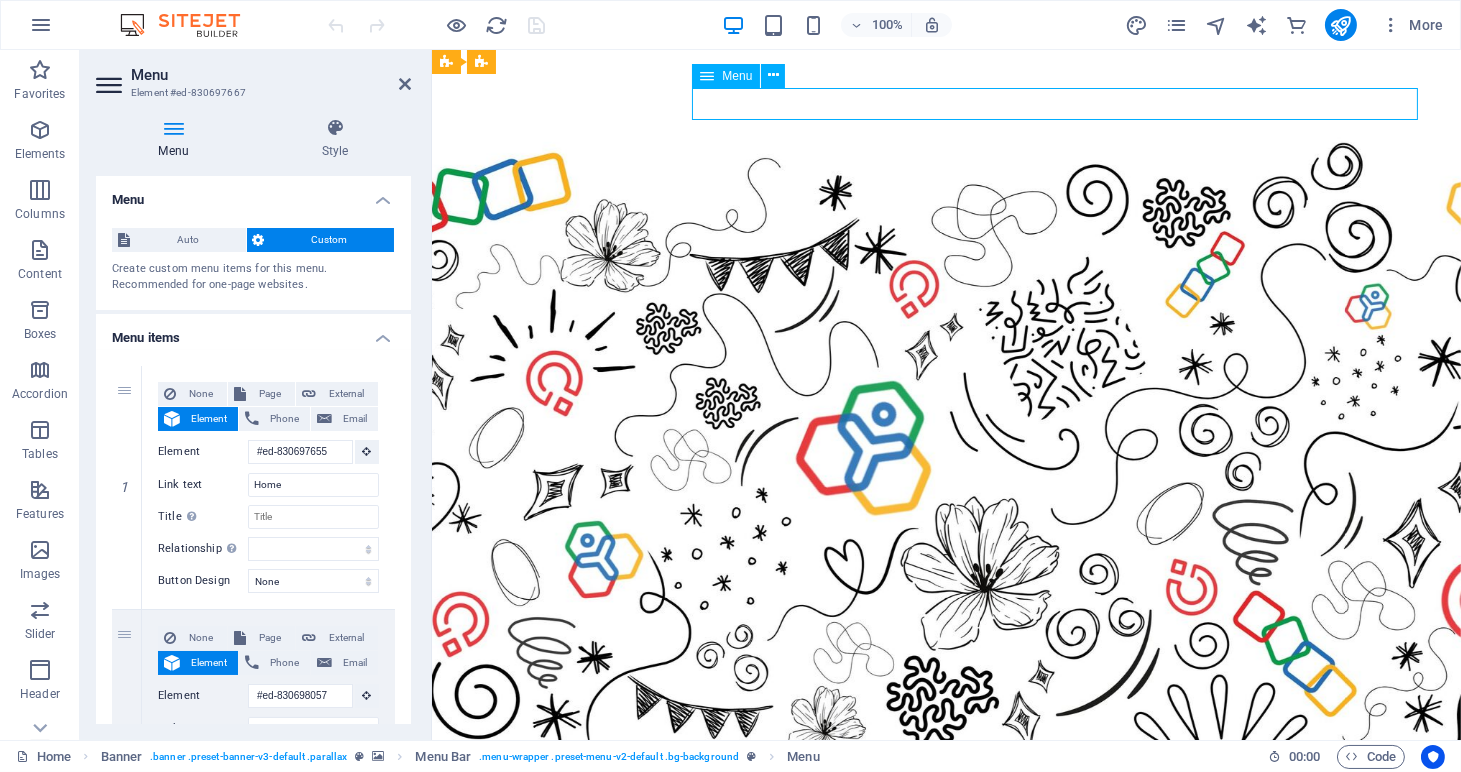 drag, startPoint x: 734, startPoint y: 102, endPoint x: 1057, endPoint y: 117, distance: 323.3481 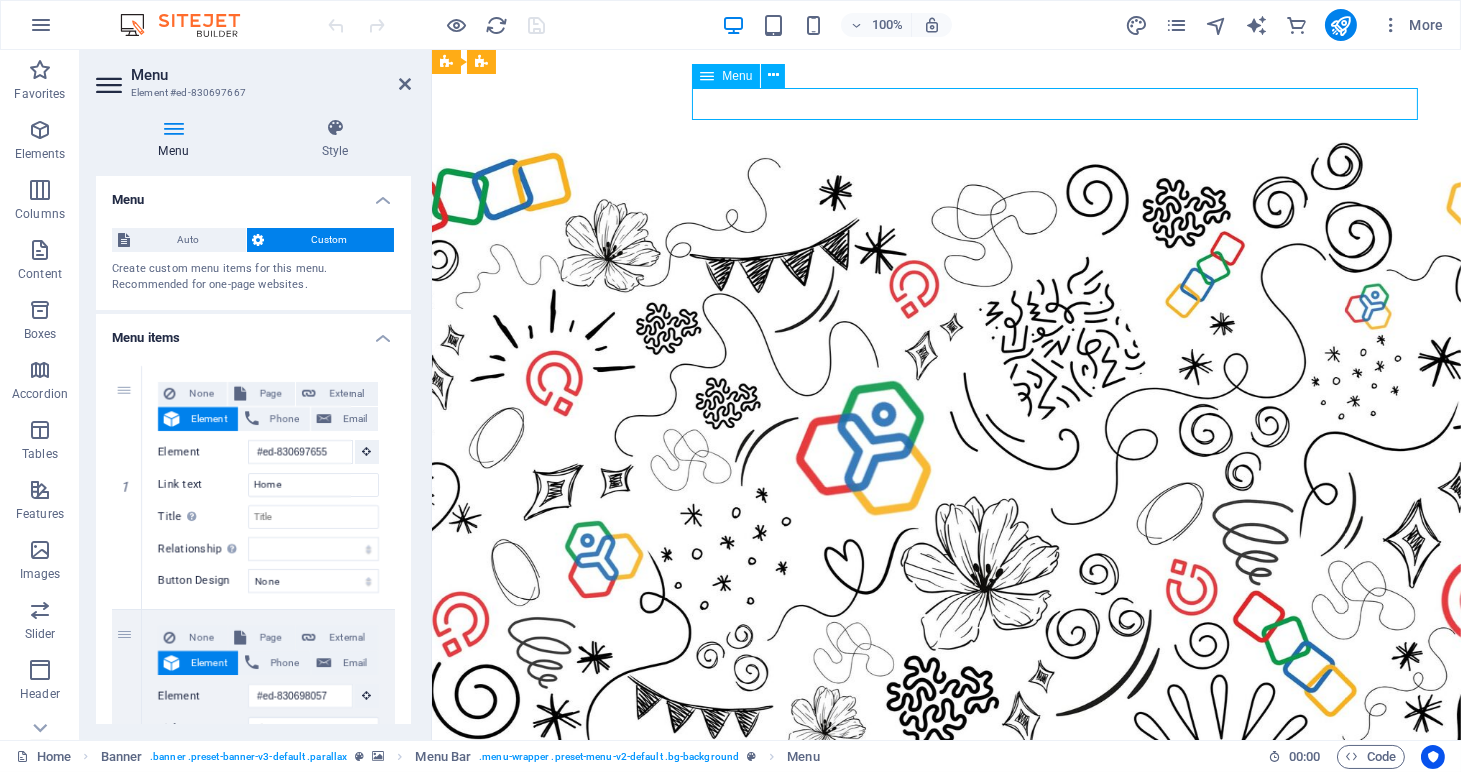 click on "Home About us Services Projects Team Contact" at bounding box center (946, 848) 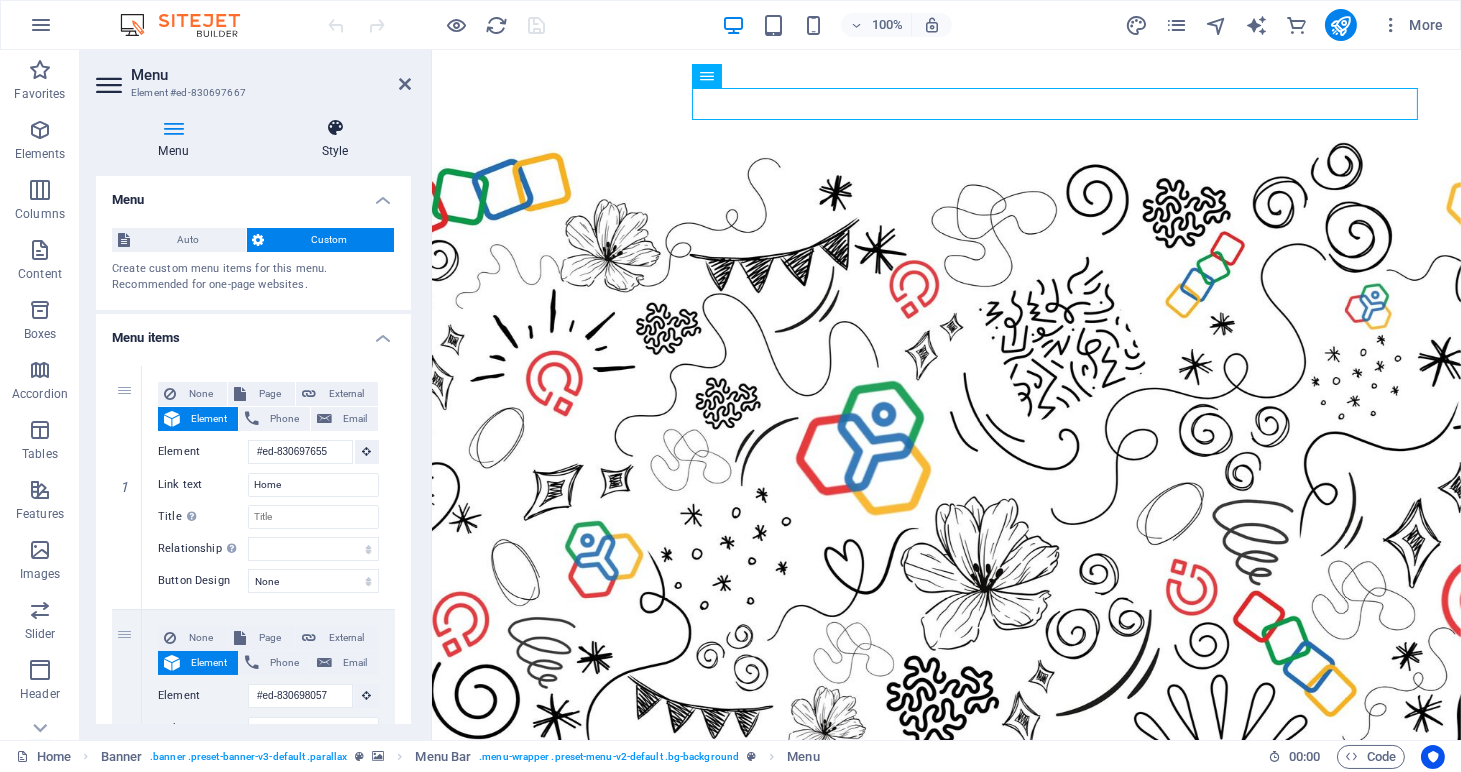 click on "Style" at bounding box center [335, 139] 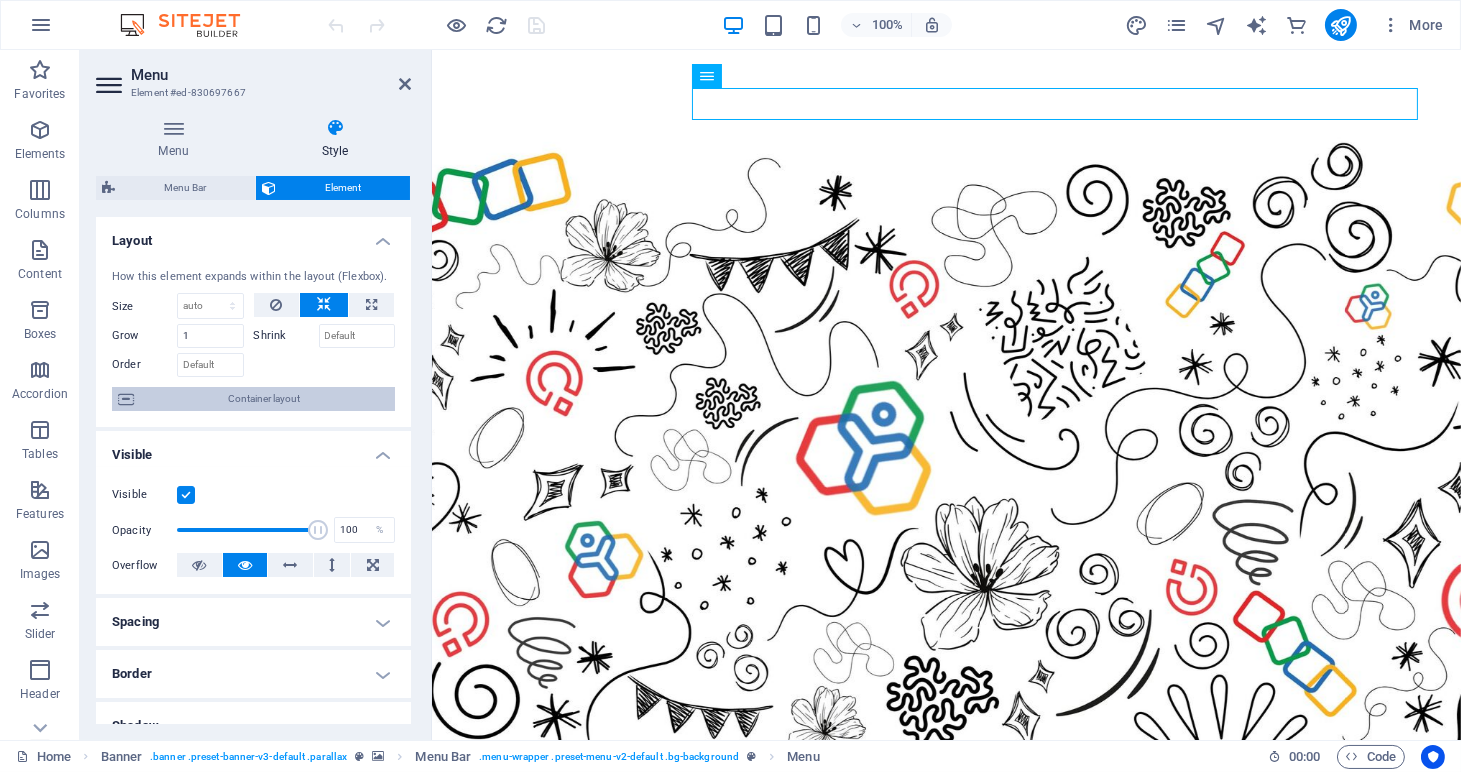 click on "Container layout" at bounding box center [264, 399] 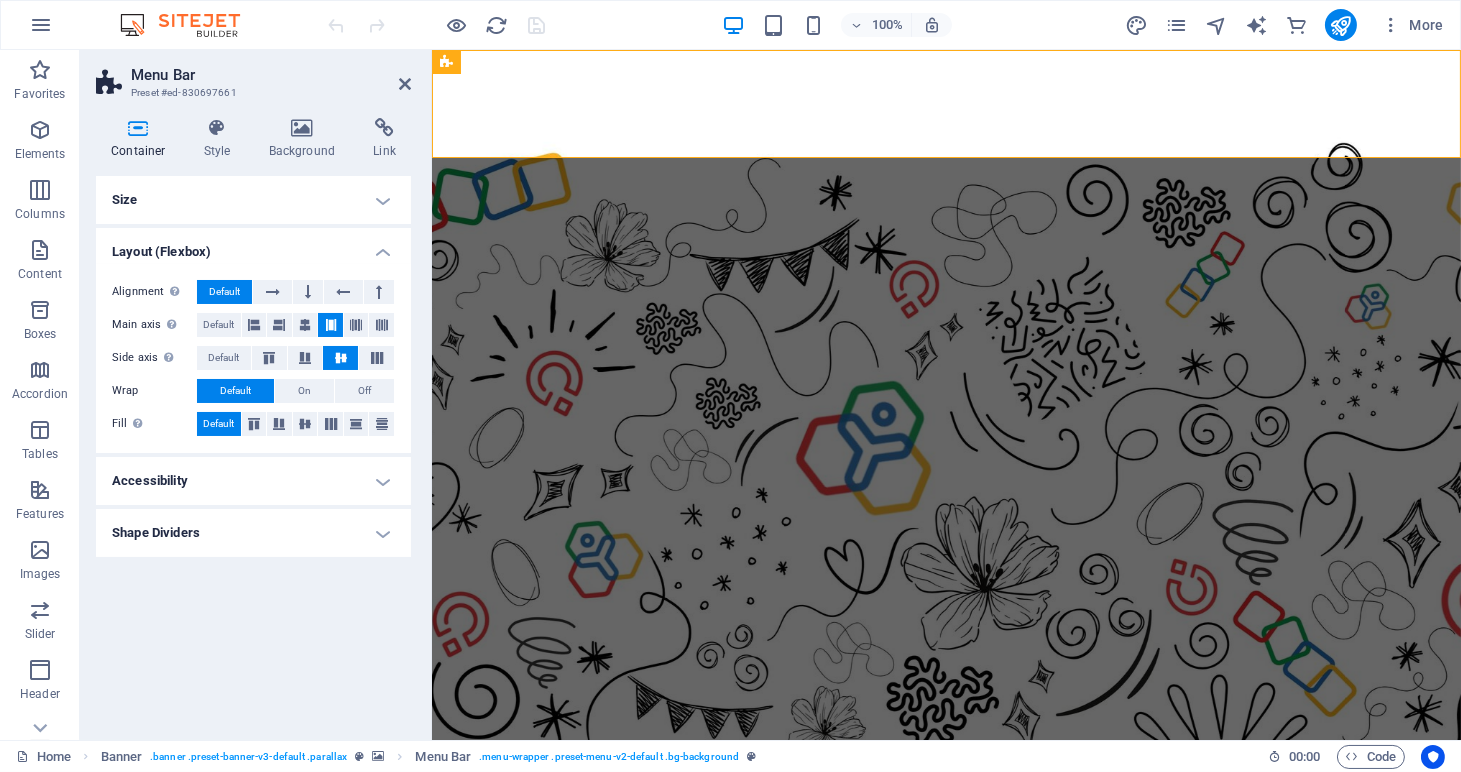 click on "Size" at bounding box center (253, 200) 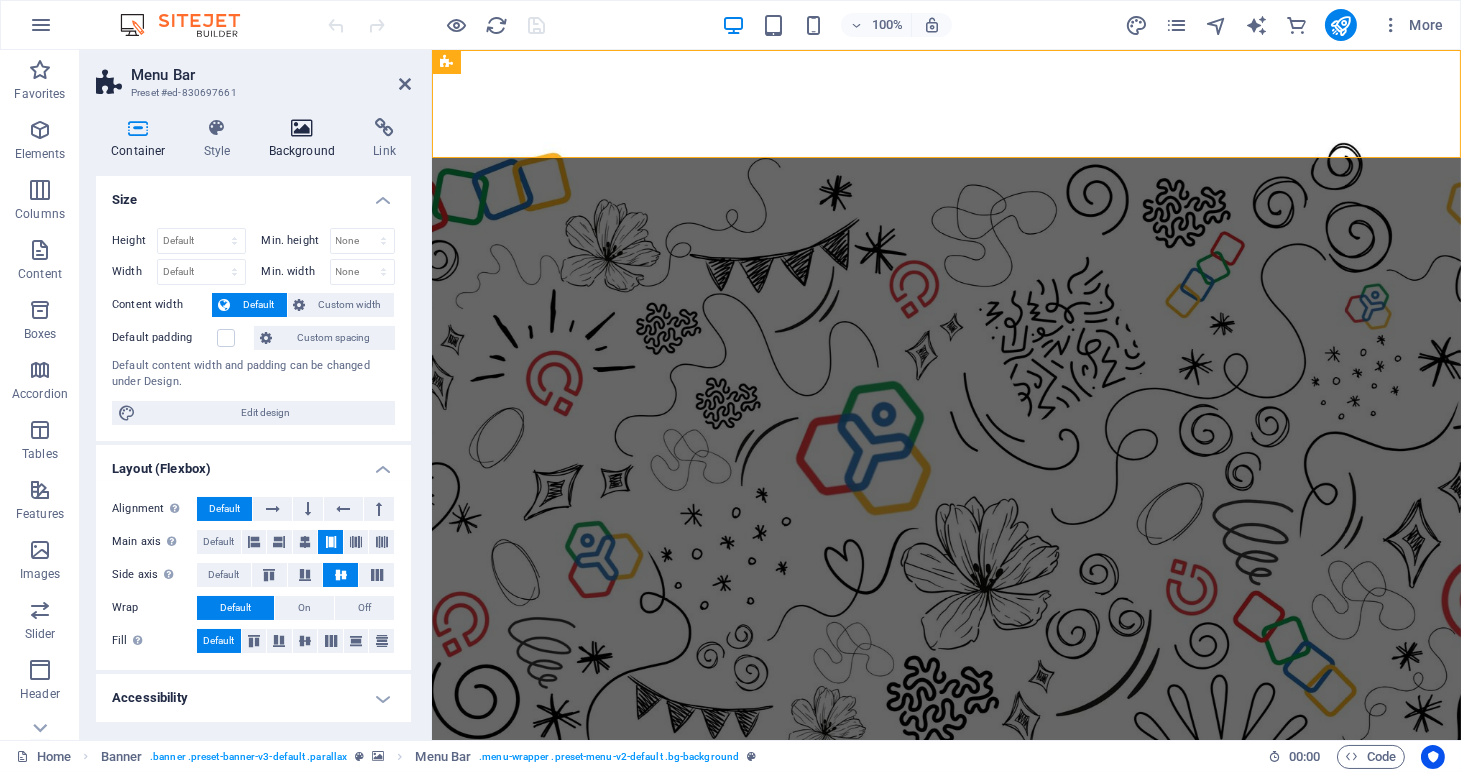 click at bounding box center (302, 128) 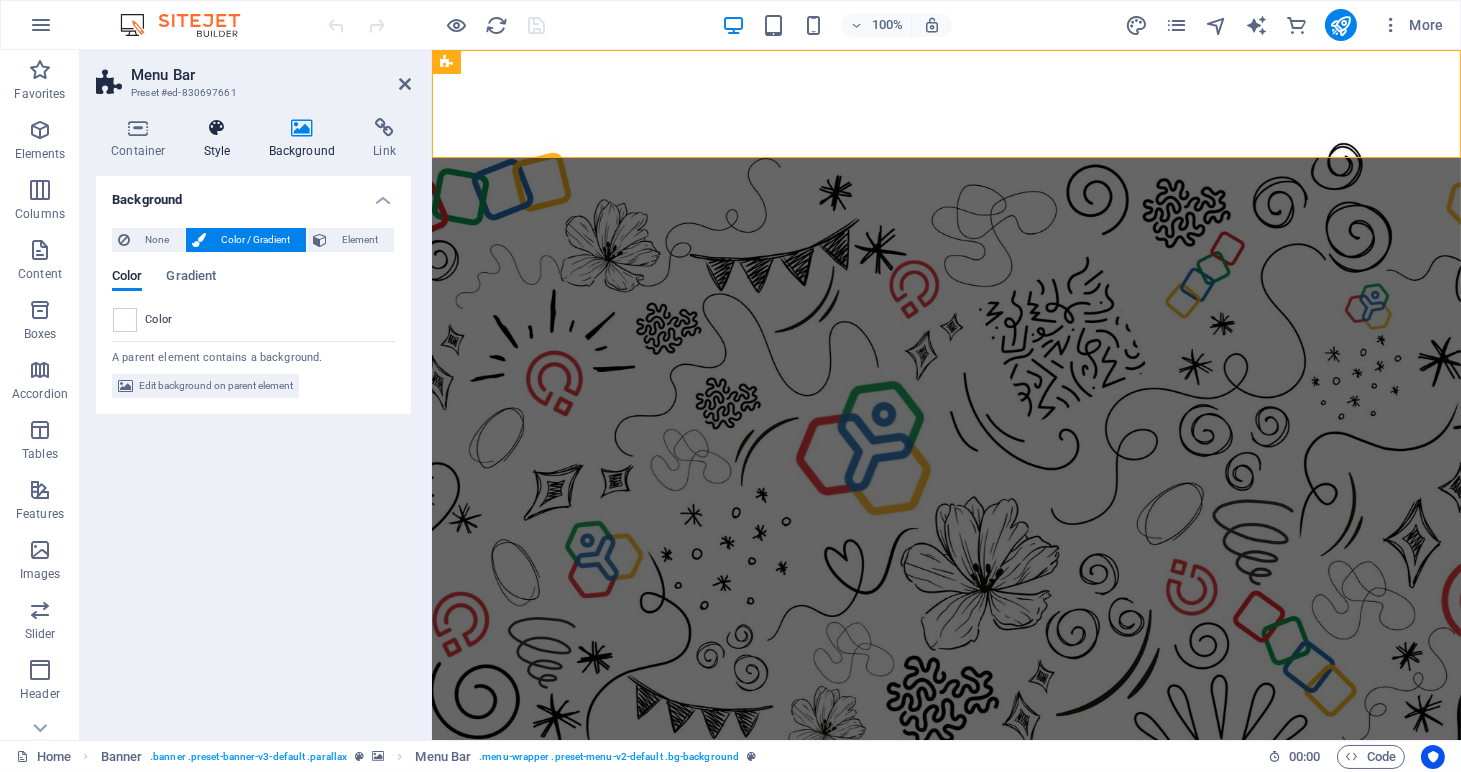 click at bounding box center (217, 128) 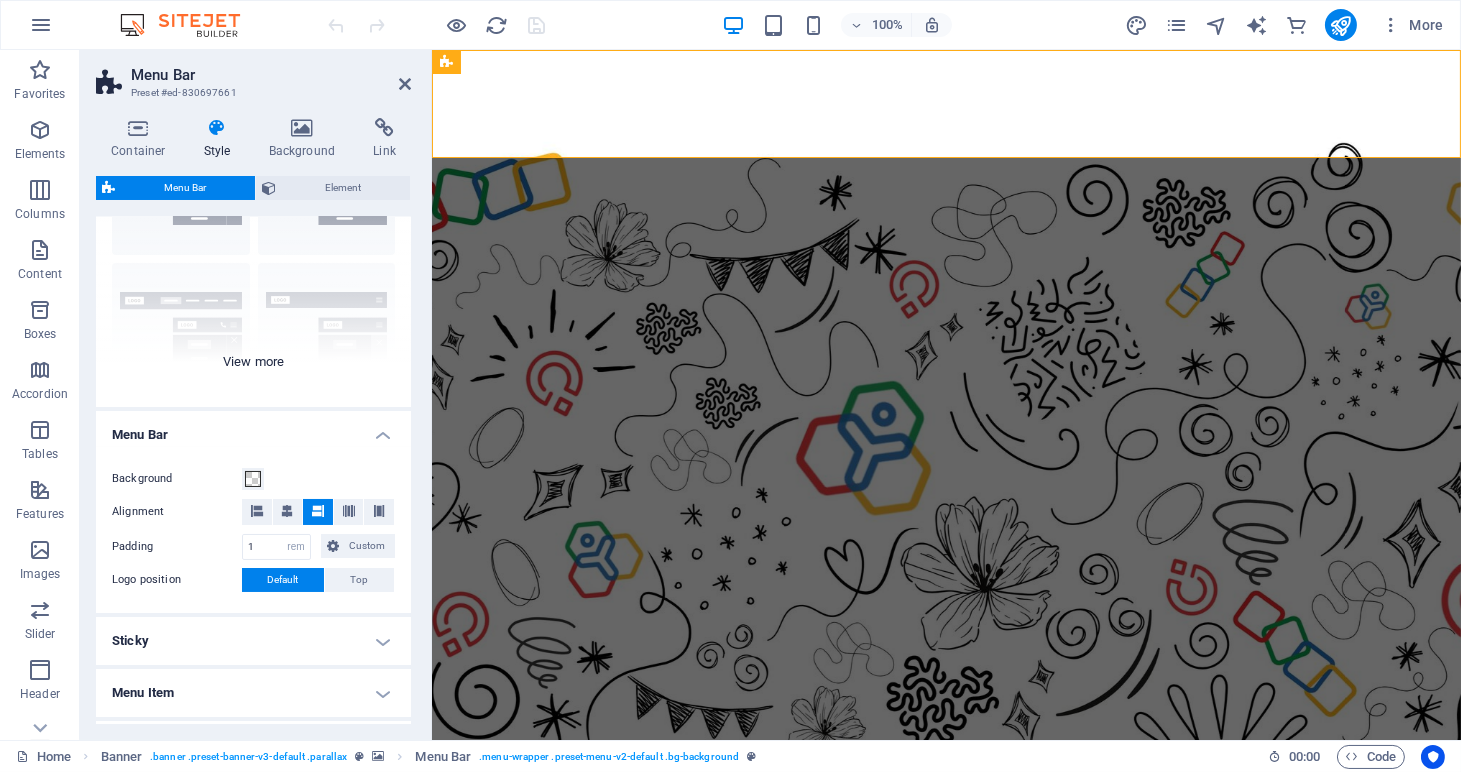 scroll, scrollTop: 222, scrollLeft: 0, axis: vertical 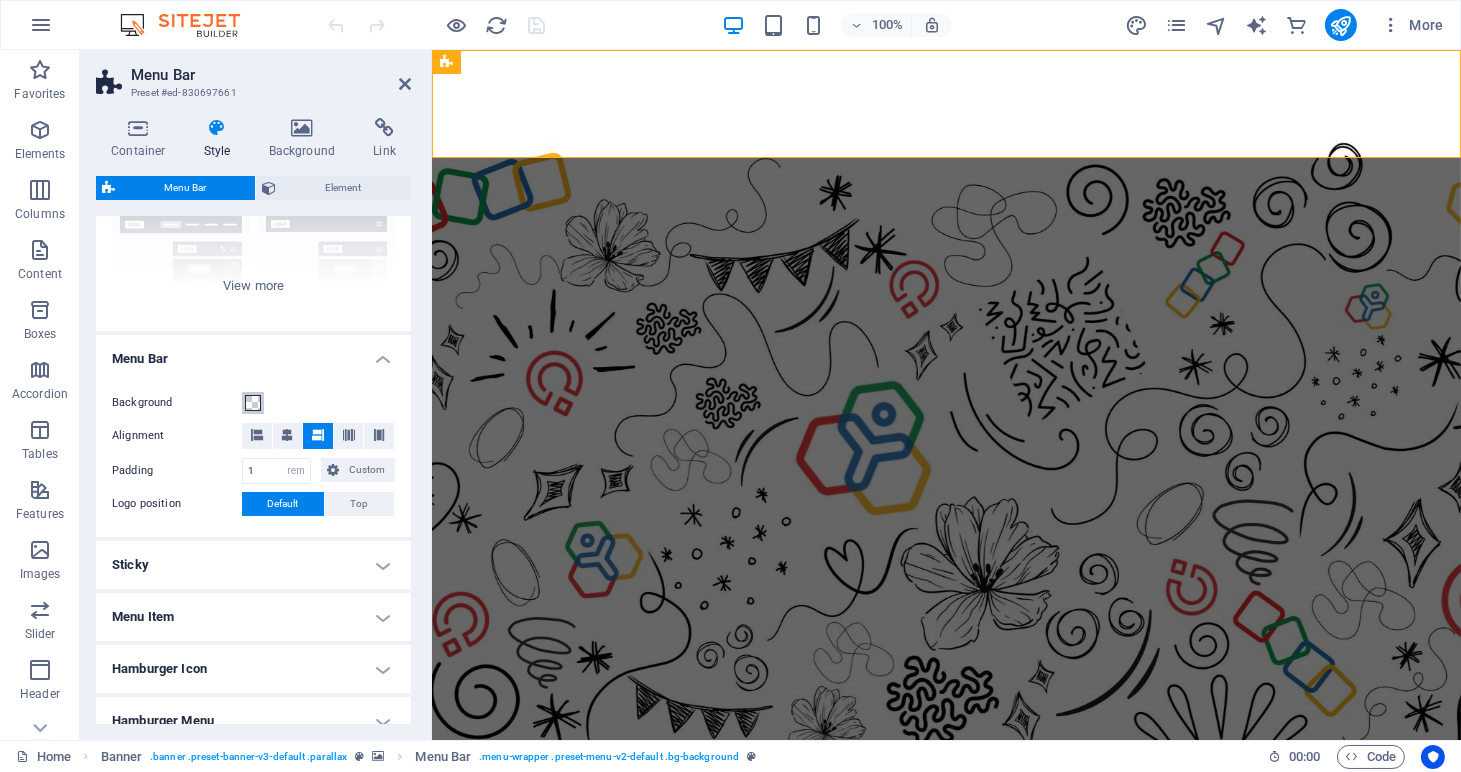 click at bounding box center [253, 403] 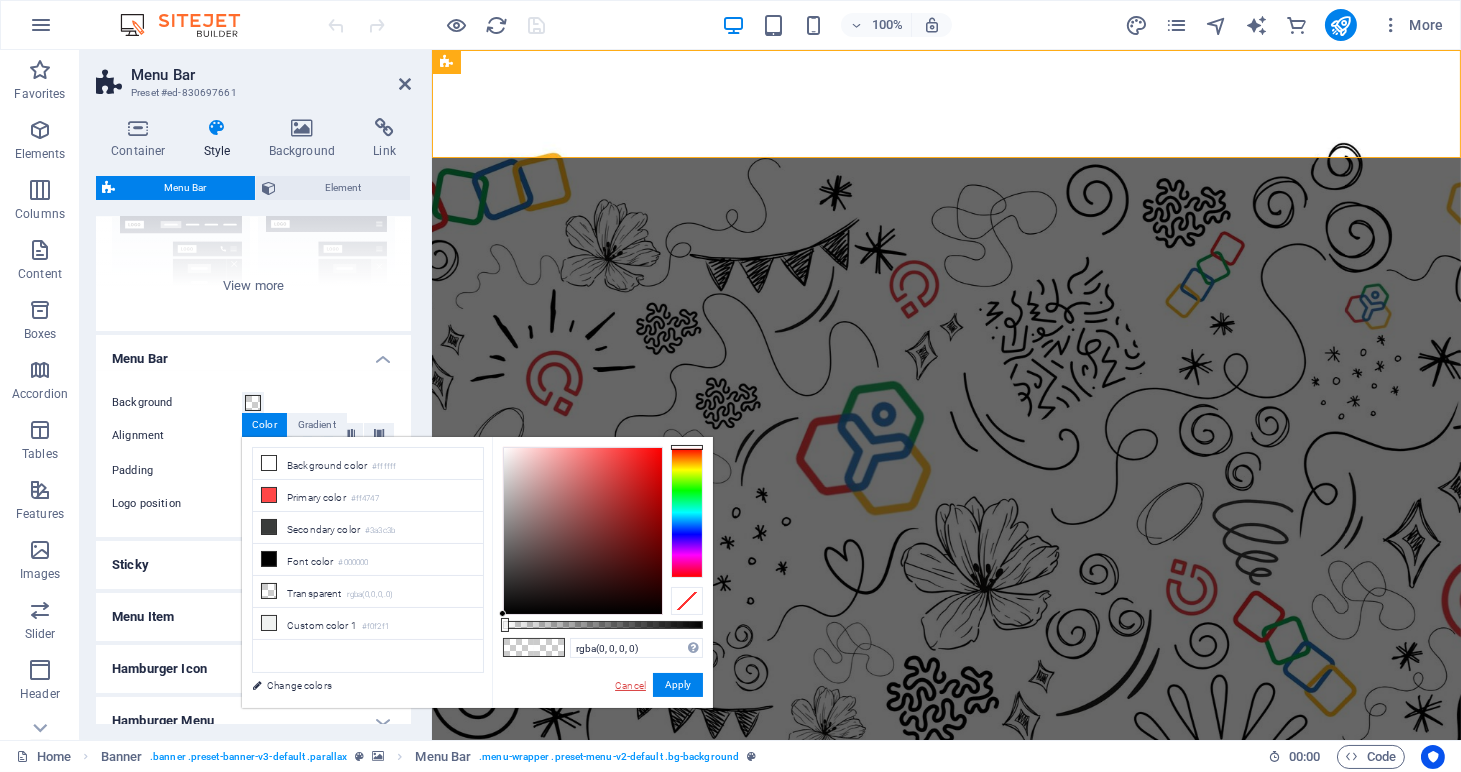 click on "Cancel" at bounding box center (630, 685) 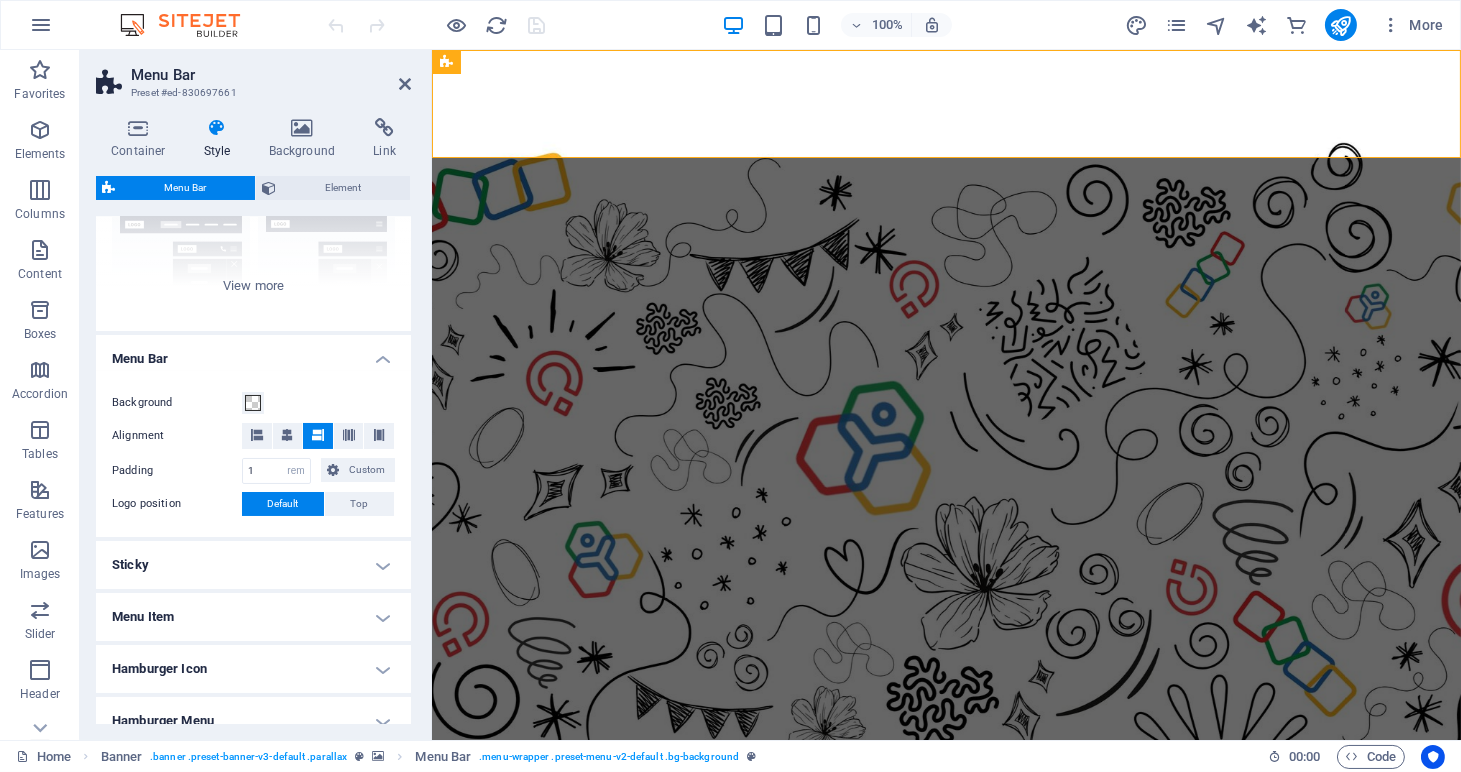 scroll, scrollTop: 372, scrollLeft: 0, axis: vertical 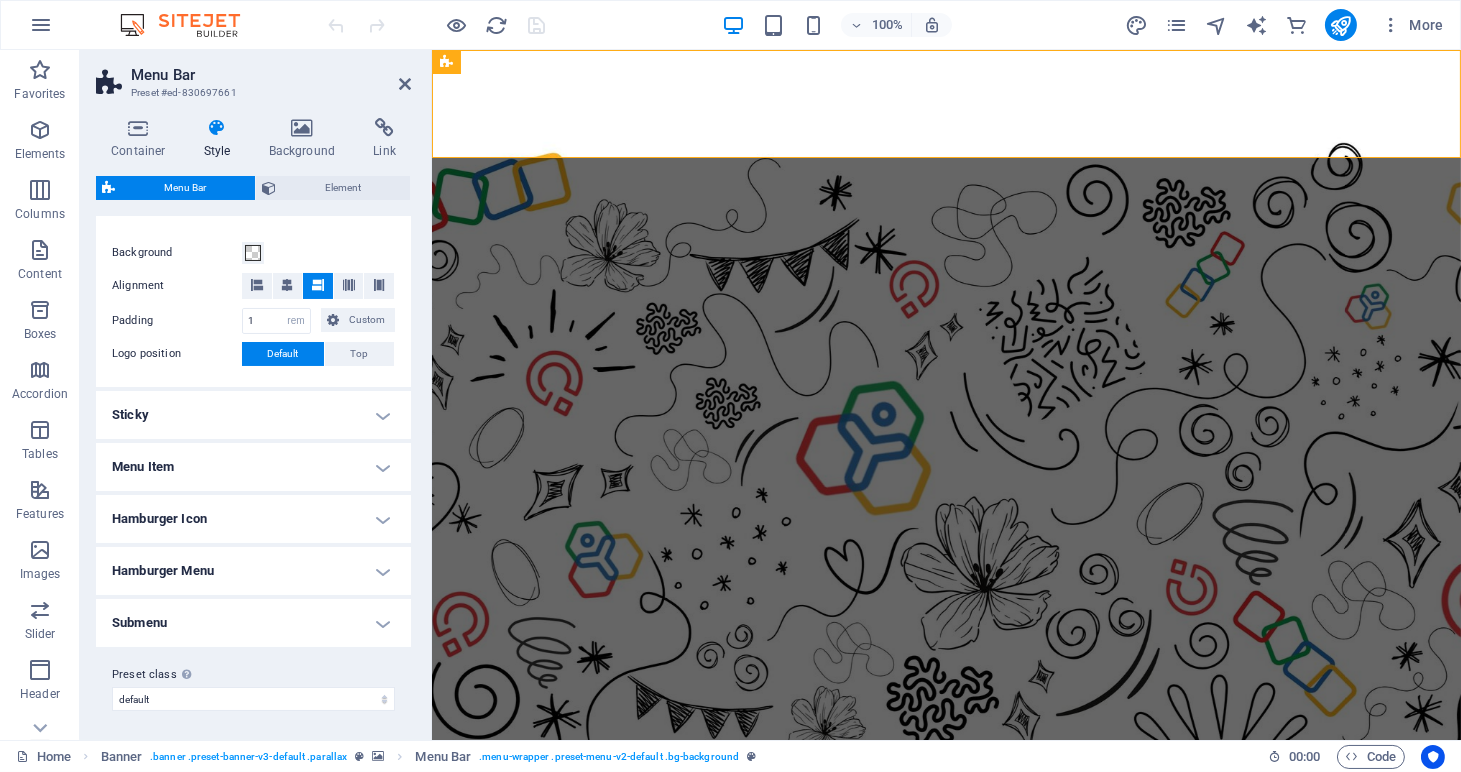 click on "Submenu" at bounding box center [253, 623] 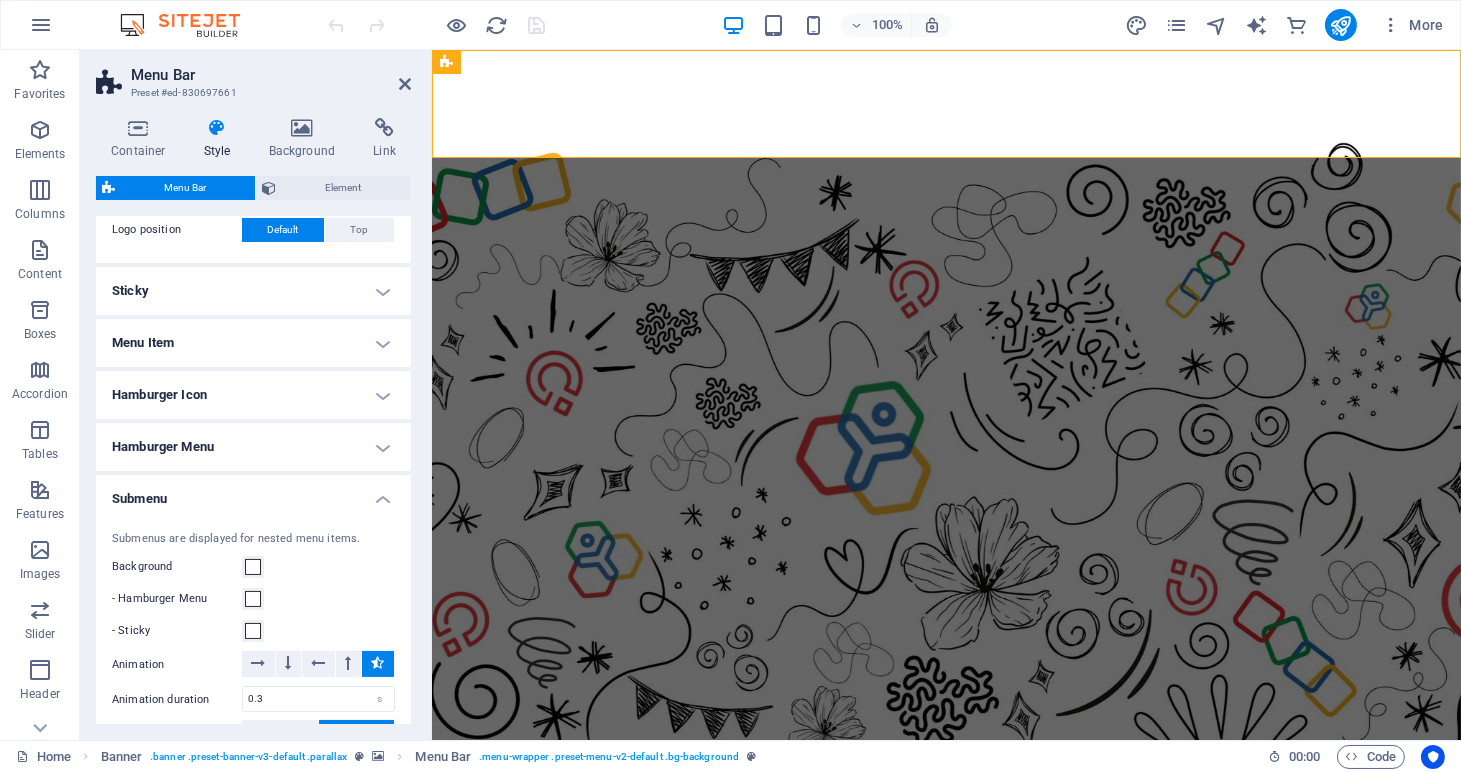 scroll, scrollTop: 635, scrollLeft: 0, axis: vertical 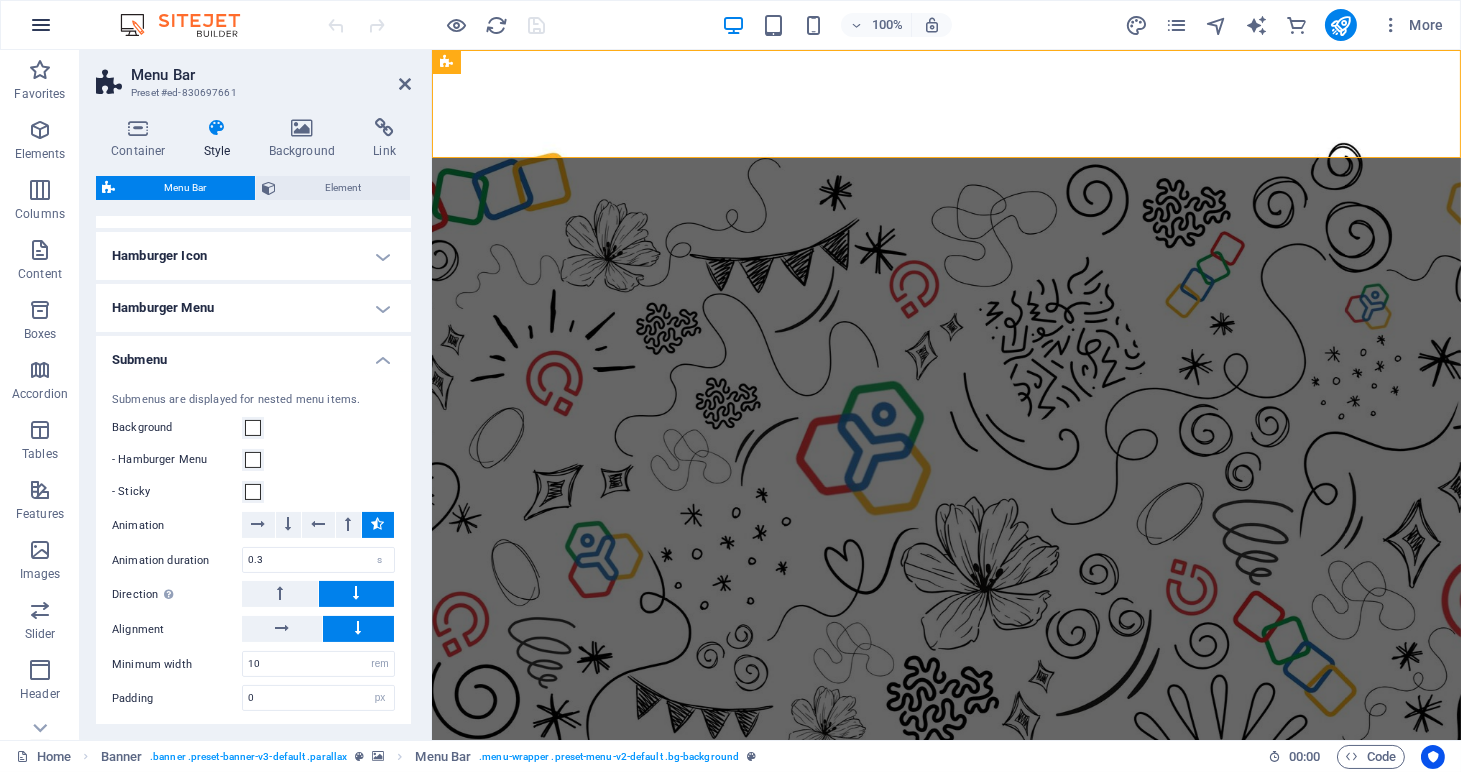click at bounding box center (41, 25) 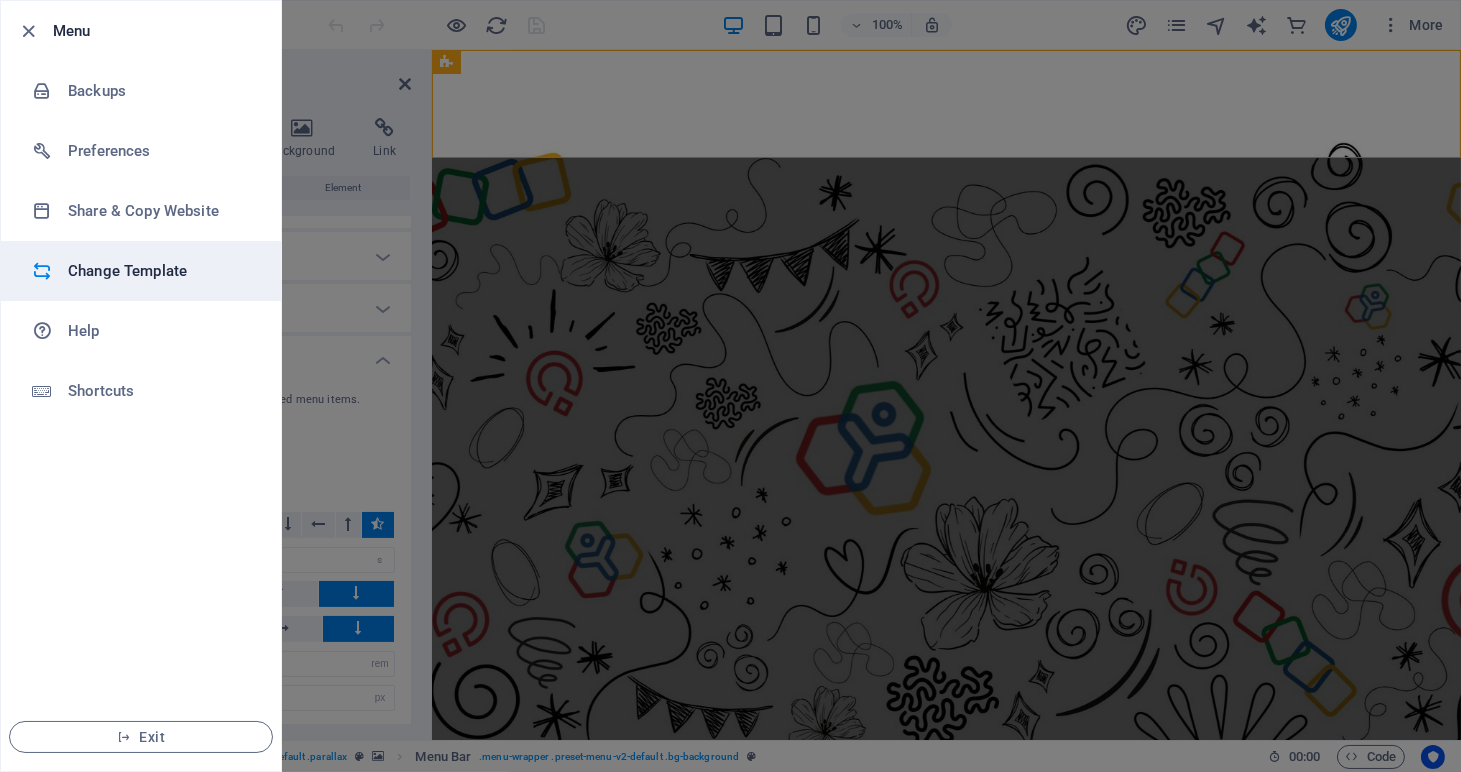 click on "Change Template" at bounding box center [160, 271] 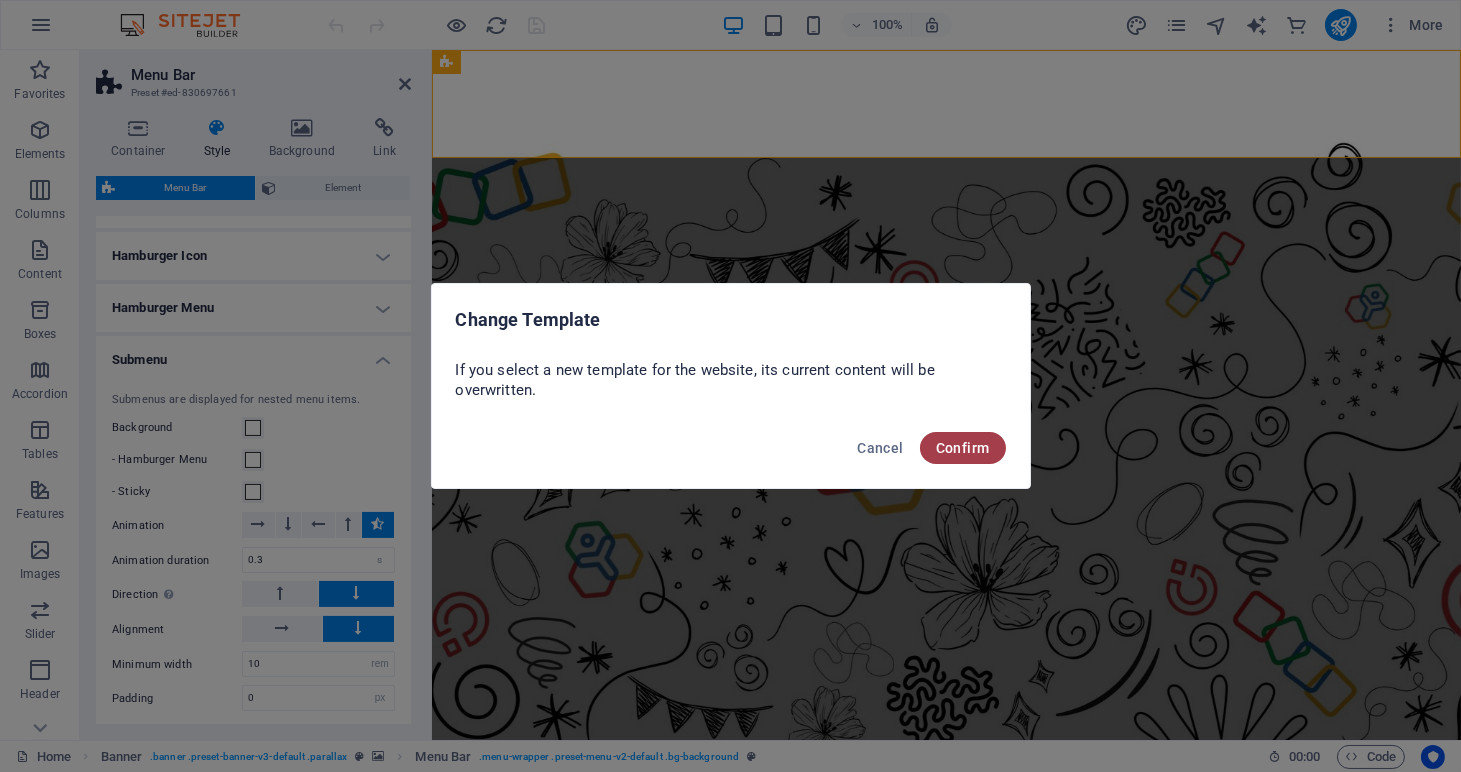click on "Confirm" at bounding box center [963, 448] 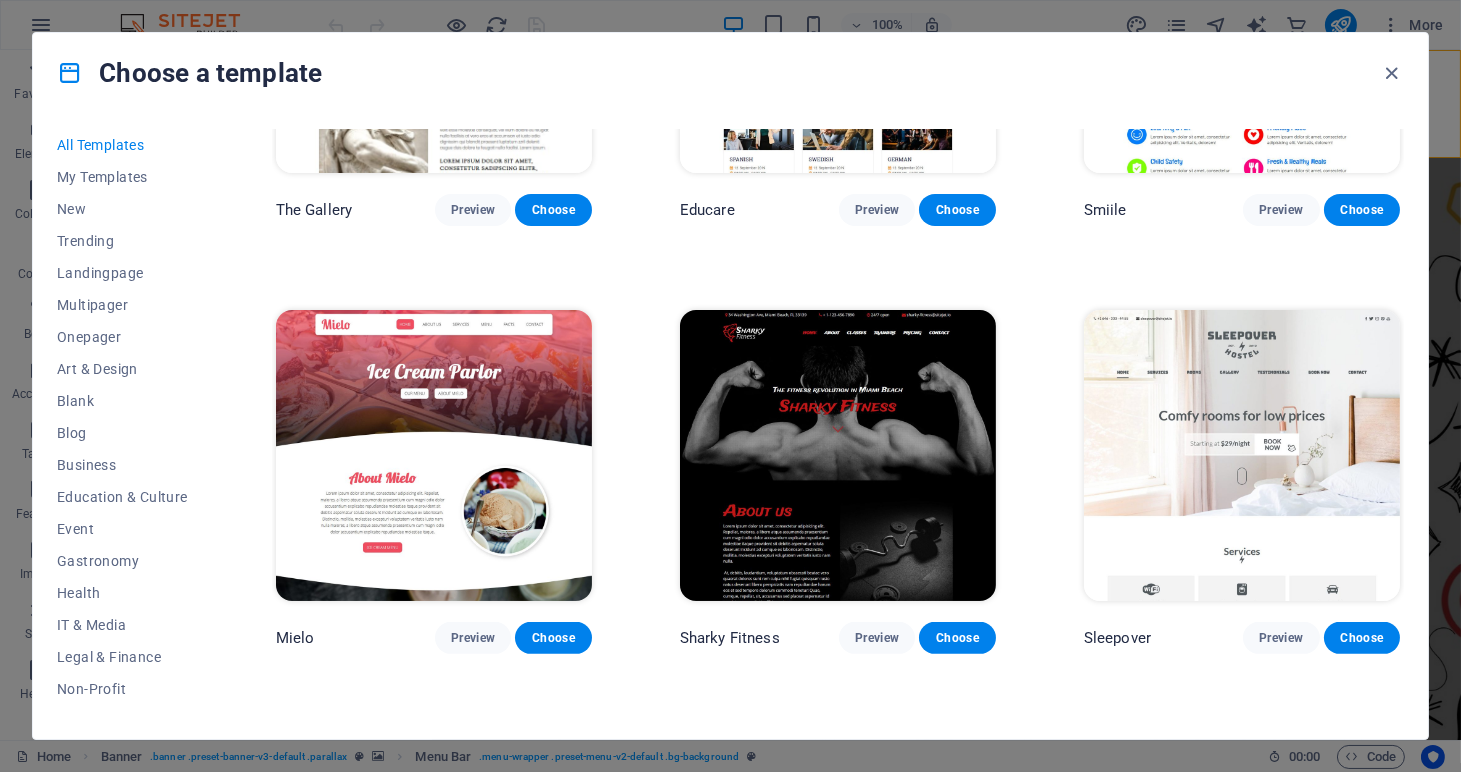 scroll, scrollTop: 14502, scrollLeft: 0, axis: vertical 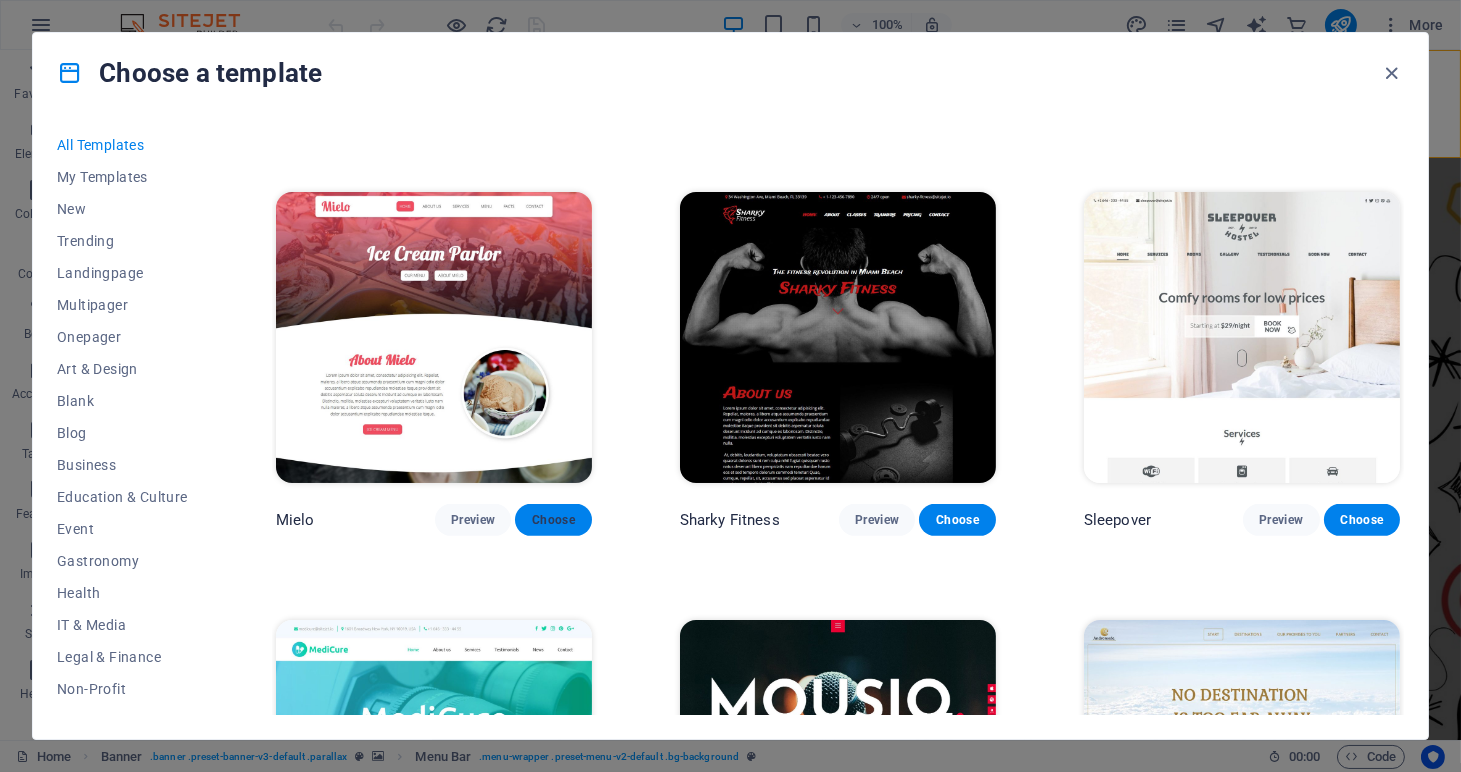 click on "Choose" at bounding box center [553, 520] 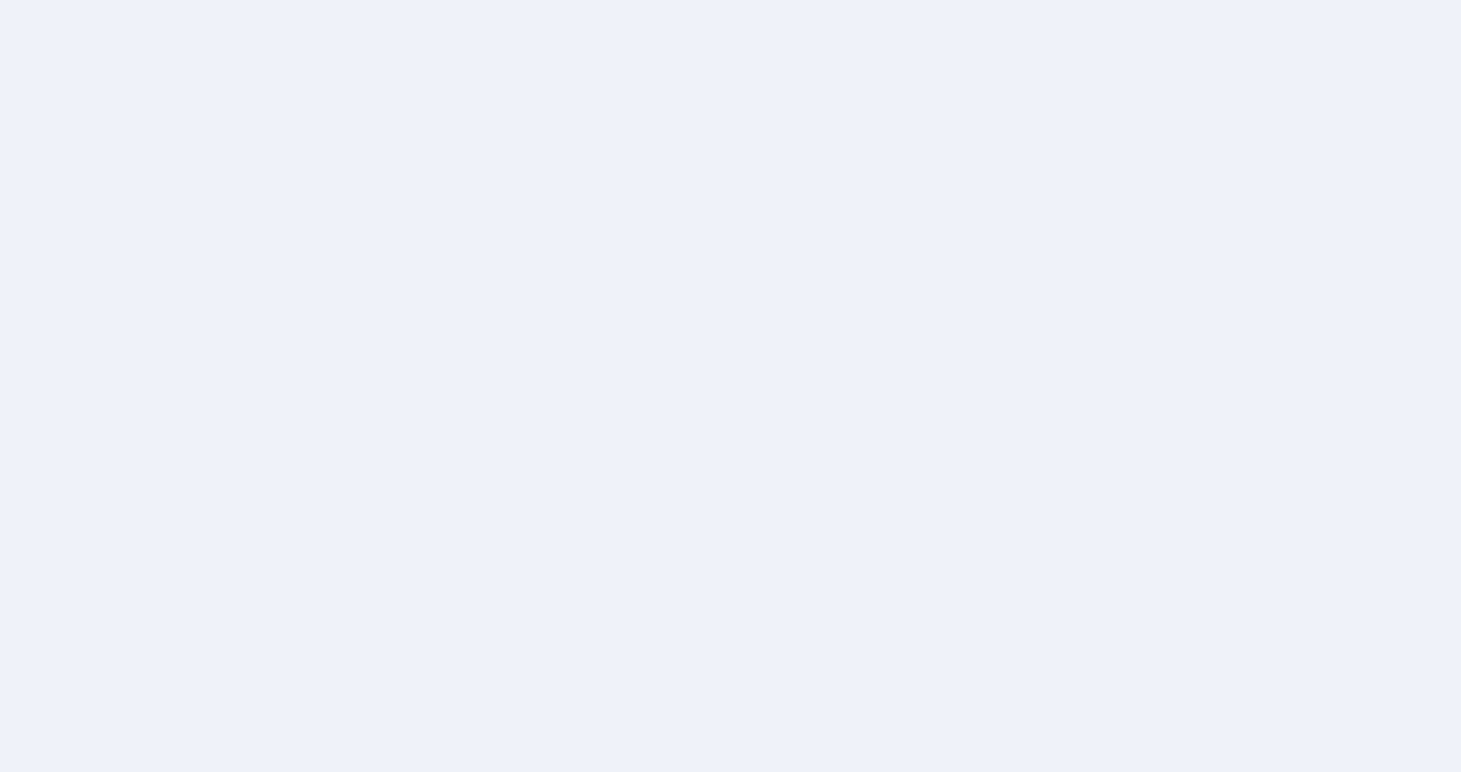 scroll, scrollTop: 0, scrollLeft: 0, axis: both 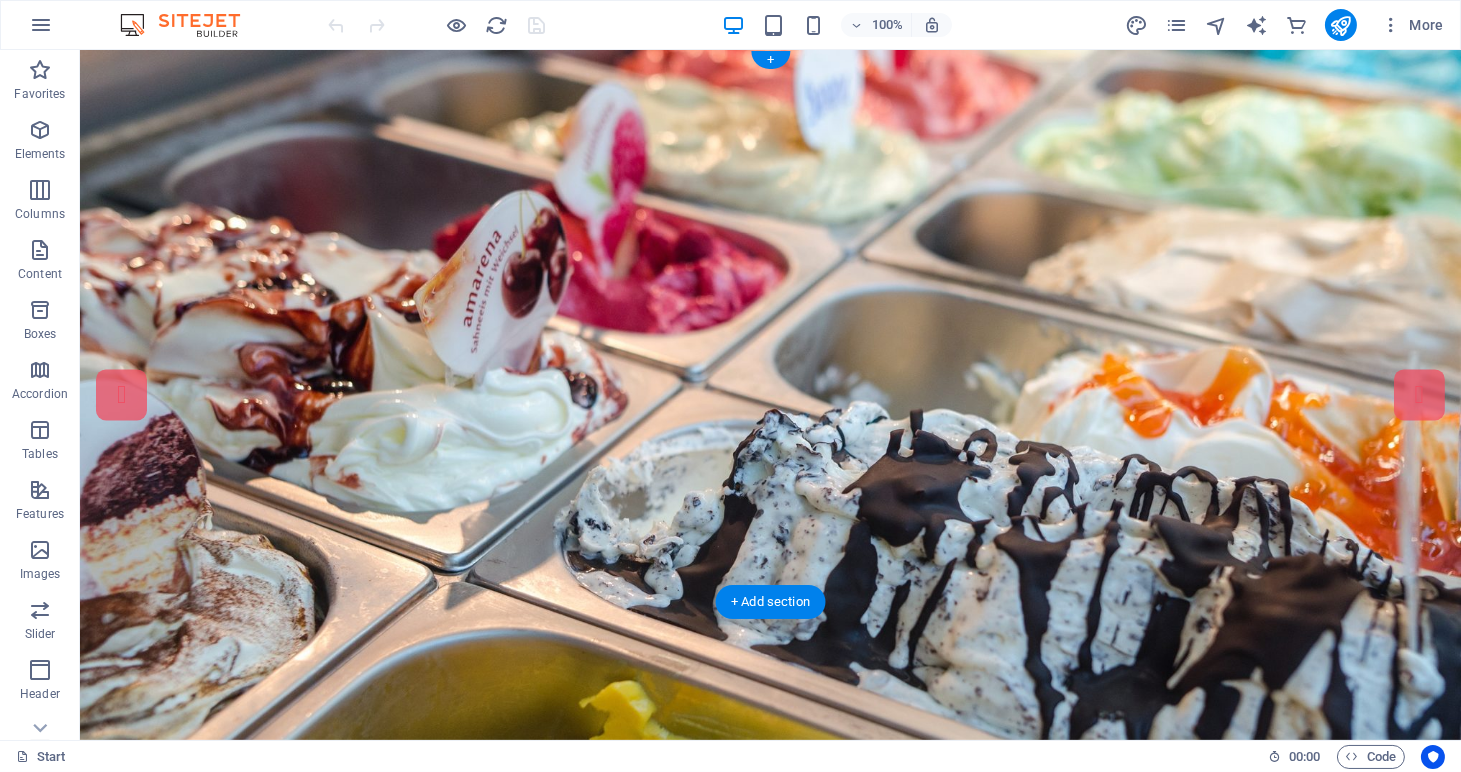 click at bounding box center (770, 395) 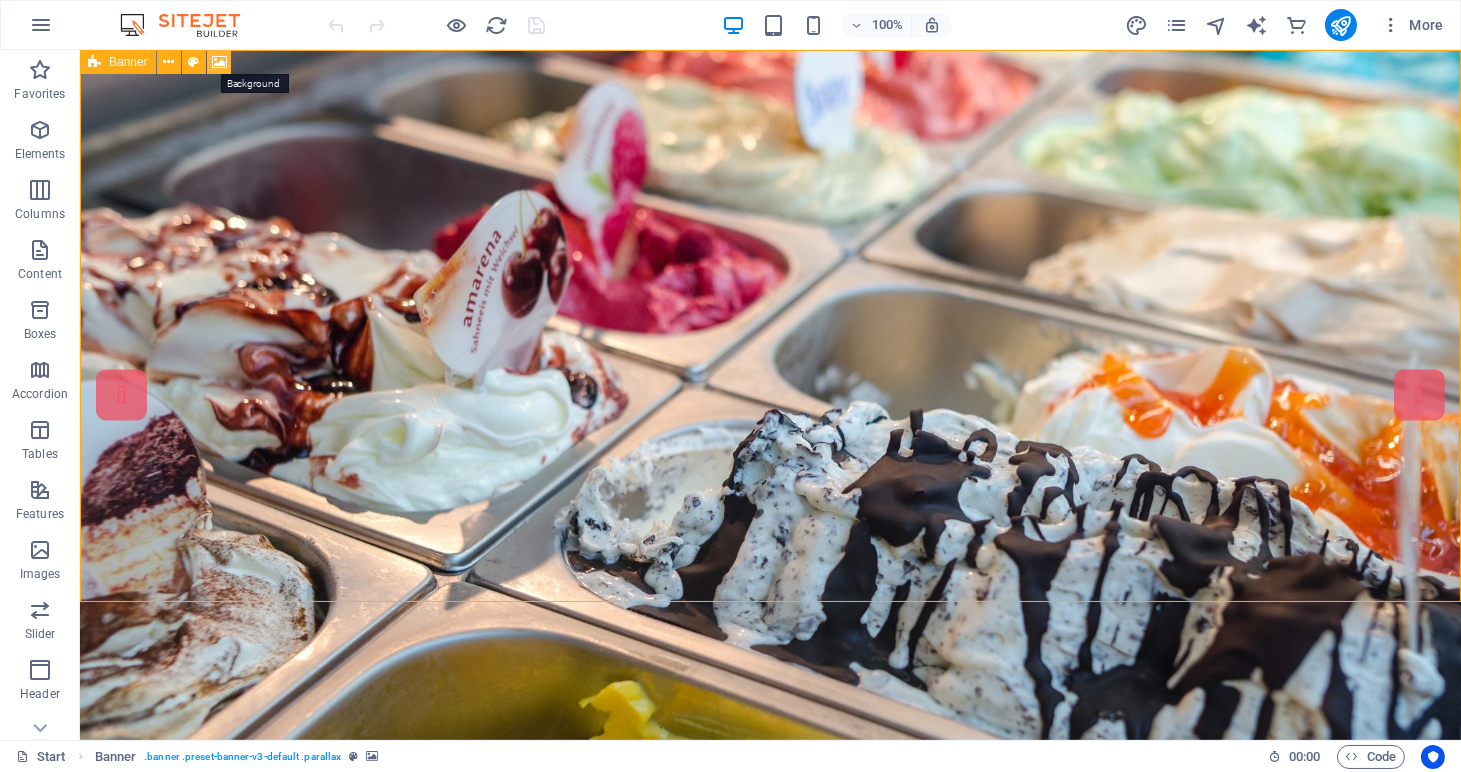click at bounding box center [219, 62] 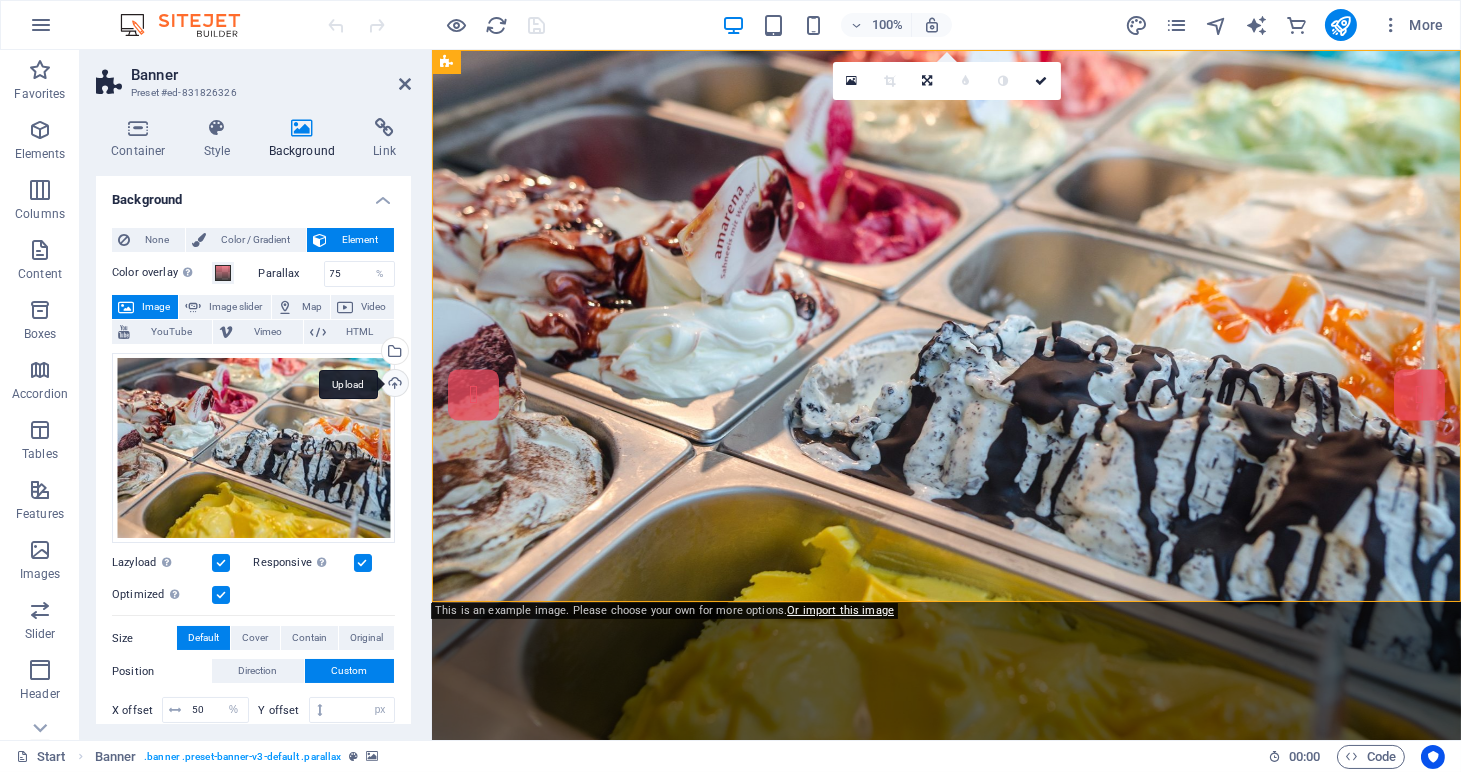 click on "Upload" at bounding box center (393, 385) 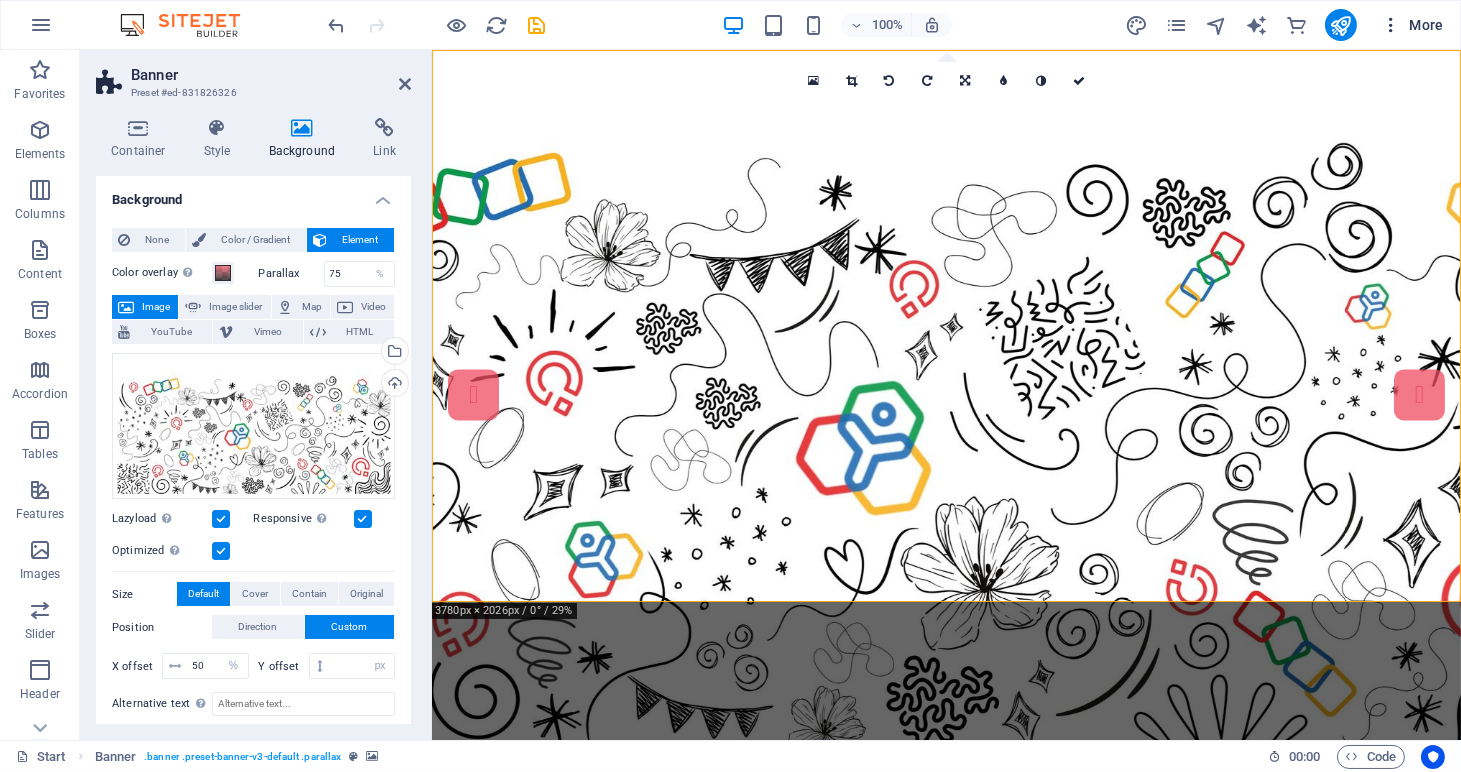 click on "More" at bounding box center (1412, 25) 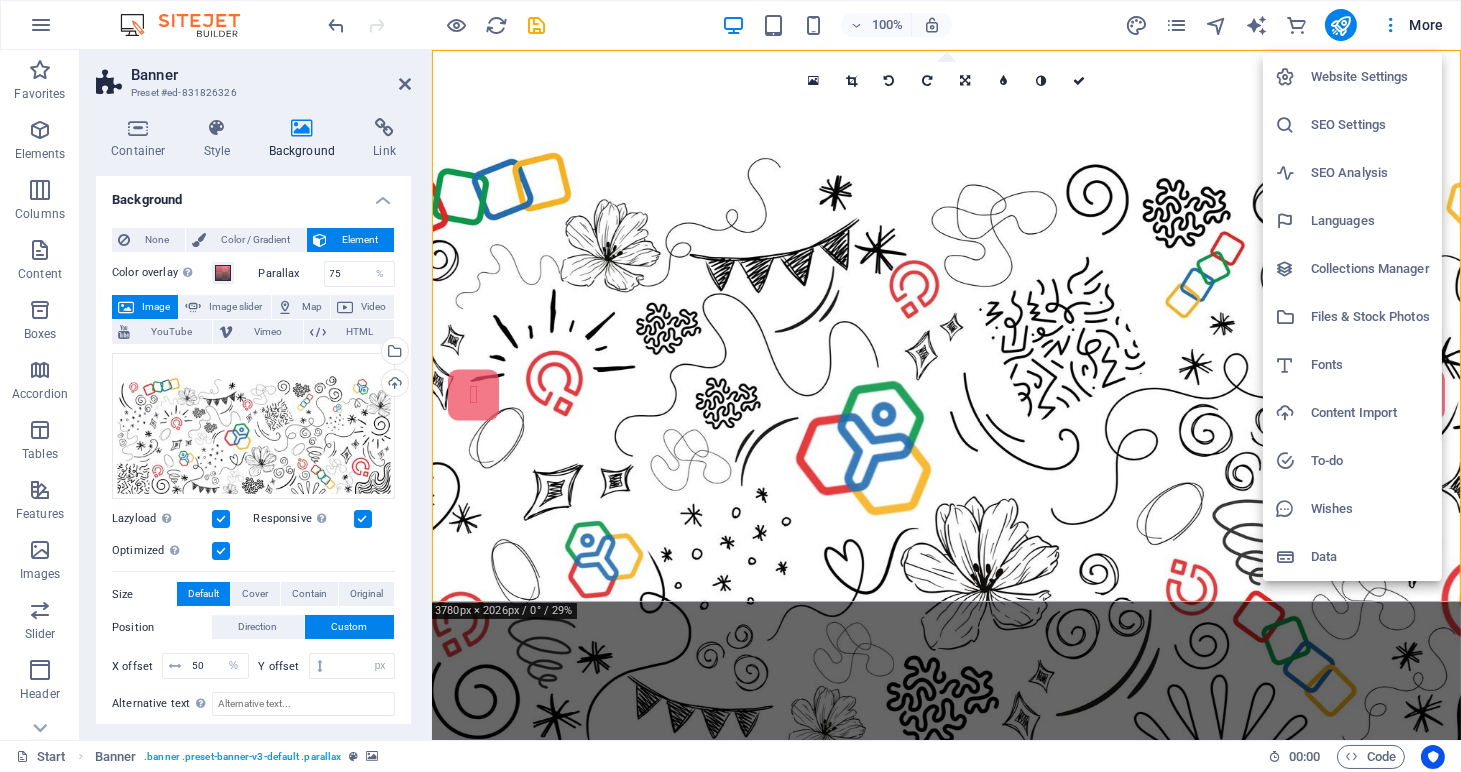 click on "Website Settings" at bounding box center (1370, 77) 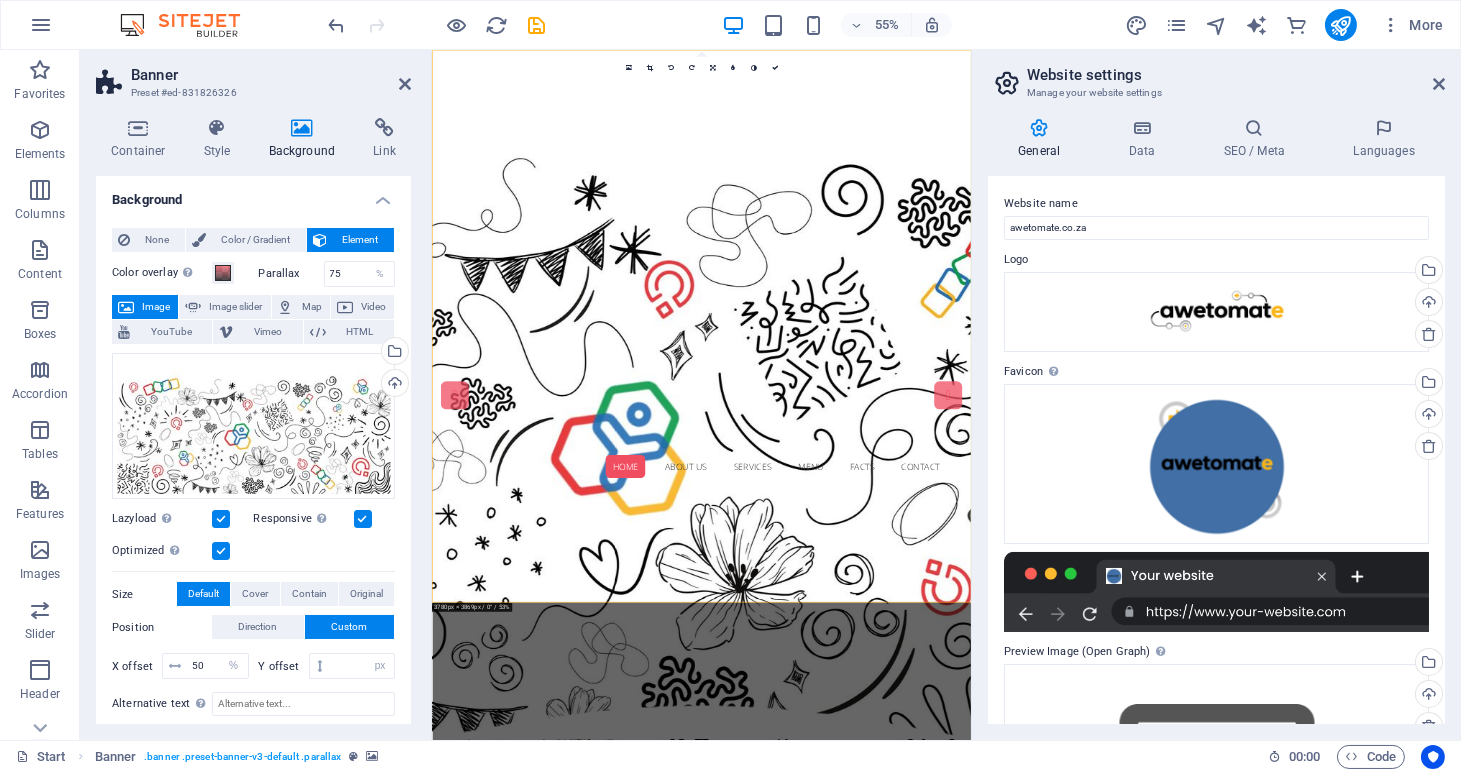 type 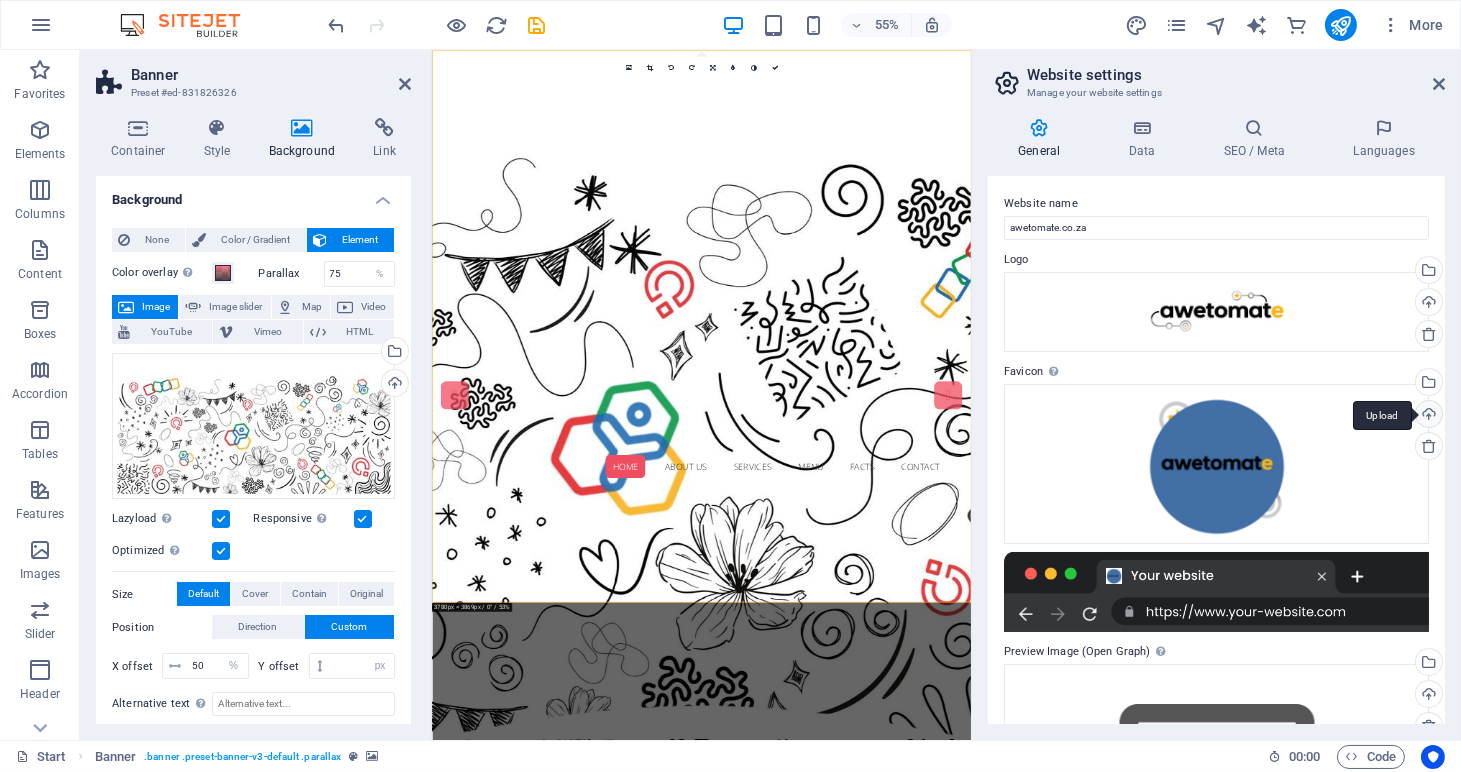 click on "Upload" at bounding box center (1427, 416) 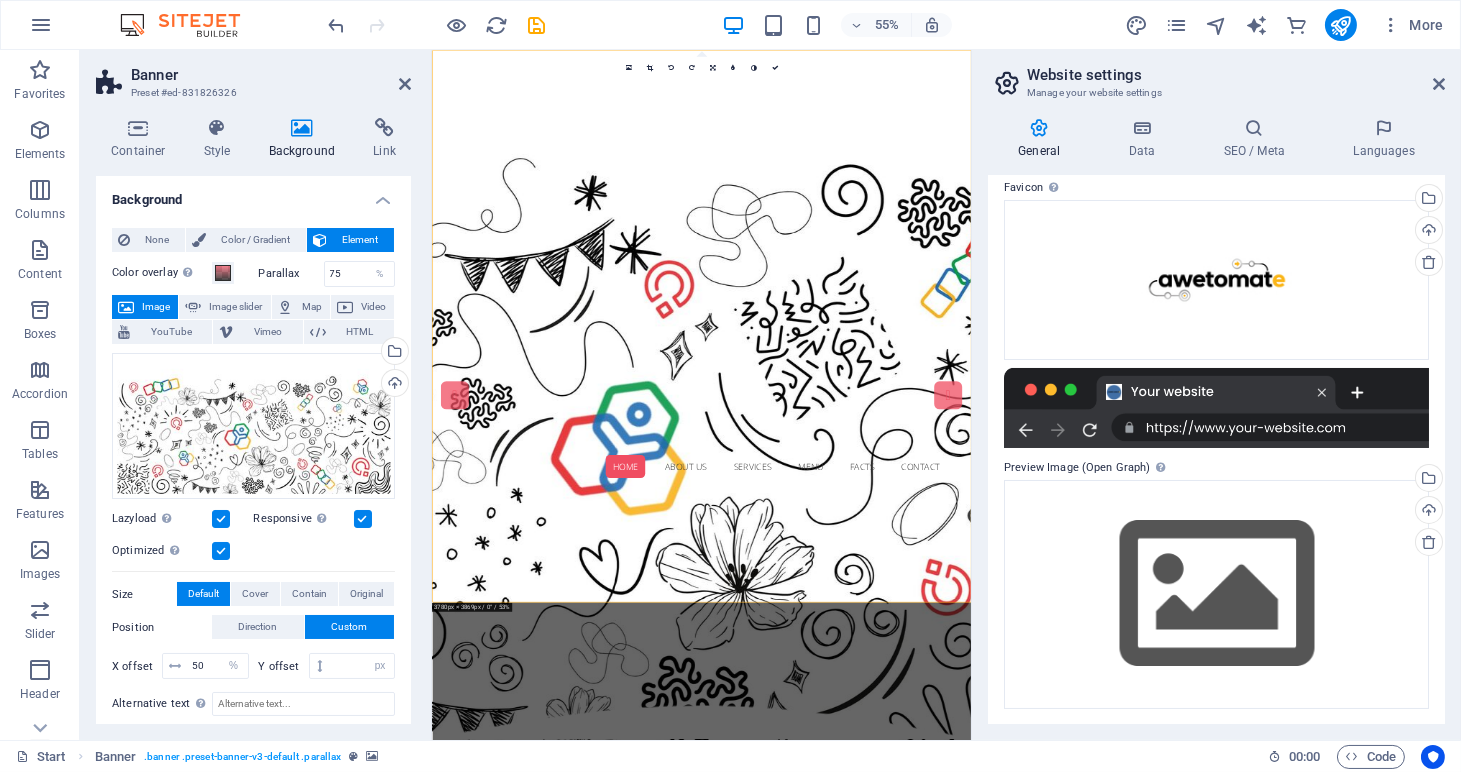 scroll, scrollTop: 0, scrollLeft: 0, axis: both 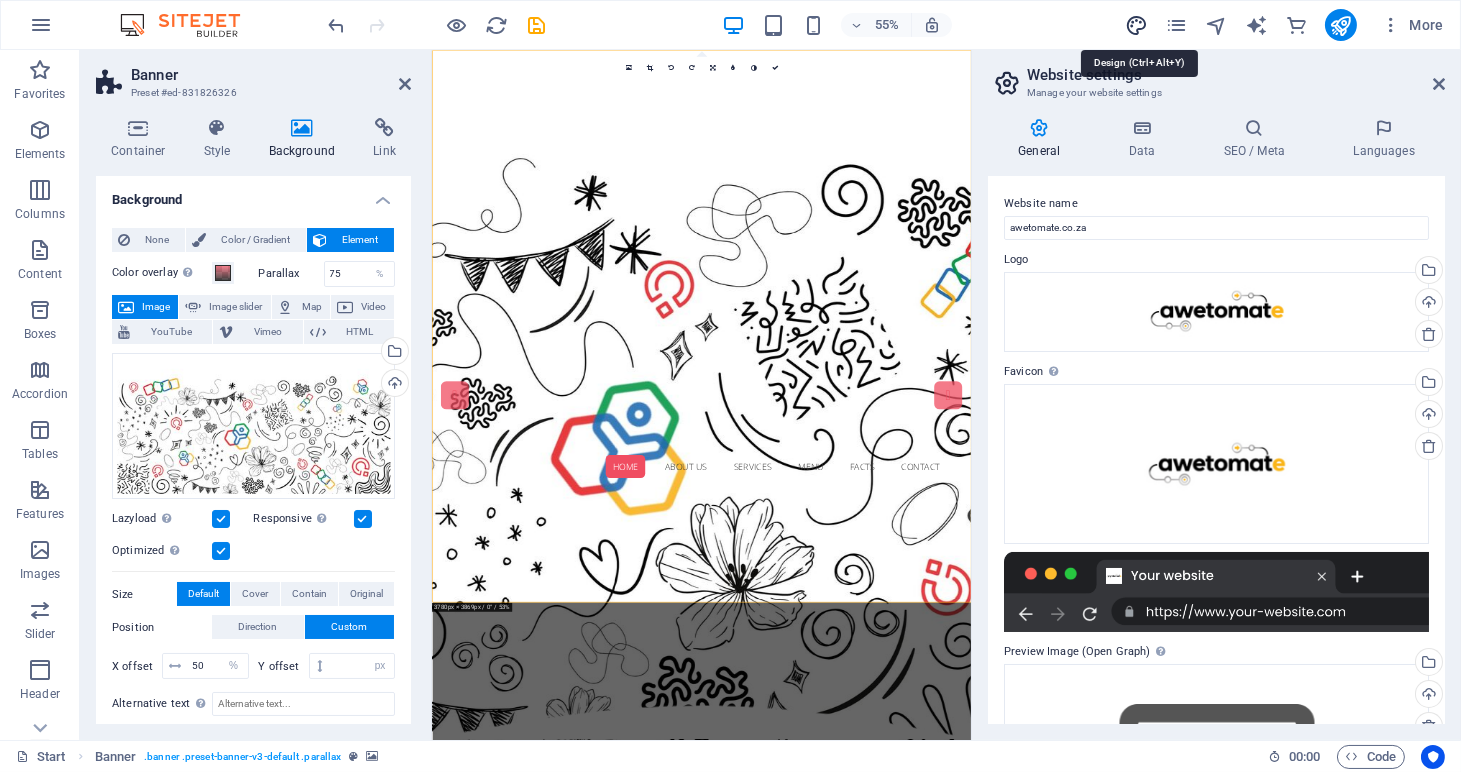 click at bounding box center (1136, 25) 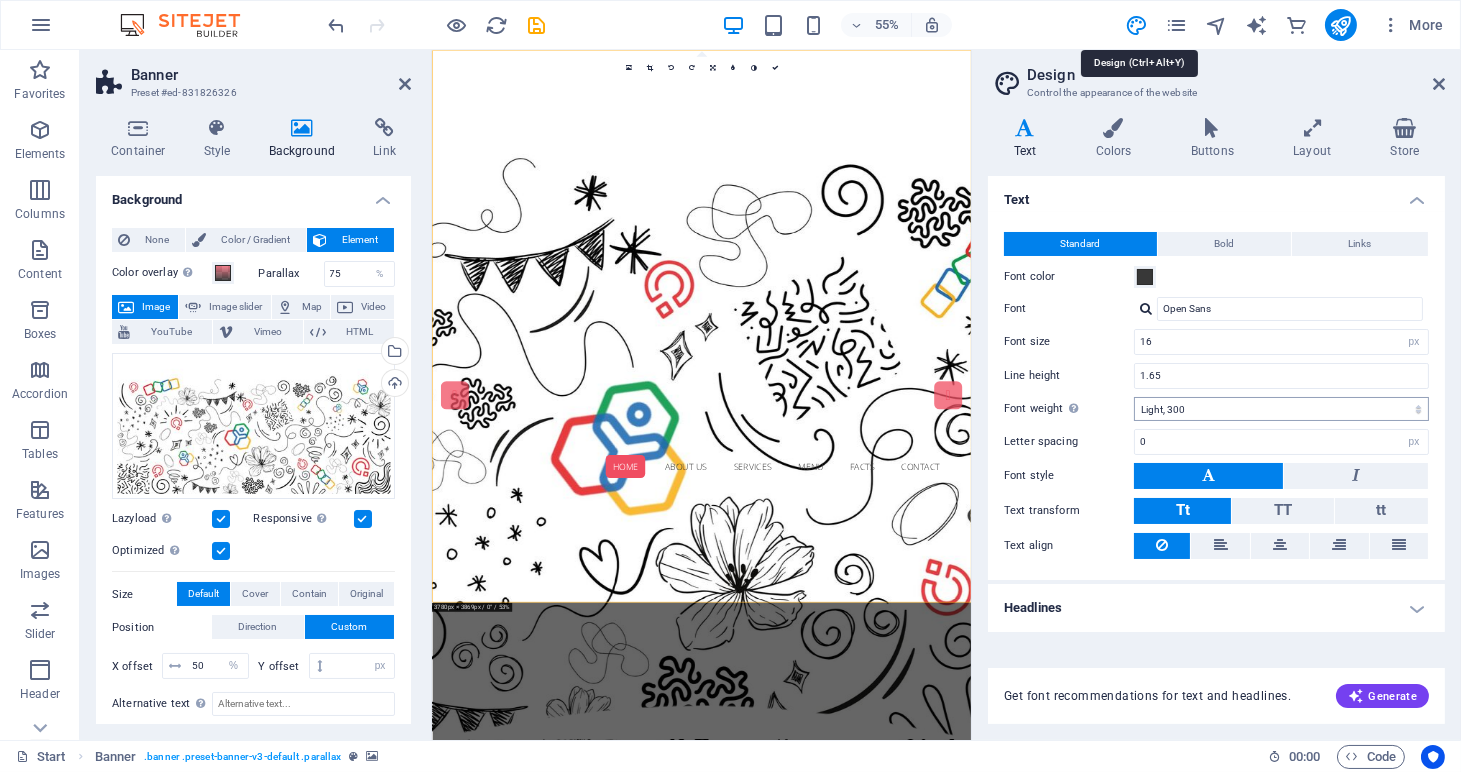 type 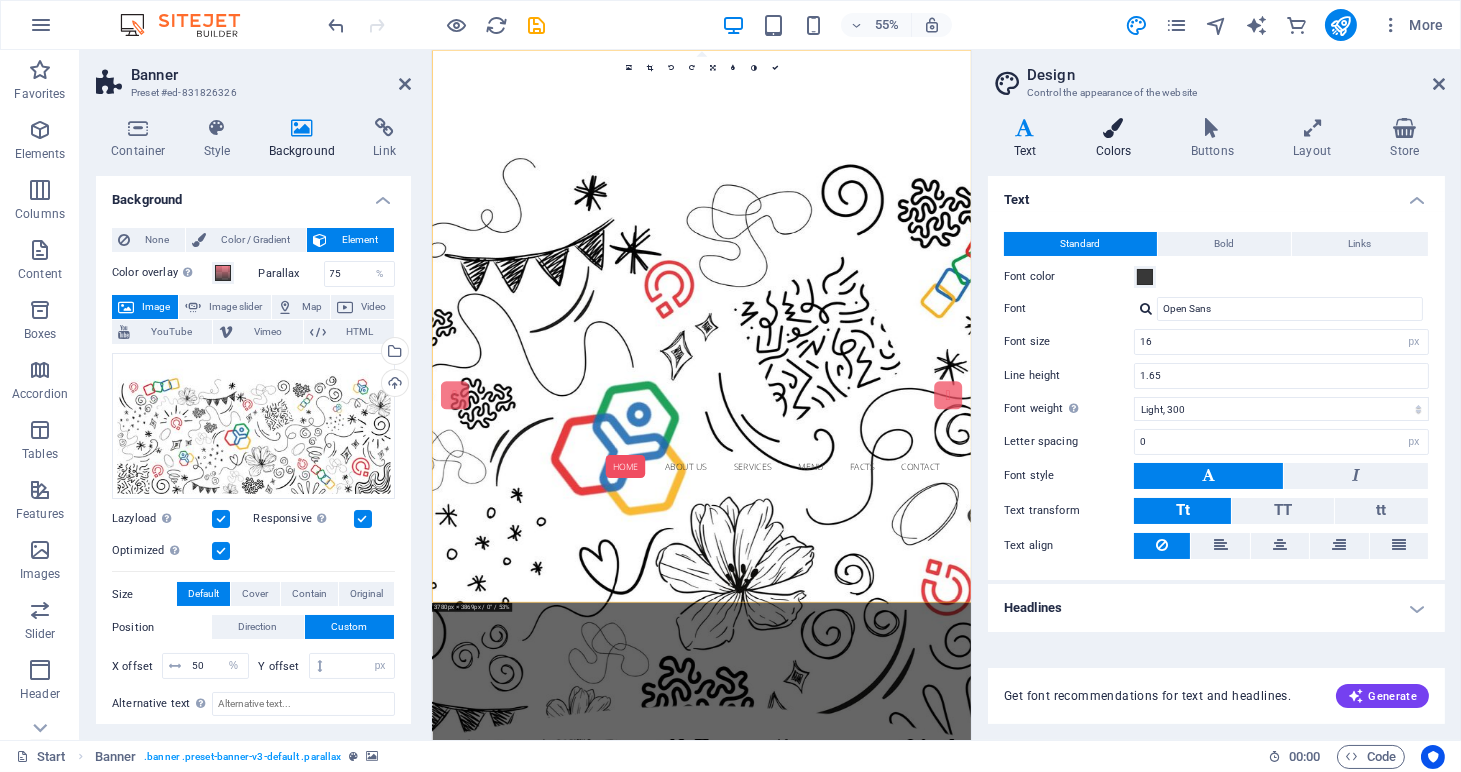 click at bounding box center [1113, 128] 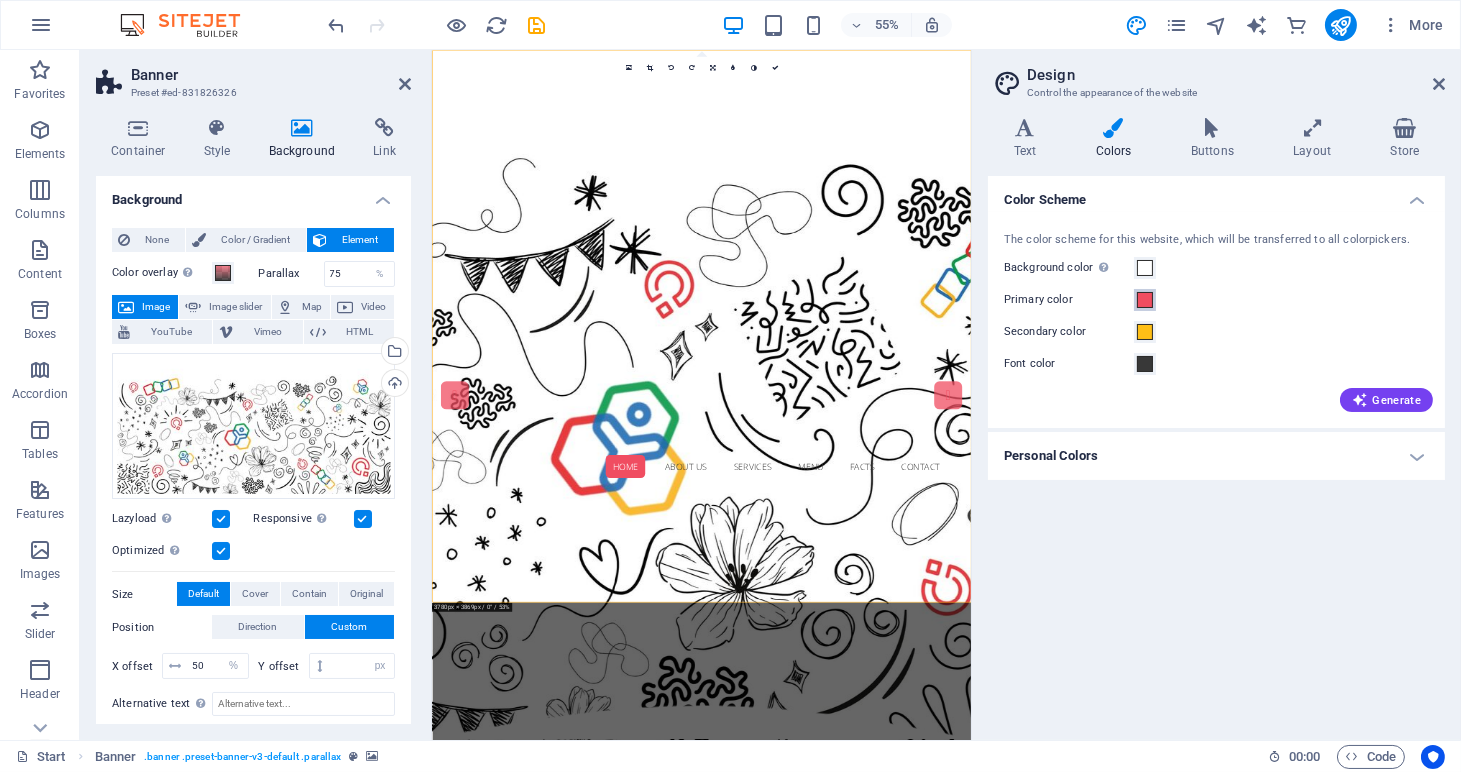 click at bounding box center (1145, 300) 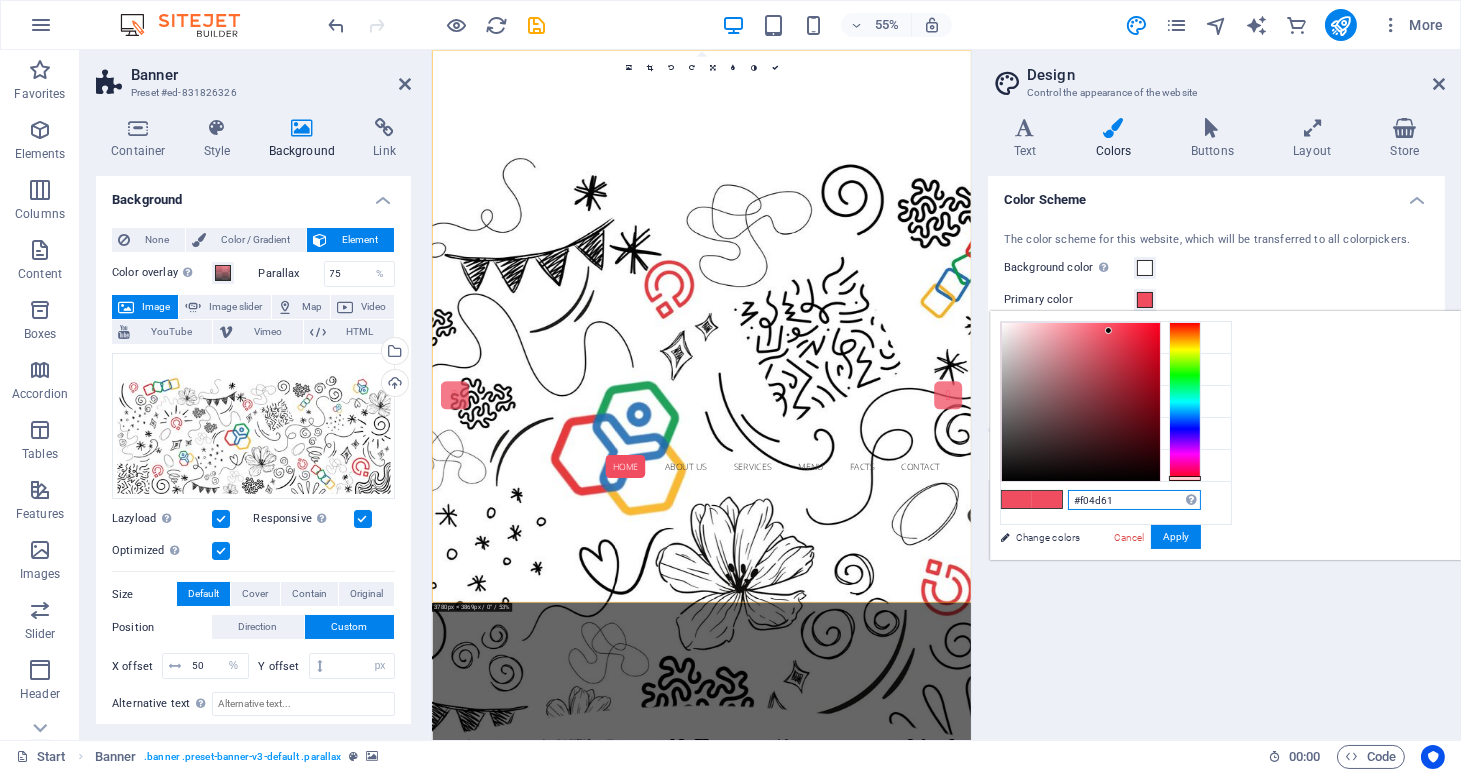 drag, startPoint x: 1330, startPoint y: 501, endPoint x: 1387, endPoint y: 493, distance: 57.558666 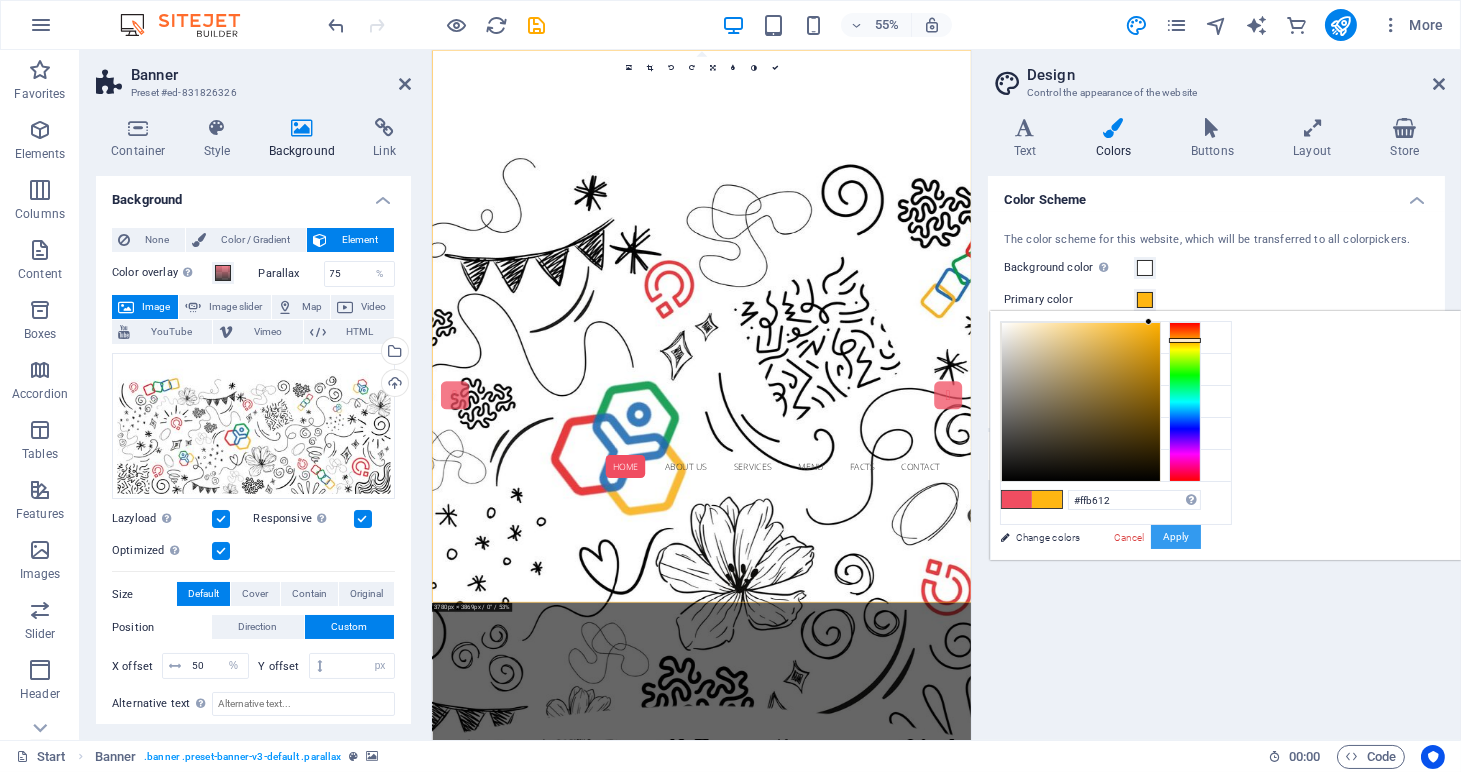 click on "Apply" at bounding box center (1176, 537) 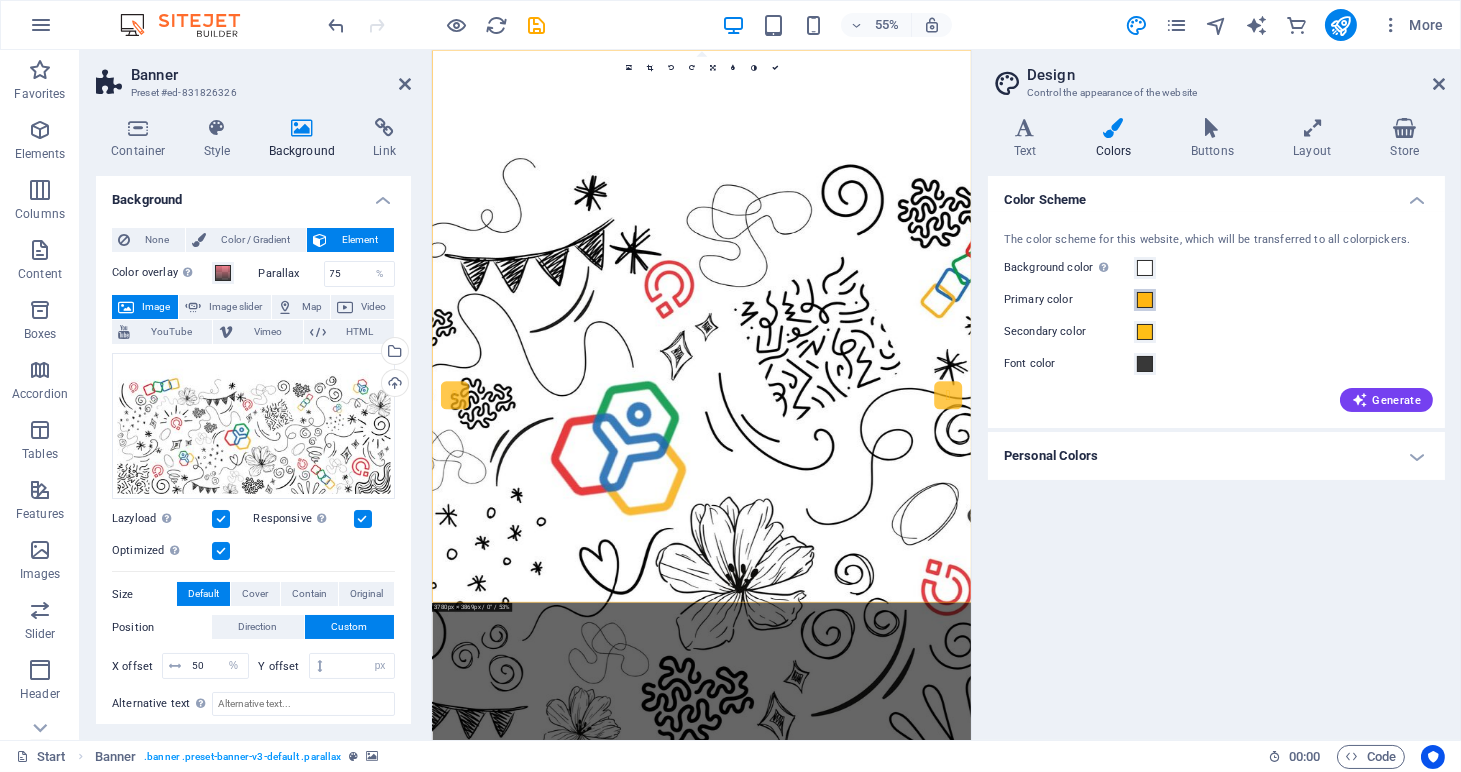 click at bounding box center (1145, 300) 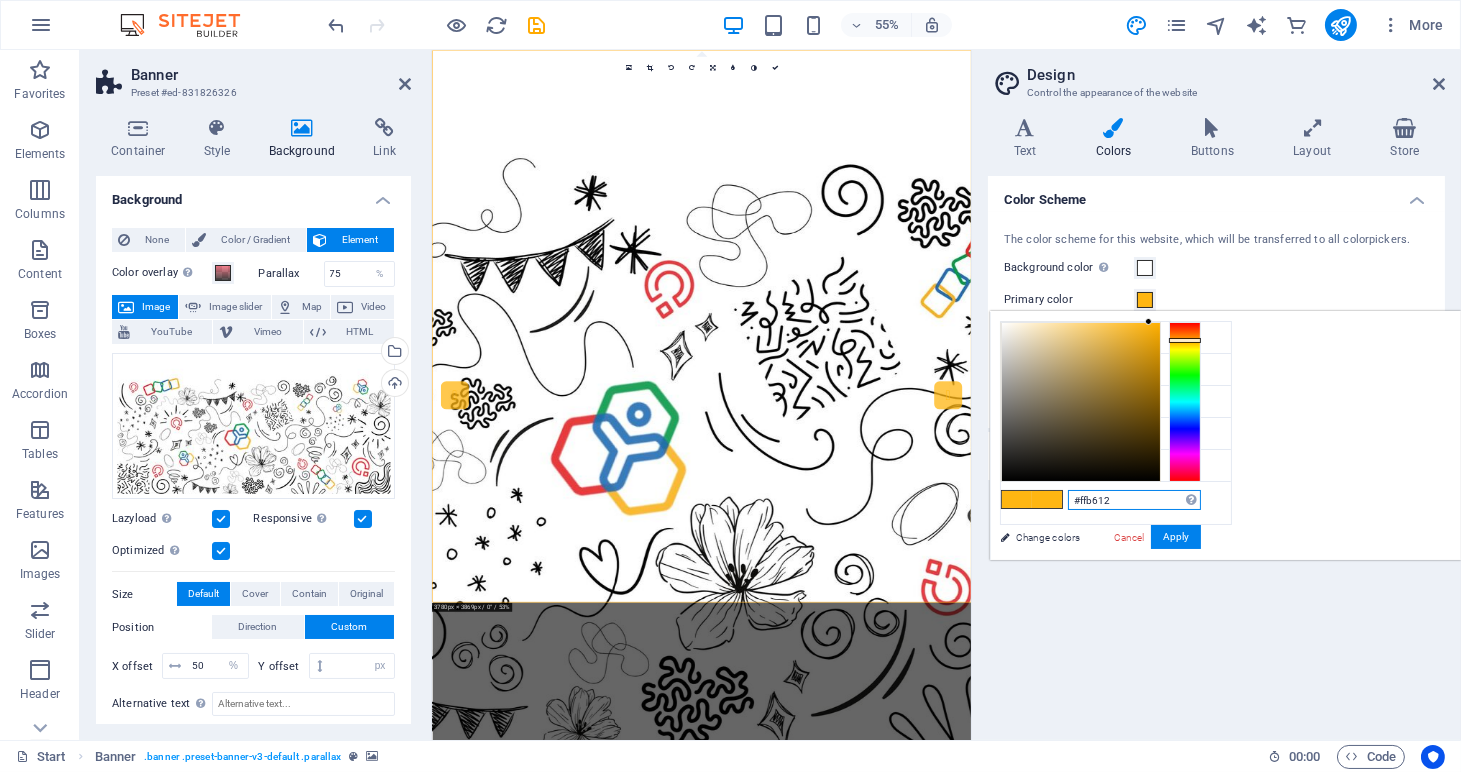 drag, startPoint x: 1329, startPoint y: 497, endPoint x: 1370, endPoint y: 500, distance: 41.109608 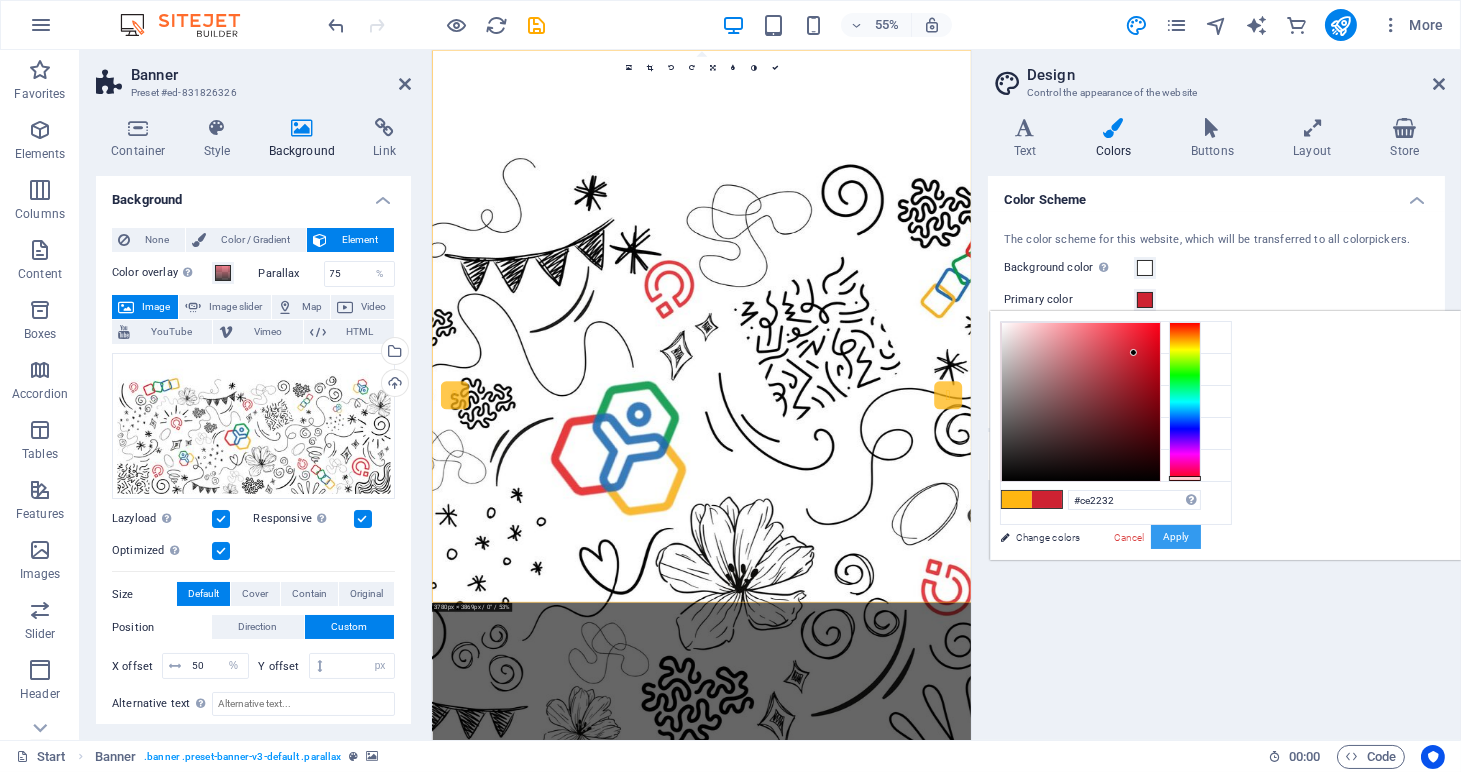 click on "Apply" at bounding box center (1176, 537) 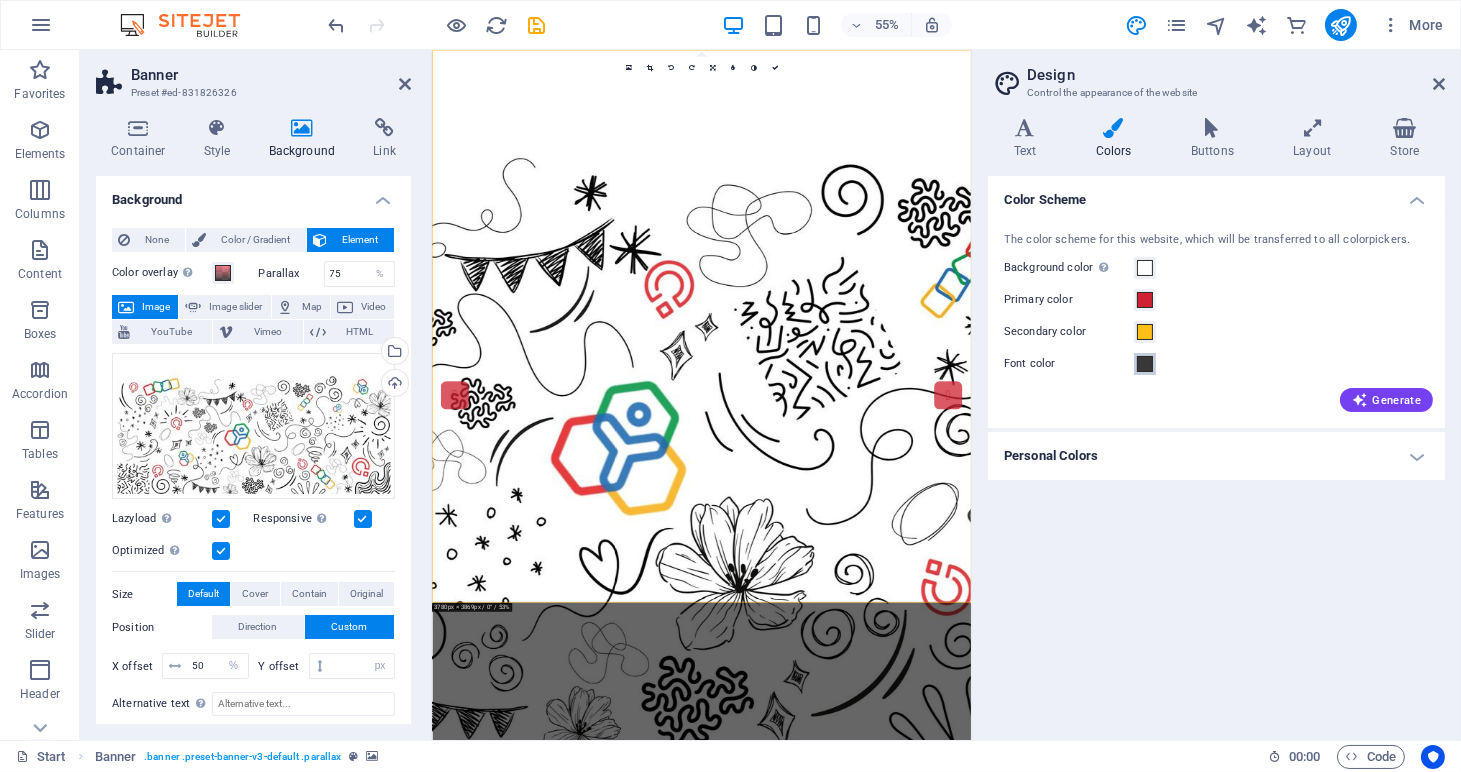 click at bounding box center (1145, 364) 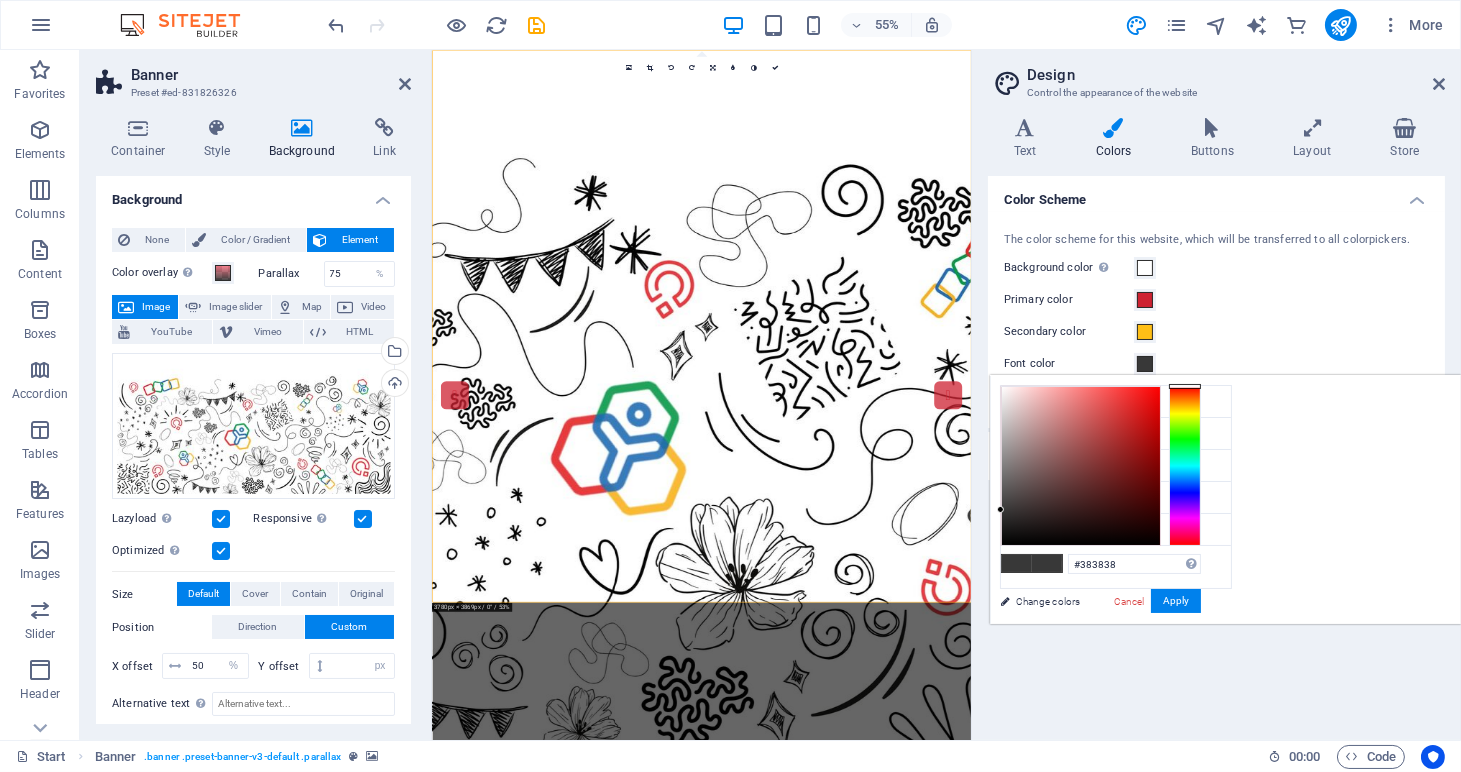 click on "Secondary color" at bounding box center (1216, 332) 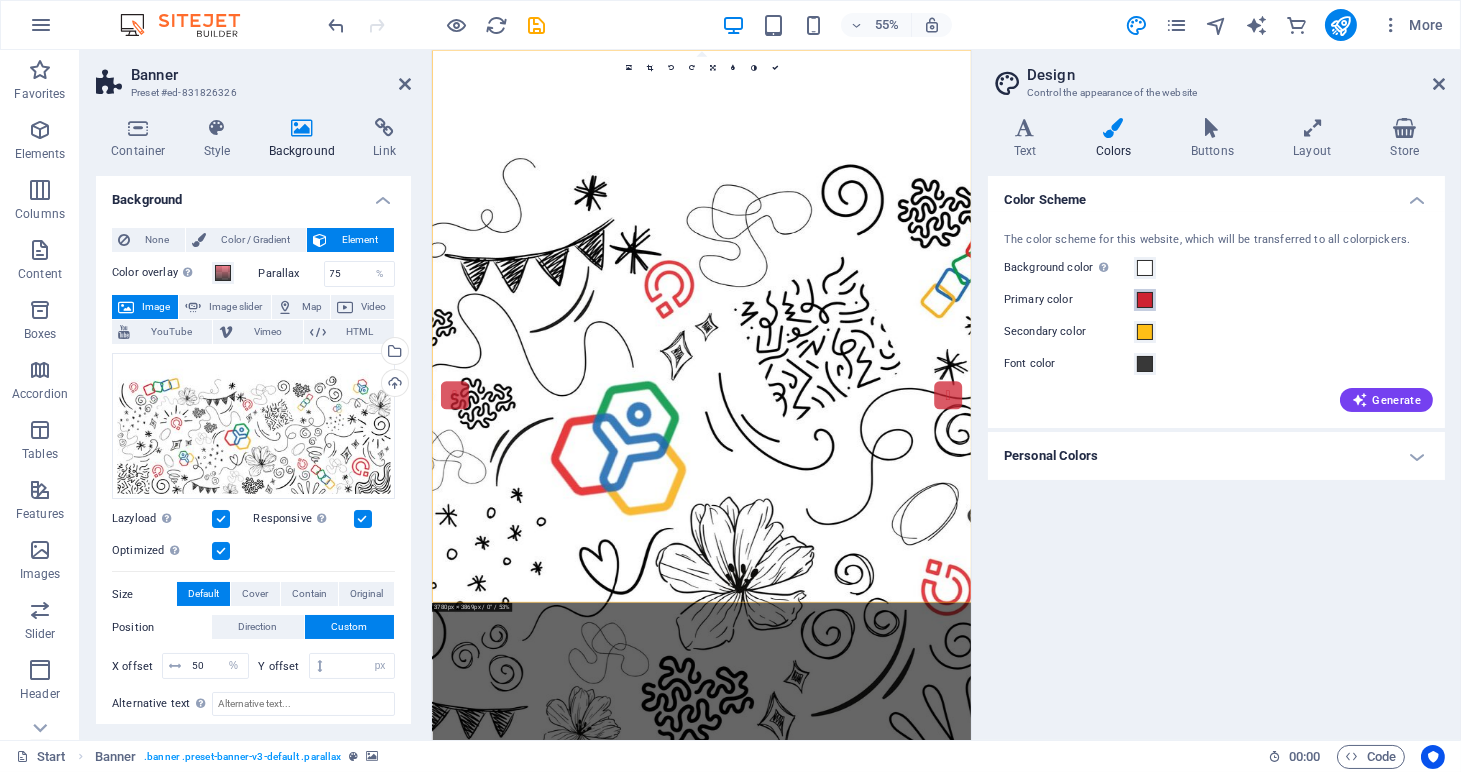 click at bounding box center [1145, 300] 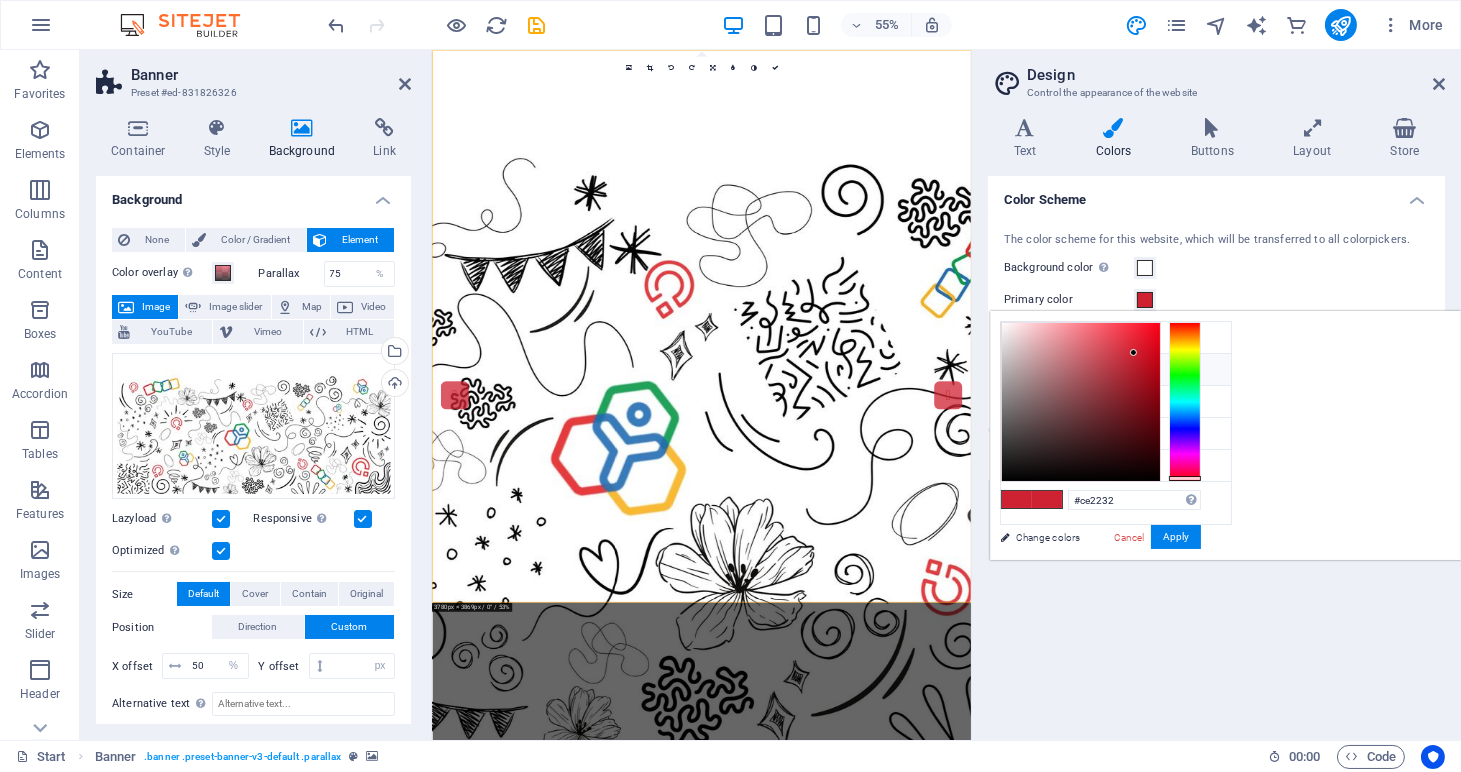 click on "Primary color
#f04d61" at bounding box center (1116, 370) 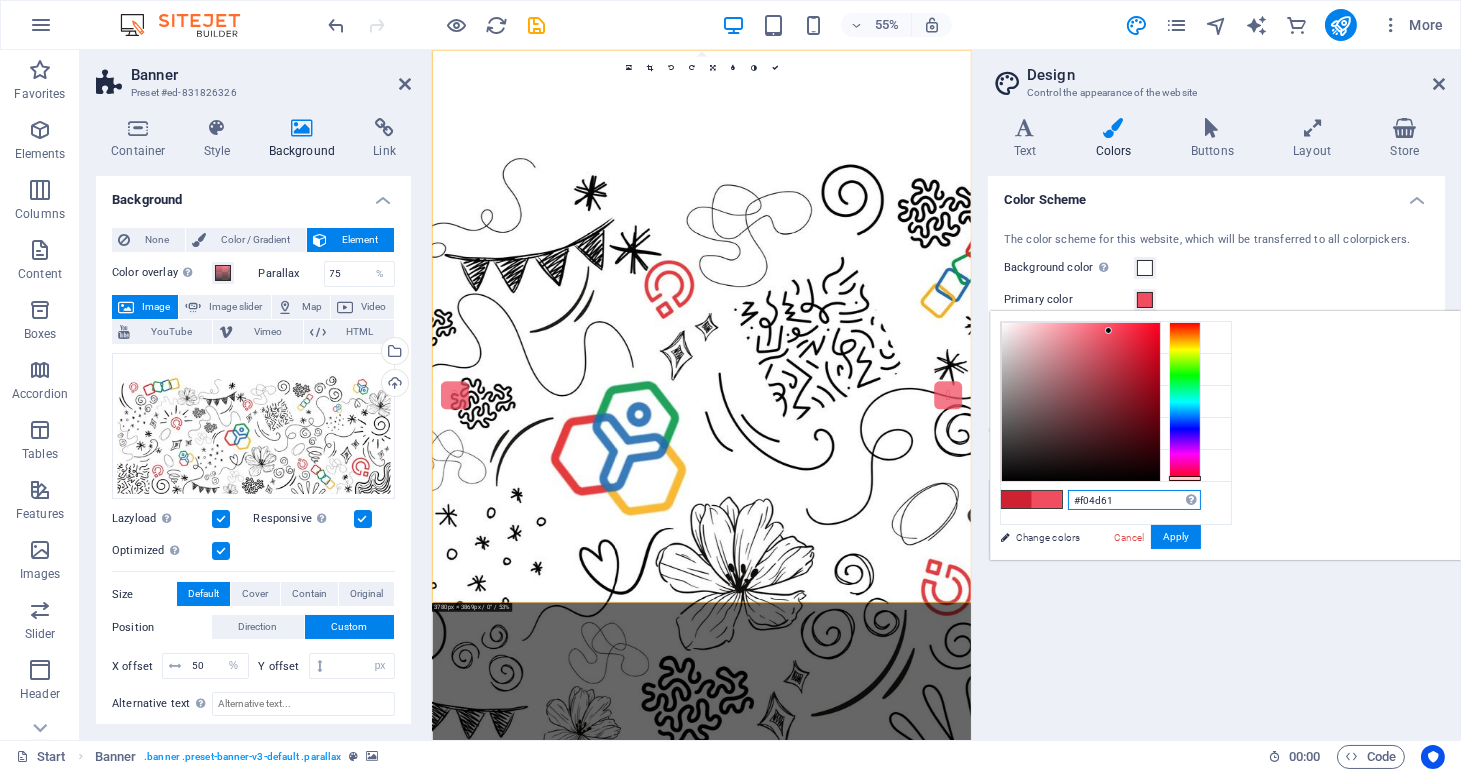 drag, startPoint x: 1329, startPoint y: 496, endPoint x: 1382, endPoint y: 496, distance: 53 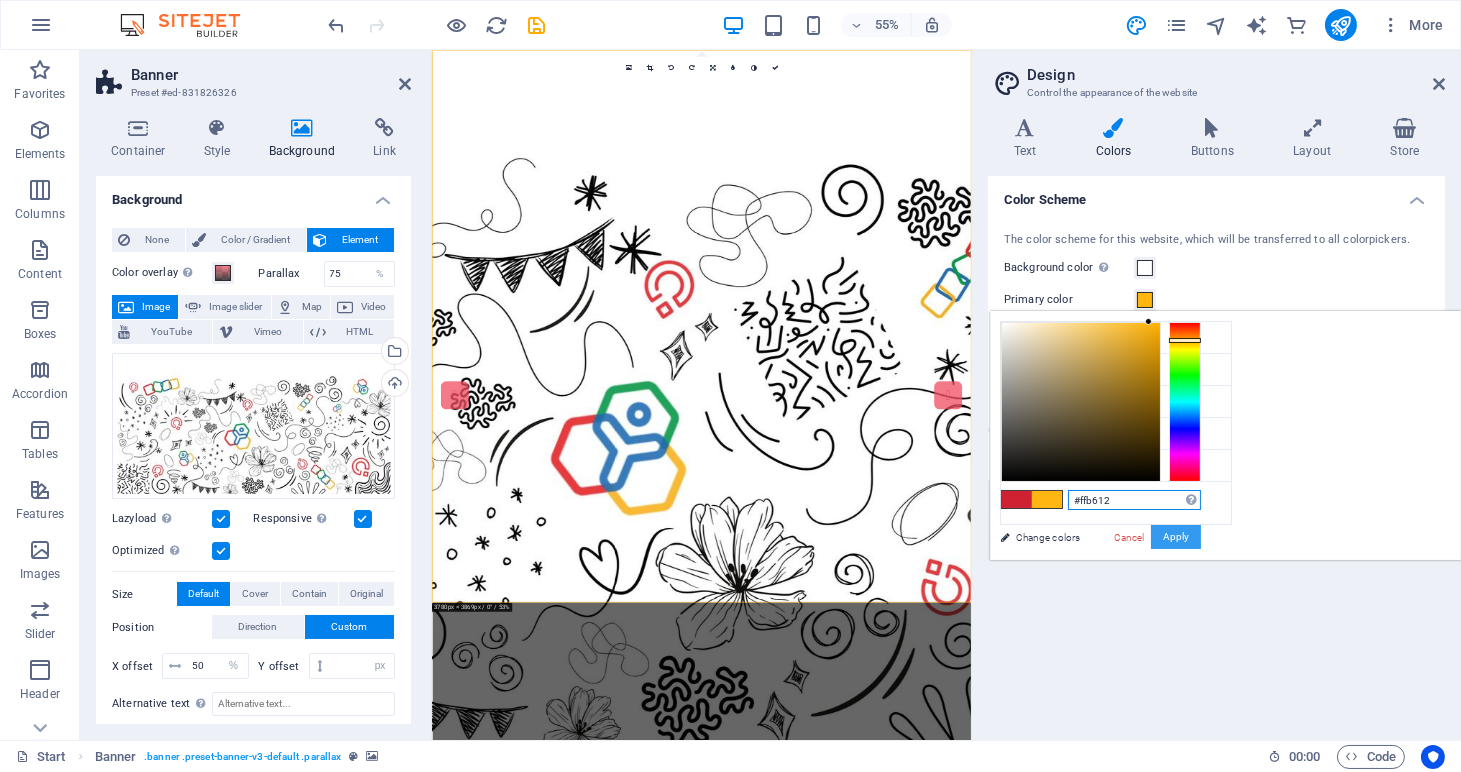 type on "#ffb612" 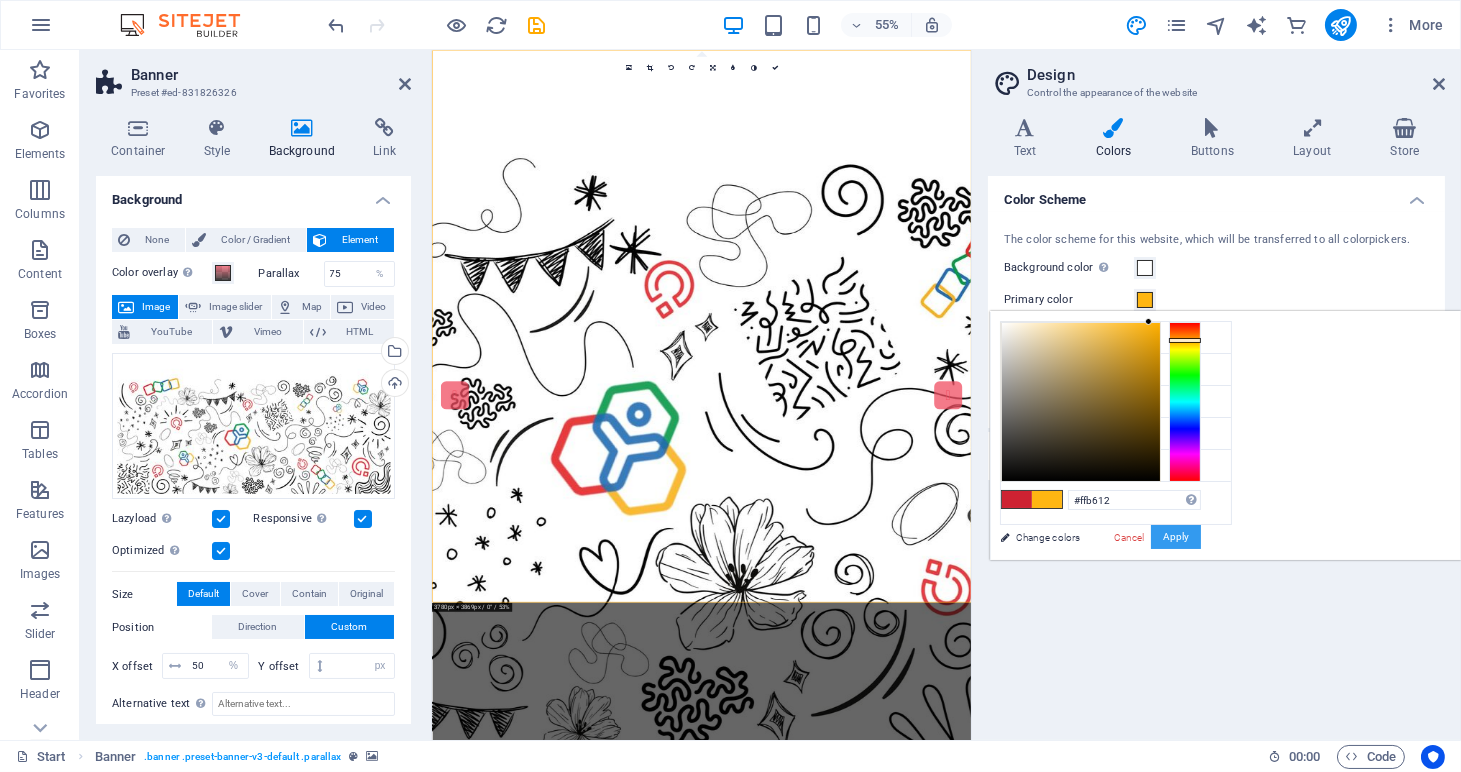 click on "Apply" at bounding box center (1176, 537) 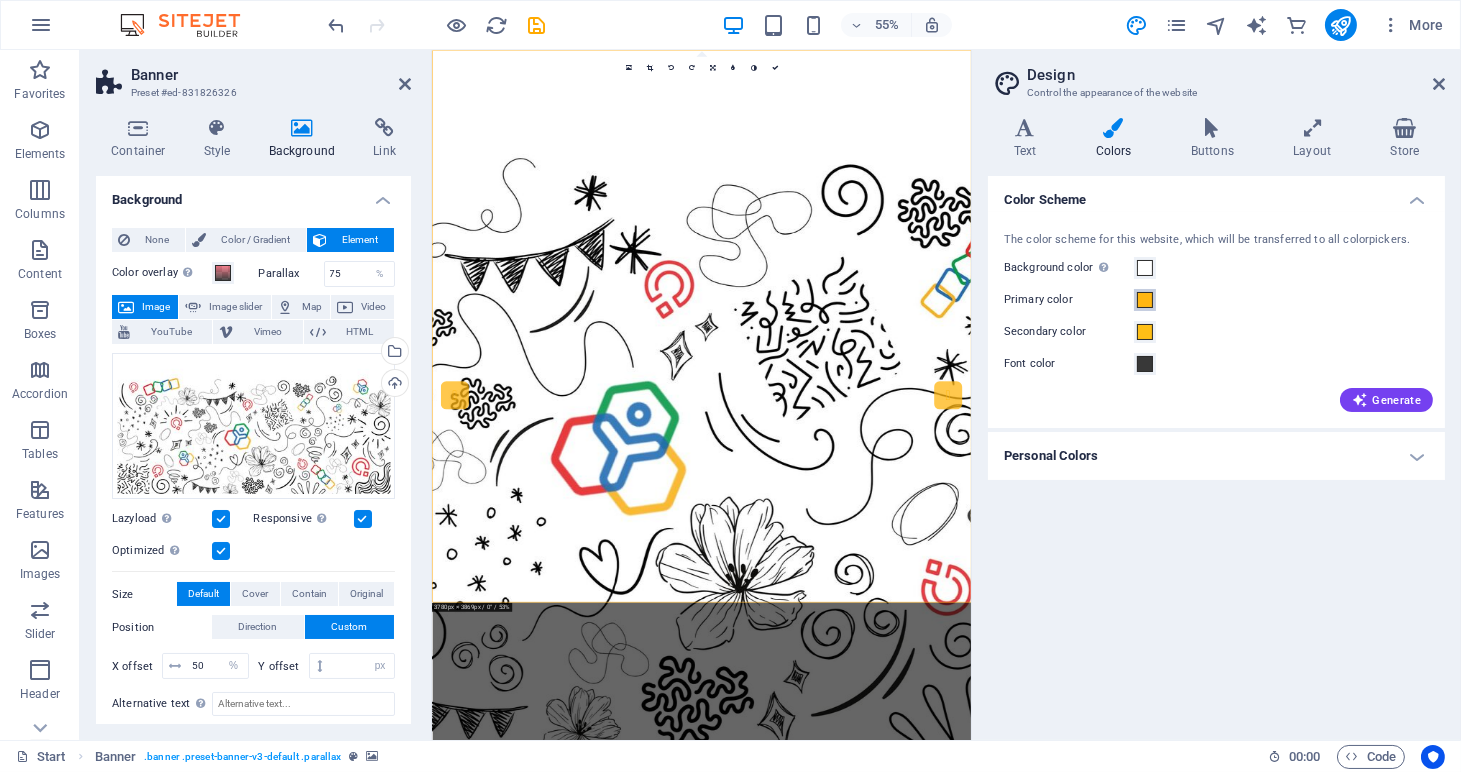 click at bounding box center (1145, 300) 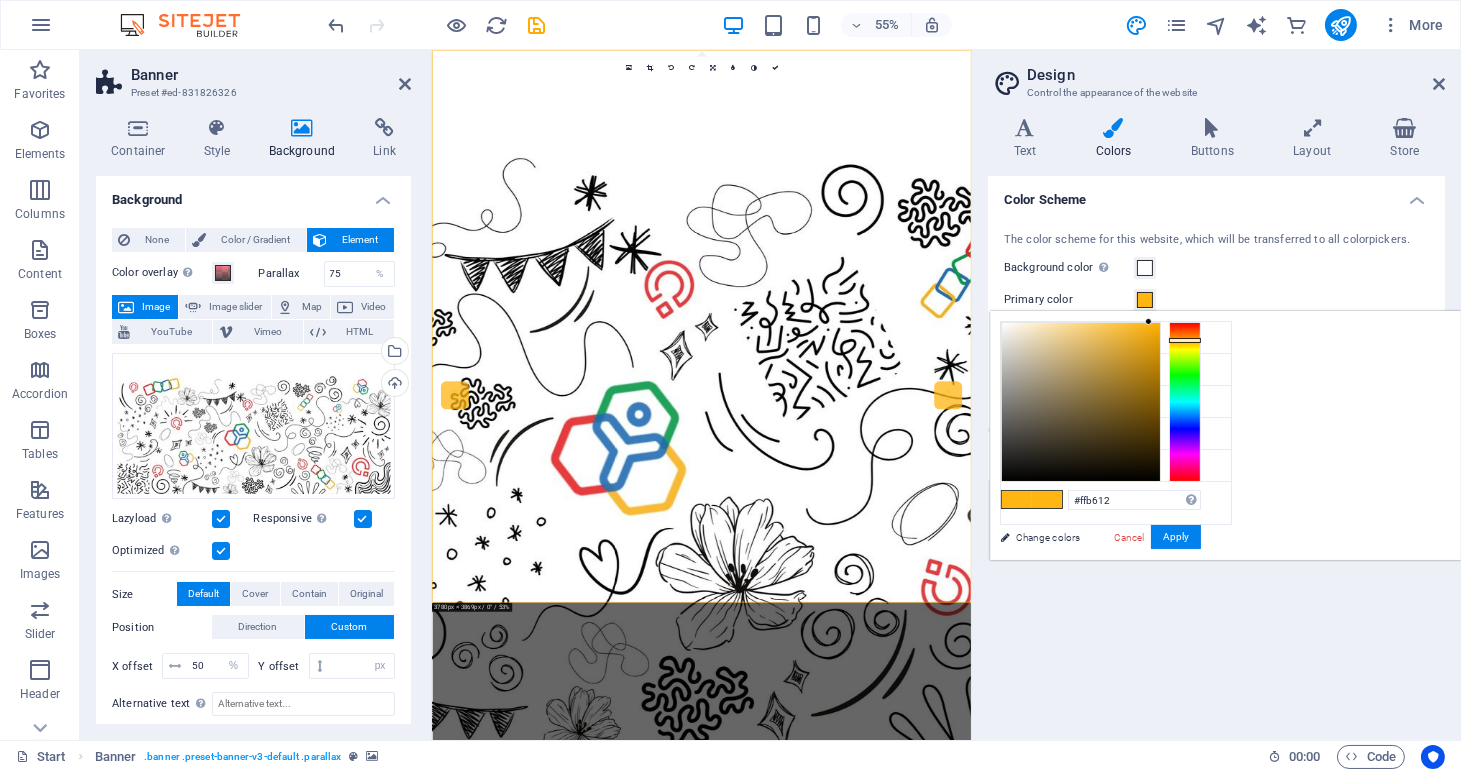 click on "The color scheme for this website, which will be transferred to all colorpickers." at bounding box center (1216, 240) 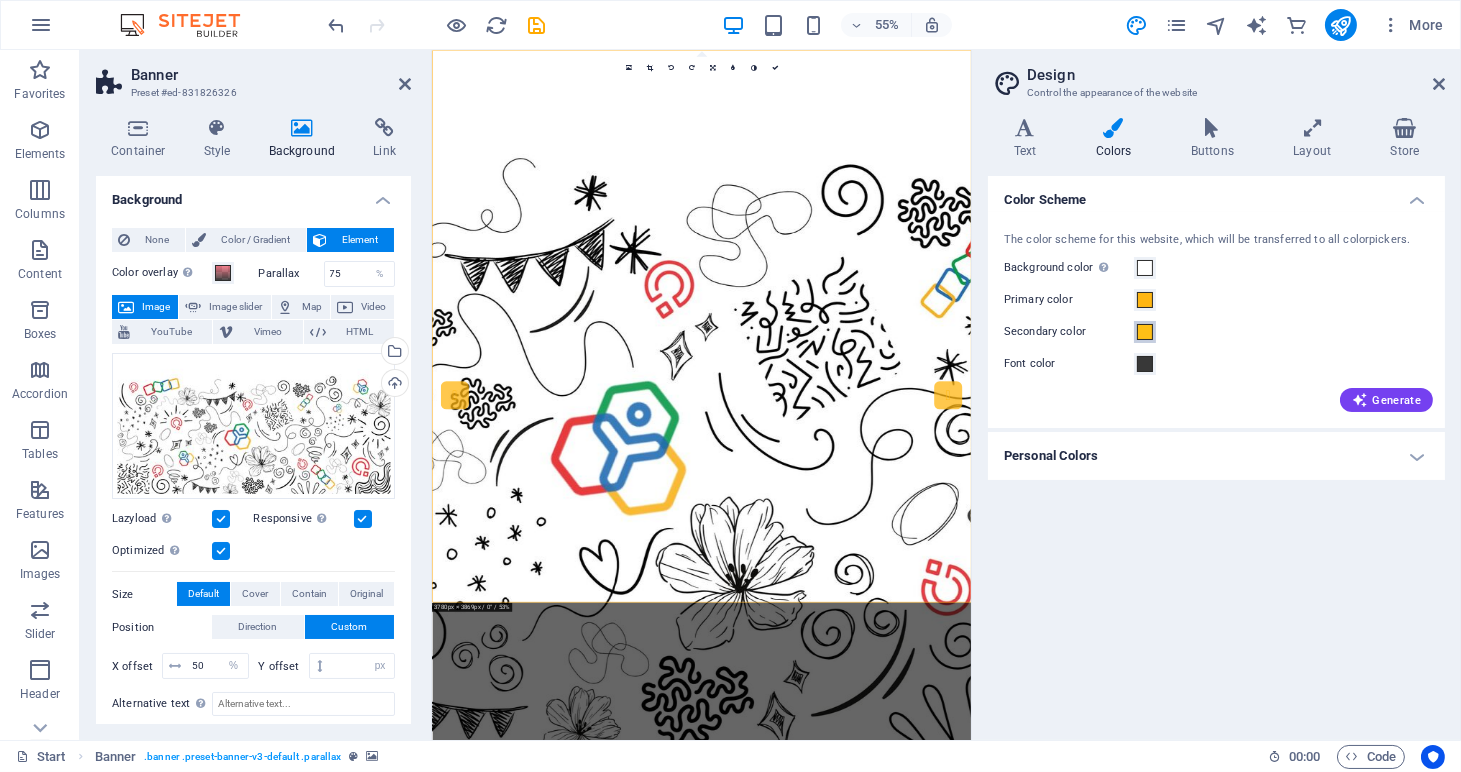 click at bounding box center [1145, 332] 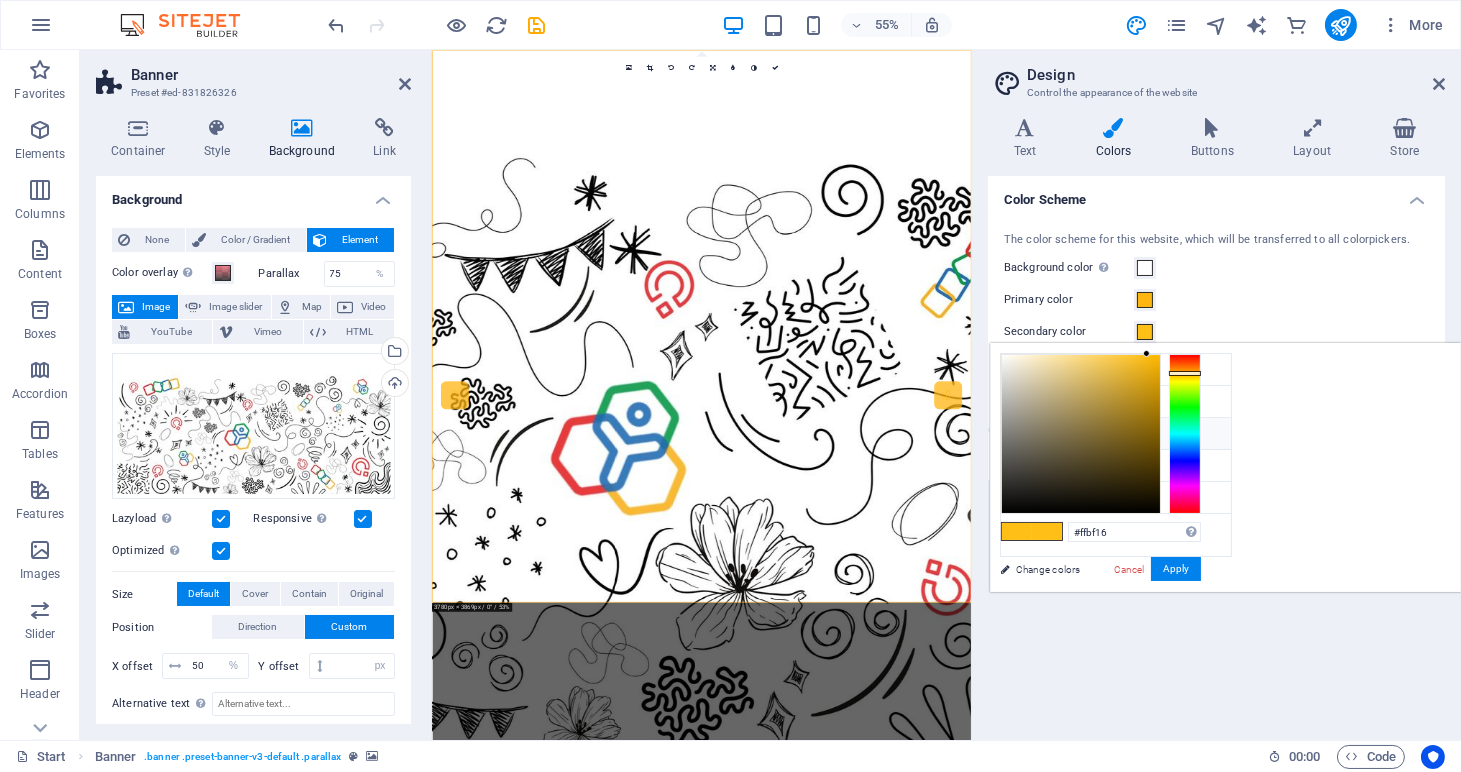 click on "Secondary color
#ffbf16" at bounding box center [1116, 434] 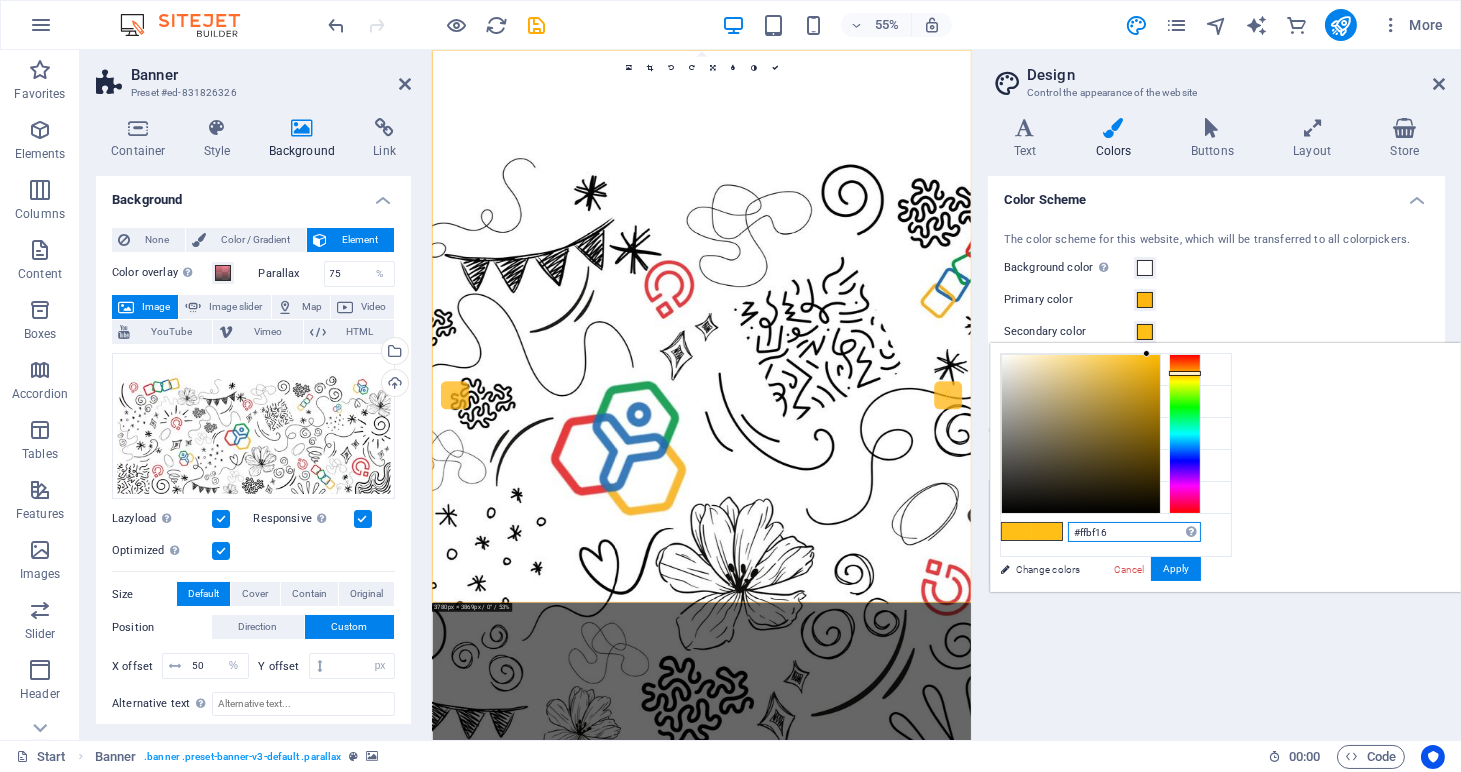 drag, startPoint x: 1329, startPoint y: 529, endPoint x: 1383, endPoint y: 532, distance: 54.08327 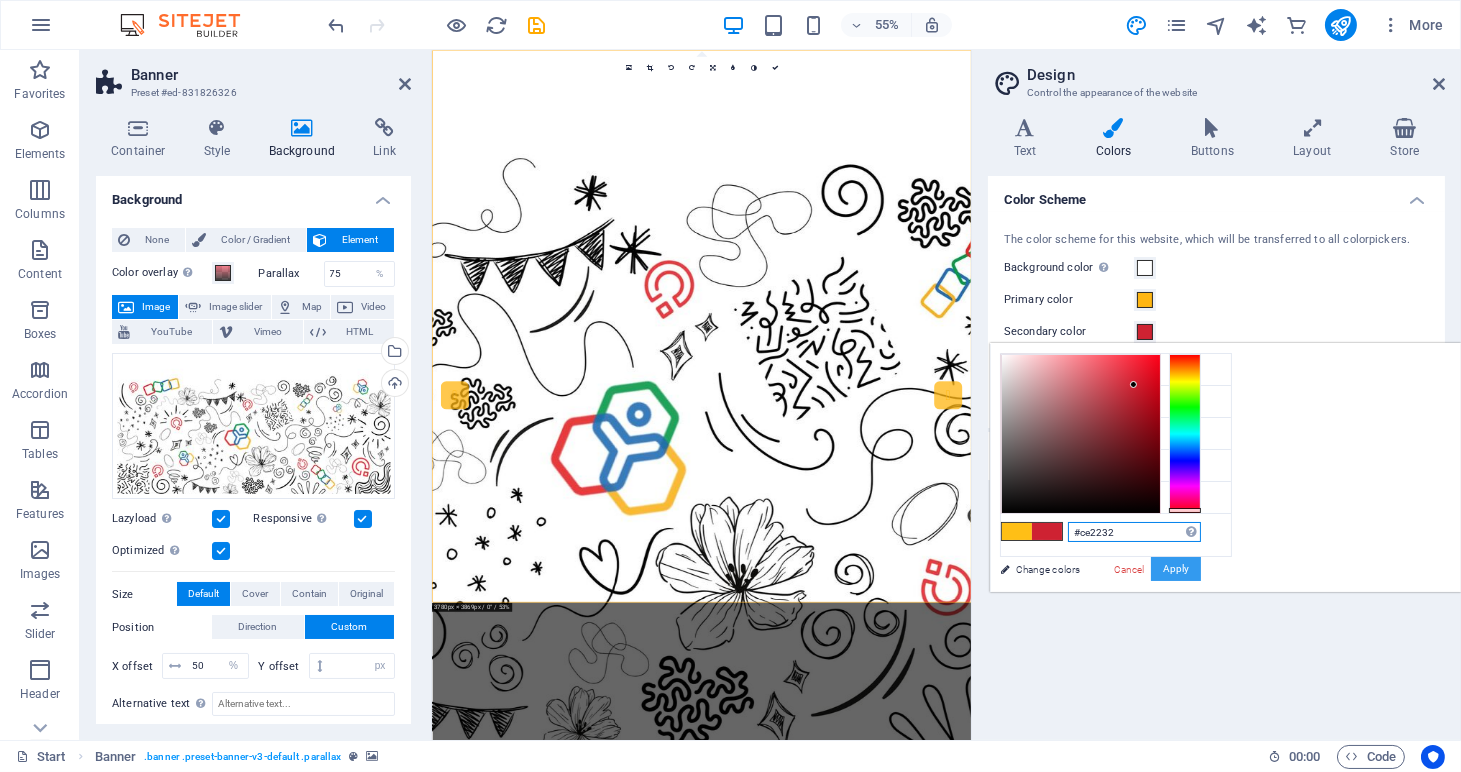 type on "#ce2232" 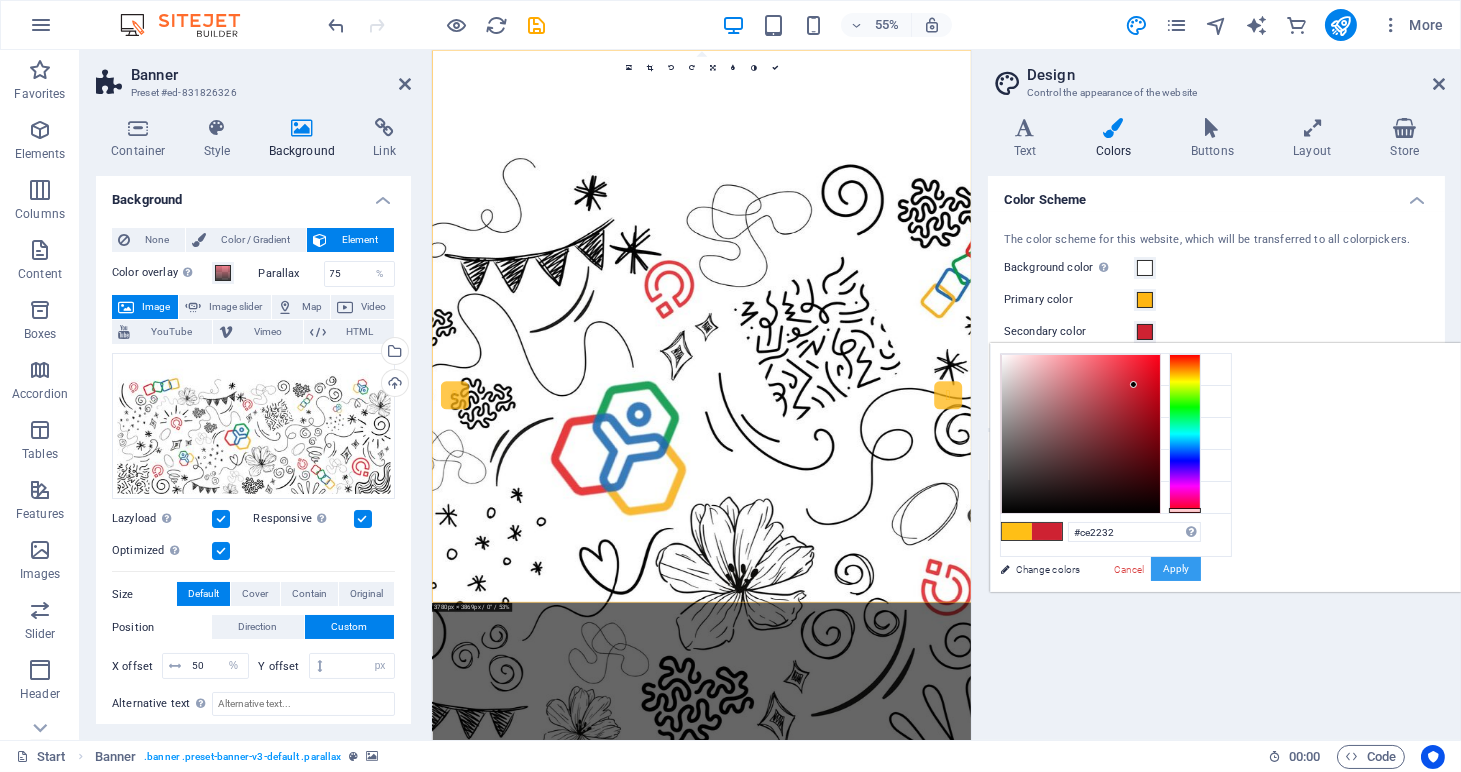 click on "Apply" at bounding box center [1176, 569] 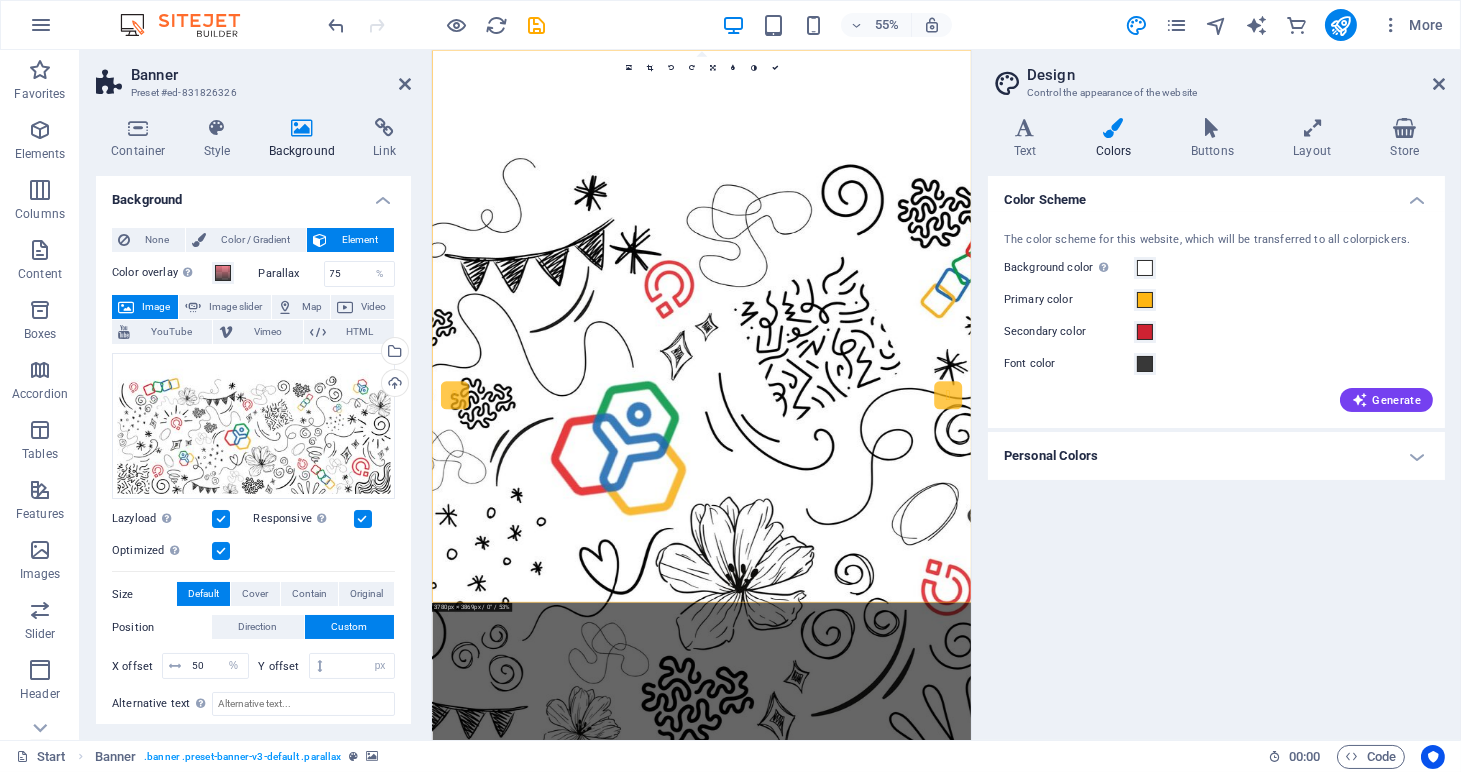 click on "Personal Colors" at bounding box center [1216, 456] 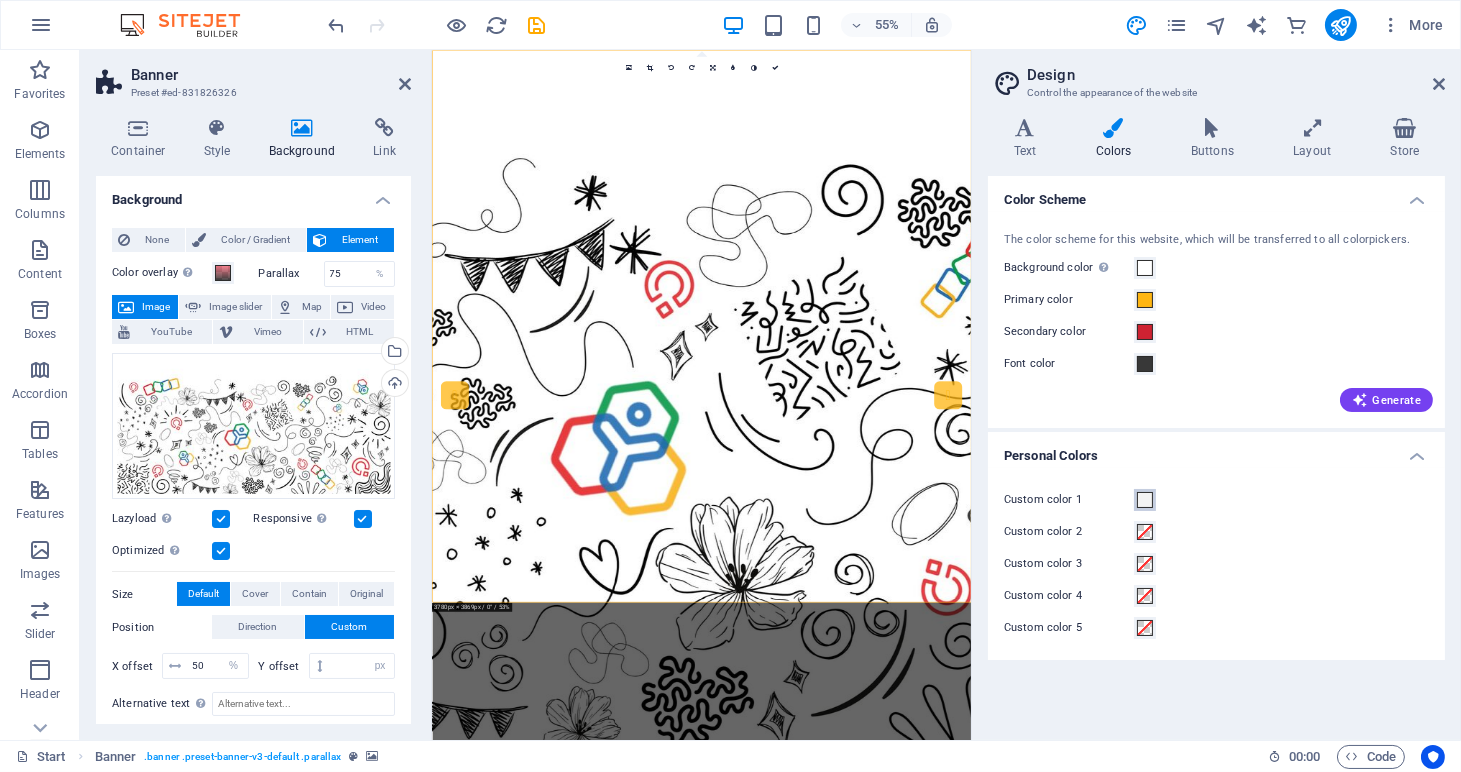click at bounding box center [1145, 500] 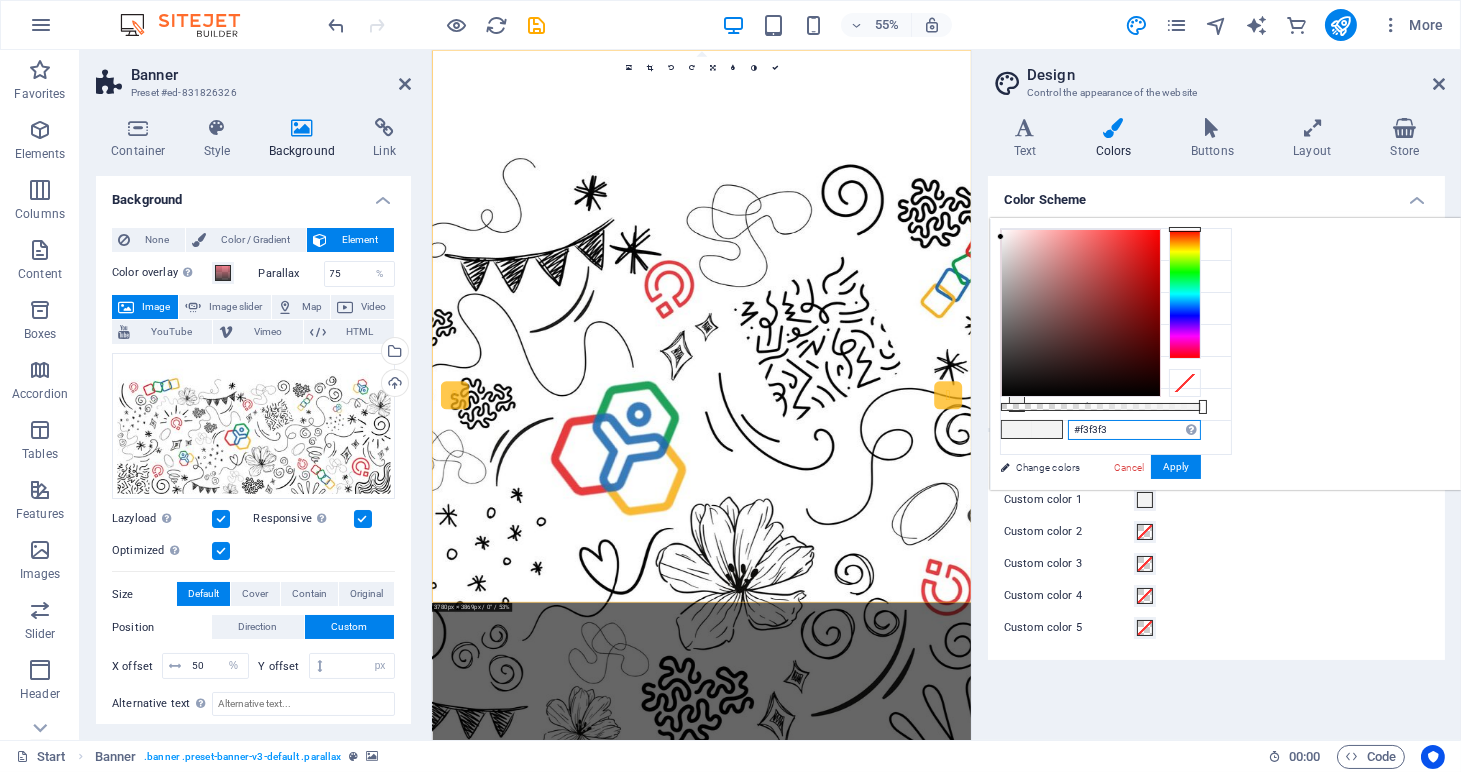 drag, startPoint x: 1327, startPoint y: 430, endPoint x: 1381, endPoint y: 448, distance: 56.920998 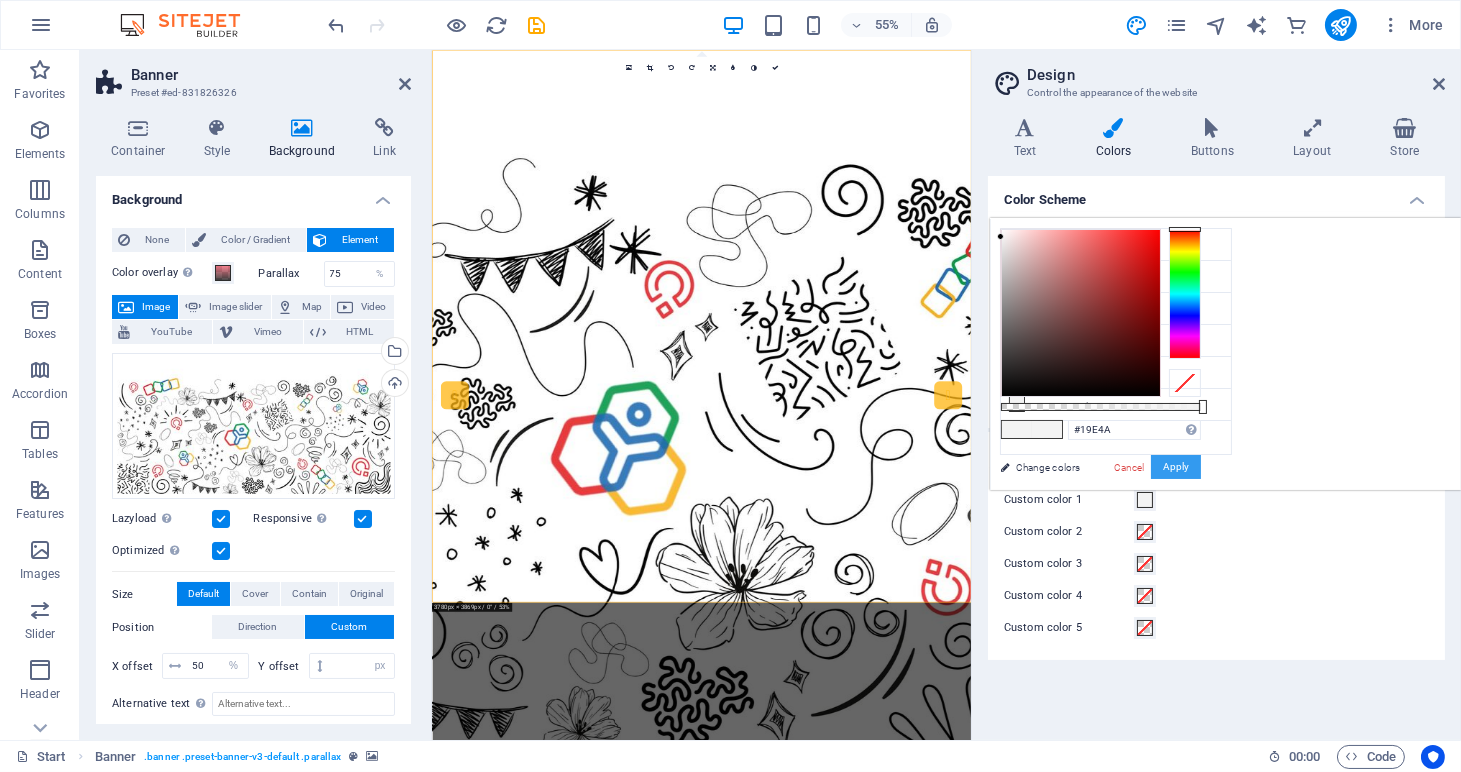 click on "Apply" at bounding box center [1176, 467] 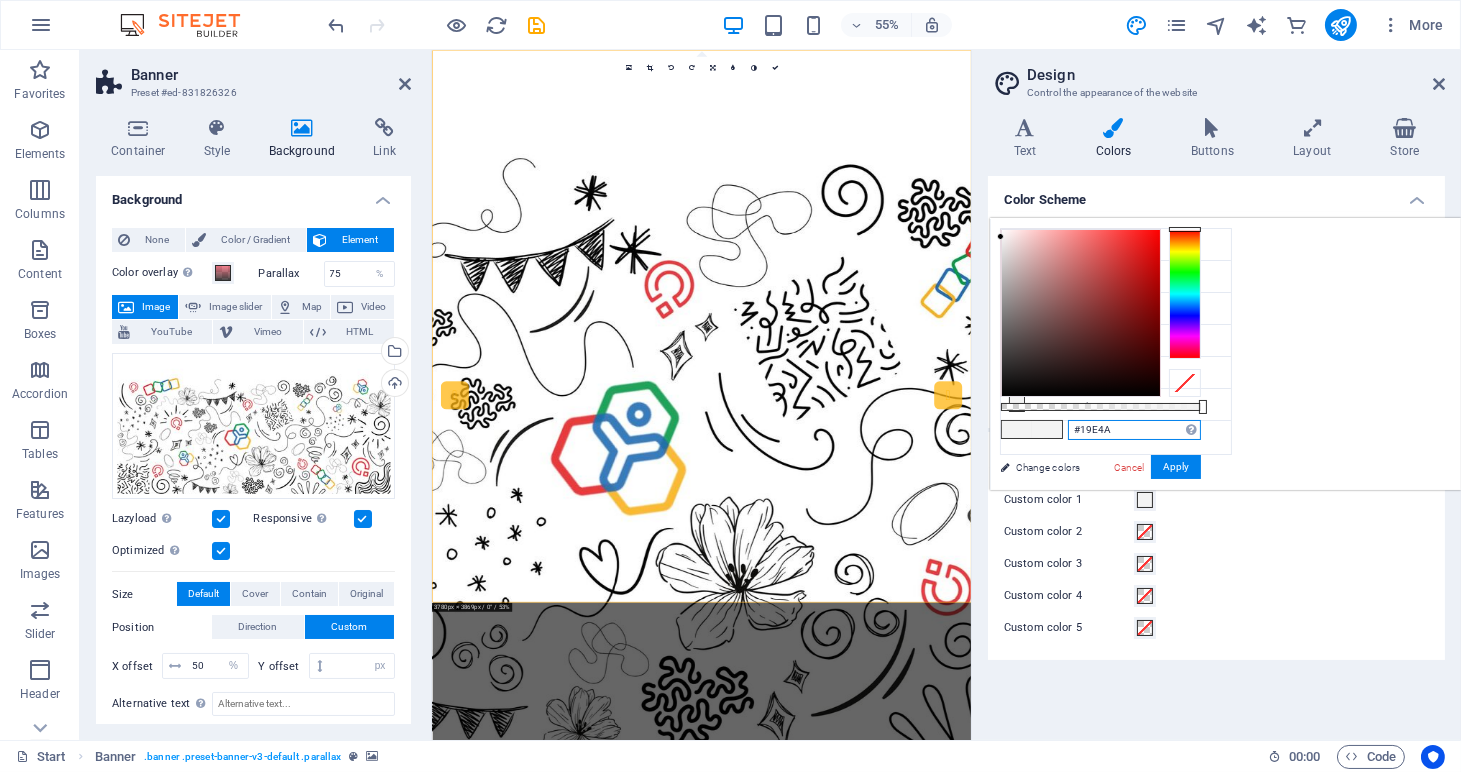 drag, startPoint x: 1331, startPoint y: 426, endPoint x: 1390, endPoint y: 425, distance: 59.008472 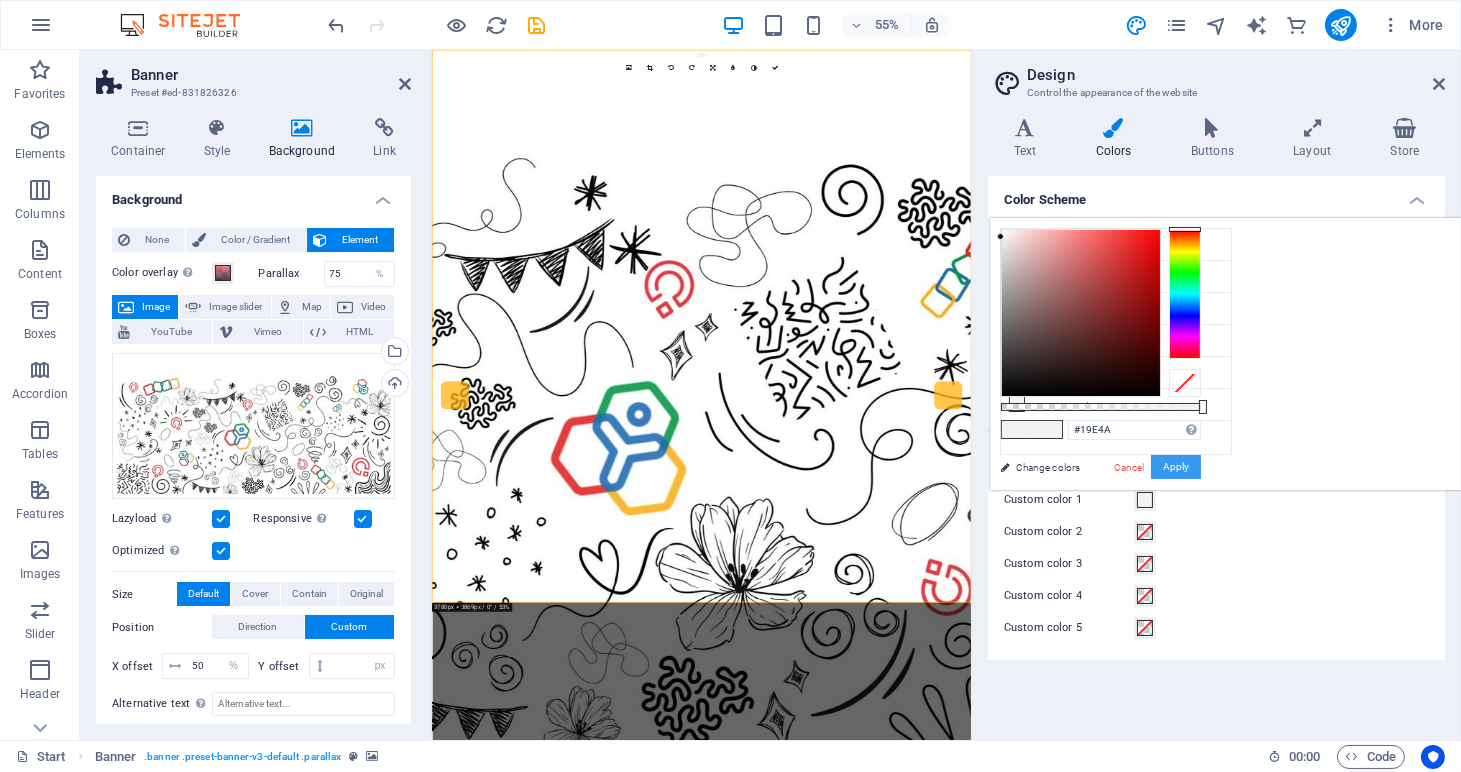 click on "Apply" at bounding box center [1176, 467] 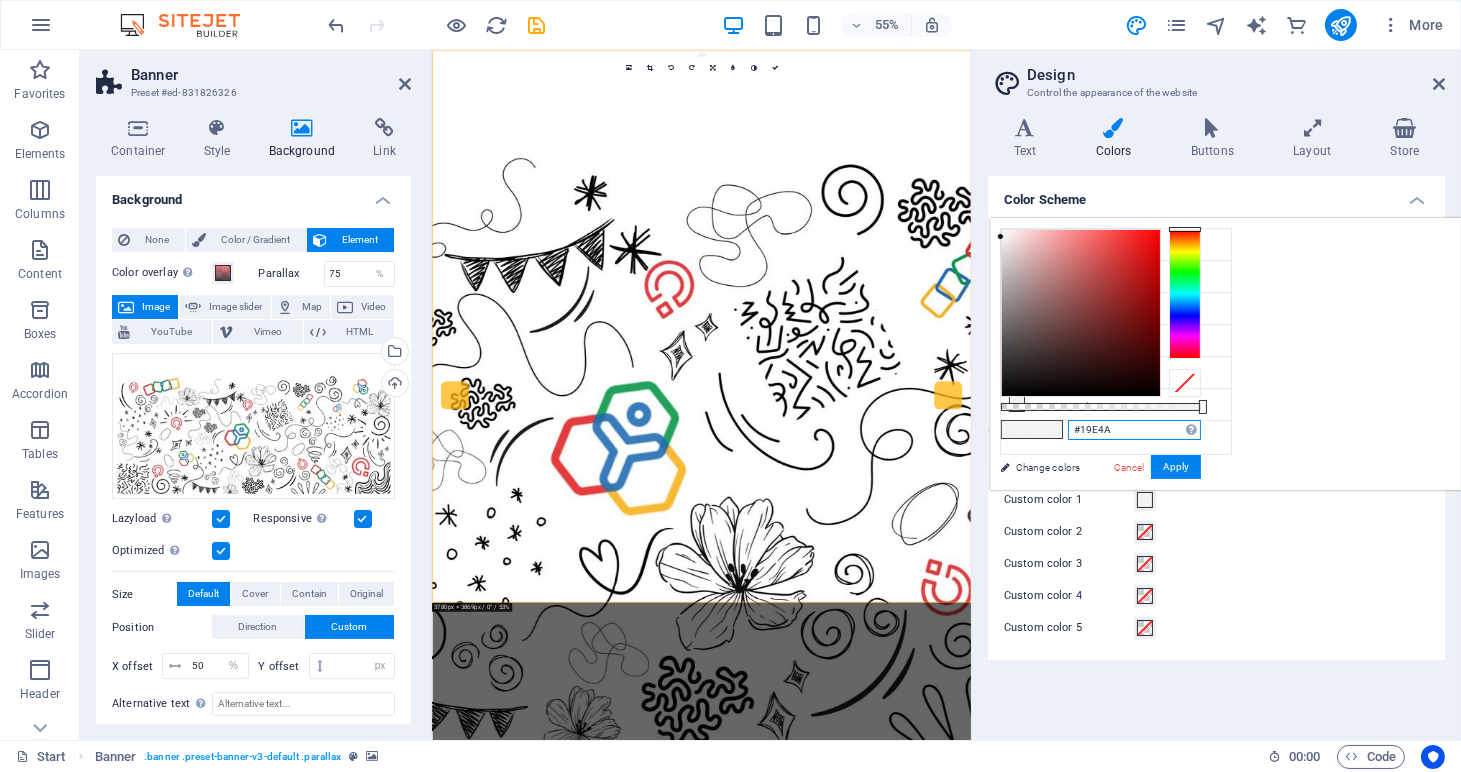 drag, startPoint x: 1331, startPoint y: 427, endPoint x: 1385, endPoint y: 427, distance: 54 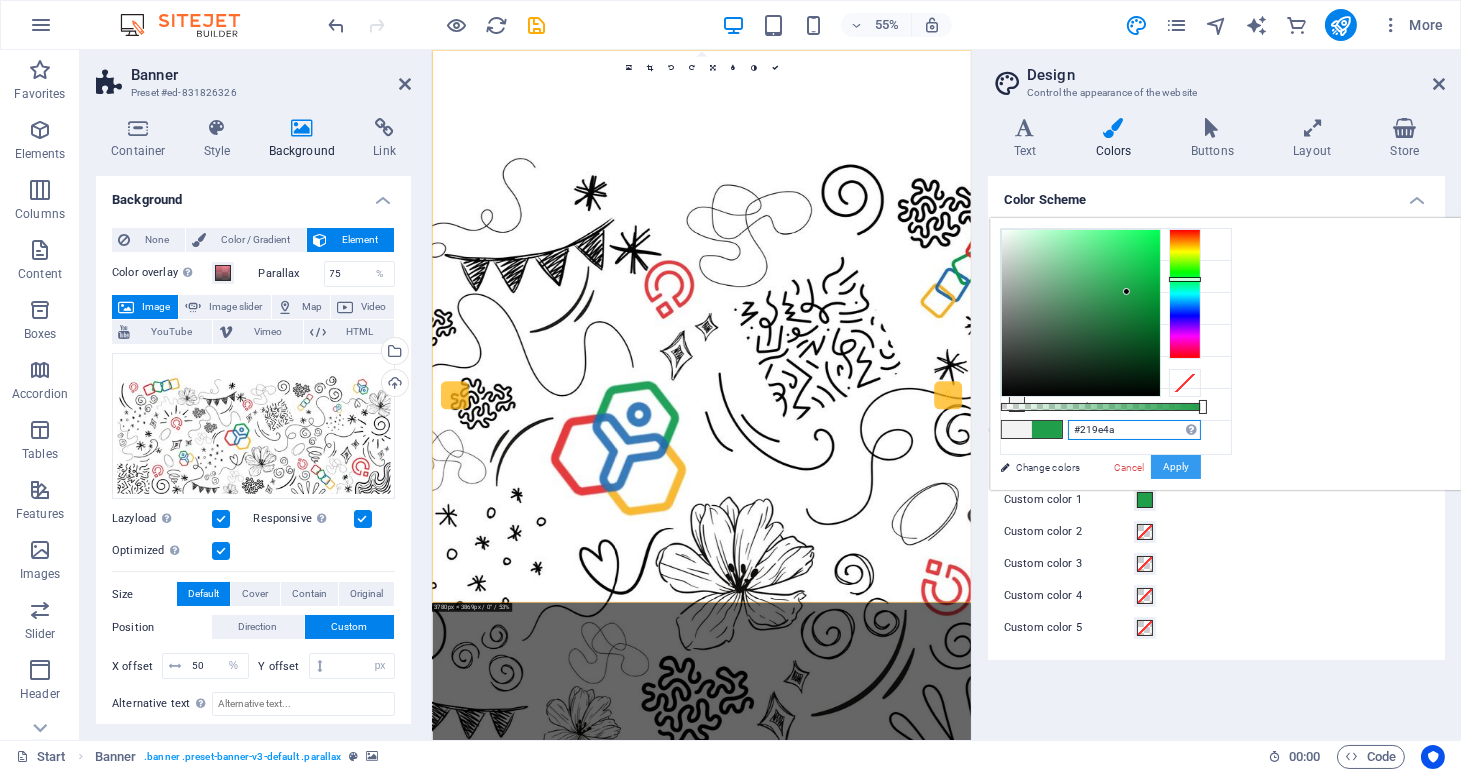 type on "#219e4a" 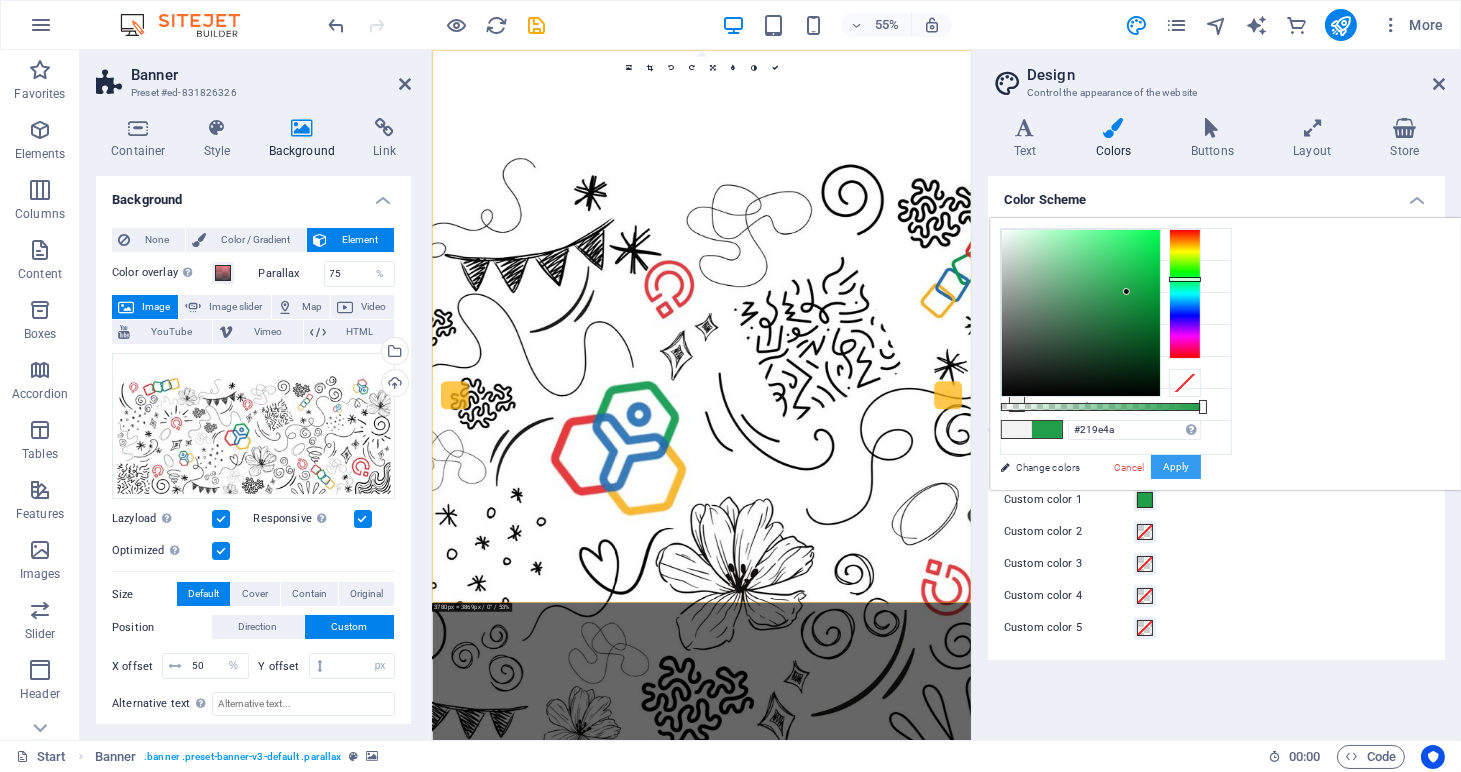 click on "Apply" at bounding box center (1176, 467) 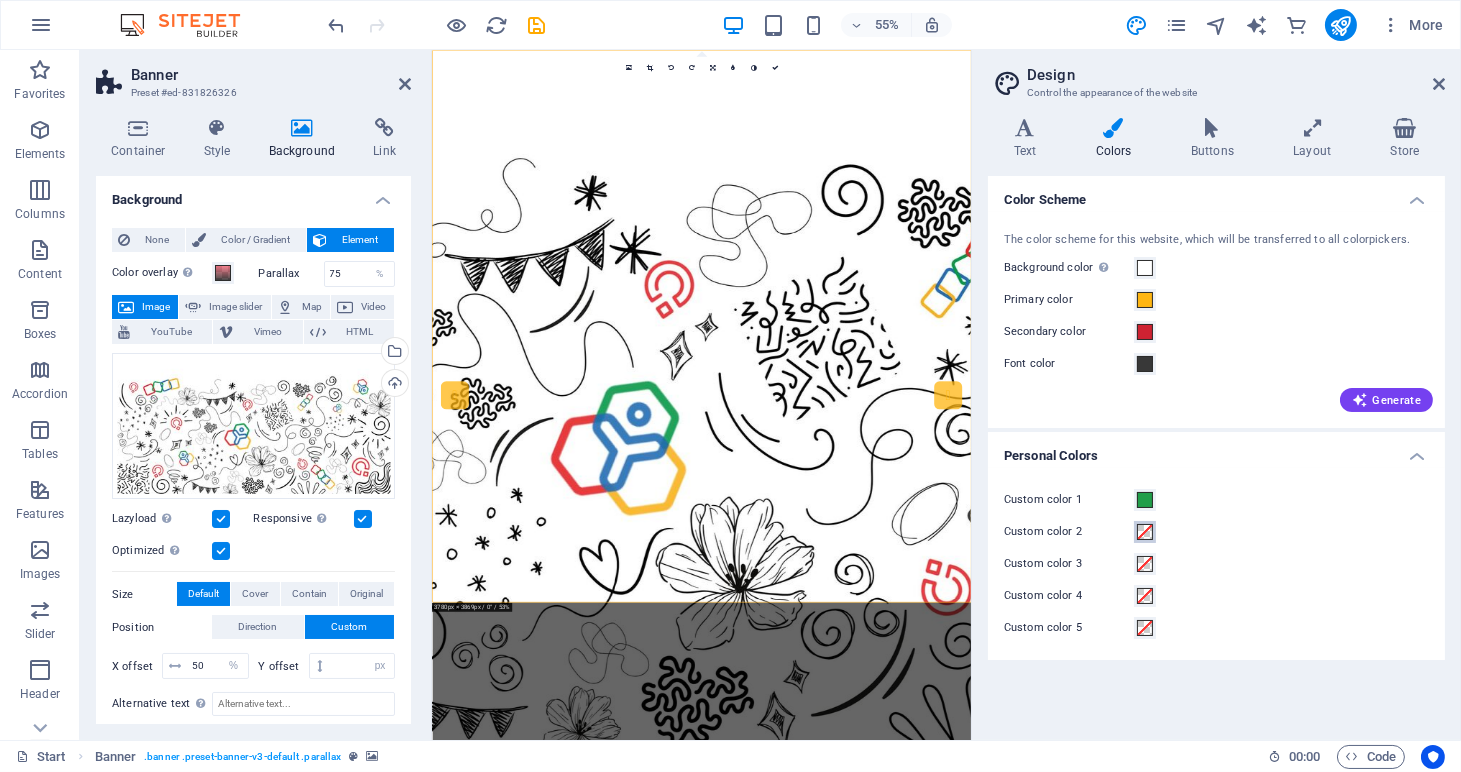 click at bounding box center [1145, 532] 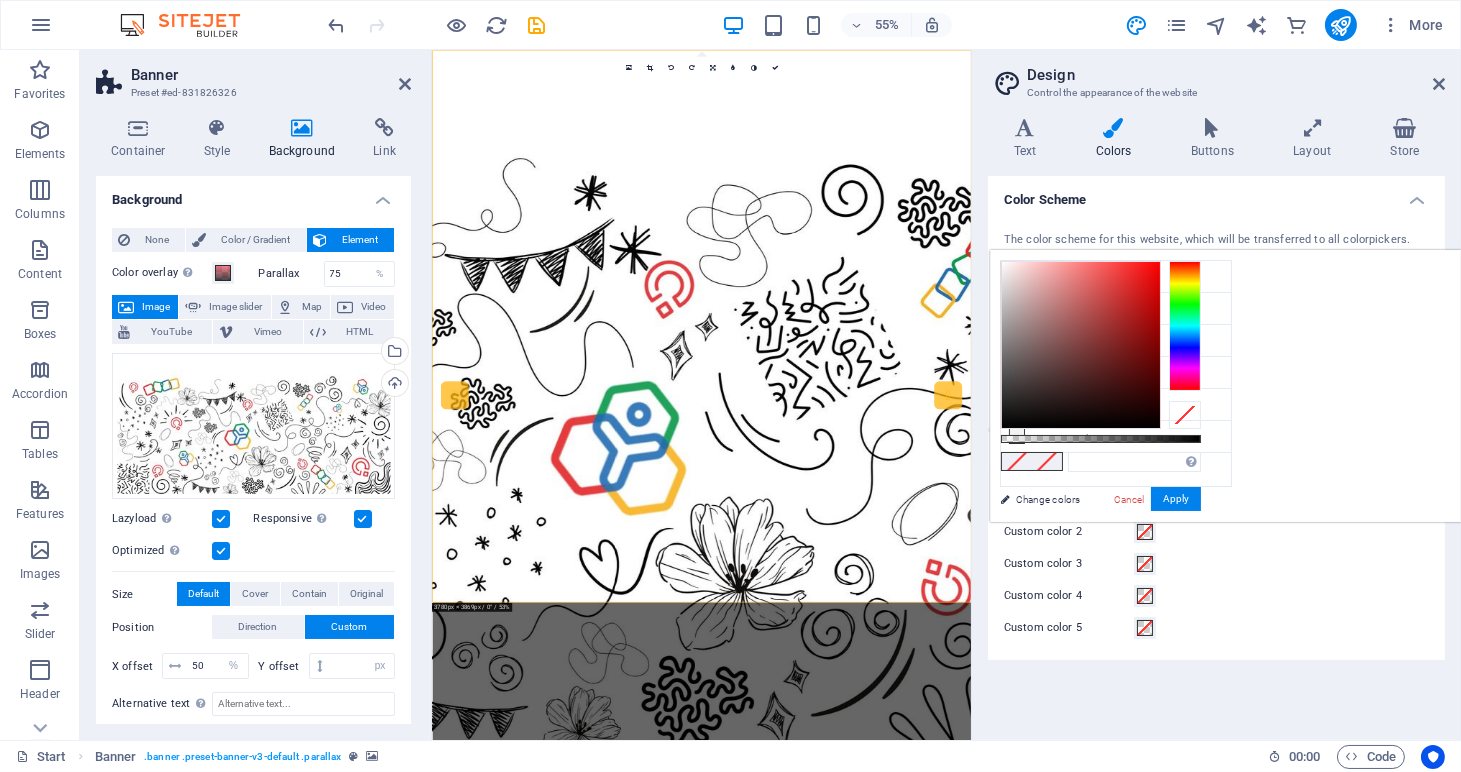 click at bounding box center [1145, 532] 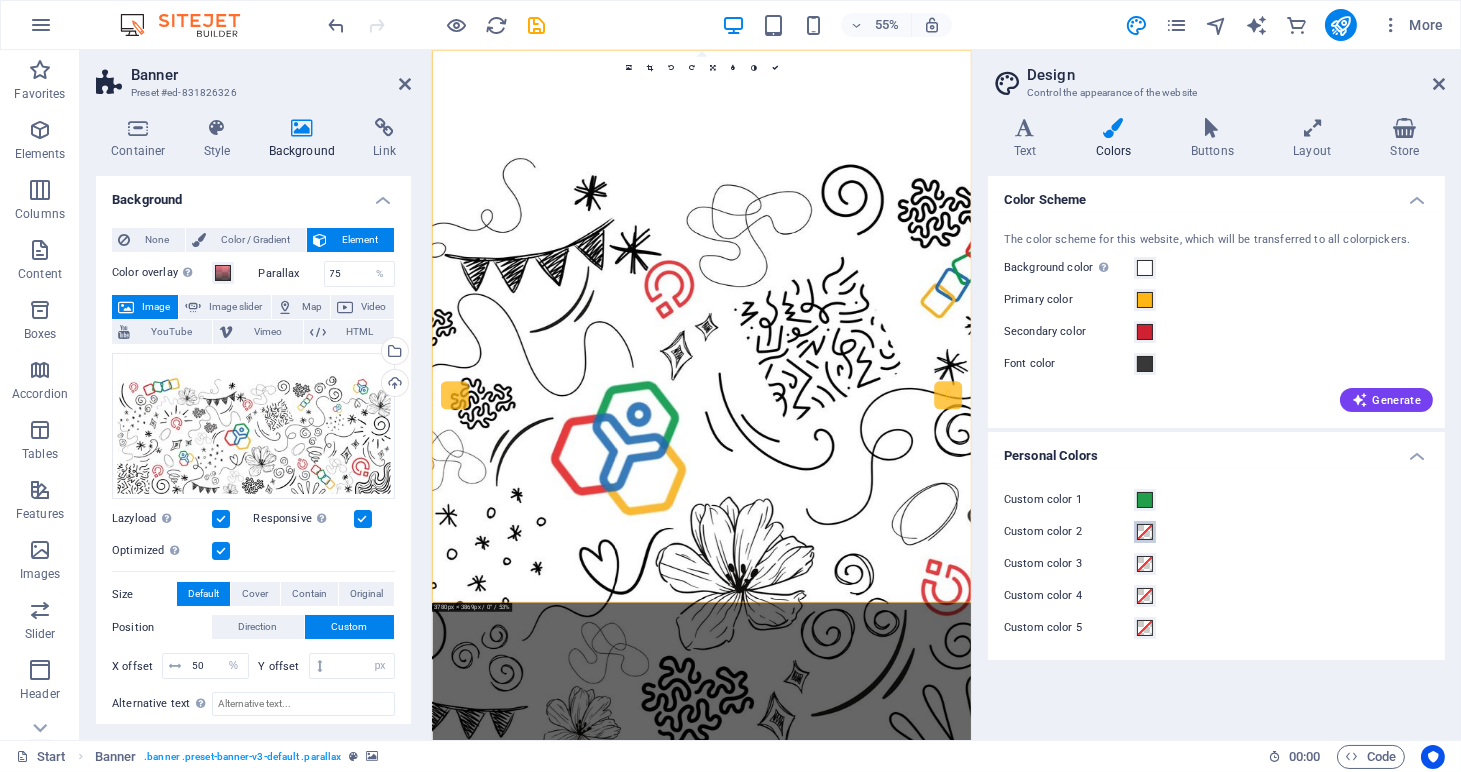 click at bounding box center [1145, 532] 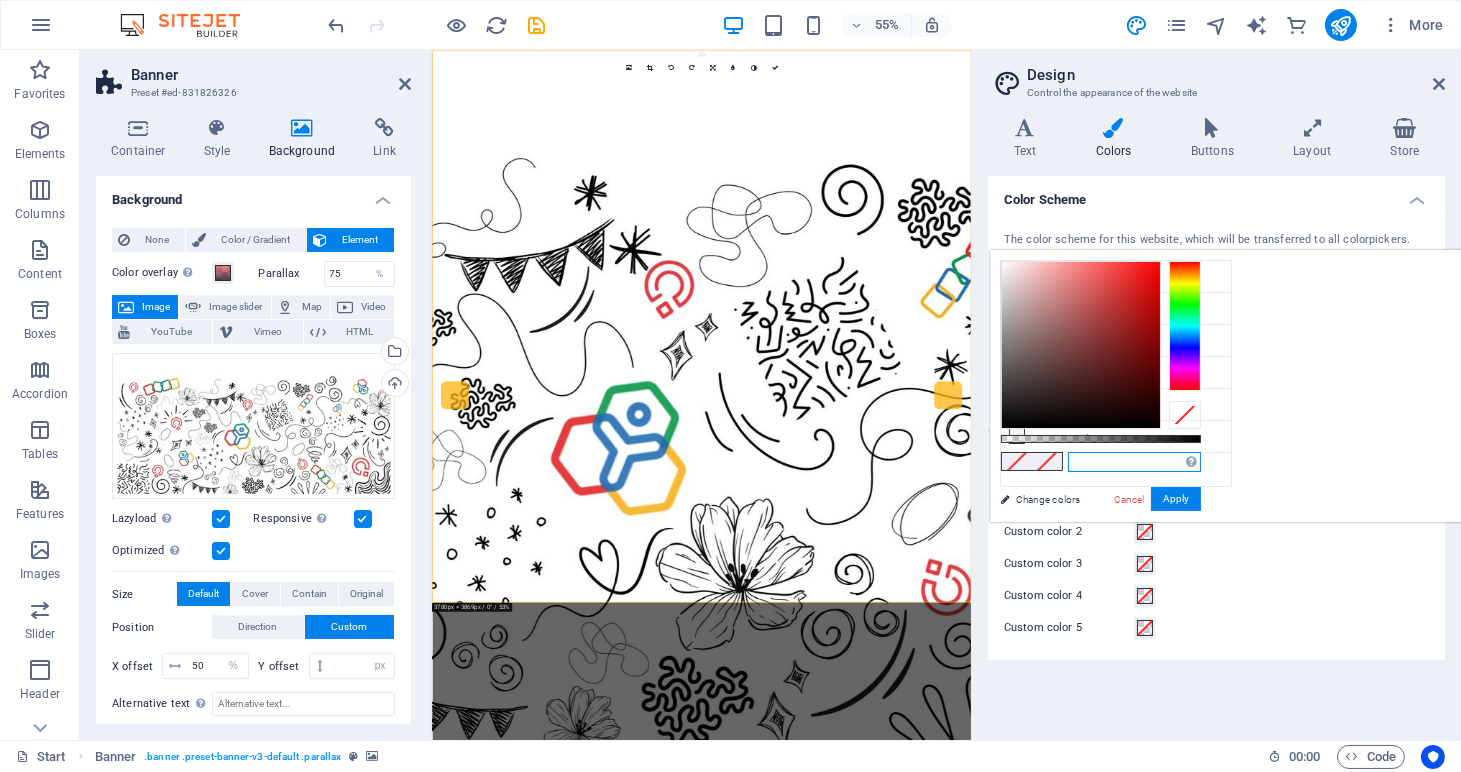 click at bounding box center (1134, 462) 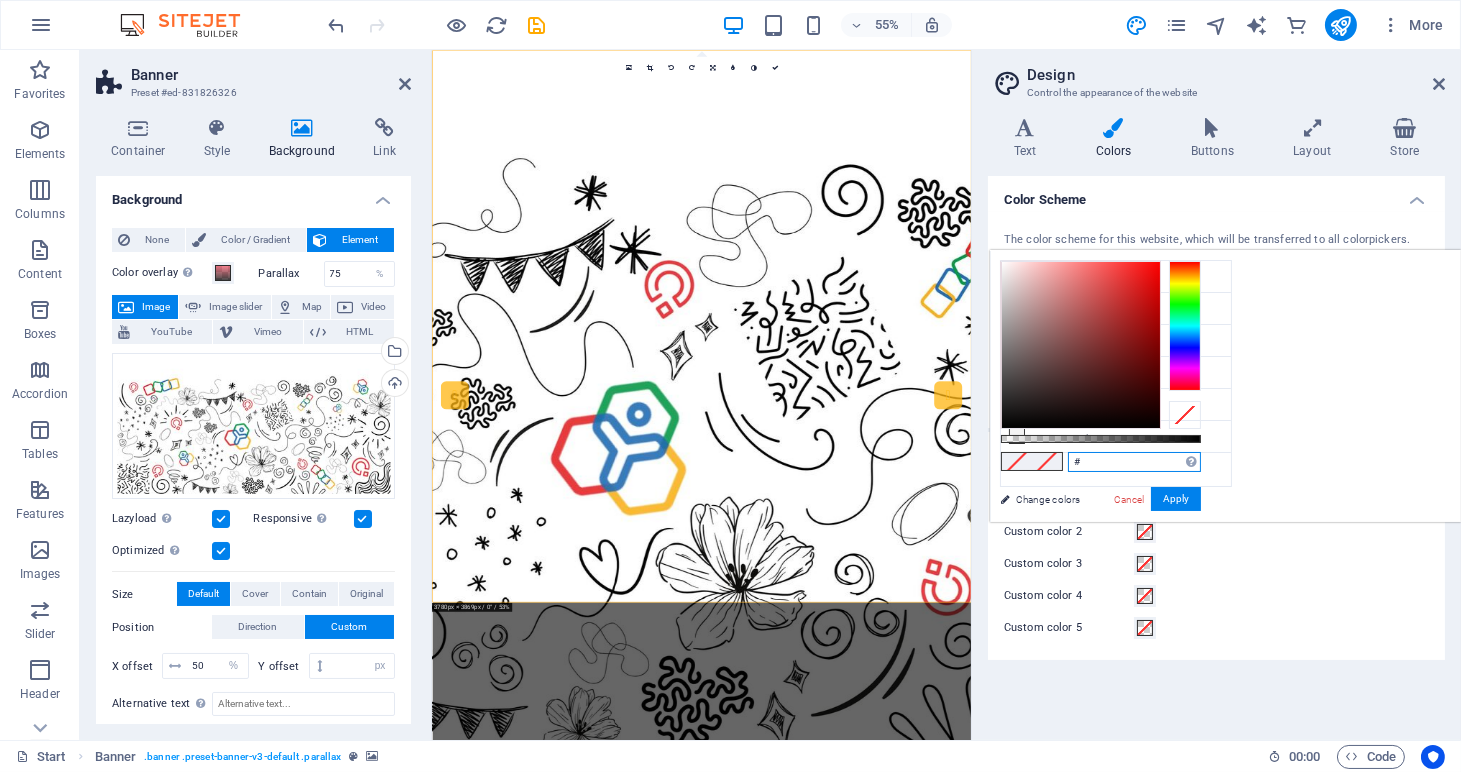 paste on "0974B0" 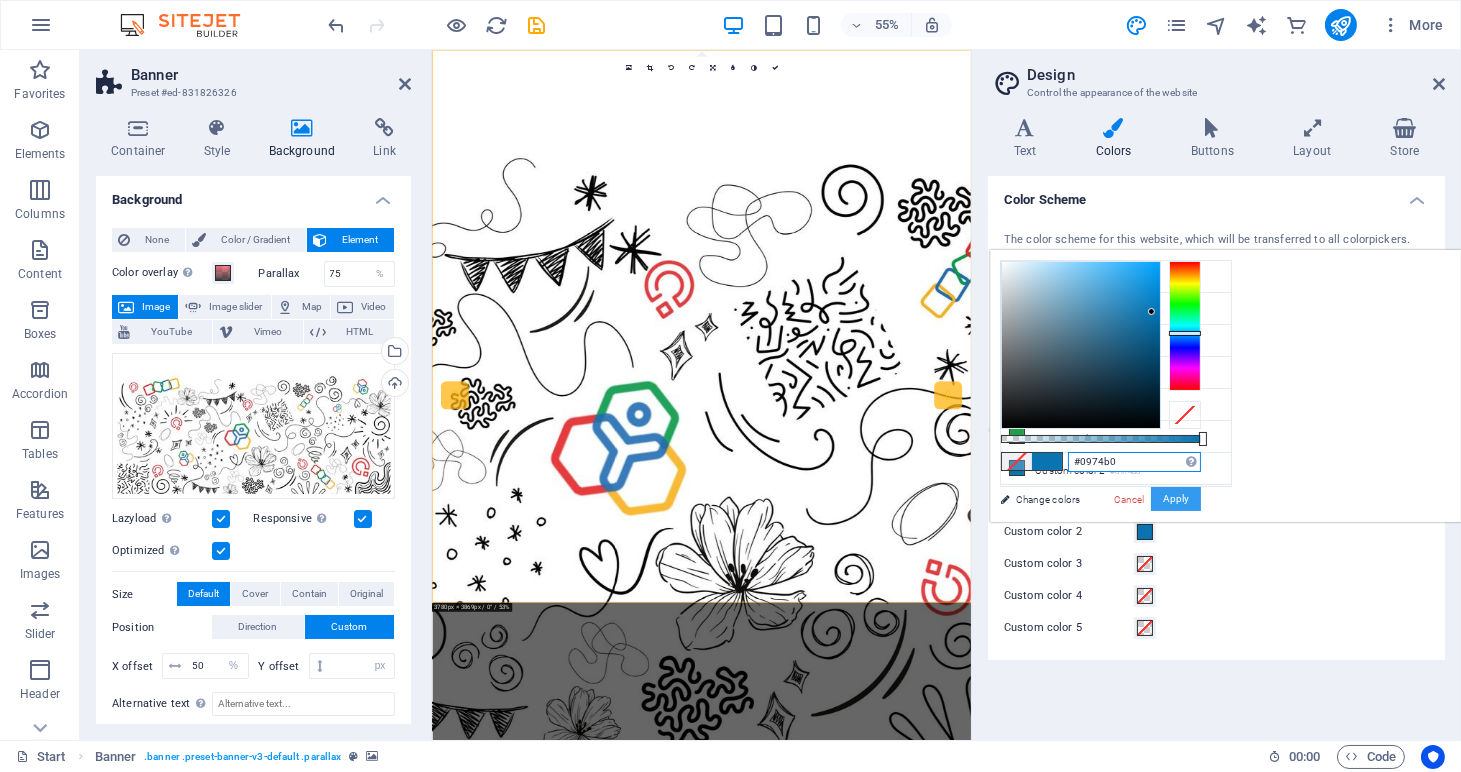 type on "#0974b0" 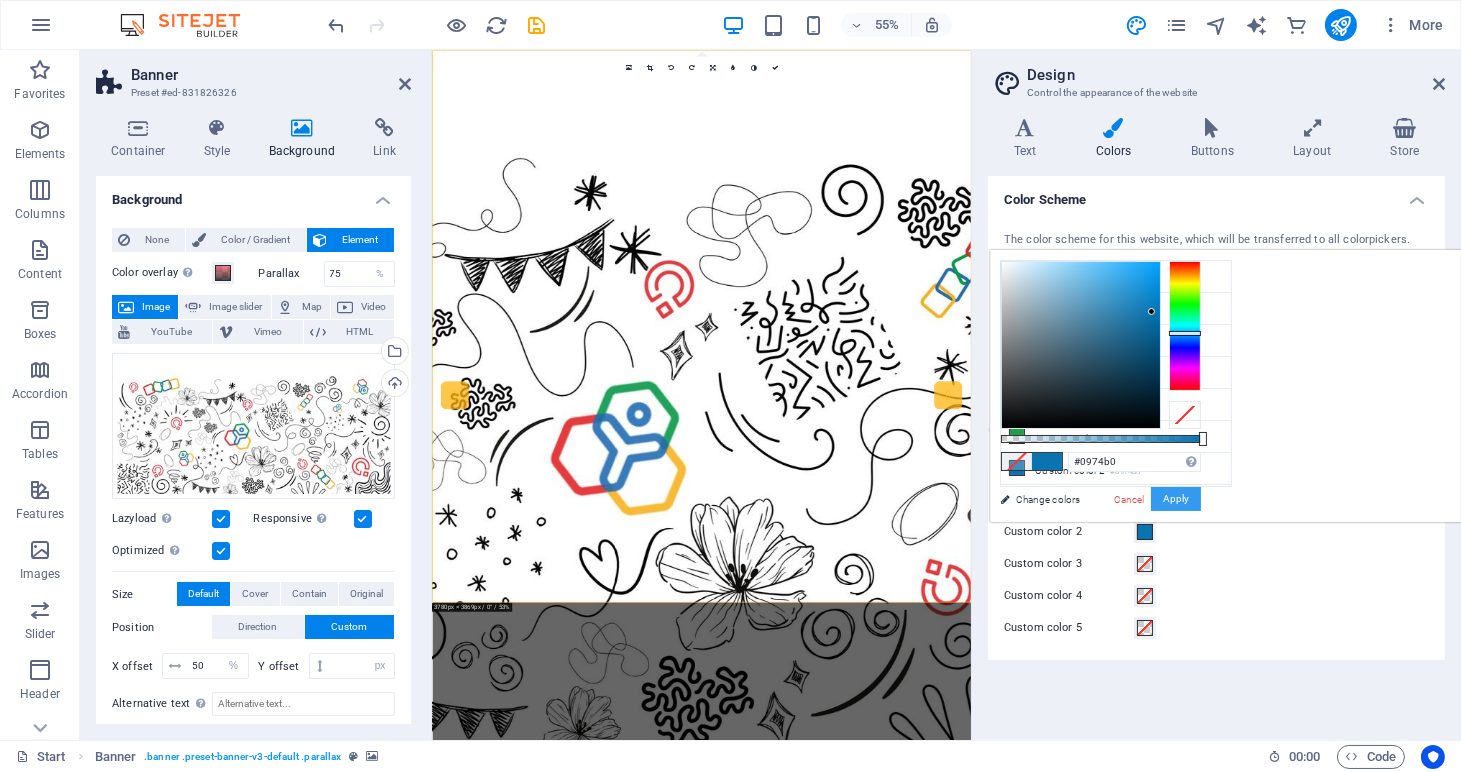click on "Apply" at bounding box center (1176, 499) 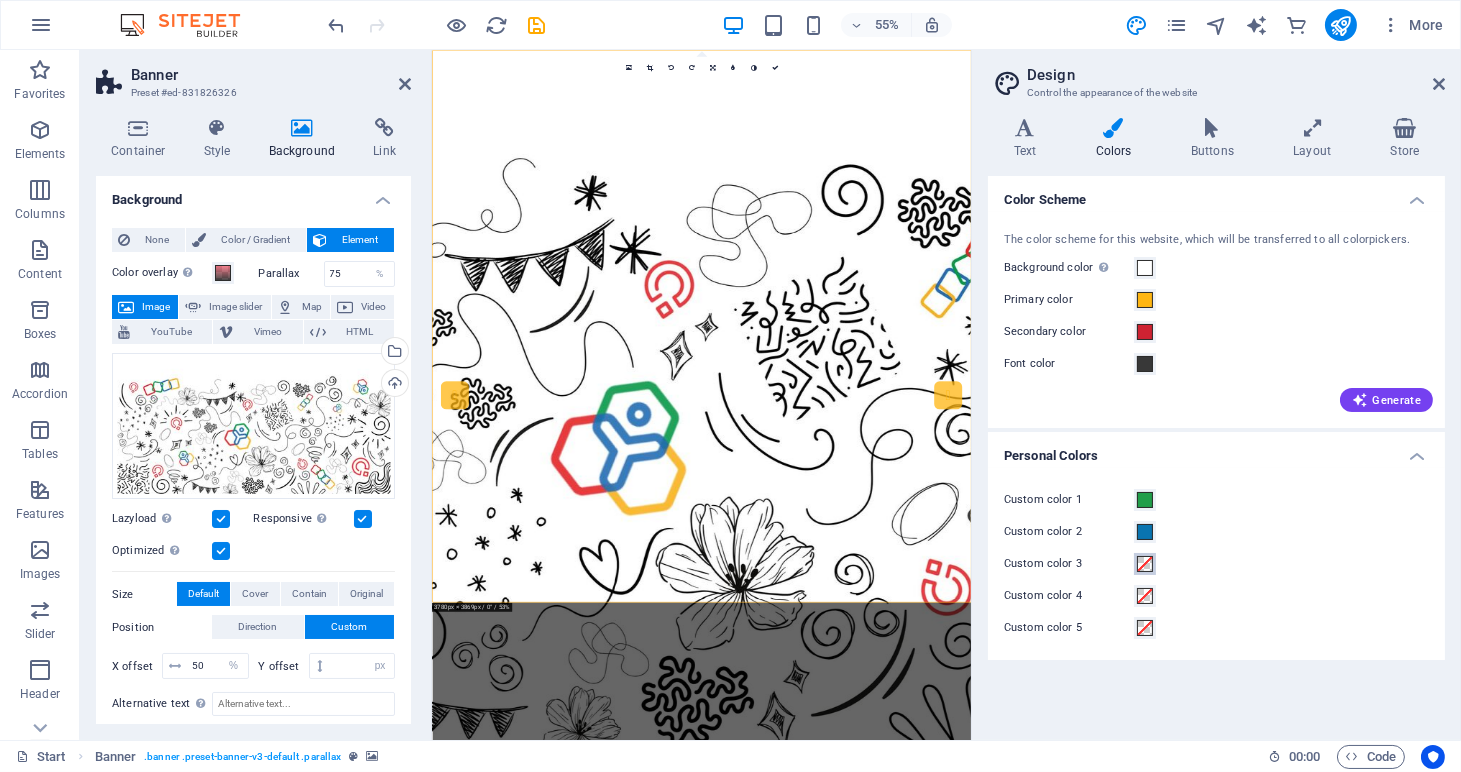 click at bounding box center [1145, 564] 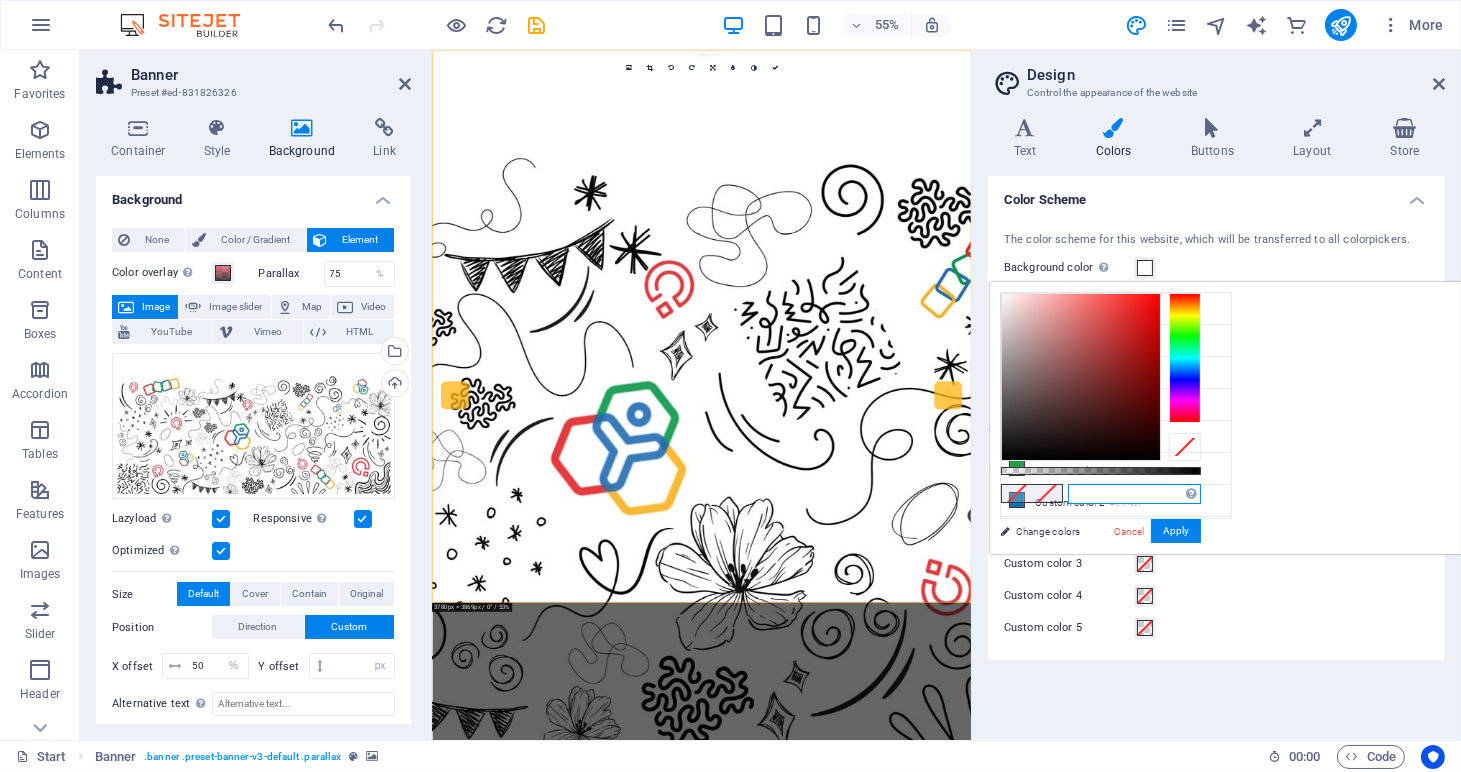 click at bounding box center [1134, 494] 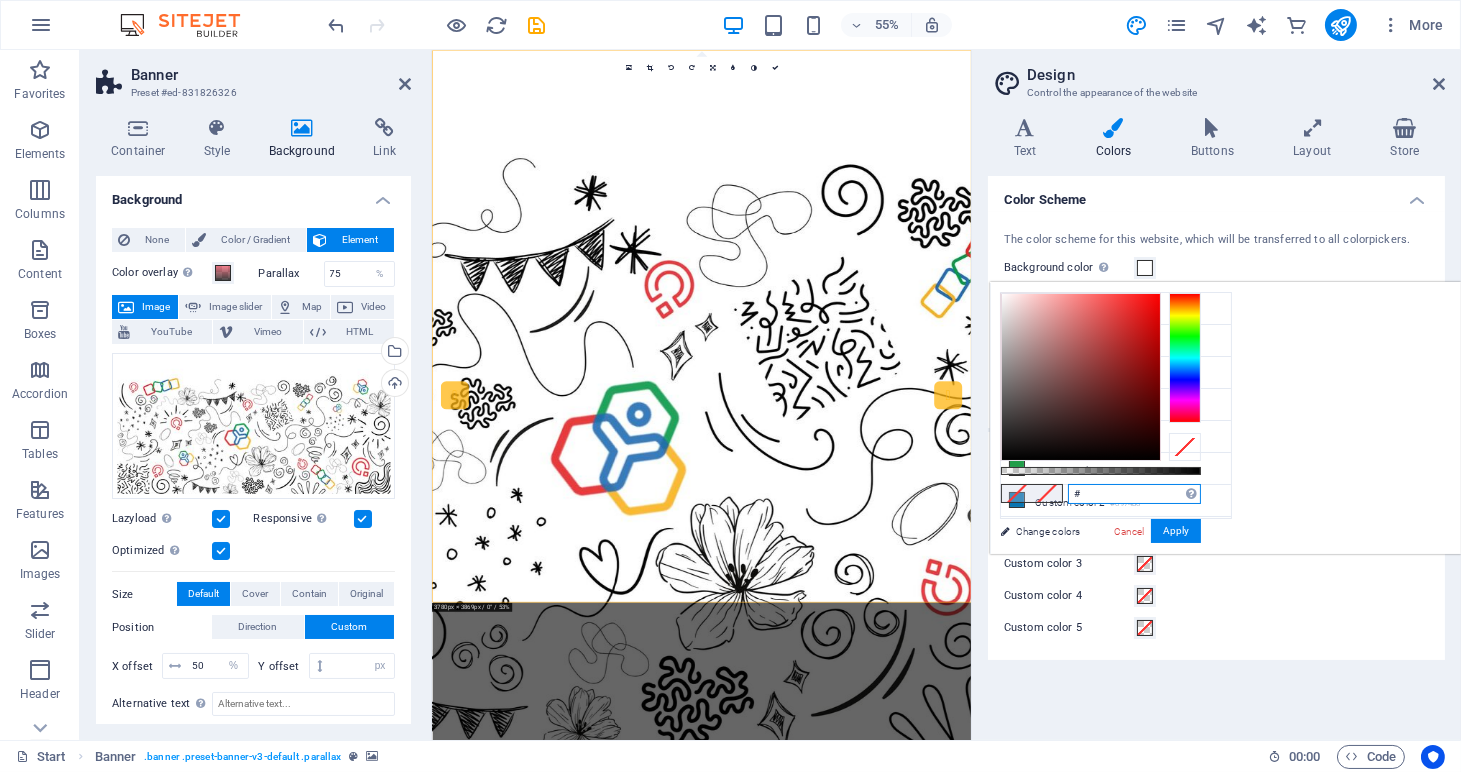 paste on "FFE004" 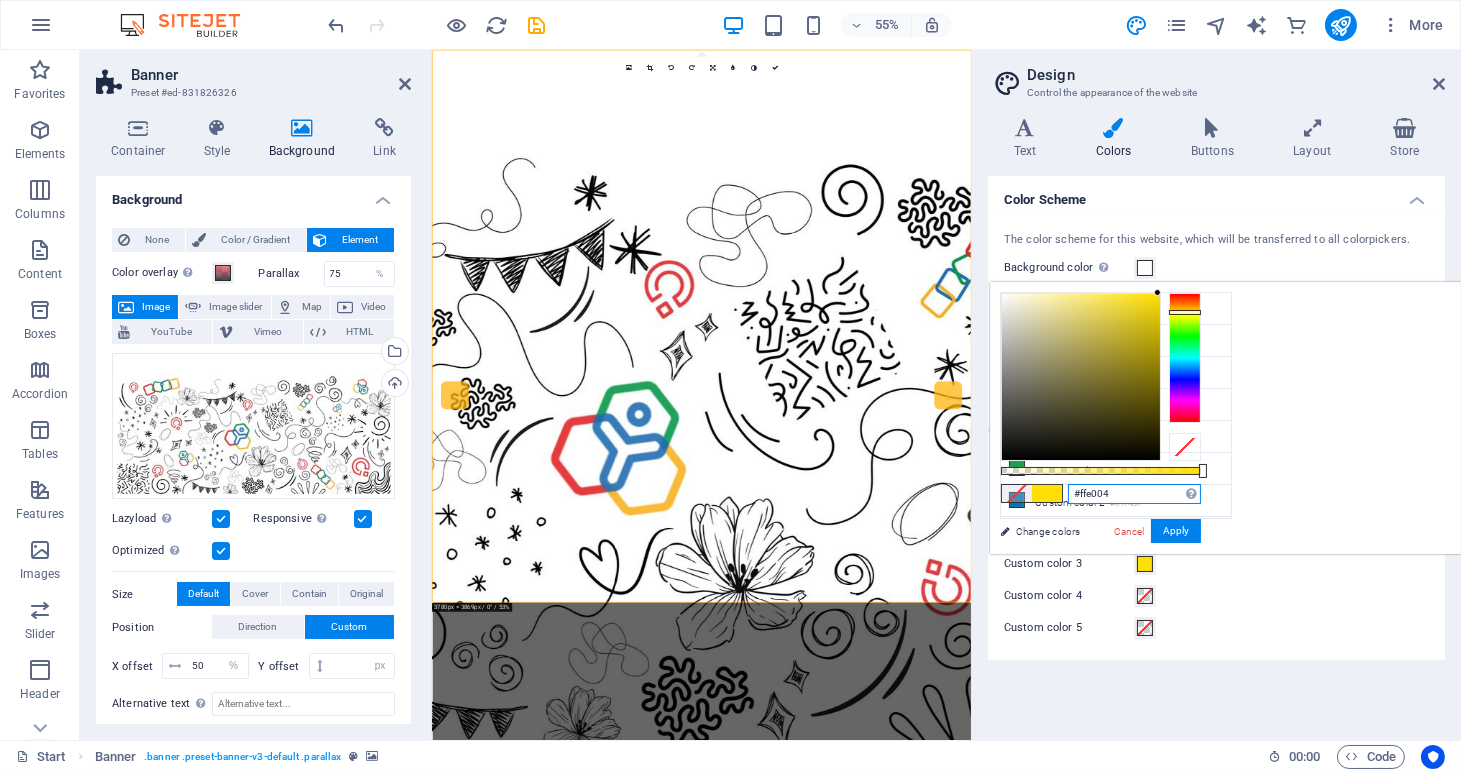 type on "#ffe004" 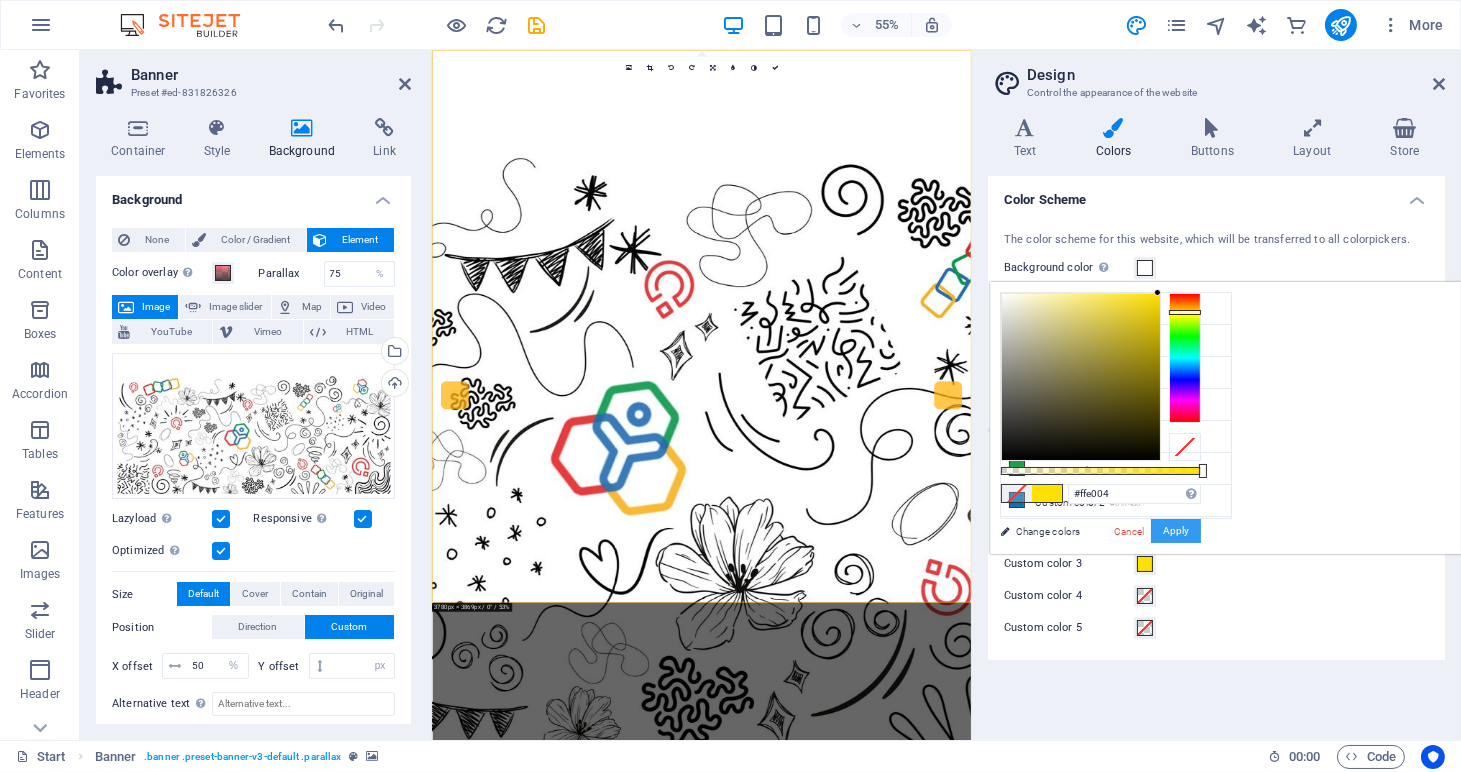 click on "Apply" at bounding box center [1176, 531] 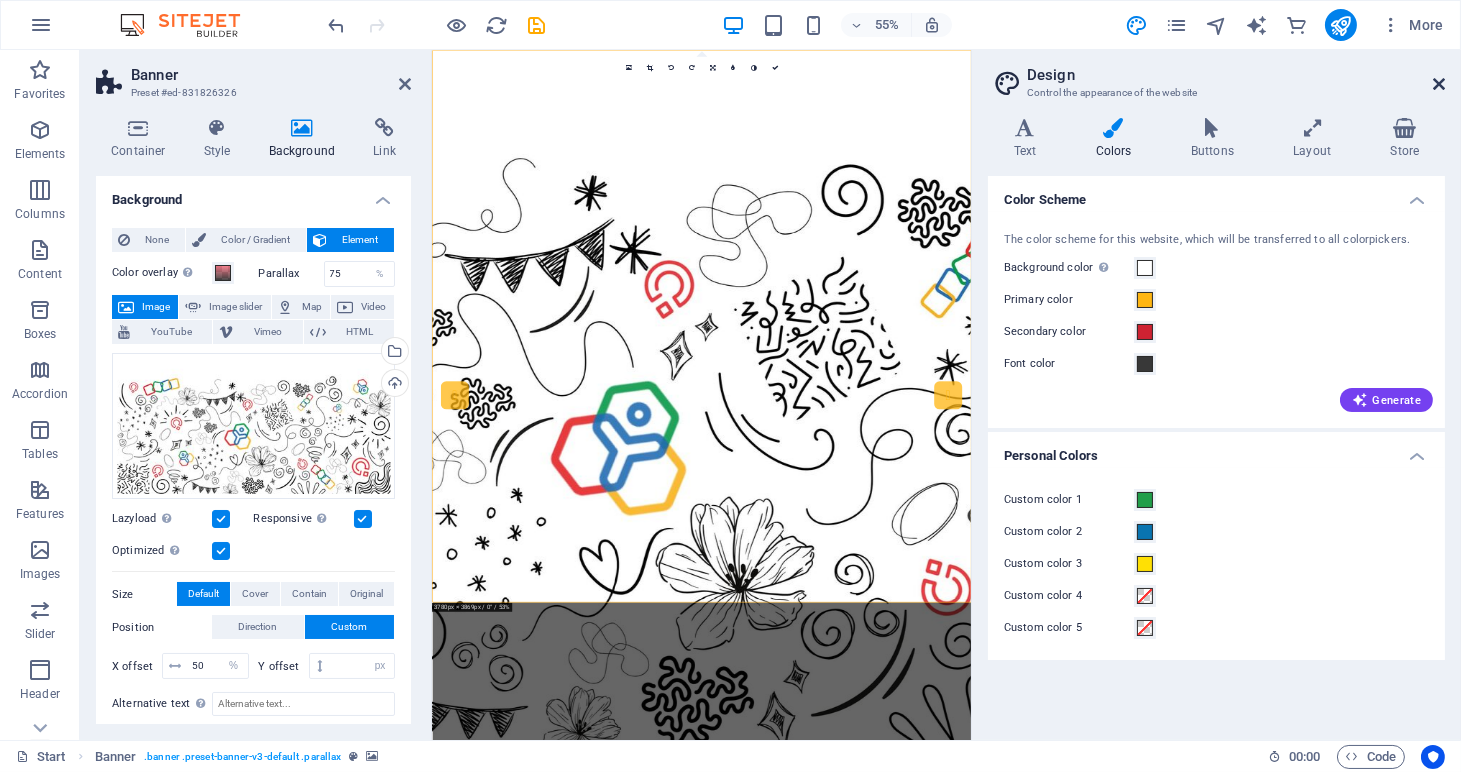 click at bounding box center (1439, 84) 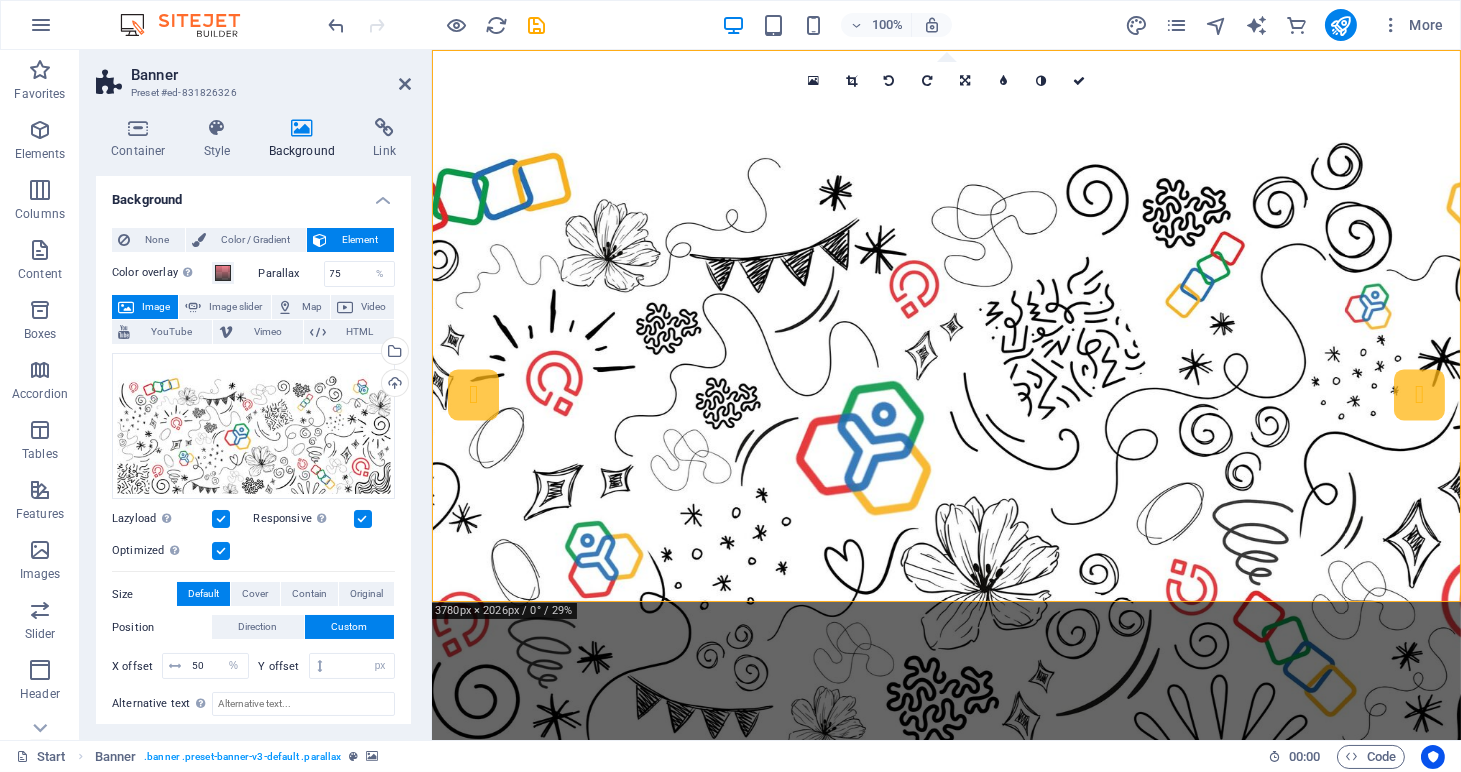 type 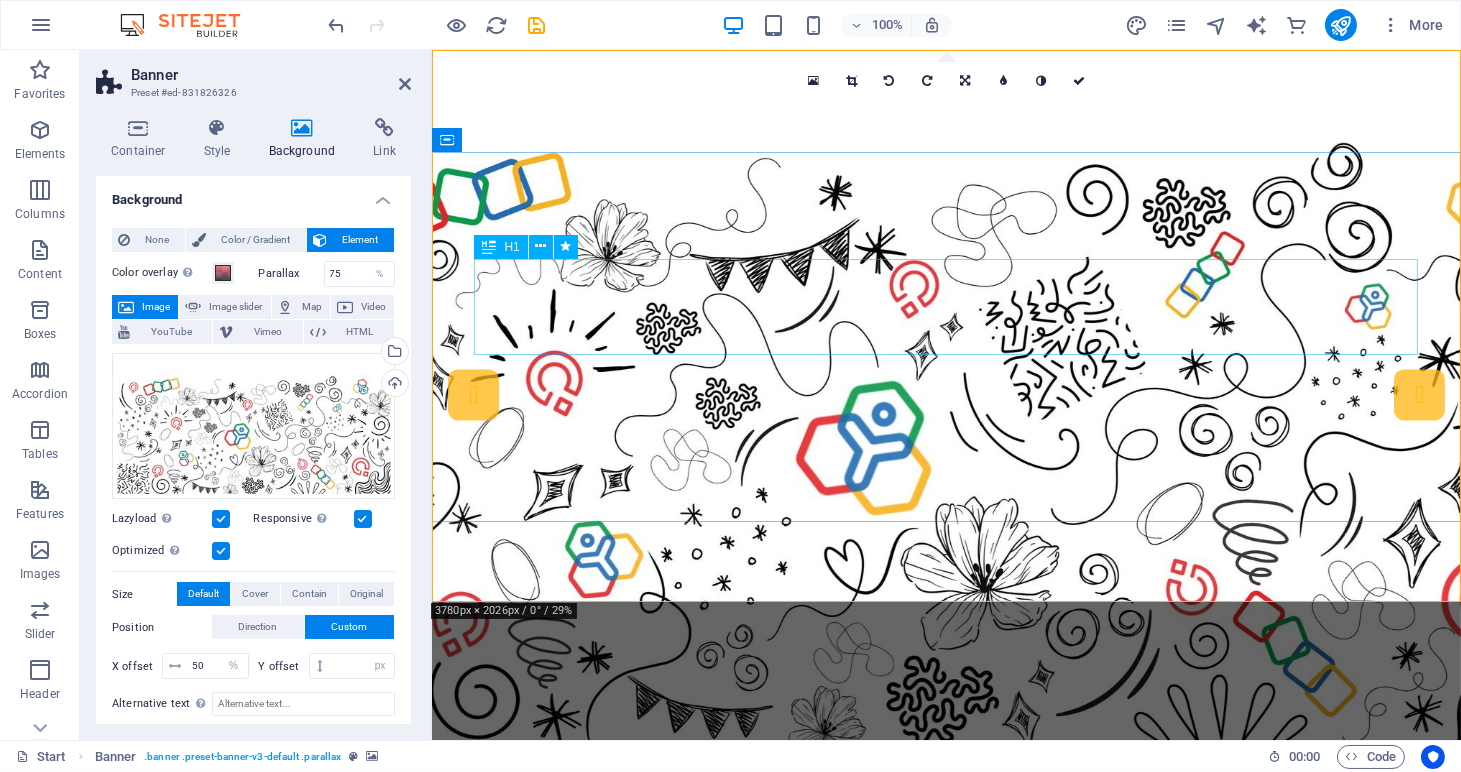 click on "Ice Cream Parlor" at bounding box center (946, 1515) 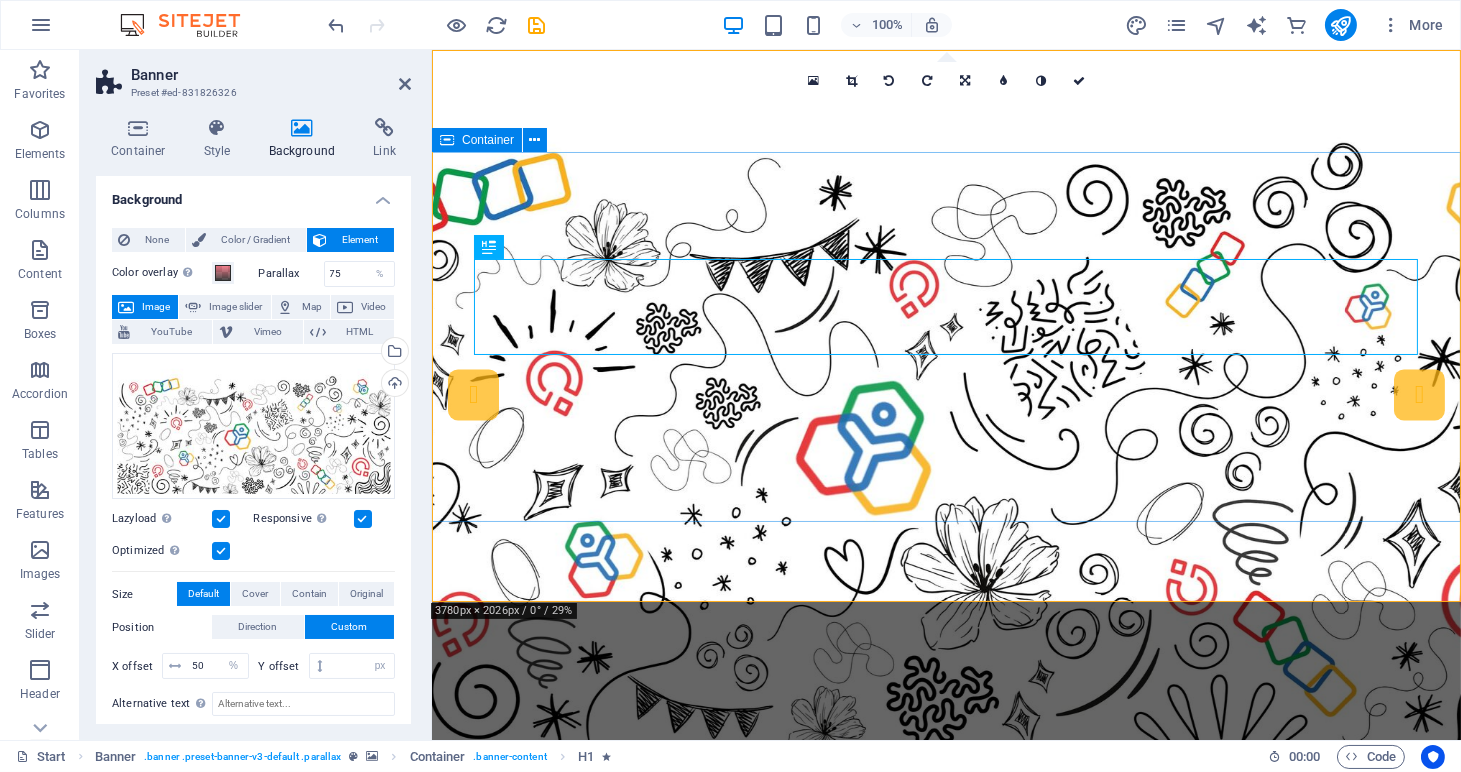 click on "Ice Cream Parlor Our Menu About Awetomate (Pty) Ltd" at bounding box center (945, 1573) 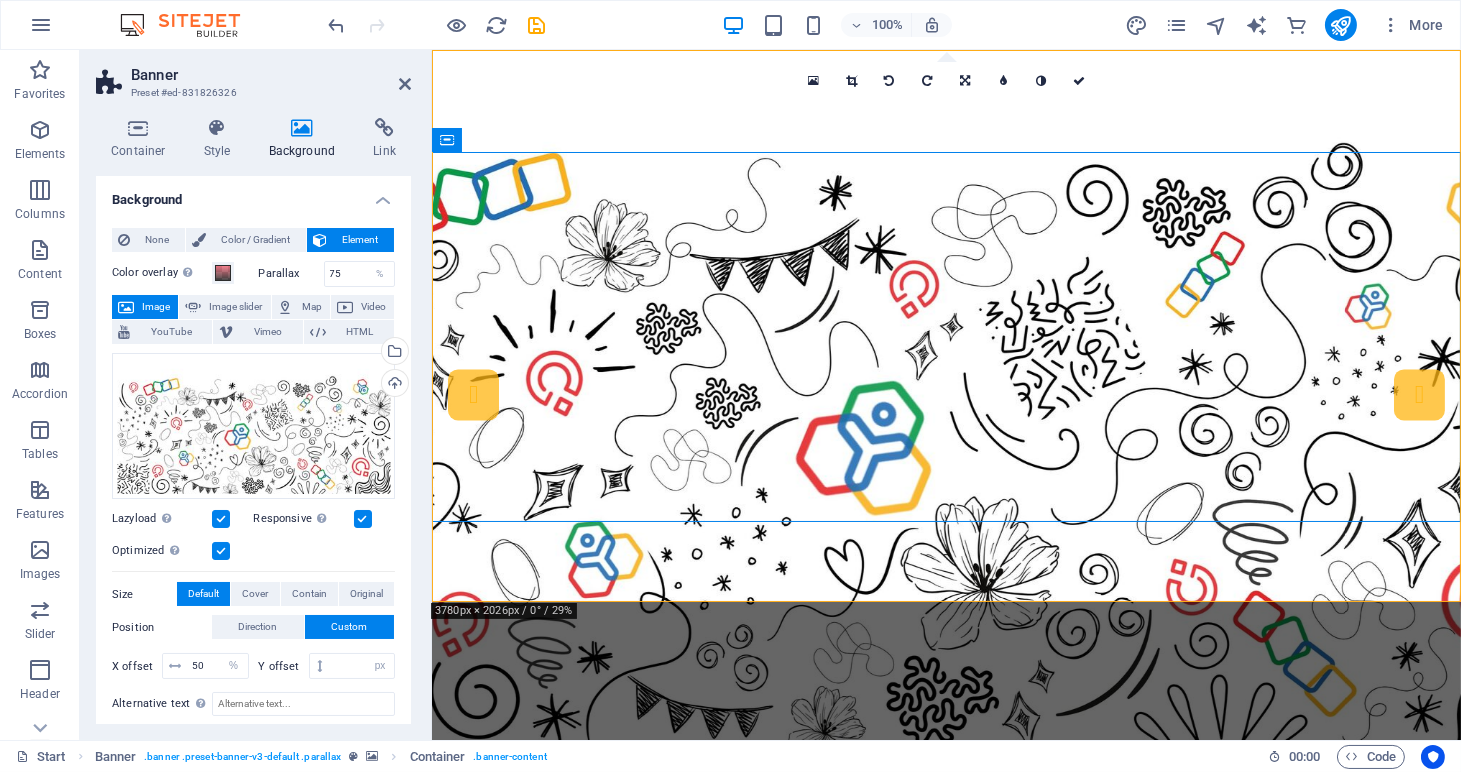 click on "More" at bounding box center [1288, 25] 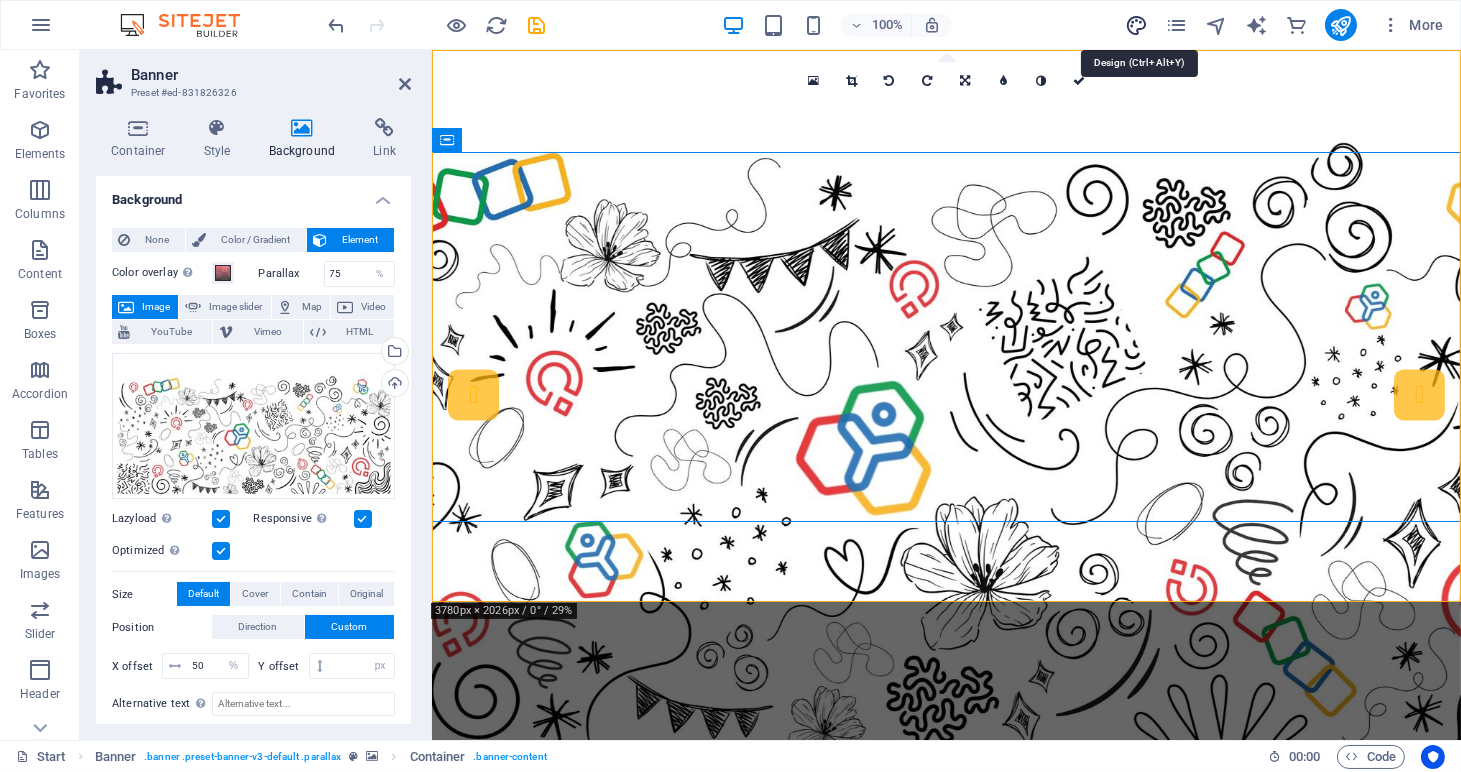 click at bounding box center [1136, 25] 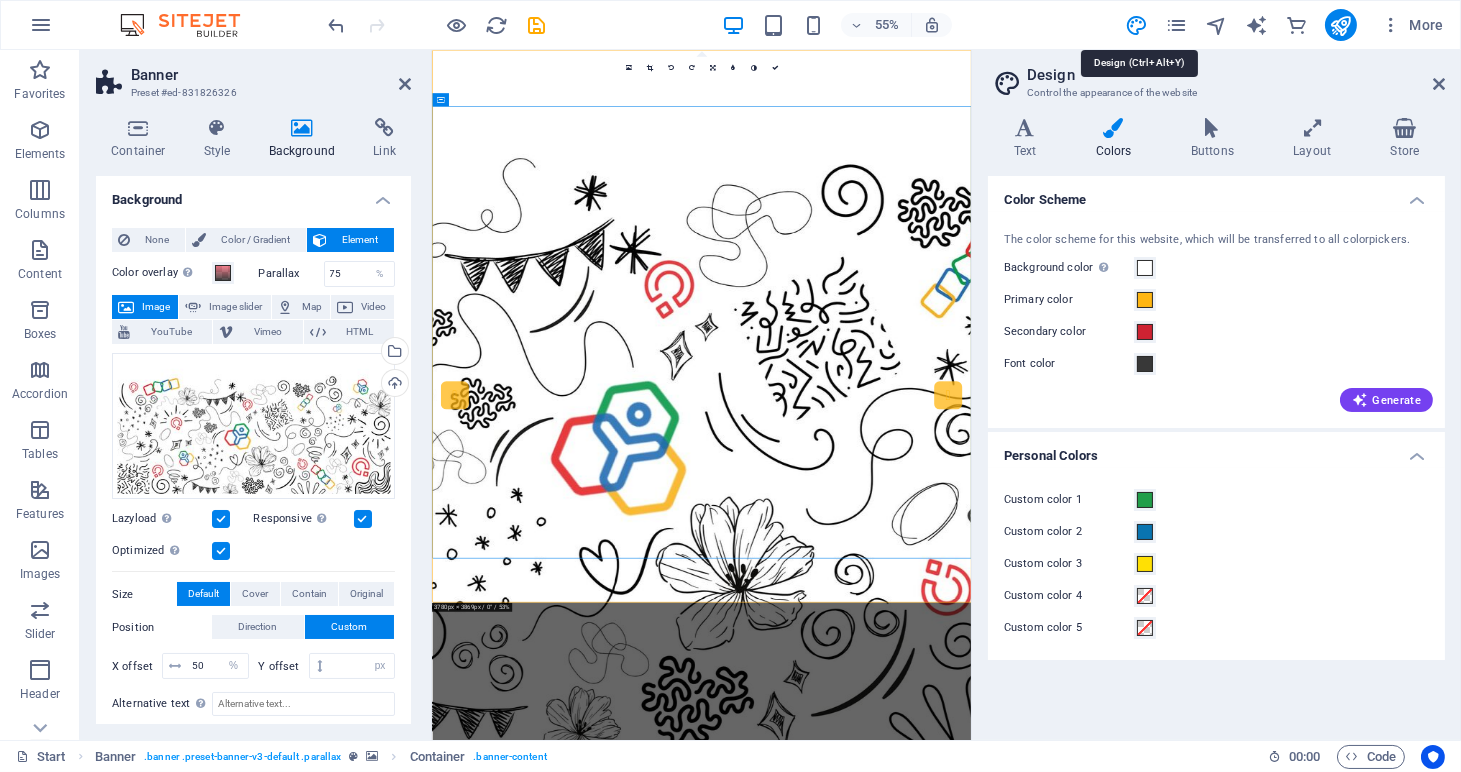 type 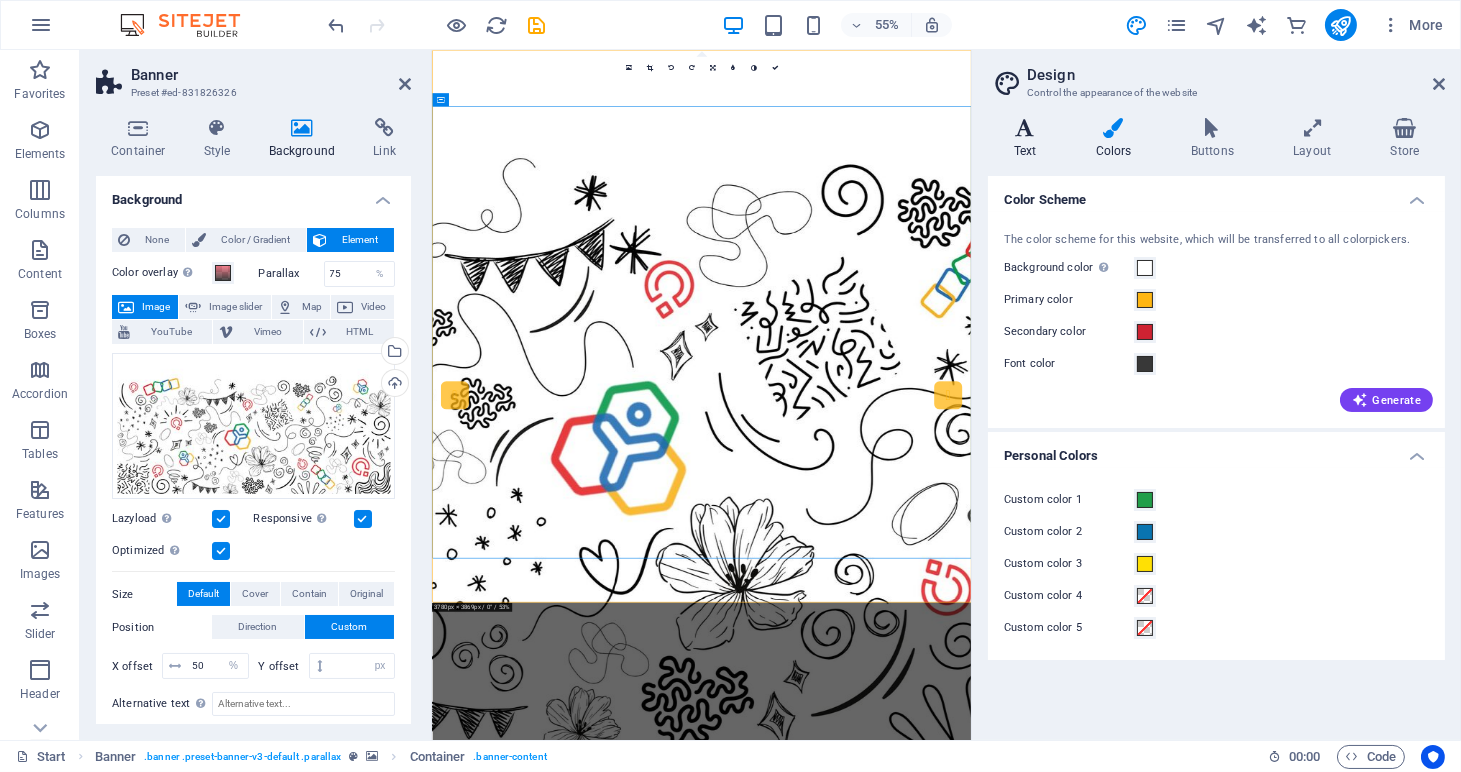 click on "Text" at bounding box center (1029, 139) 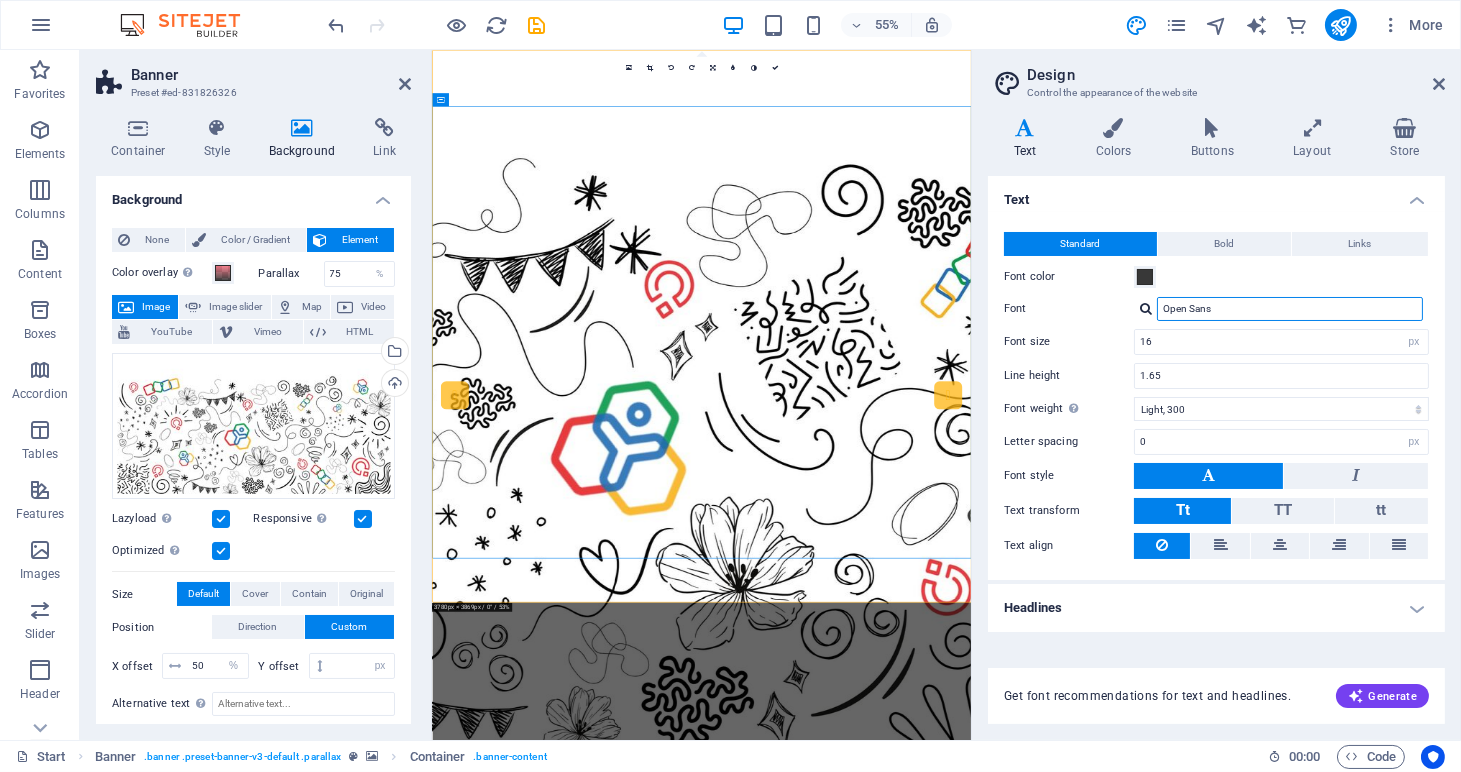 click on "Open Sans" at bounding box center (1290, 309) 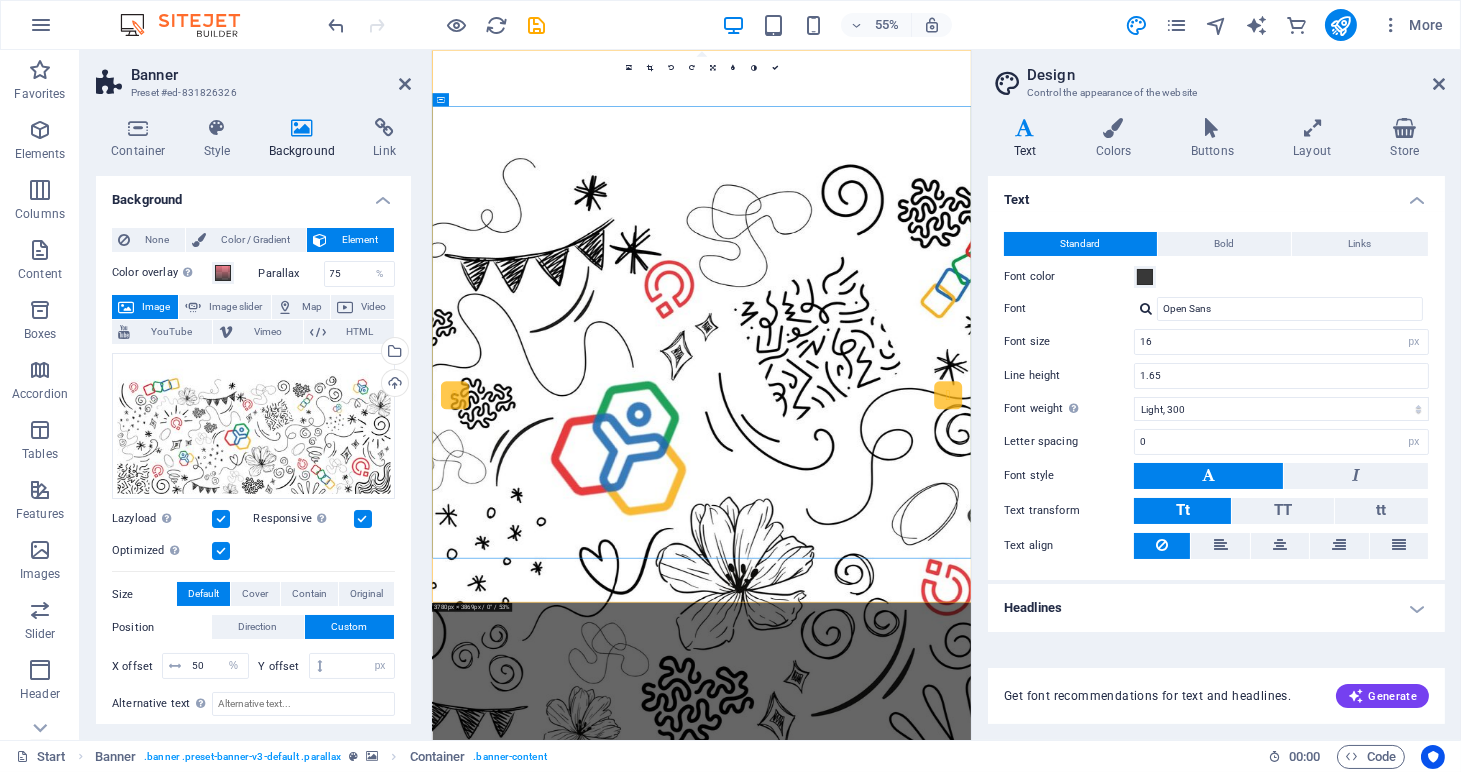click at bounding box center (1146, 308) 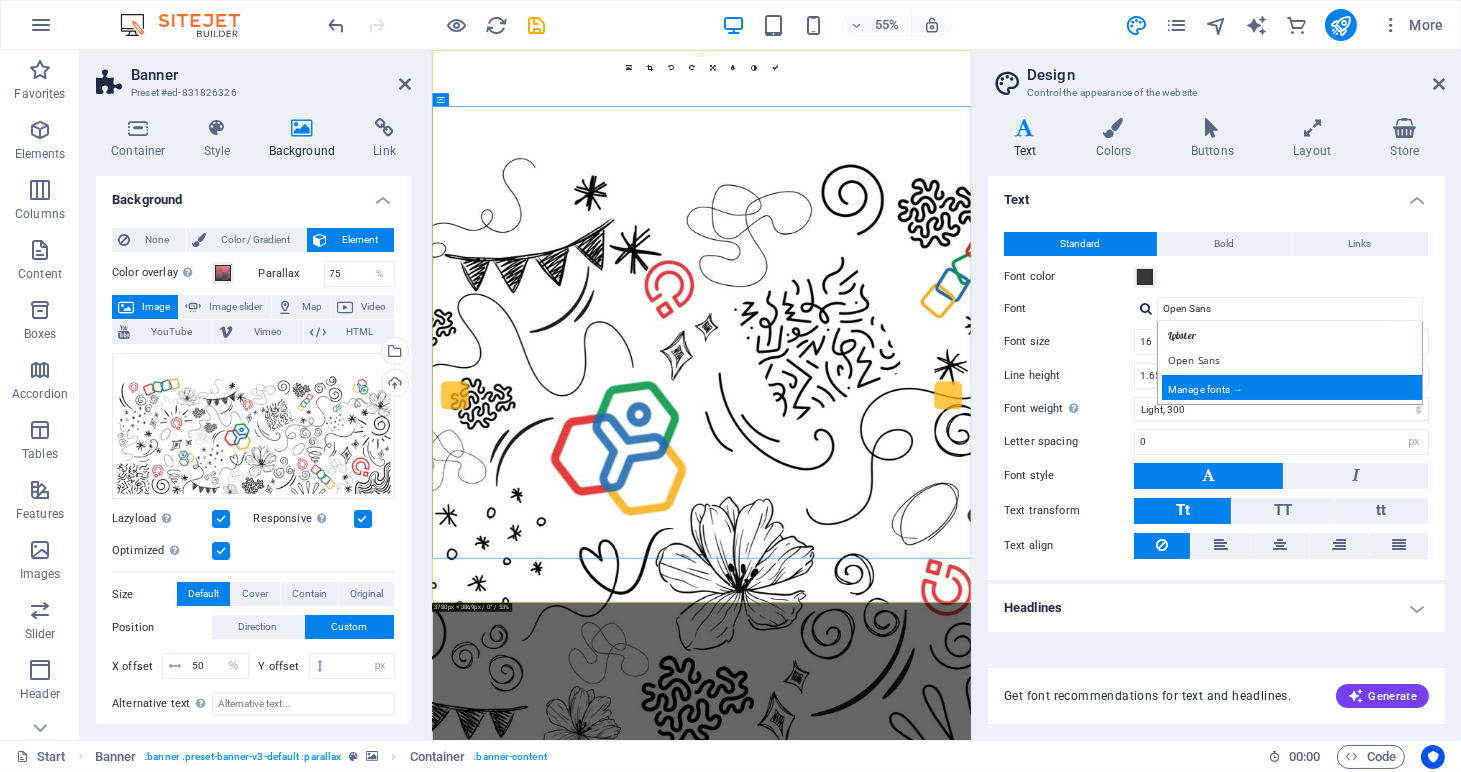 click on "Manage fonts →" at bounding box center (1294, 387) 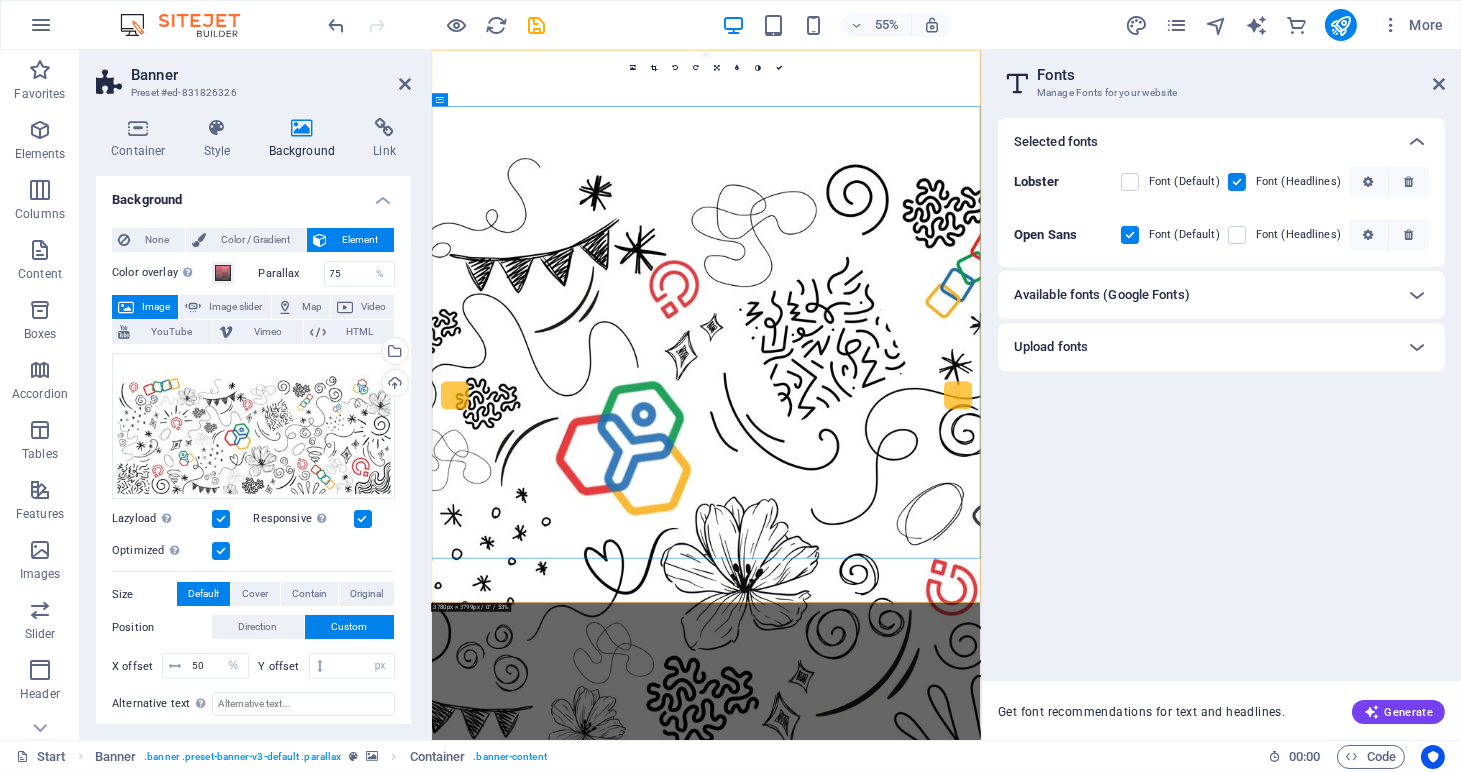 type 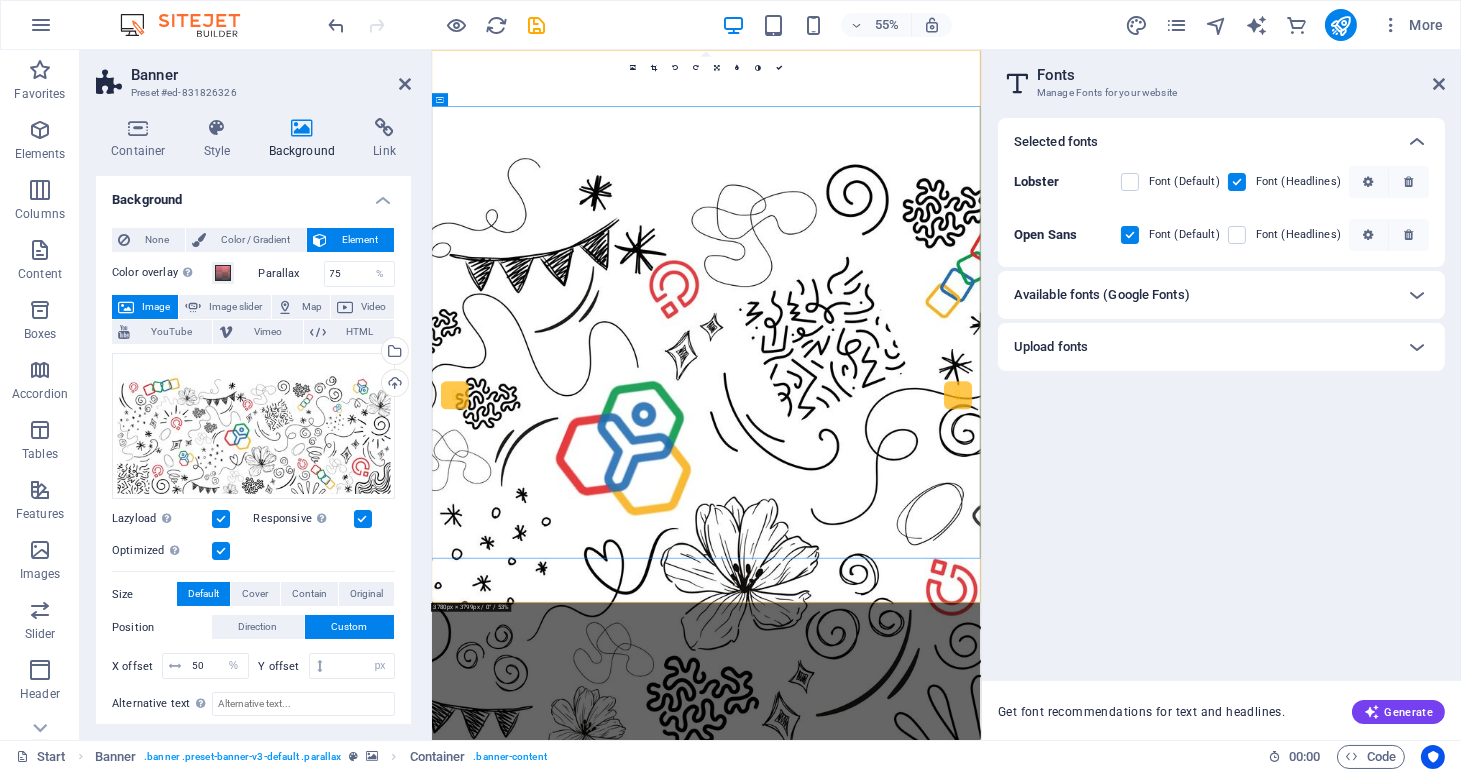 click on "Available fonts (Google Fonts)" at bounding box center [1203, 295] 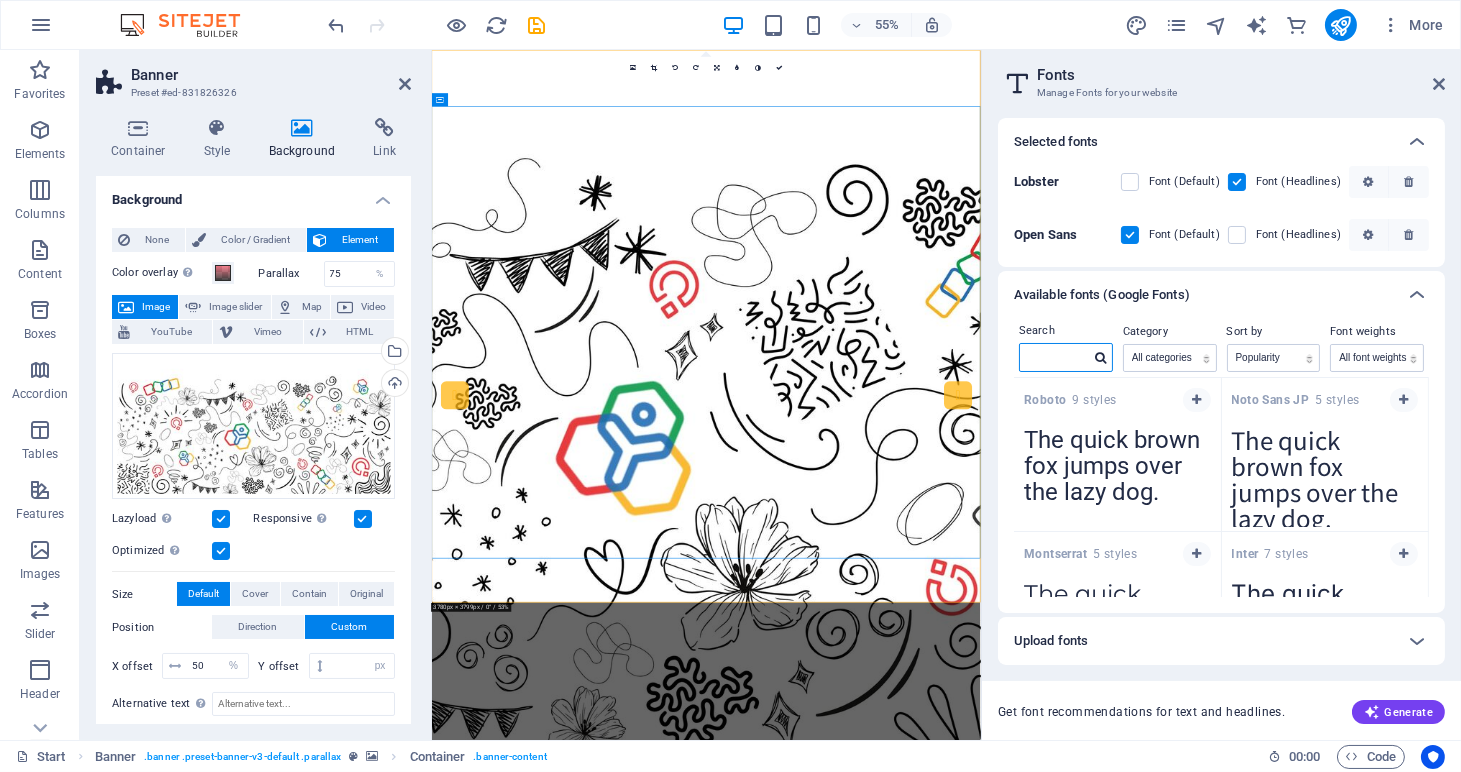 click at bounding box center (1055, 357) 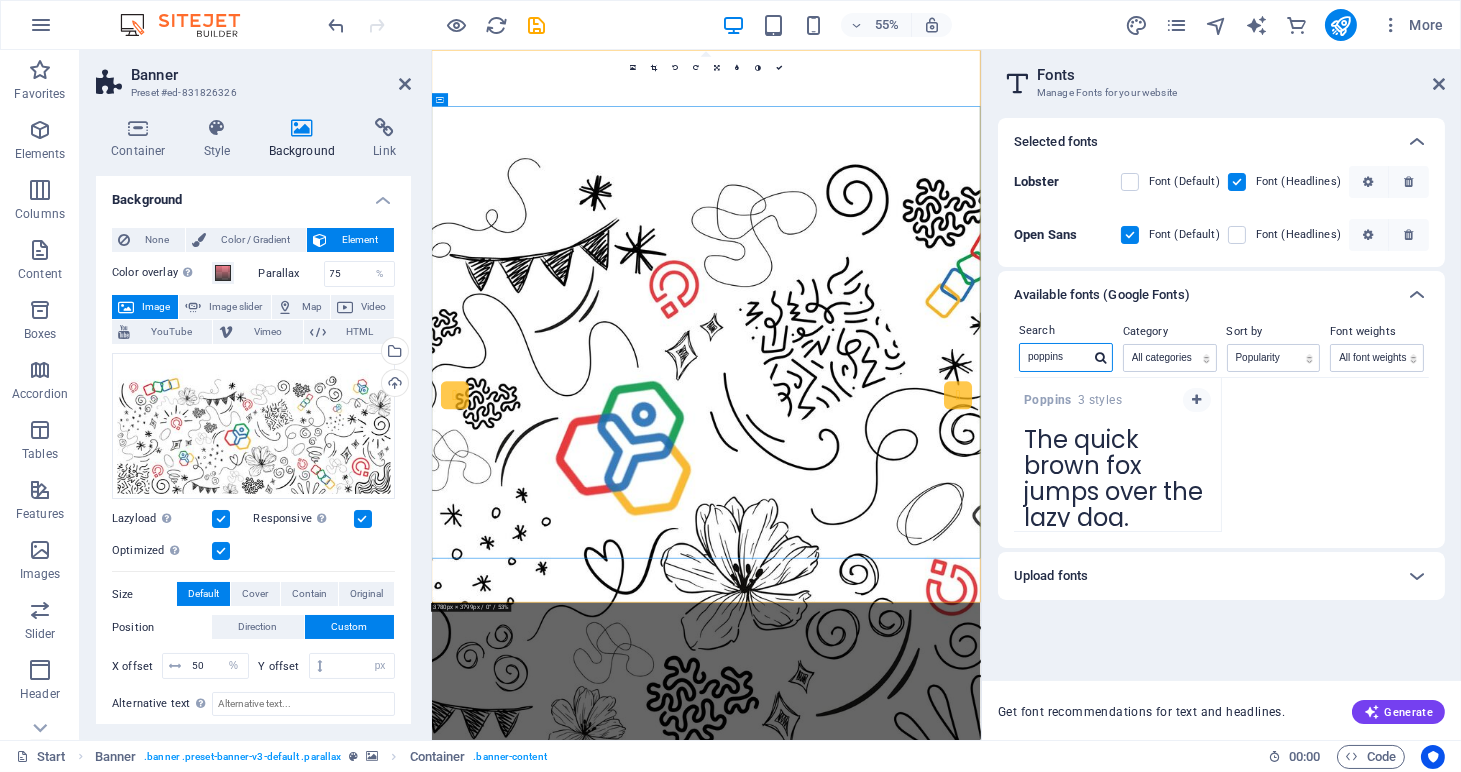 type on "poppins" 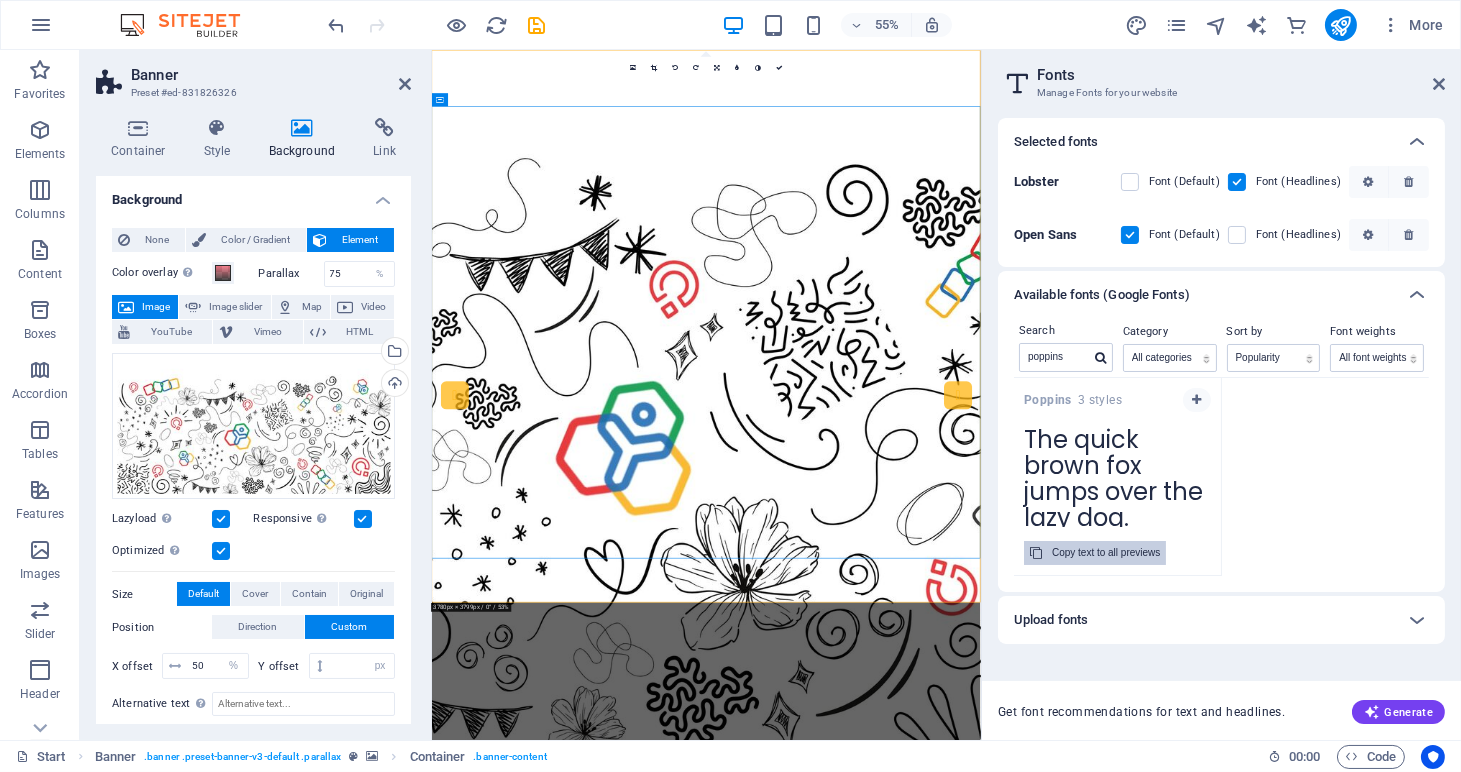 click on "Copy text to all previews" at bounding box center [1106, 553] 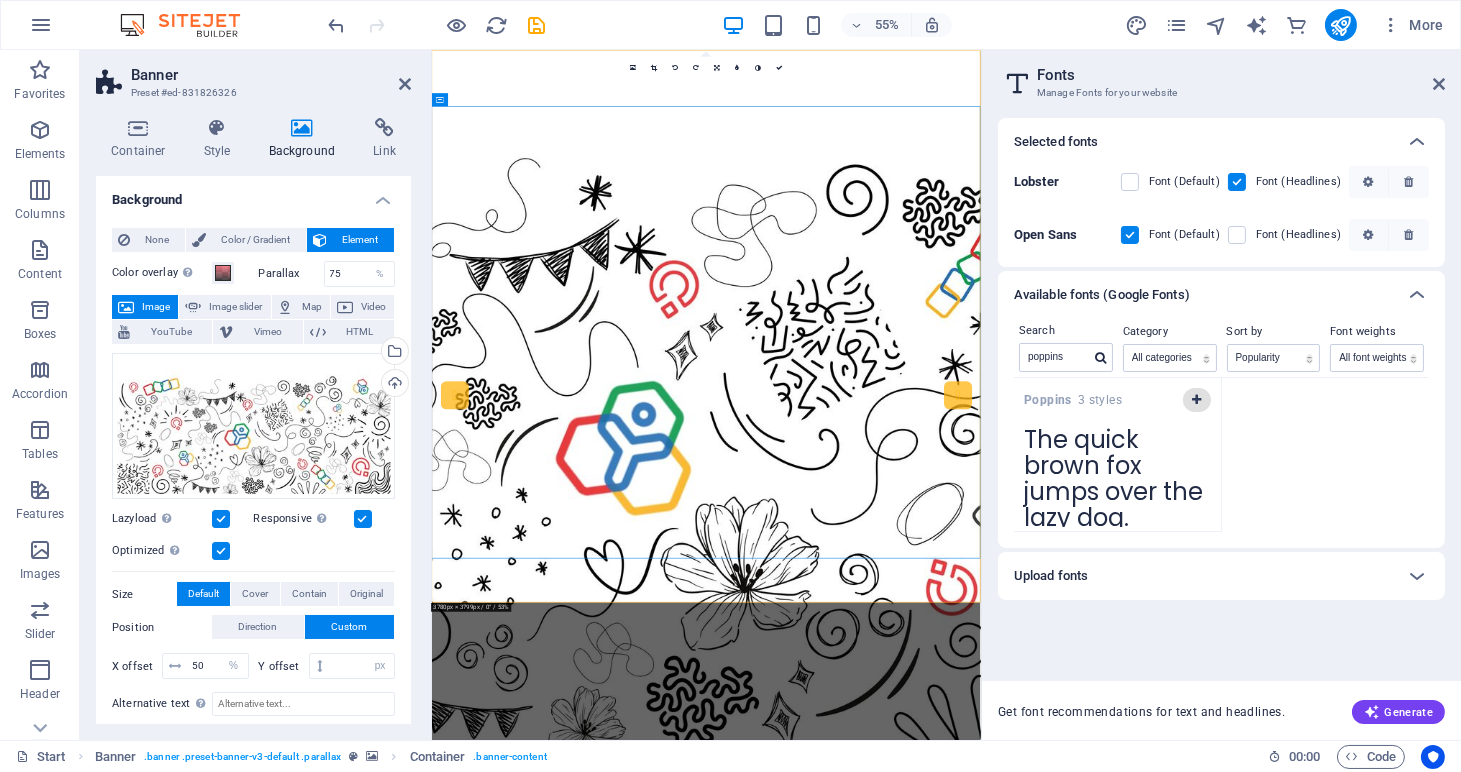 click at bounding box center [1196, 400] 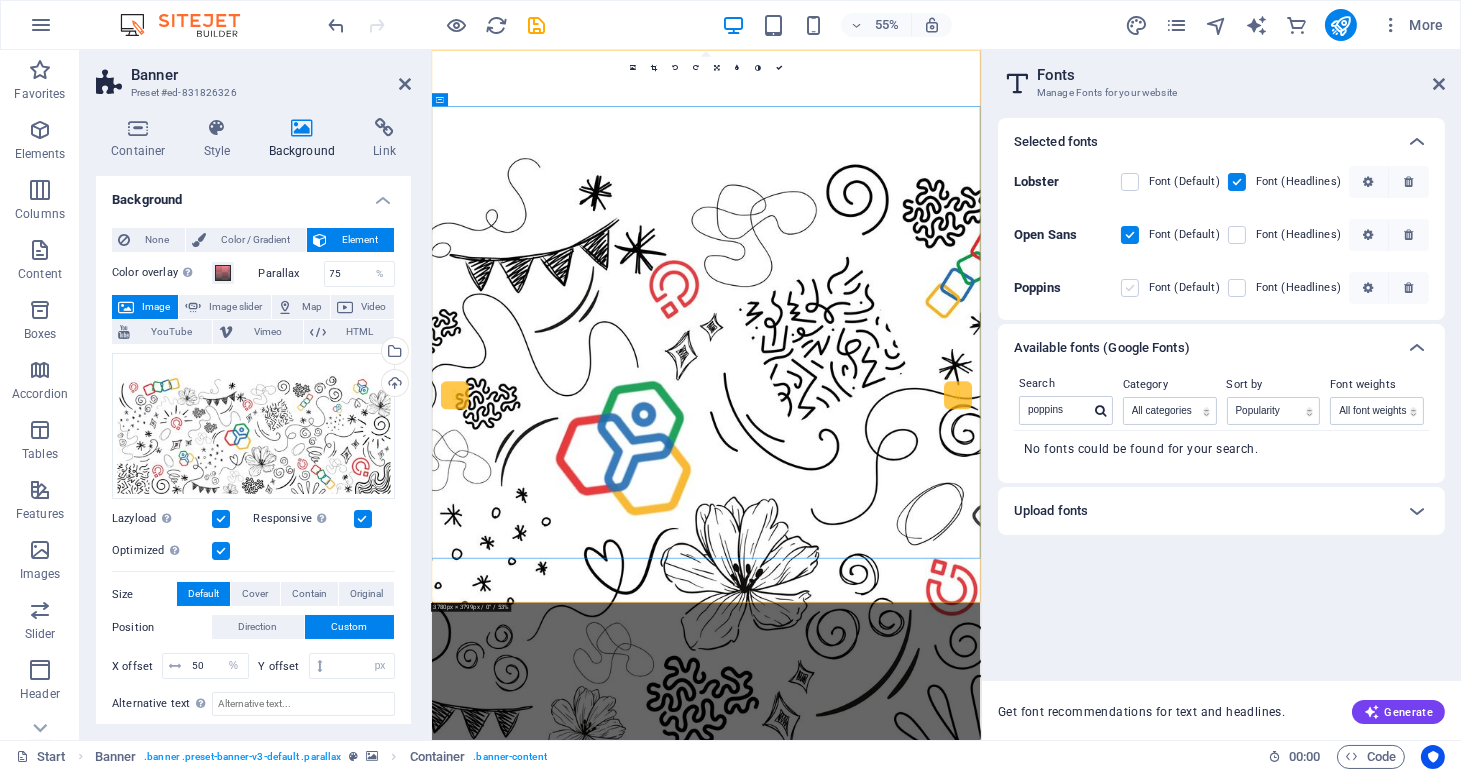 click at bounding box center (1130, 288) 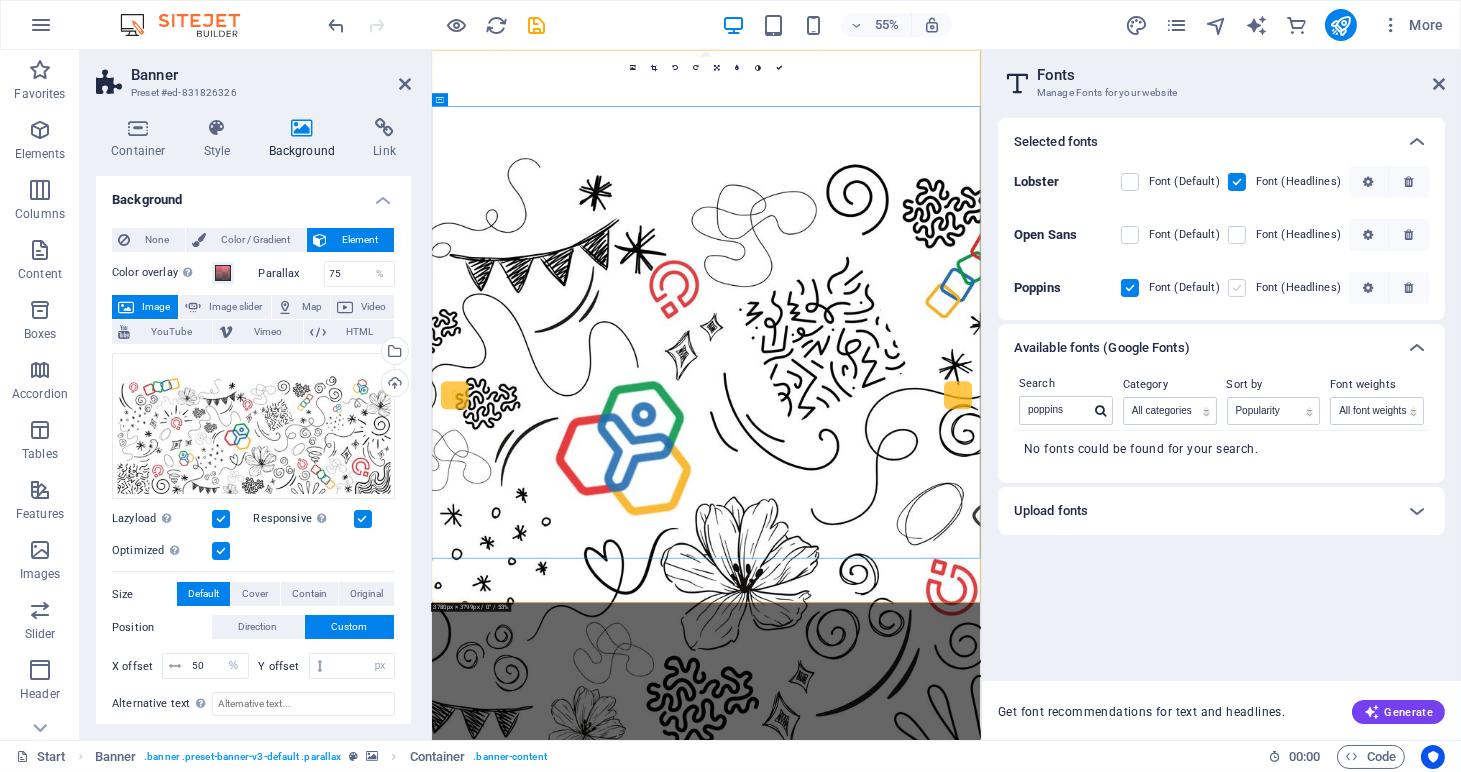 click at bounding box center (1237, 288) 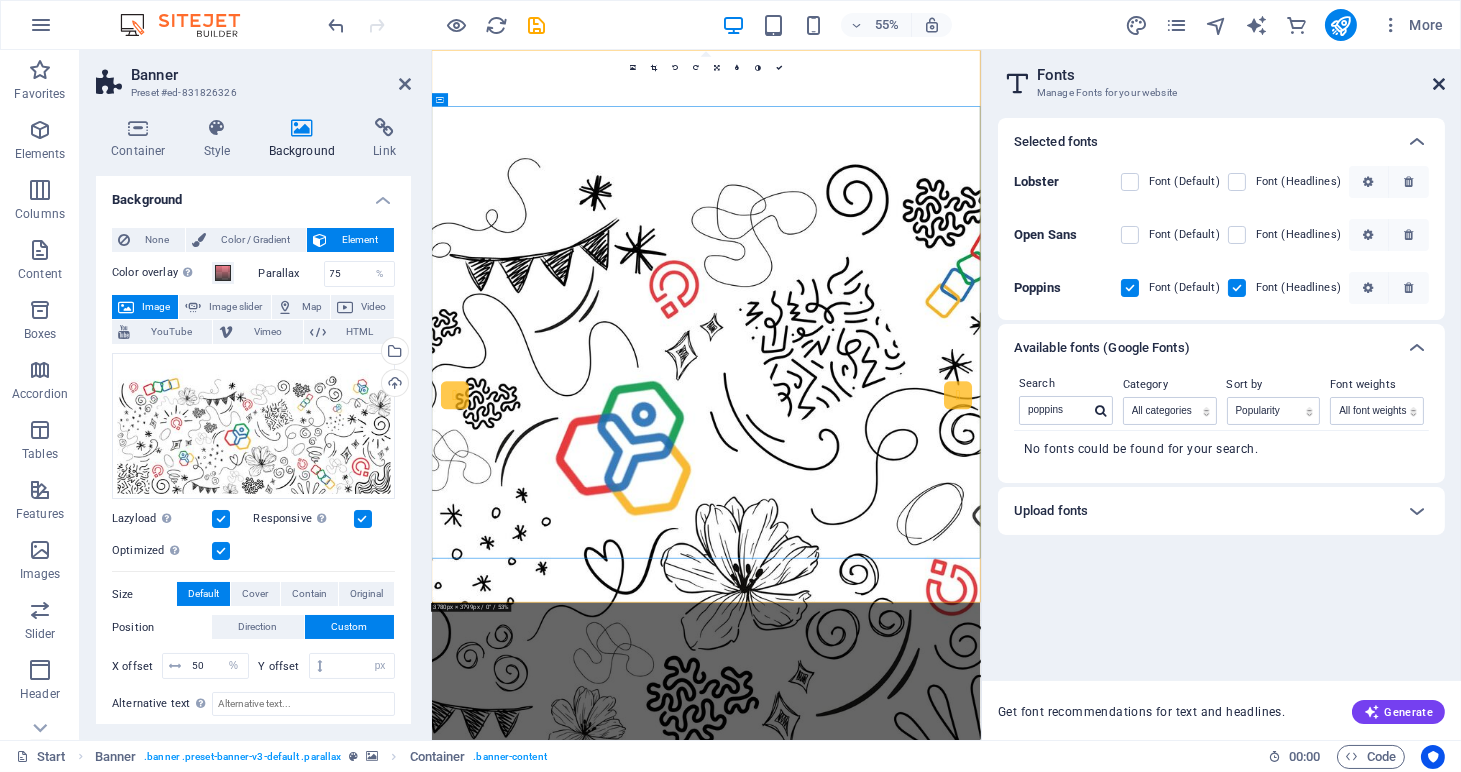 click at bounding box center (1439, 84) 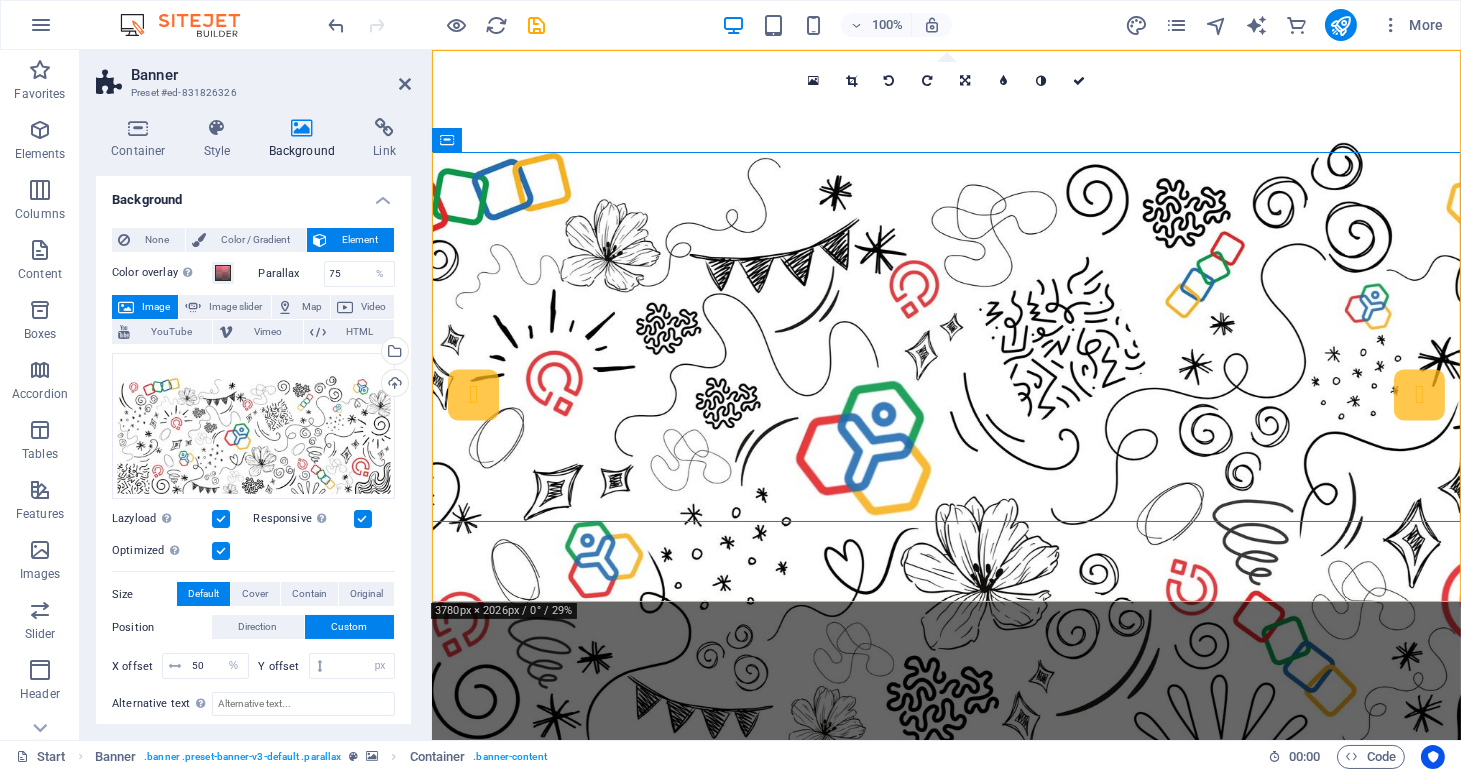 type 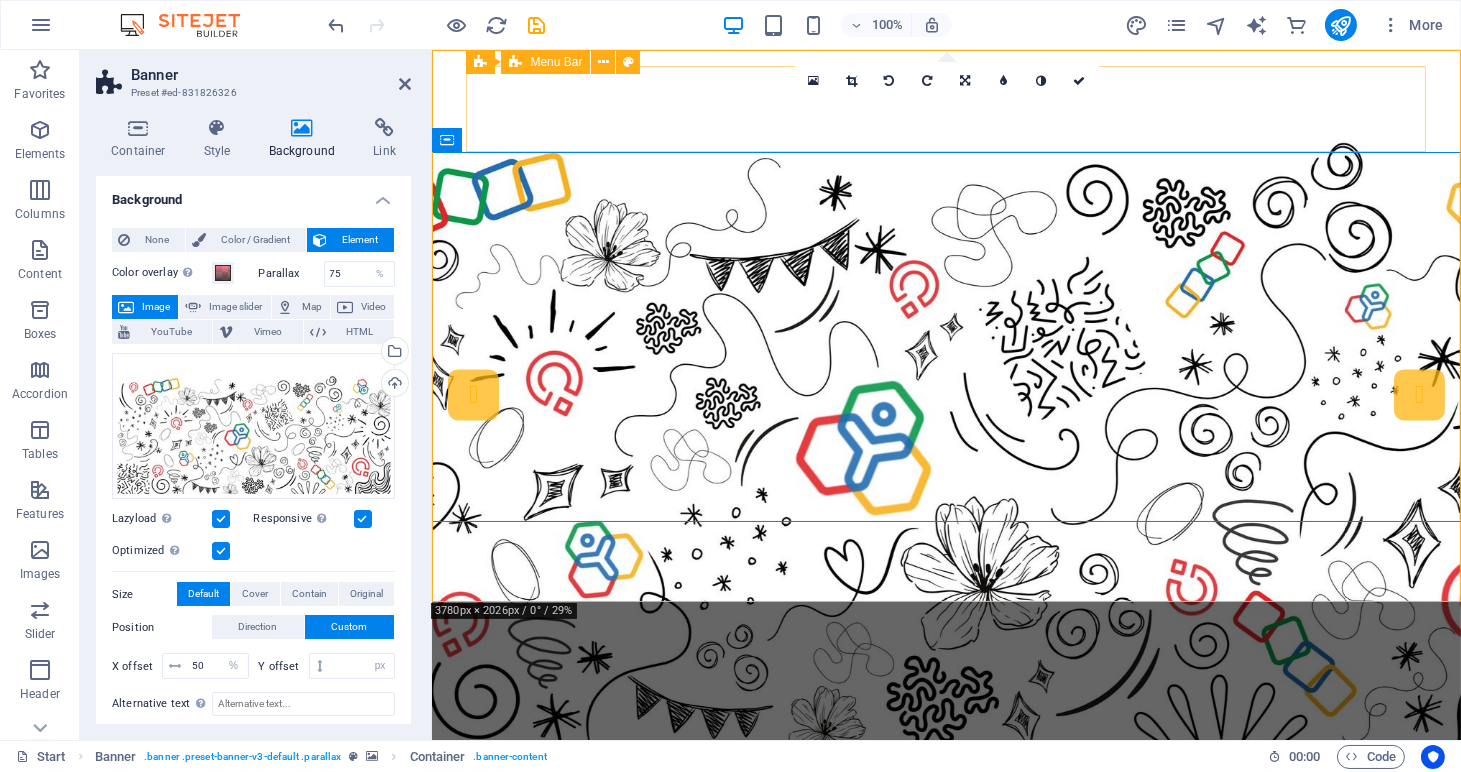 click on "Home About us Services Menu Facts Contact" at bounding box center [911, 1323] 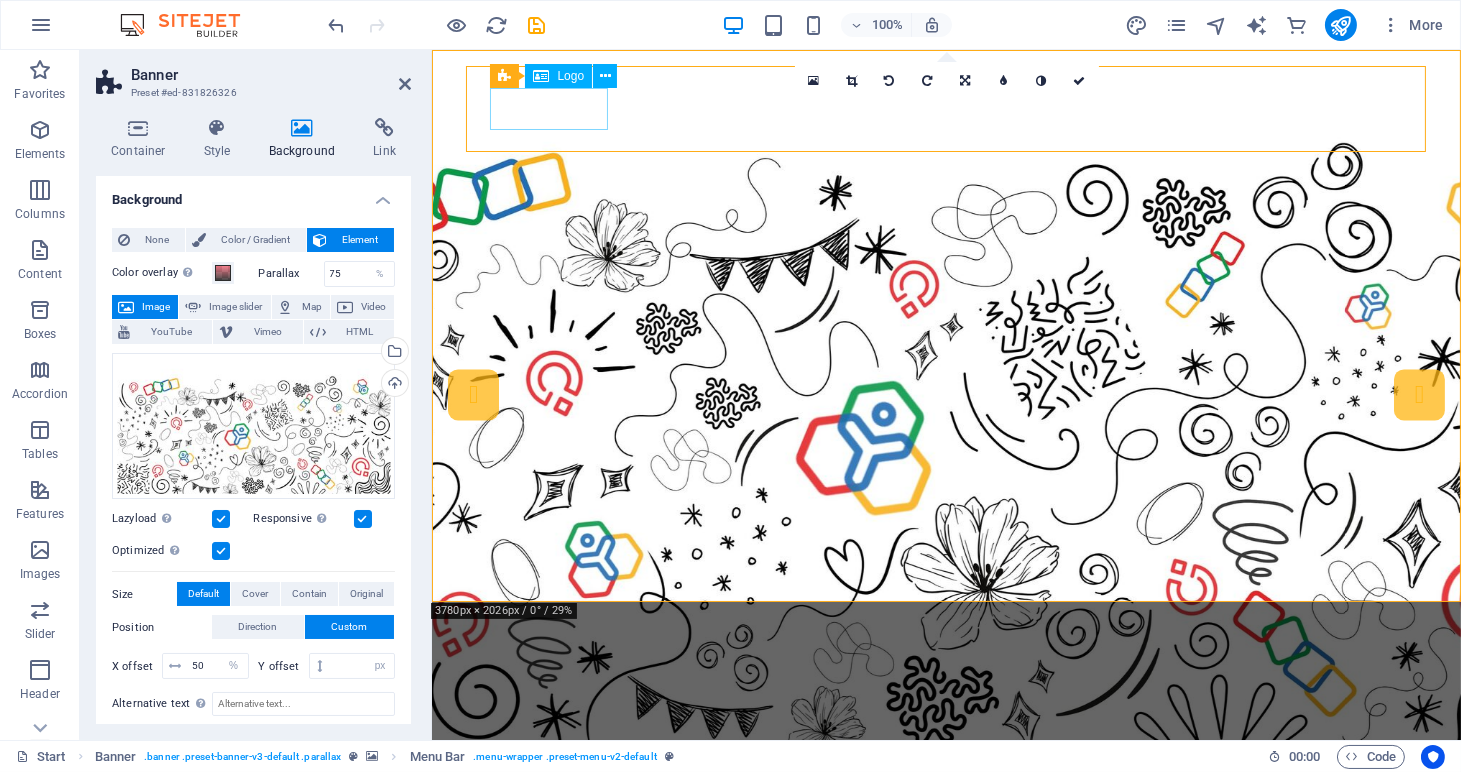 click at bounding box center (911, 1302) 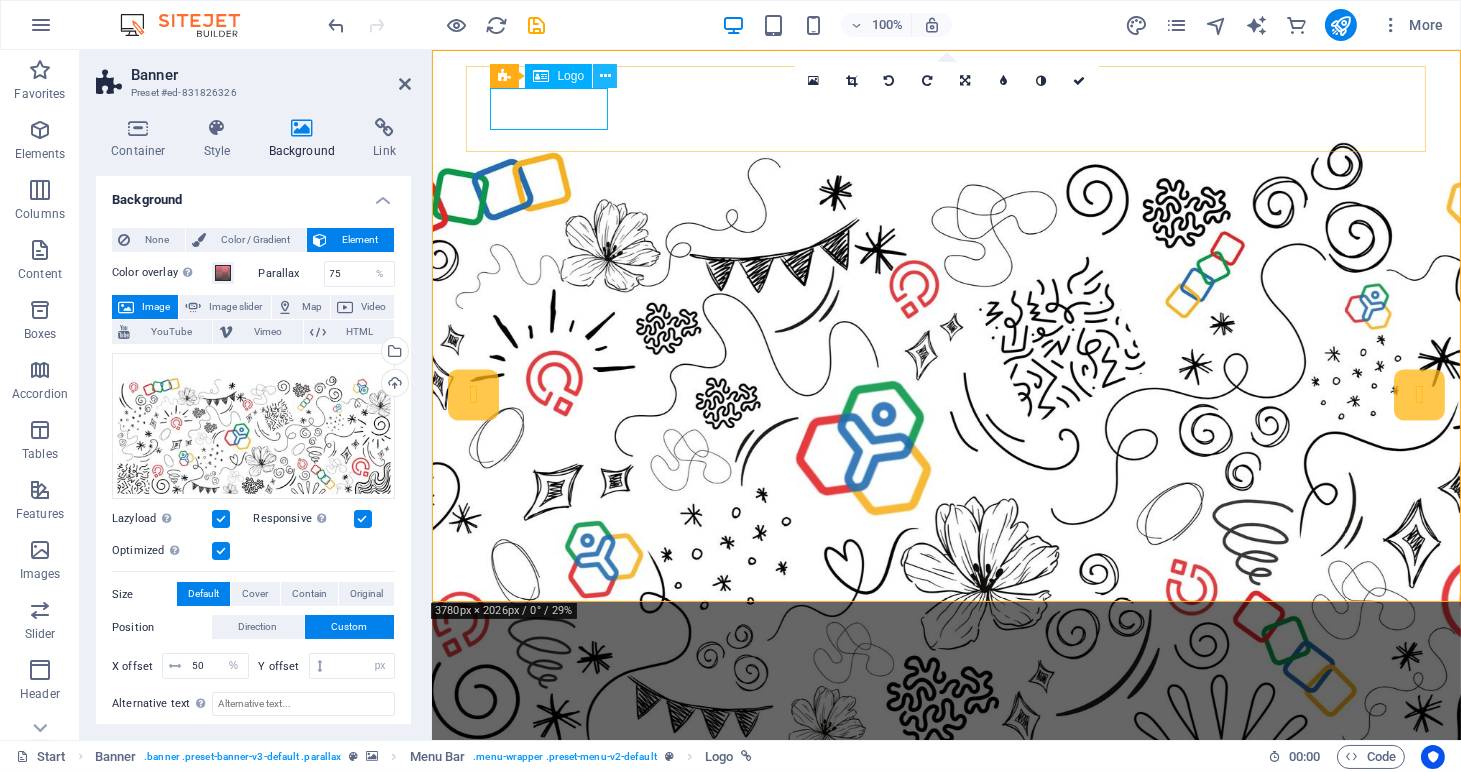 click at bounding box center [605, 76] 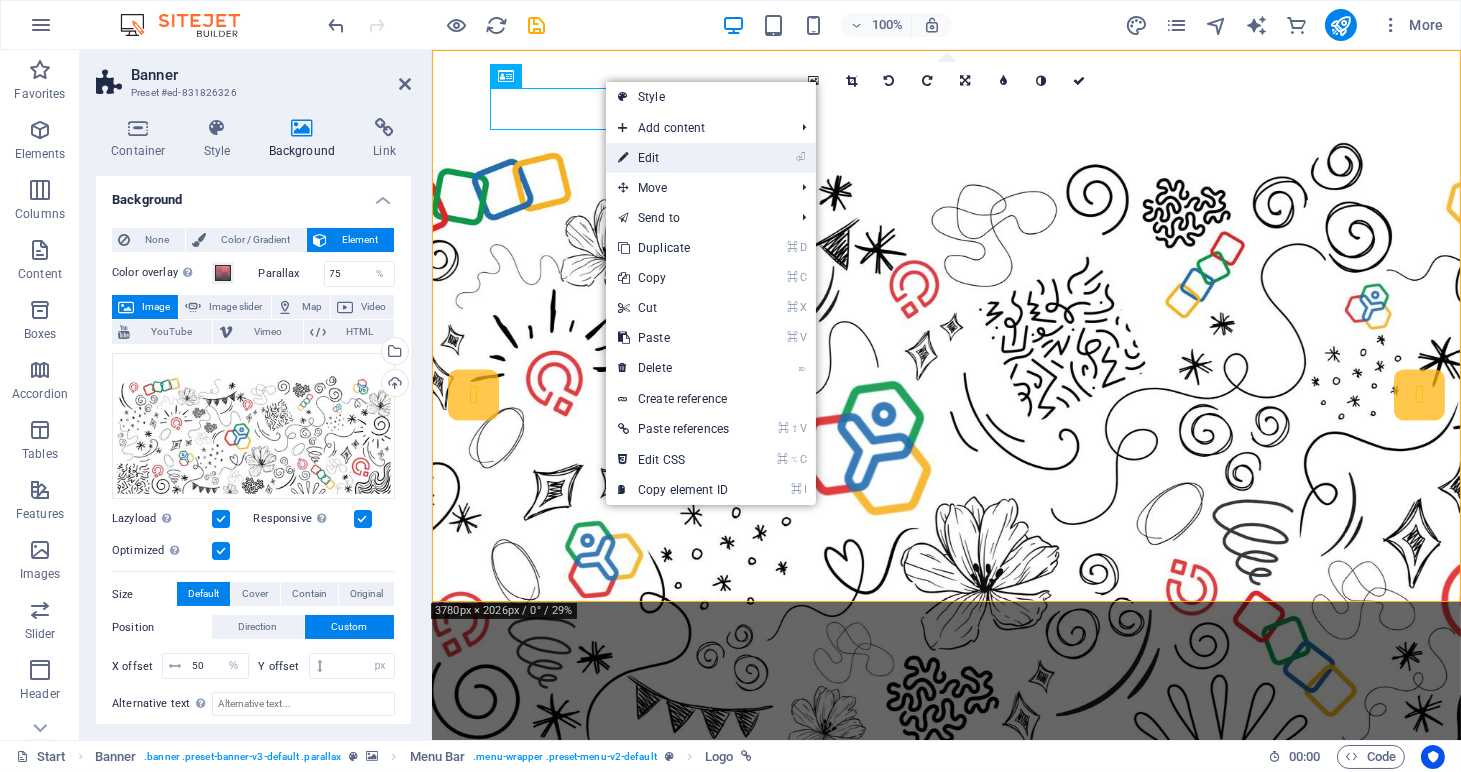 click on "⏎  Edit" at bounding box center (673, 158) 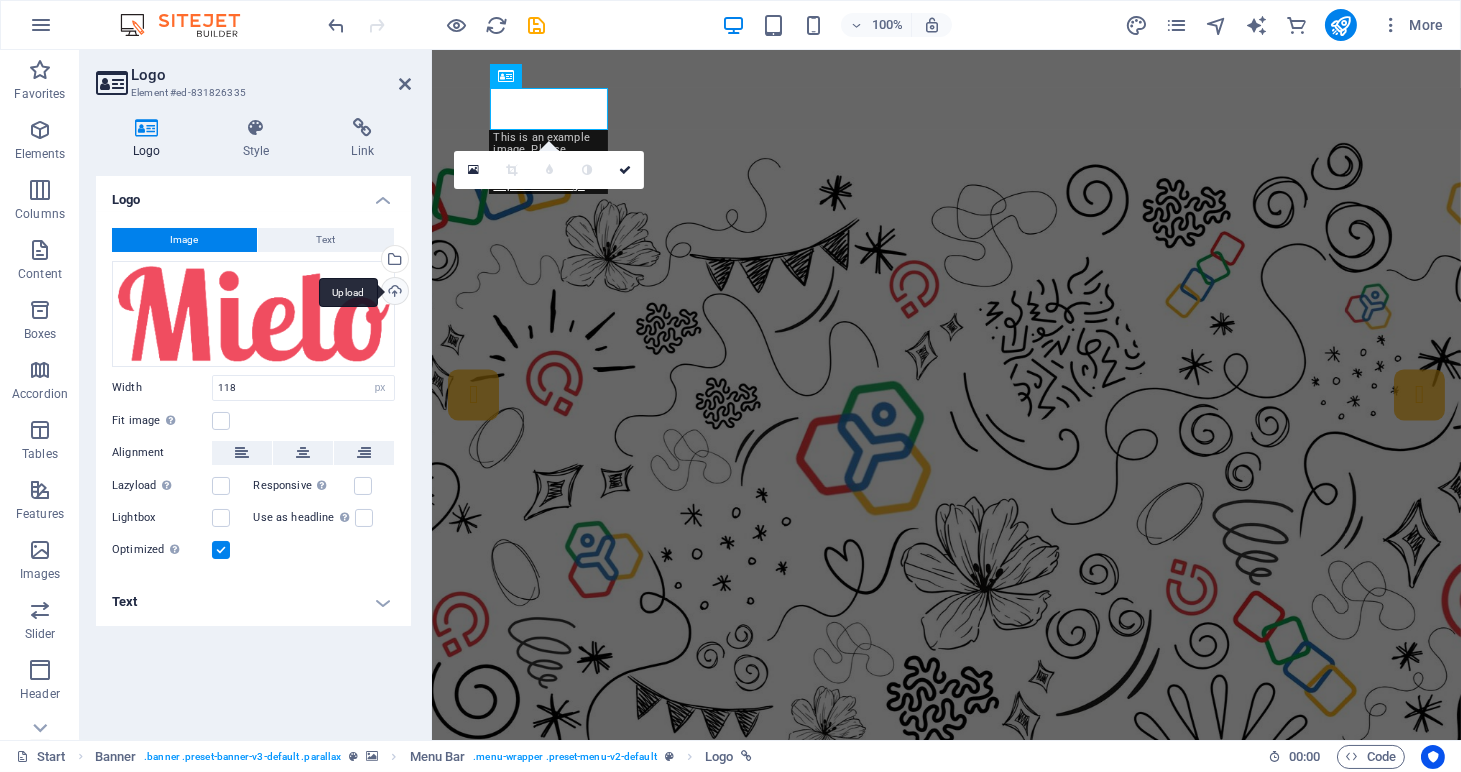 click on "Upload" at bounding box center [393, 293] 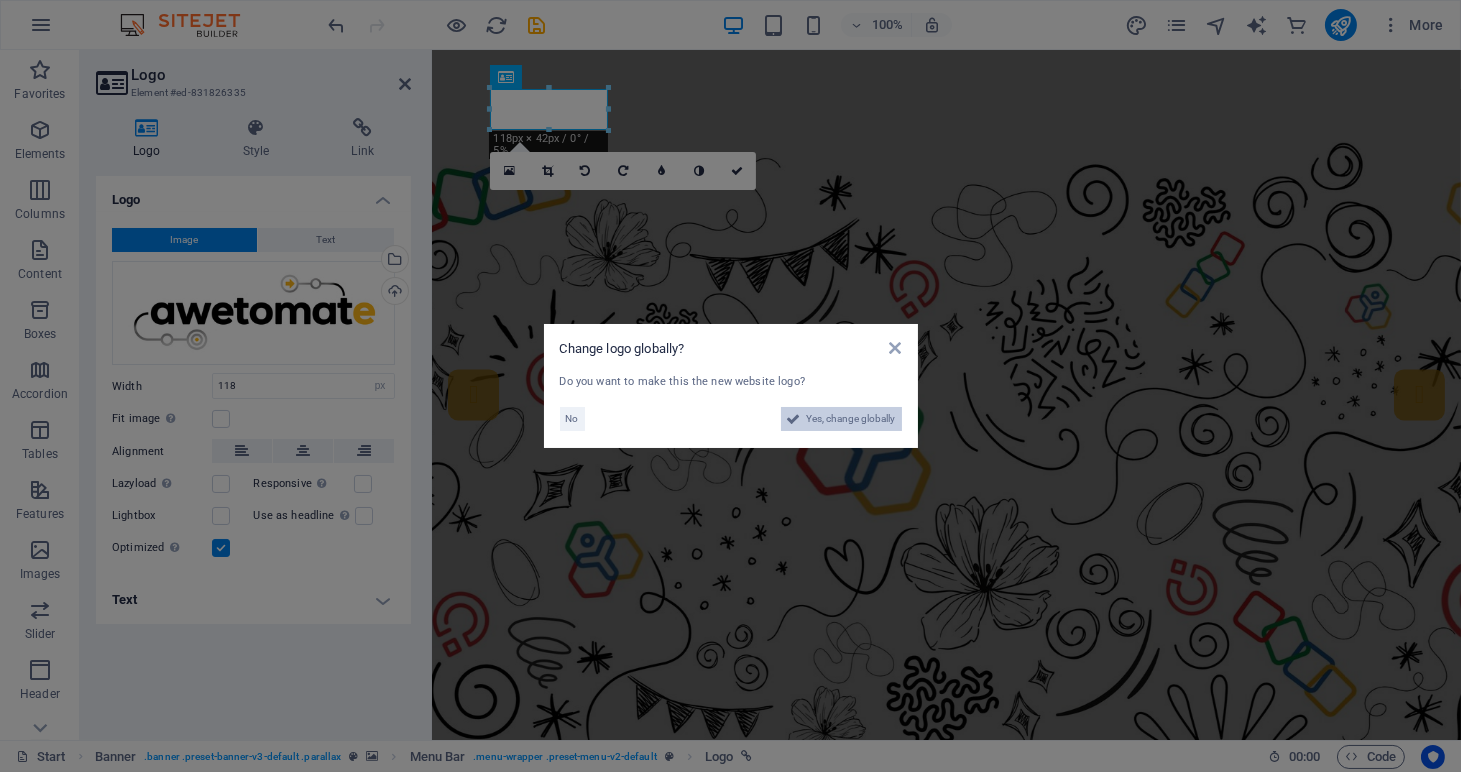 click on "Yes, change globally" at bounding box center [851, 419] 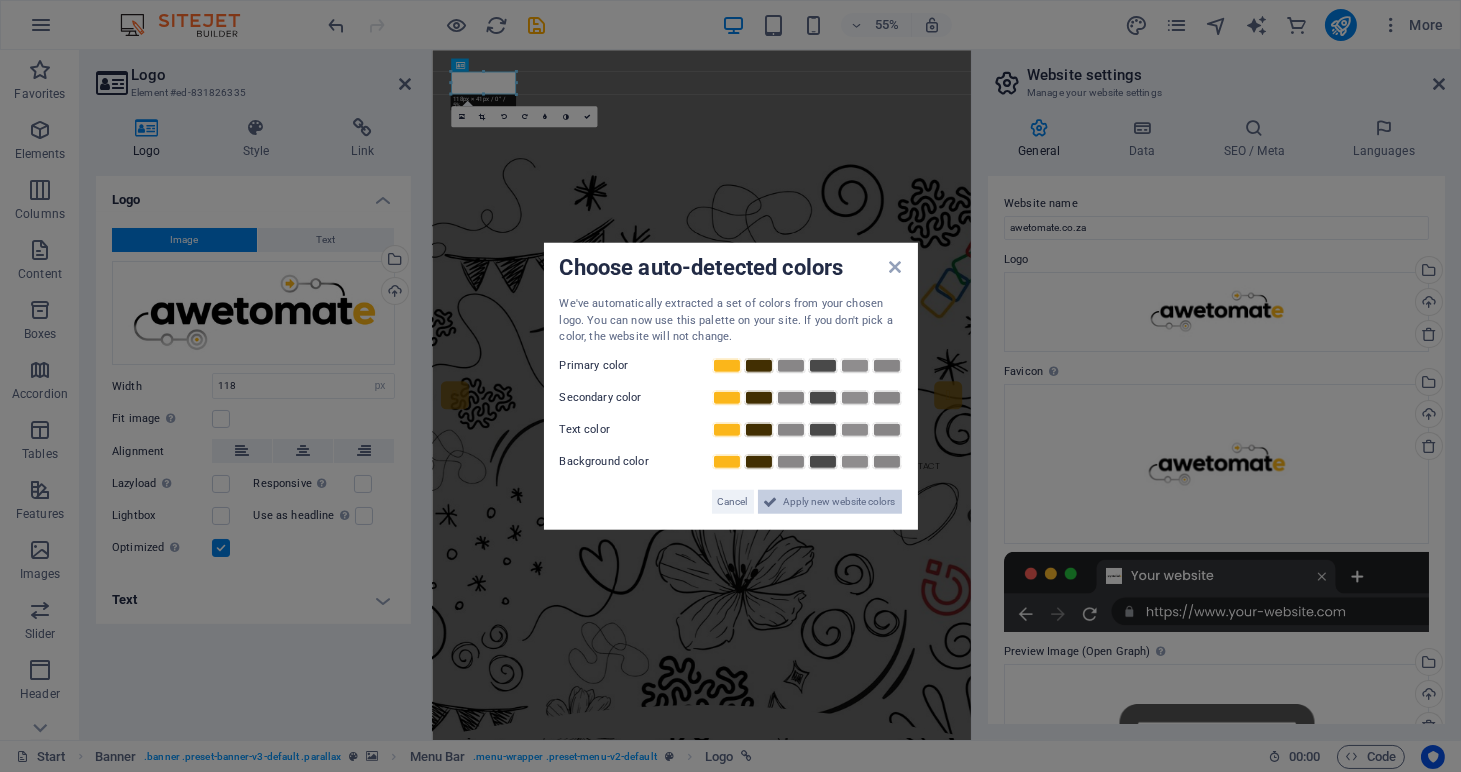 click on "Apply new website colors" at bounding box center (840, 501) 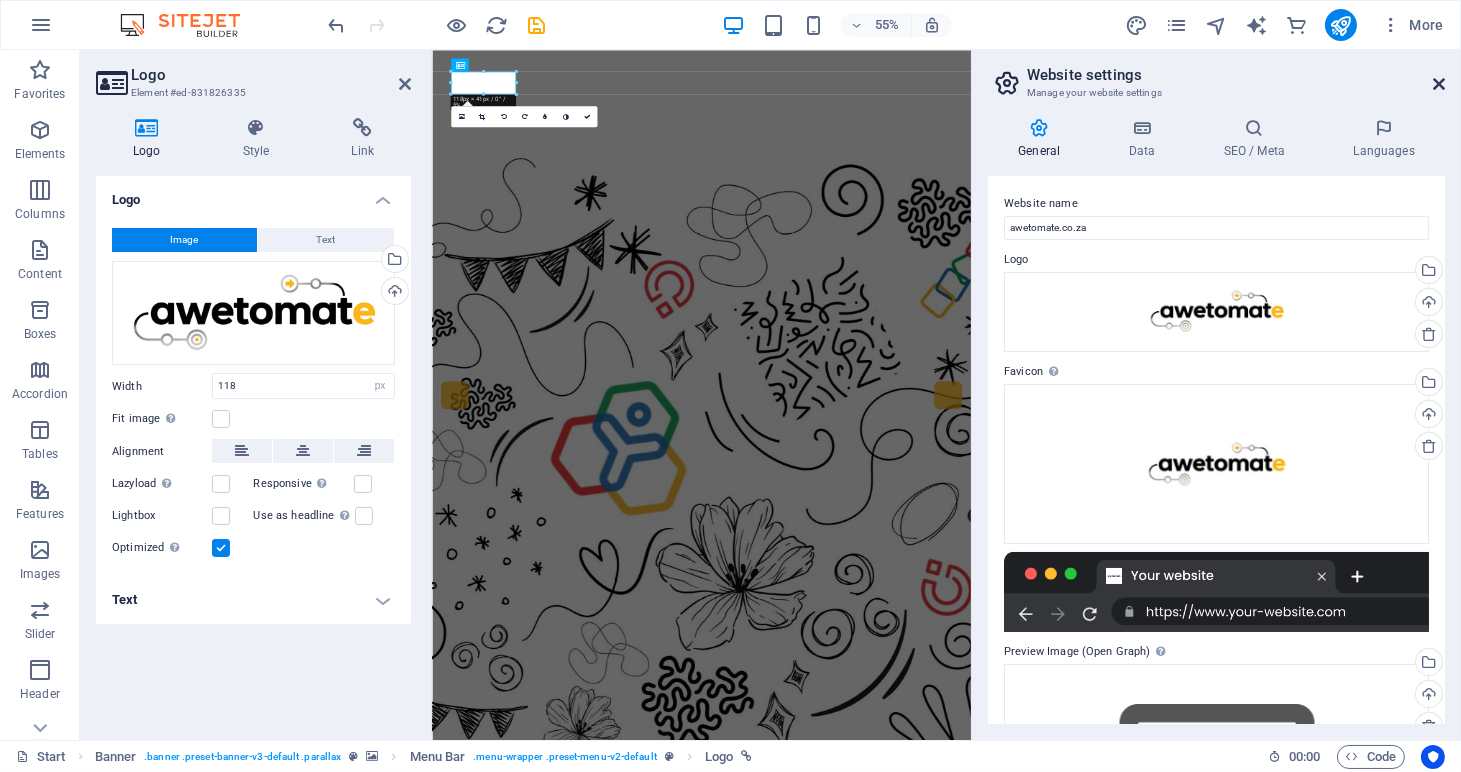 click at bounding box center [1439, 84] 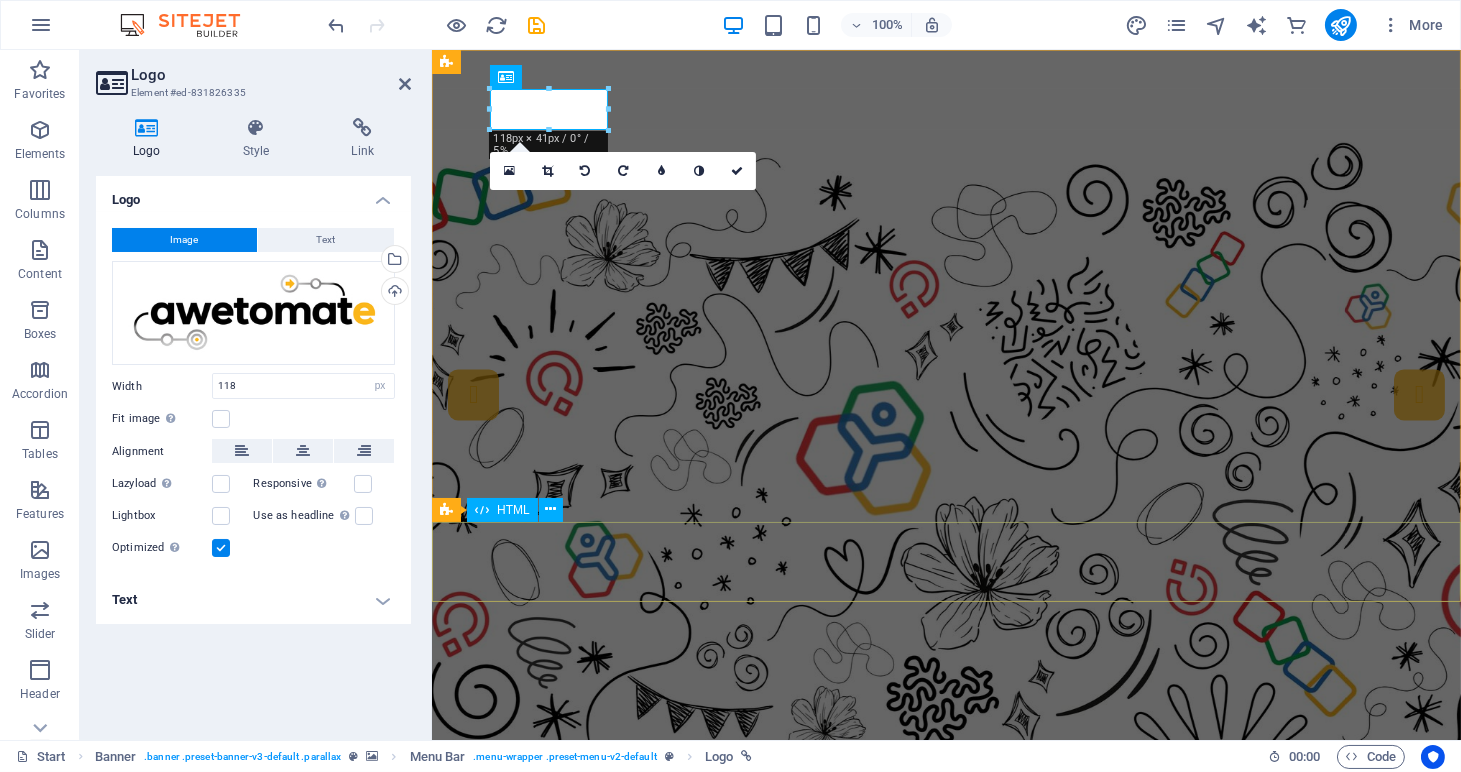 click at bounding box center [945, 1798] 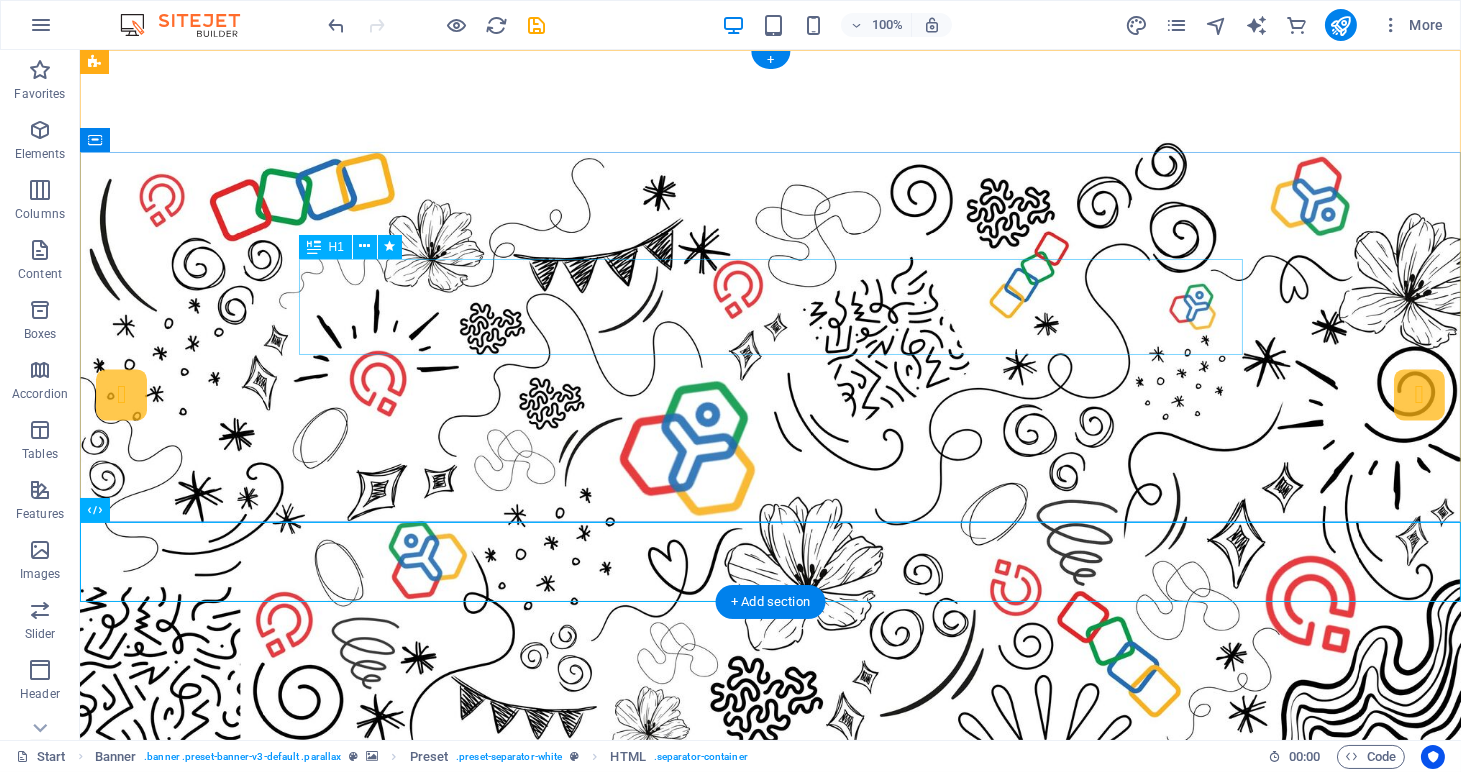 click on "Ice Cream Parlor" at bounding box center (771, 1514) 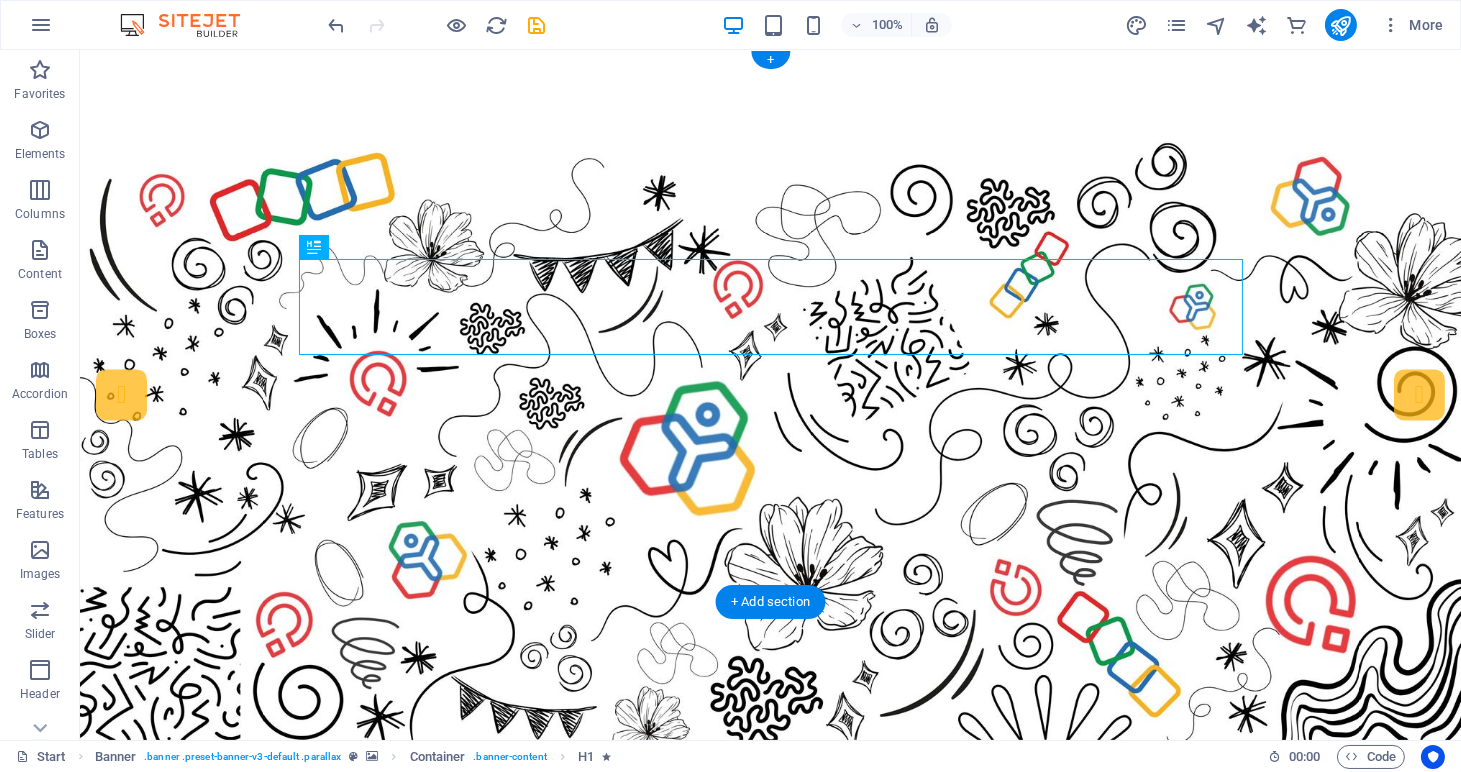 click at bounding box center (770, 395) 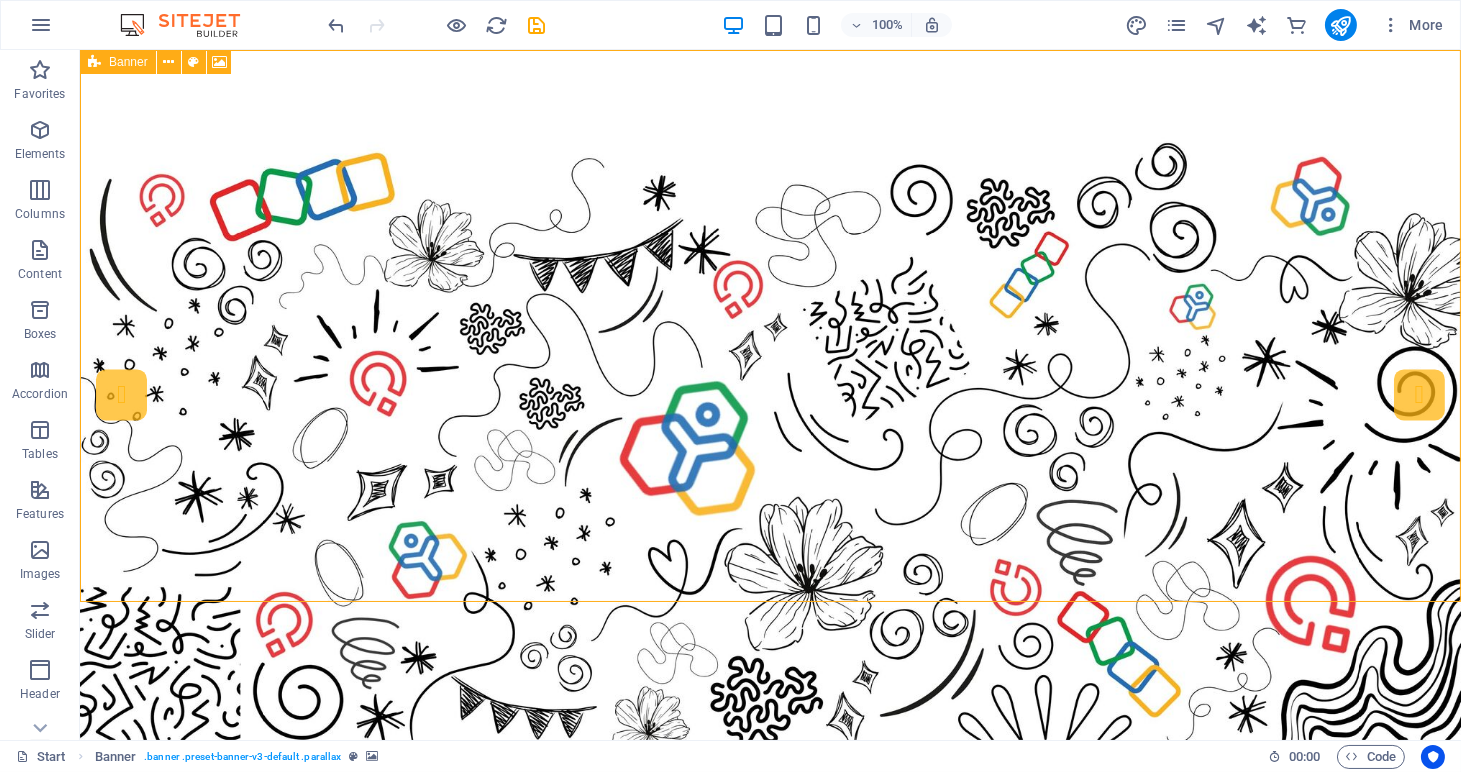 click at bounding box center [94, 62] 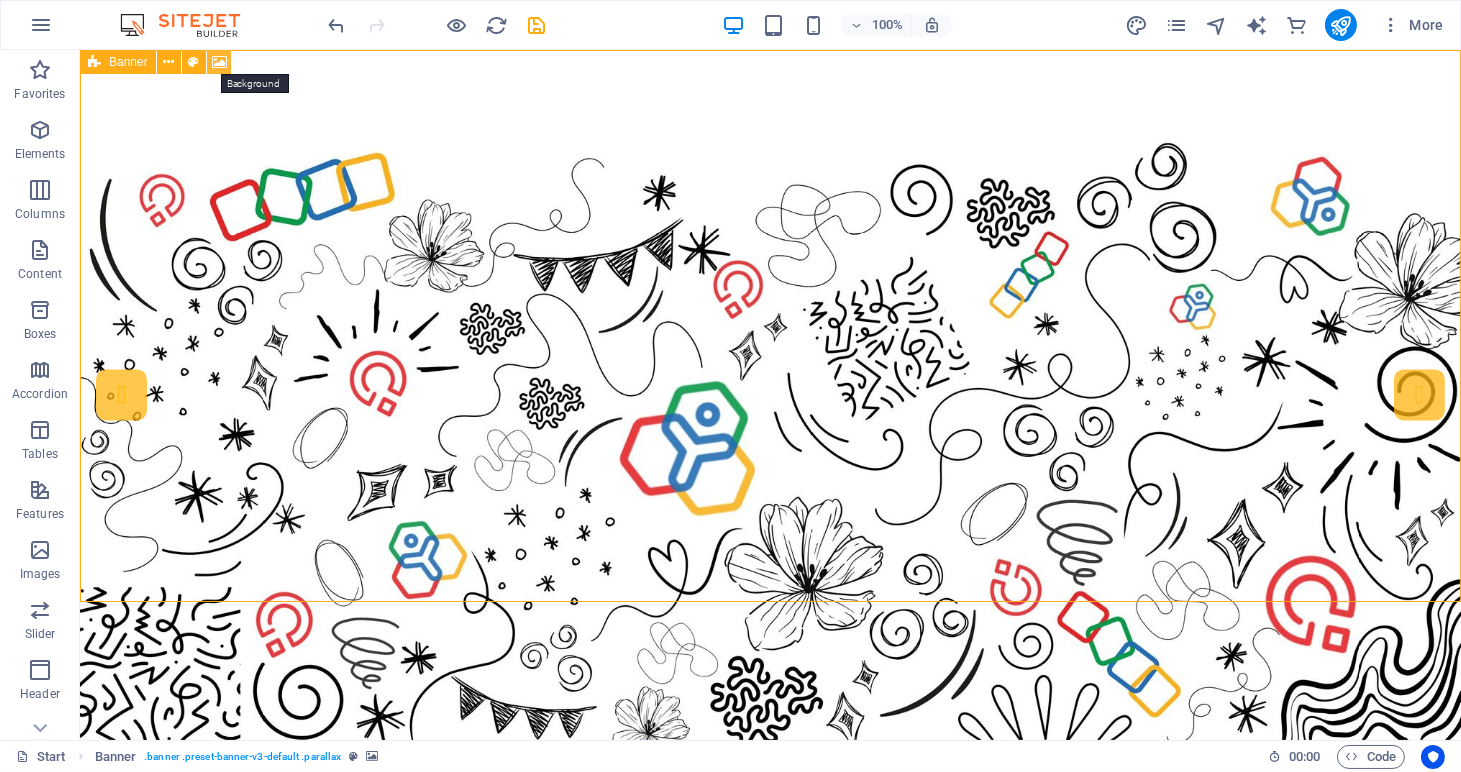 click at bounding box center (219, 62) 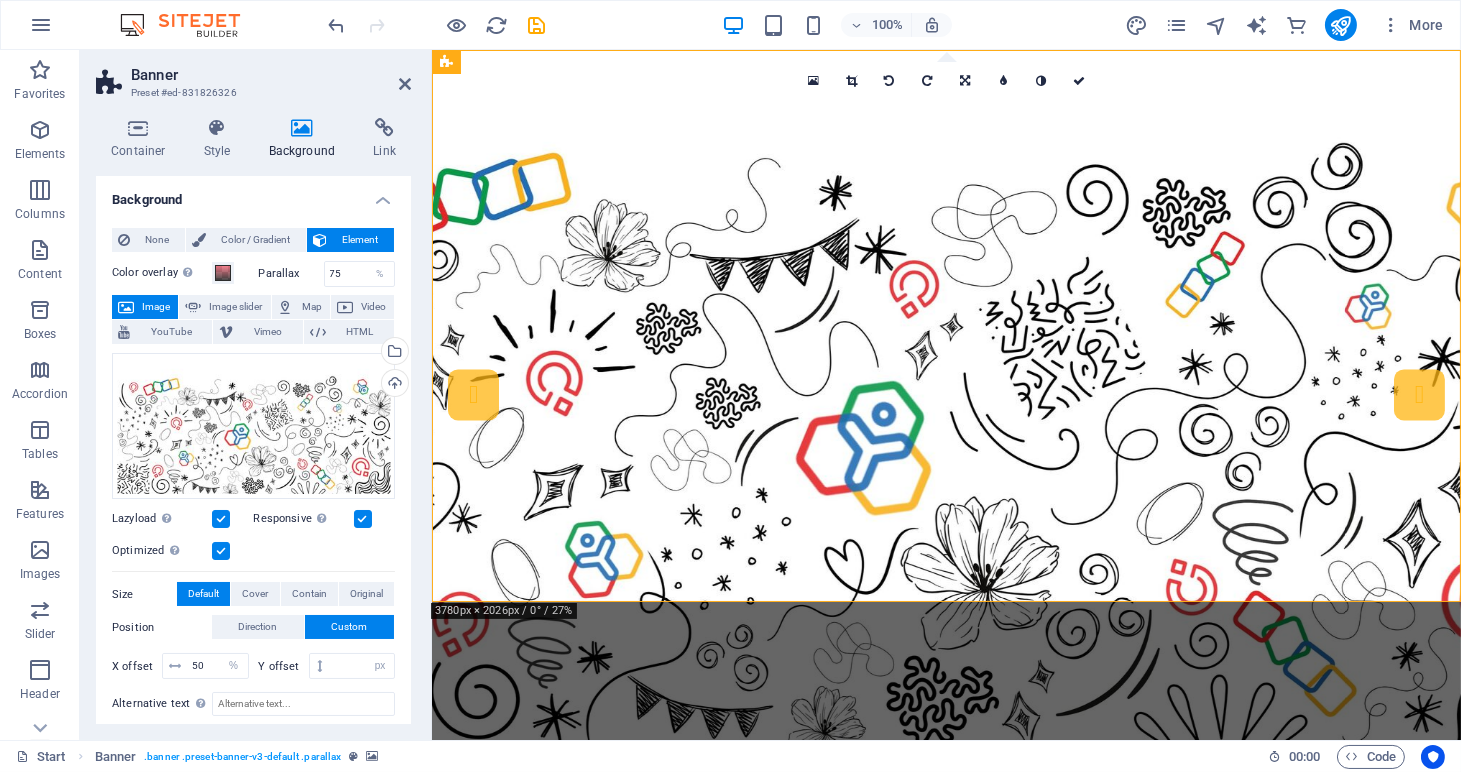 type 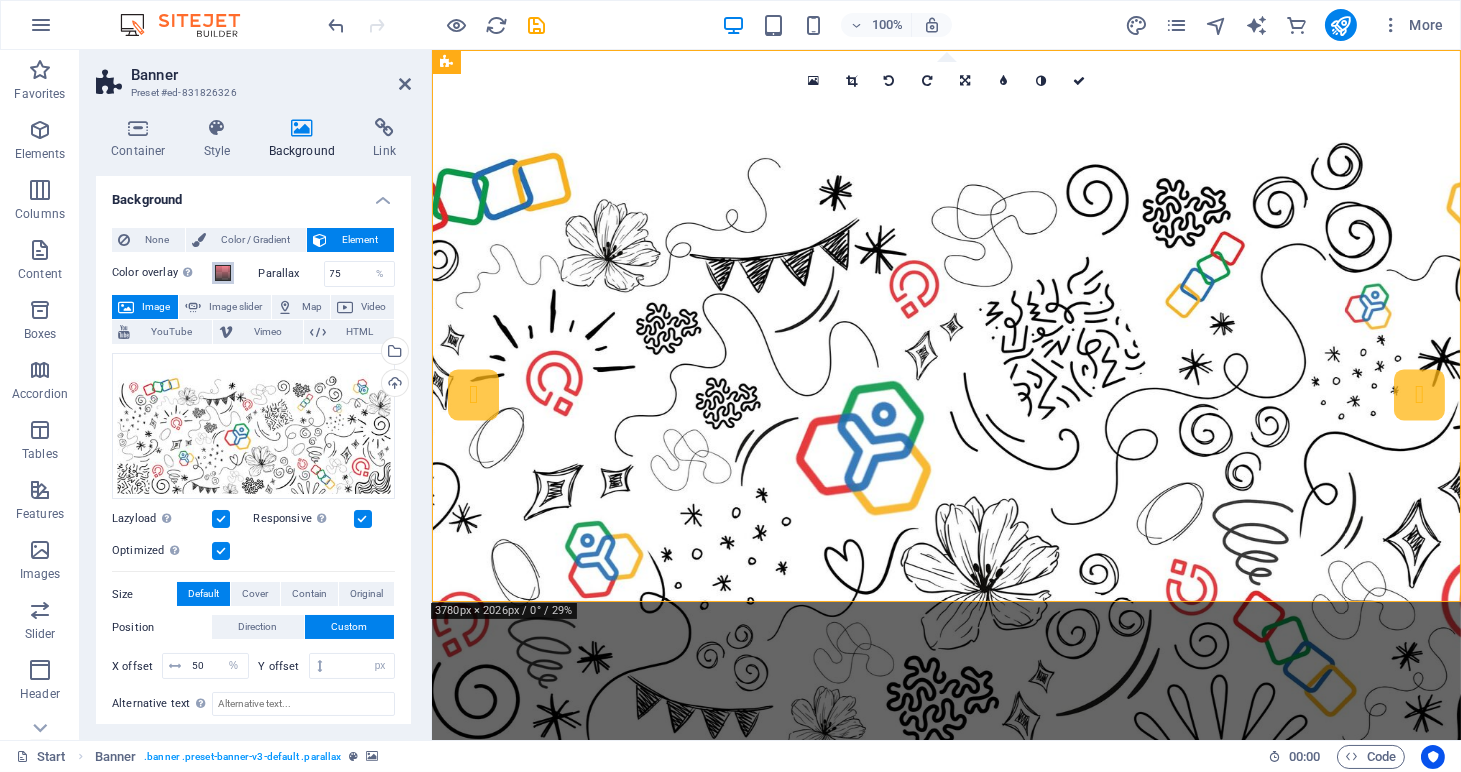 click at bounding box center [223, 273] 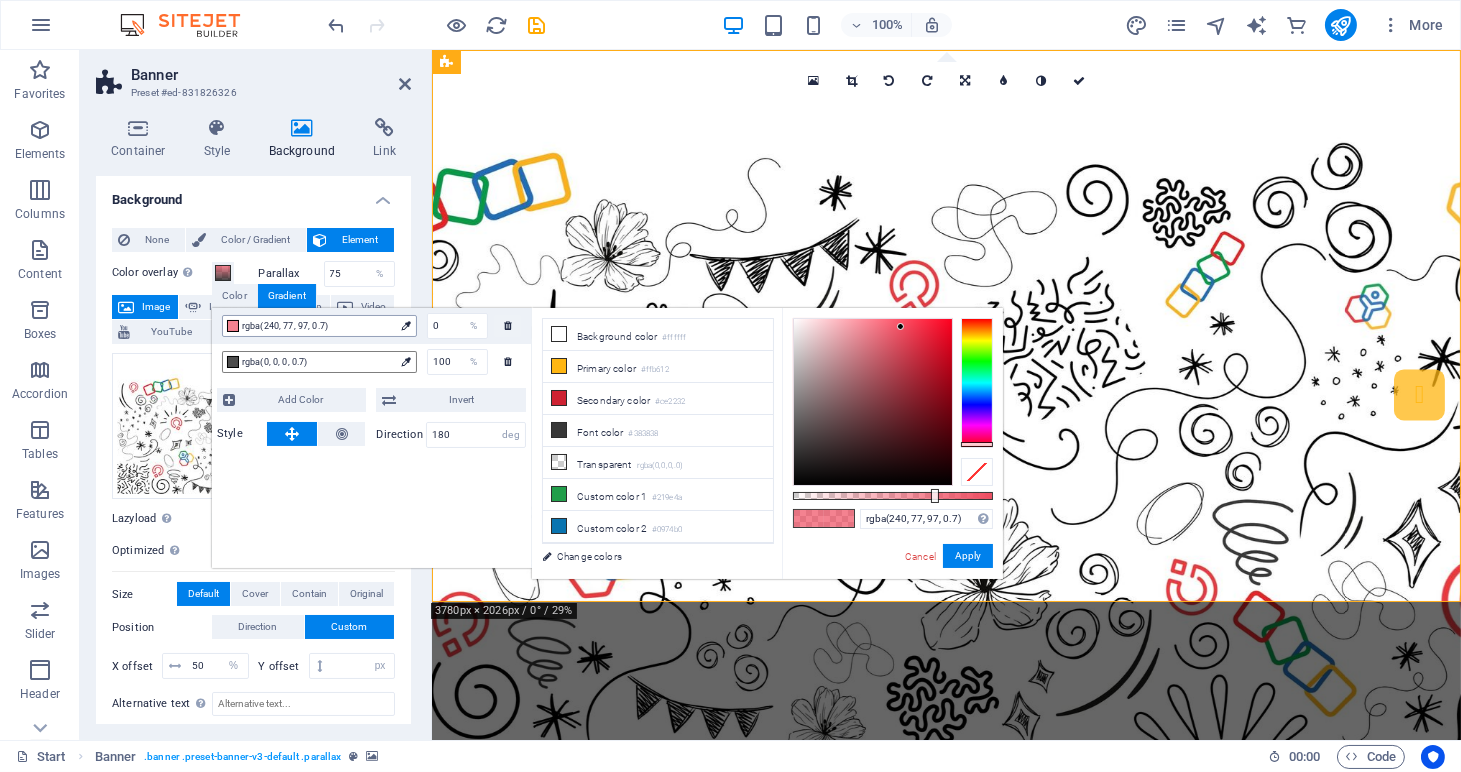 click at bounding box center (405, 325) 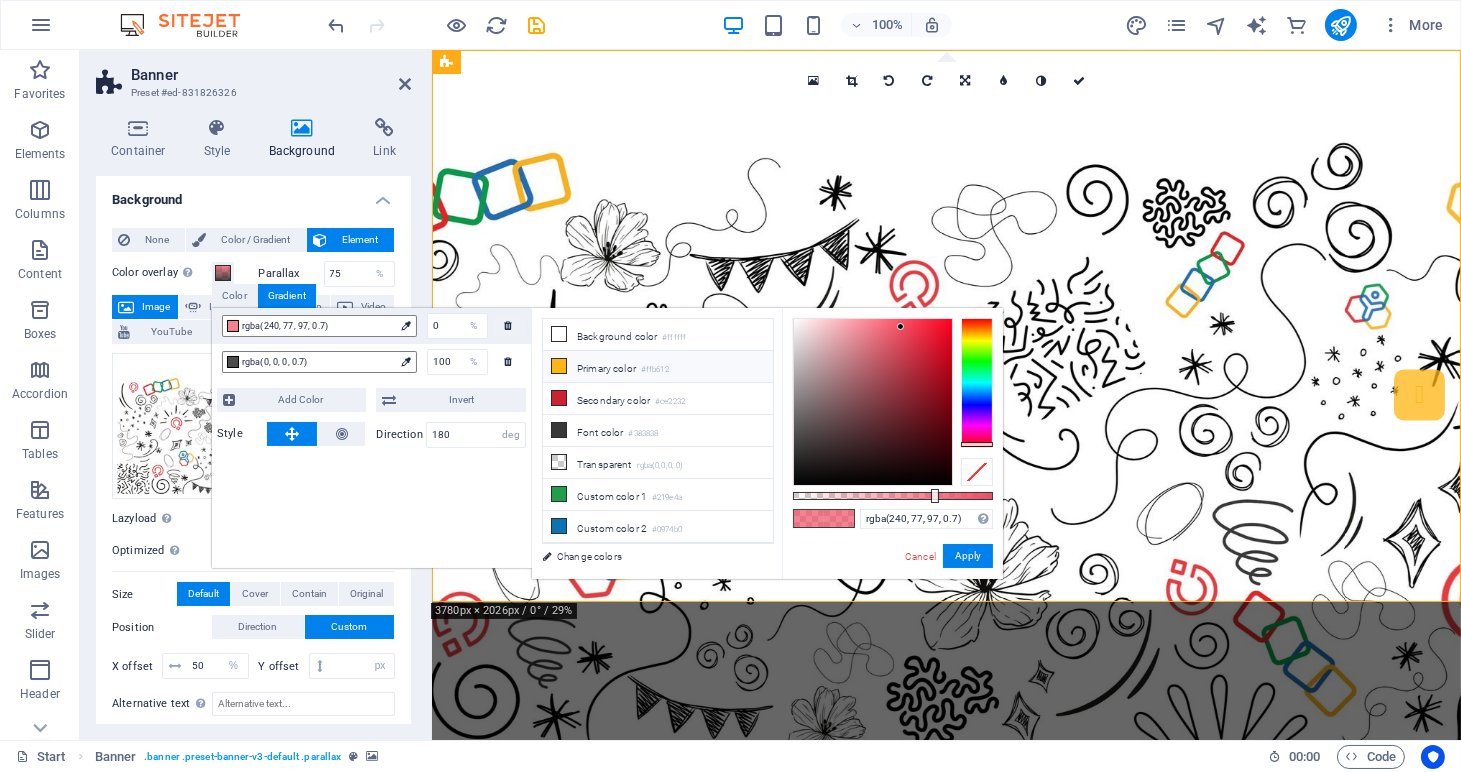 click on "Primary color
#ffb612" at bounding box center (658, 367) 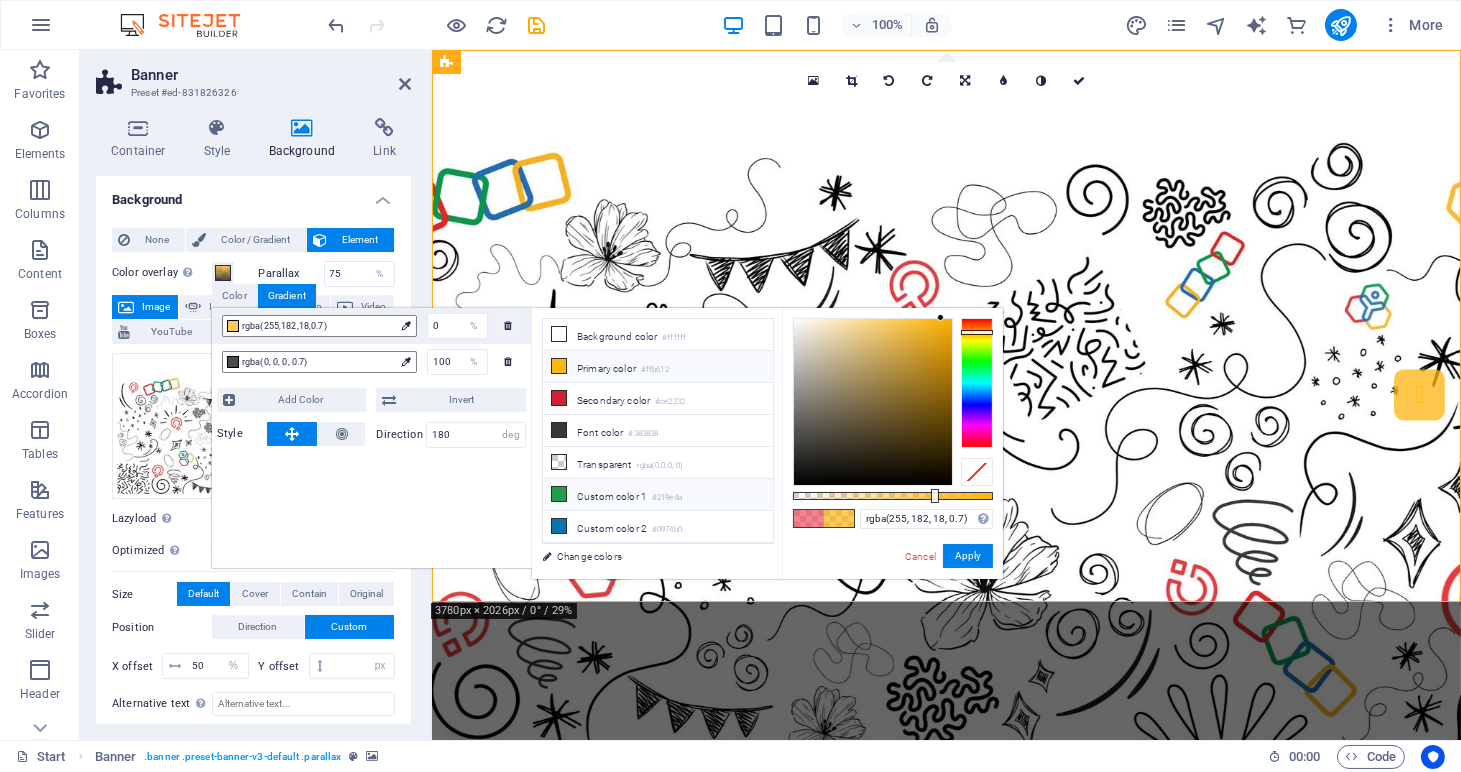 click on "Custom color 1
#219e4a" at bounding box center [658, 495] 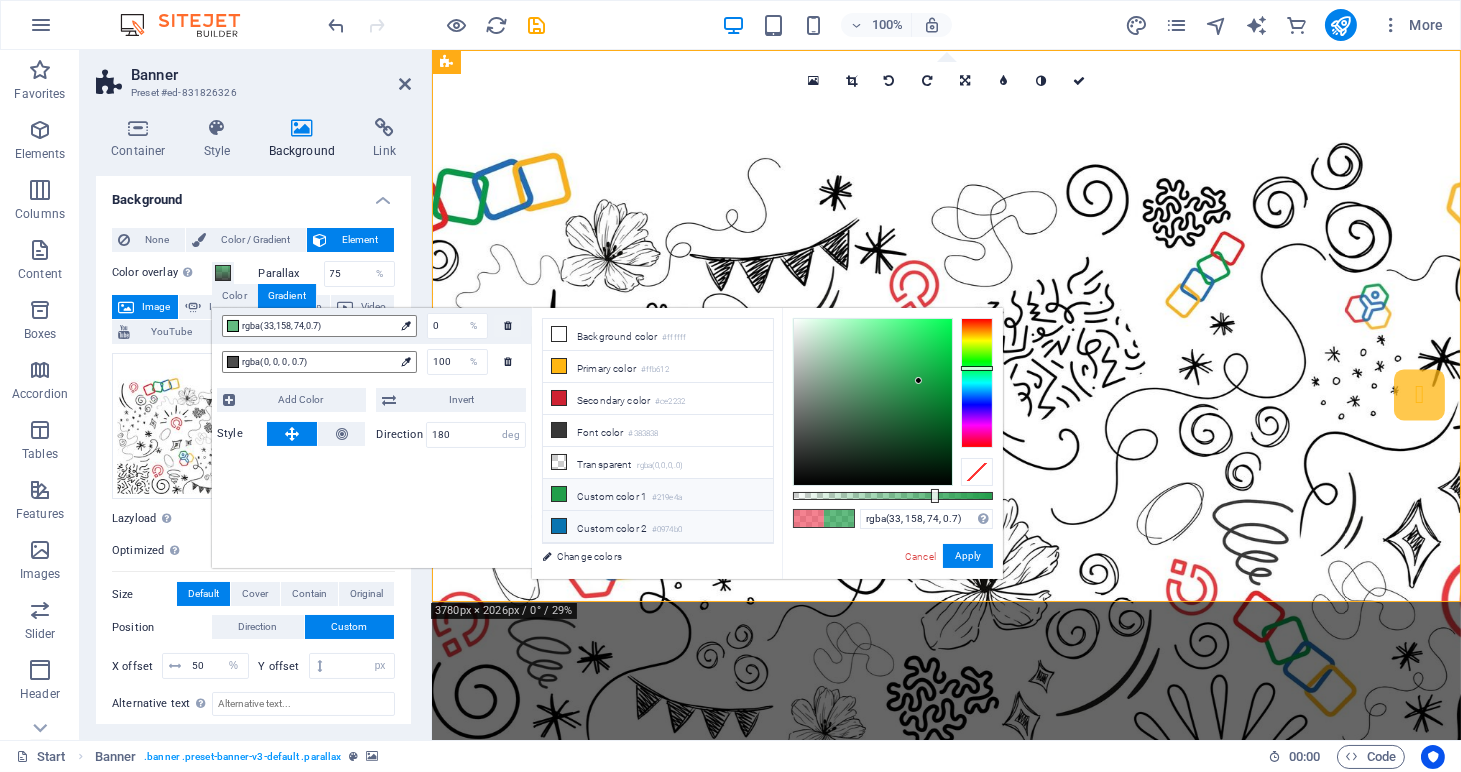 click on "Custom color 2
#0974b0" at bounding box center (658, 527) 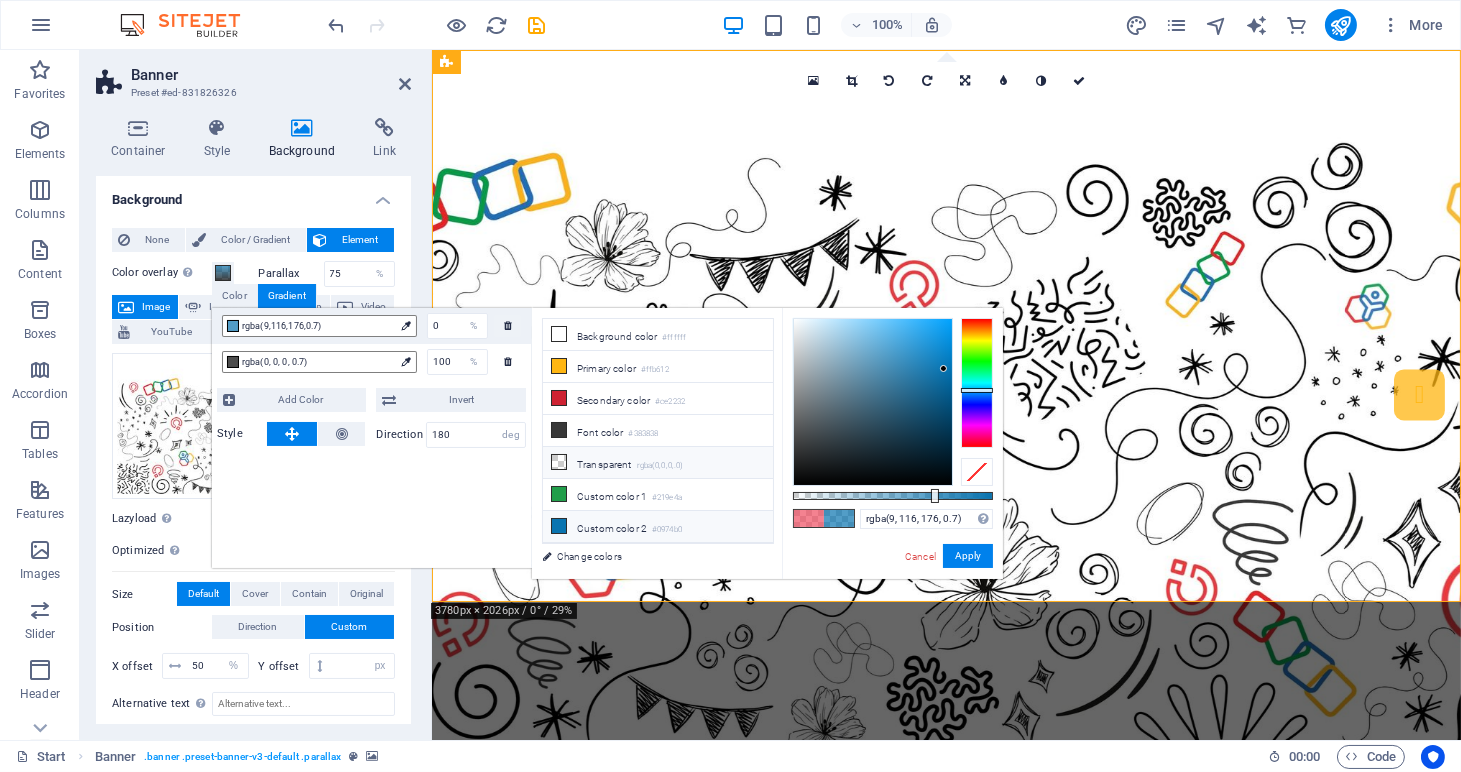 click on "Transparent
rgba(0,0,0,.0)" at bounding box center (658, 463) 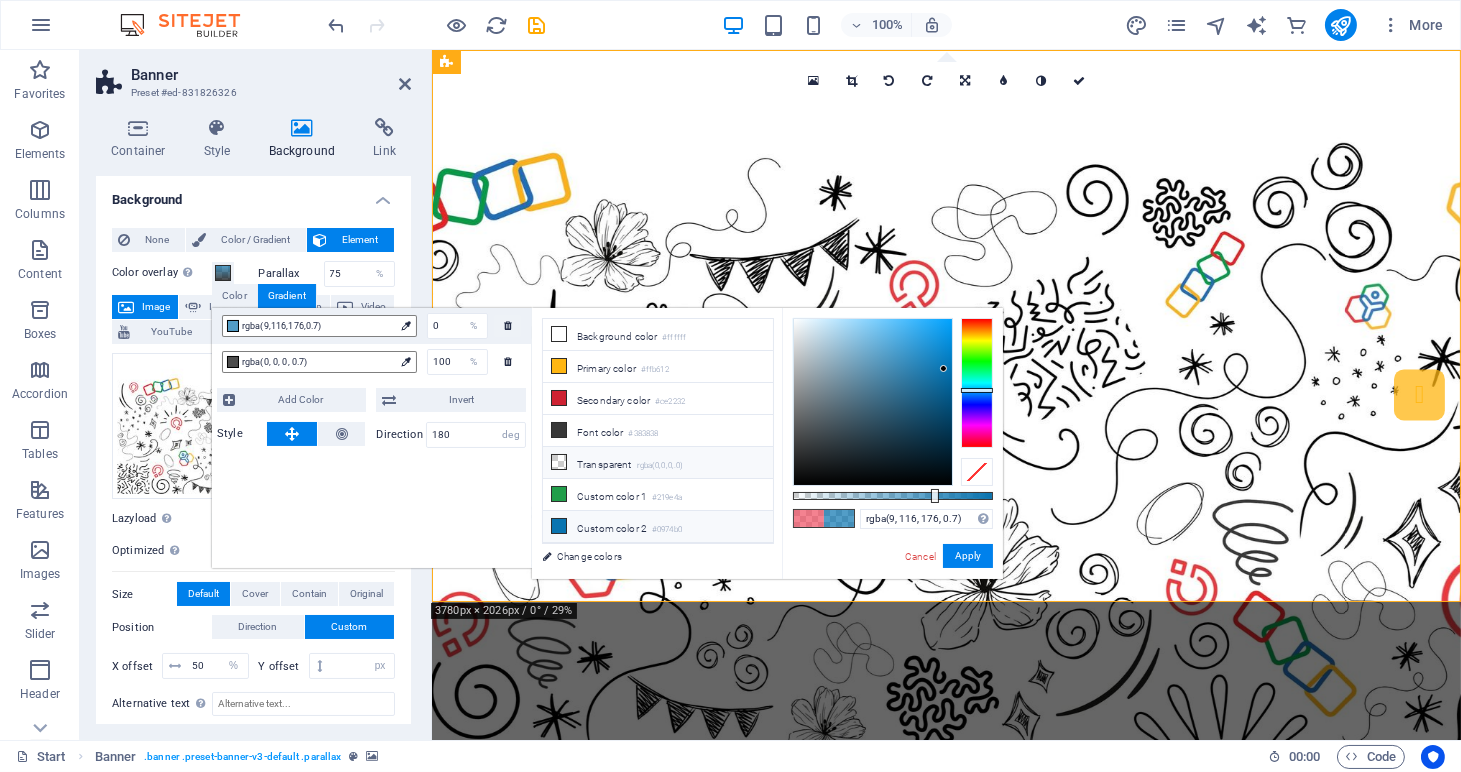 type on "rgba(0, 0, 0, 0)" 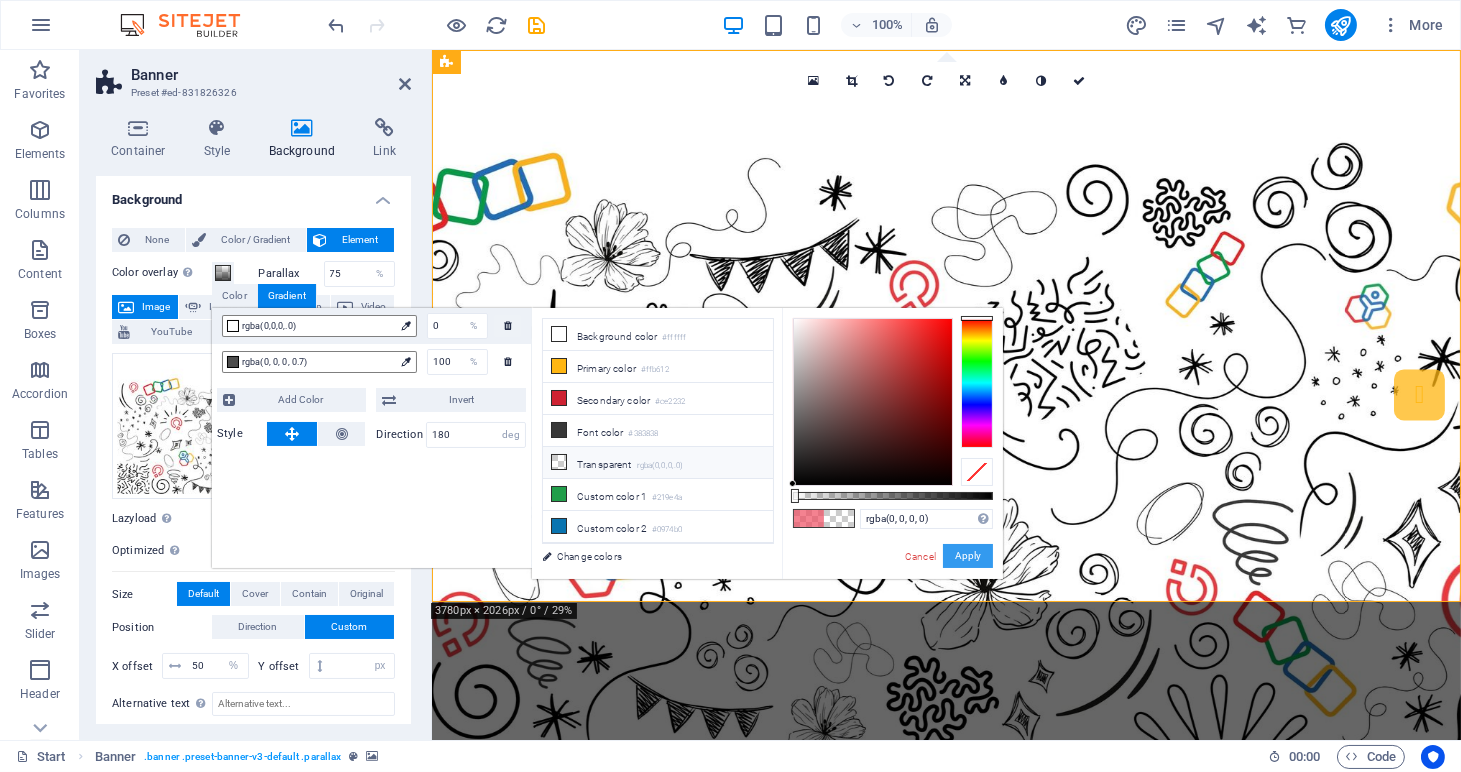 drag, startPoint x: 961, startPoint y: 555, endPoint x: 529, endPoint y: 506, distance: 434.77005 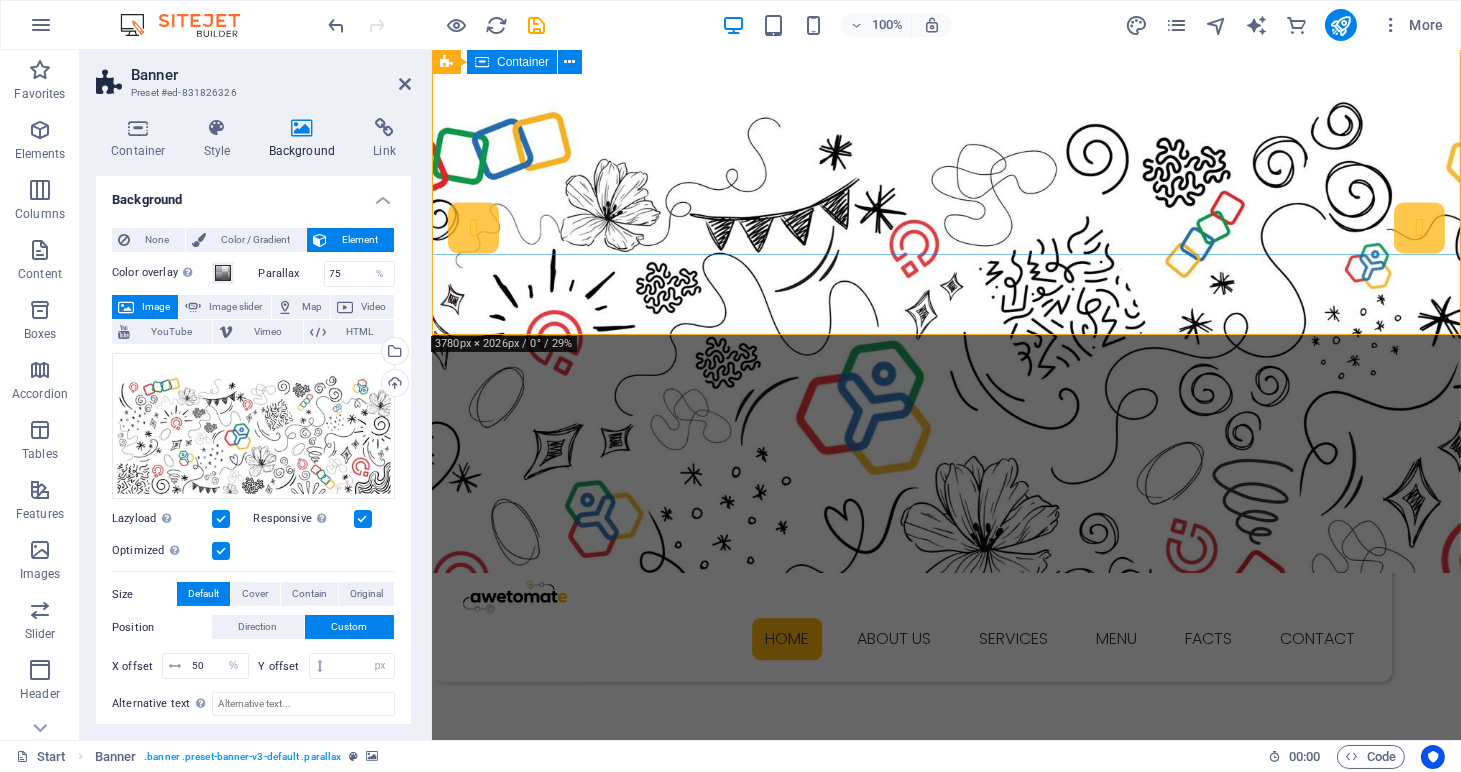 scroll, scrollTop: 152, scrollLeft: 0, axis: vertical 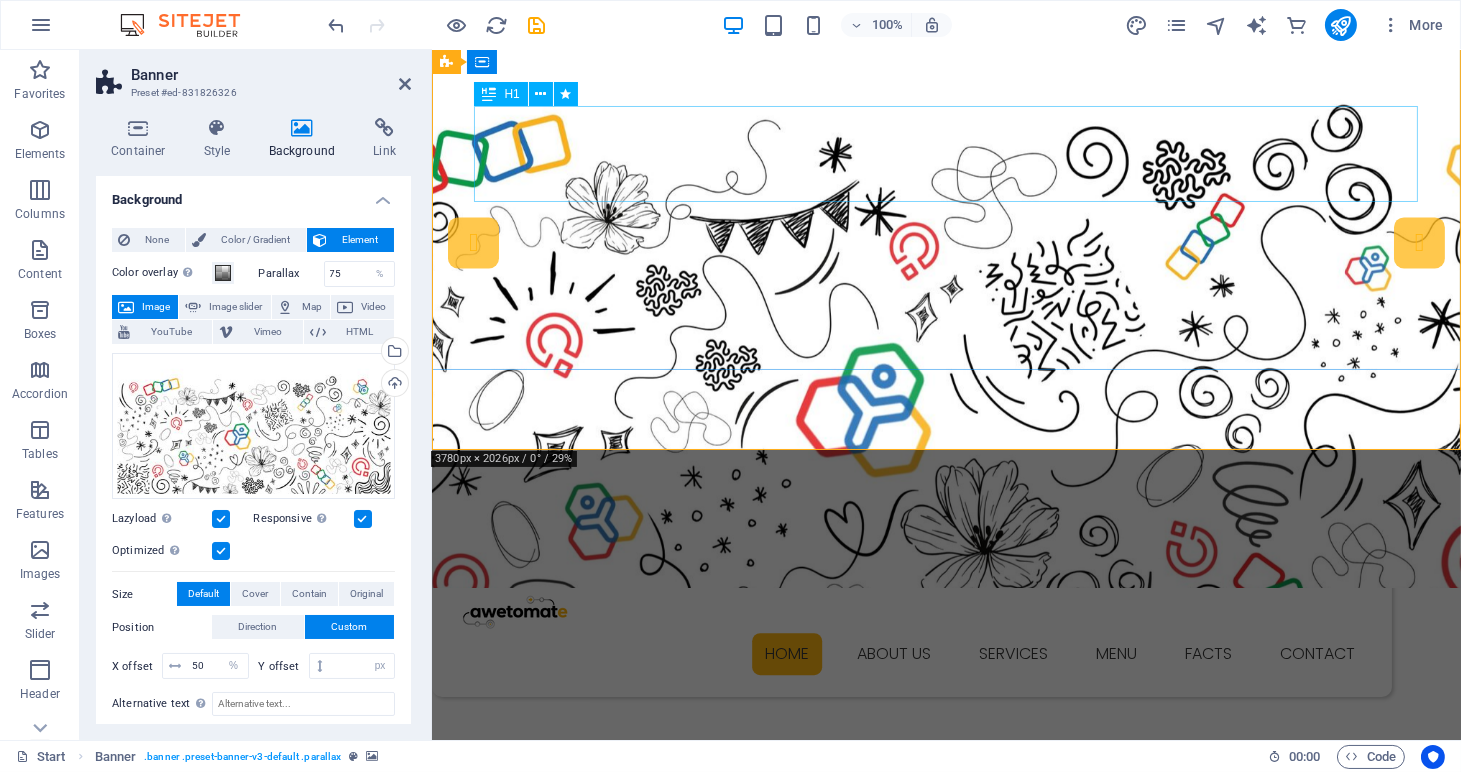 click on "Ice Cream Parlor" at bounding box center [946, 825] 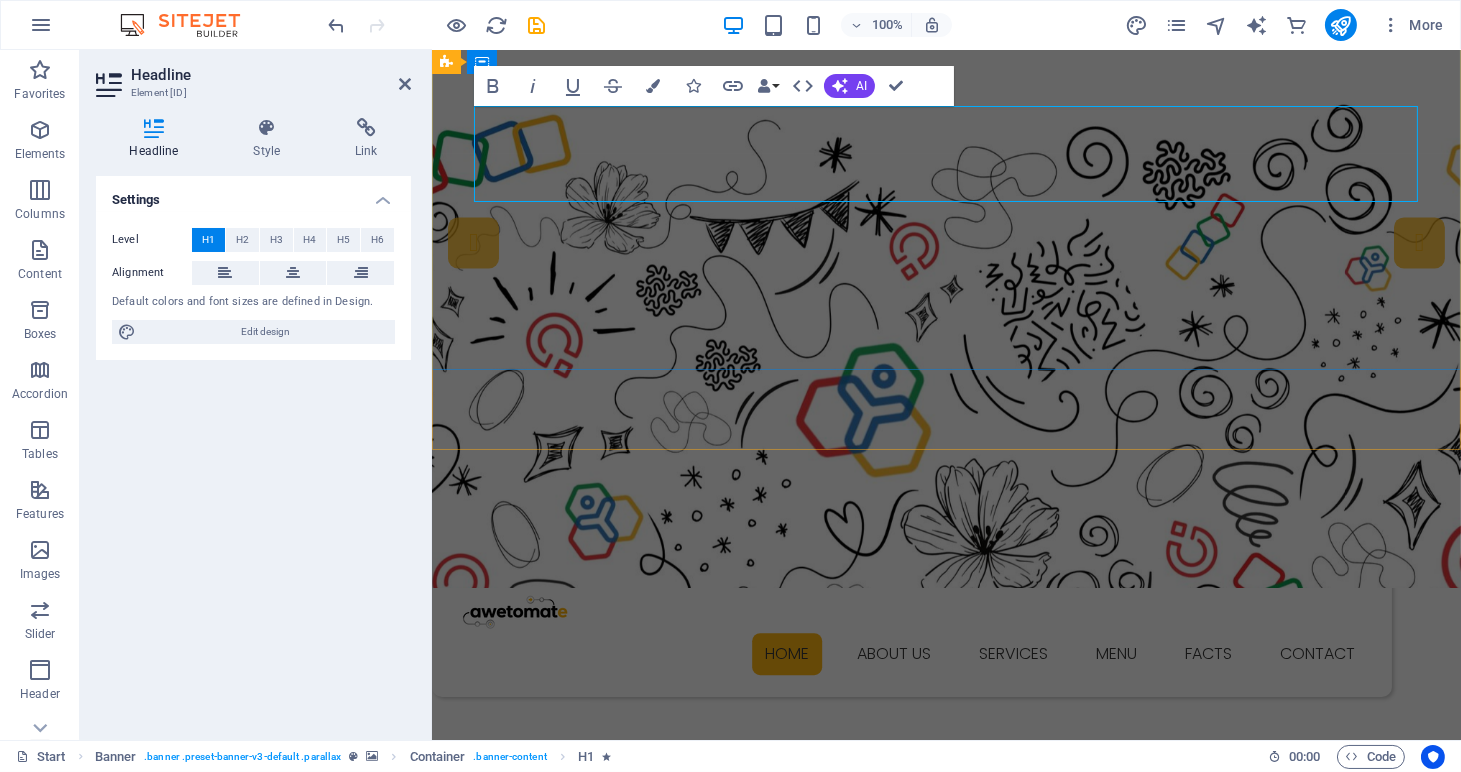 click on "Ice Cream Parlor" at bounding box center (946, 825) 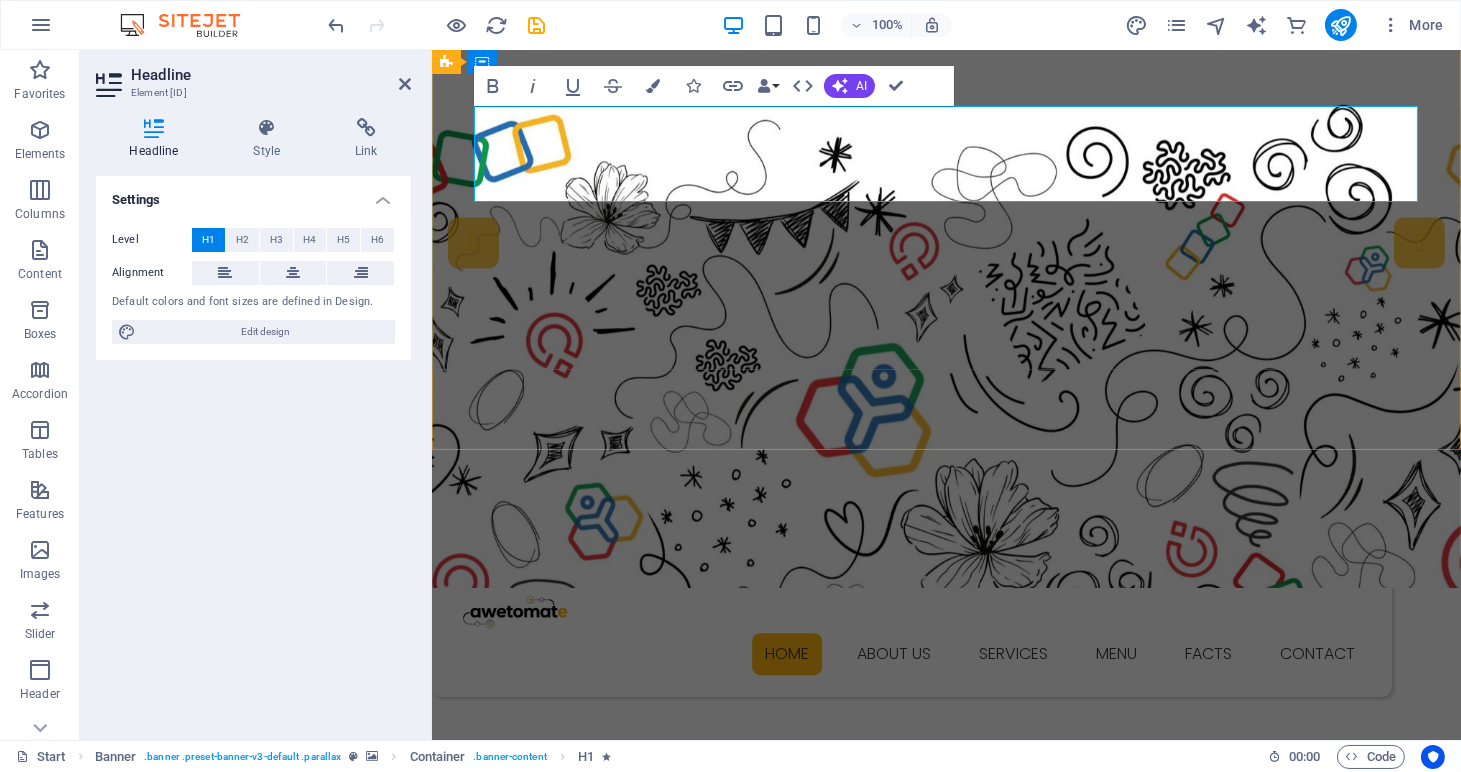 type 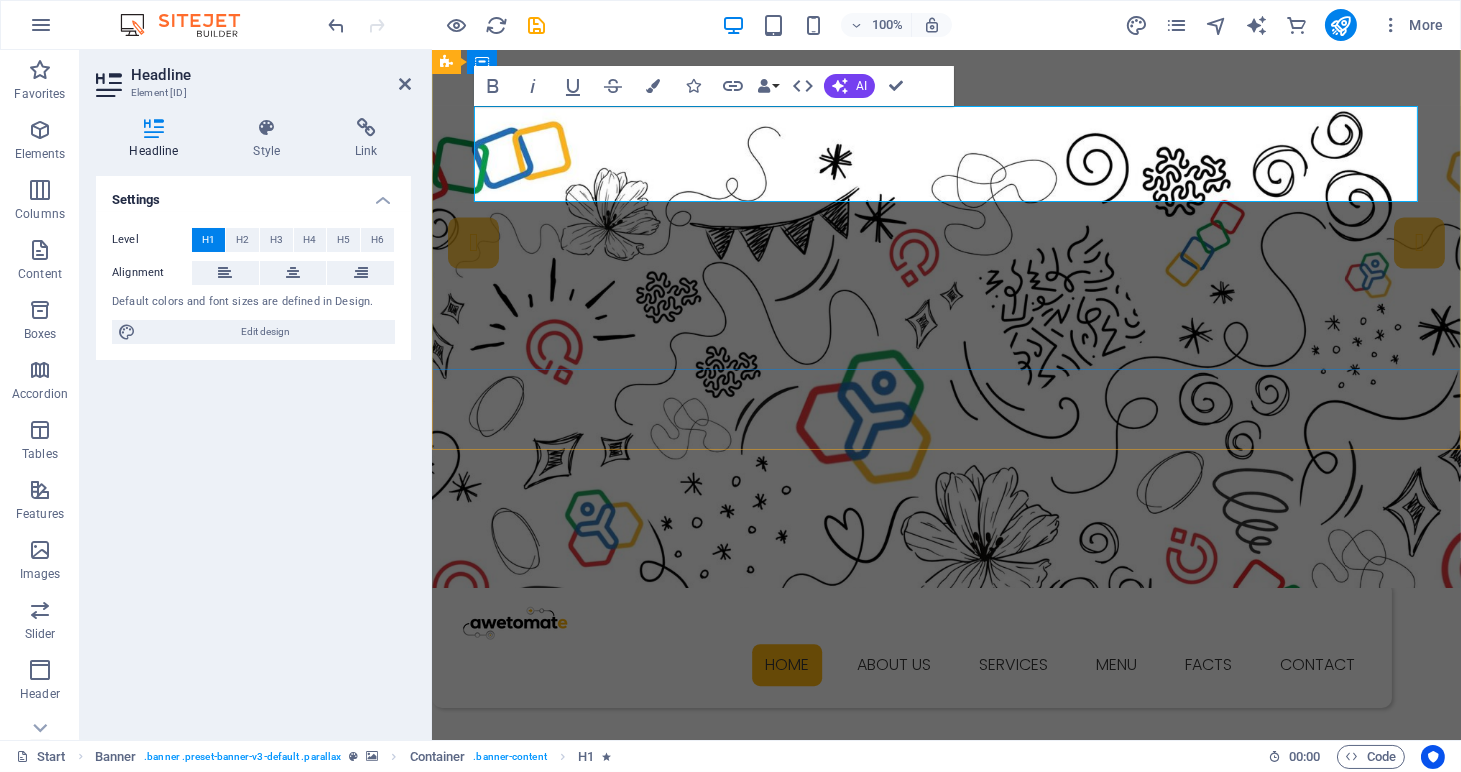 scroll, scrollTop: 125, scrollLeft: 0, axis: vertical 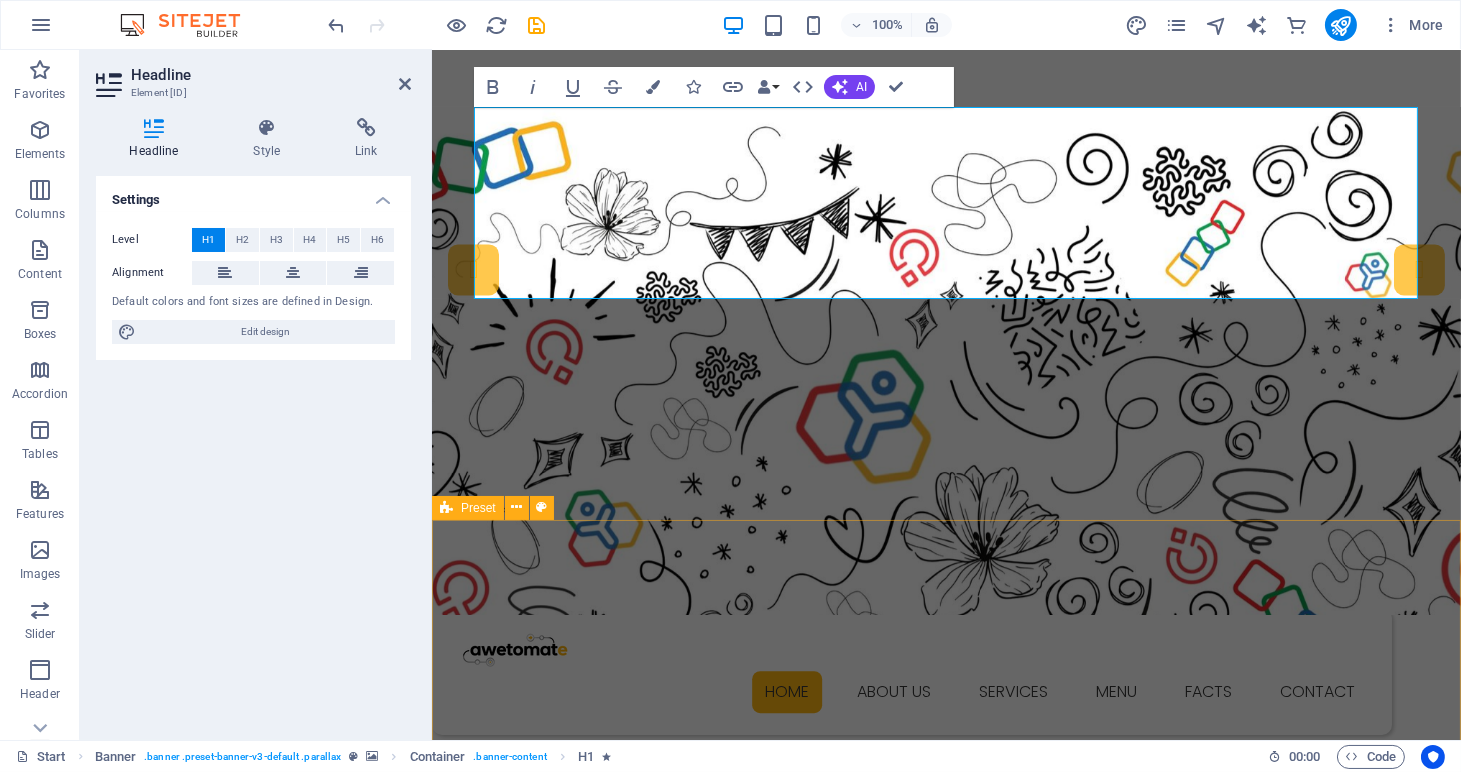 click on "About Mielo Lorem ipsum dolor sit amet, consectetur adipisicing elit. Repellat, maiores, a libero atque assumenda praesentium cum magni odio dolor accusantium explicabo repudiandae molestiae itaque provident sit debitis aspernatur soluta deserunt incidunt ad cumque ex laboriosam.  Distinctio, mollitia, molestias excepturi voluptatem veritatis iusto nam nulla maiores, a libero atque assumenda praesentium cum magni odio dolor accusantium explicabo repudiandae molestiae itaque. Ice Cream Menu" at bounding box center [945, 1678] 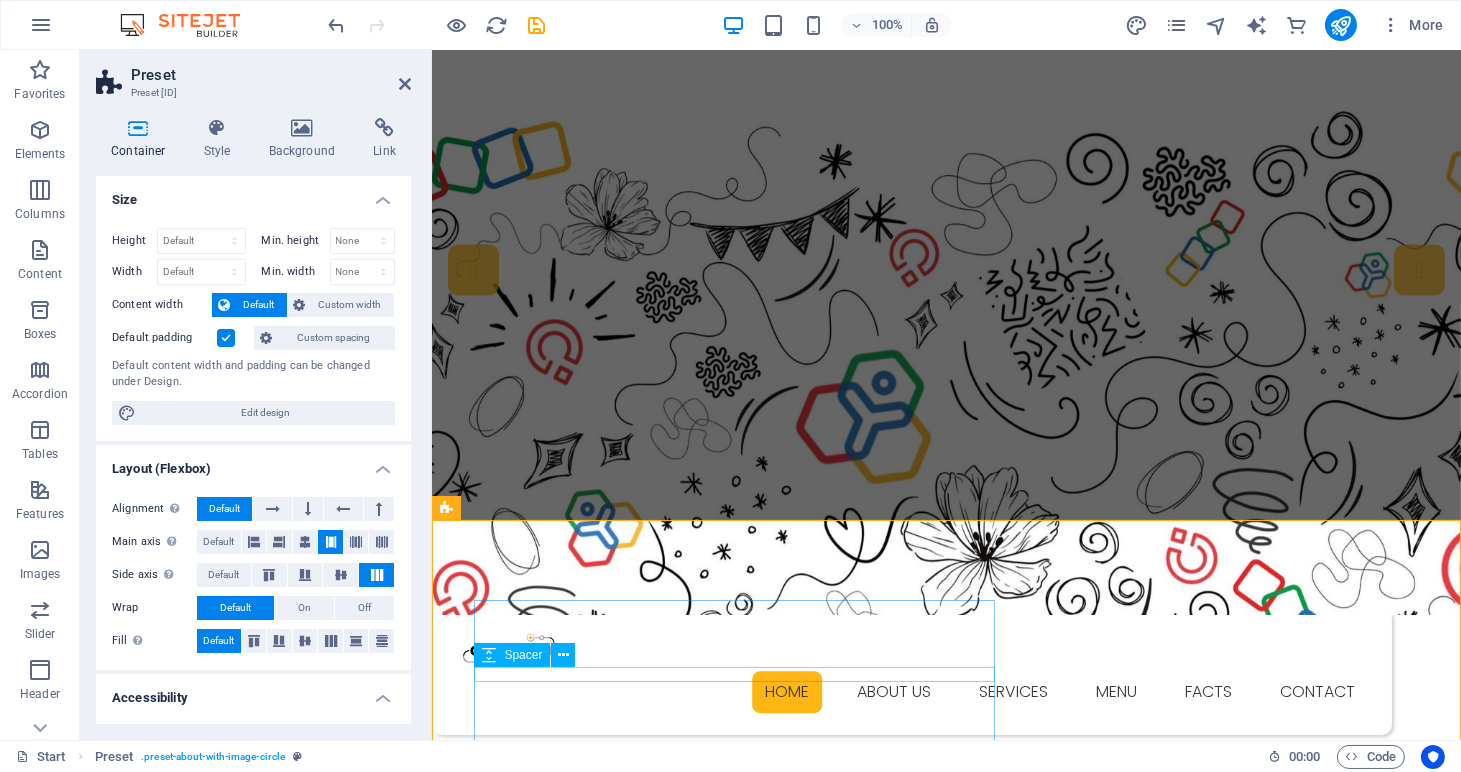 click on "Lorem ipsum dolor sit amet, consectetur adipisicing elit. Repellat, maiores, a libero atque assumenda praesentium cum magni odio dolor accusantium explicabo repudiandae molestiae itaque provident sit debitis aspernatur soluta deserunt incidunt ad cumque ex laboriosam.  Distinctio, mollitia, molestias excepturi voluptatem veritatis iusto nam nulla maiores, a libero atque assumenda praesentium cum magni odio dolor accusantium explicabo repudiandae molestiae itaque." at bounding box center [919, 1512] 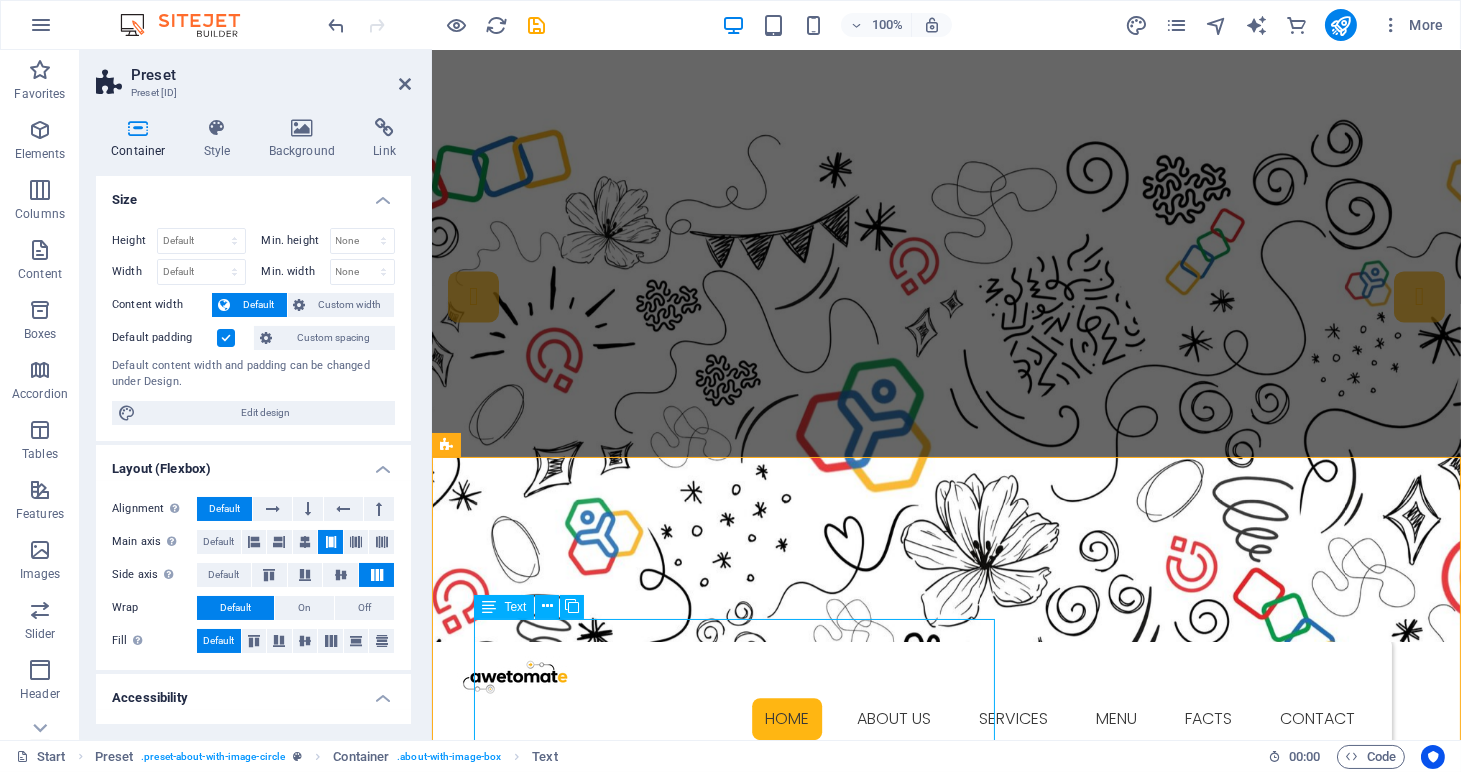 scroll, scrollTop: 92, scrollLeft: 0, axis: vertical 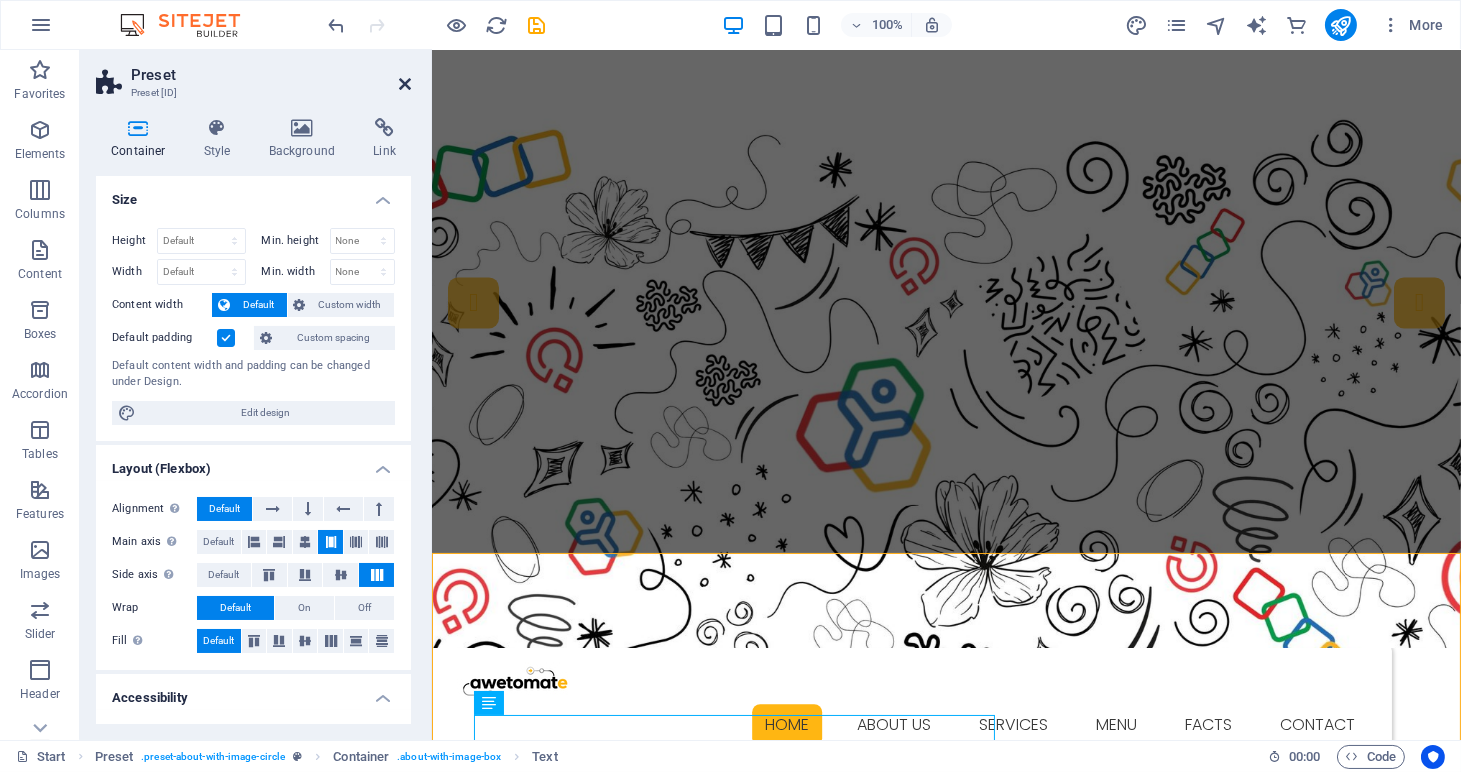 click at bounding box center (405, 84) 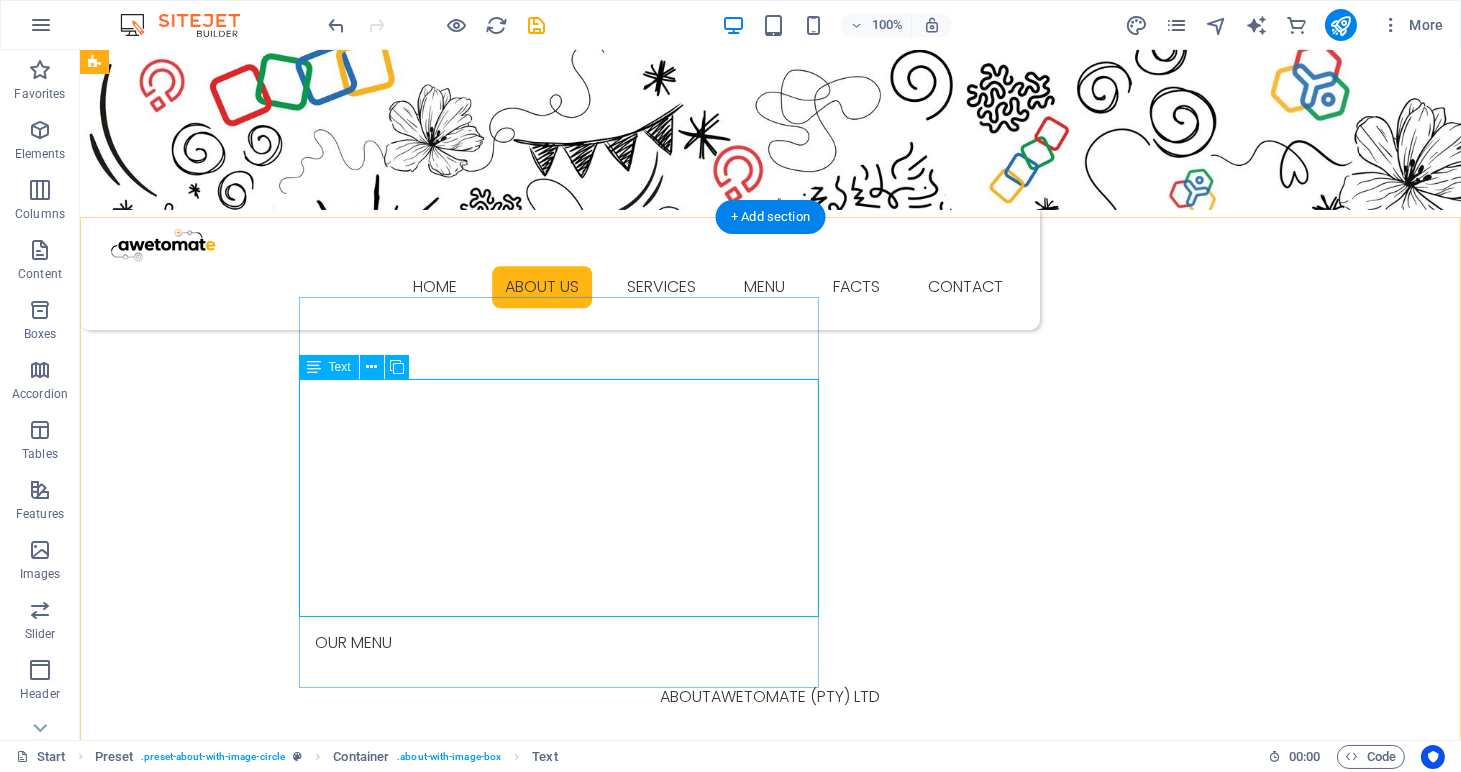 scroll, scrollTop: 387, scrollLeft: 0, axis: vertical 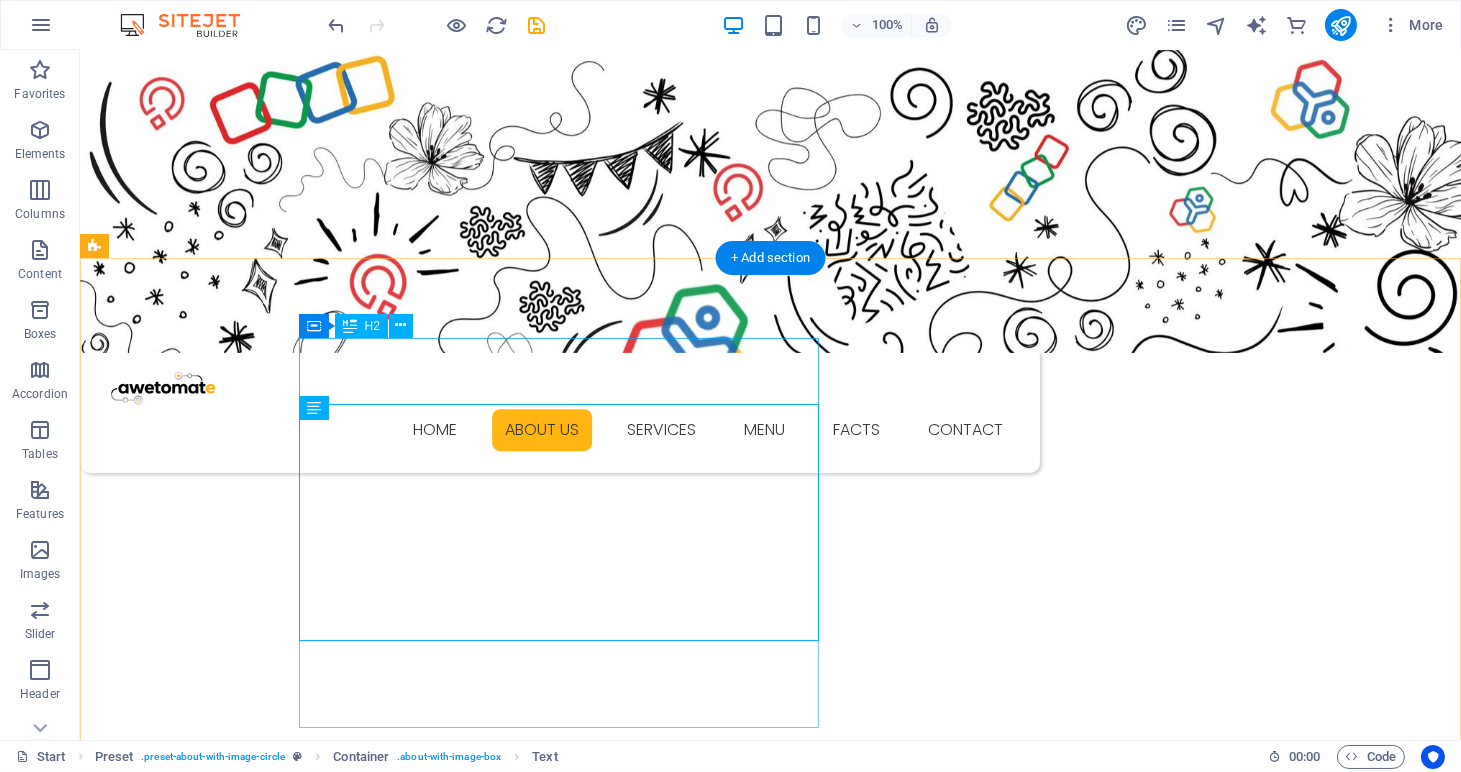 click on "About Mielo" at bounding box center [568, 1134] 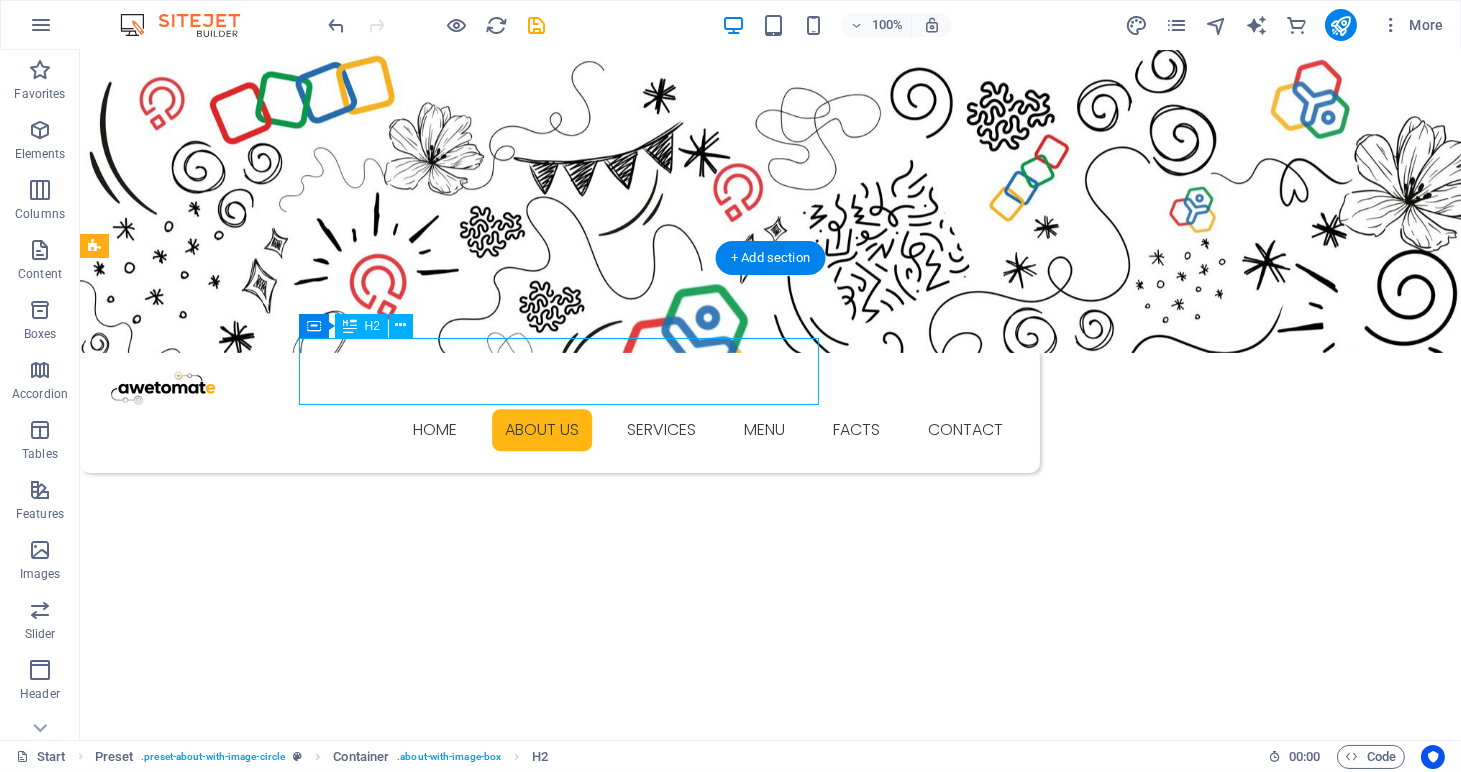 click on "About Mielo" at bounding box center [568, 1134] 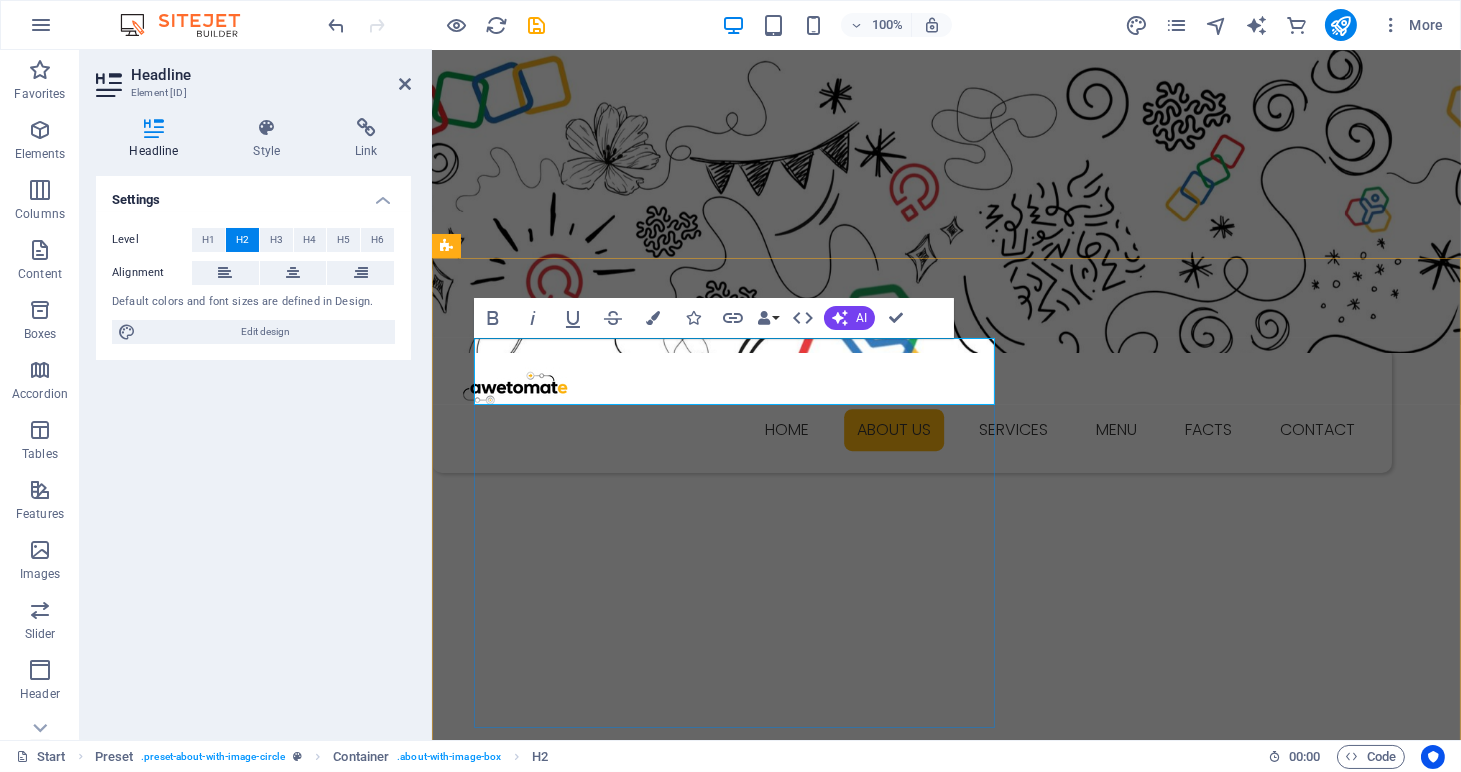 click on "About Mielo" at bounding box center [919, 1134] 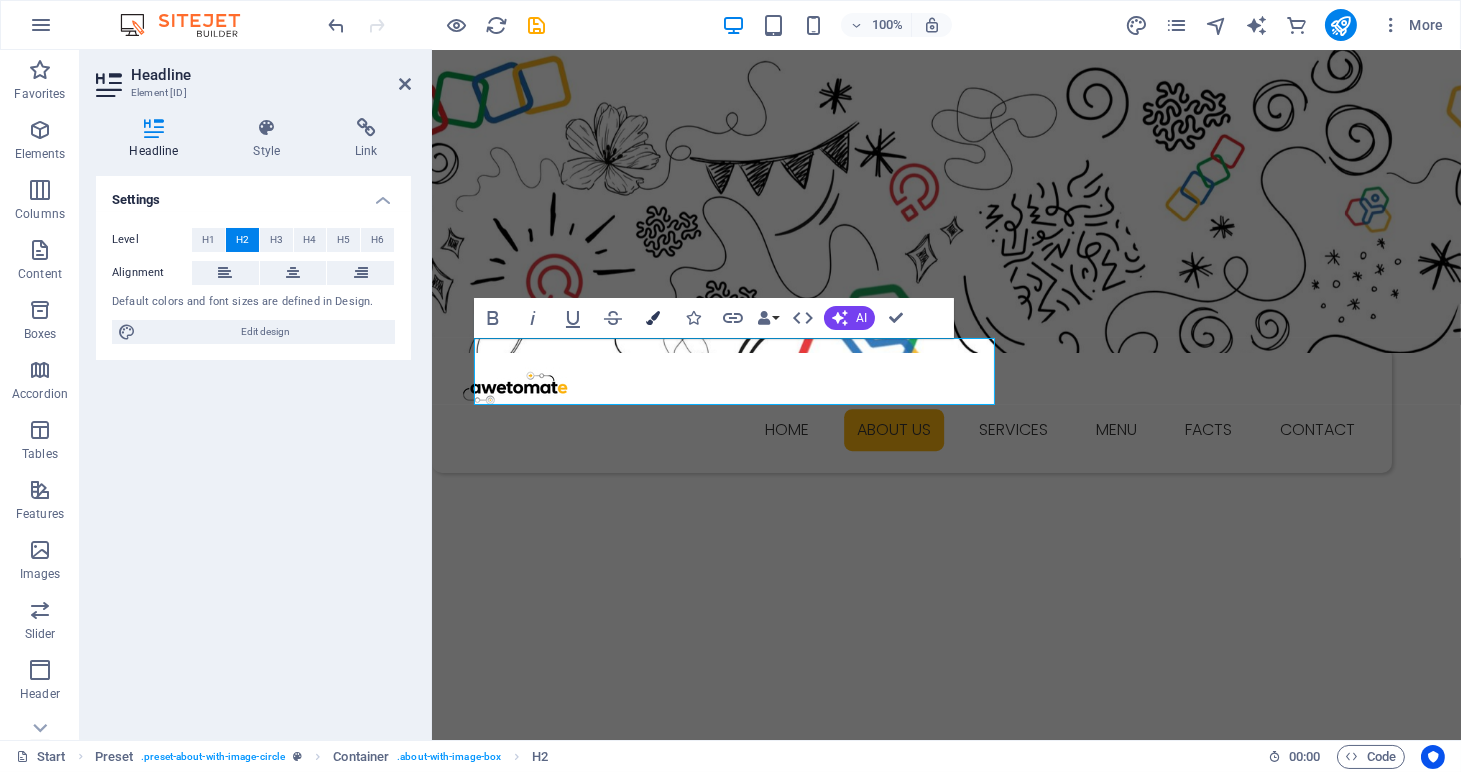 click at bounding box center [653, 318] 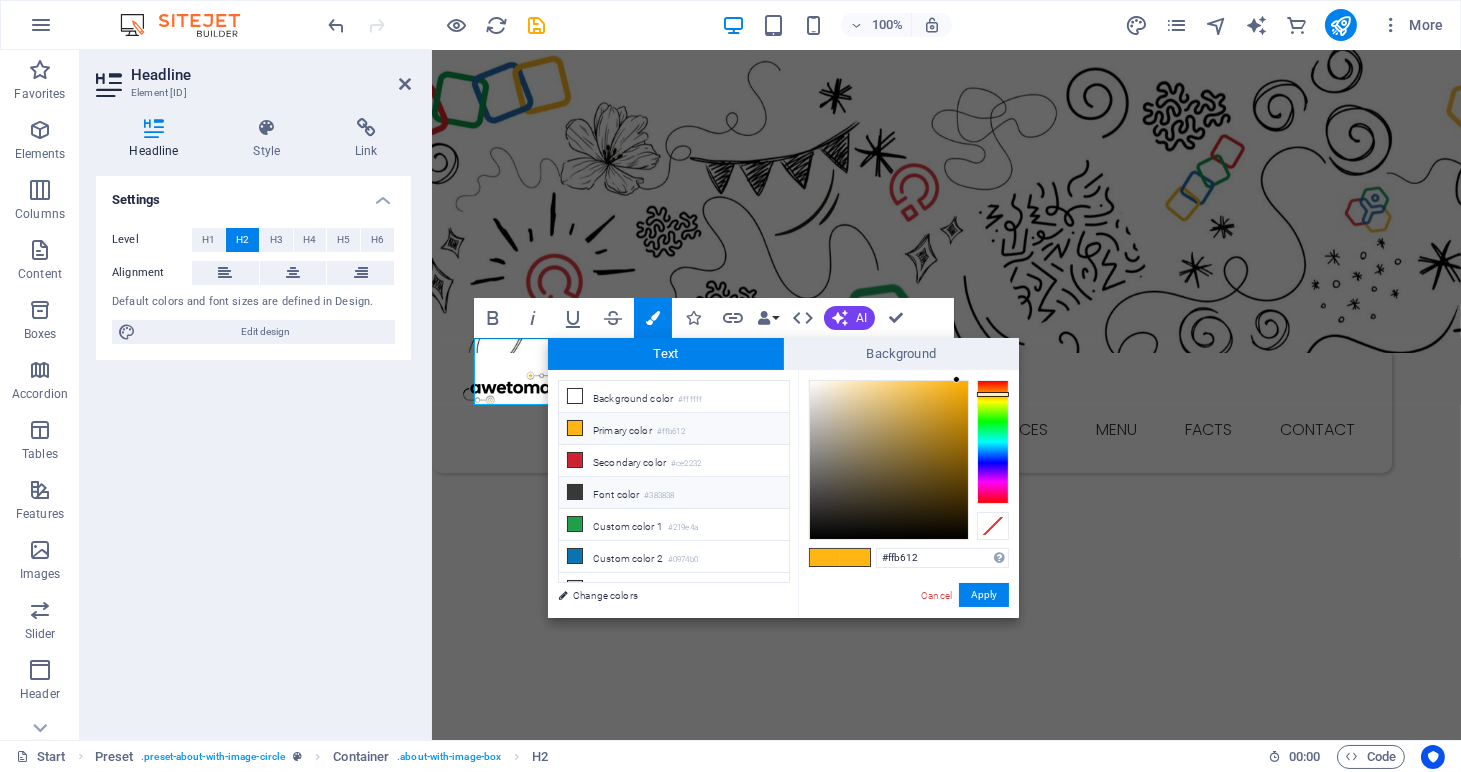 click on "Font color
#383838" at bounding box center [674, 493] 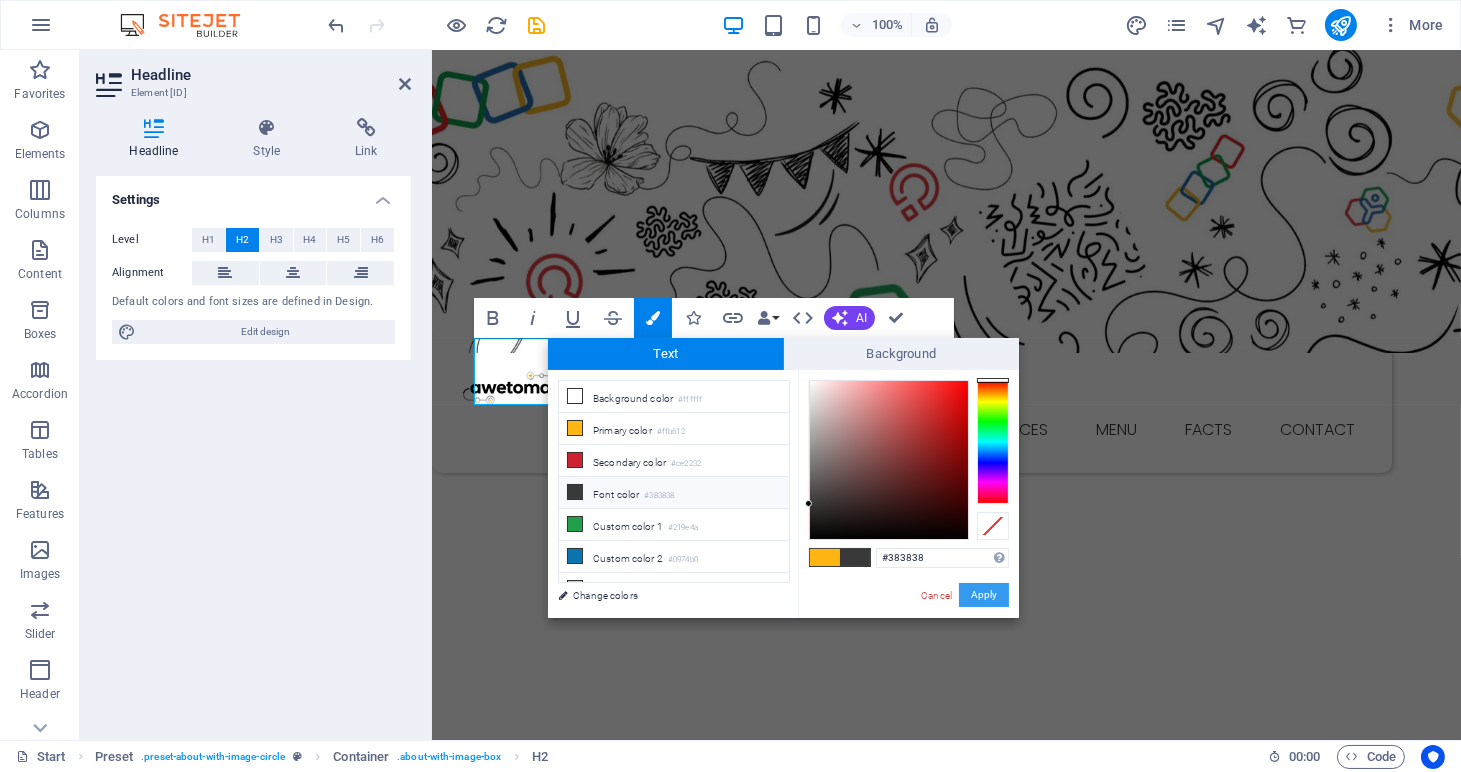 drag, startPoint x: 560, startPoint y: 543, endPoint x: 992, endPoint y: 593, distance: 434.88388 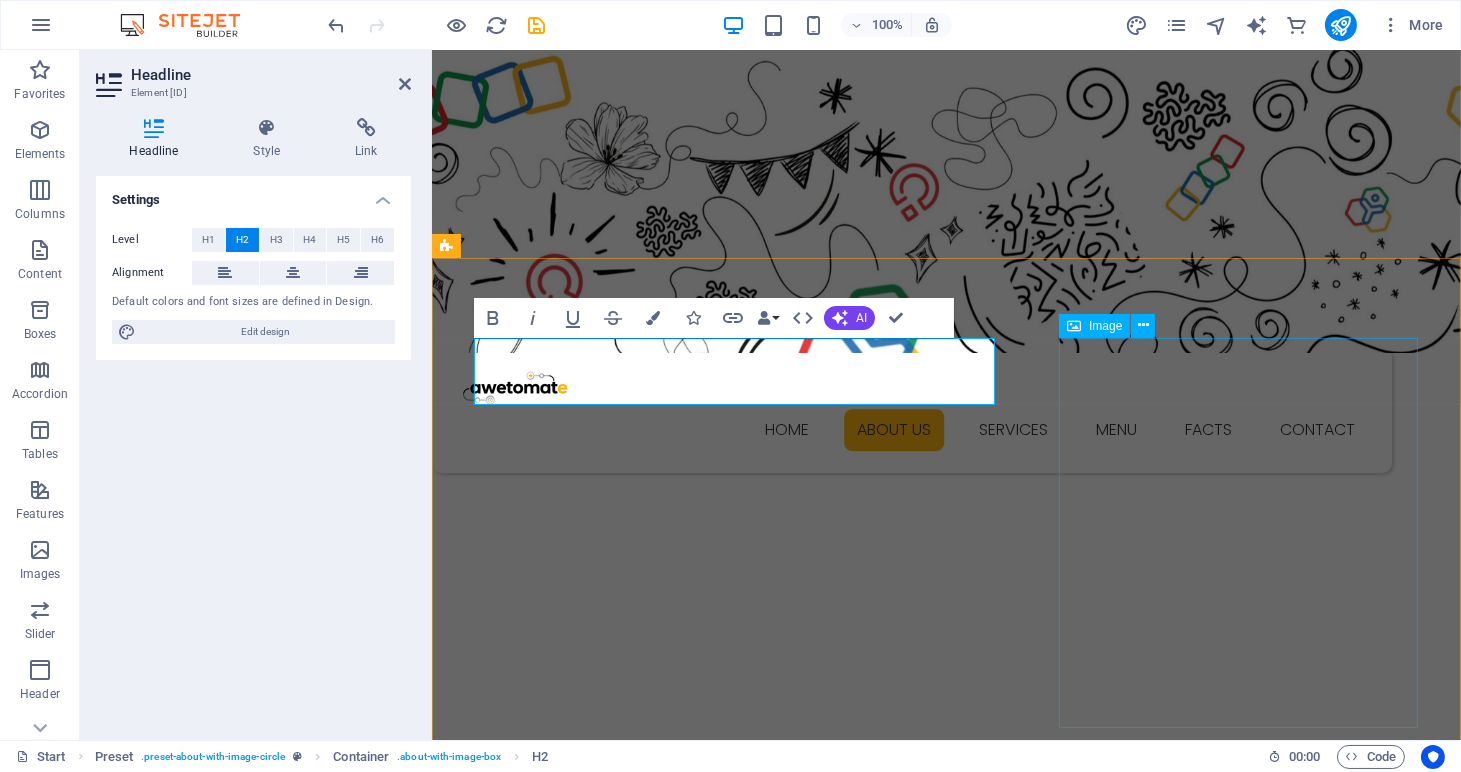 click at bounding box center [598, 1576] 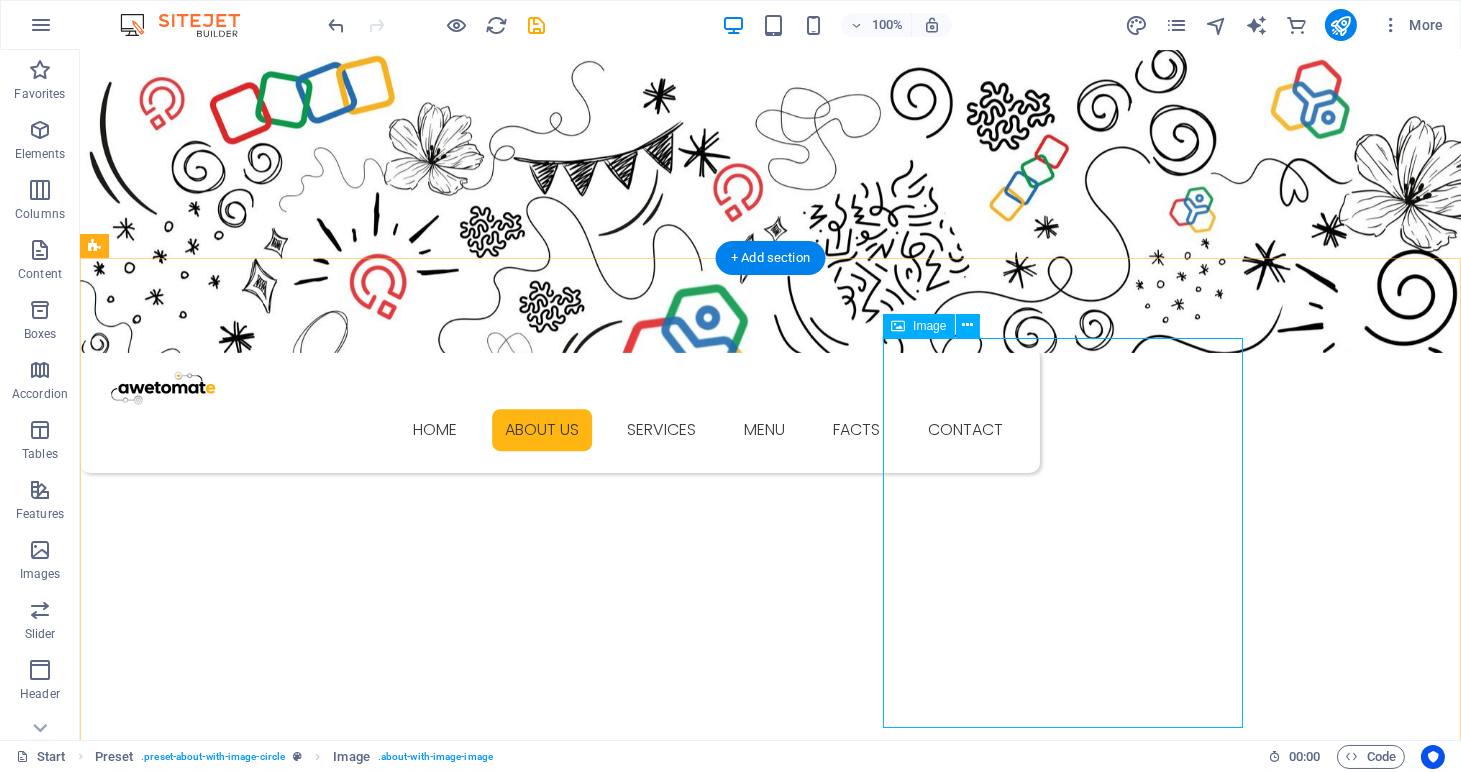 click at bounding box center [247, 1576] 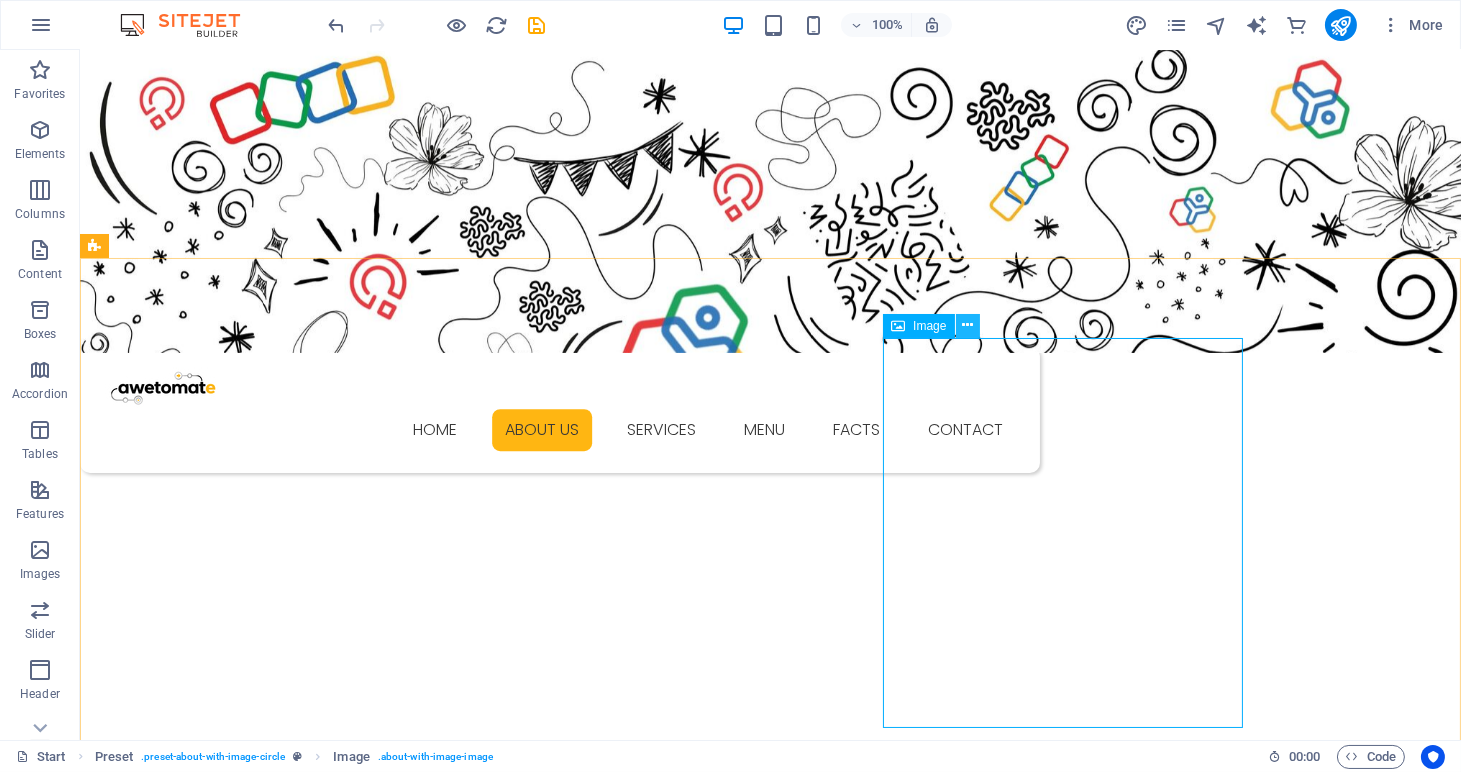 click at bounding box center (967, 325) 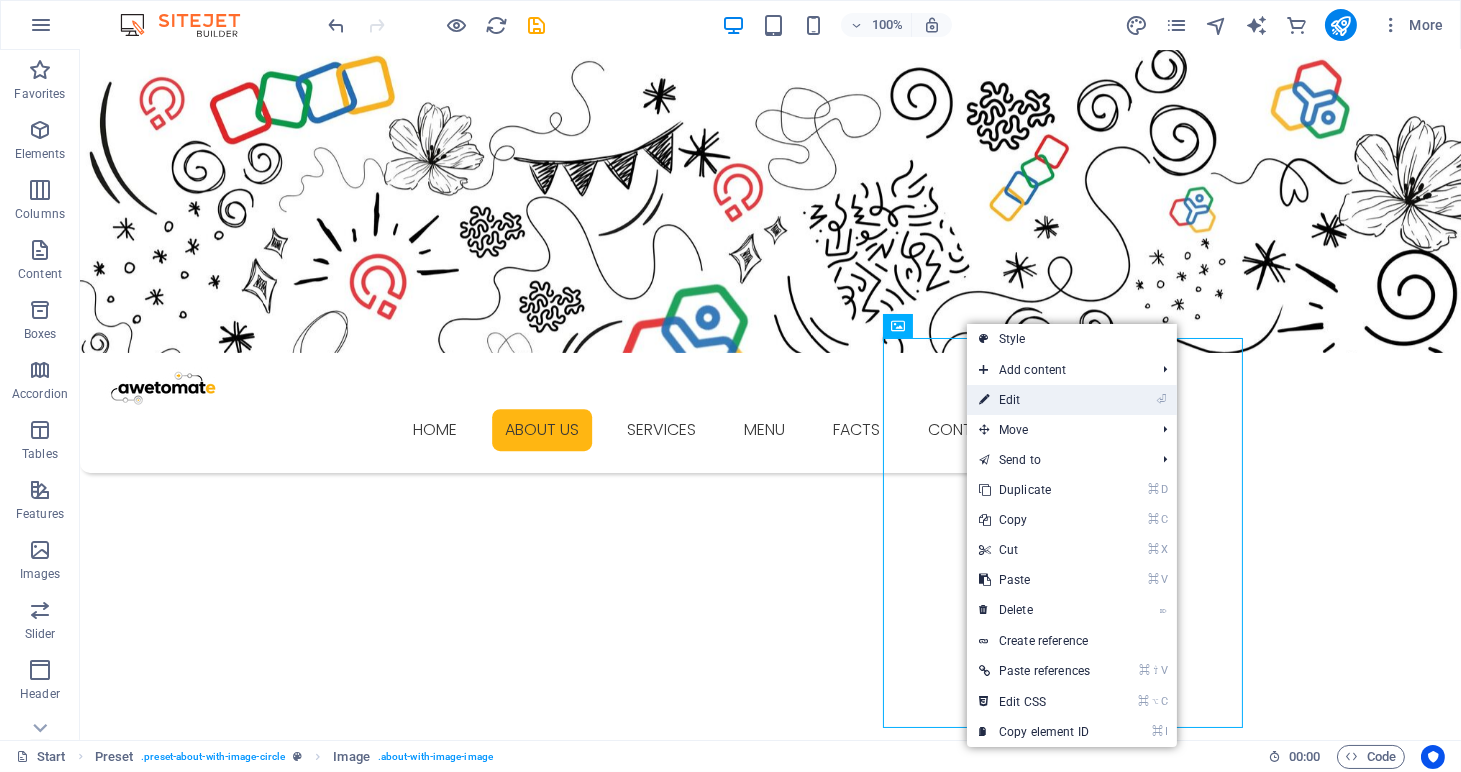 click on "⏎  Edit" at bounding box center [1034, 400] 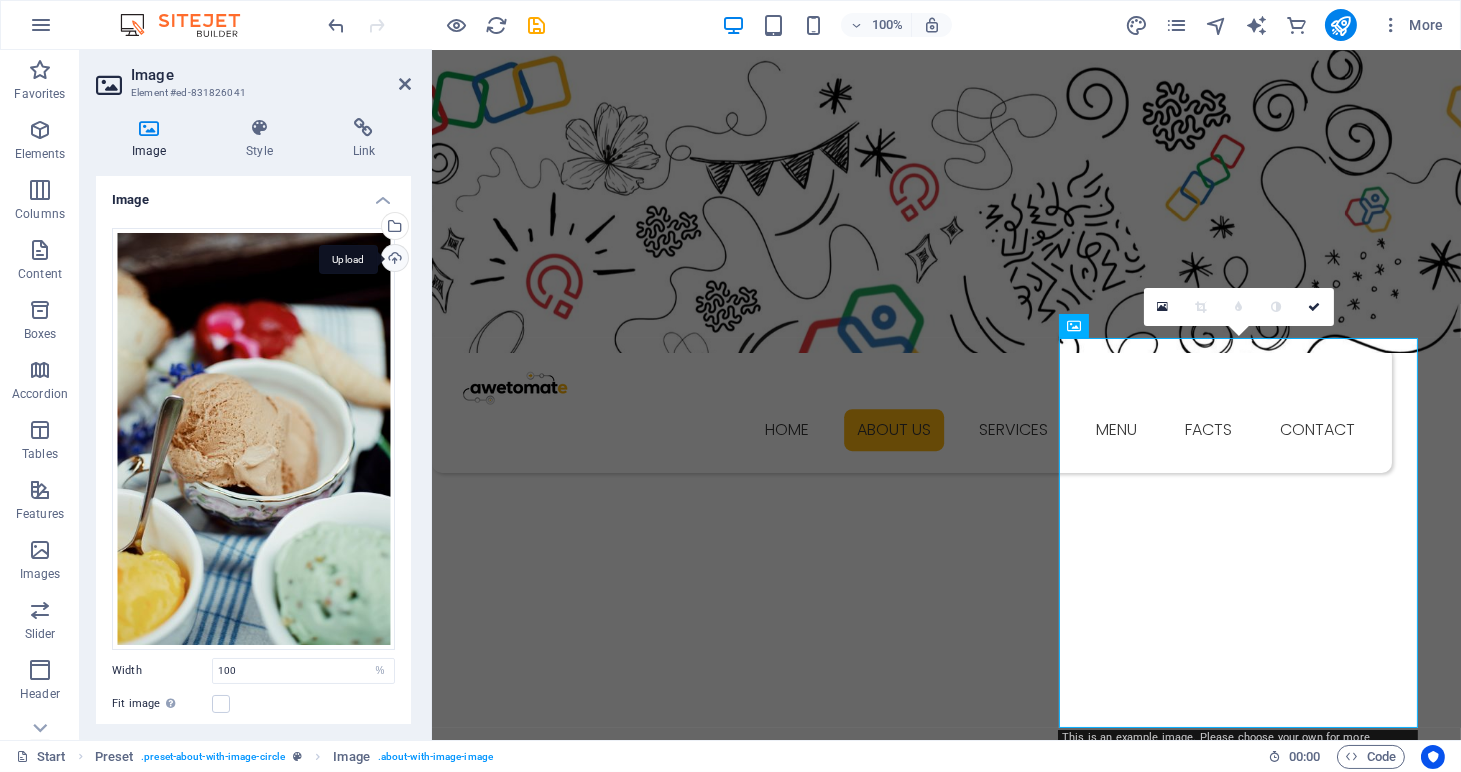 click on "Upload" at bounding box center [393, 260] 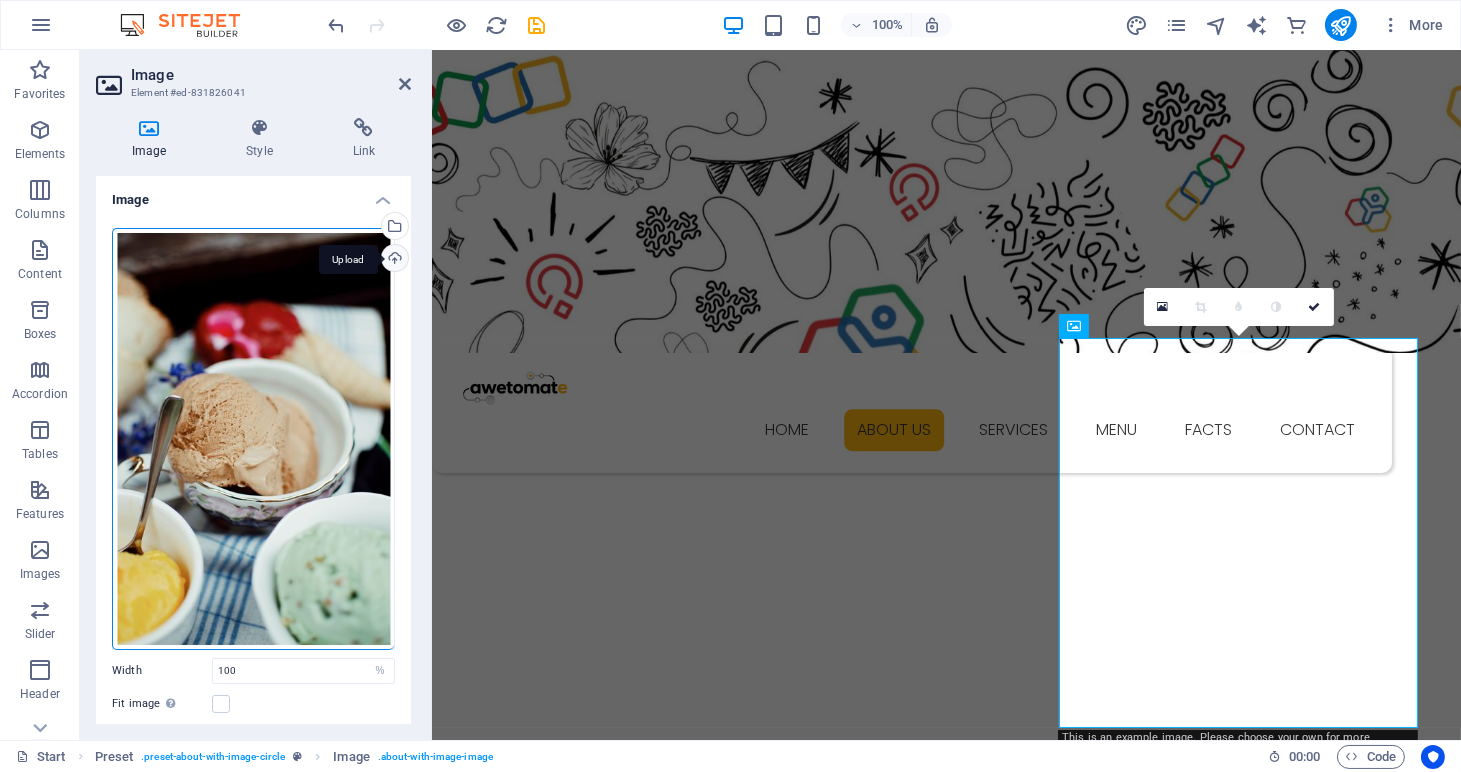 click on "Upload" at bounding box center [393, 260] 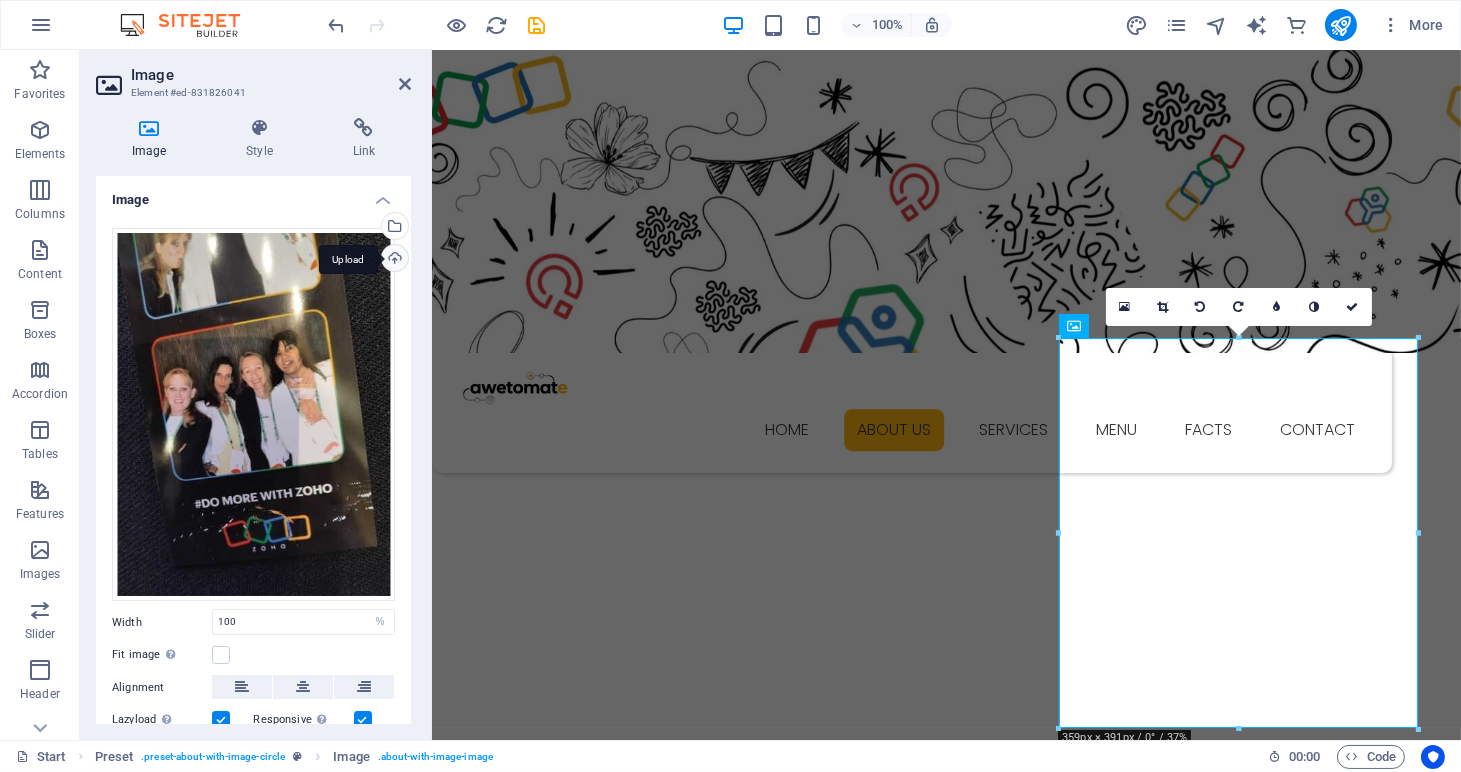 click on "Upload" at bounding box center (393, 260) 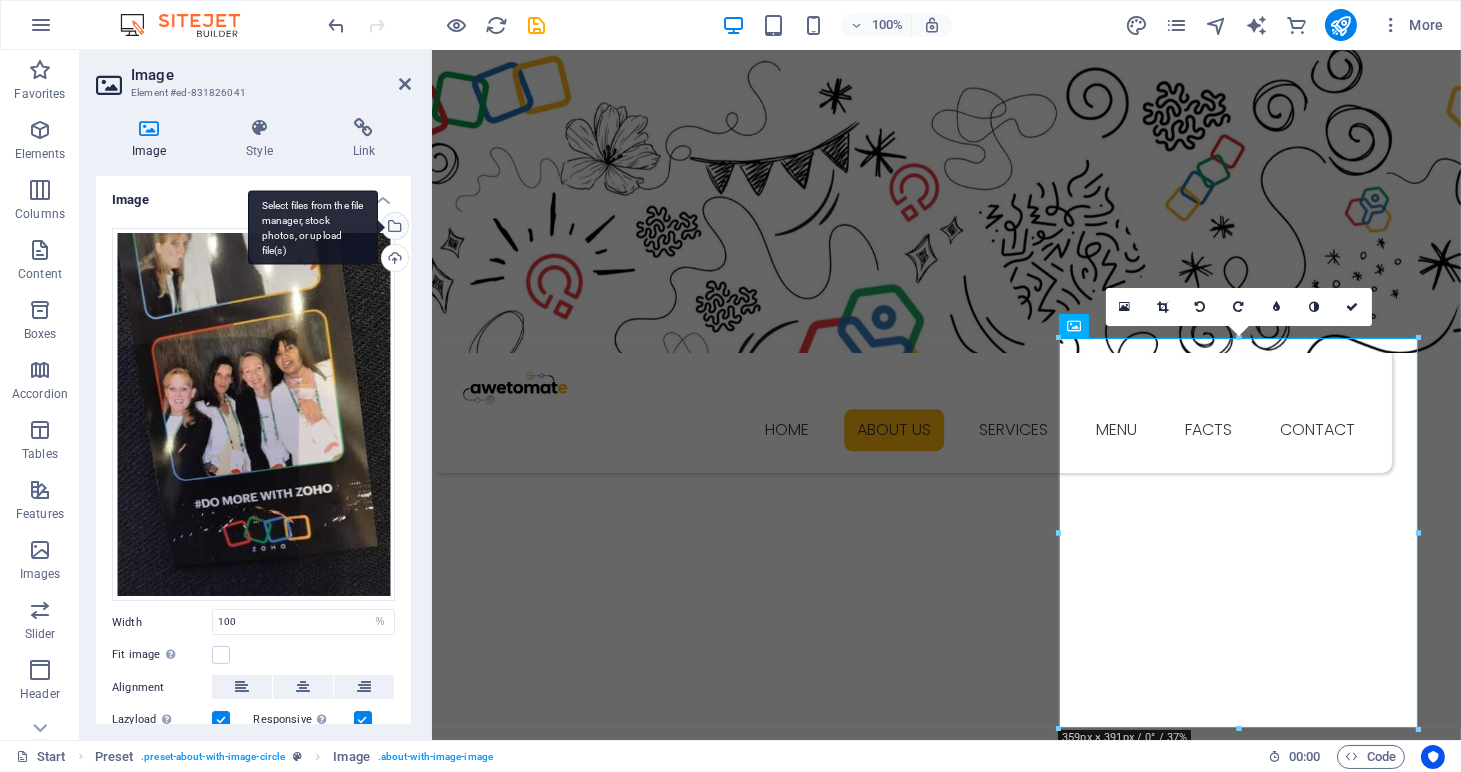 click on "Select files from the file manager, stock photos, or upload file(s)" at bounding box center (393, 228) 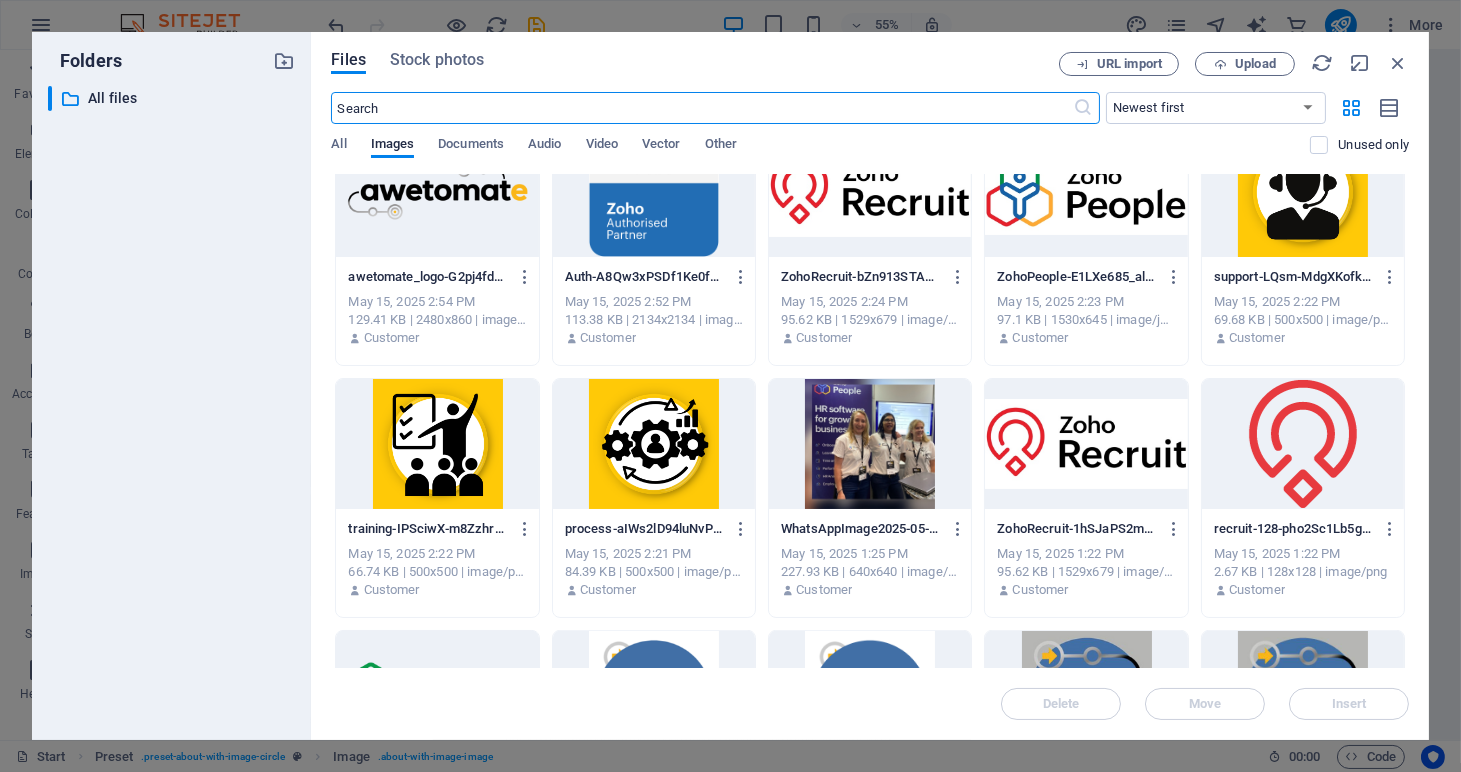 scroll, scrollTop: 1567, scrollLeft: 0, axis: vertical 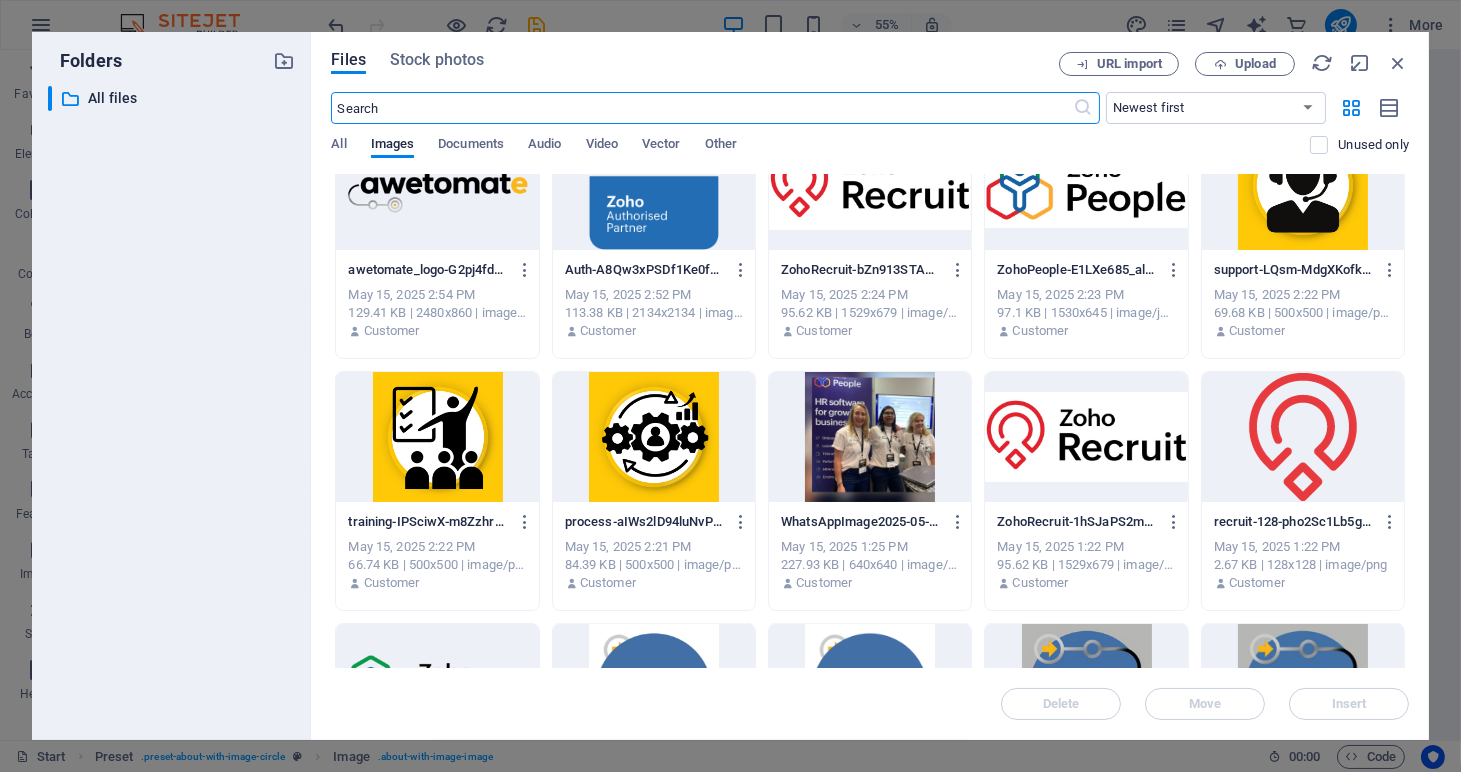 click at bounding box center (870, 437) 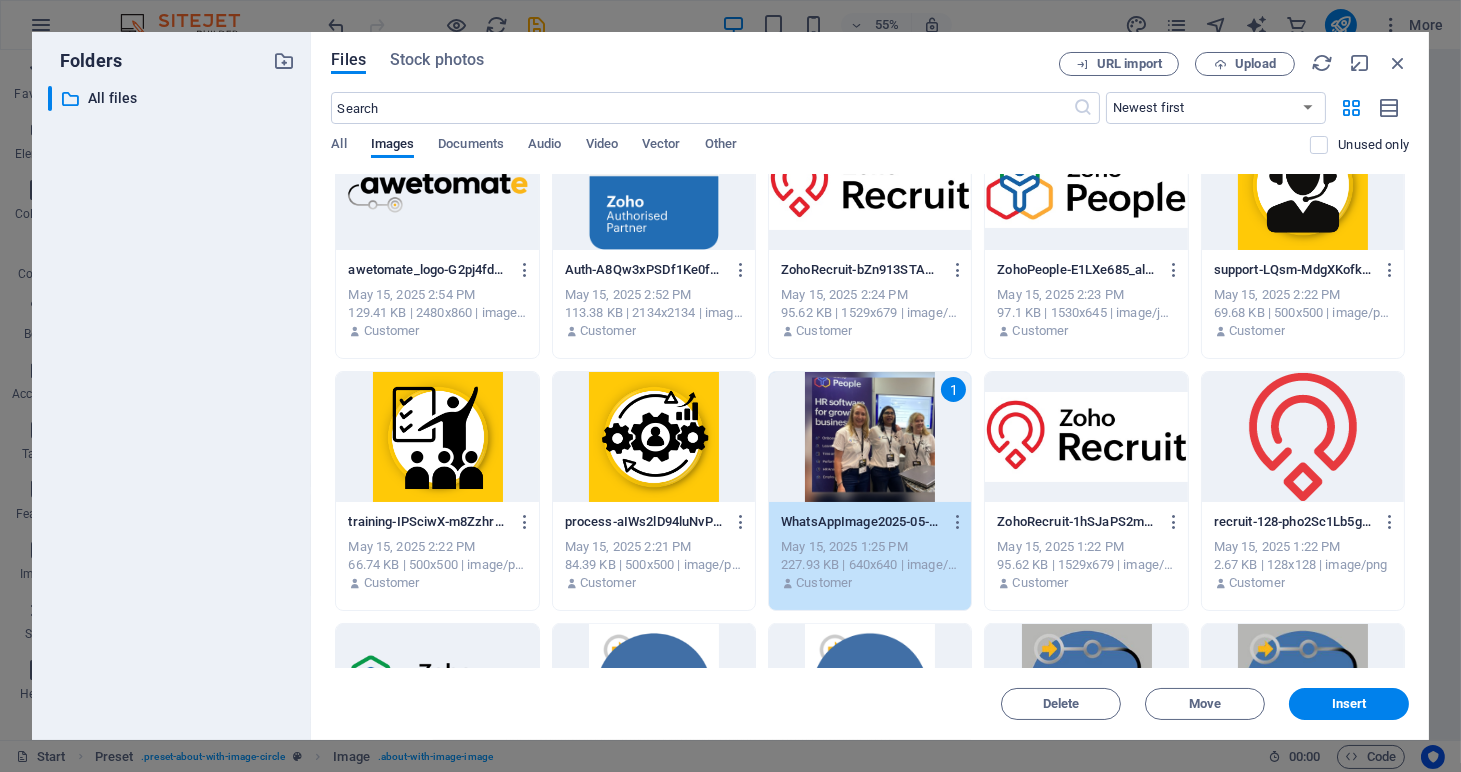 click on "1" at bounding box center (870, 437) 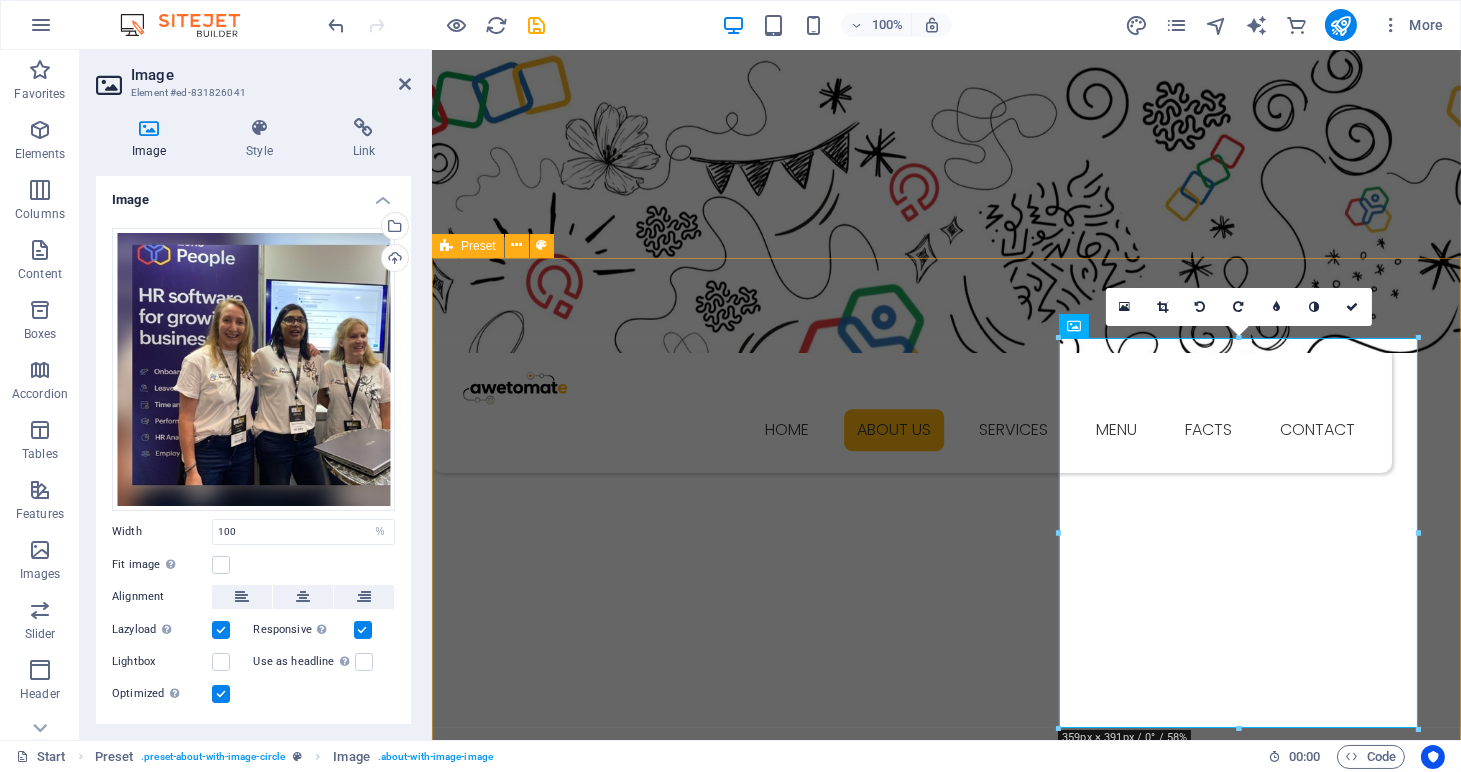 click on "About us We’re a specialised Zoho consultancy helping HR Managers and Recruiters automate and love their processes. Our team is small, passionate, and deeply focused on delivering smart, human centered solutions; exclusively Zoho People and Zoho Recruit. We’re a Zoho consultancy helping HR Managers and Recruiters automate and love their processes. Our team is small, passionate, and deeply focused on delivering smart, human centered solutions; exclusively Zoho People and Zoho Recruit. Ice Cream Menu" at bounding box center (945, 1416) 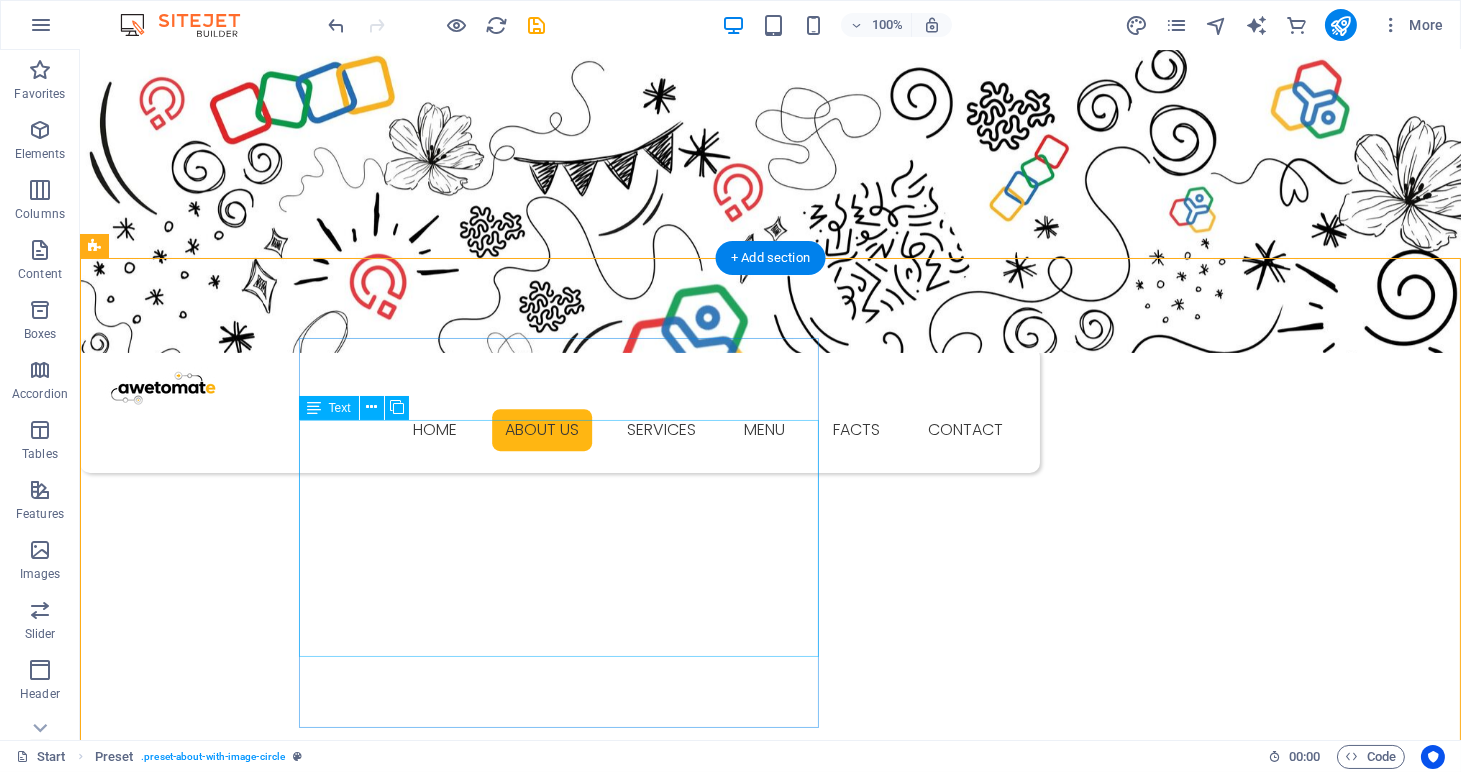 click on "Lorem ipsum dolor sit amet, consectetur adipisicing elit. Repellat, maiores, a libero atque assumenda praesentium cum magni odio dolor accusantium explicabo repudiandae molestiae itaque provident sit debitis aspernatur soluta deserunt incidunt ad cumque ex laboriosam.  Distinctio, mollitia, molestias excepturi voluptatem veritatis iusto nam nulla maiores, a libero atque assumenda praesentium cum magni odio dolor accusantium explicabo repudiandae molestiae itaque." at bounding box center (568, 1250) 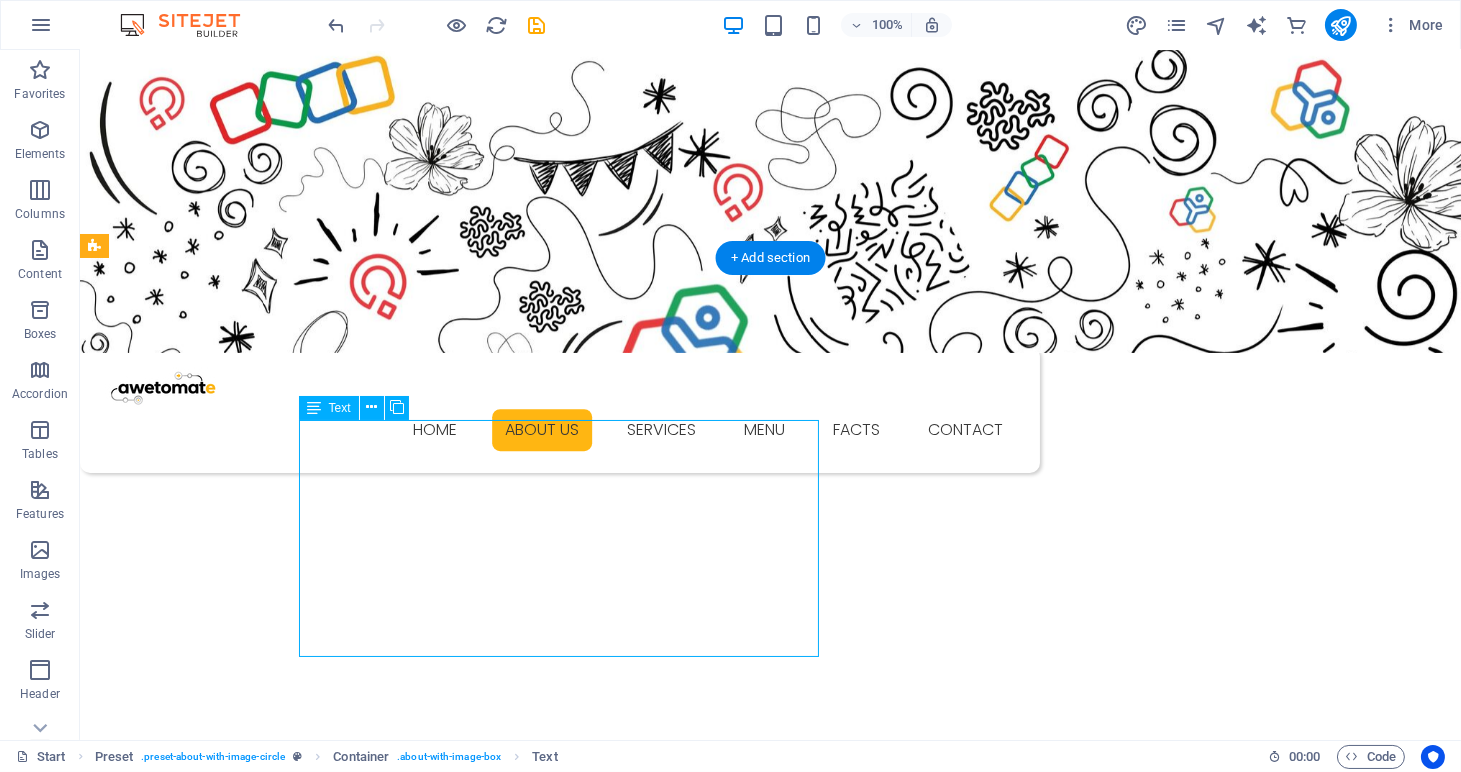 click on "Lorem ipsum dolor sit amet, consectetur adipisicing elit. Repellat, maiores, a libero atque assumenda praesentium cum magni odio dolor accusantium explicabo repudiandae molestiae itaque provident sit debitis aspernatur soluta deserunt incidunt ad cumque ex laboriosam.  Distinctio, mollitia, molestias excepturi voluptatem veritatis iusto nam nulla maiores, a libero atque assumenda praesentium cum magni odio dolor accusantium explicabo repudiandae molestiae itaque." at bounding box center (568, 1250) 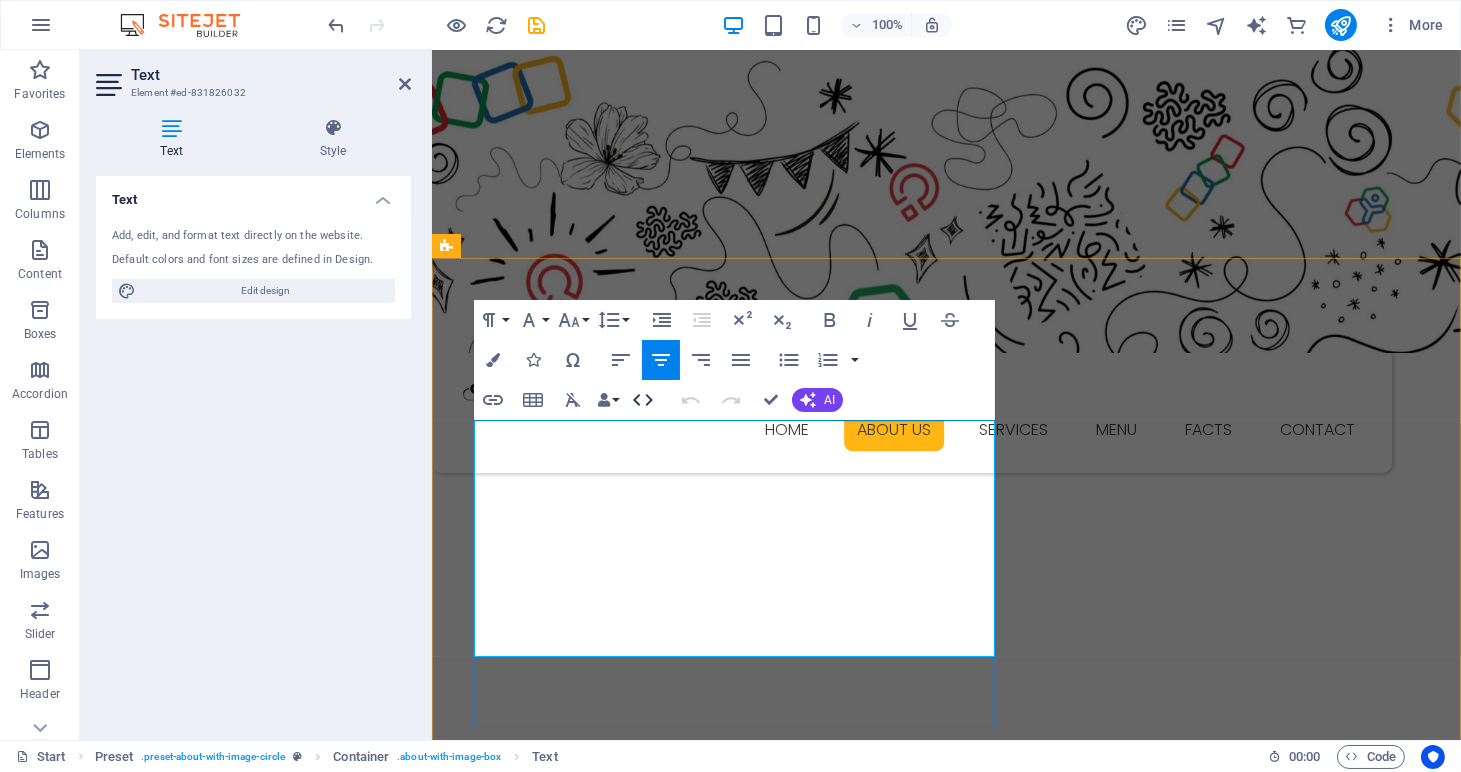 scroll, scrollTop: 444, scrollLeft: 0, axis: vertical 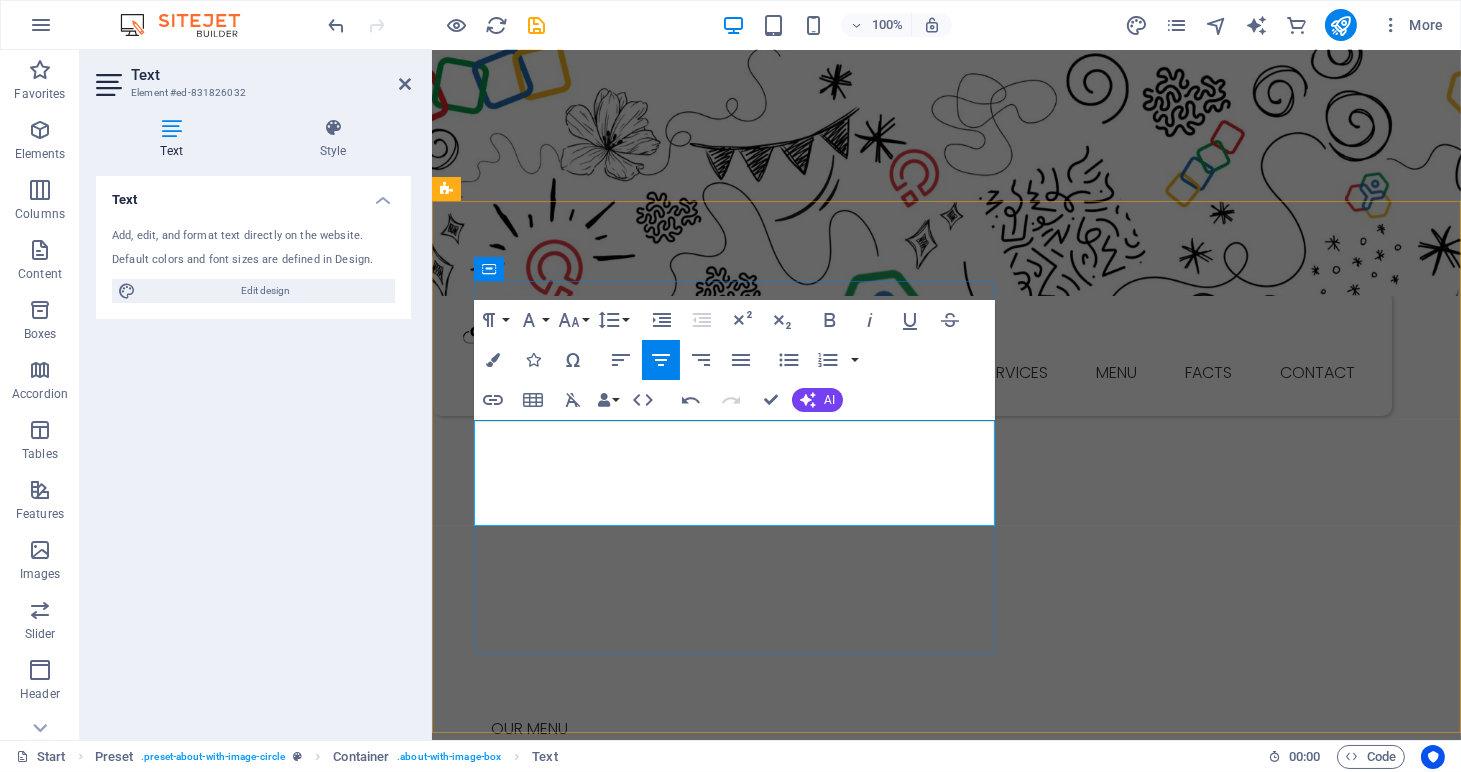 click on "We’re a Zoho consultancy helping HR Managers and Recruiters automate and love their processes. Our team is small, passionate, and deeply focused on delivering smart, human centered solutions; exclusively Zoho People and Zoho Recruit." at bounding box center (919, 1166) 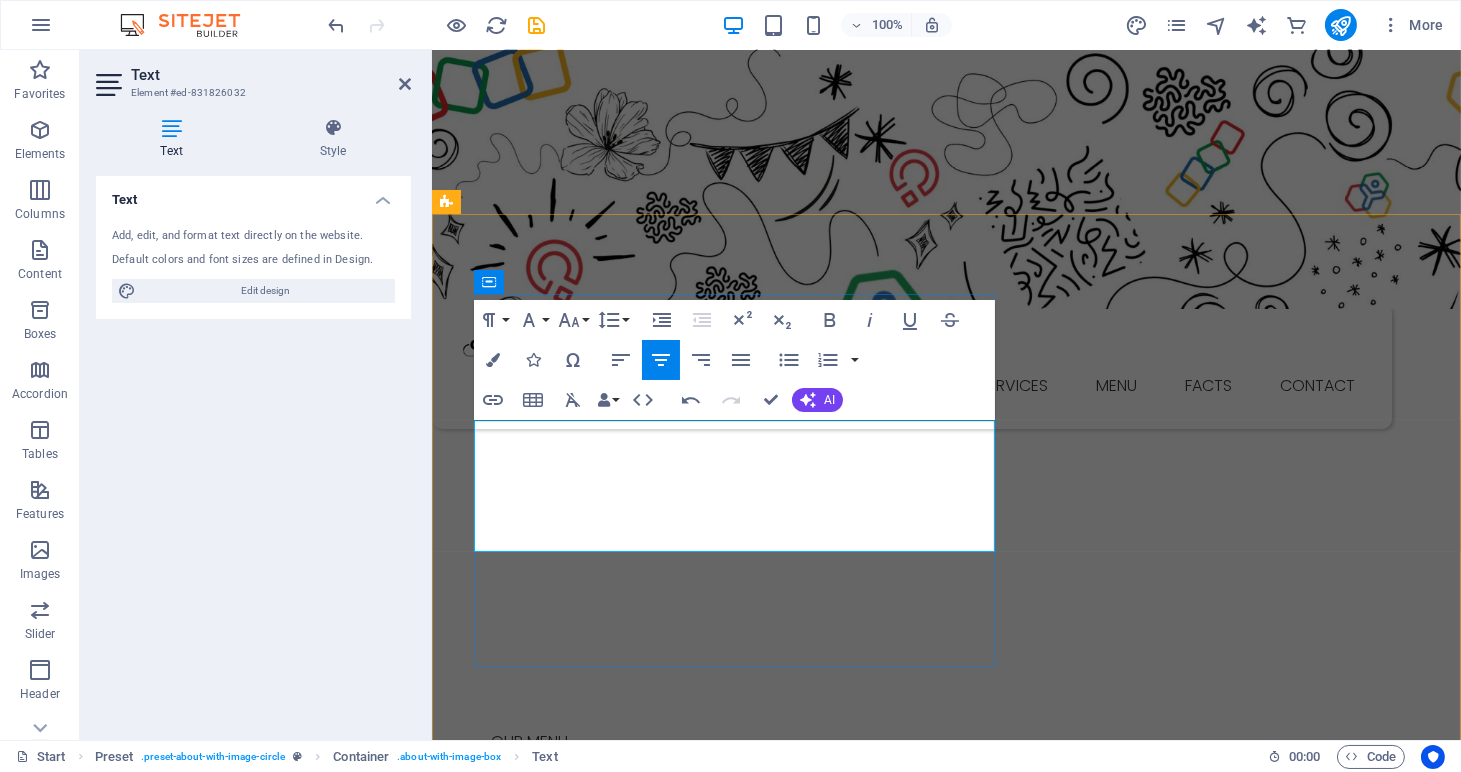 scroll, scrollTop: 444, scrollLeft: 0, axis: vertical 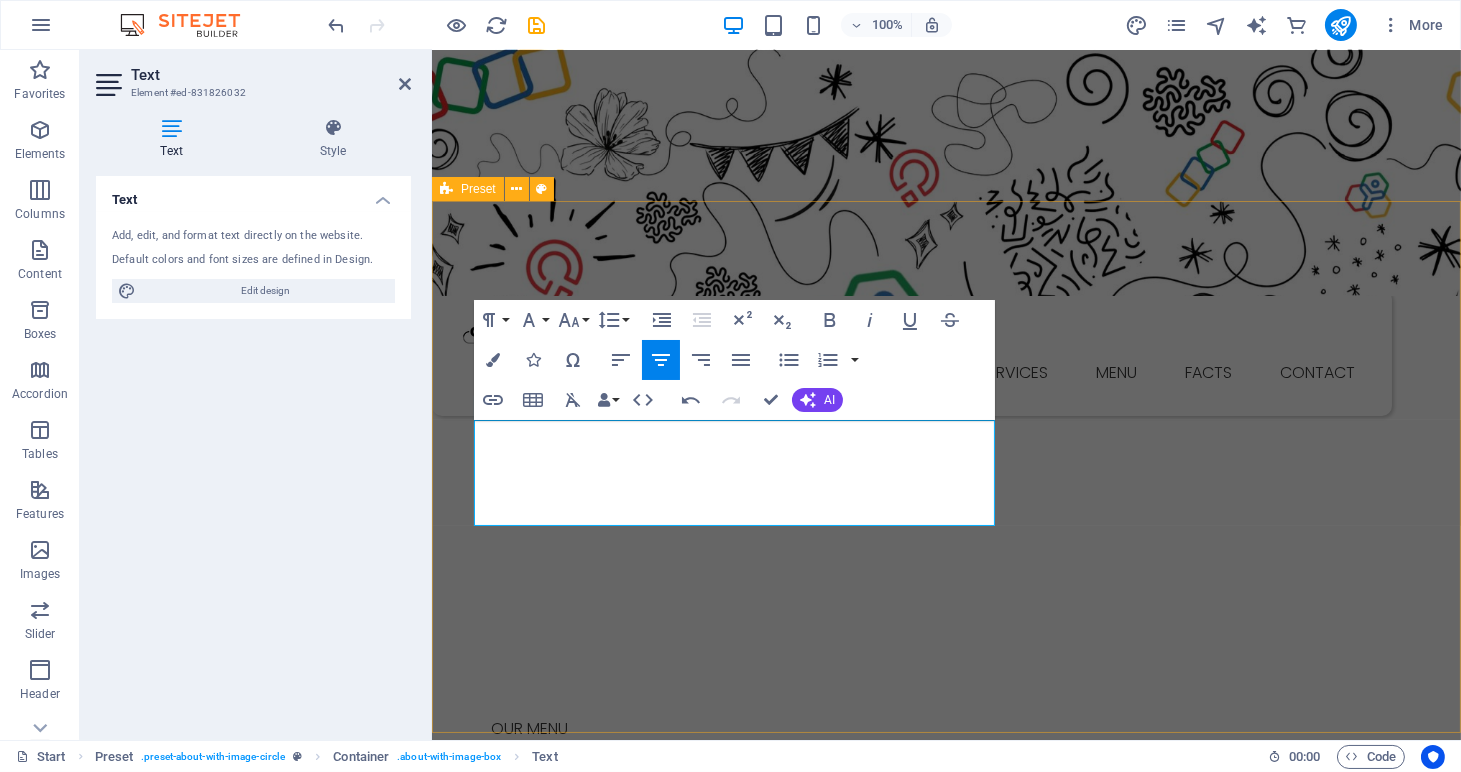 click on "About us We’re a specialised Zoho consultancy helping HR Managers and Recruiters automate and love their processes. Our team is small, passionate, and deeply focused on delivering smart, human centered solutions; exclusively Zoho People and Zoho Recruit. We’re a Zoho consultancy helping HR Managers and Recruiters automate and love their processes. Our team is small, passionate, and deeply focused on delivering smart, human centered solutions; exclusively Zoho People and Zoho Recruit. Ice Cream Menu" at bounding box center (945, 1333) 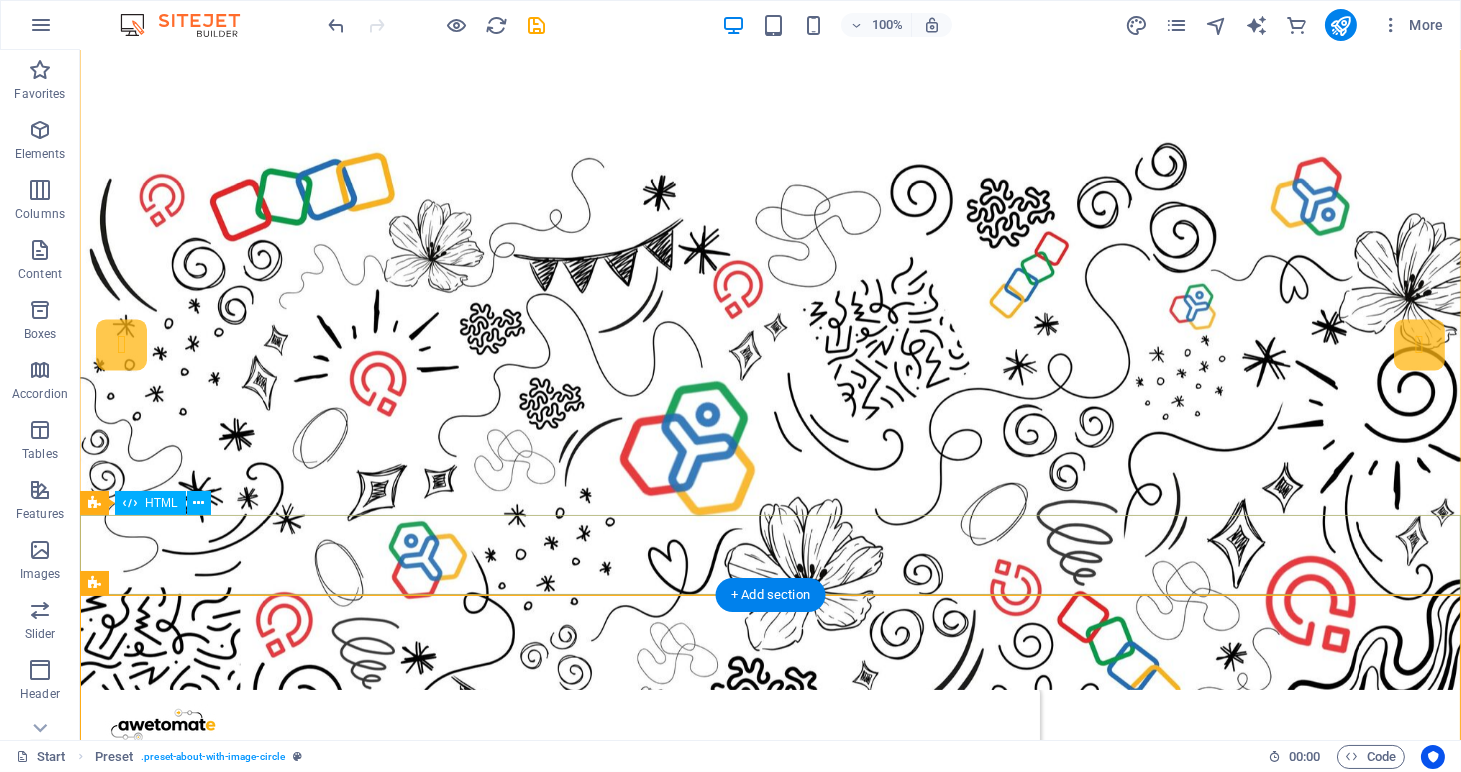 scroll, scrollTop: 0, scrollLeft: 0, axis: both 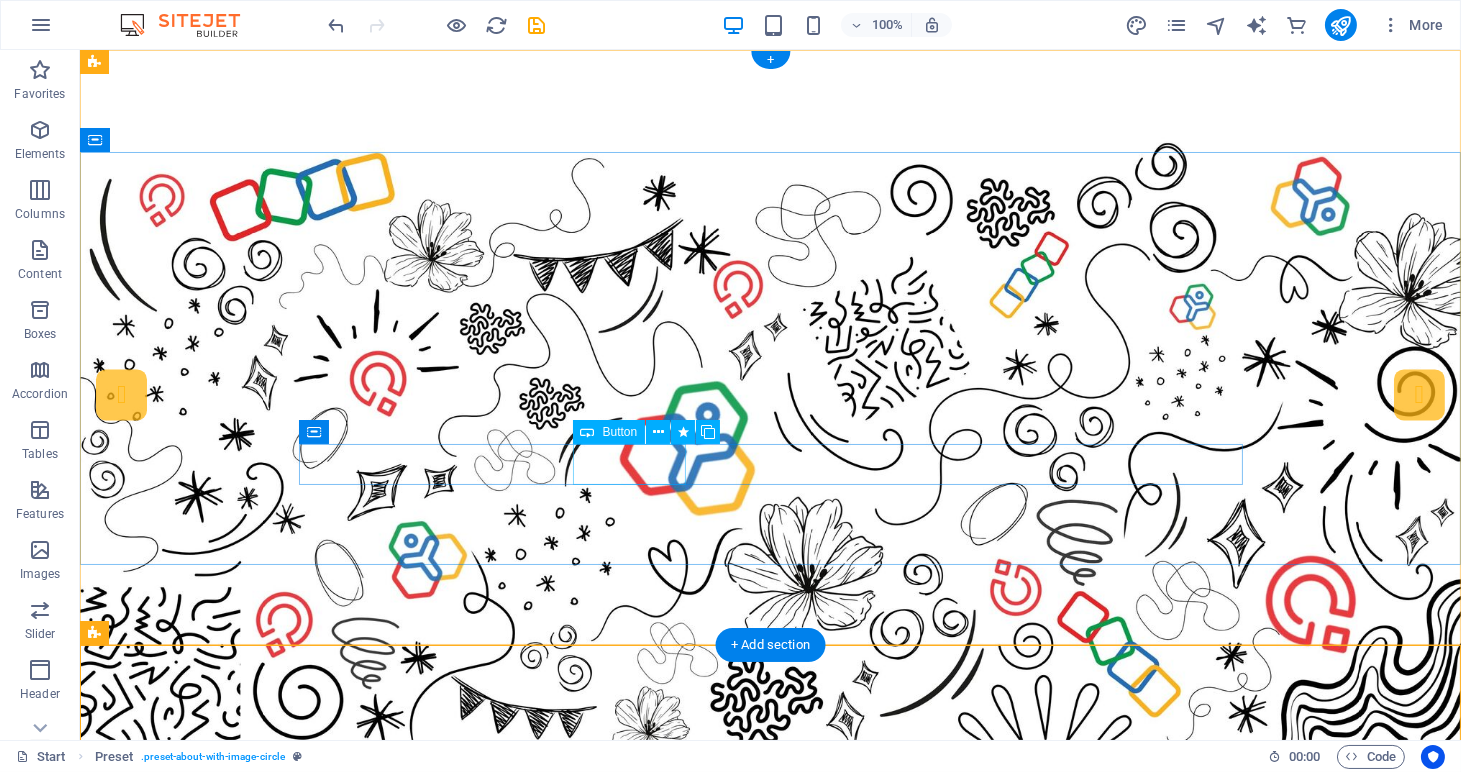 click on "Our Menu" at bounding box center (771, 1173) 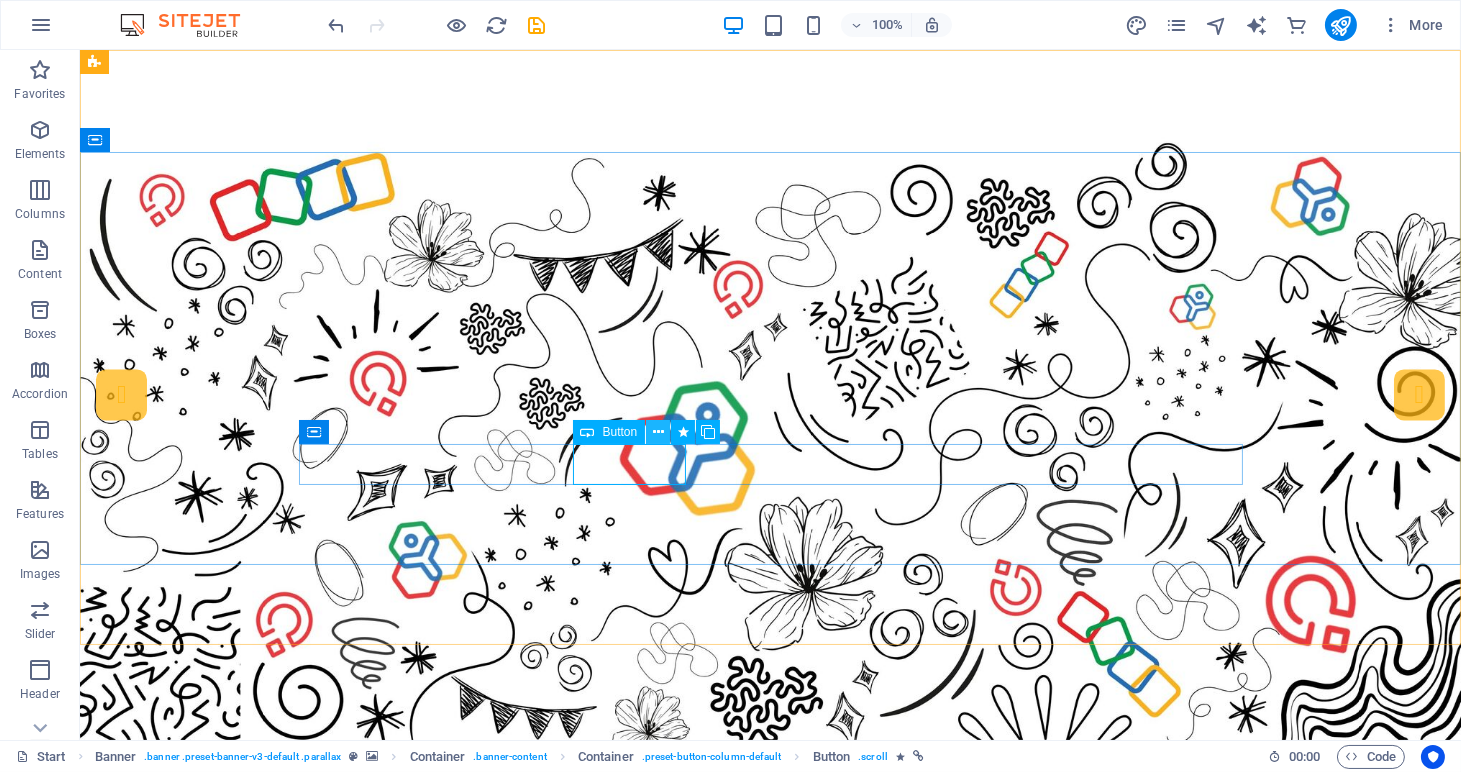 click at bounding box center (658, 432) 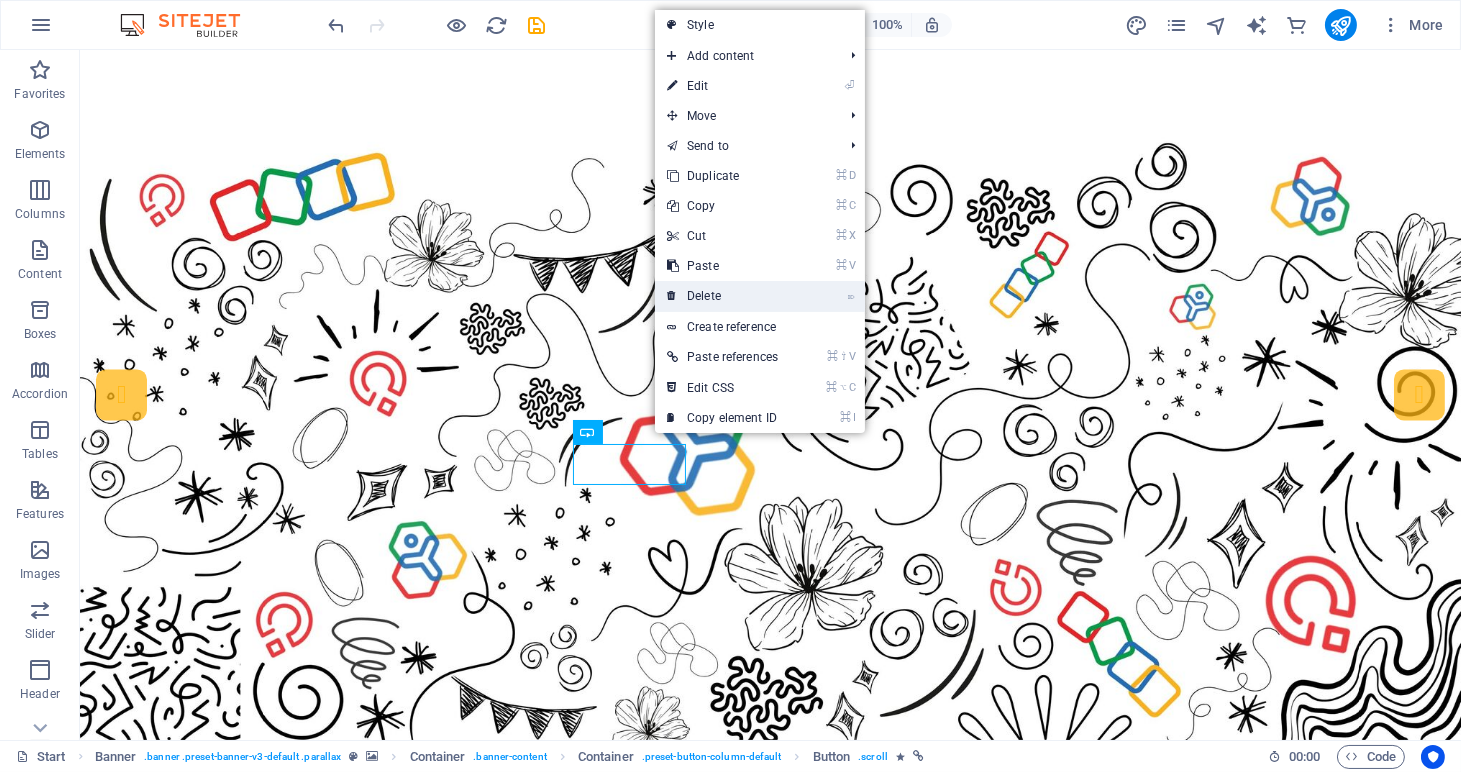 click on "⌦  Delete" at bounding box center (722, 296) 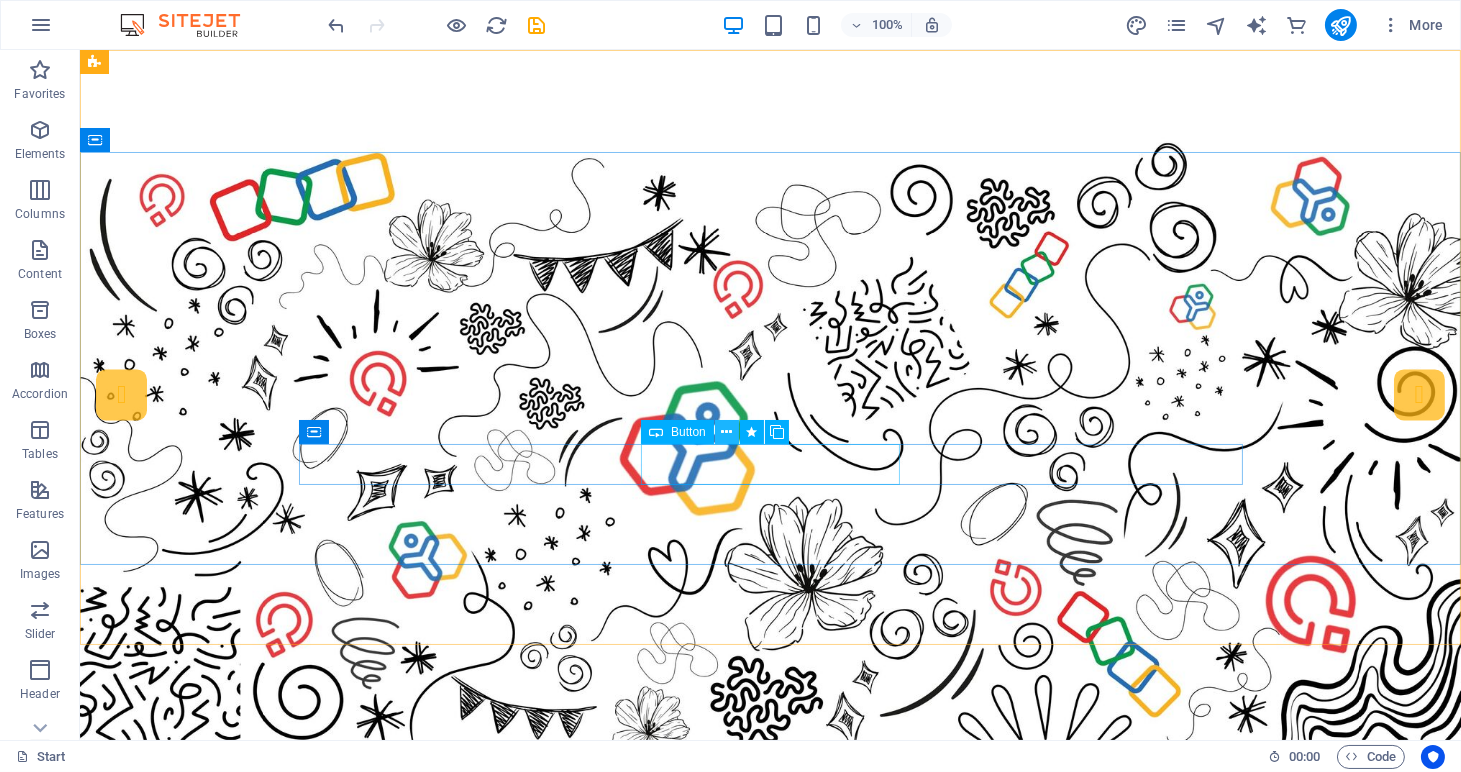 click at bounding box center [726, 432] 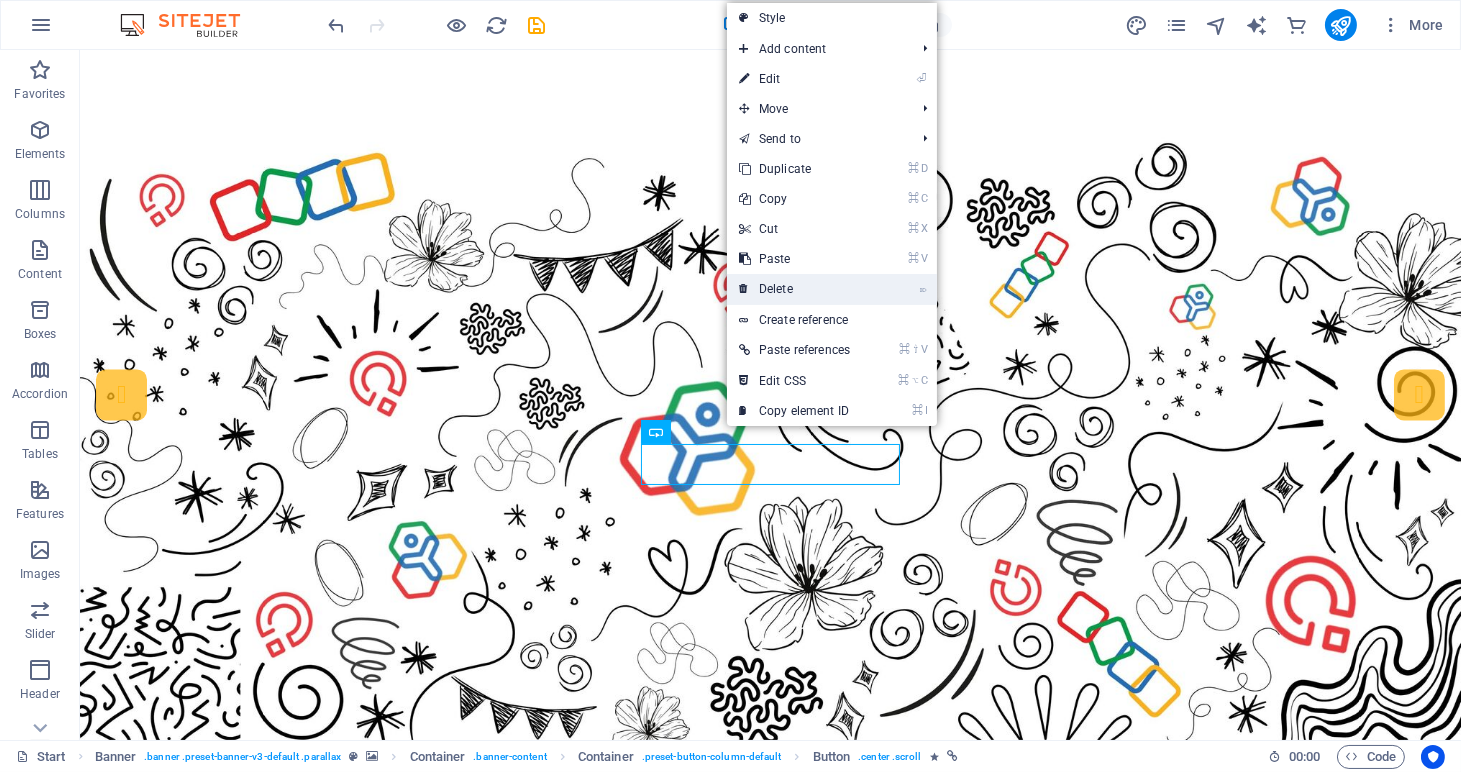 click on "⌦  Delete" at bounding box center [794, 289] 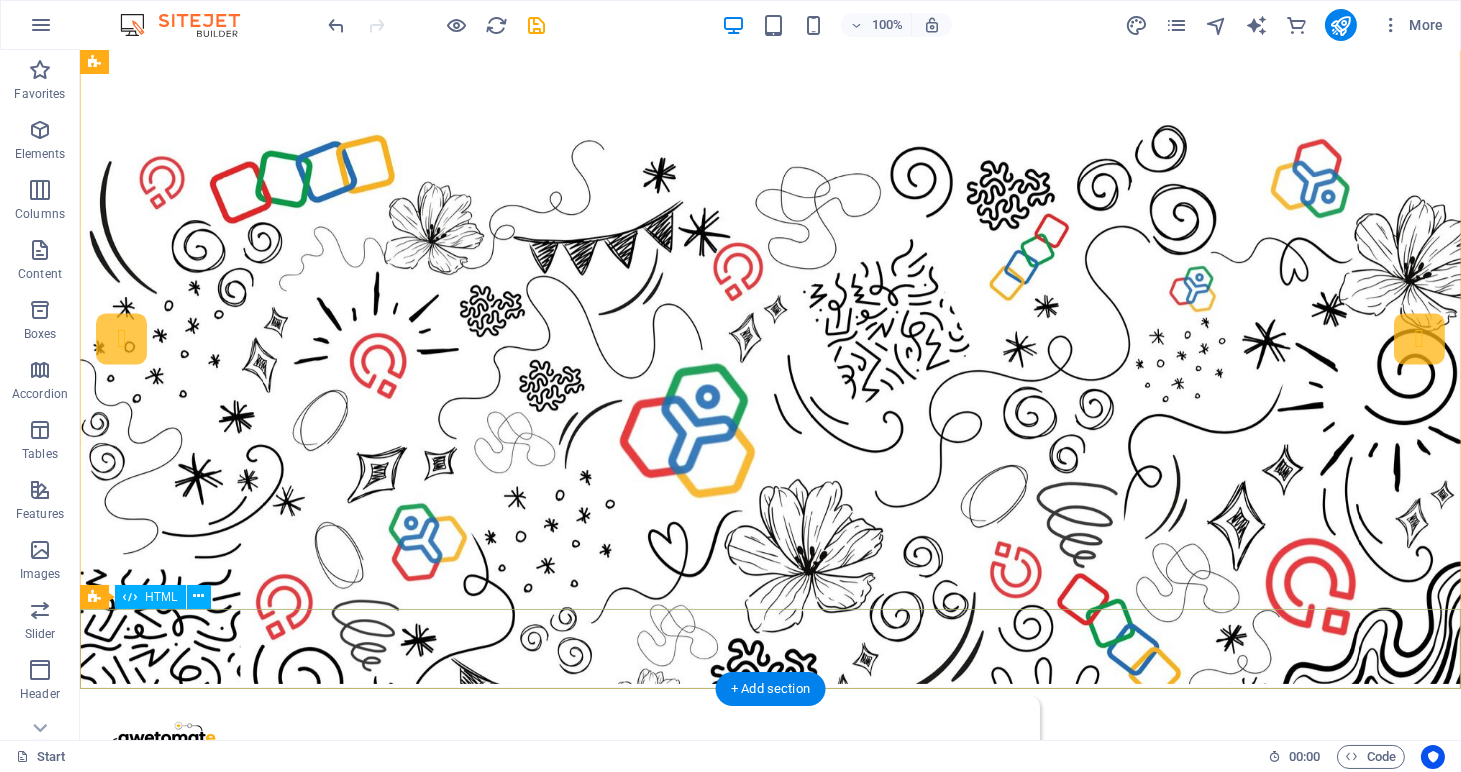 scroll, scrollTop: 0, scrollLeft: 0, axis: both 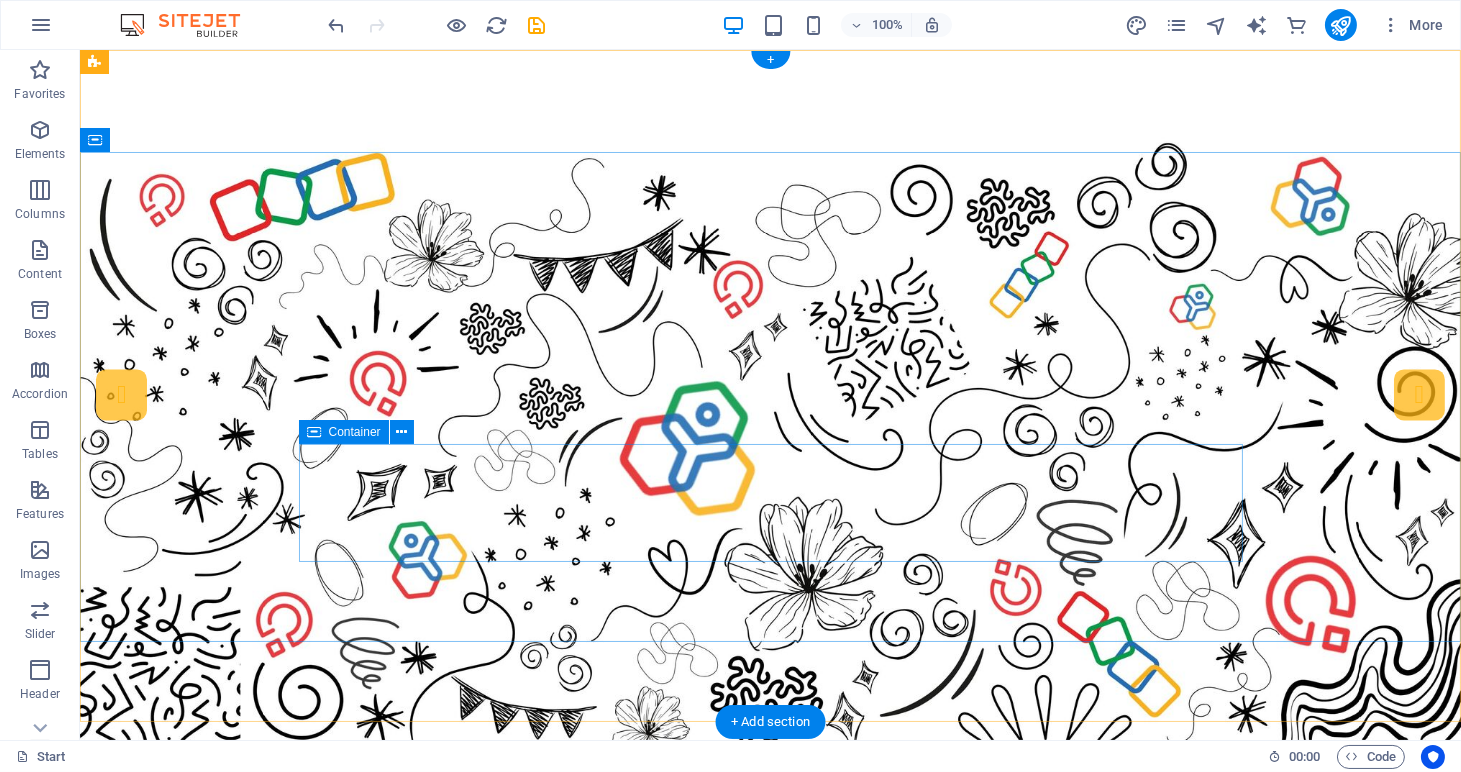 click on "Drop content here or  Add elements  Paste clipboard" at bounding box center [771, 1230] 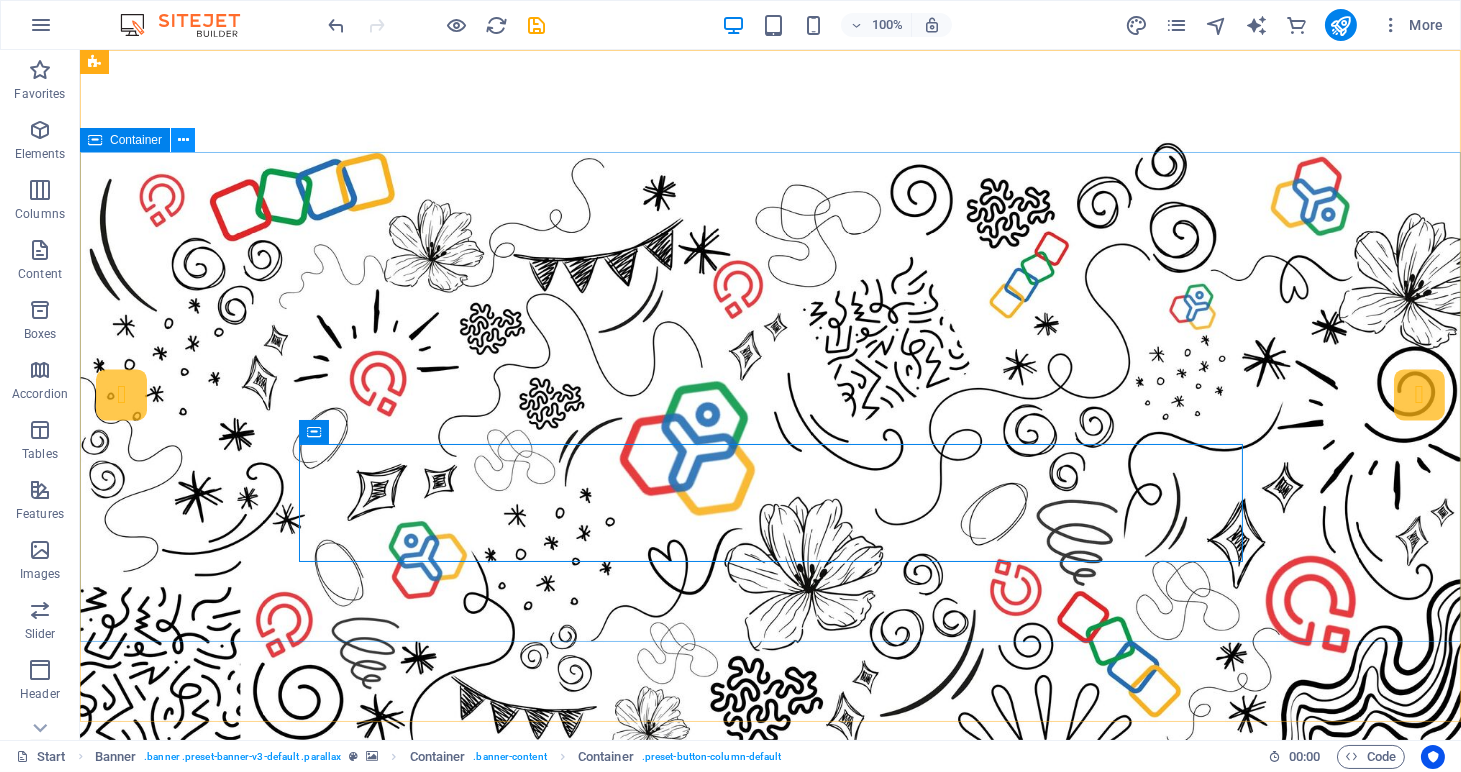 click at bounding box center [183, 140] 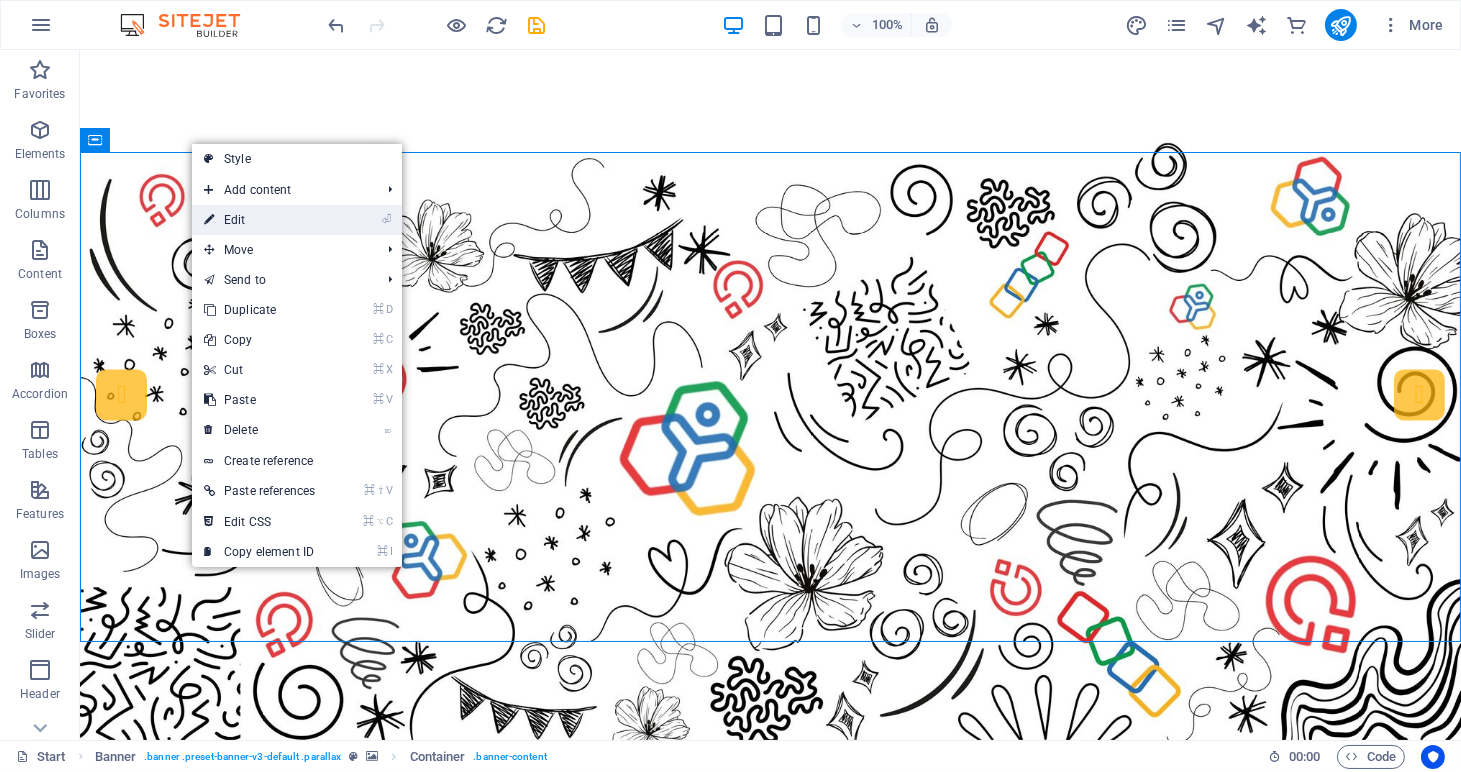 click on "⏎  Edit" at bounding box center [259, 220] 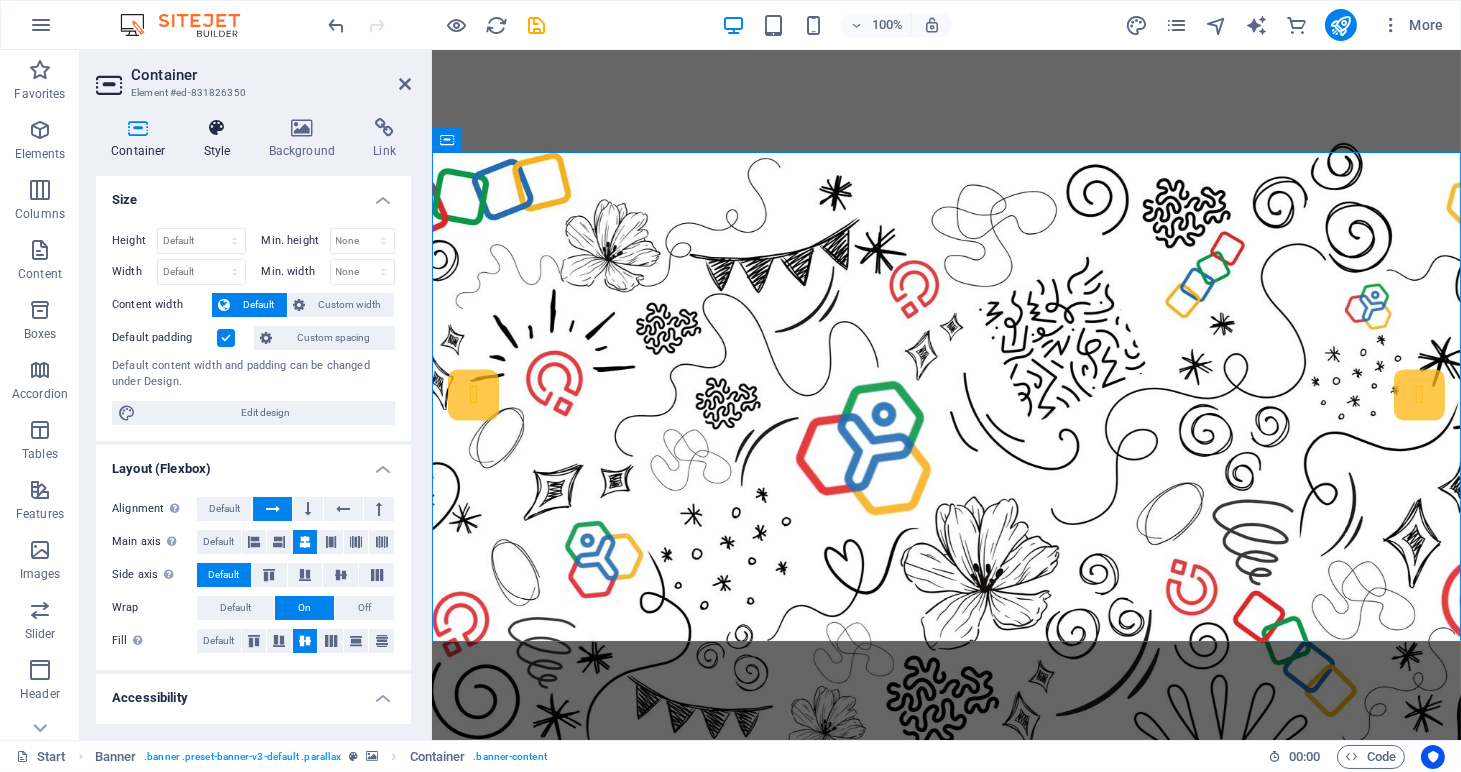 click at bounding box center [217, 128] 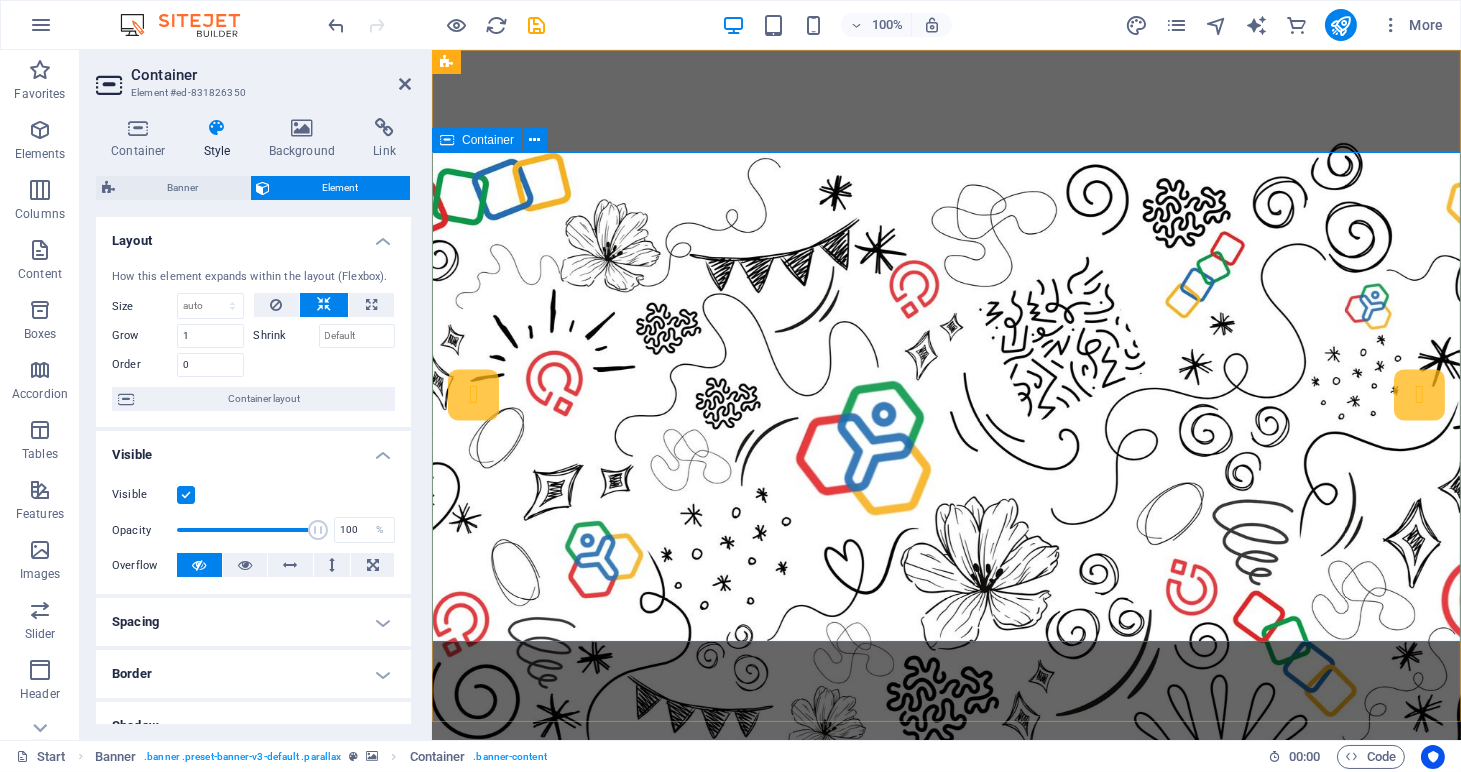 click on "The Zoho People & Recruit Experts Drop content here or Add elements Paste clipboard" at bounding box center [945, 1124] 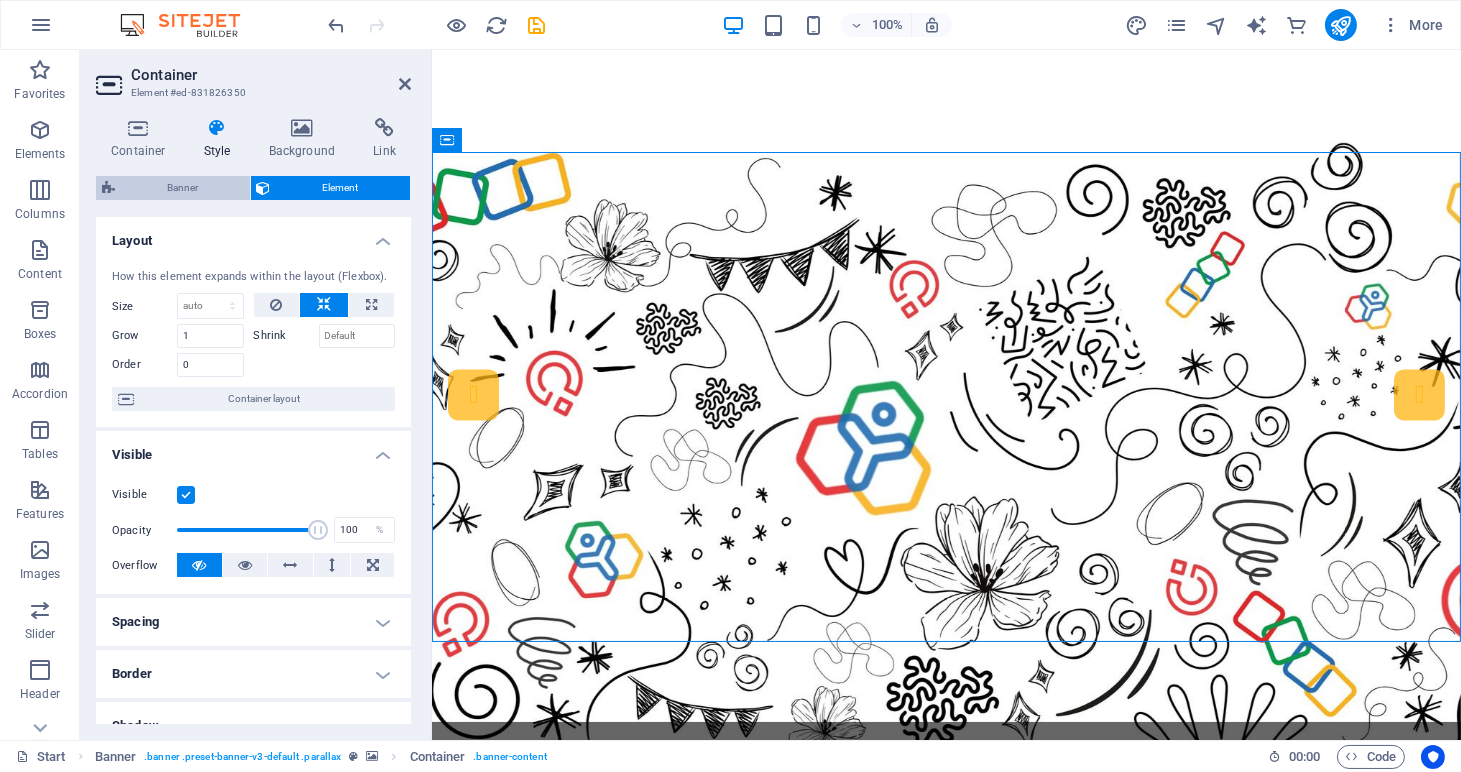 click on "Banner" at bounding box center (182, 188) 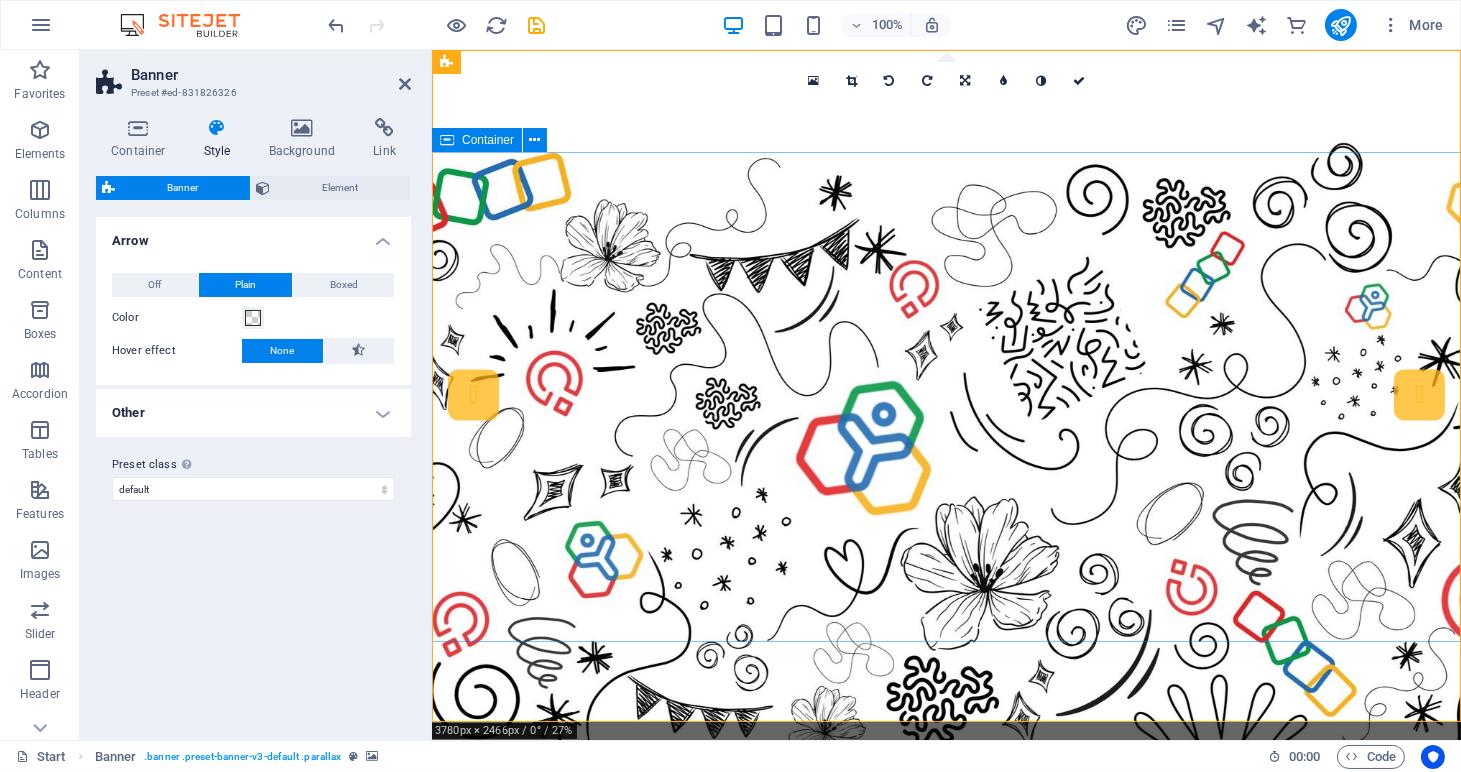 click on "The Zoho People & Recruit Experts Drop content here or Add elements Paste clipboard" at bounding box center [945, 1124] 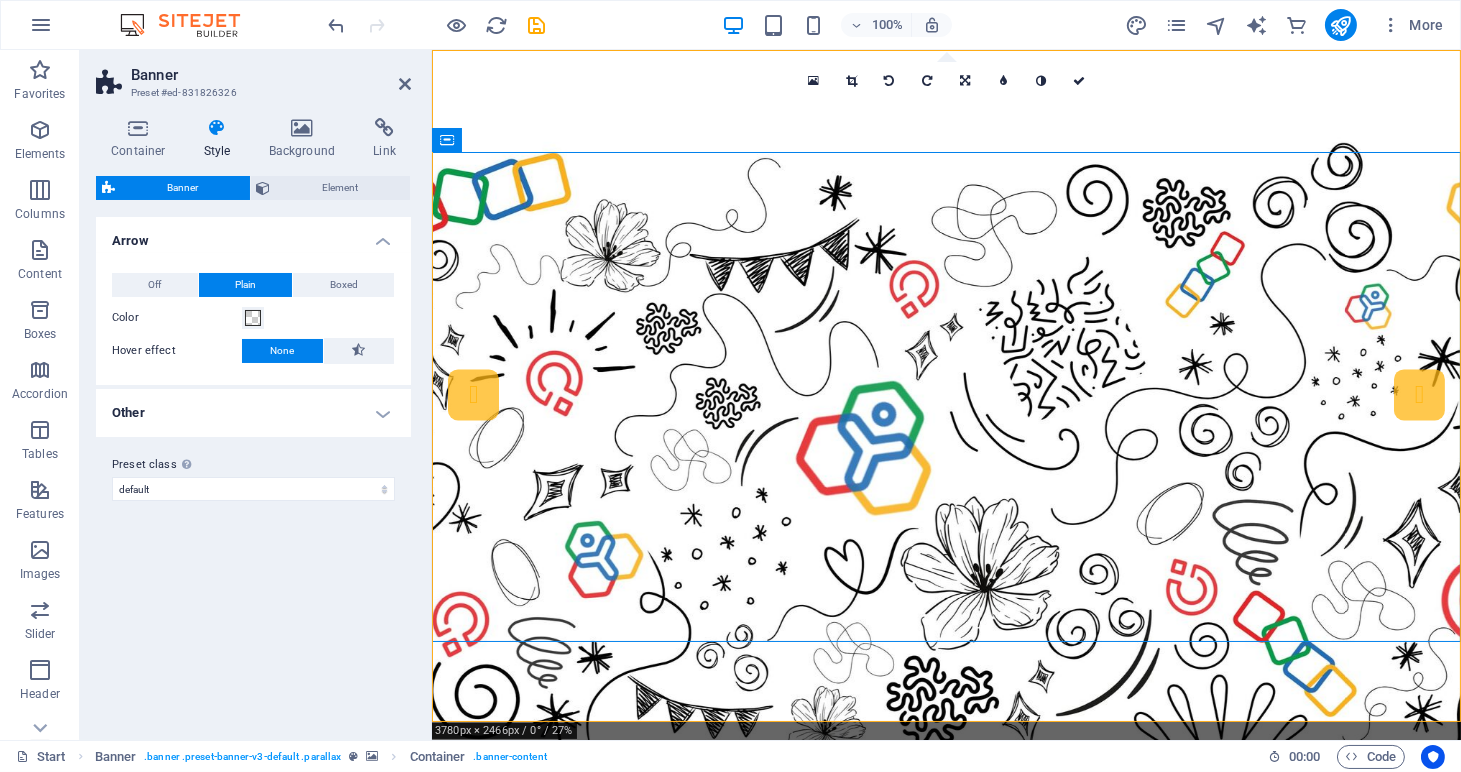 click at bounding box center [945, 395] 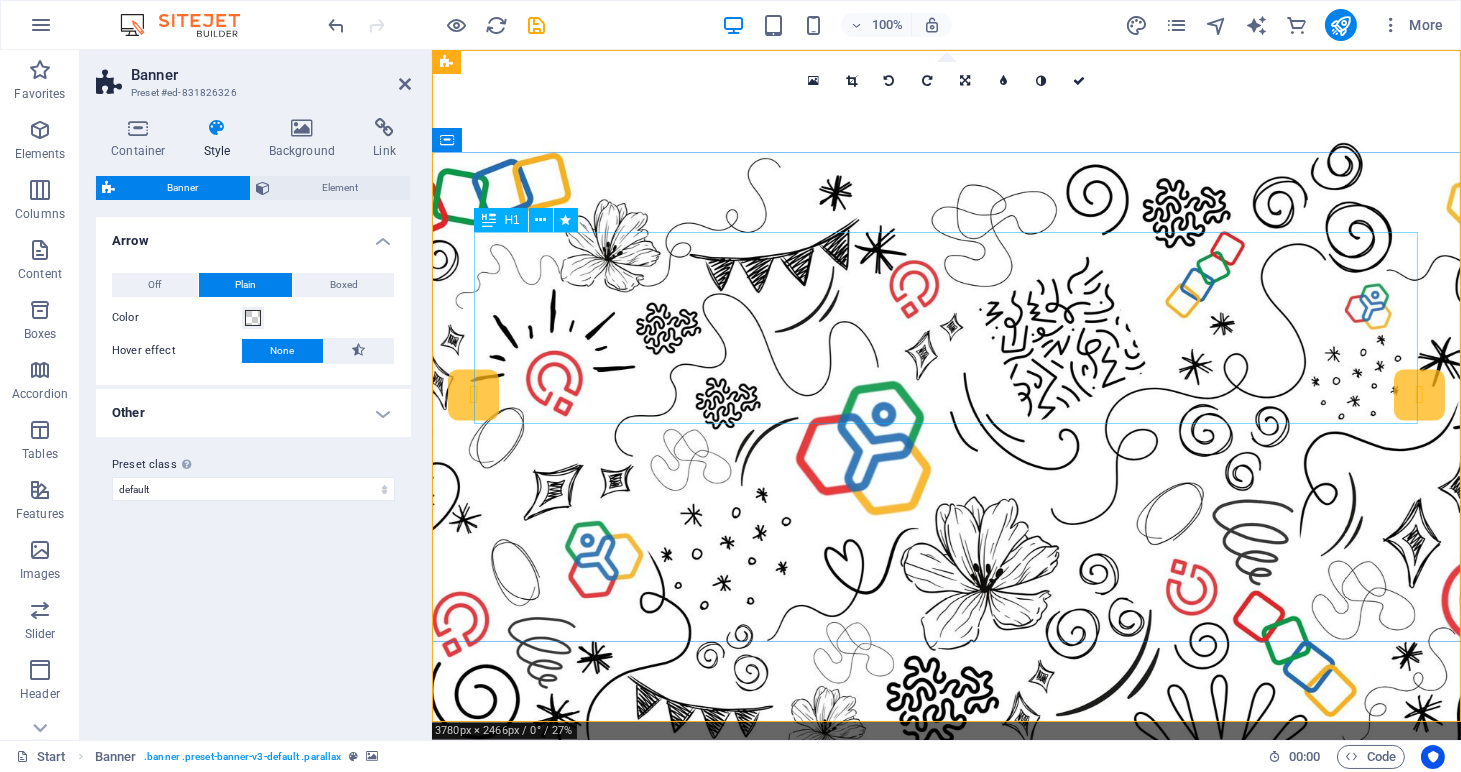 click on "The Zoho People & Recruit Experts" at bounding box center (946, 1055) 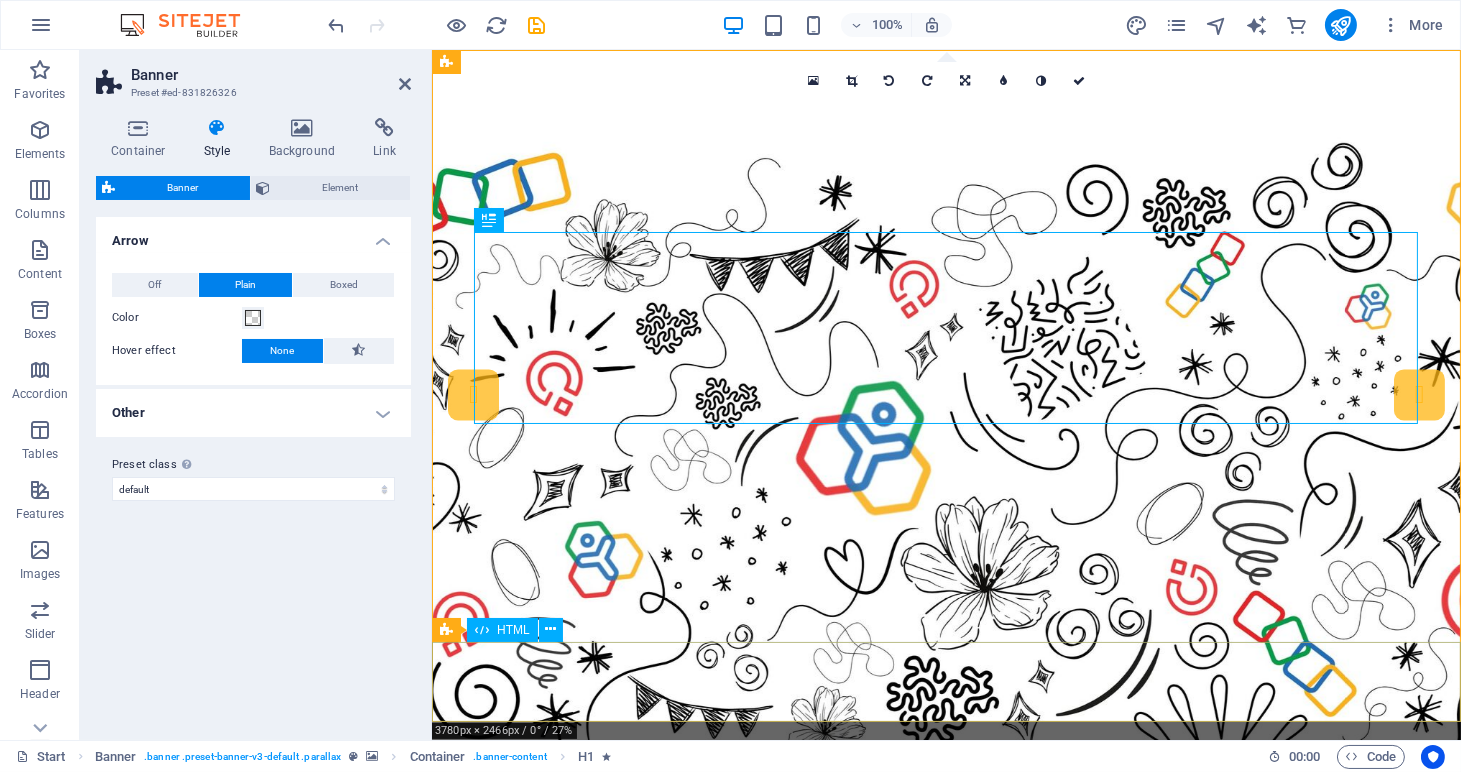 click at bounding box center [945, 1409] 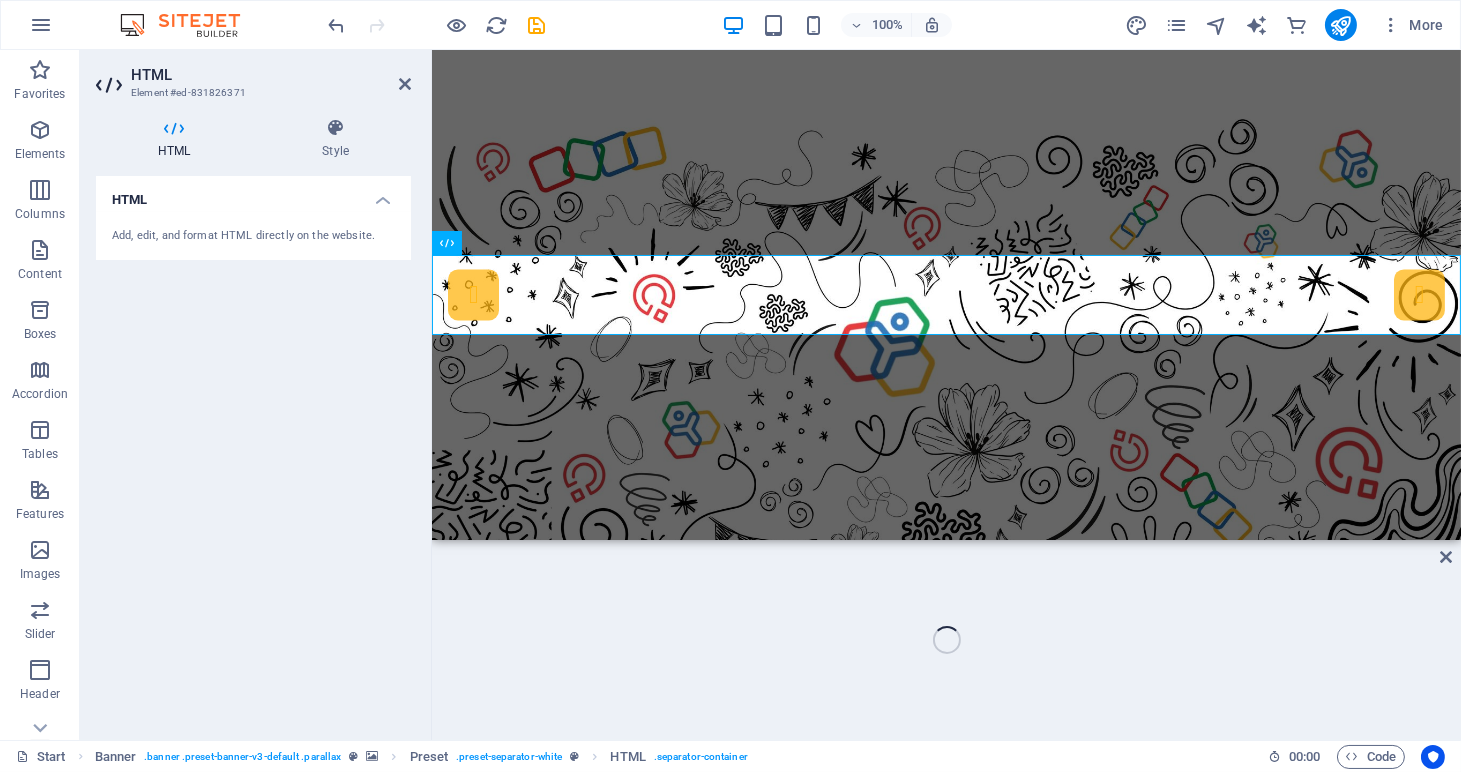 scroll, scrollTop: 386, scrollLeft: 0, axis: vertical 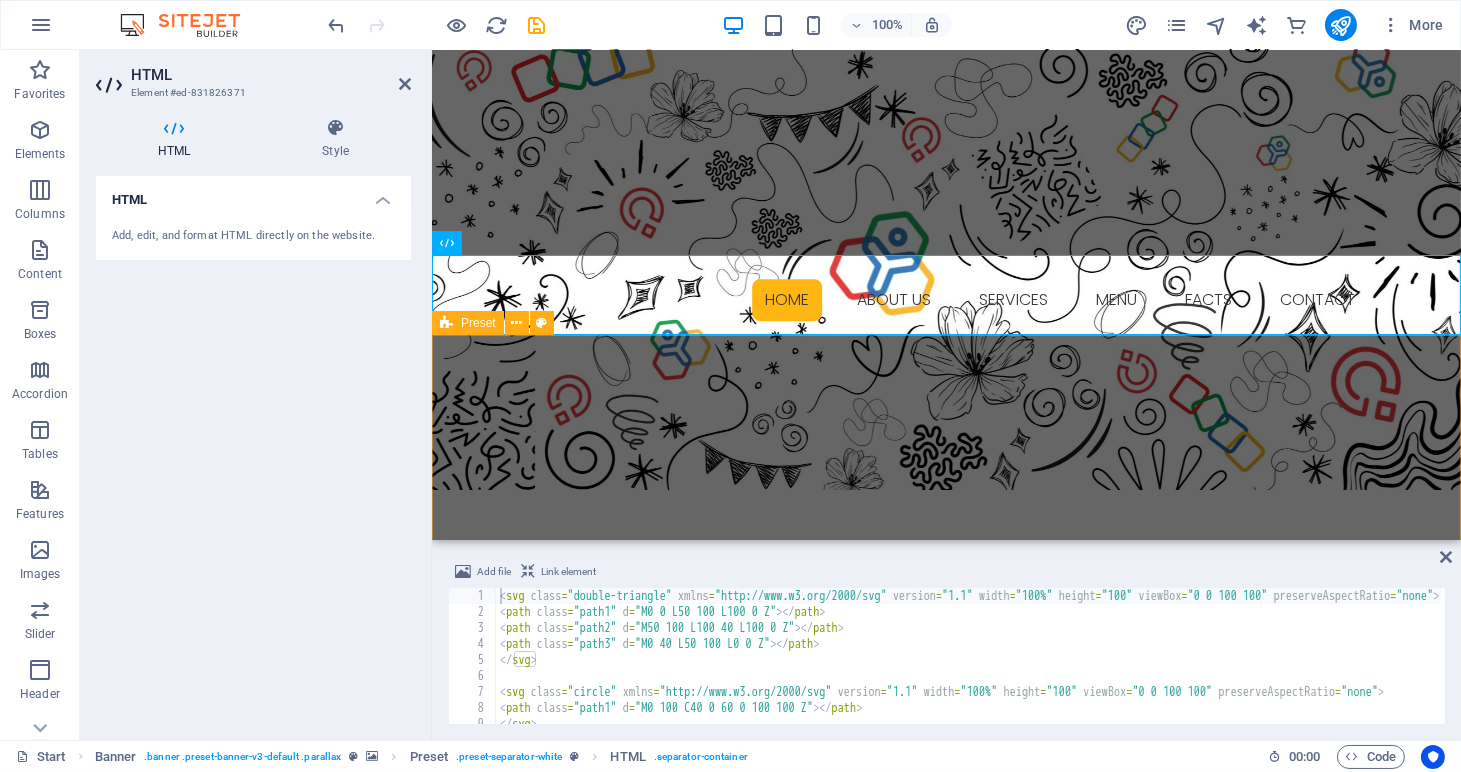 click on "About us We’re a specialised Zoho consultancy helping HR Managers and Recruiters automate and love their processes. Our team is small, passionate, and deeply focused on delivering smart, human centered solutions; exclusively Zoho People and Zoho Recruit. Ice Cream Menu" at bounding box center [945, 1282] 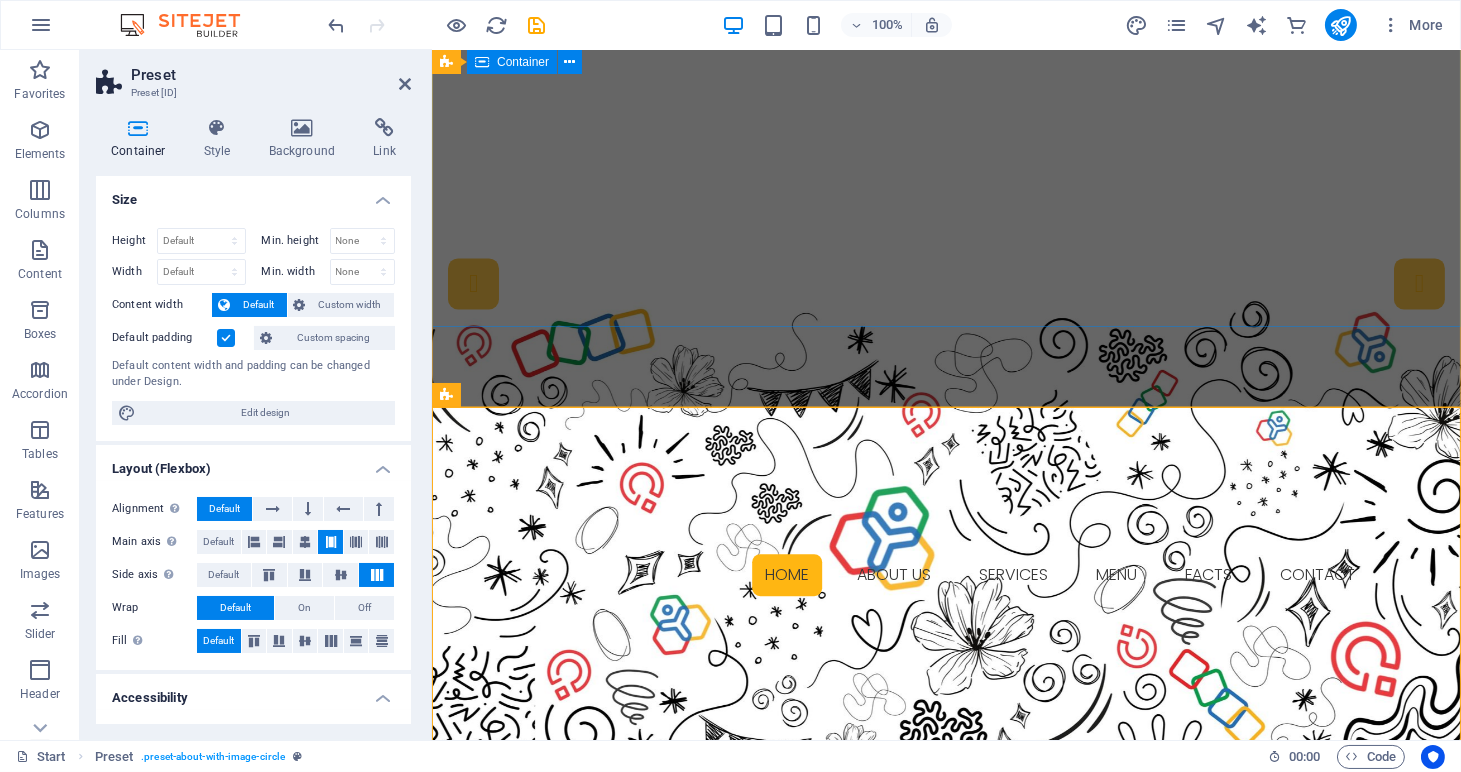 scroll, scrollTop: 0, scrollLeft: 0, axis: both 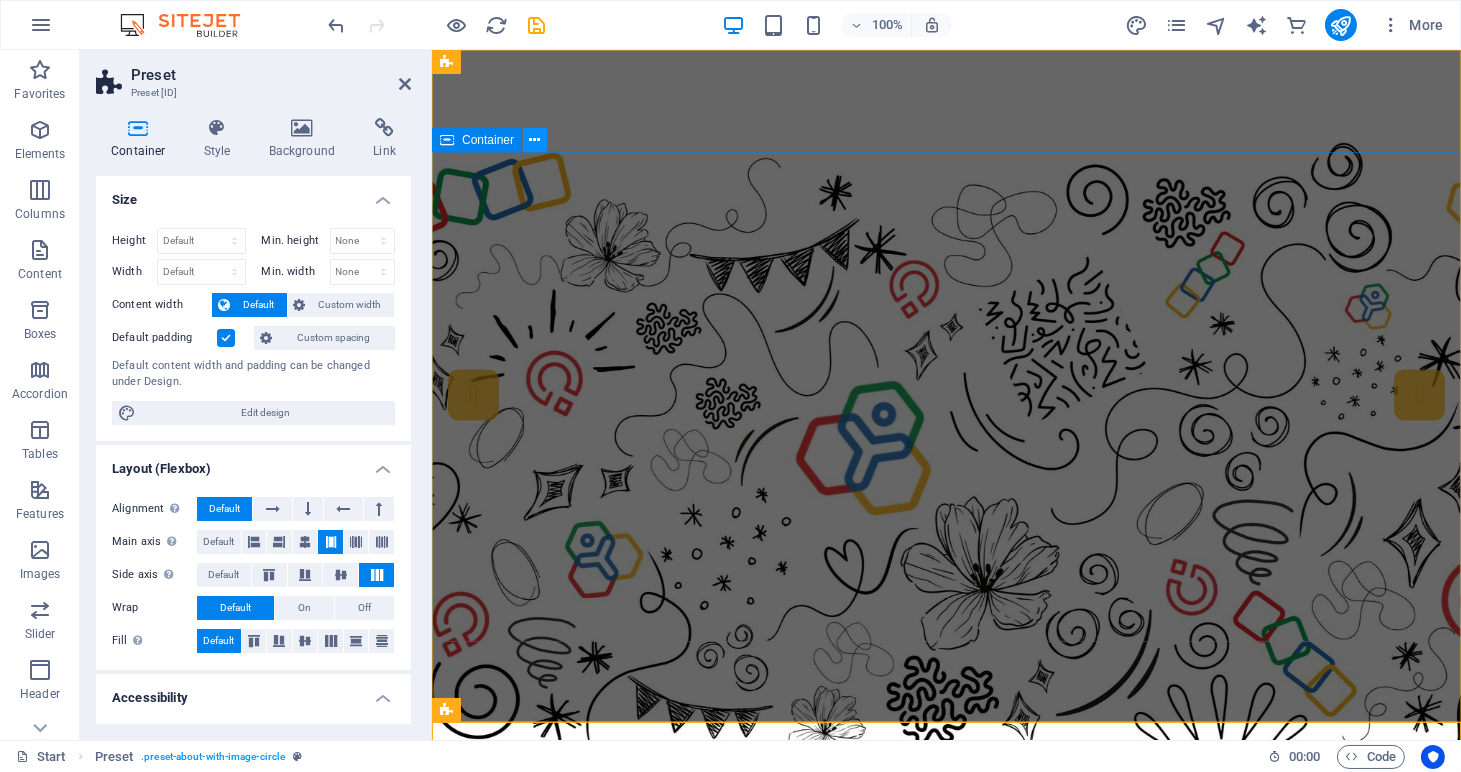 click at bounding box center [535, 140] 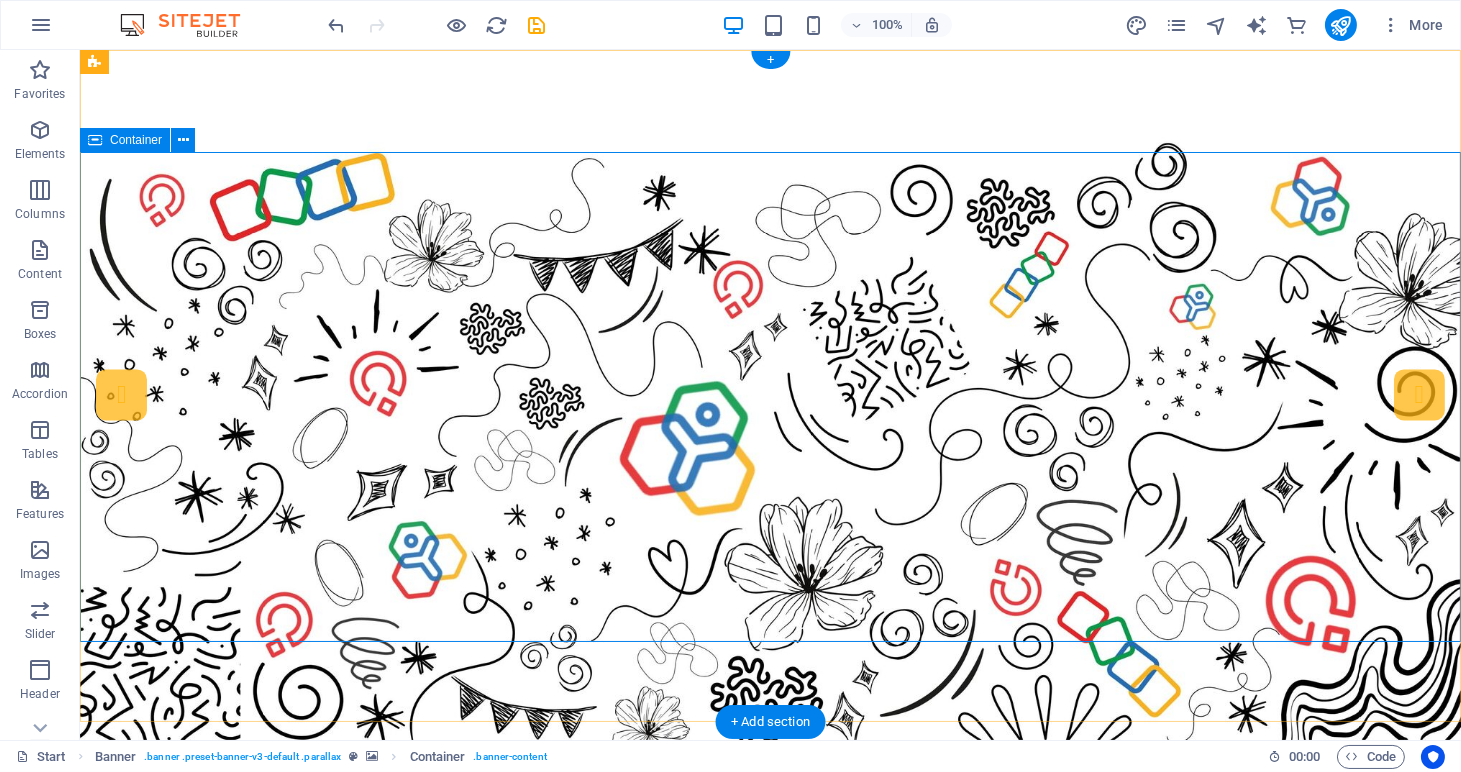 click on "The Zoho People & Recruit Experts Drop content here or Add elements Paste clipboard" at bounding box center [770, 1124] 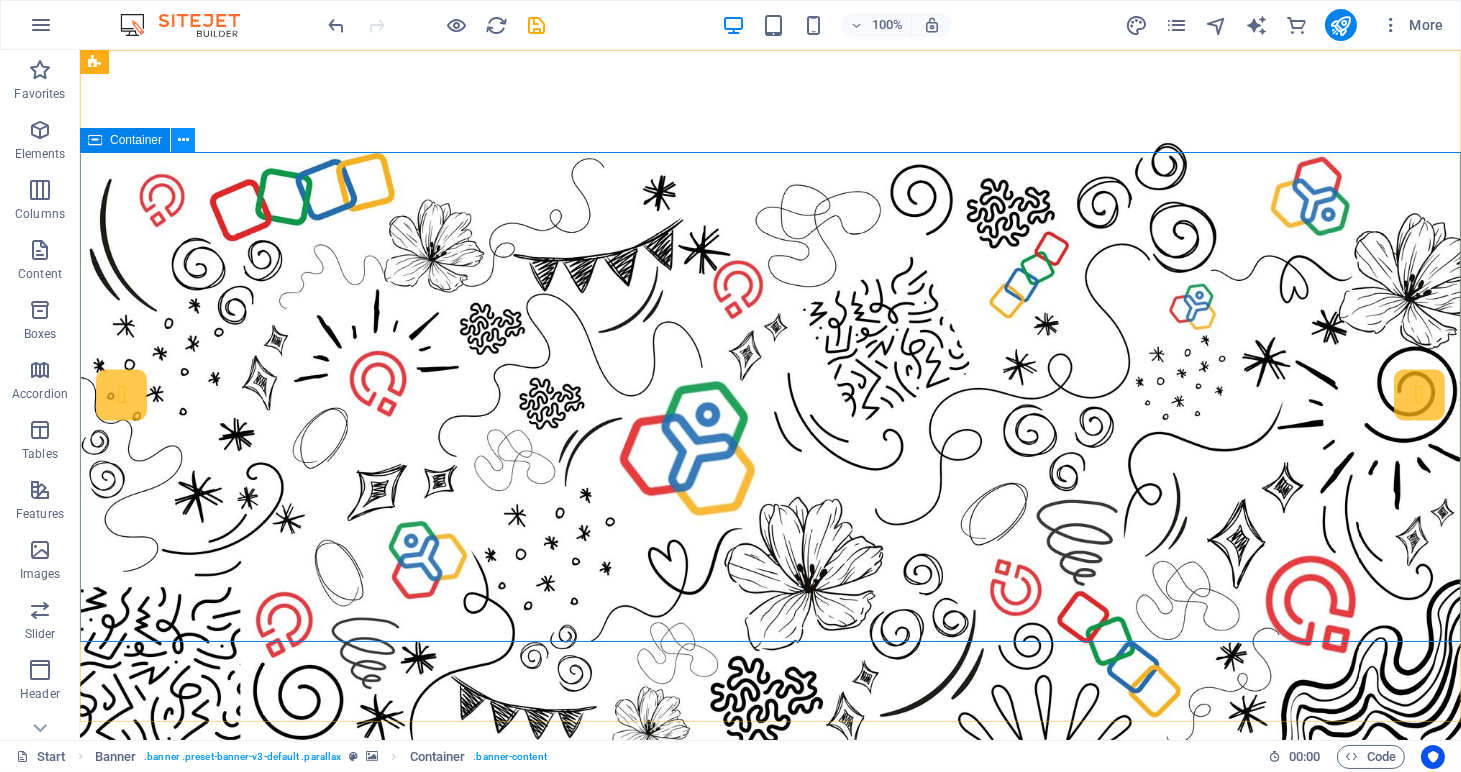 click at bounding box center (183, 140) 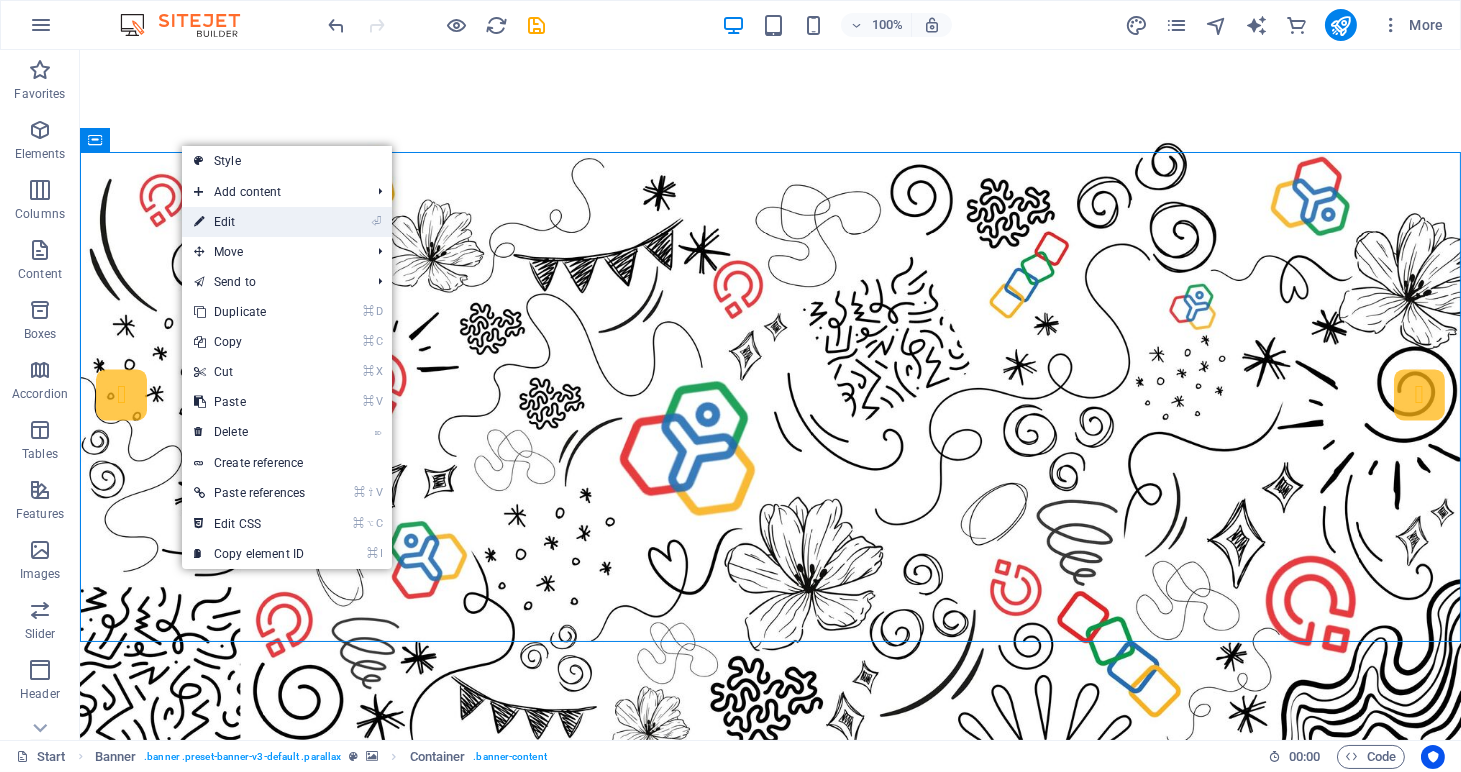 click on "⏎  Edit" at bounding box center (249, 222) 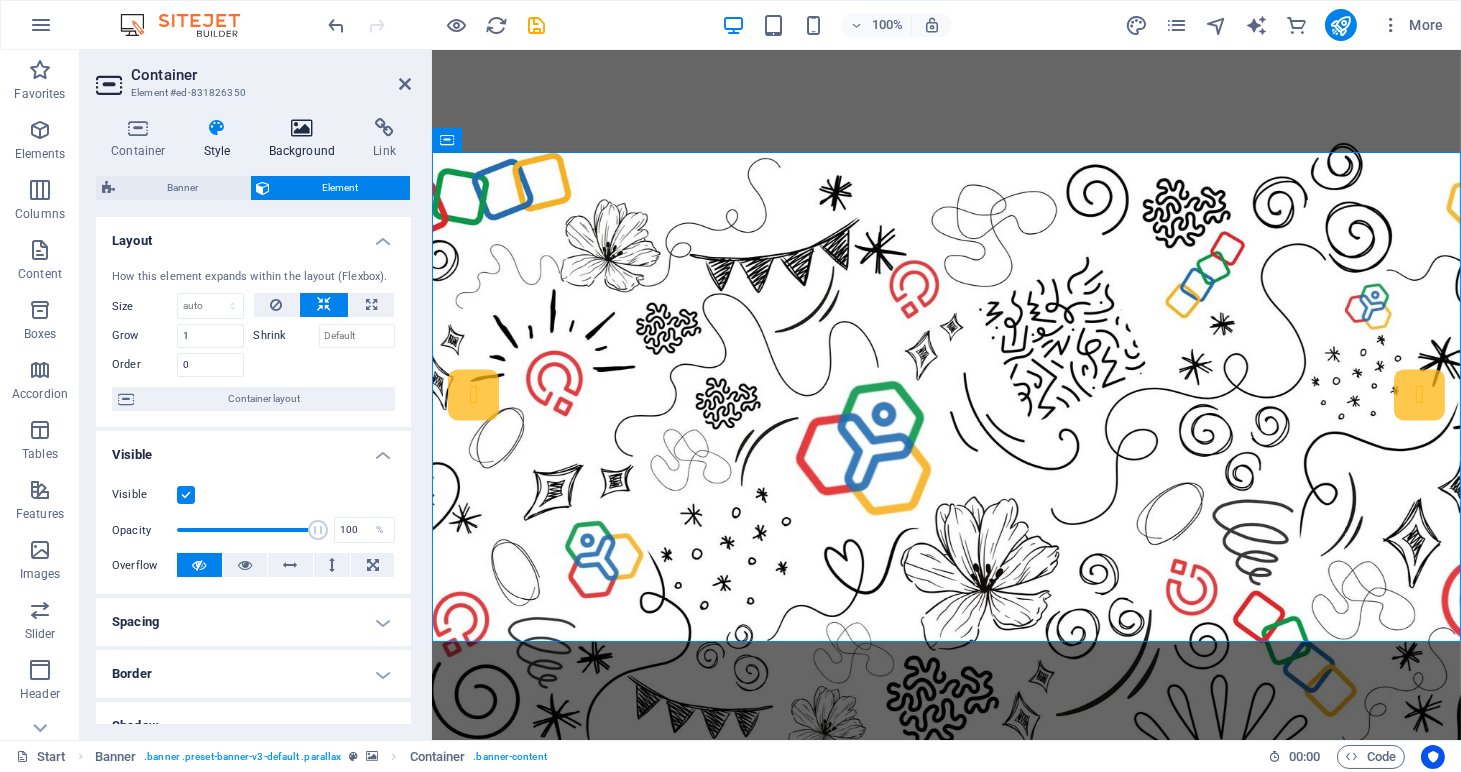 click on "Background" at bounding box center [306, 139] 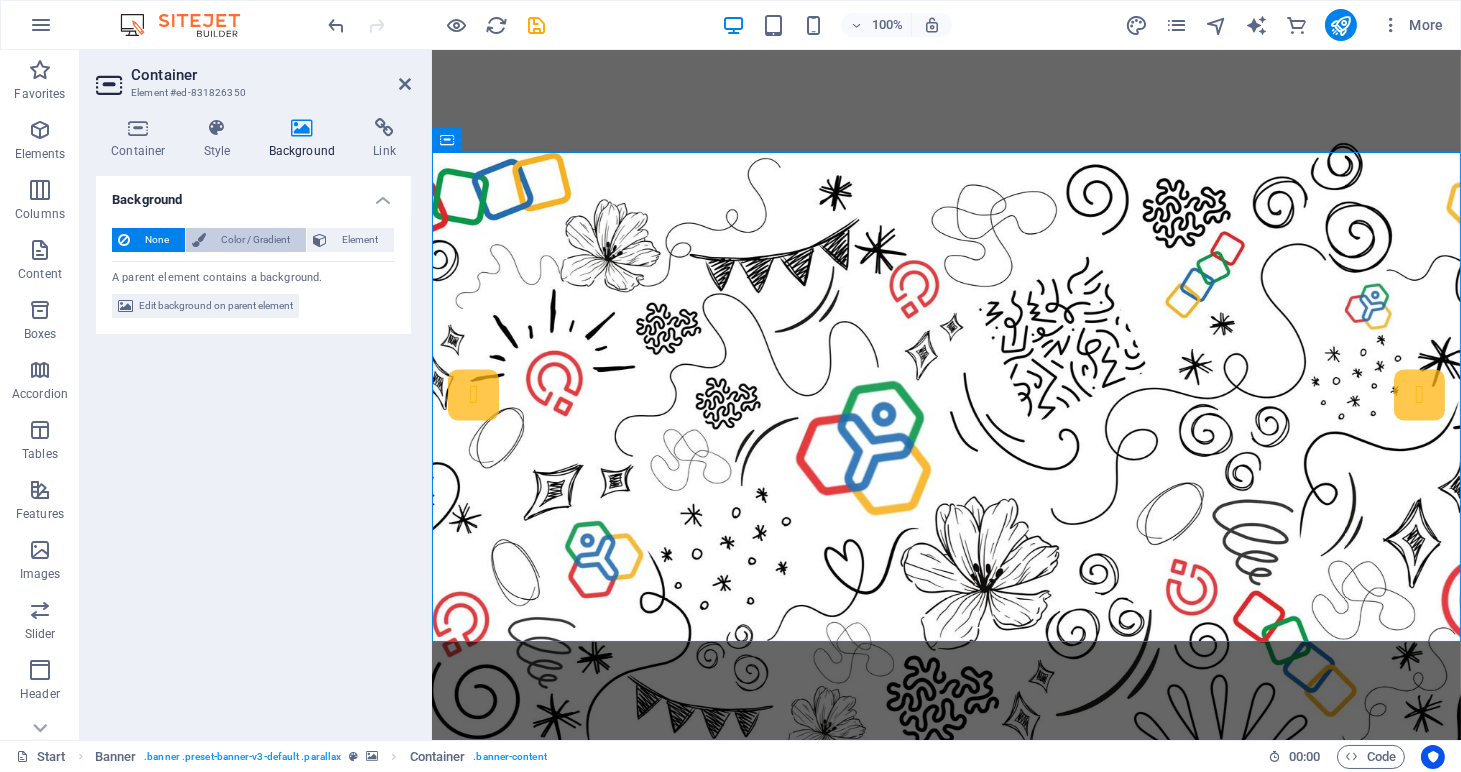 click on "Color / Gradient" at bounding box center (256, 240) 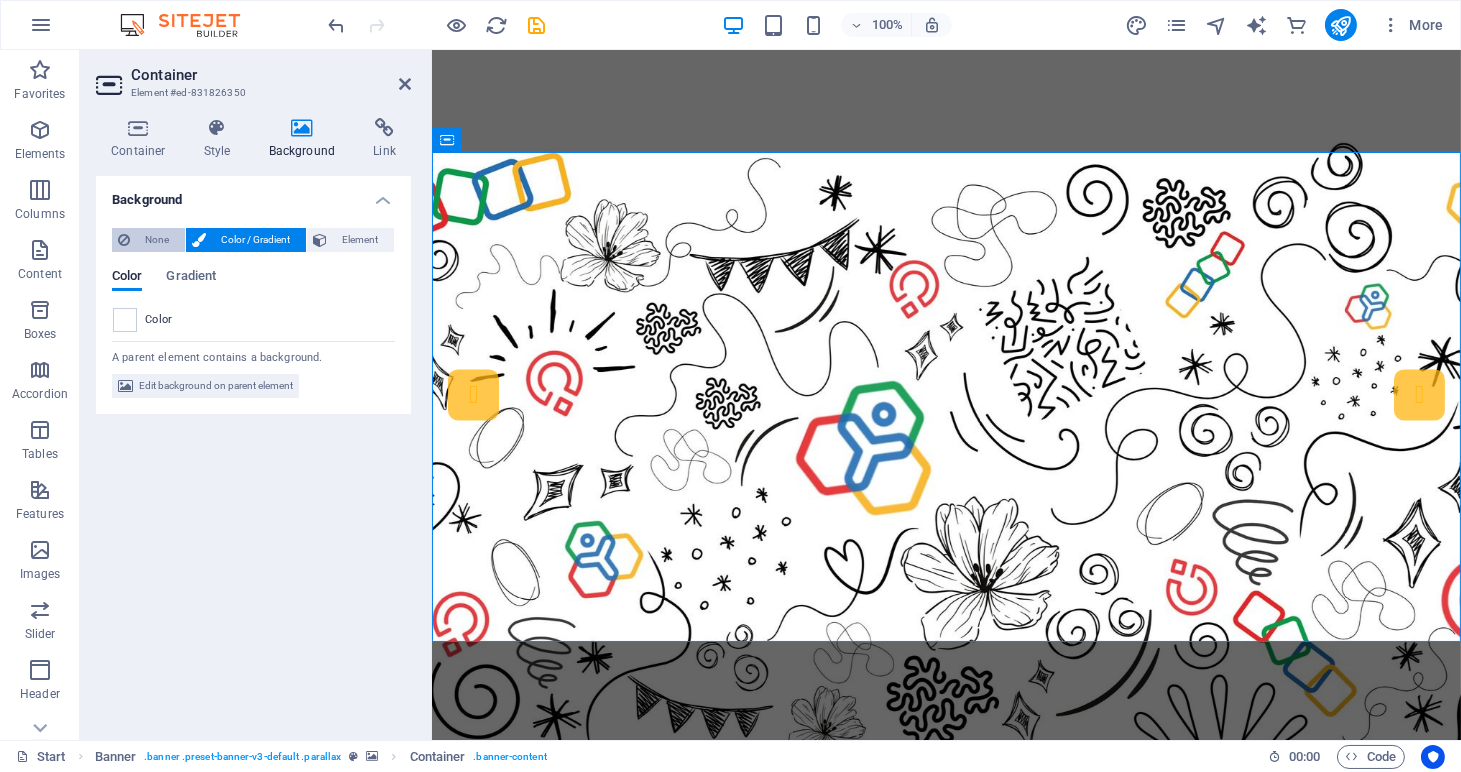 click on "None" at bounding box center [157, 240] 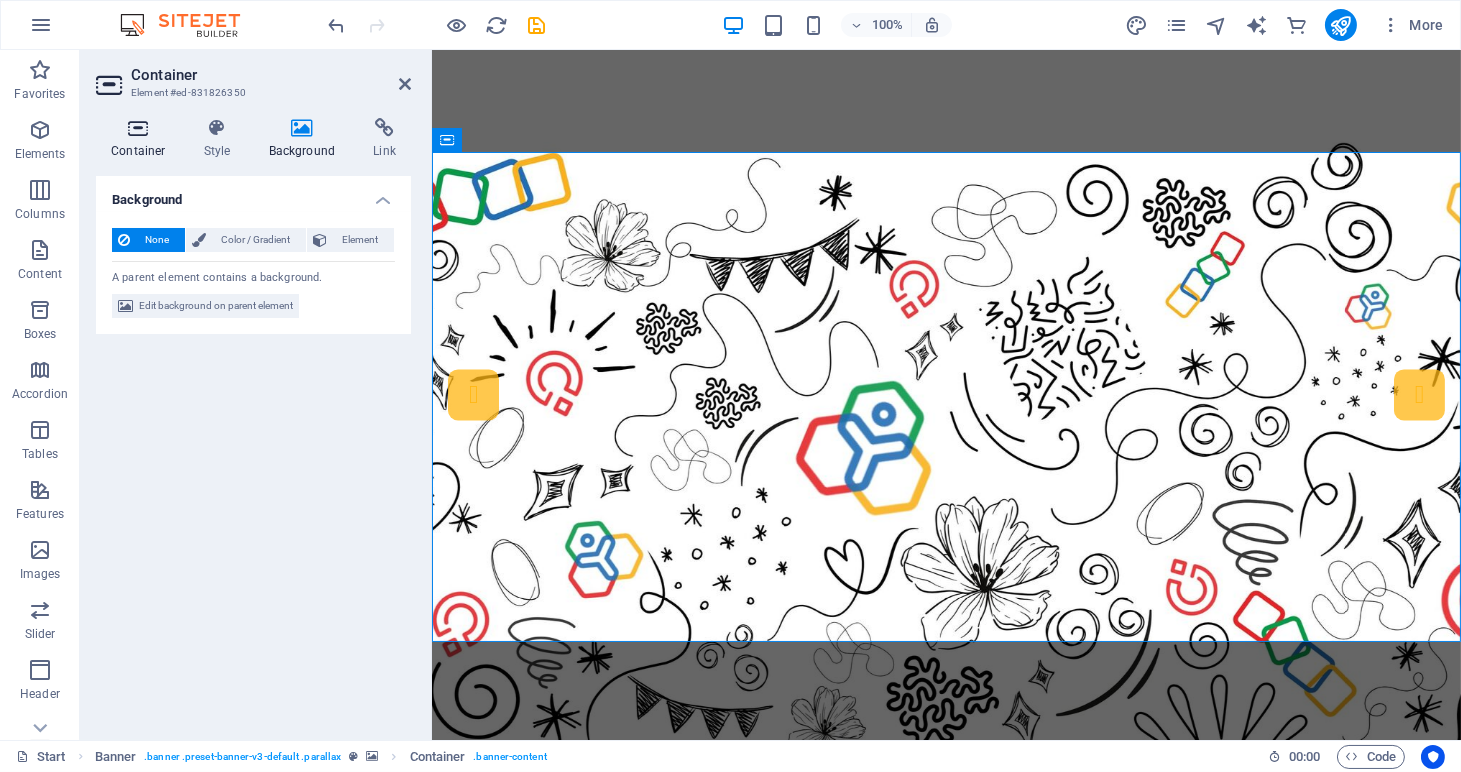 click at bounding box center [138, 128] 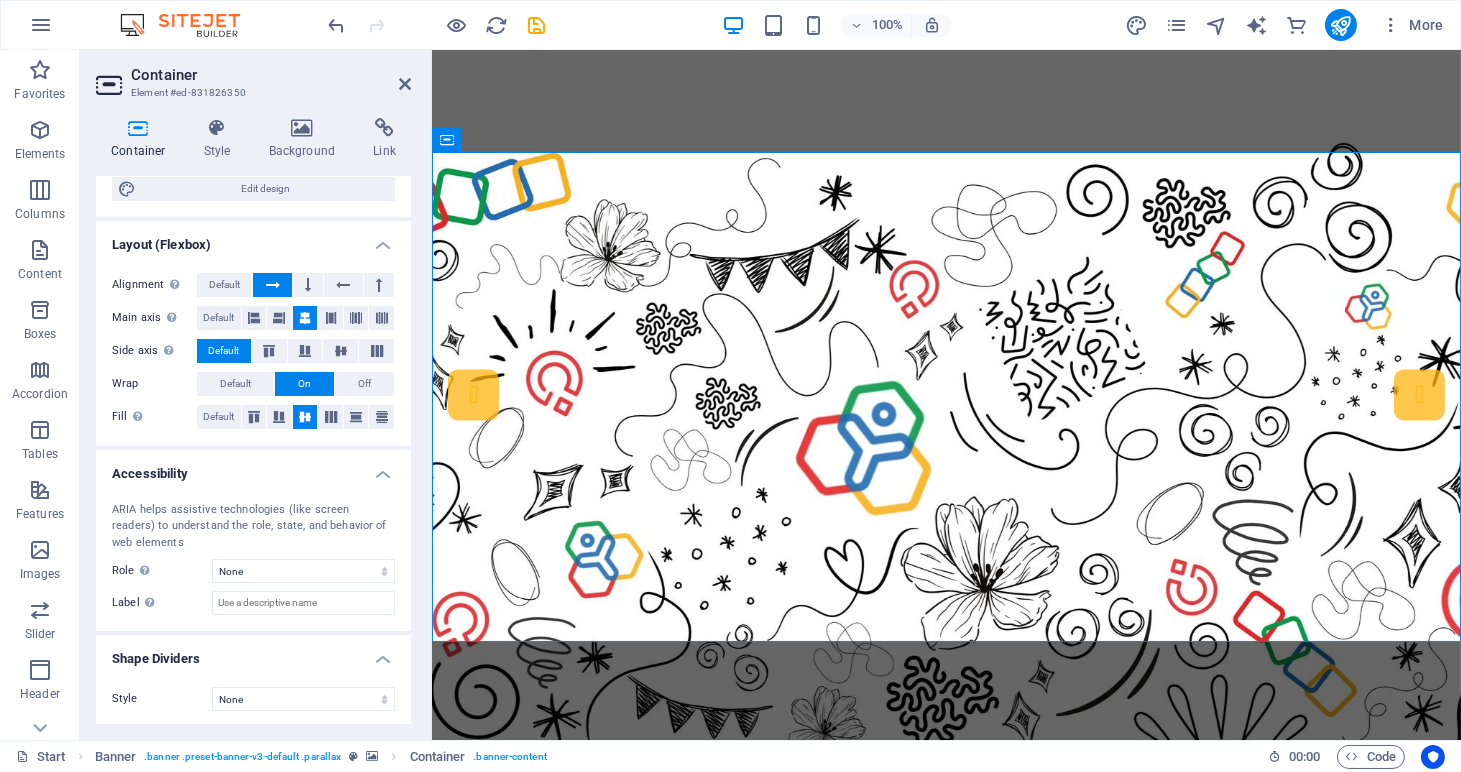 scroll, scrollTop: 0, scrollLeft: 0, axis: both 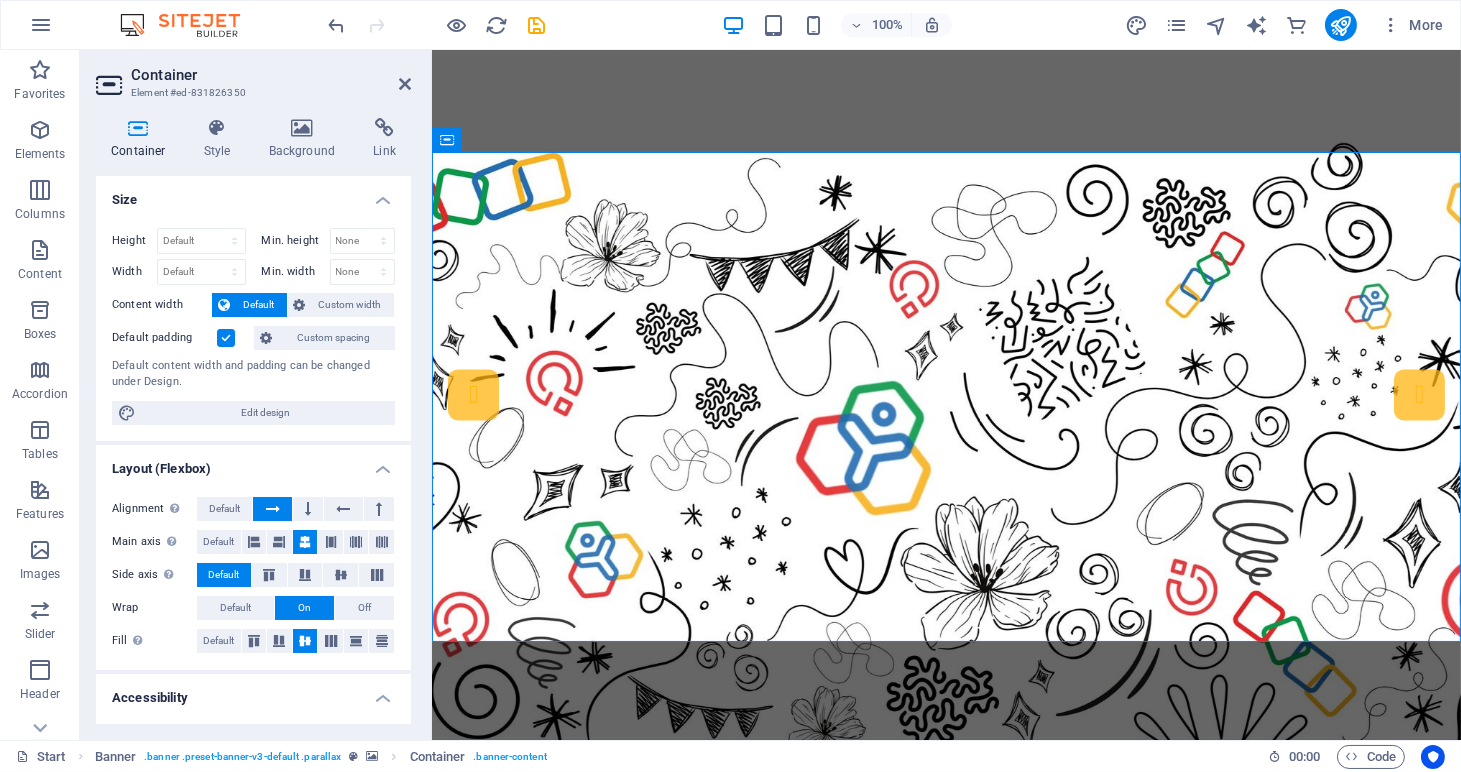 click at bounding box center (945, 395) 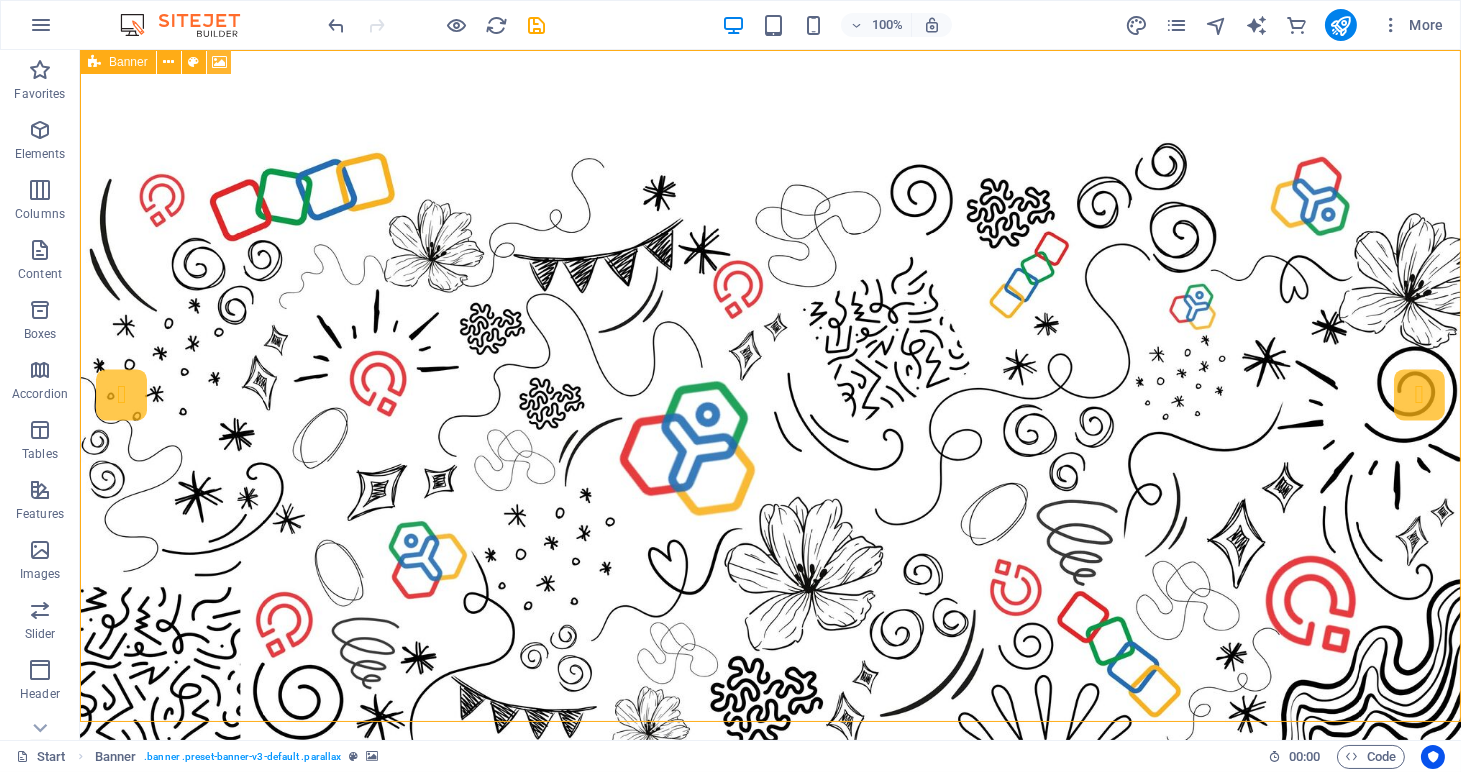 click at bounding box center (219, 62) 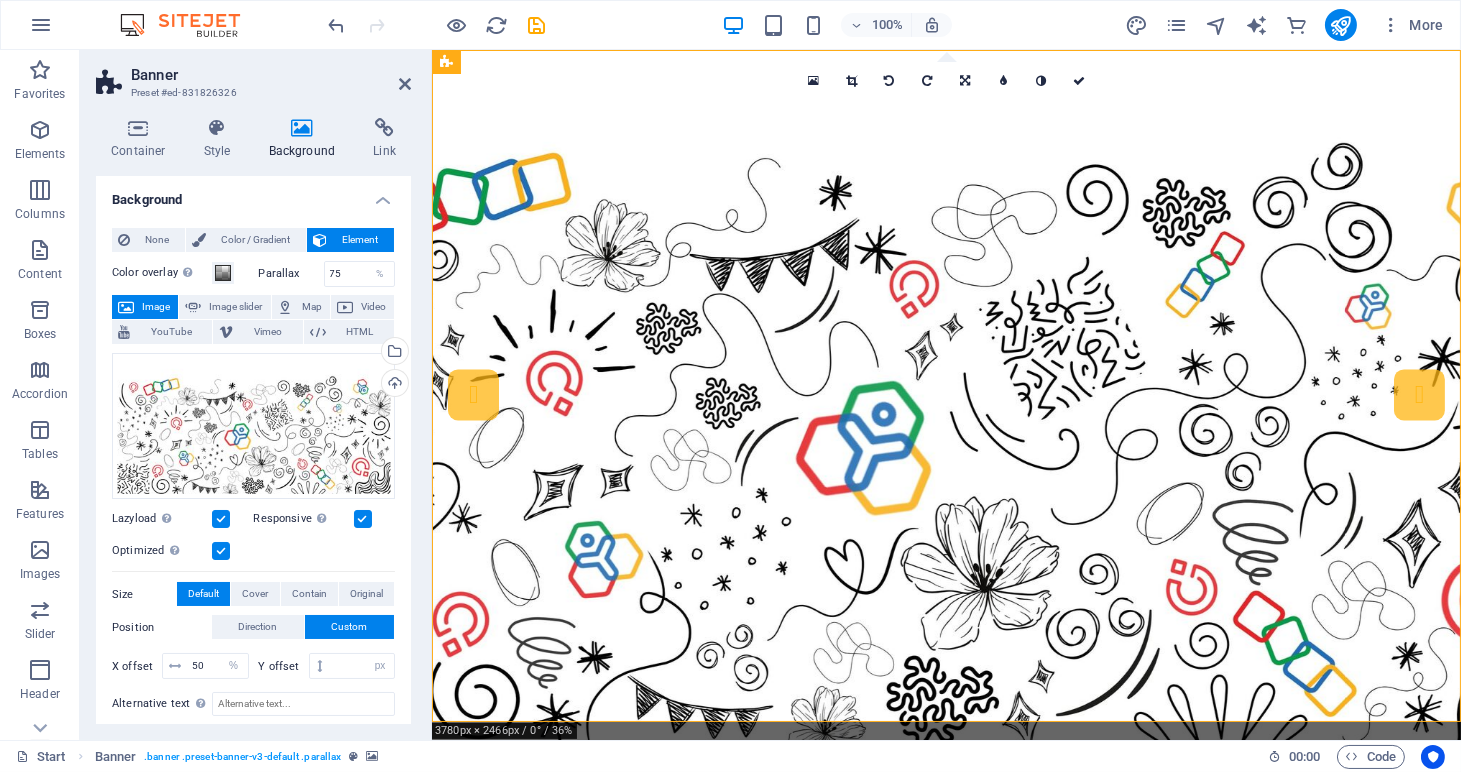 type 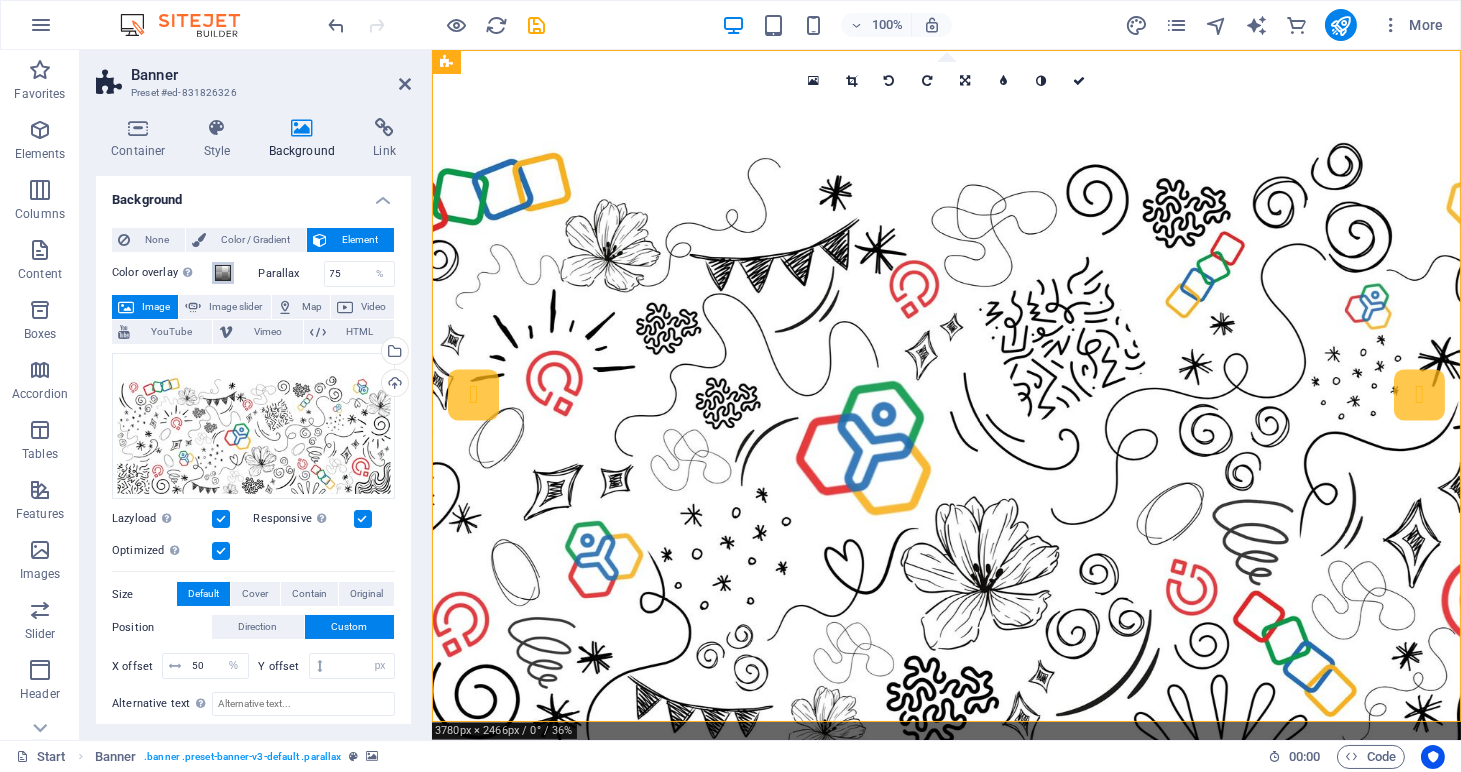click at bounding box center [223, 273] 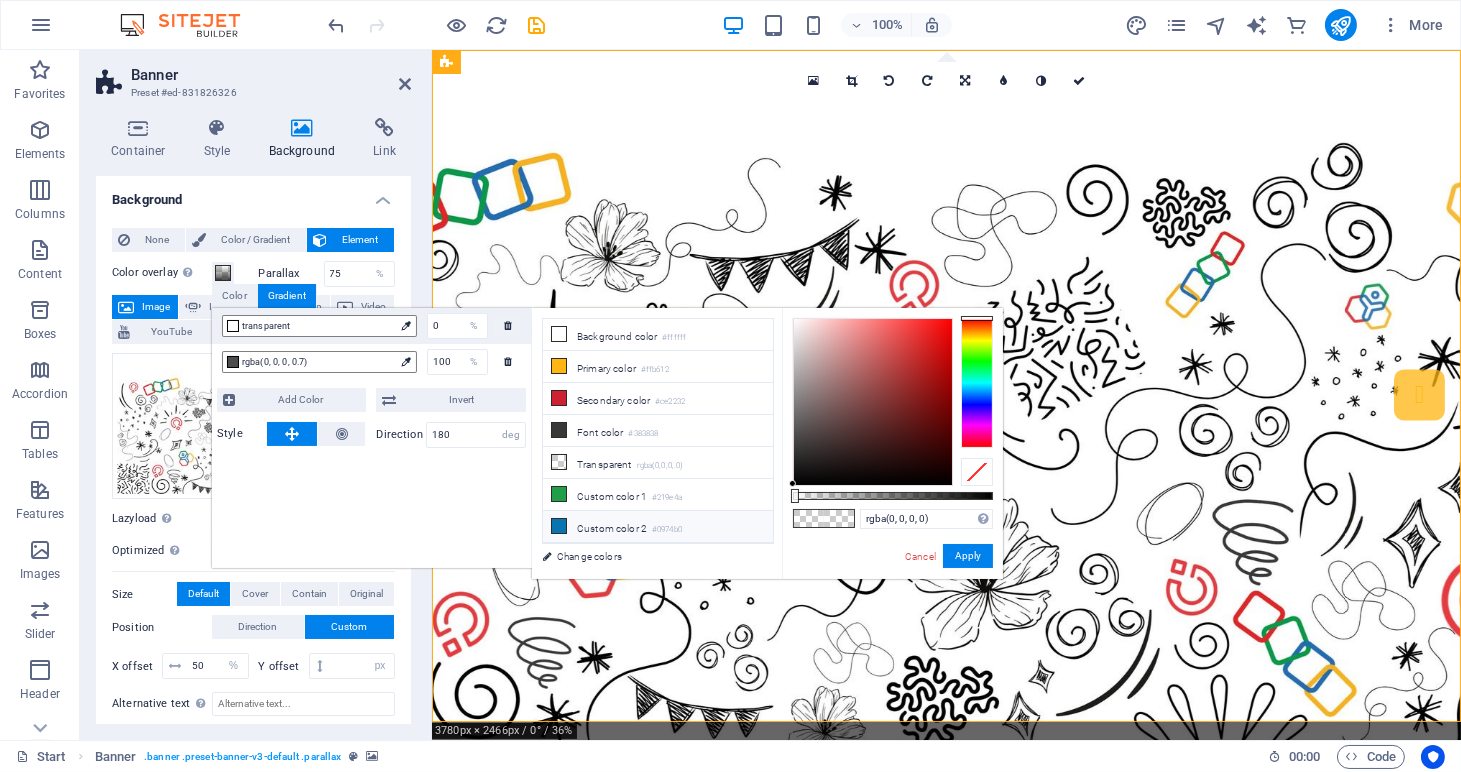 click at bounding box center (559, 526) 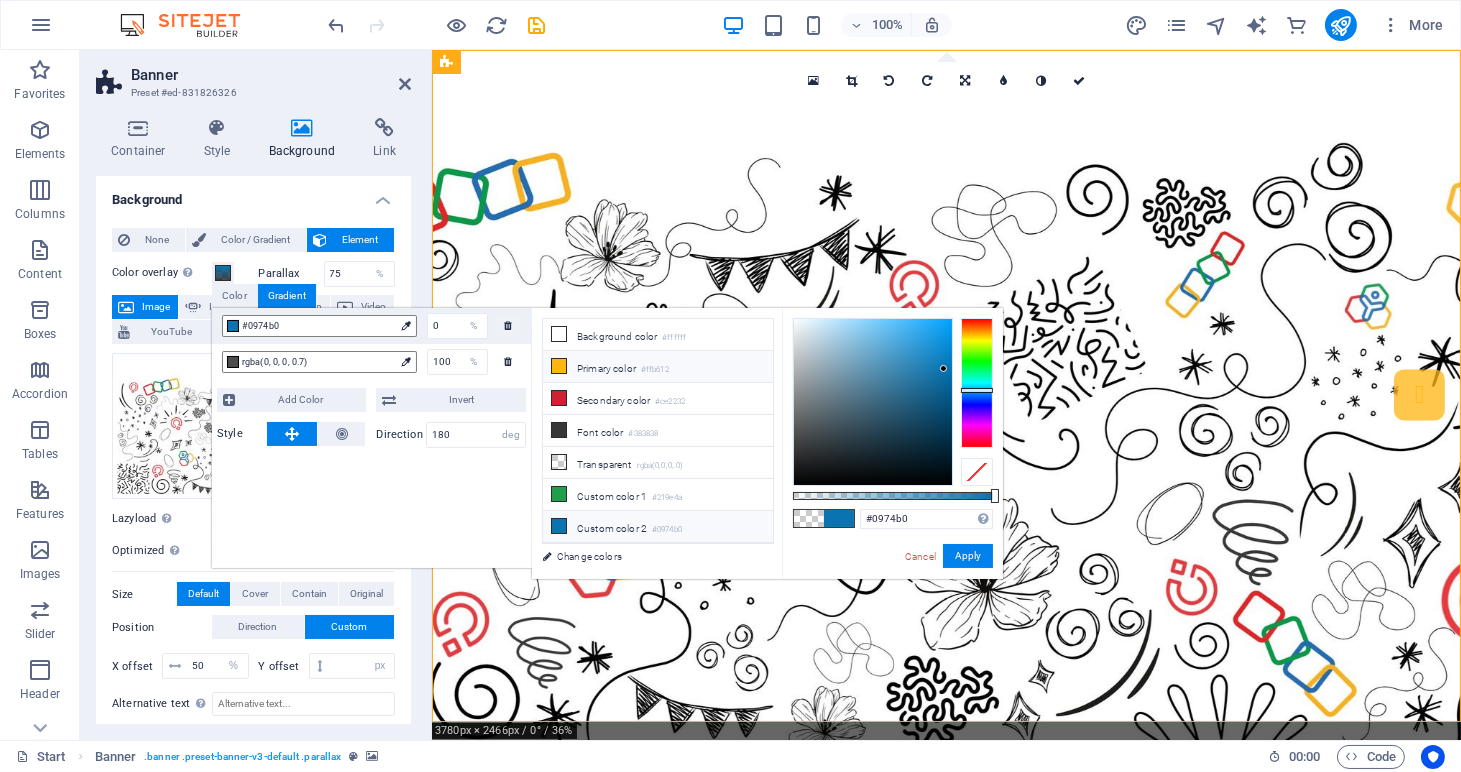 click at bounding box center [559, 366] 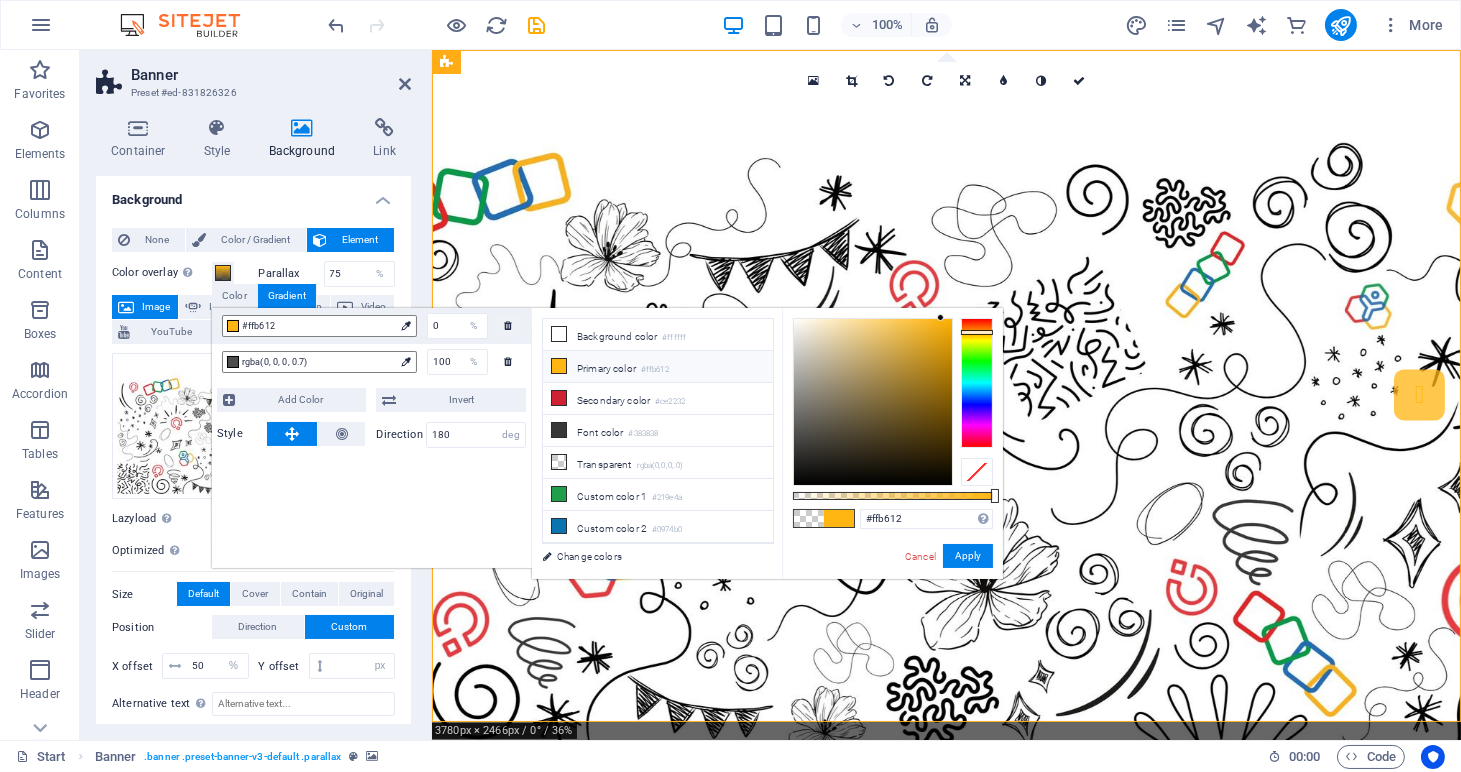 drag, startPoint x: 986, startPoint y: 499, endPoint x: 935, endPoint y: 500, distance: 51.009804 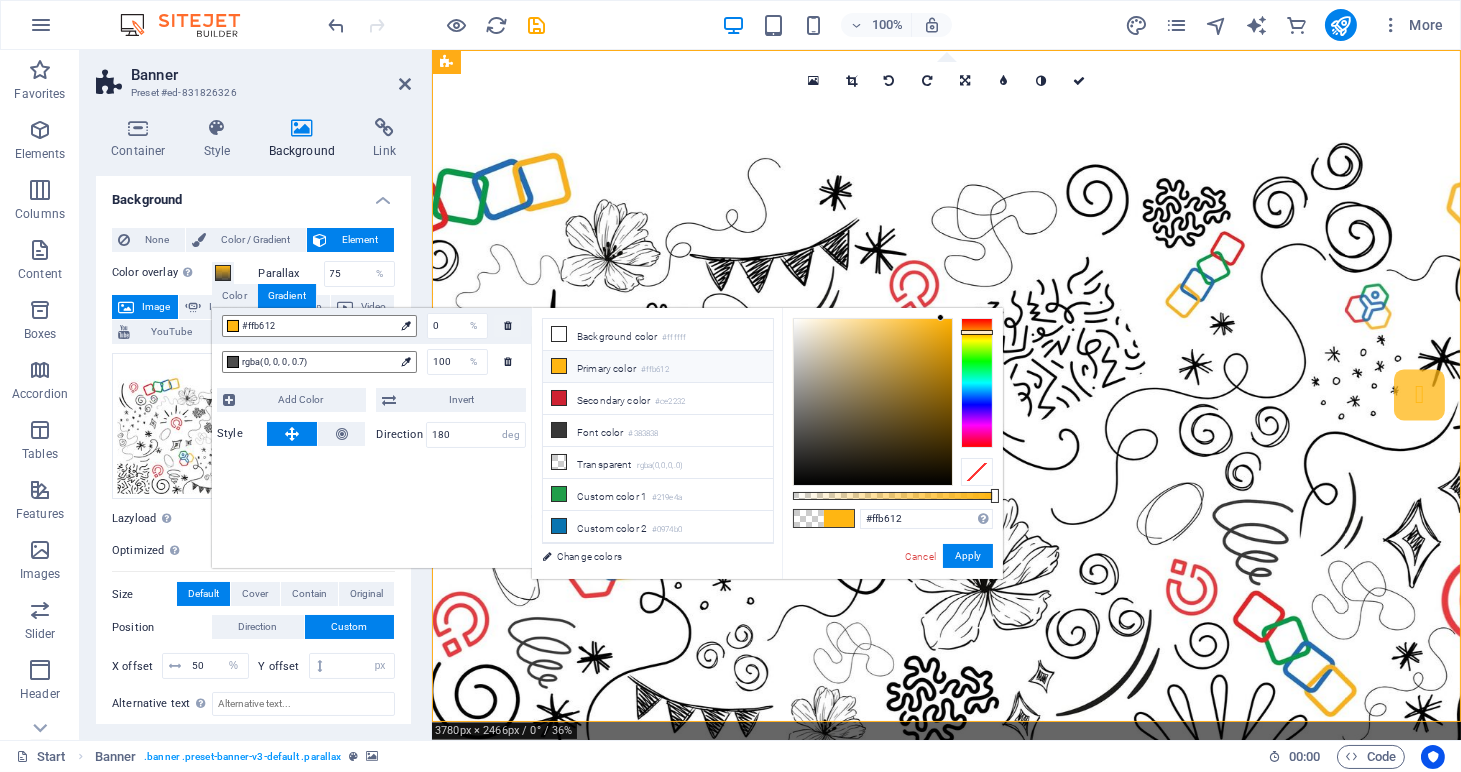 click on "#ffbf16 Supported formats #0852ed rgb(8, 82, 237) rgba(8, 82, 237, 90%) hsv(221,97,93) hsl(221, 93%, 48%) Cancel Apply" at bounding box center (892, 588) 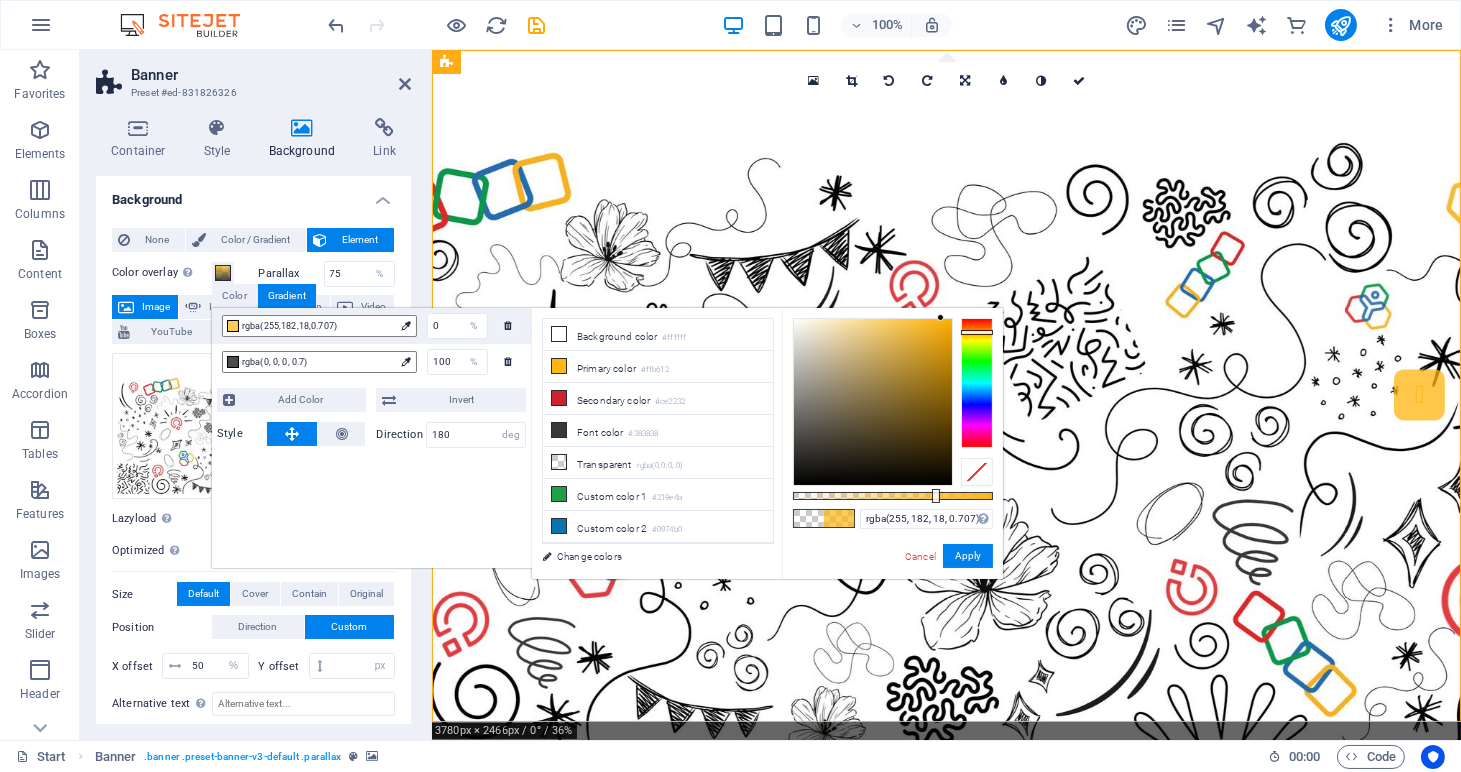 click at bounding box center [893, 496] 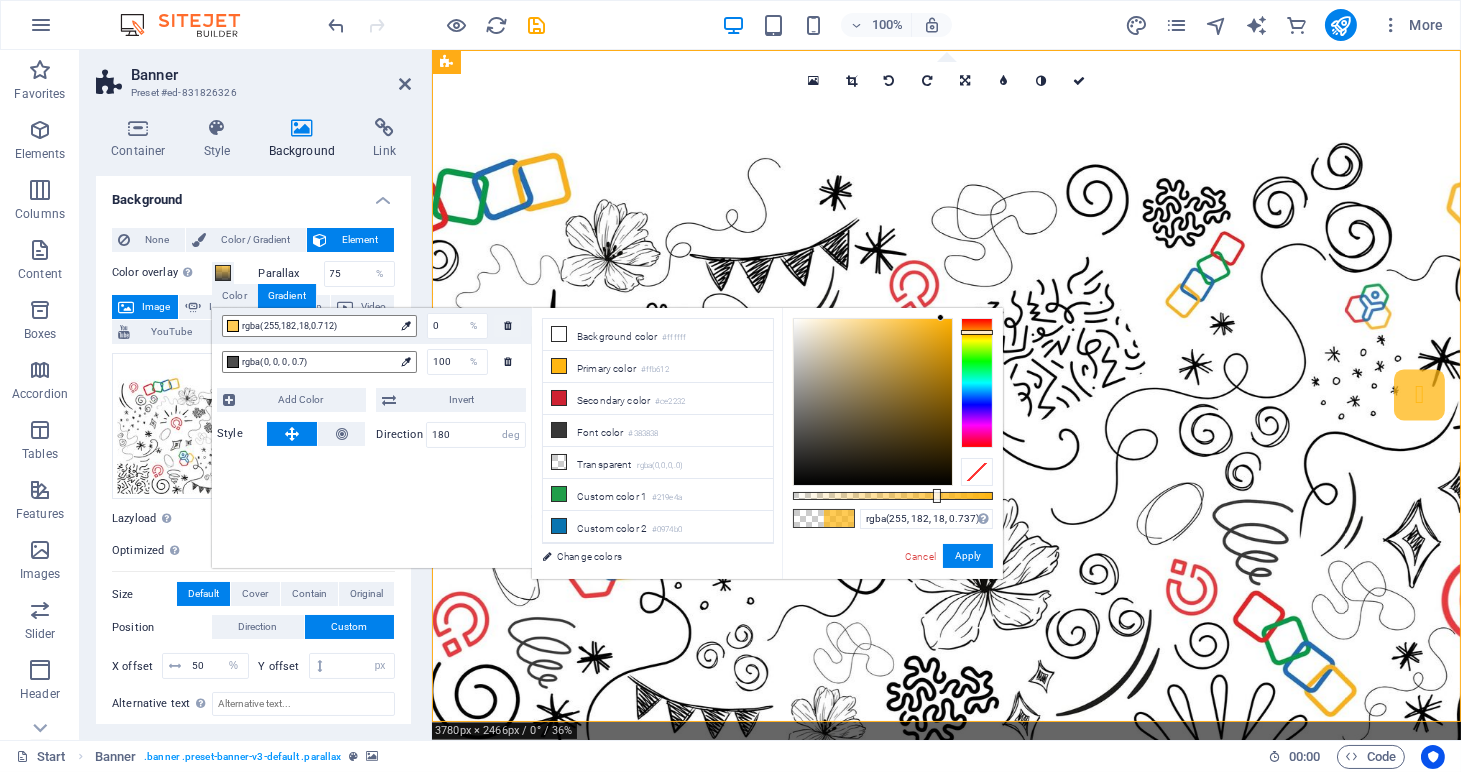 type on "rgba(255, 182, 18, 0.742)" 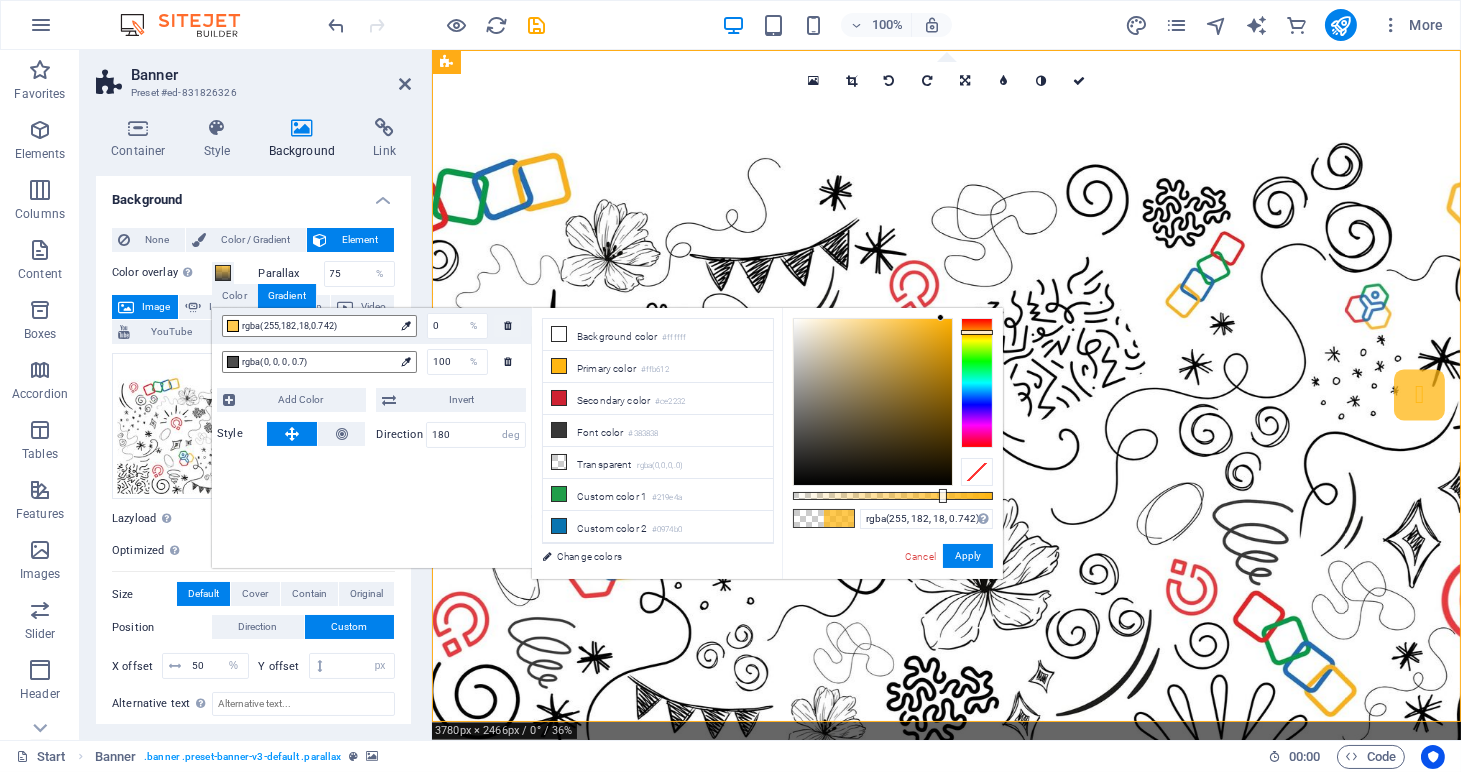 click at bounding box center (943, 496) 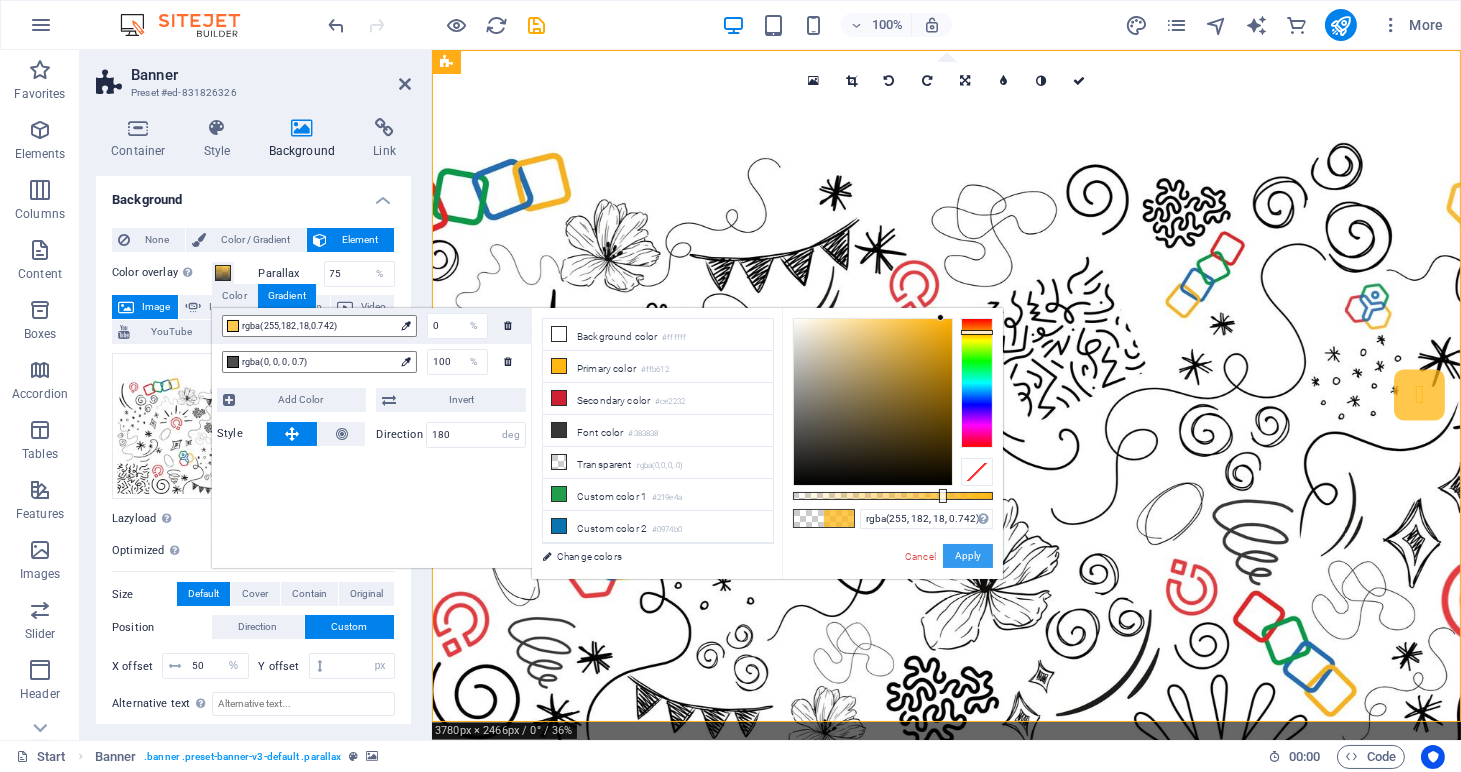 click on "Apply" at bounding box center [968, 556] 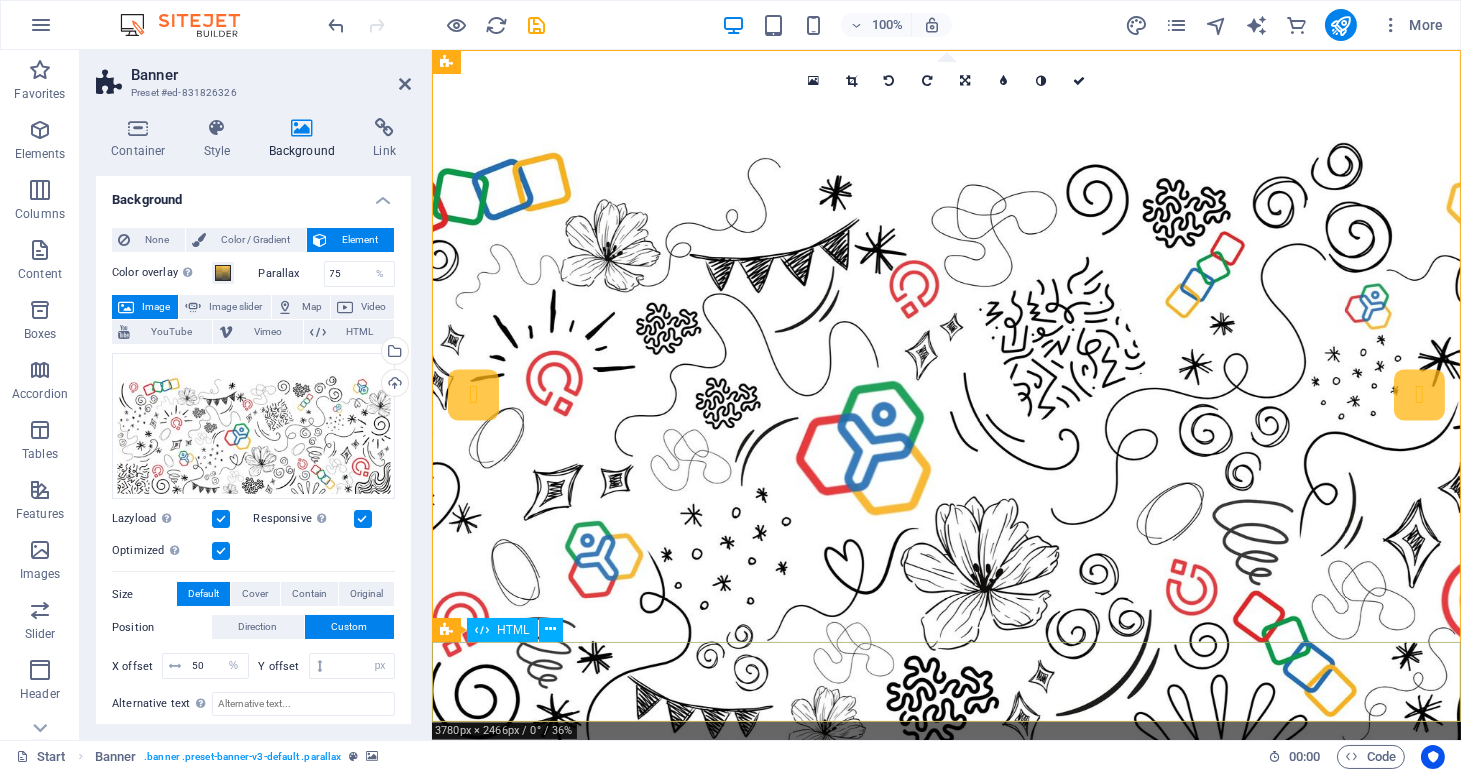 click at bounding box center (945, 1409) 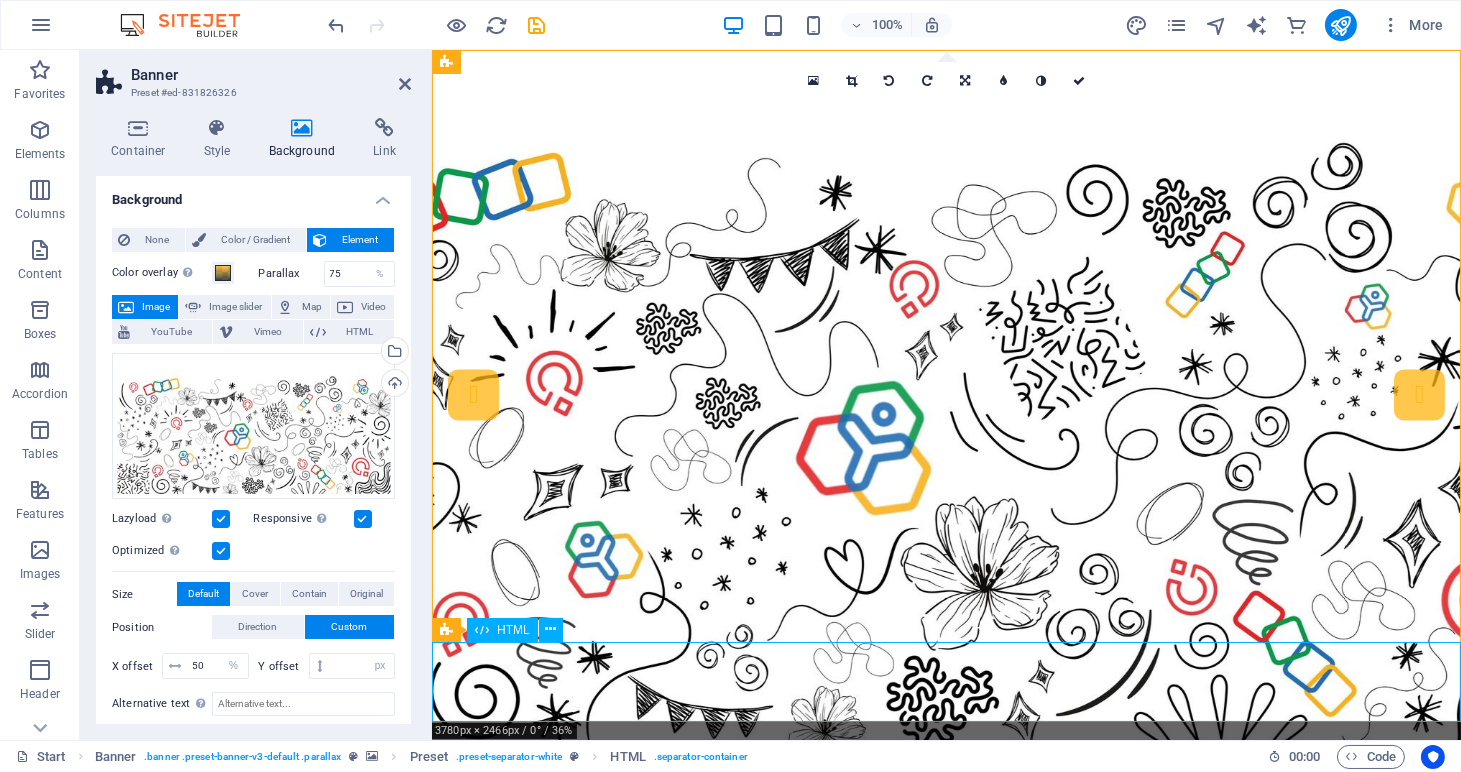 click at bounding box center (945, 1409) 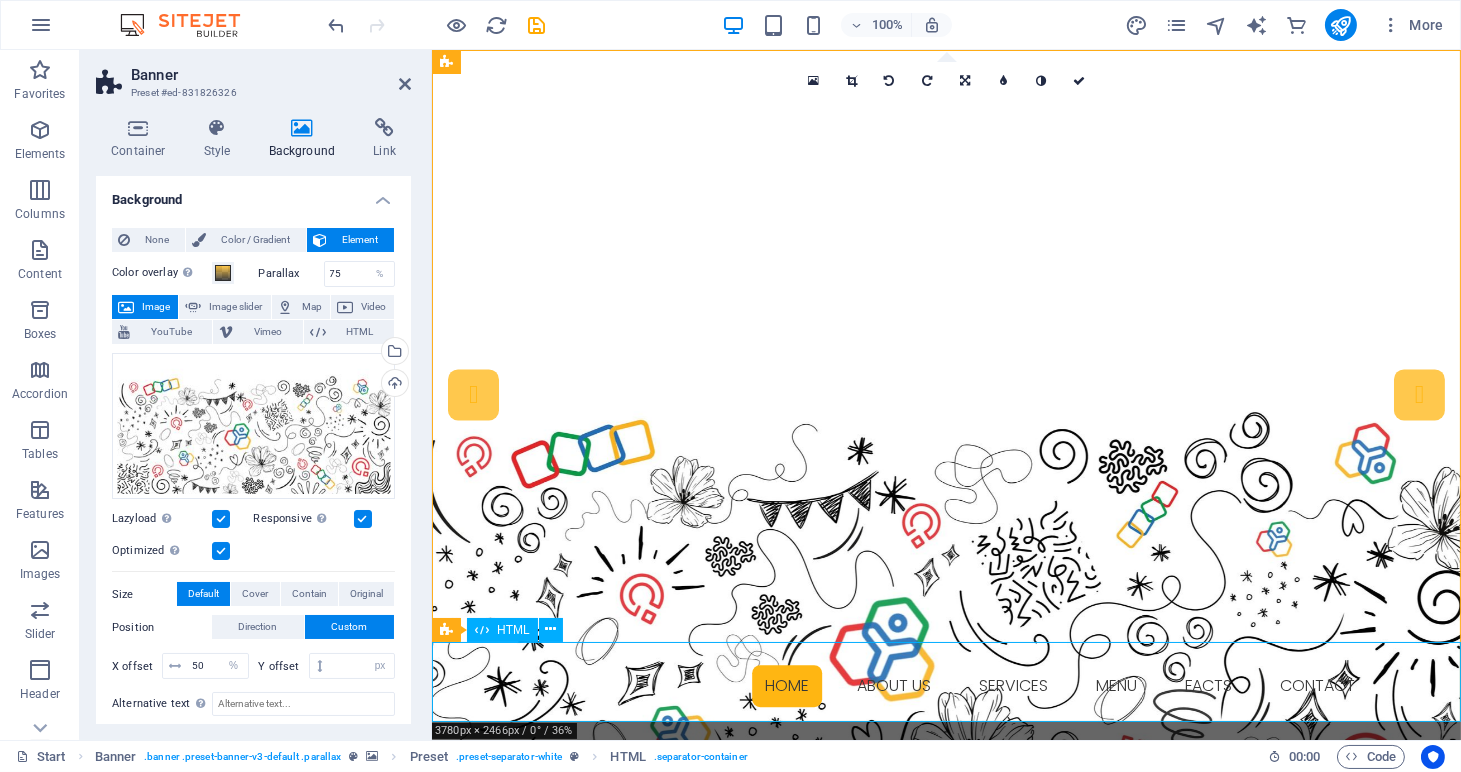 scroll, scrollTop: 386, scrollLeft: 0, axis: vertical 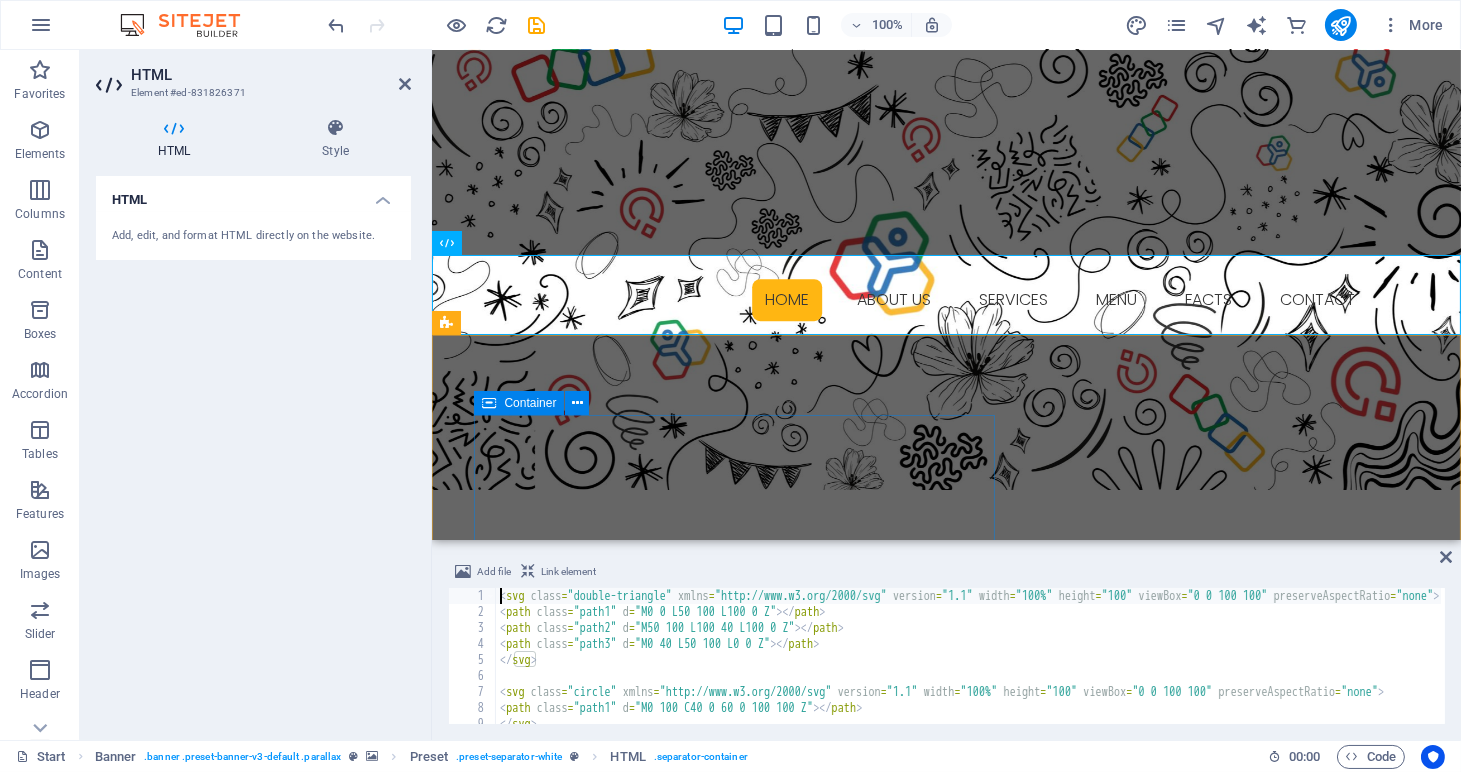 click on "About us We’re a specialised Zoho consultancy helping HR Managers and Recruiters automate and love their processes. Our team is small, passionate, and deeply focused on delivering smart, human centered solutions; exclusively Zoho People and Zoho Recruit. Ice Cream Menu" at bounding box center (919, 1109) 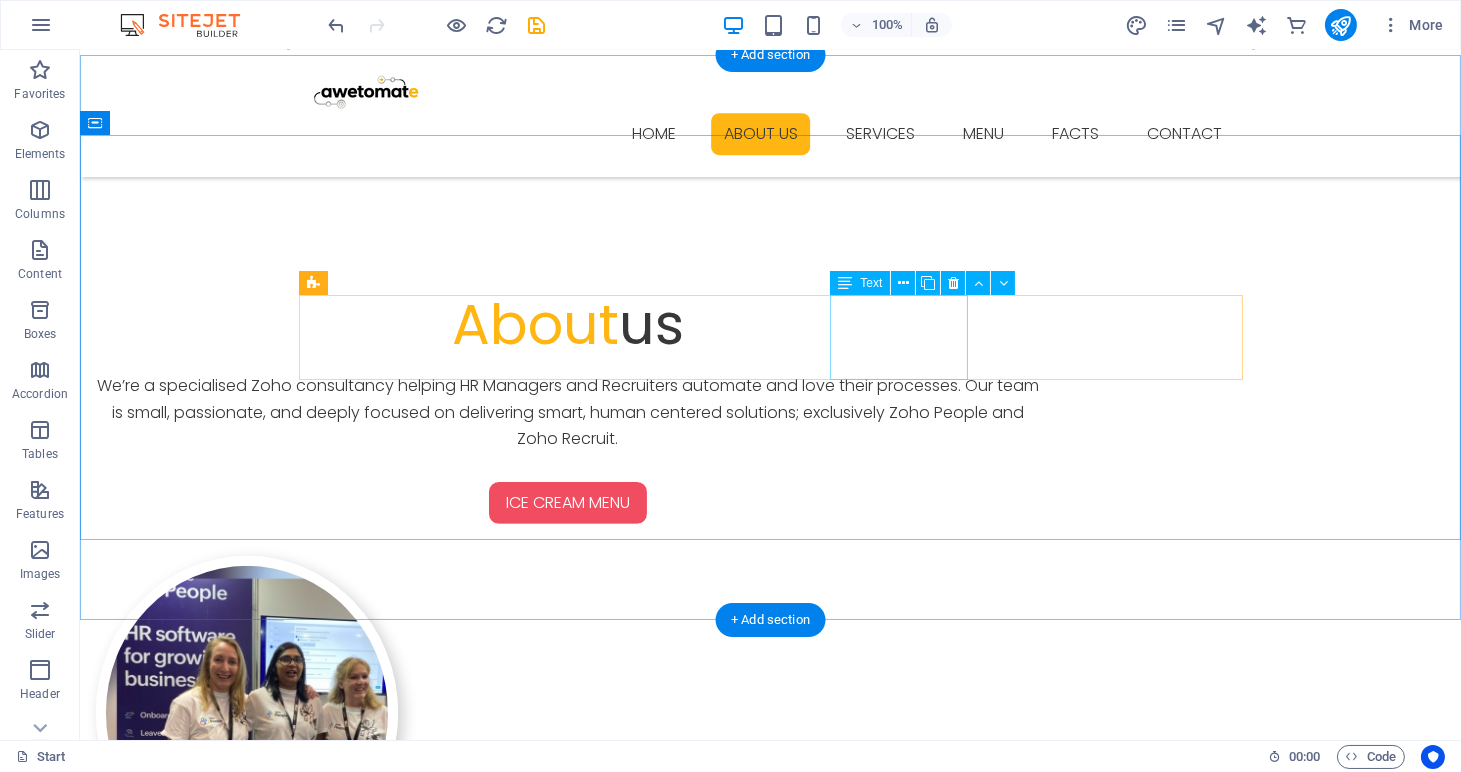 scroll, scrollTop: 1189, scrollLeft: 0, axis: vertical 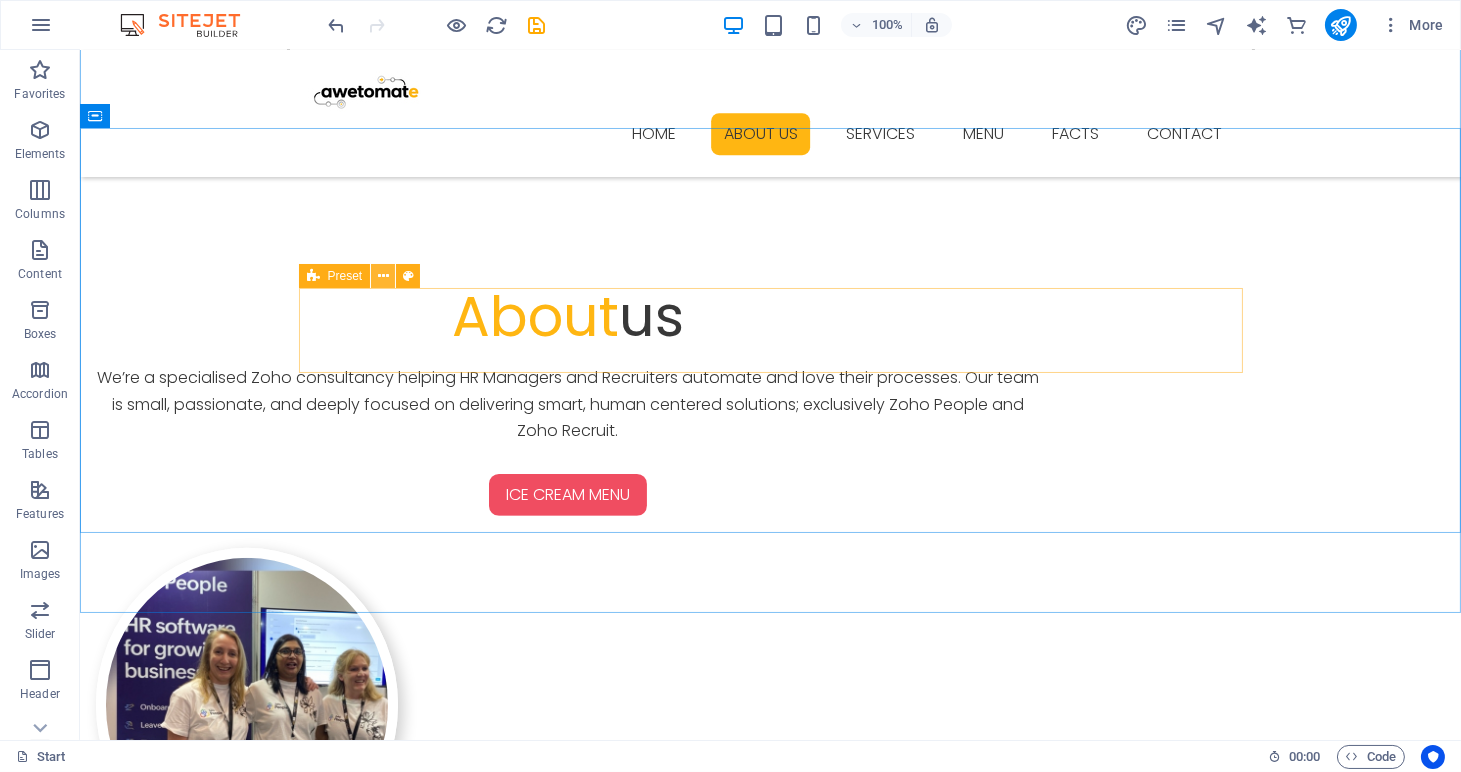 click at bounding box center (383, 276) 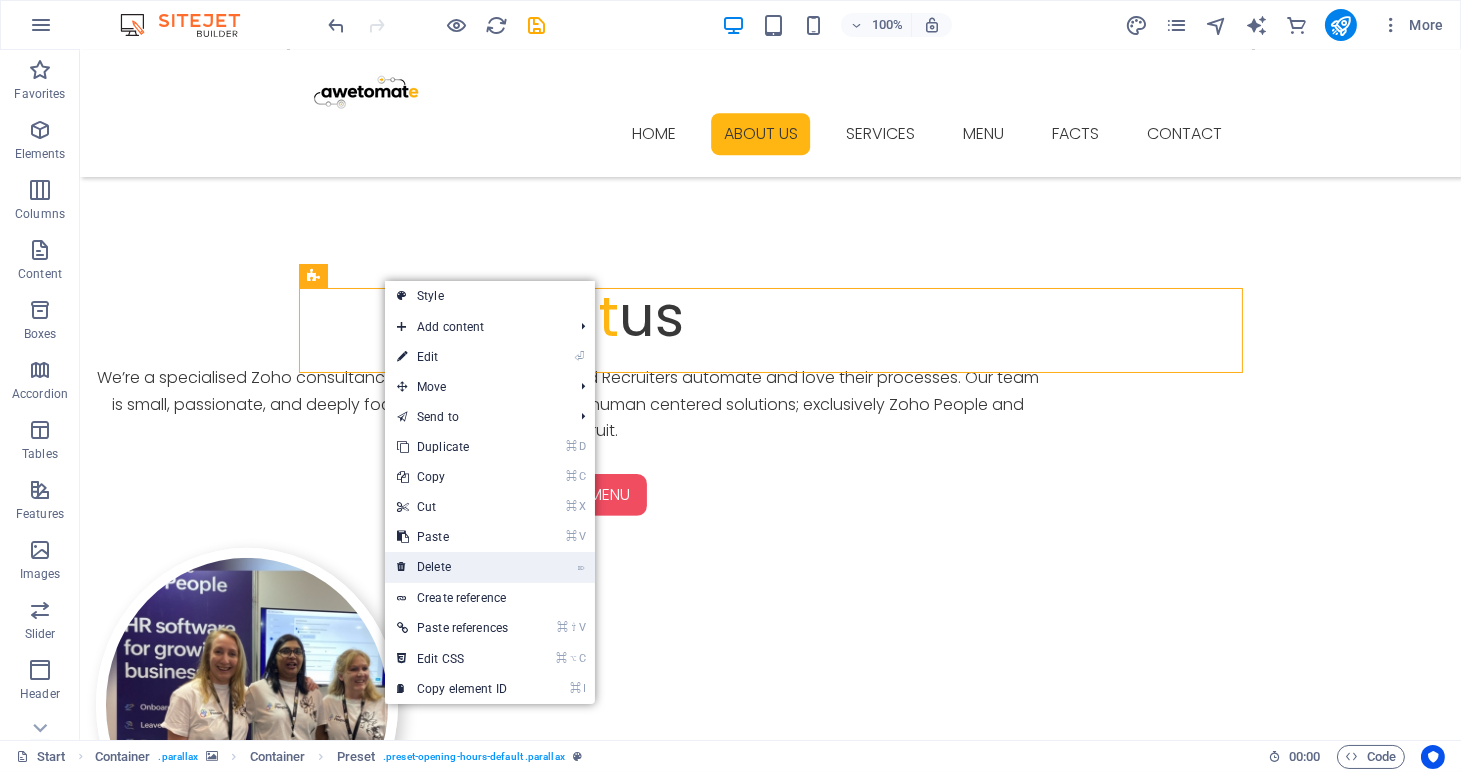 click on "⌦  Delete" at bounding box center (452, 567) 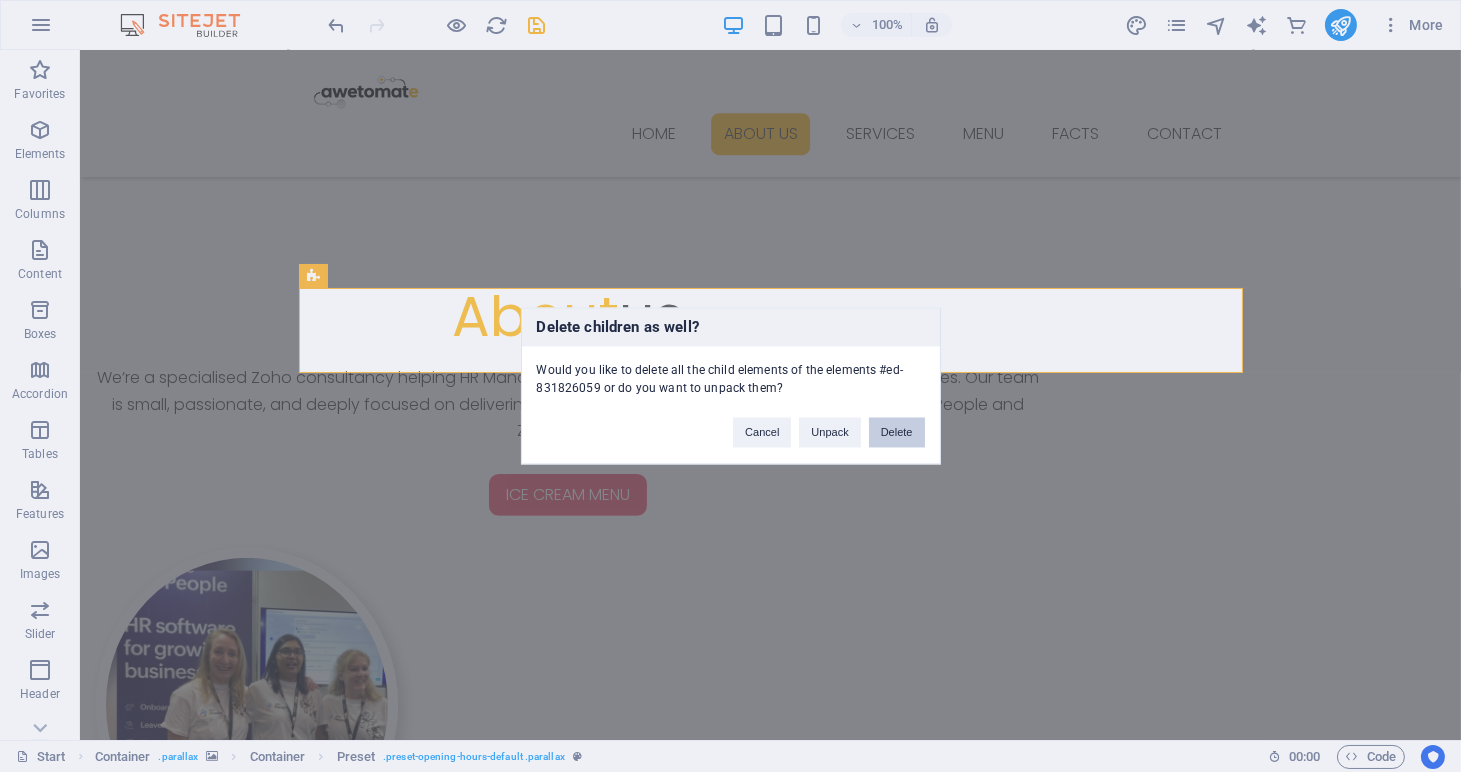 drag, startPoint x: 898, startPoint y: 434, endPoint x: 818, endPoint y: 384, distance: 94.33981 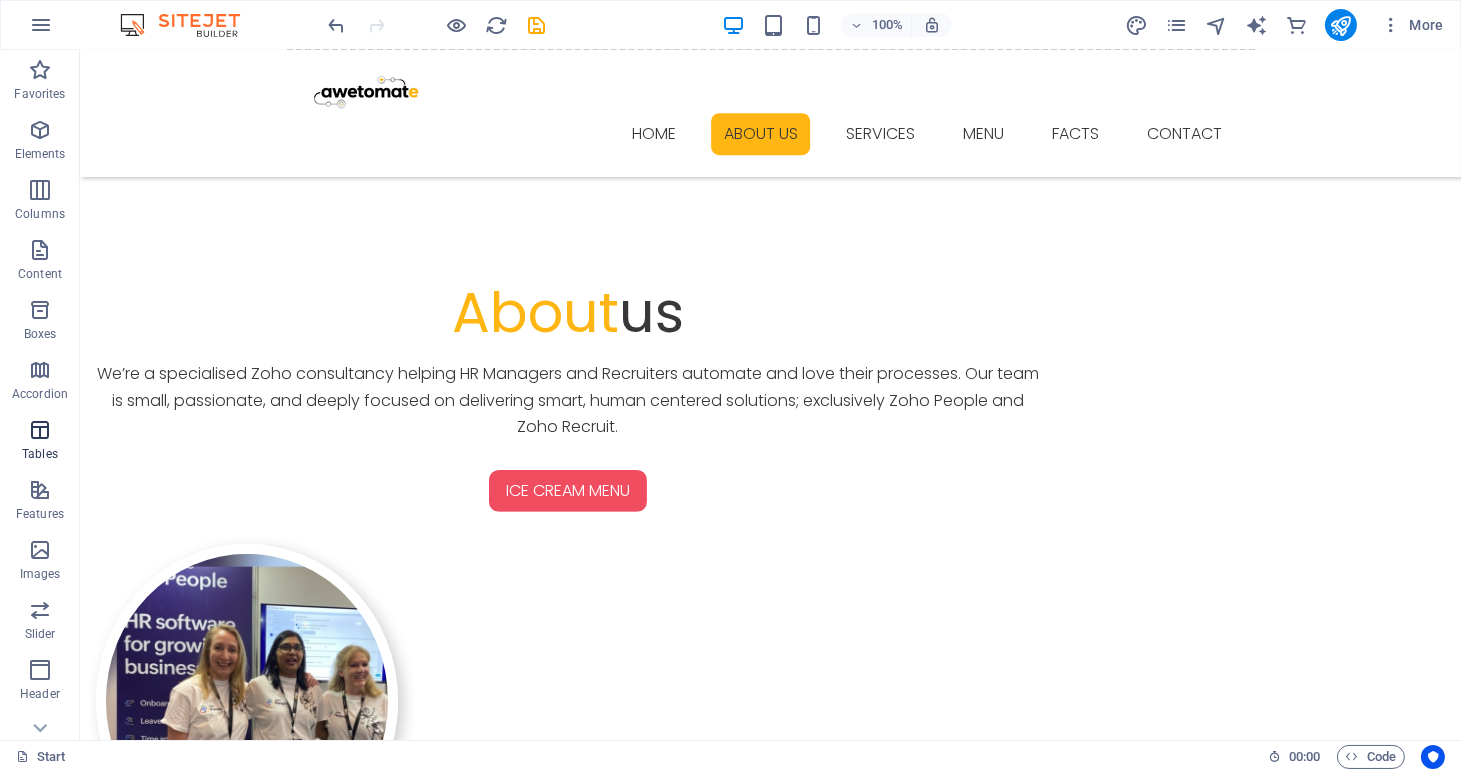 click at bounding box center (40, 430) 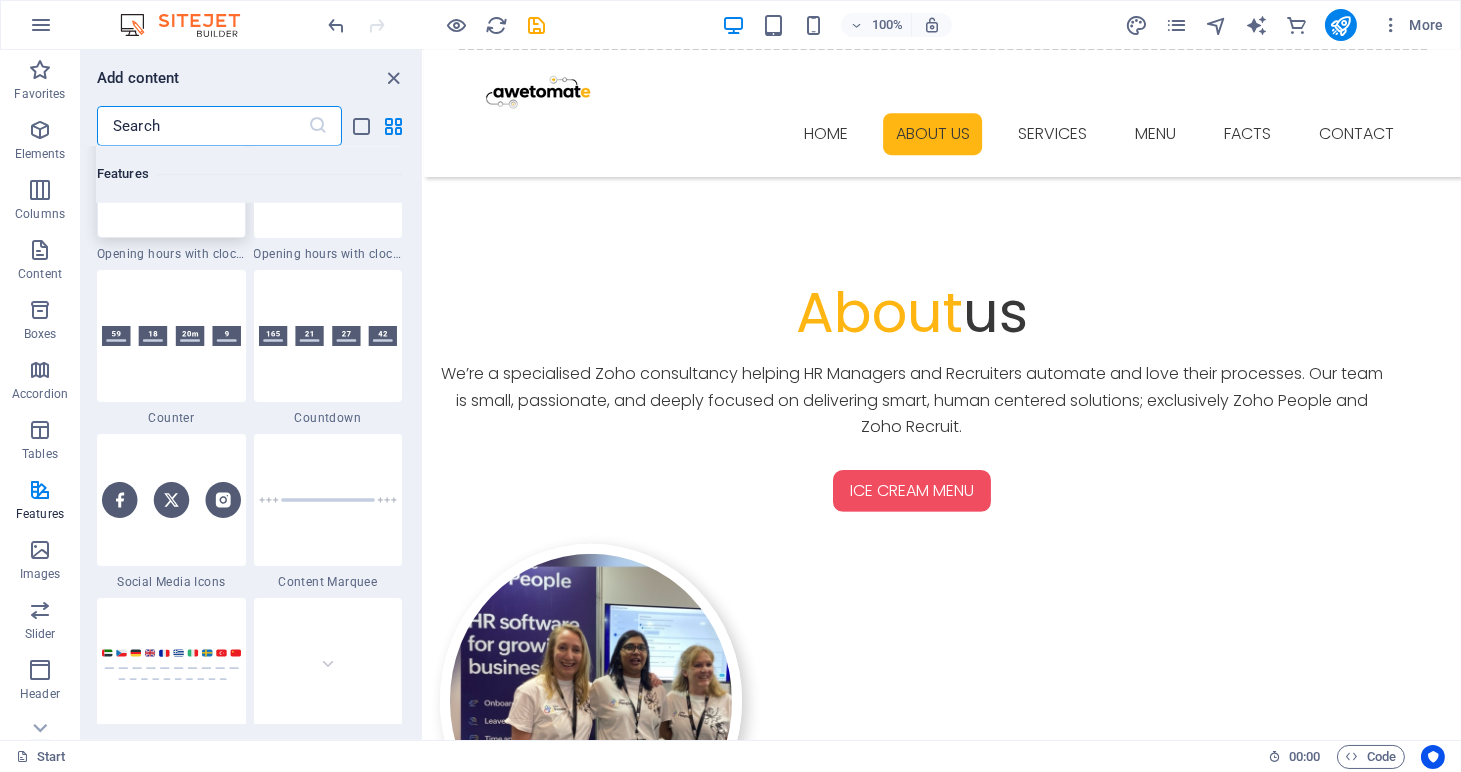 scroll, scrollTop: 8877, scrollLeft: 0, axis: vertical 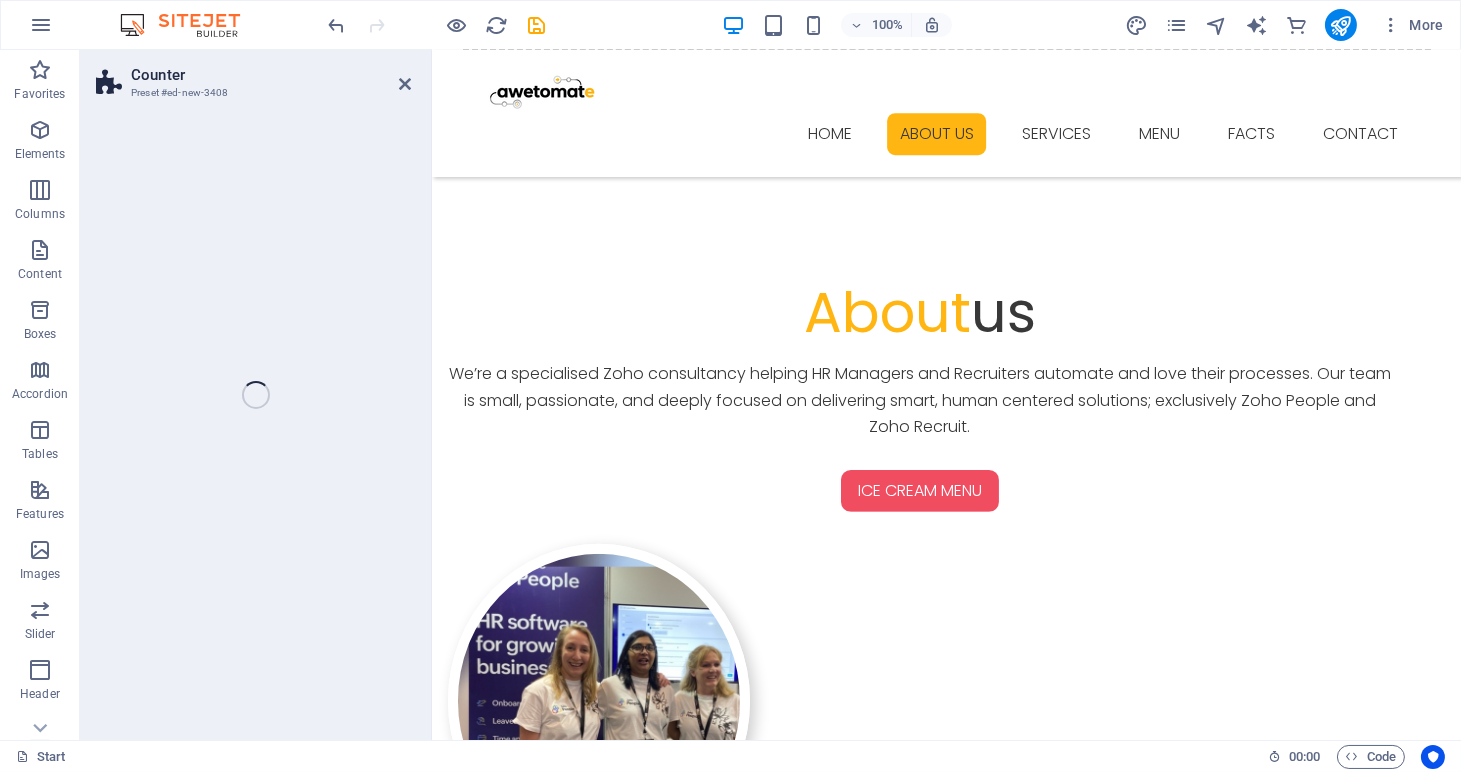 select on "rem" 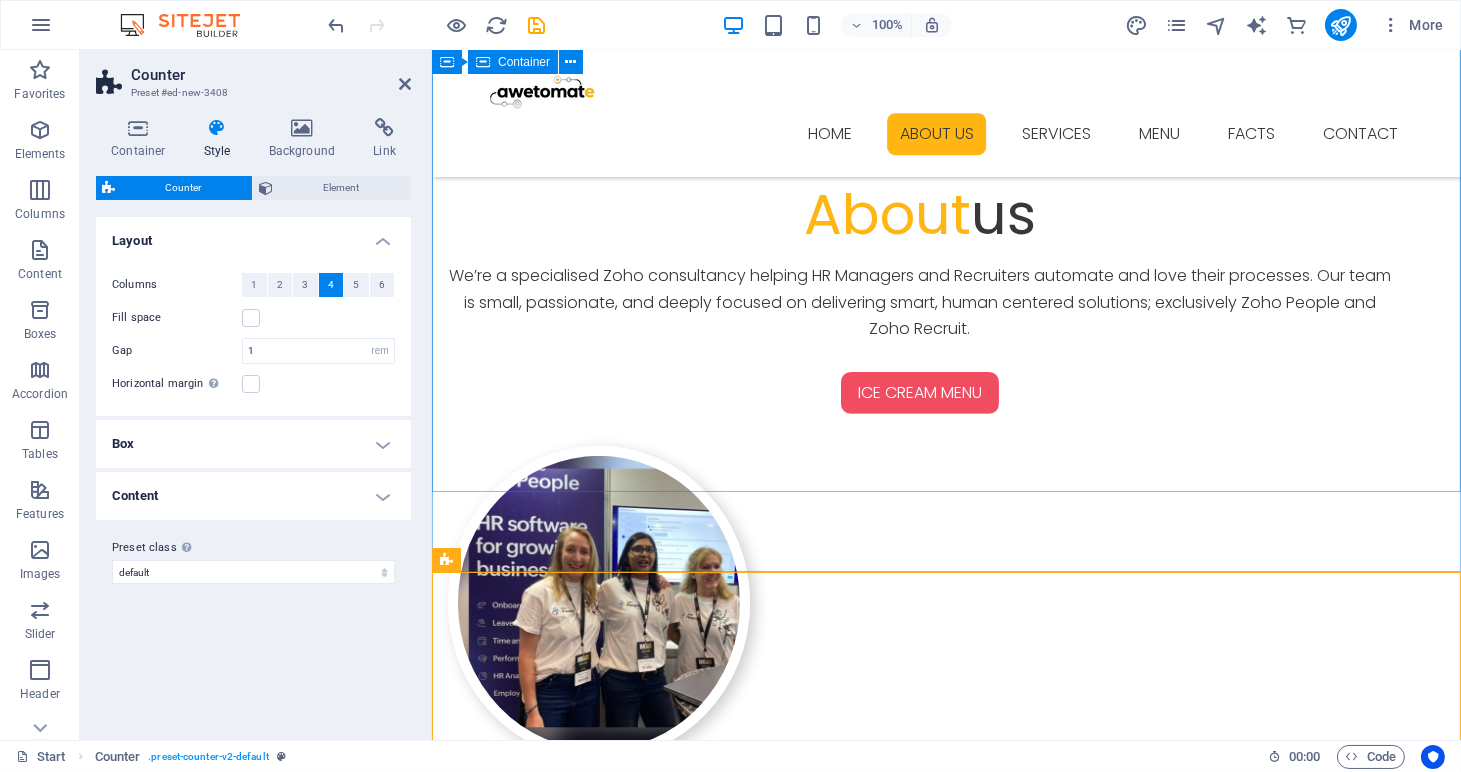 scroll, scrollTop: 1299, scrollLeft: 0, axis: vertical 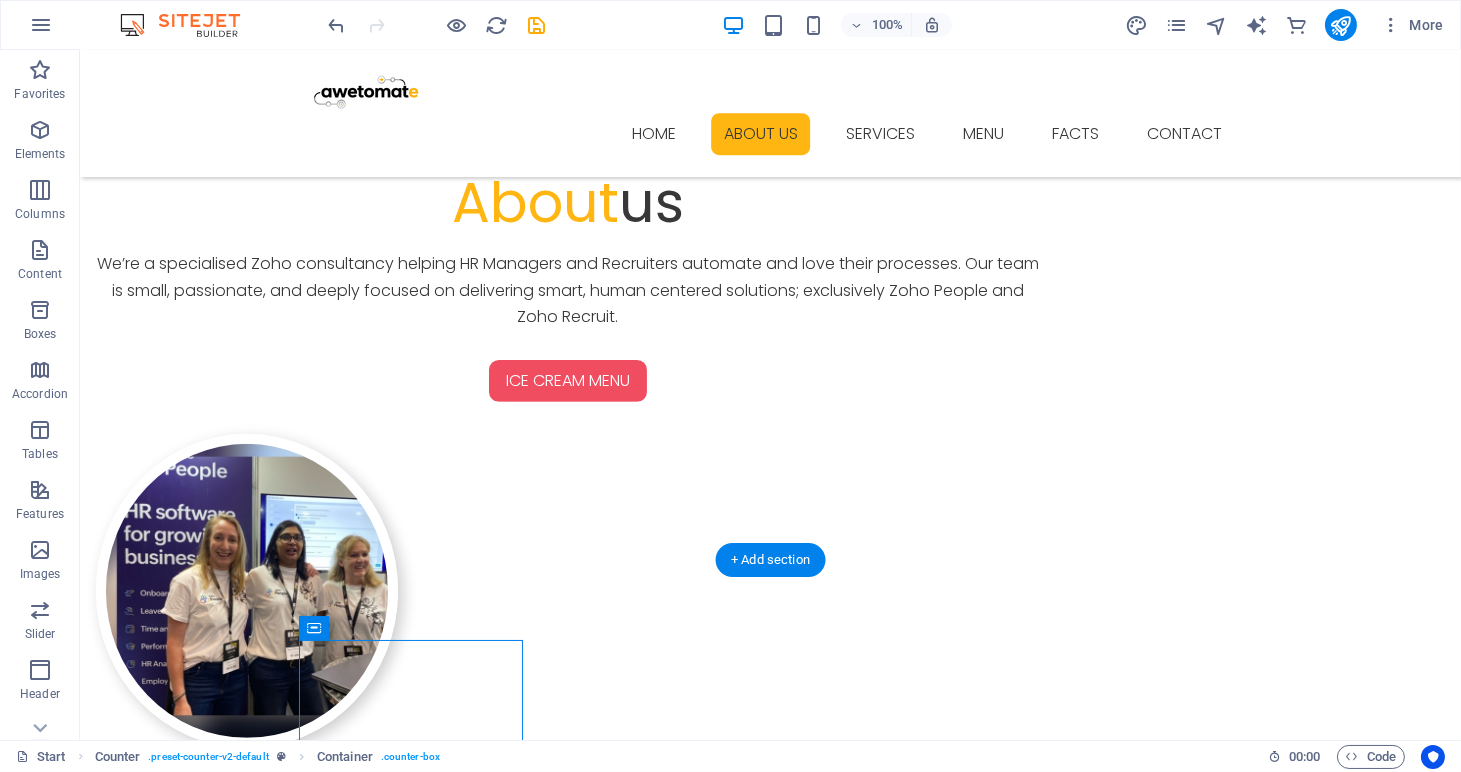drag, startPoint x: 567, startPoint y: 681, endPoint x: 686, endPoint y: 274, distance: 424.0401 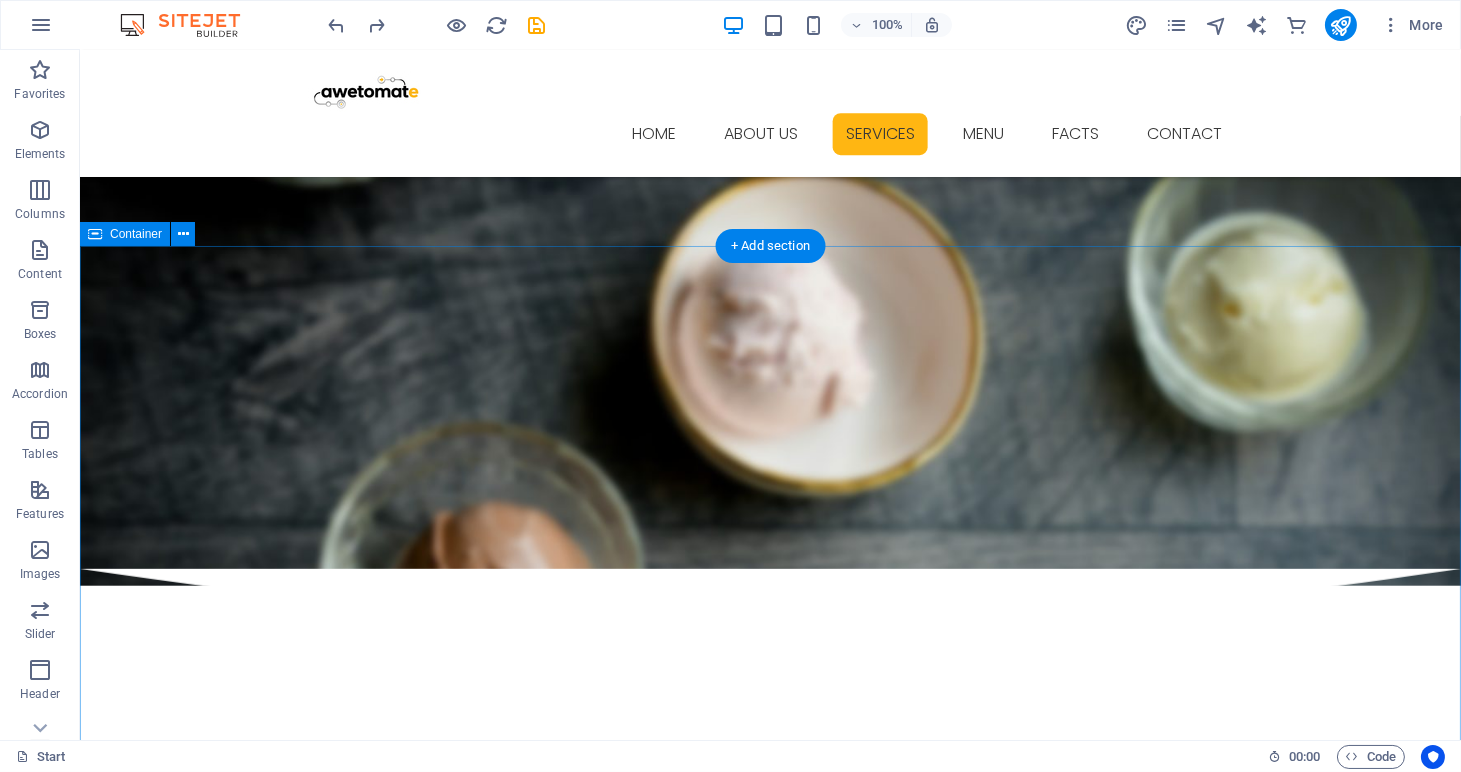 scroll, scrollTop: 2217, scrollLeft: 0, axis: vertical 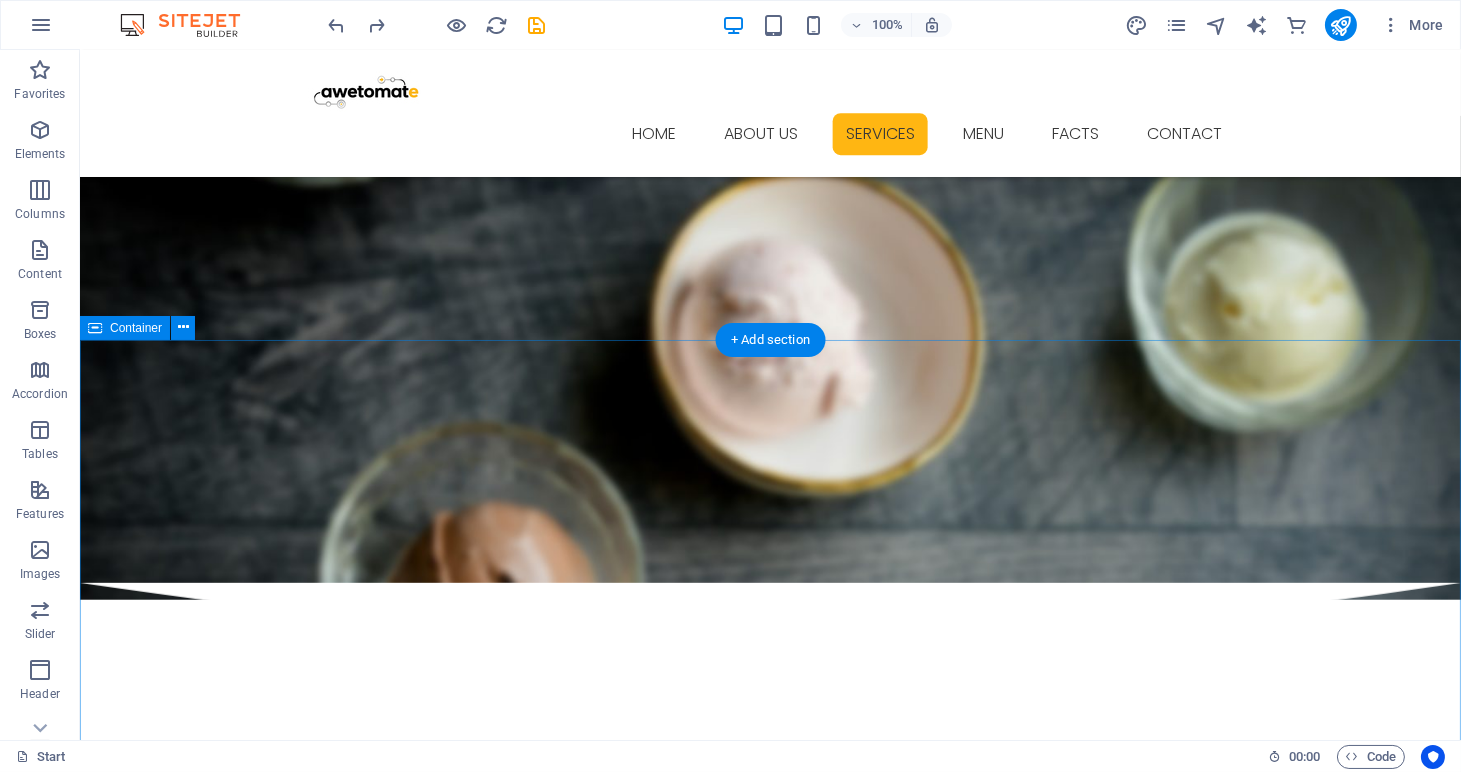 click on "Our Menu Ice Cream Delicious Ice Cream Lorem ipsum dolor sit cum magni odio dolor amet $4.50 DELICIOUS ICE CREAM Lorem ipsum dolor sit cum magni odio dolor amet $3.70 DELICIOUS ICE CREAM Lorem ipsum dolor sit cum magni odio dolor amet $4.30 DELICIOUS ICE CREAM Lorem ipsum dolor sit cum magni odio dolor amet $5.20 DELICIOUS ICE CREAM Lorem ipsum dolor sit cum magni odio dolor amet $4.70 DELICIOUS ICE CREAM Lorem ipsum dolor sit cum magni odio dolor amet $5.50 Ice Cream Delicious Ice Cream Lorem ipsum dolor sit cum magni odio dolor amet $4.50 DELICIOUS ICE CREAM Lorem ipsum dolor sit cum magni odio dolor amet $3.70 DELICIOUS ICE CREAM Lorem ipsum dolor sit cum magni odio dolor amet $4.30 DELICIOUS ICE CREAM Lorem ipsum dolor sit cum magni odio dolor amet $5.20 DELICIOUS ICE CREAM Lorem ipsum dolor sit cum magni odio dolor amet $4.70 DELICIOUS ICE CREAM Lorem ipsum dolor sit cum magni odio dolor amet $5.50 Ice Cream Delicious Ice Cream Lorem ipsum dolor sit cum magni odio dolor amet $4.50 DELICIOUS ICE CREAM" at bounding box center (770, 5551) 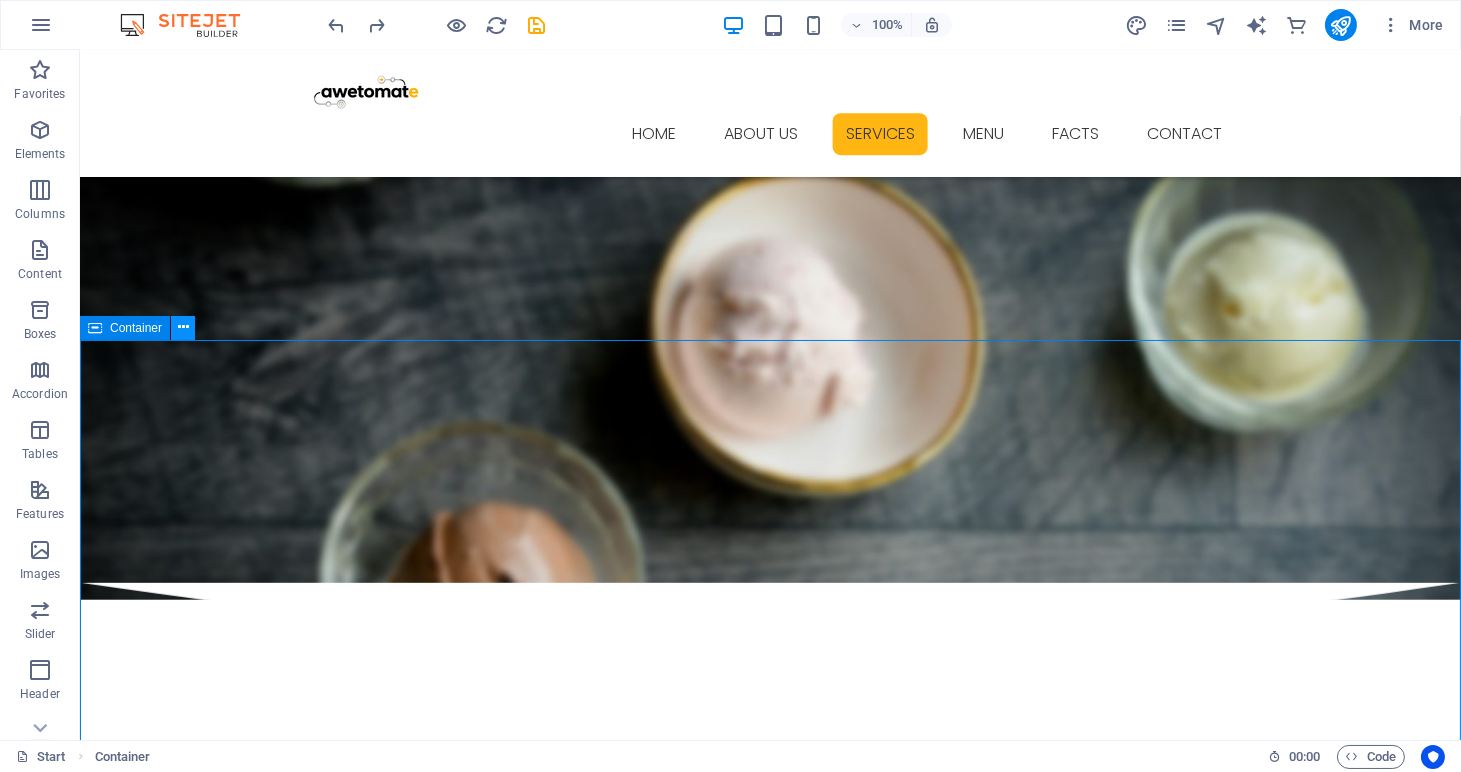 click at bounding box center (183, 327) 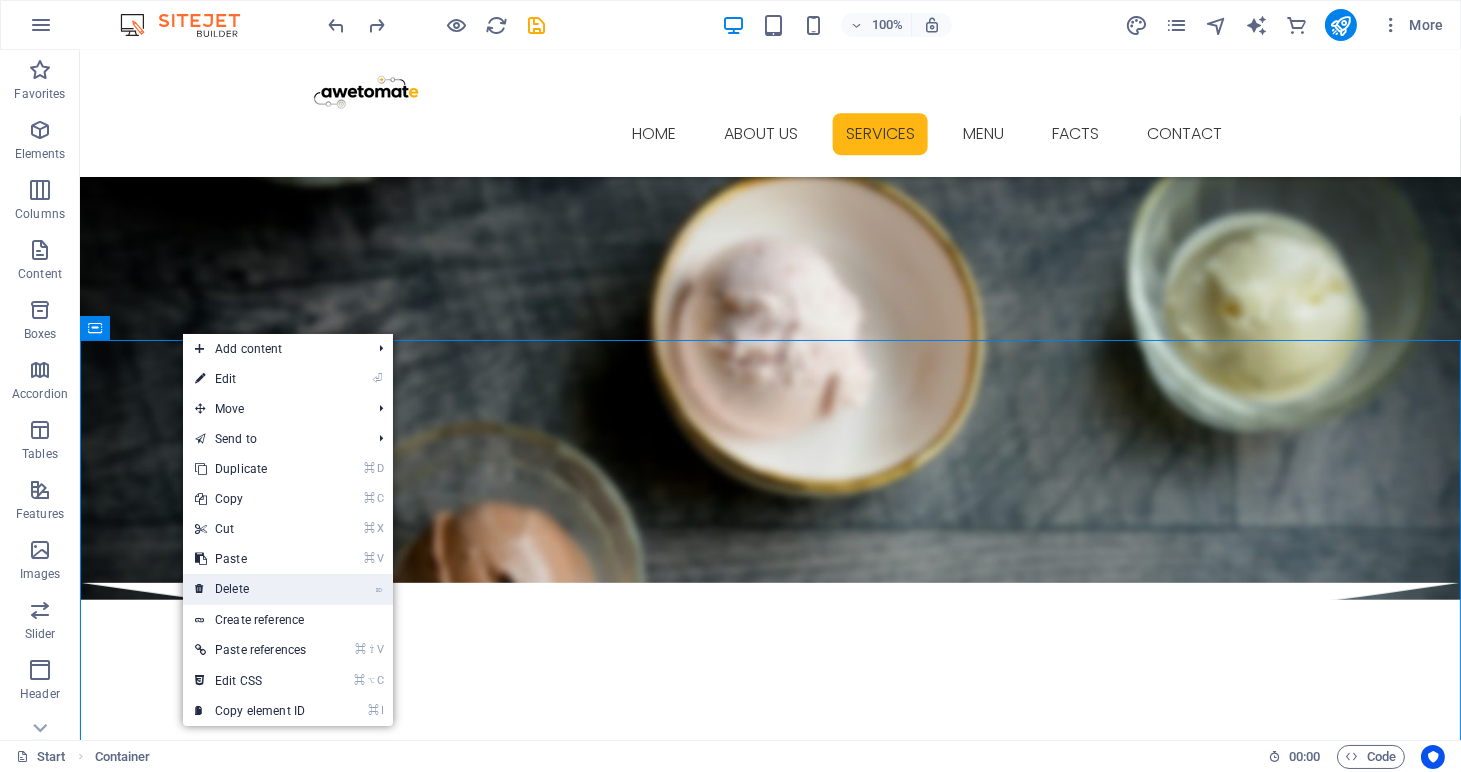click on "⌦  Delete" at bounding box center [250, 589] 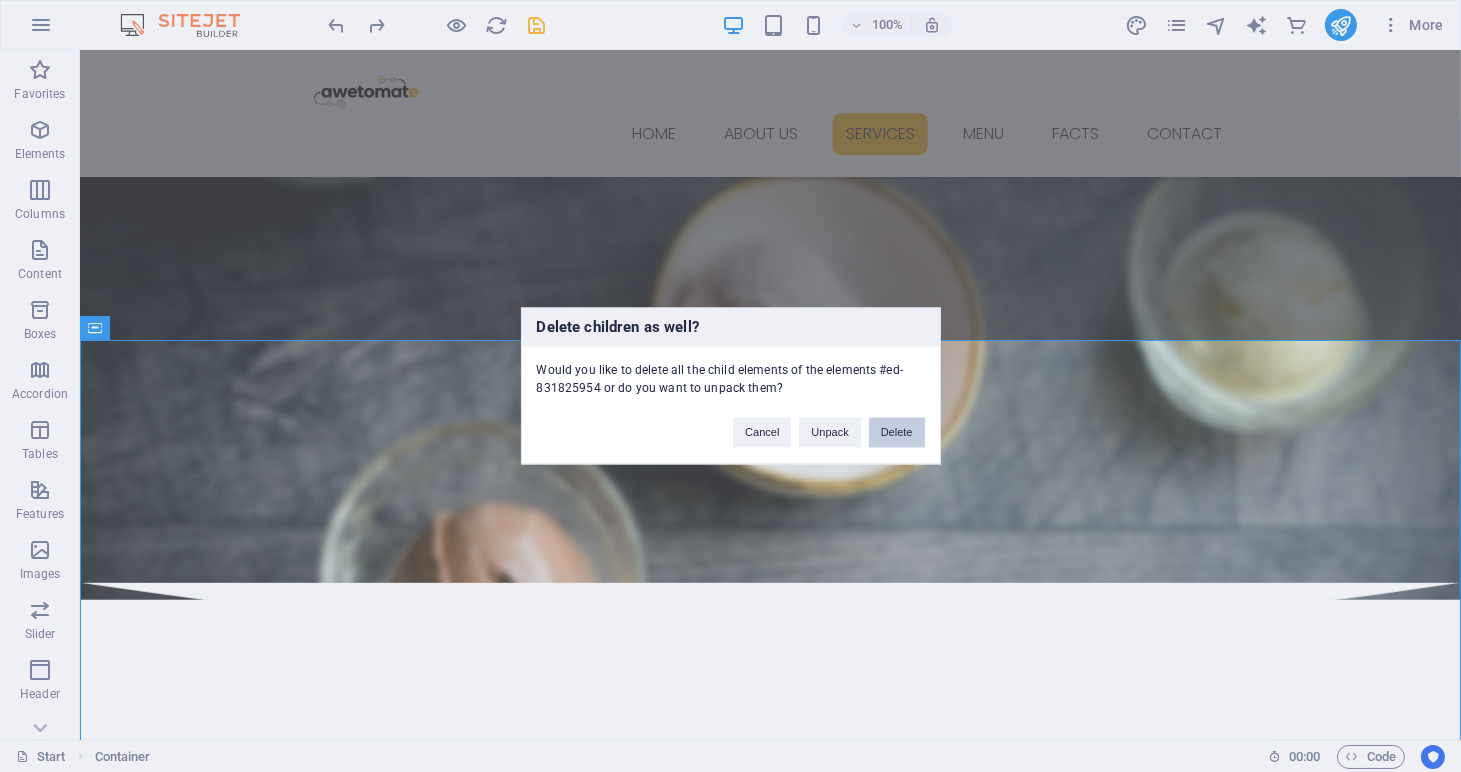 drag, startPoint x: 899, startPoint y: 427, endPoint x: 820, endPoint y: 378, distance: 92.96236 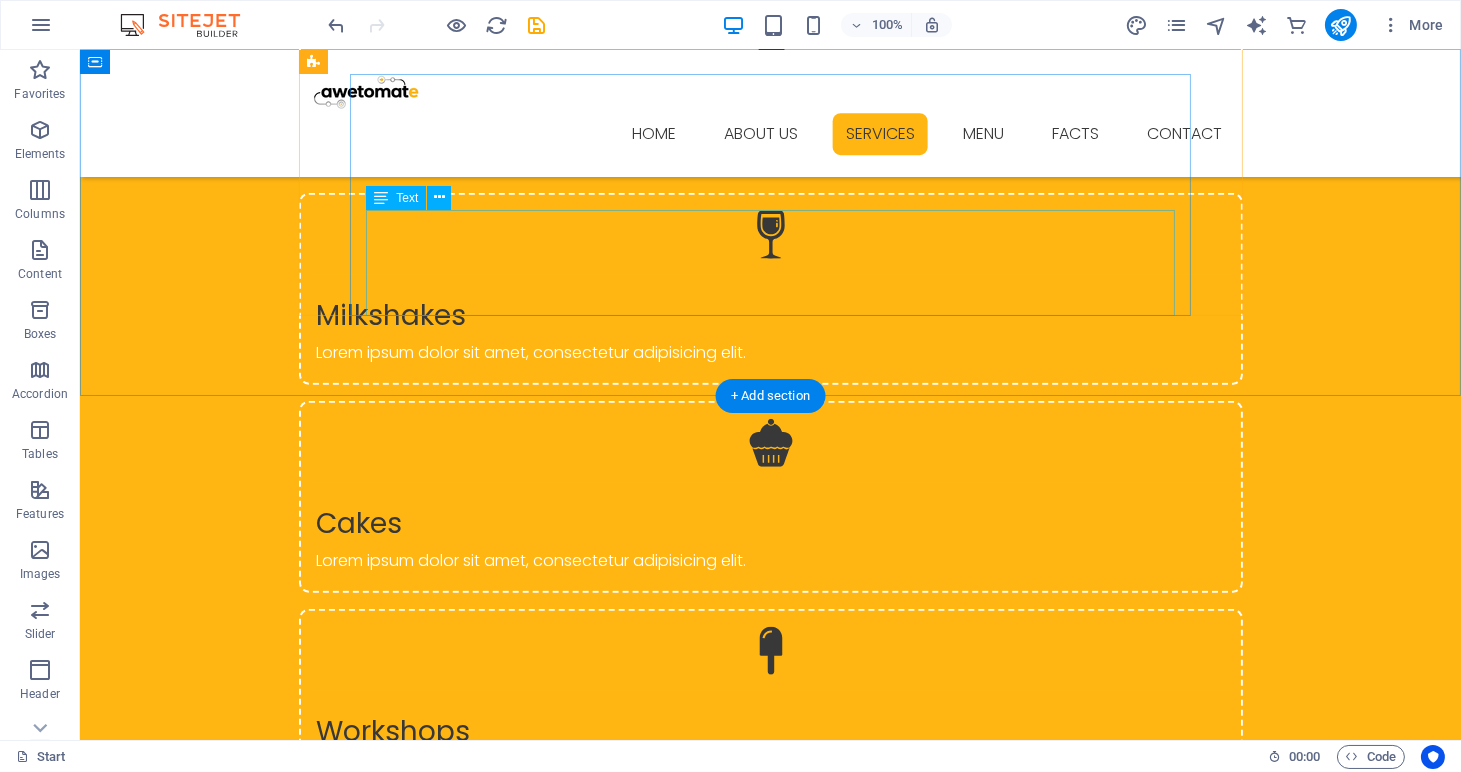 scroll, scrollTop: 4000, scrollLeft: 0, axis: vertical 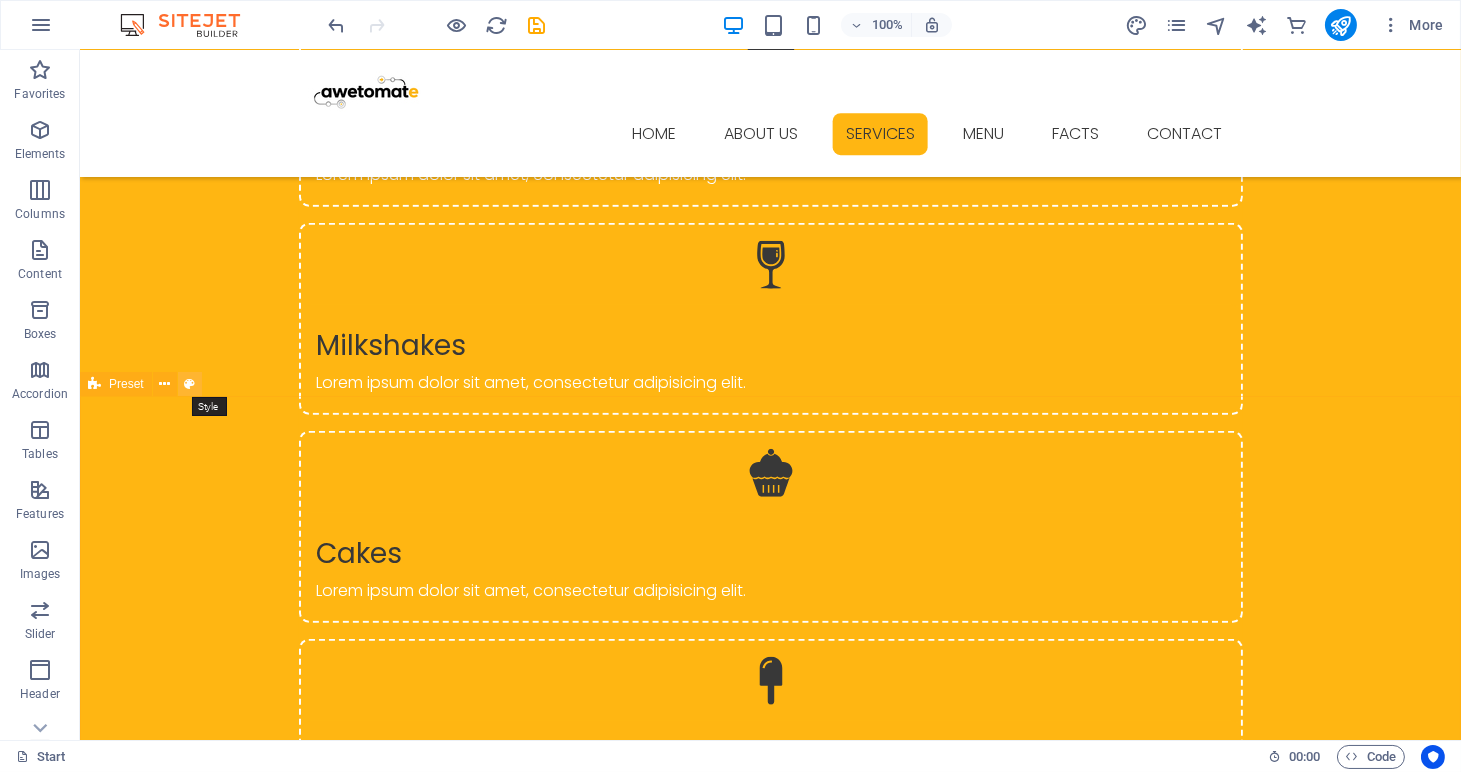 click at bounding box center (189, 384) 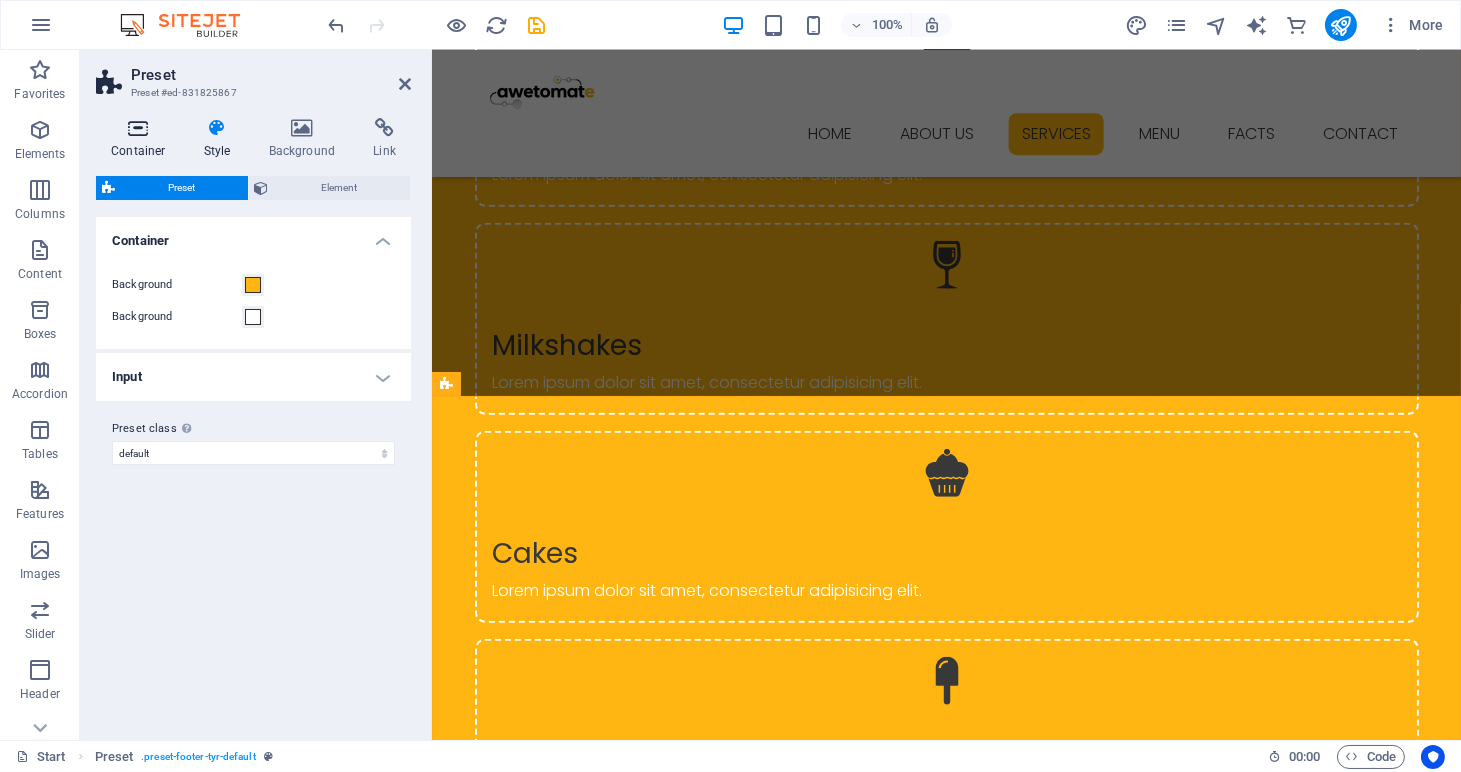 click at bounding box center [138, 128] 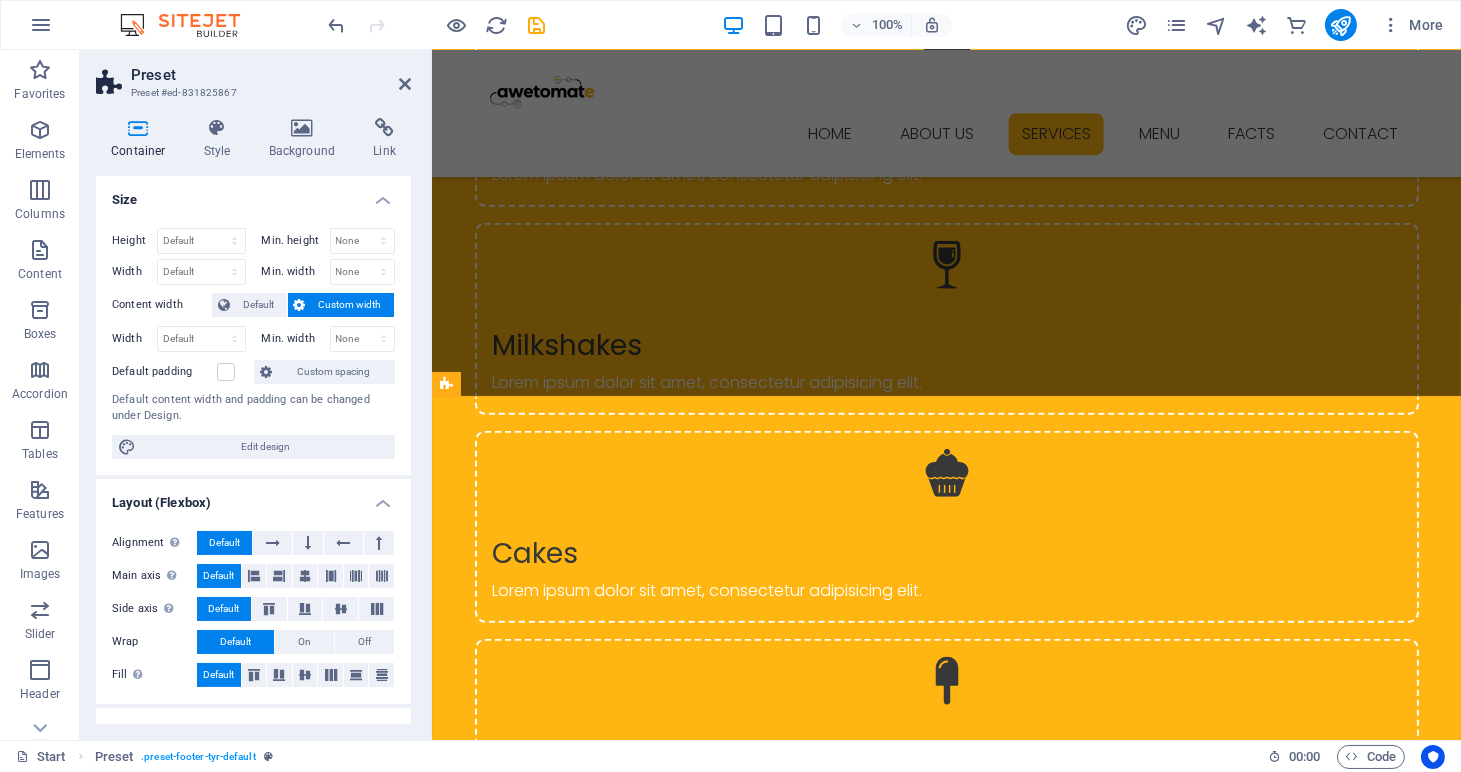 click on "← Move left → Move right ↑ Move up ↓ Move down + Zoom in - Zoom out Home Jump left by 75% End Jump right by 75% Page Up Jump up by 75% Page Down Jump down by 75% Map Terrain Satellite Labels Keyboard shortcuts Map Data Map data ©2025 Google Map data ©2025 Google 500 m  Click to toggle between metric and imperial units Terms Report a map error" at bounding box center [945, 4628] 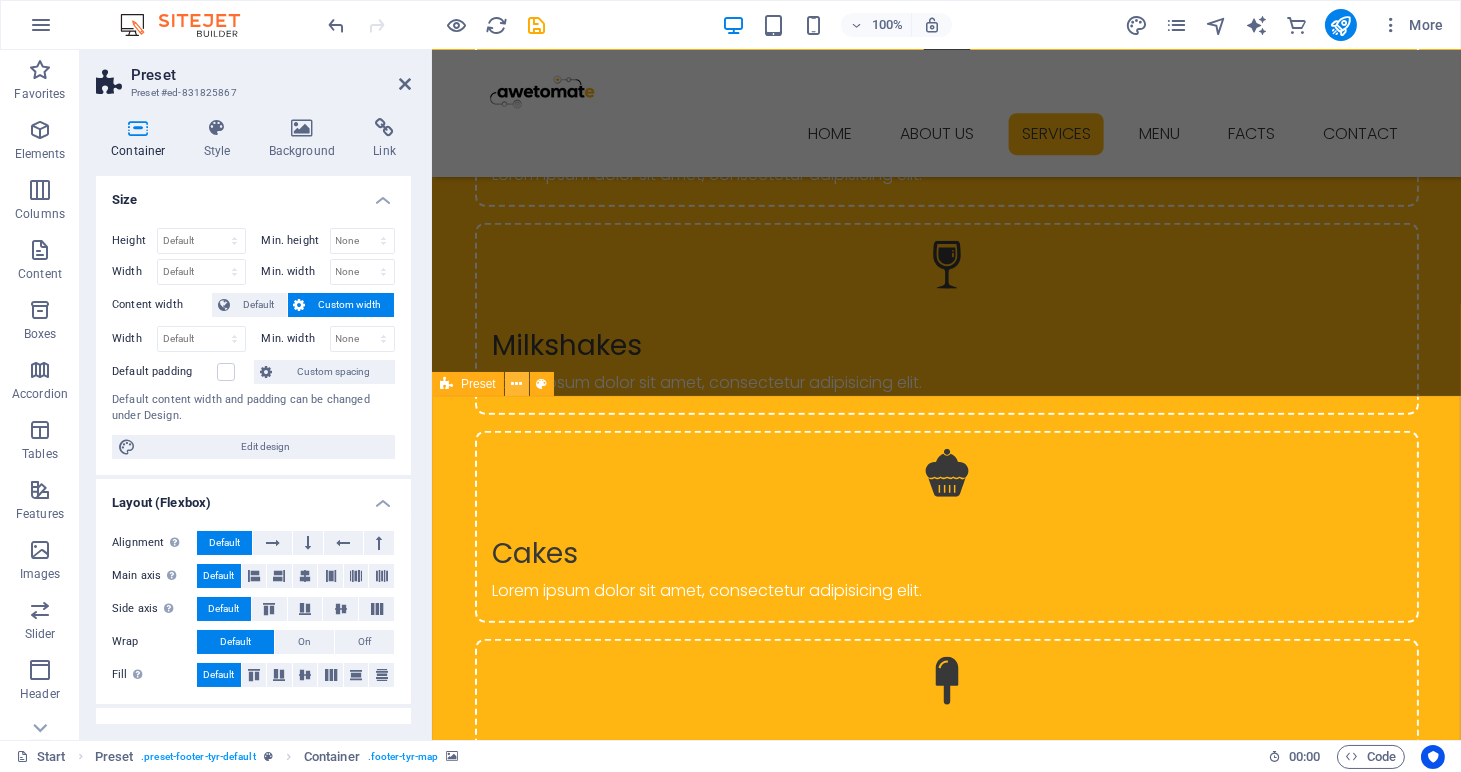 click at bounding box center [516, 384] 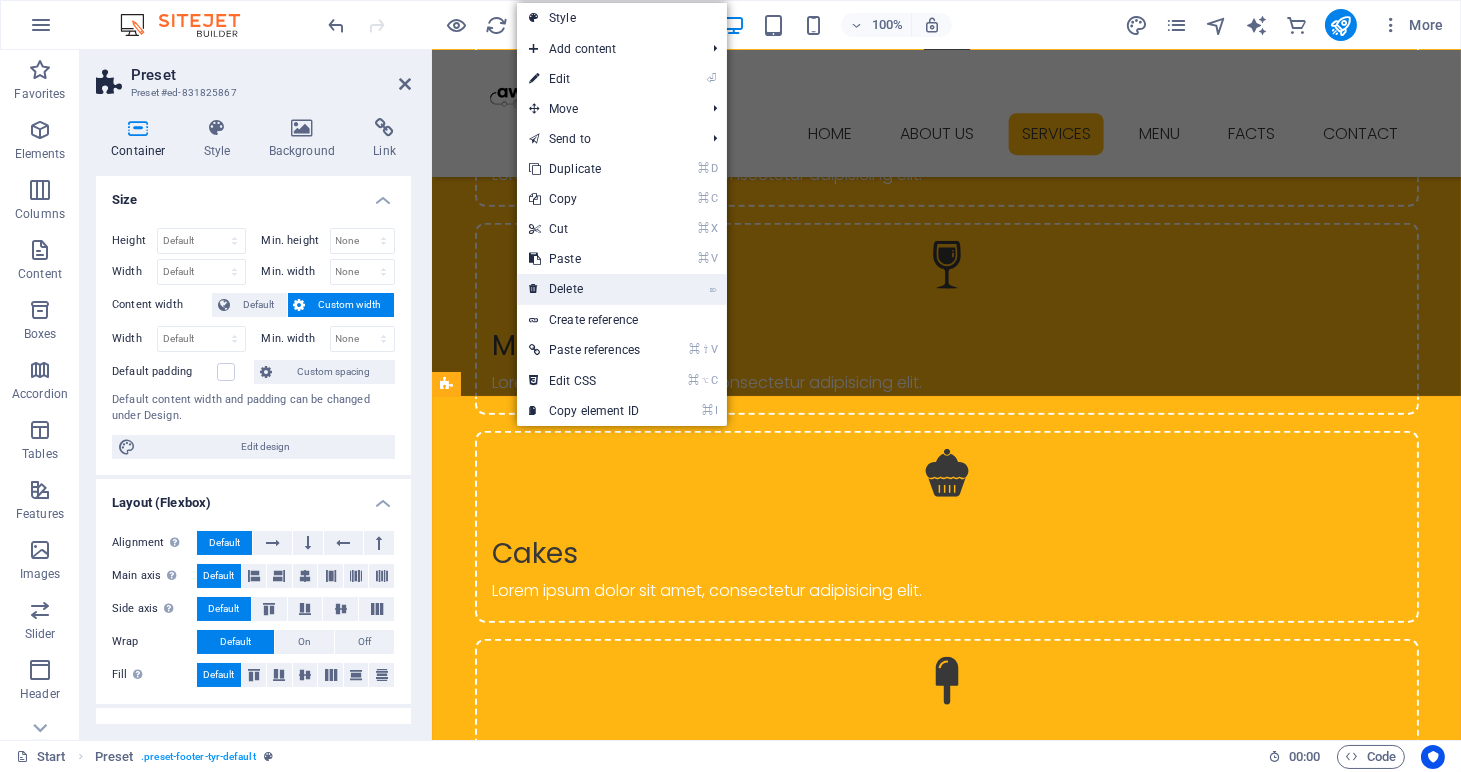 click on "⌦  Delete" at bounding box center [584, 289] 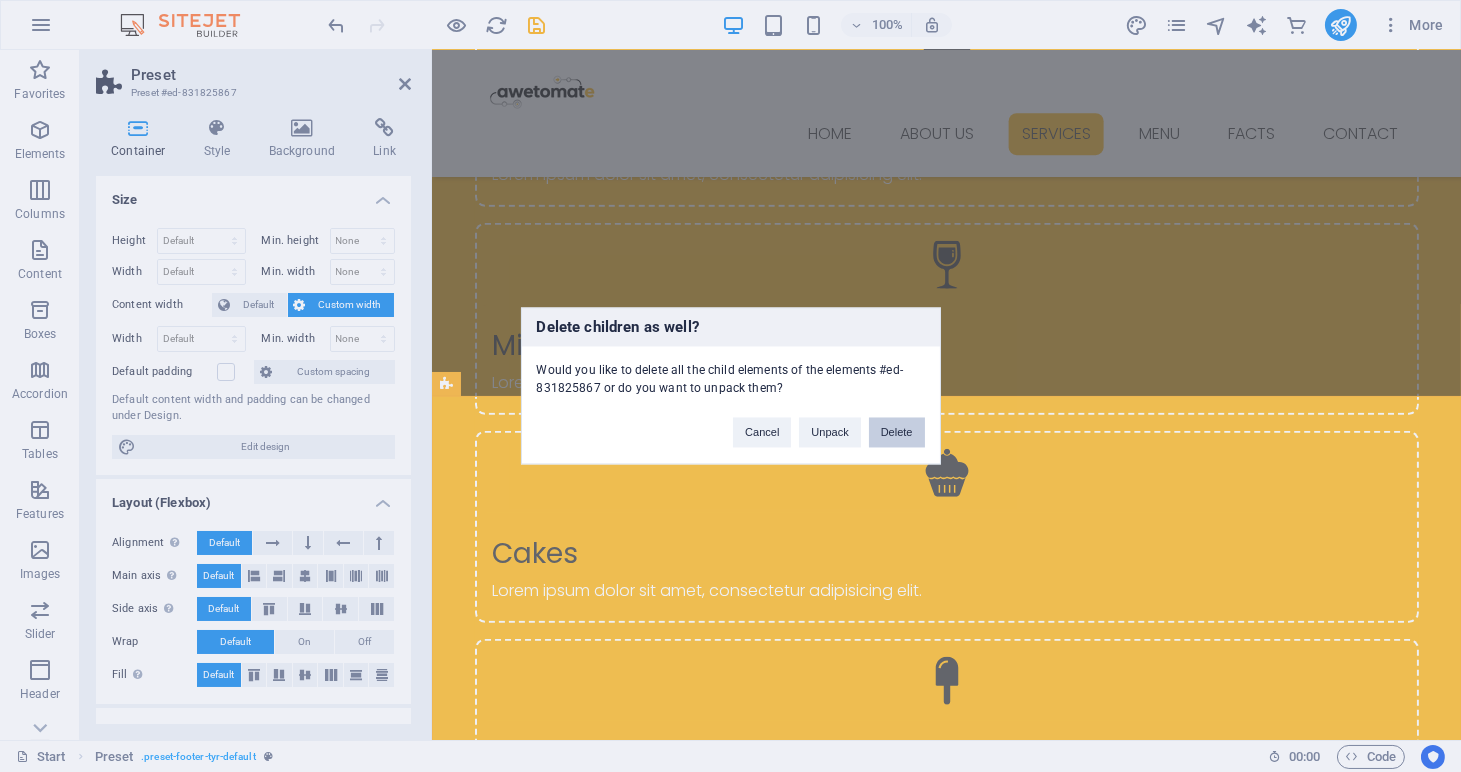 click on "Delete" at bounding box center [897, 433] 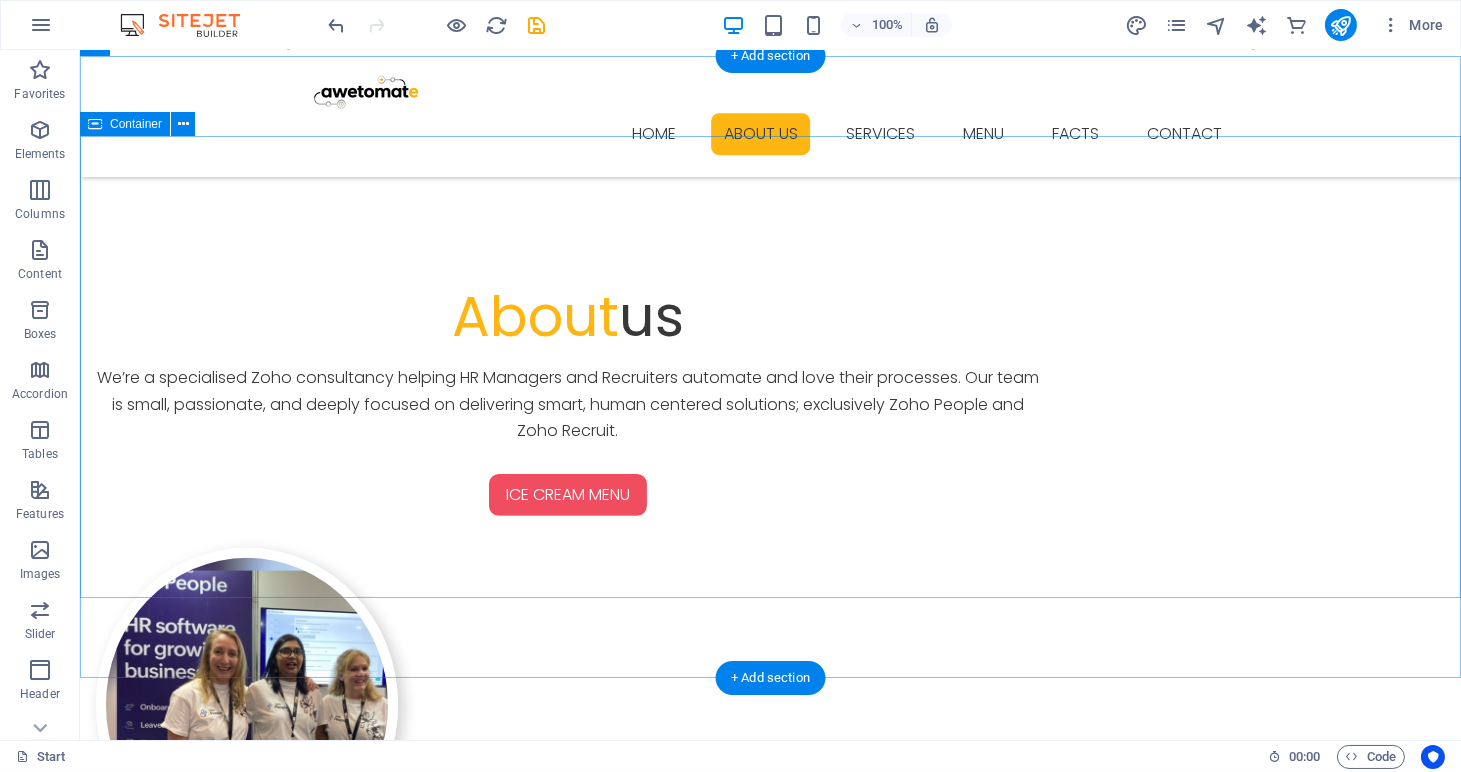 scroll, scrollTop: 1192, scrollLeft: 0, axis: vertical 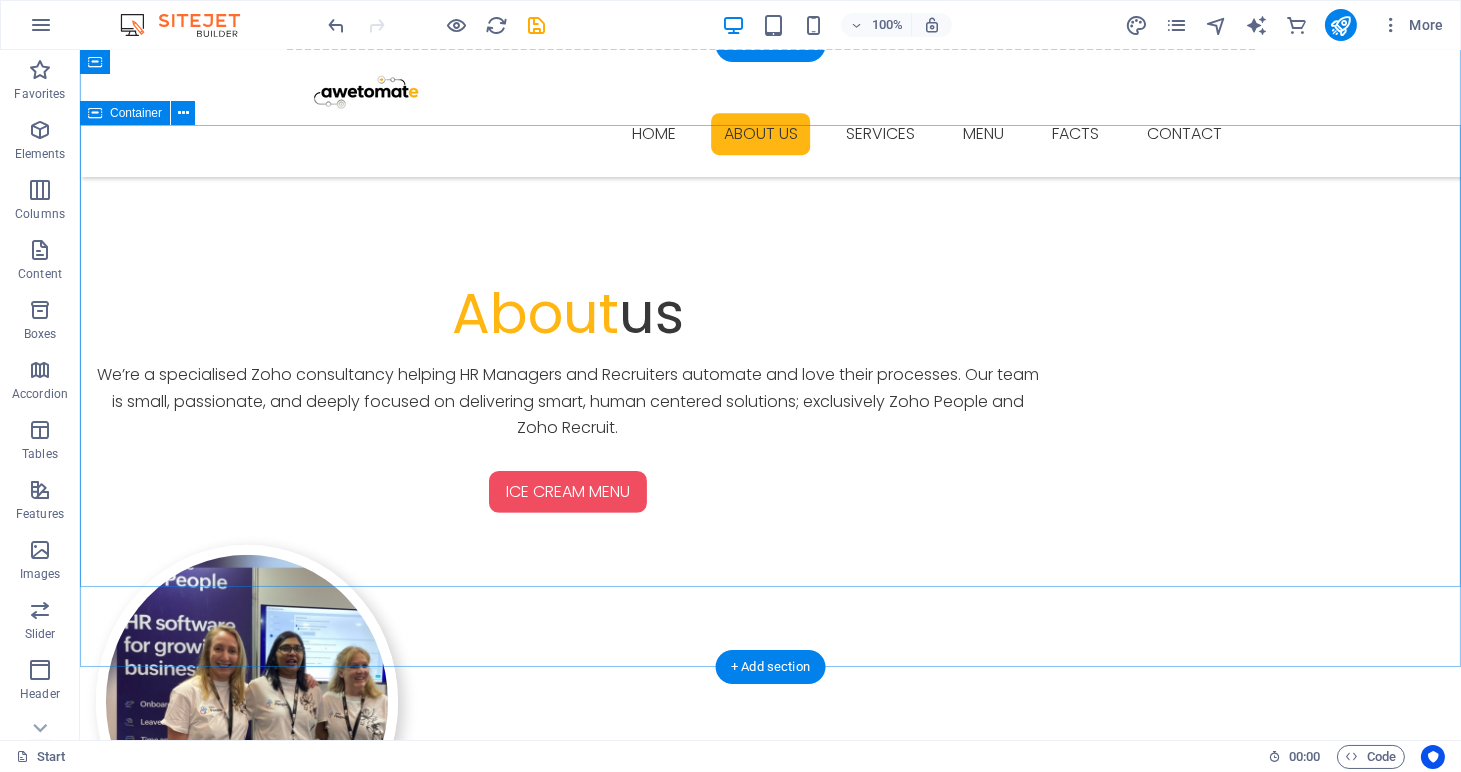click on "Drop content here or  Add elements  Paste clipboard" at bounding box center (771, 1923) 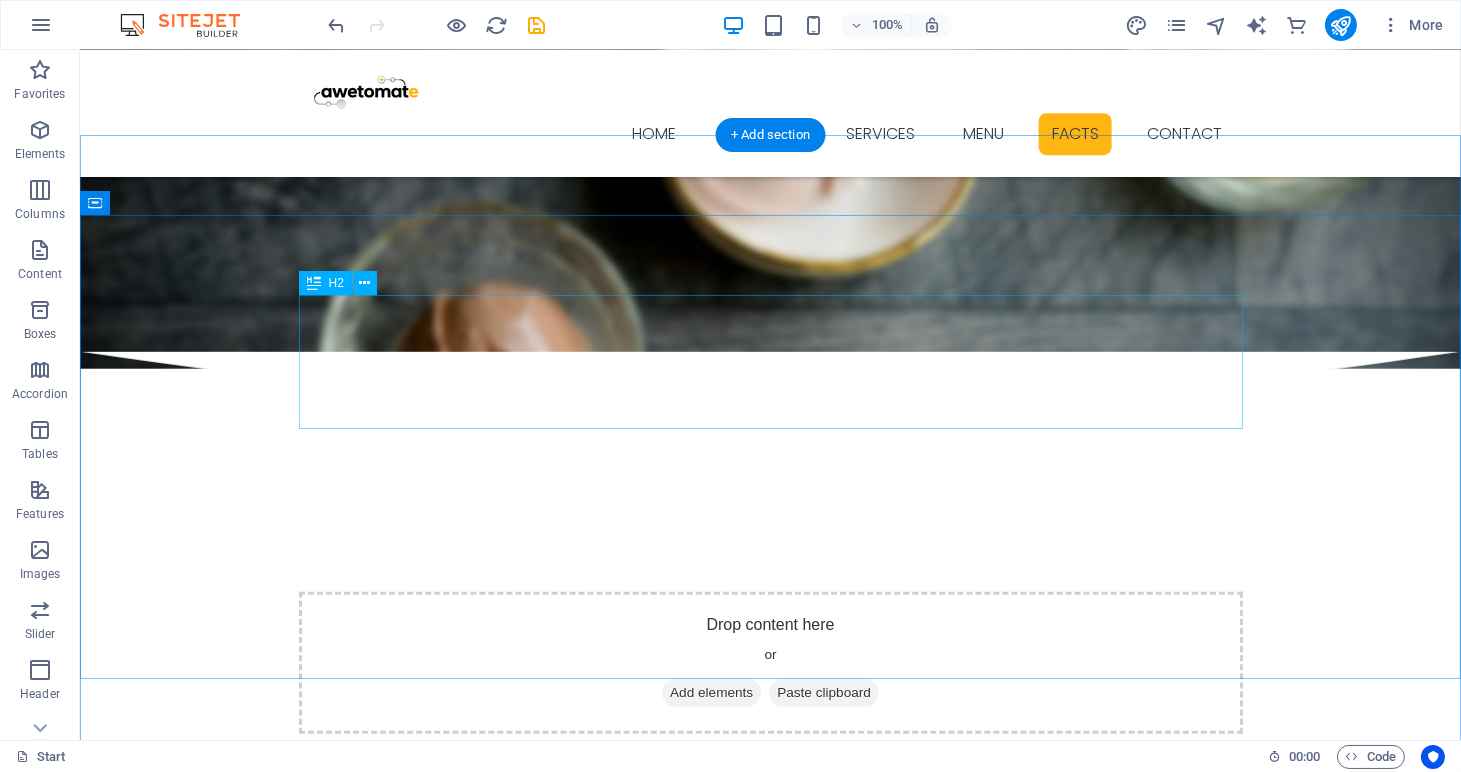 scroll, scrollTop: 2482, scrollLeft: 0, axis: vertical 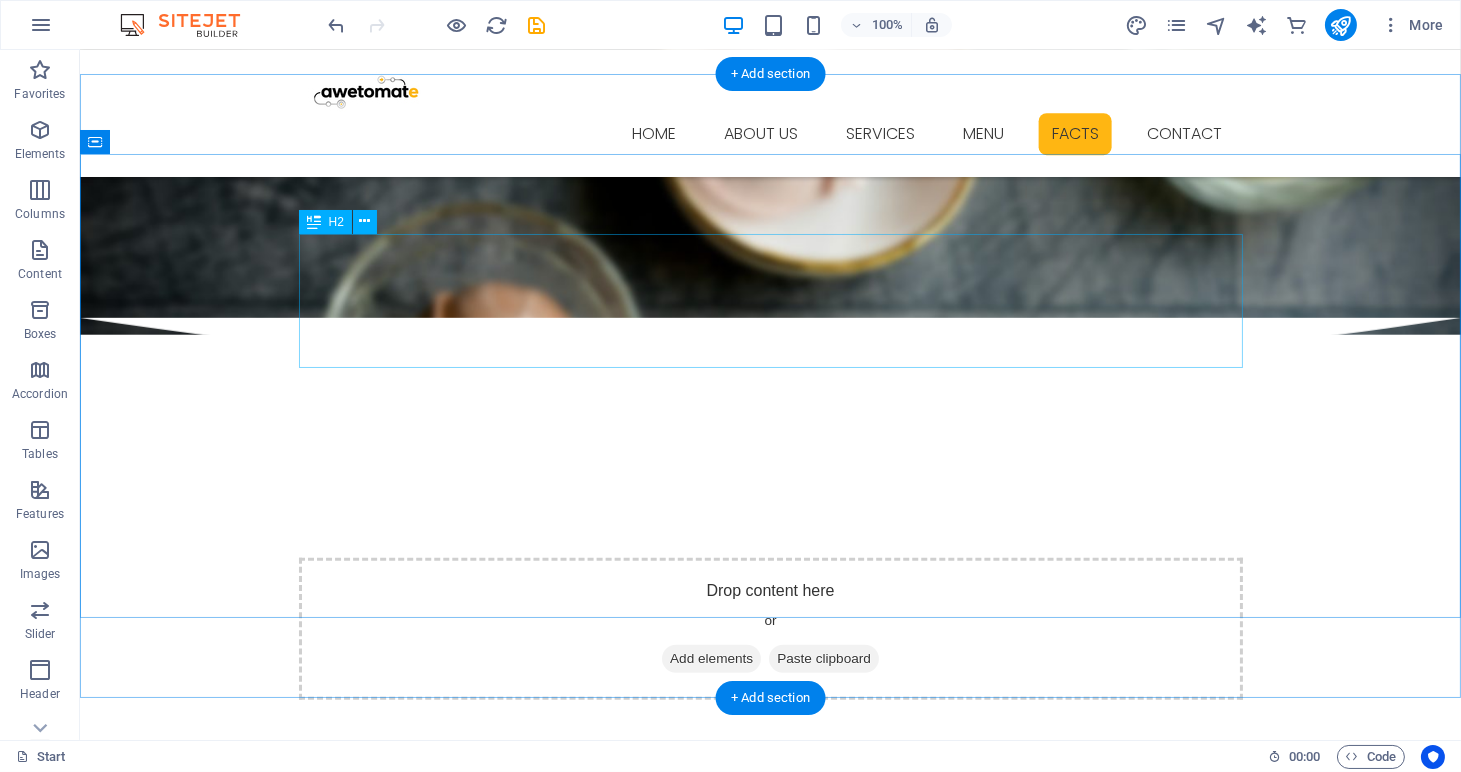 click on "Some facts about Awetomate (Pty) Ltd" at bounding box center [771, 3410] 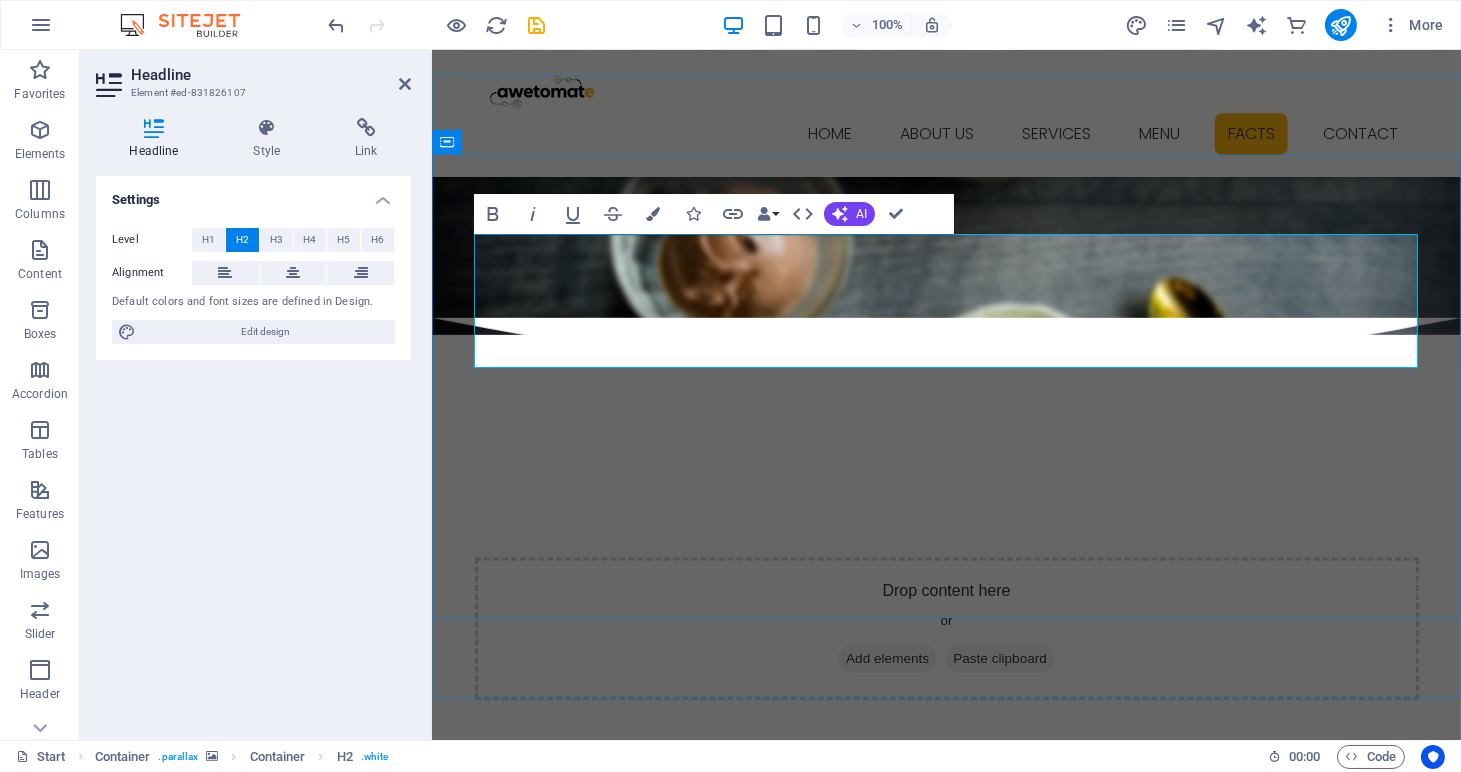 type 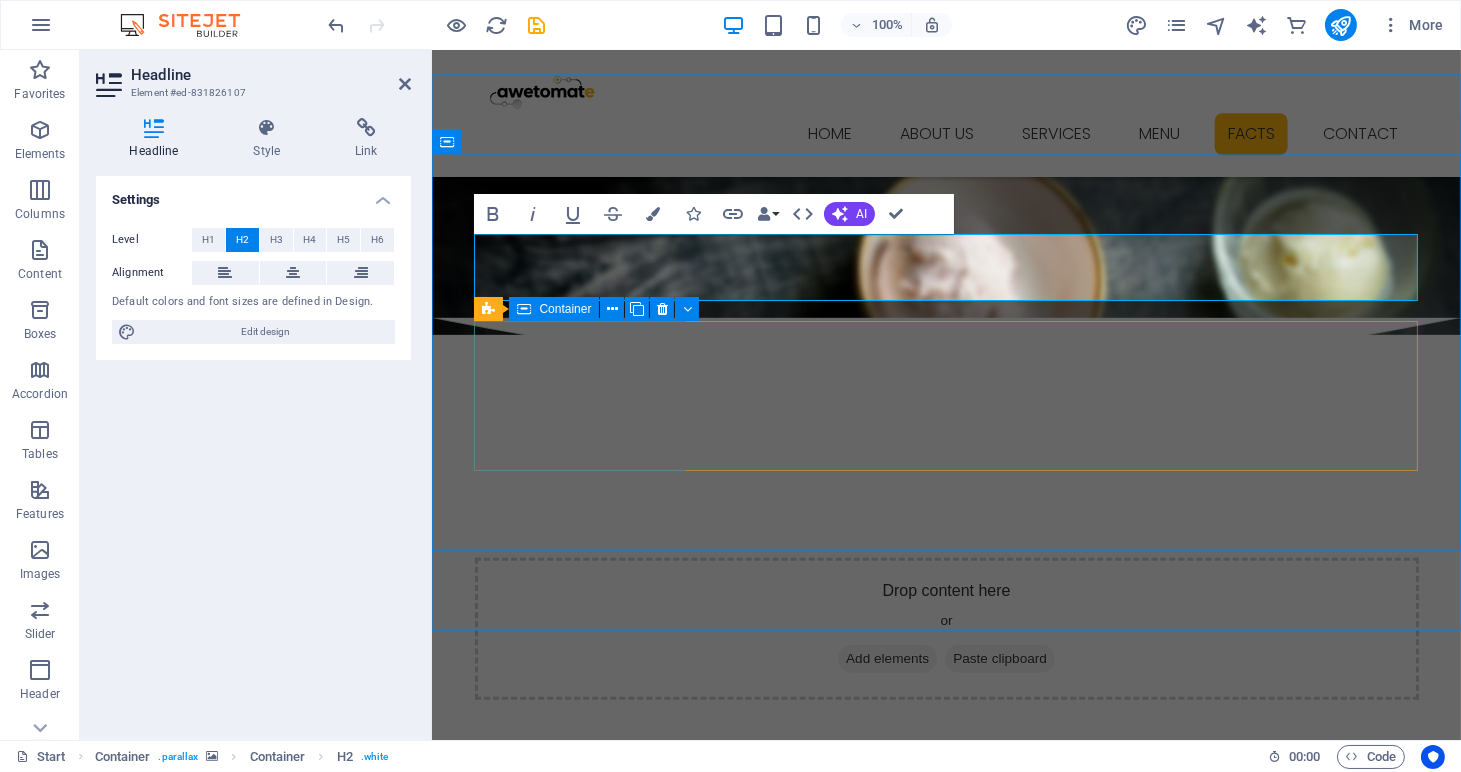 click on "34 varieties" at bounding box center [946, 3488] 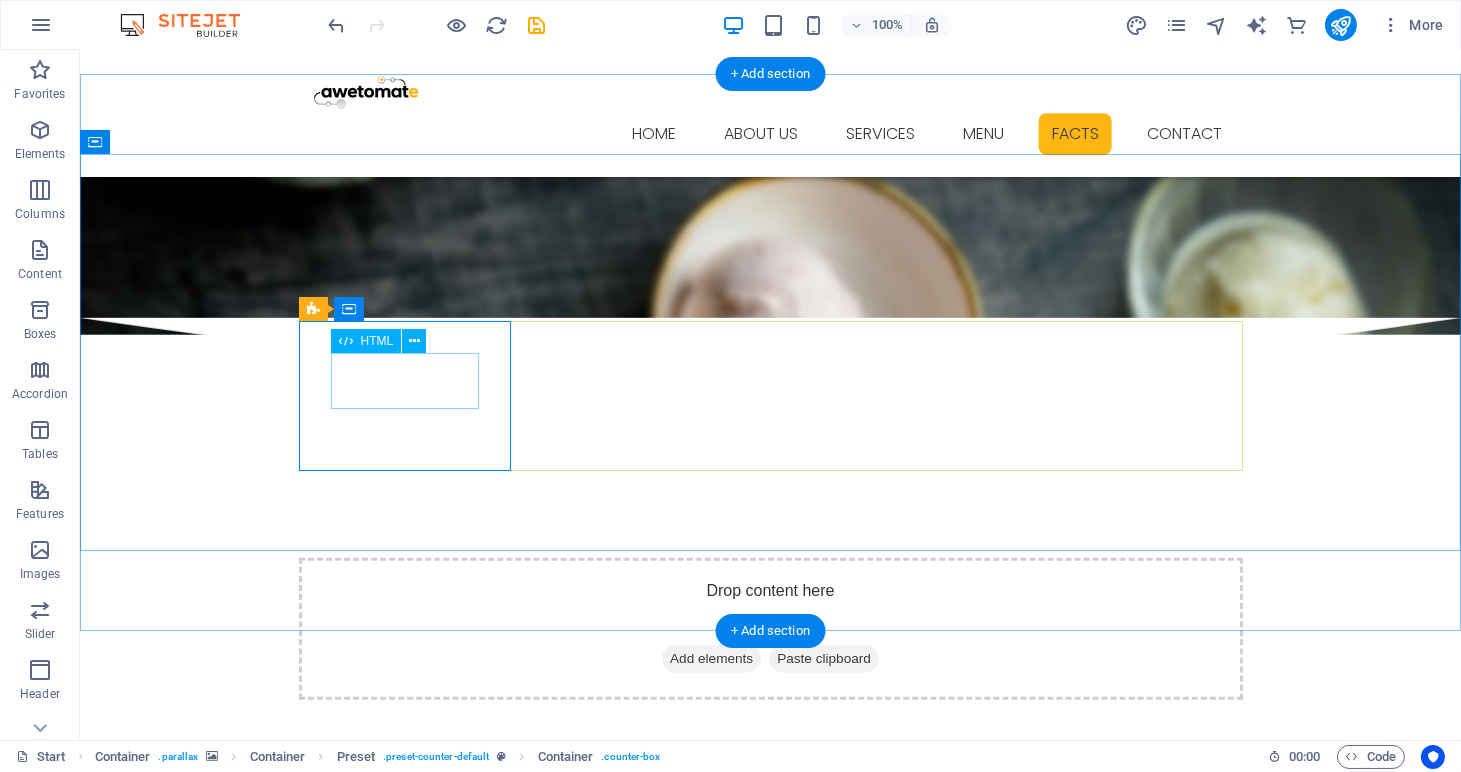 click on "34" at bounding box center [771, 3473] 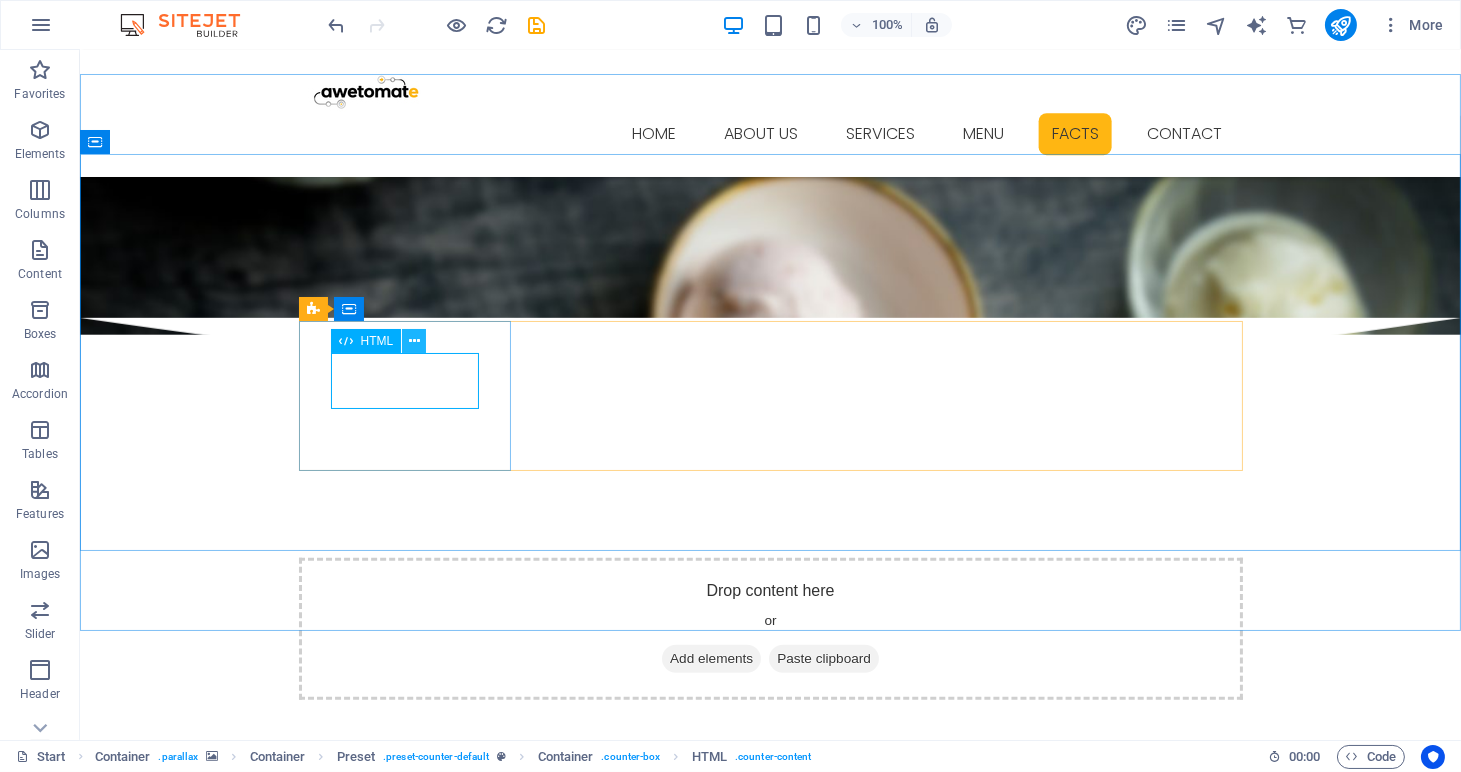 click at bounding box center (414, 341) 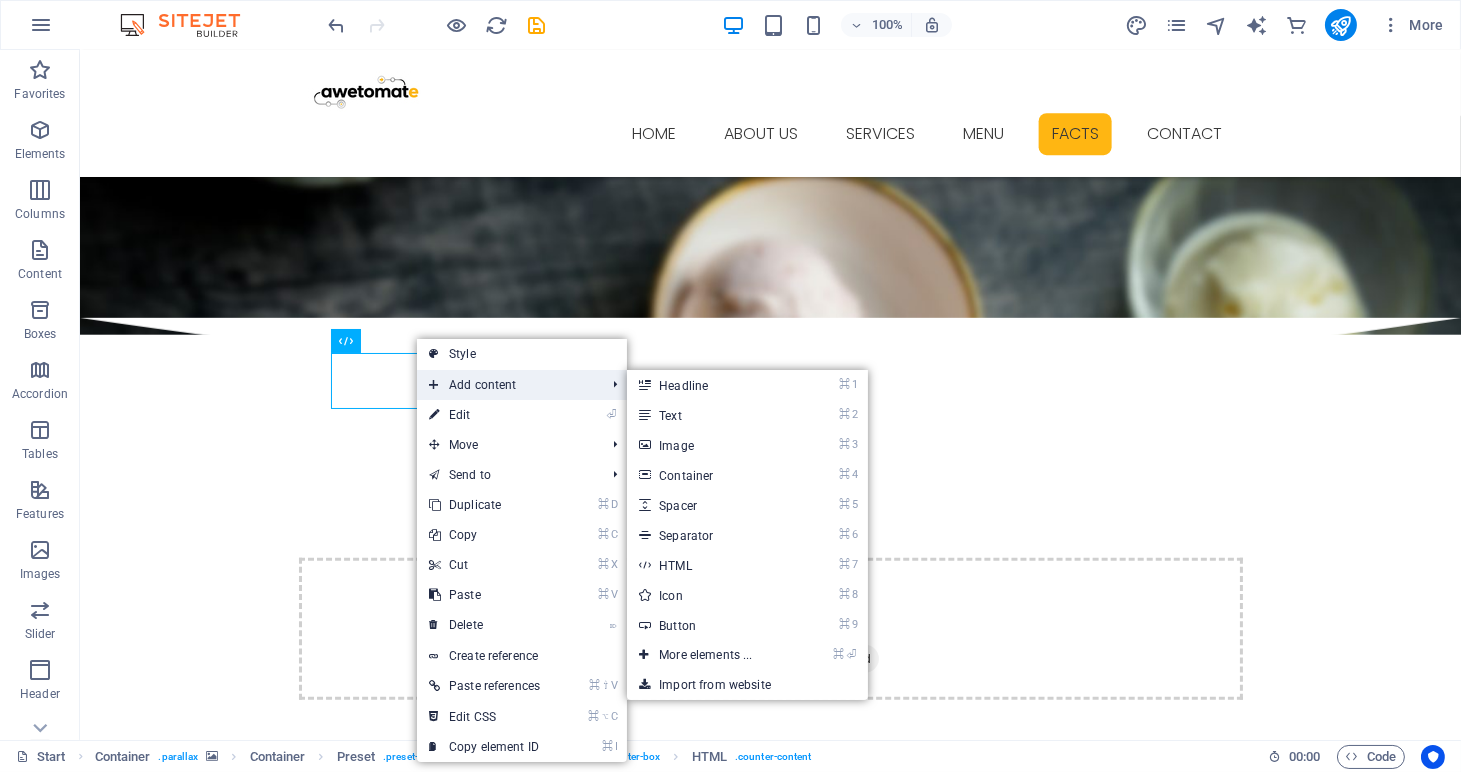 click on "Add content" at bounding box center [507, 385] 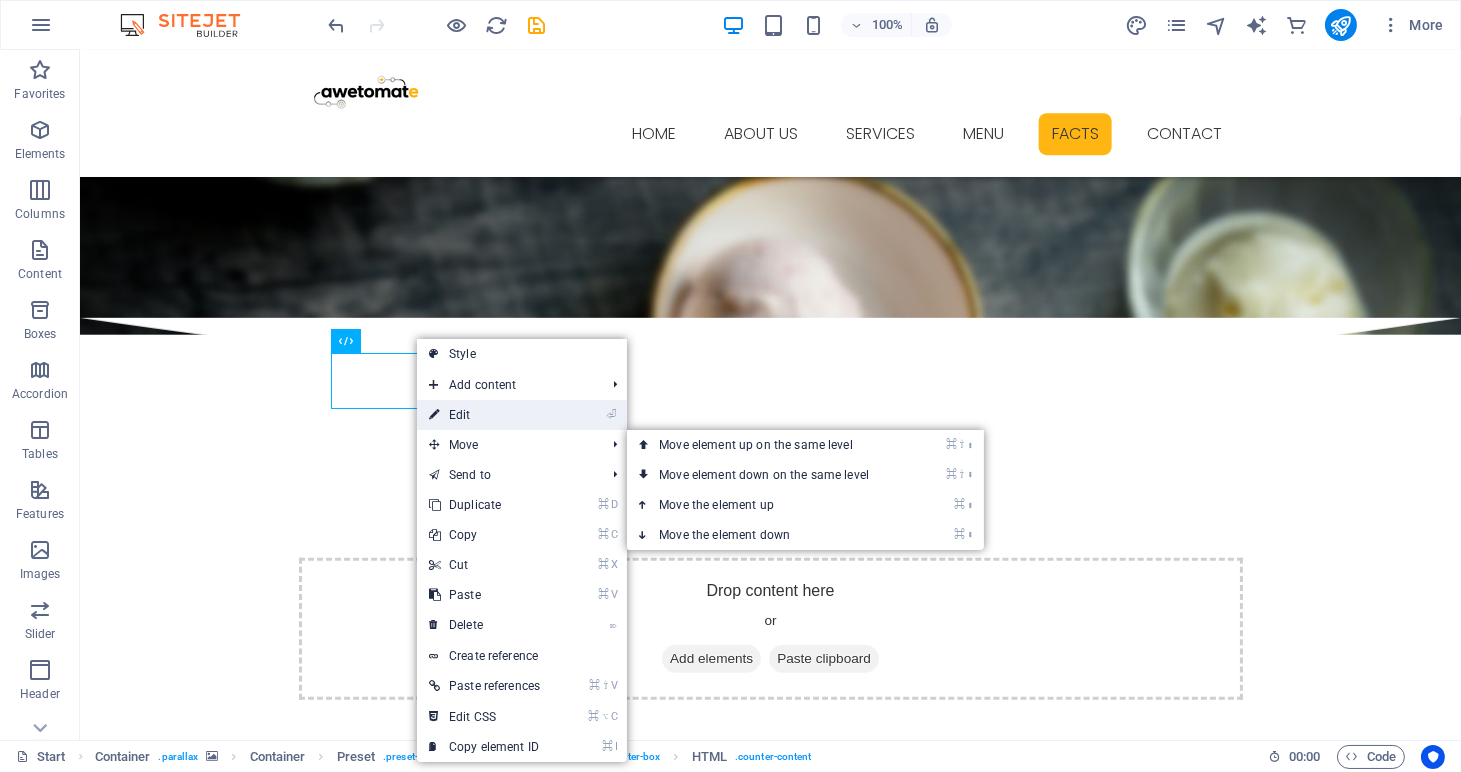 click on "⏎  Edit" at bounding box center (484, 415) 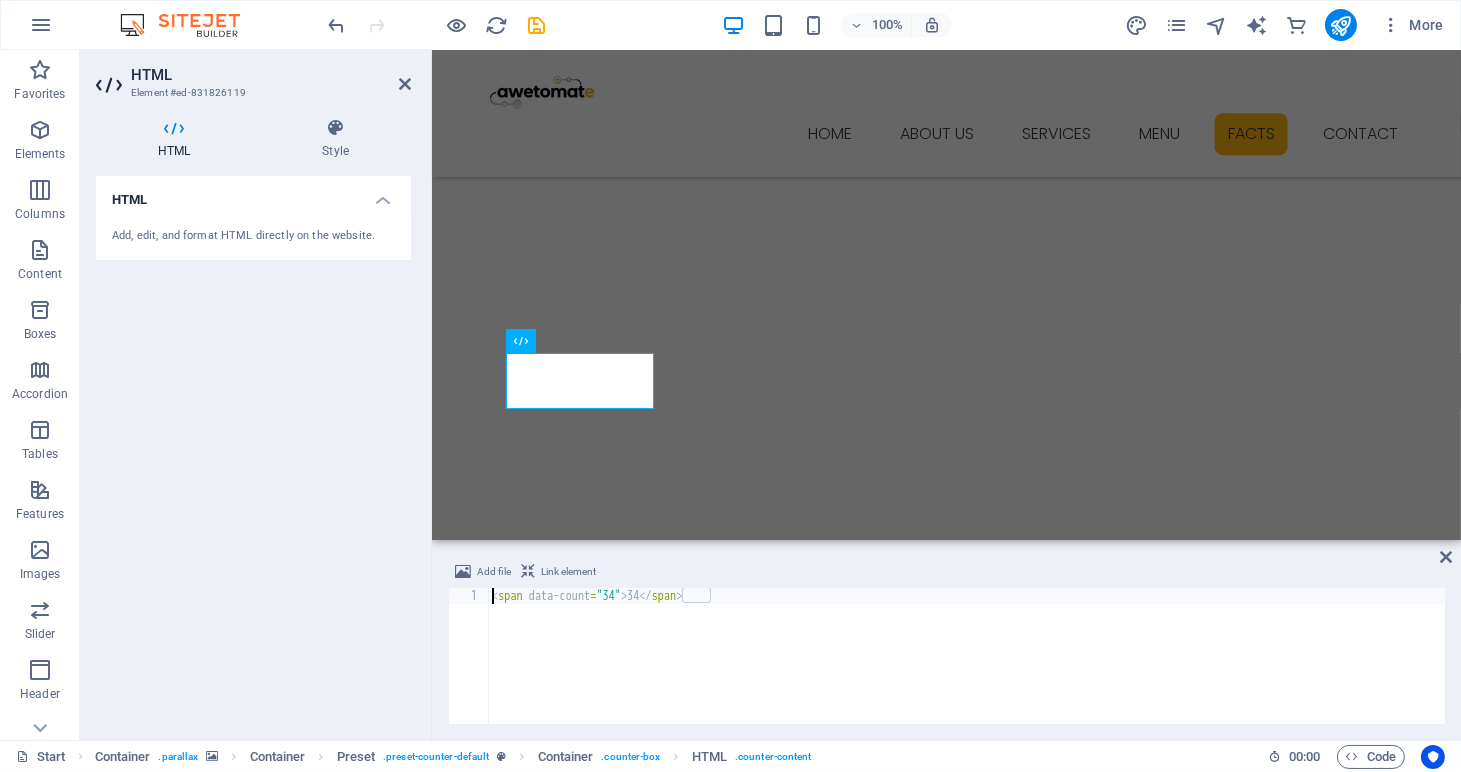 click on "< span   data-count = "34" > 34 </ span >" at bounding box center (966, 672) 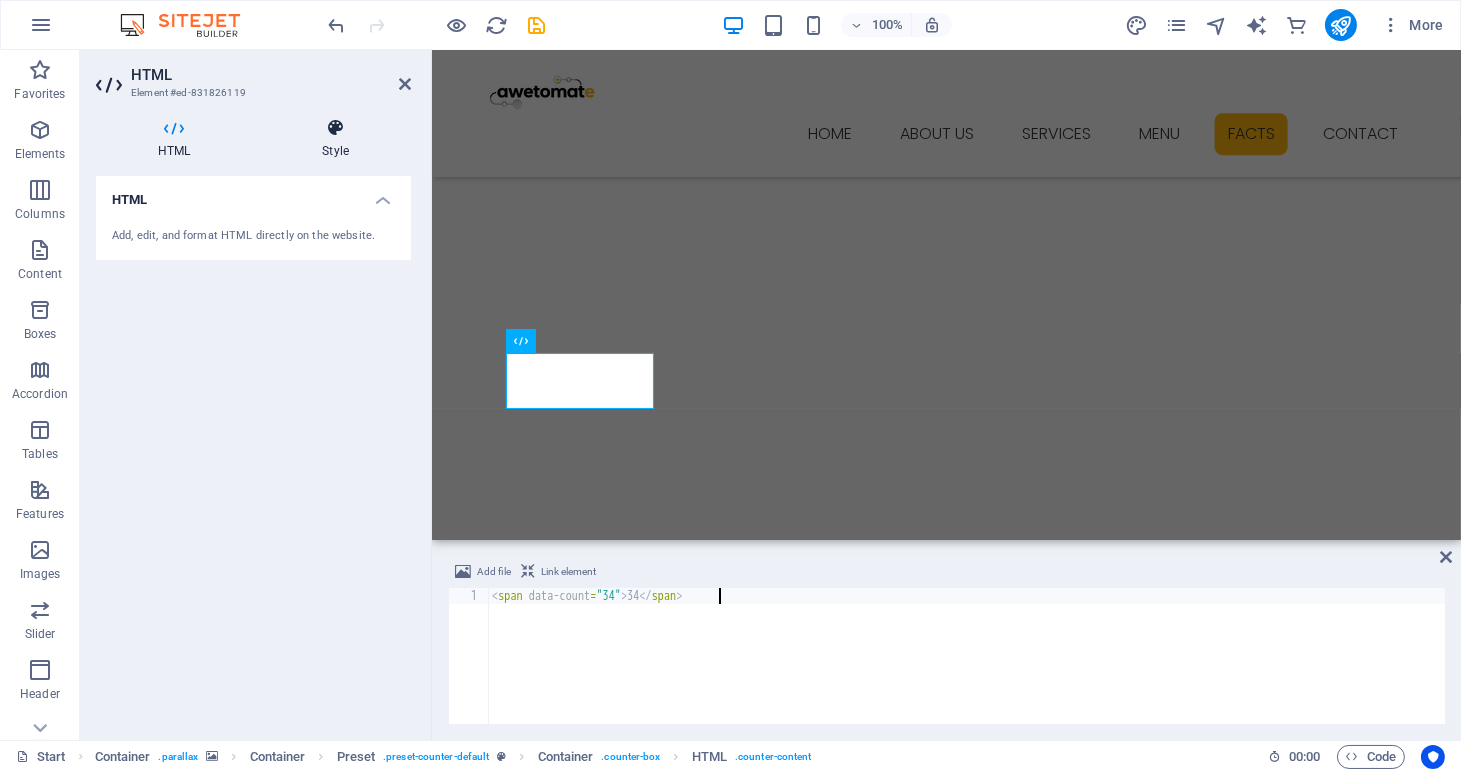 click at bounding box center (335, 128) 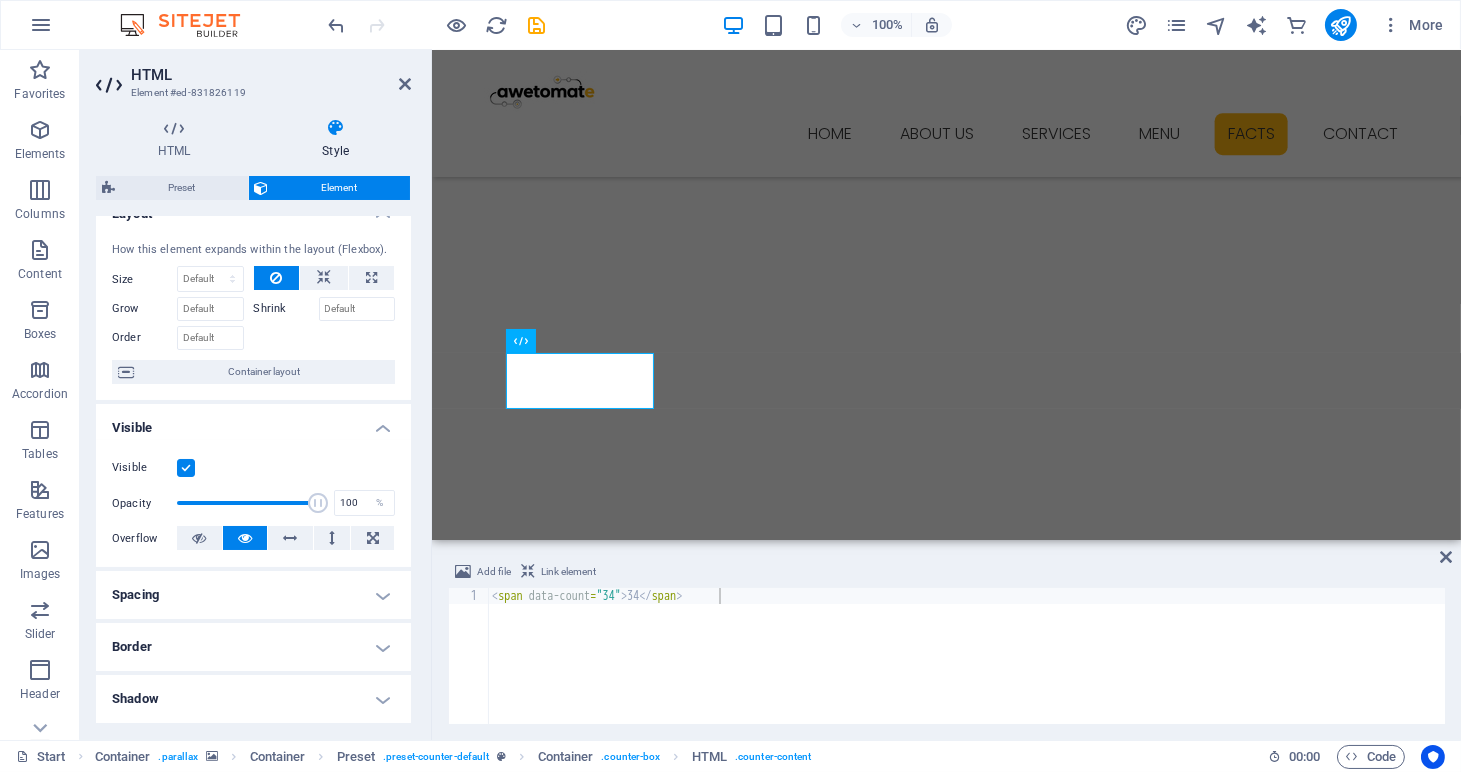 scroll, scrollTop: 24, scrollLeft: 0, axis: vertical 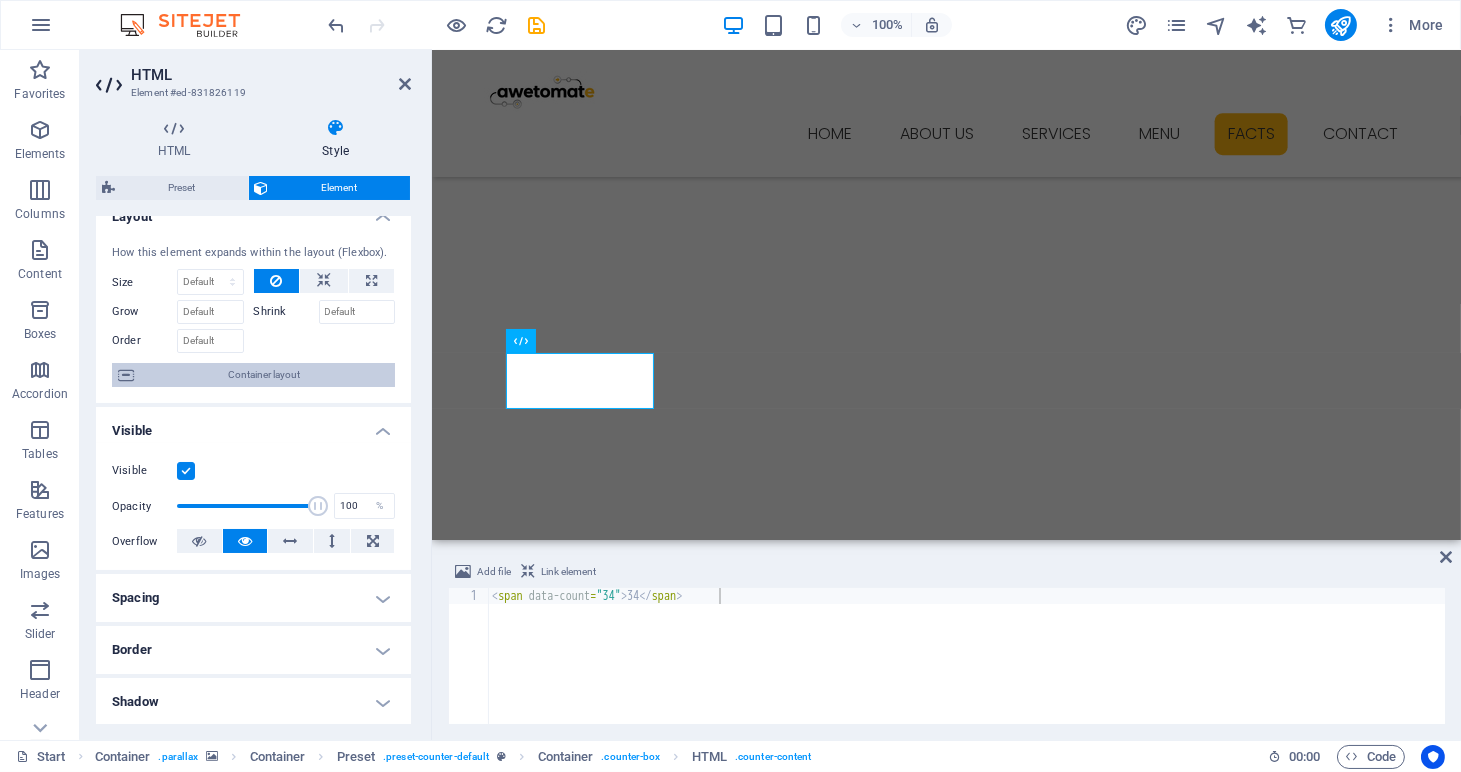 click on "Container layout" at bounding box center (264, 375) 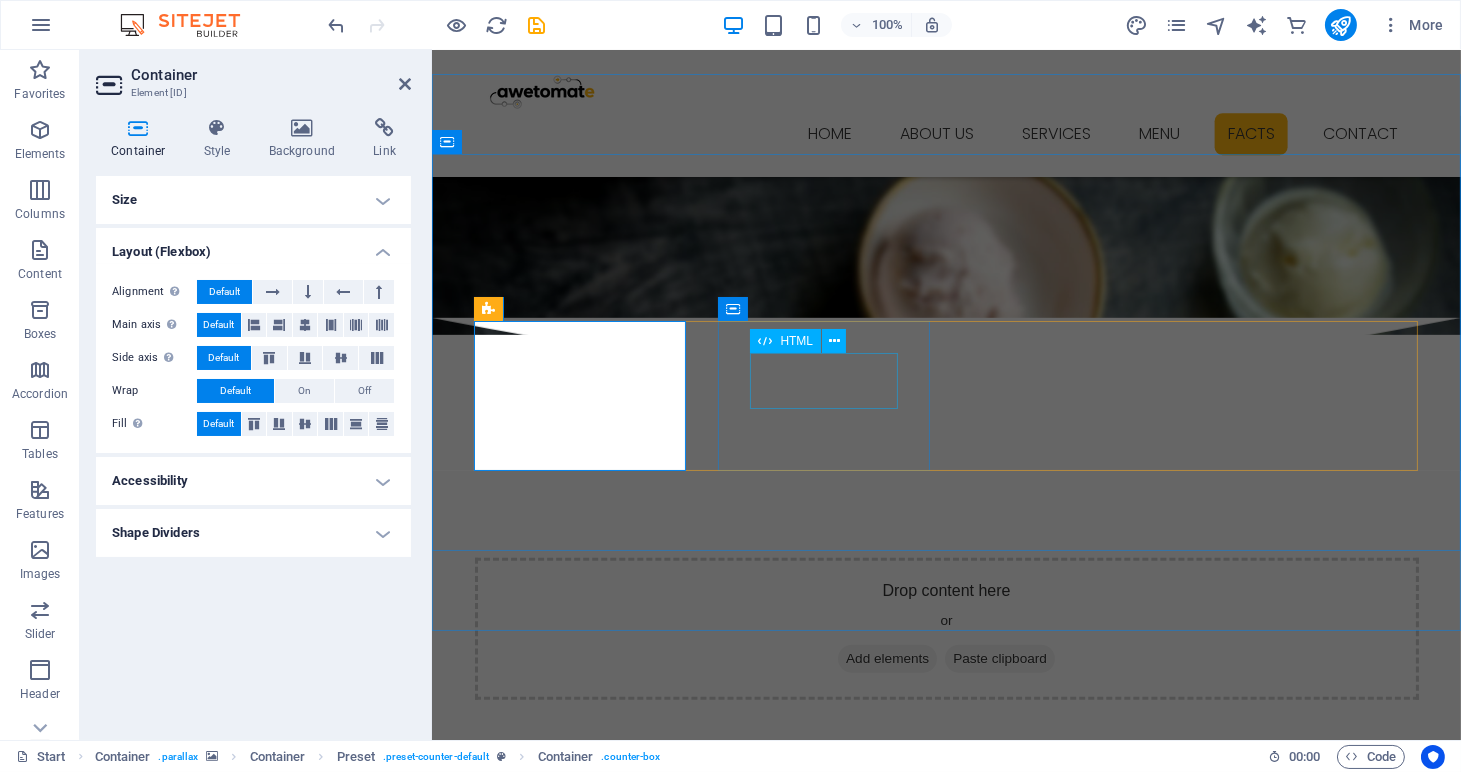 click on "25" at bounding box center (946, 3638) 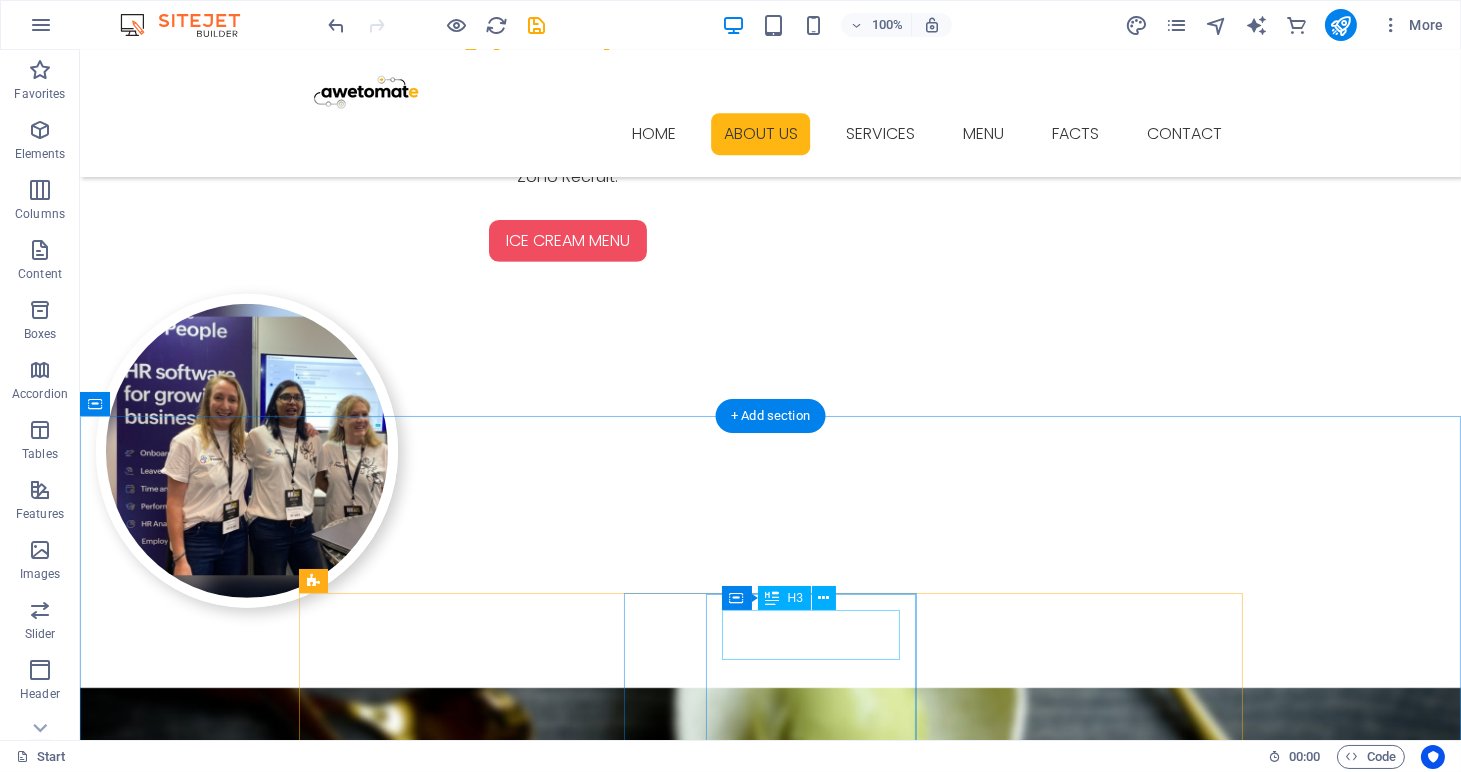 scroll, scrollTop: 1453, scrollLeft: 0, axis: vertical 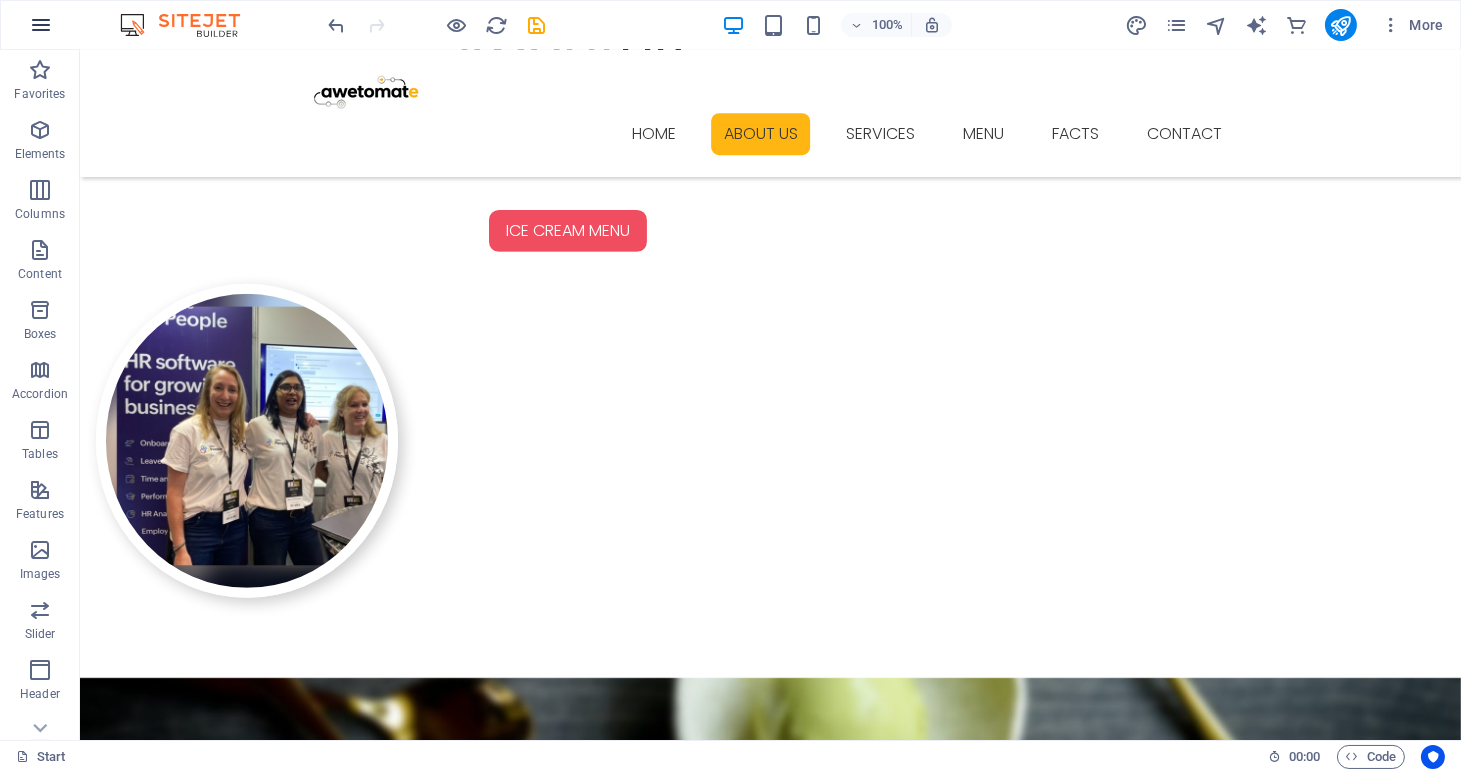 click at bounding box center [41, 25] 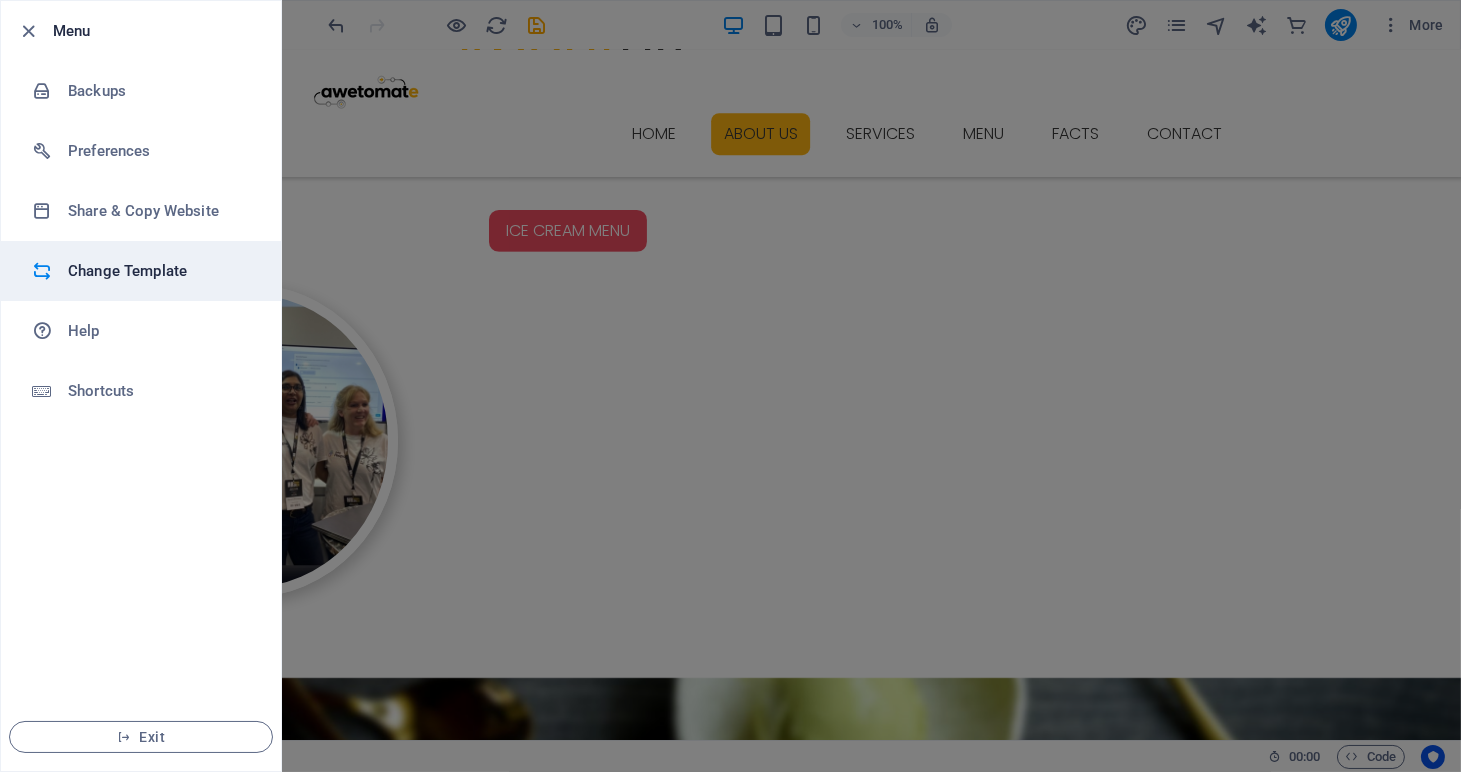 click on "Change Template" at bounding box center (141, 271) 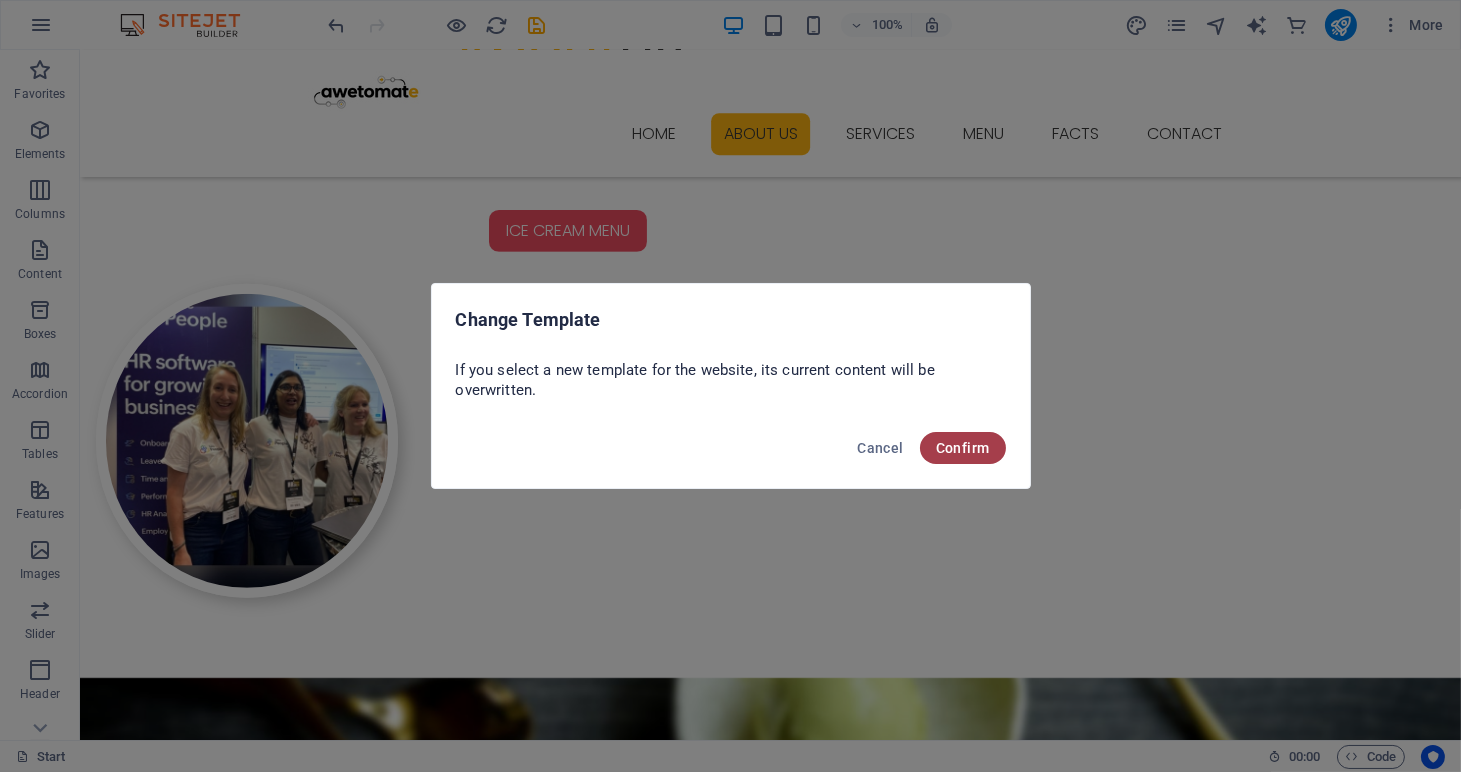 click on "Confirm" at bounding box center [963, 448] 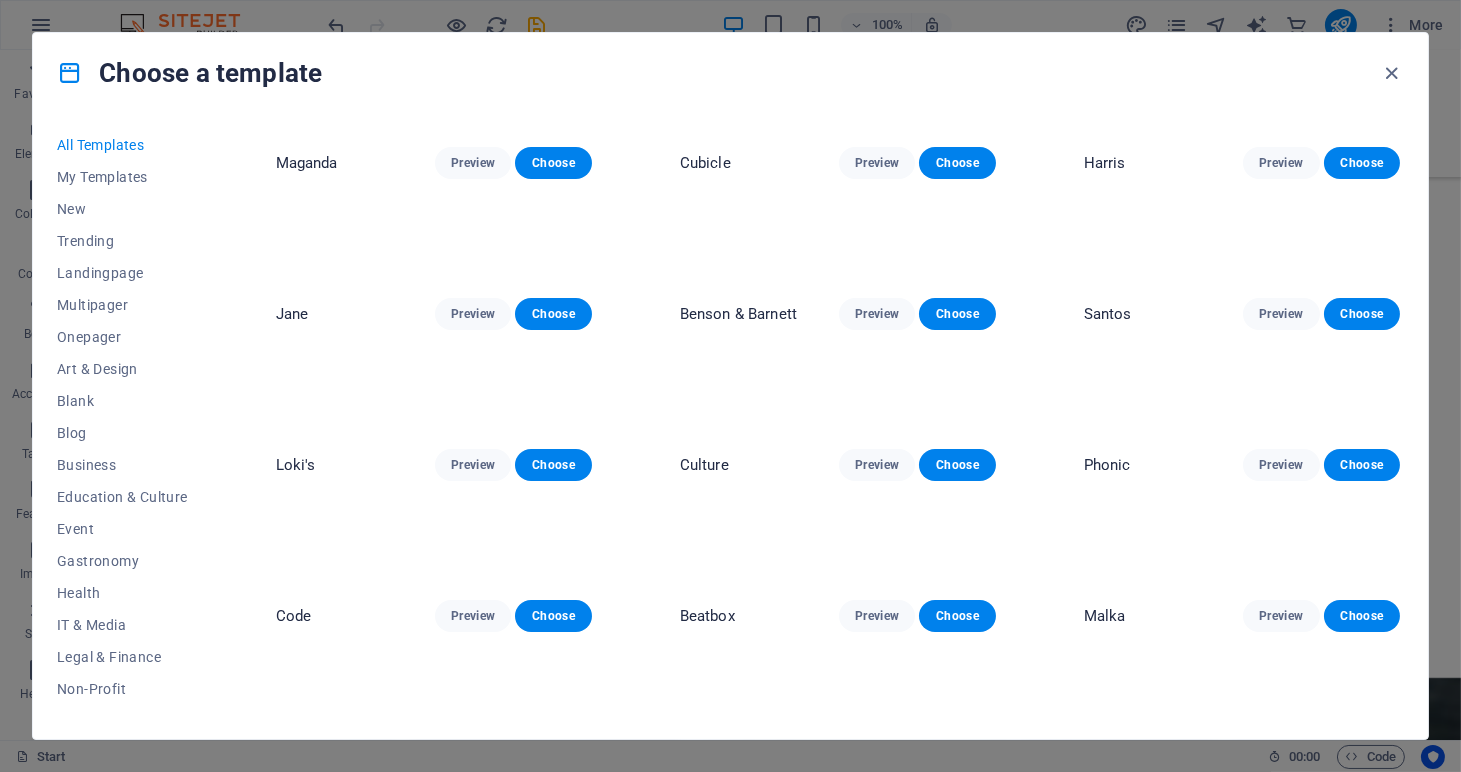 scroll, scrollTop: 7675, scrollLeft: 0, axis: vertical 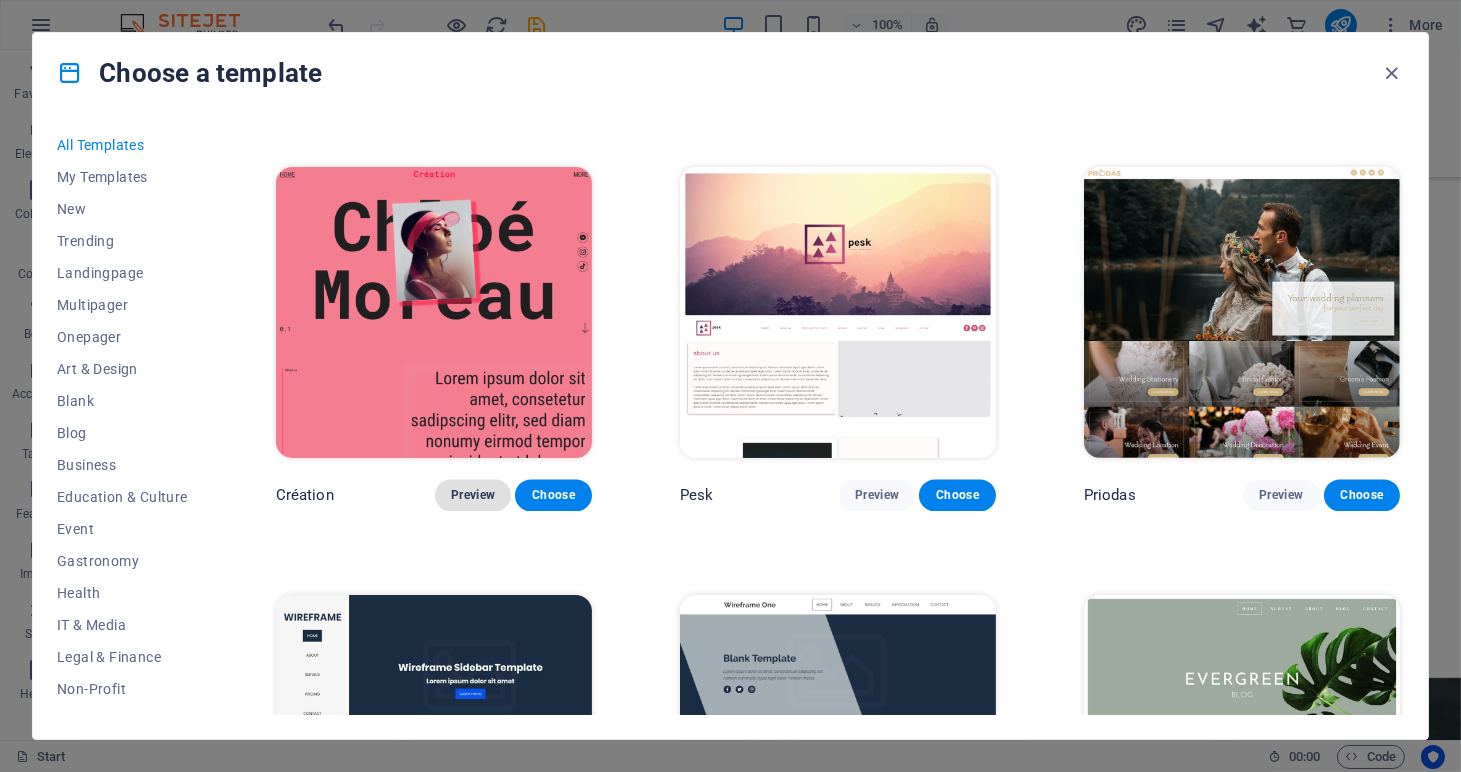 click on "Preview" at bounding box center [473, 495] 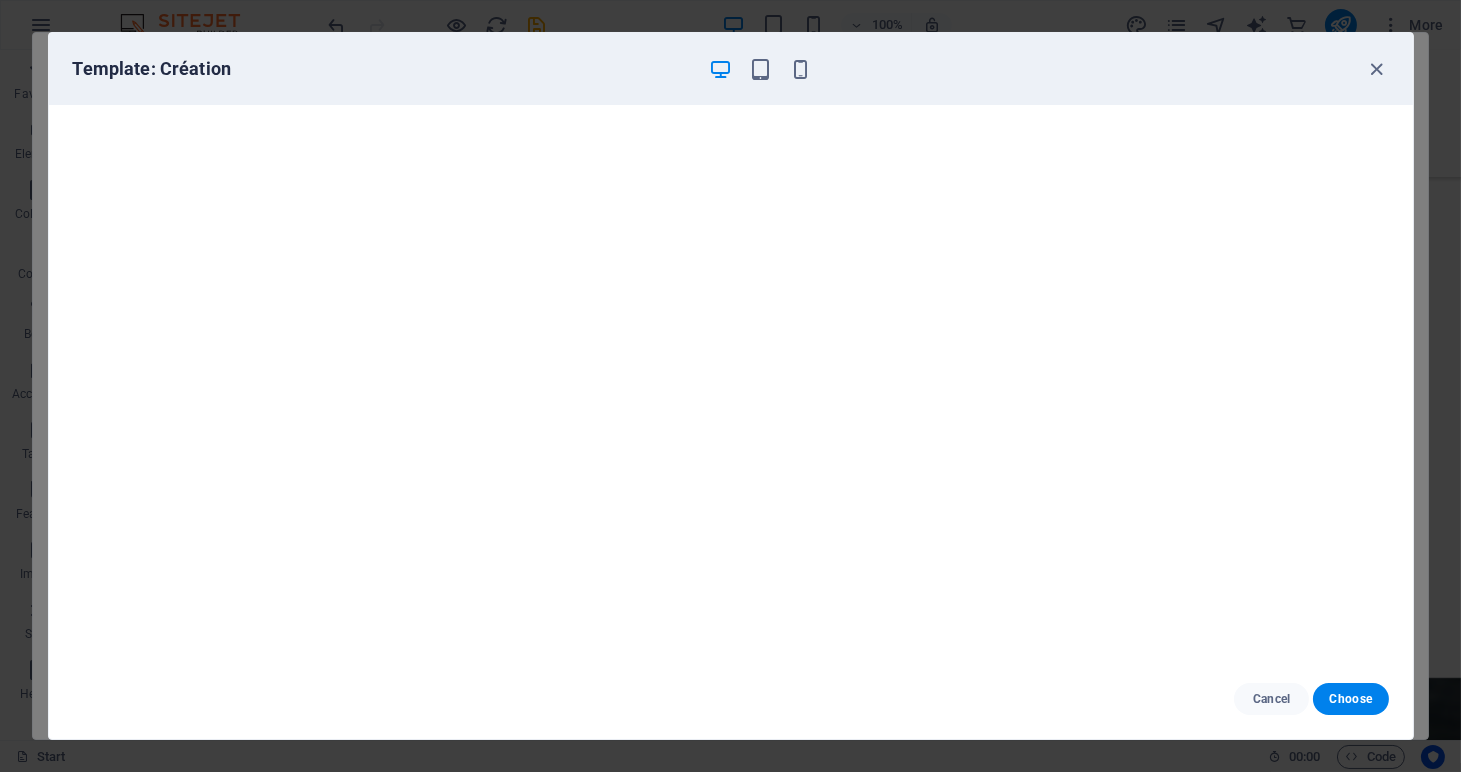 scroll, scrollTop: 5, scrollLeft: 0, axis: vertical 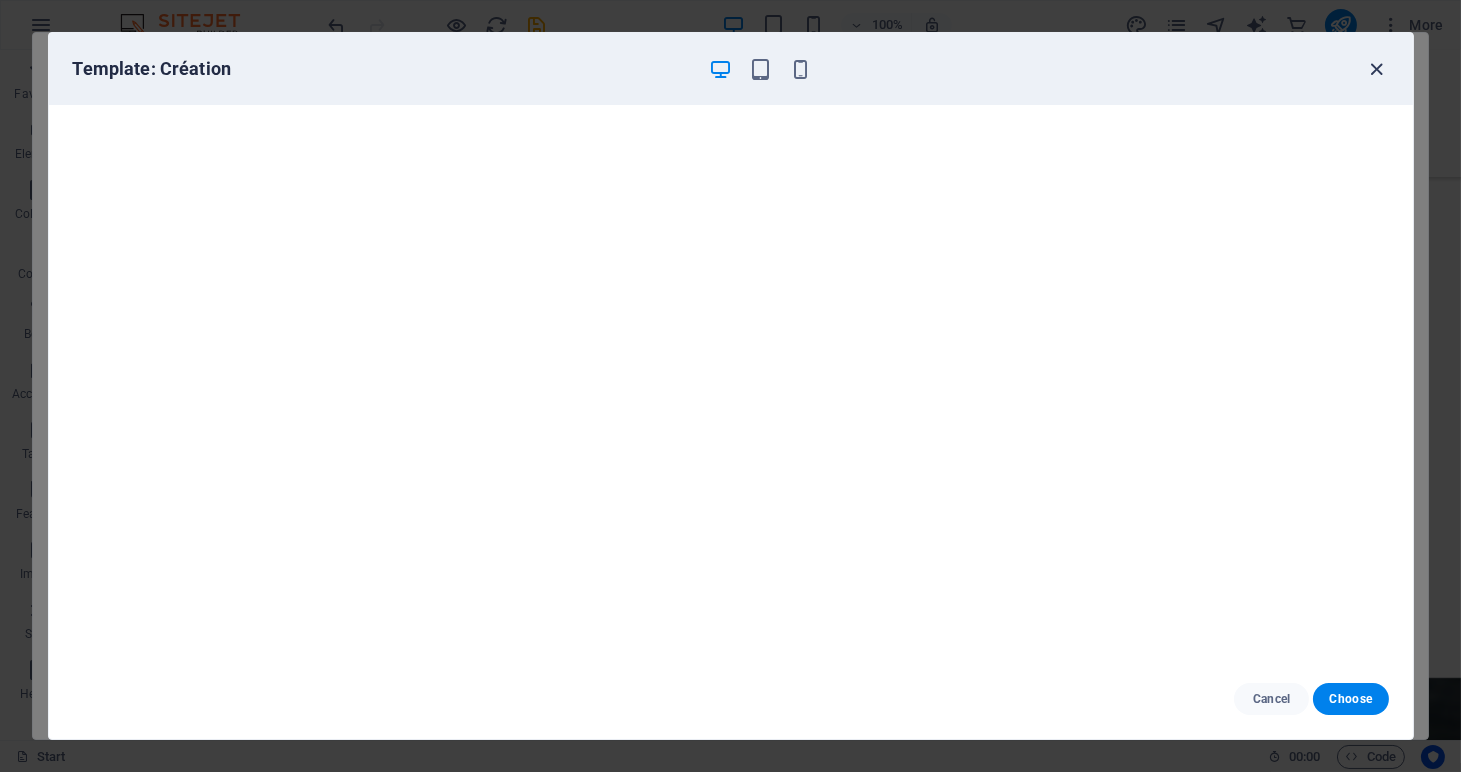 click at bounding box center (1376, 69) 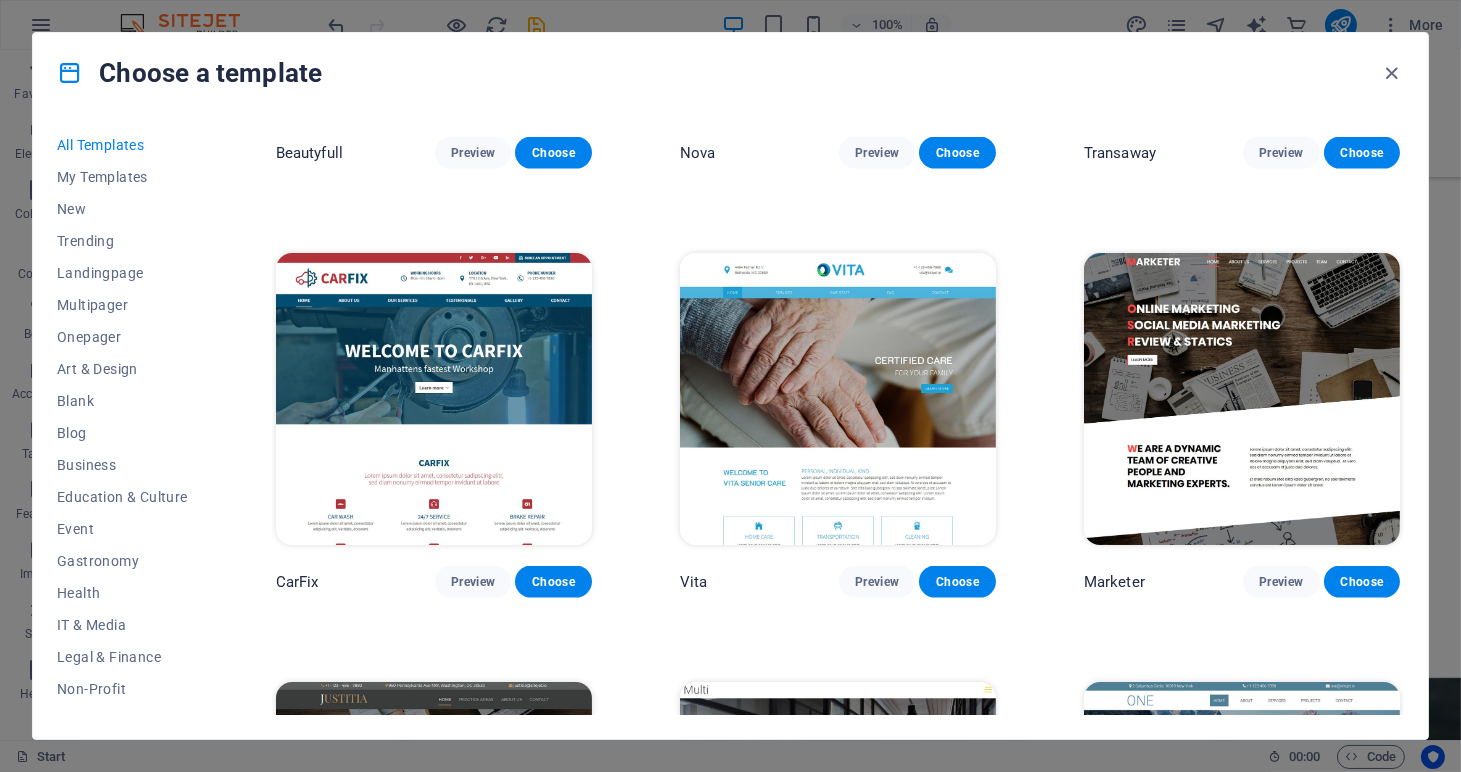 scroll, scrollTop: 18296, scrollLeft: 0, axis: vertical 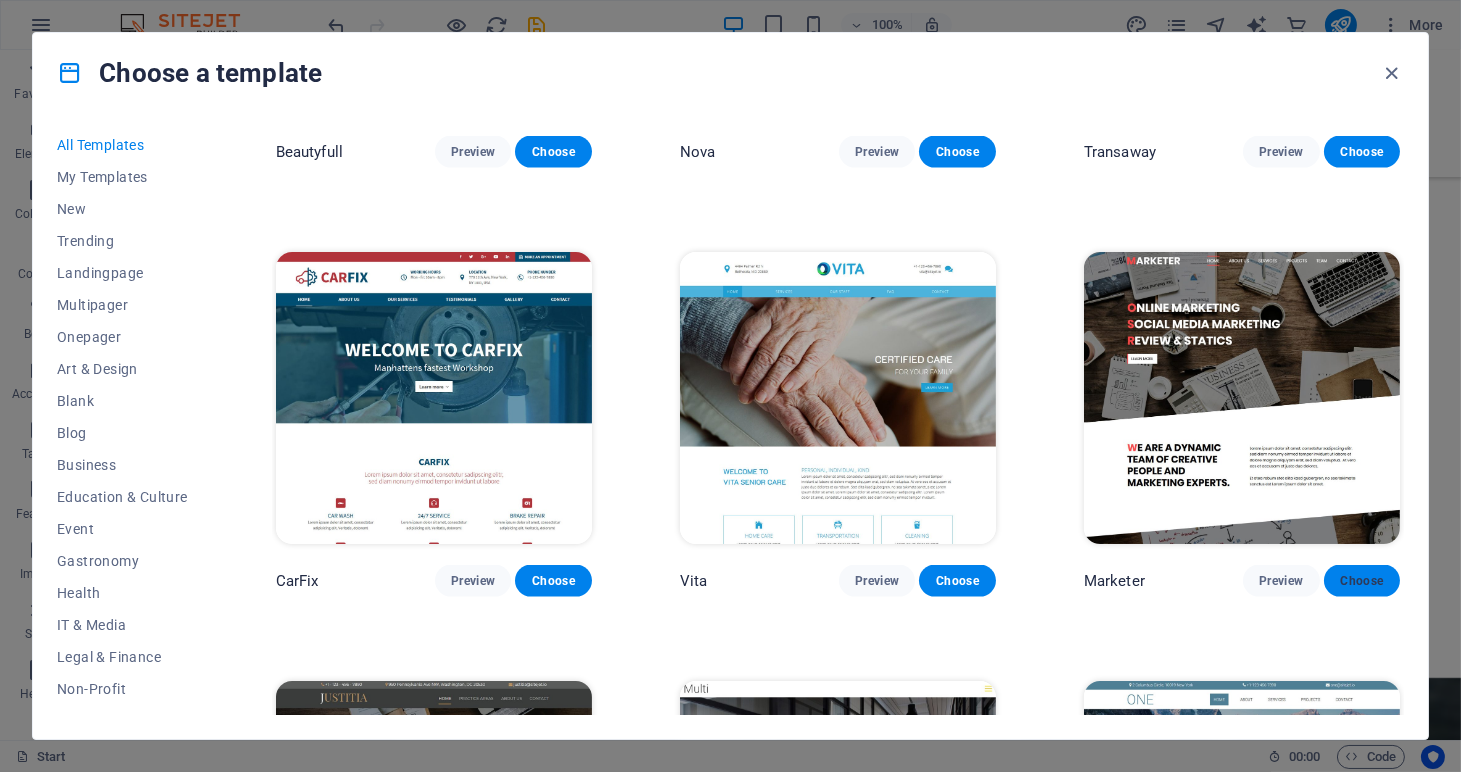 click on "Choose" at bounding box center [1362, 581] 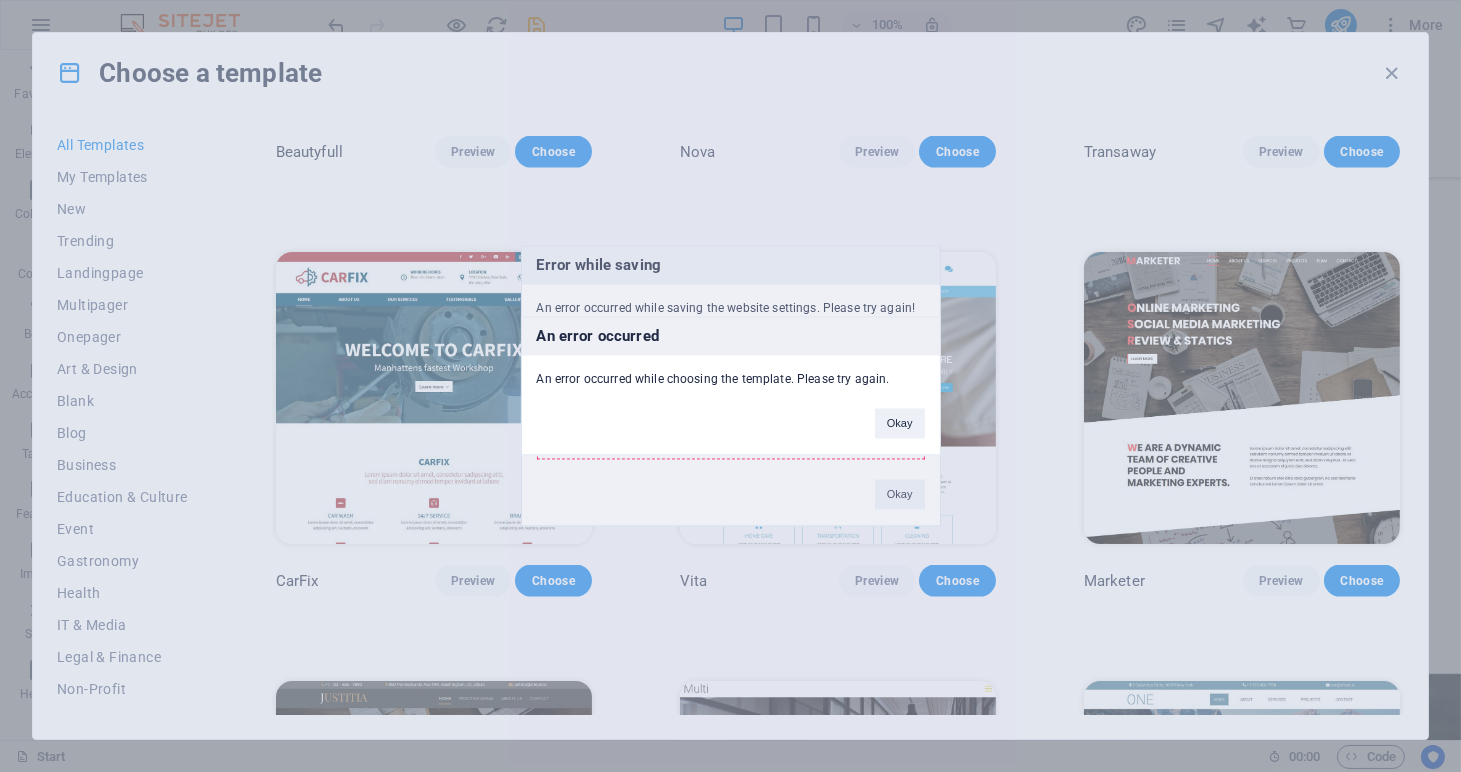 click on "Okay" at bounding box center (900, 424) 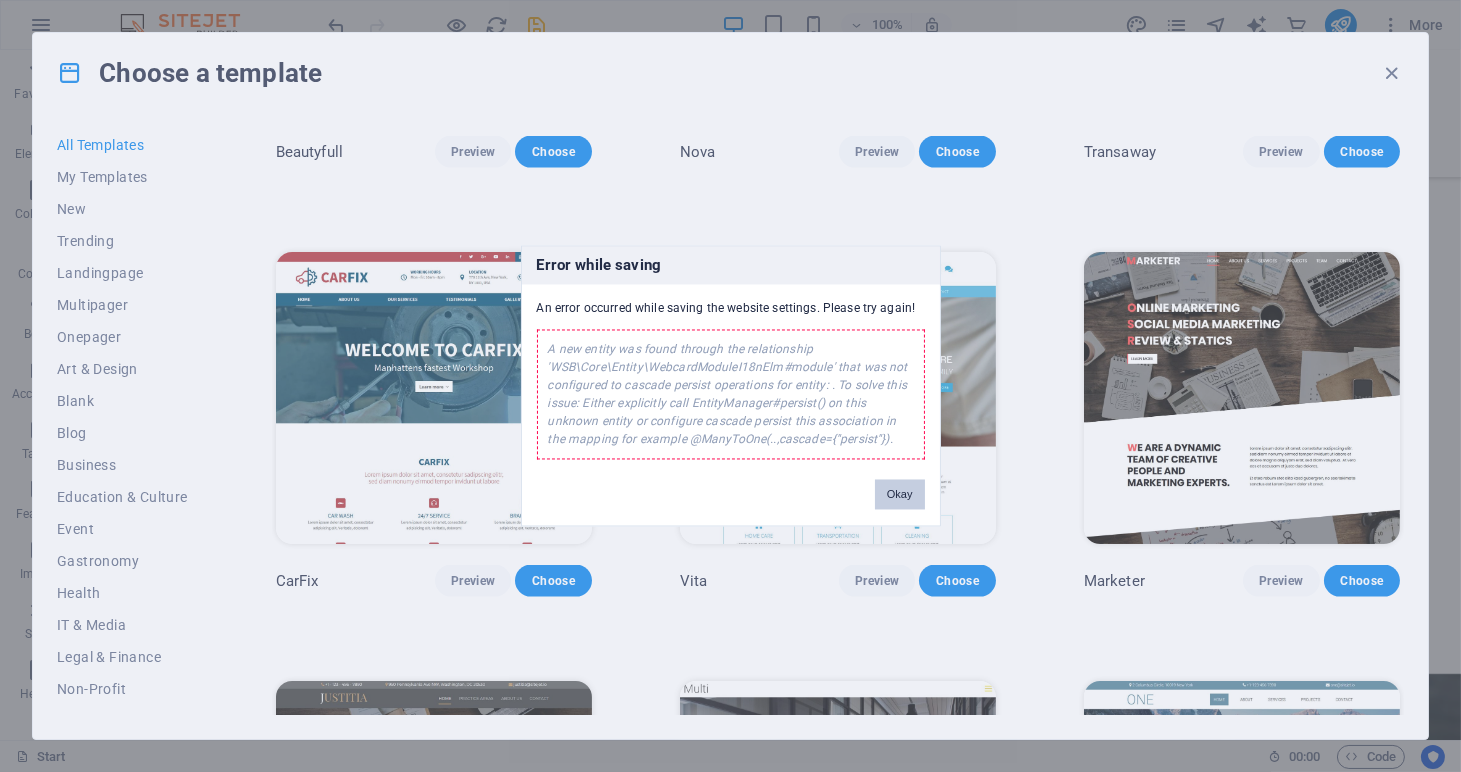 click on "Okay" at bounding box center [900, 495] 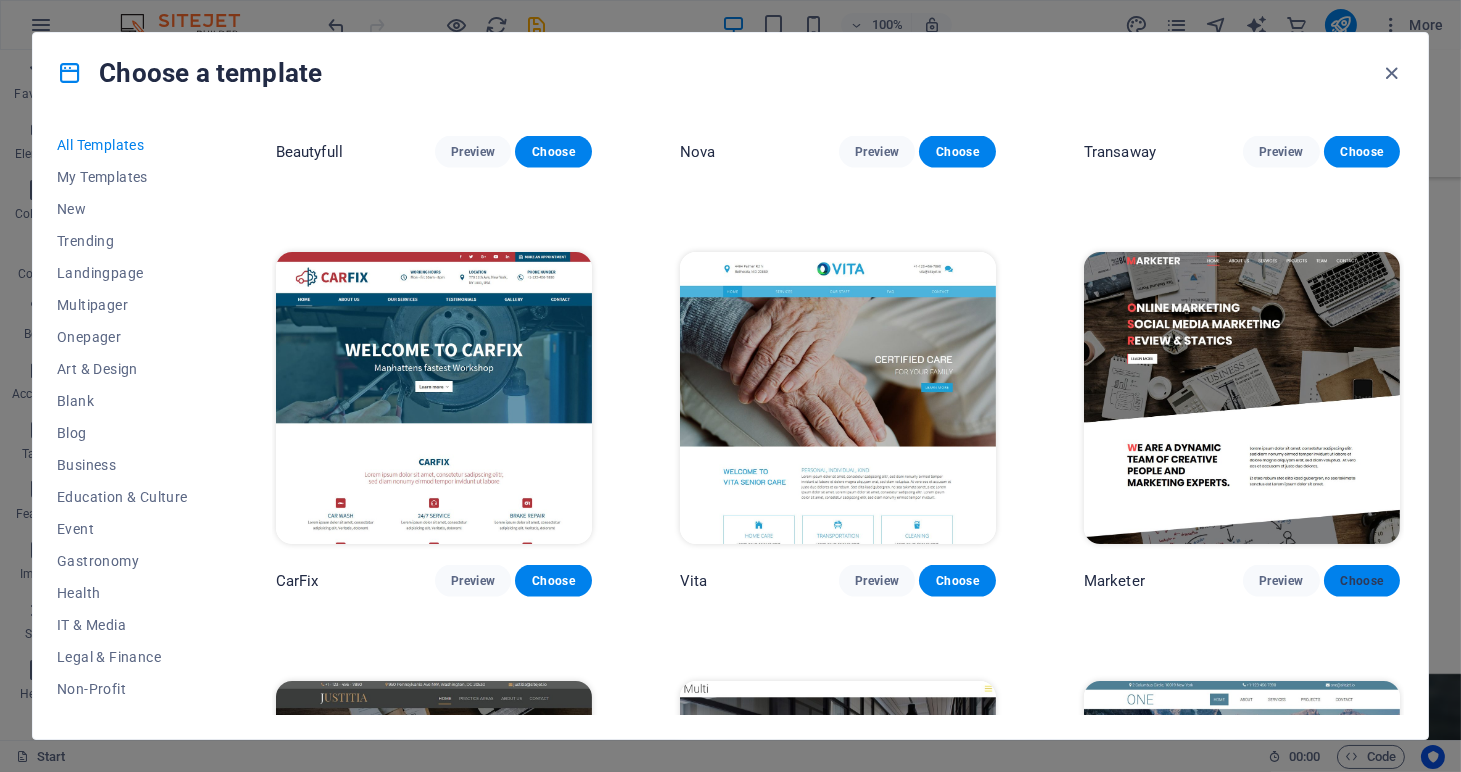 click on "Choose" at bounding box center [1362, 581] 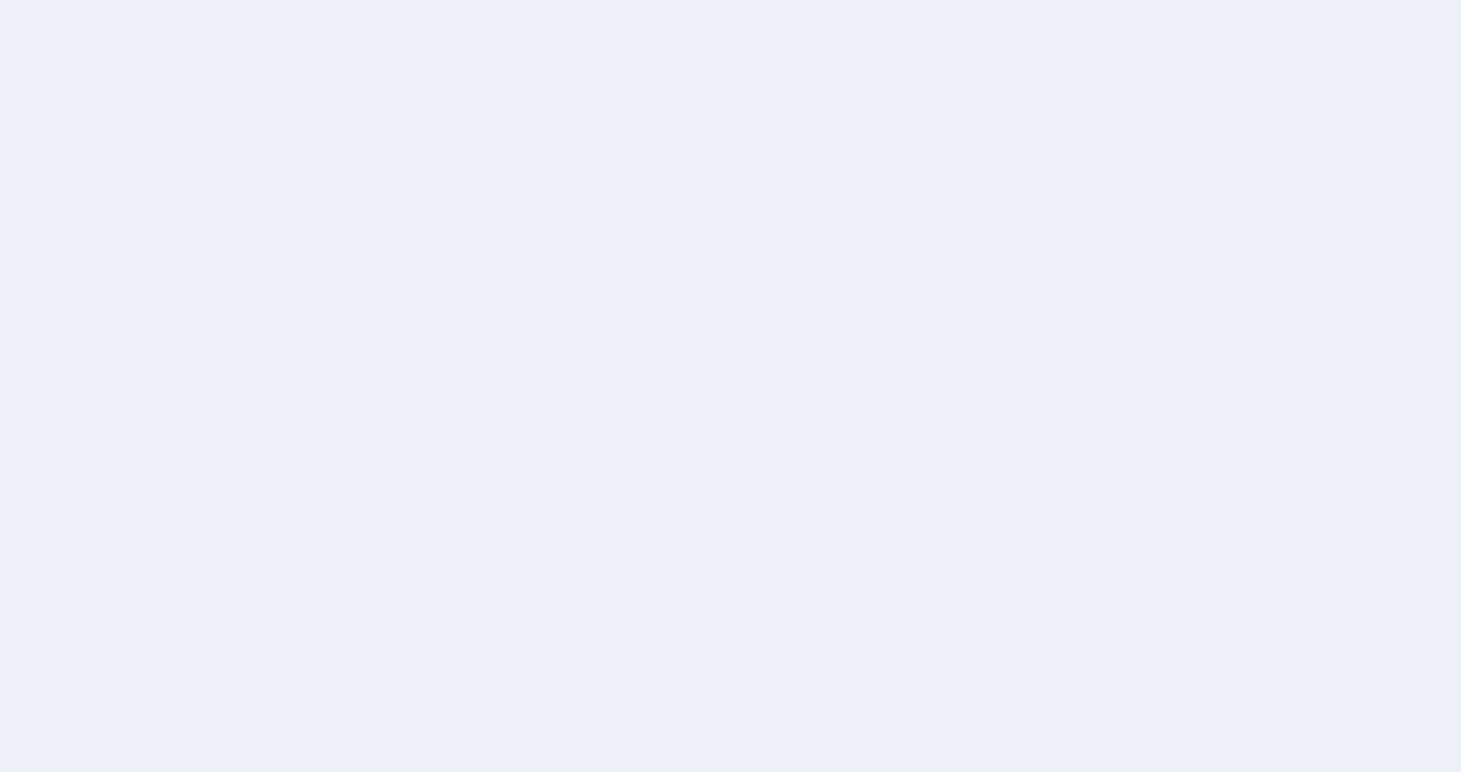 scroll, scrollTop: 0, scrollLeft: 0, axis: both 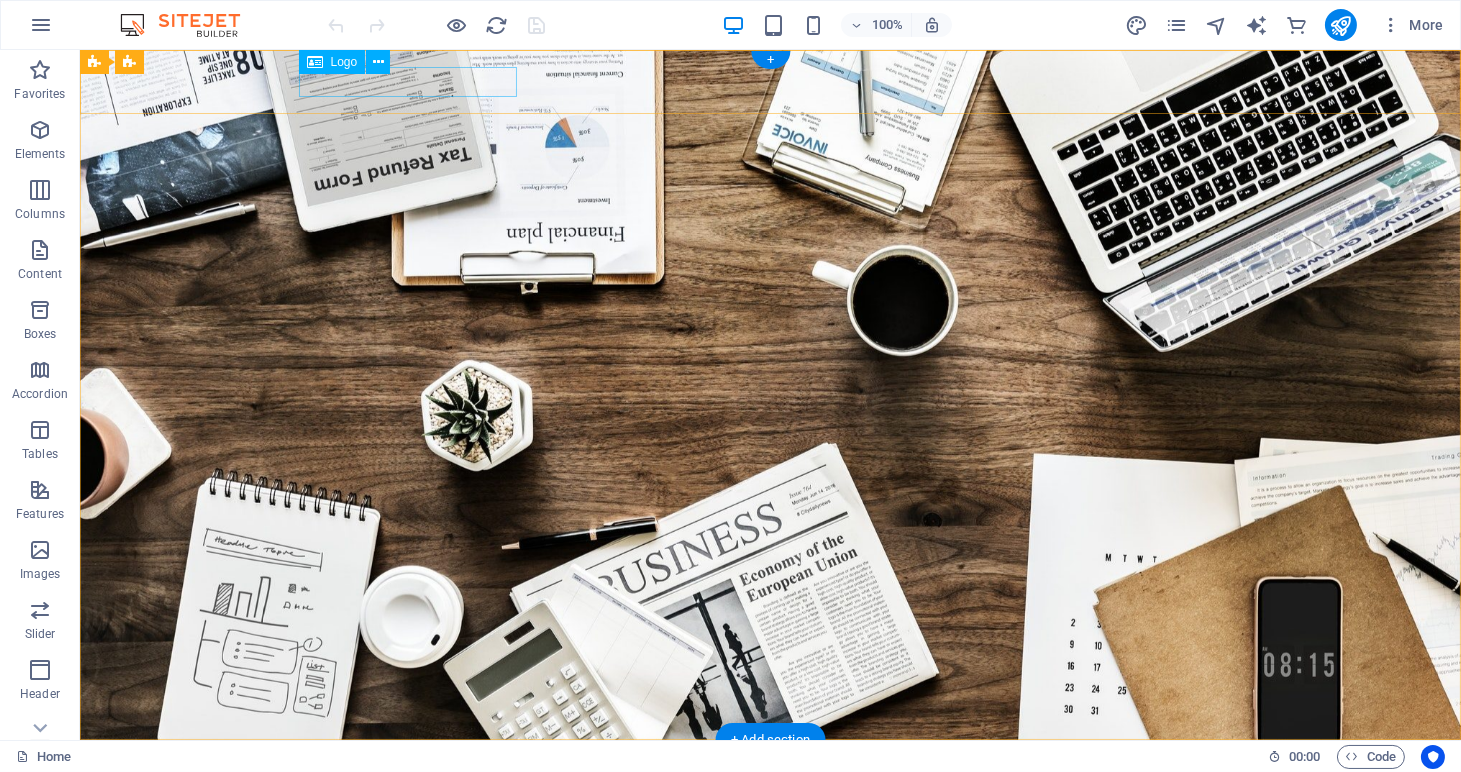 click at bounding box center (771, 771) 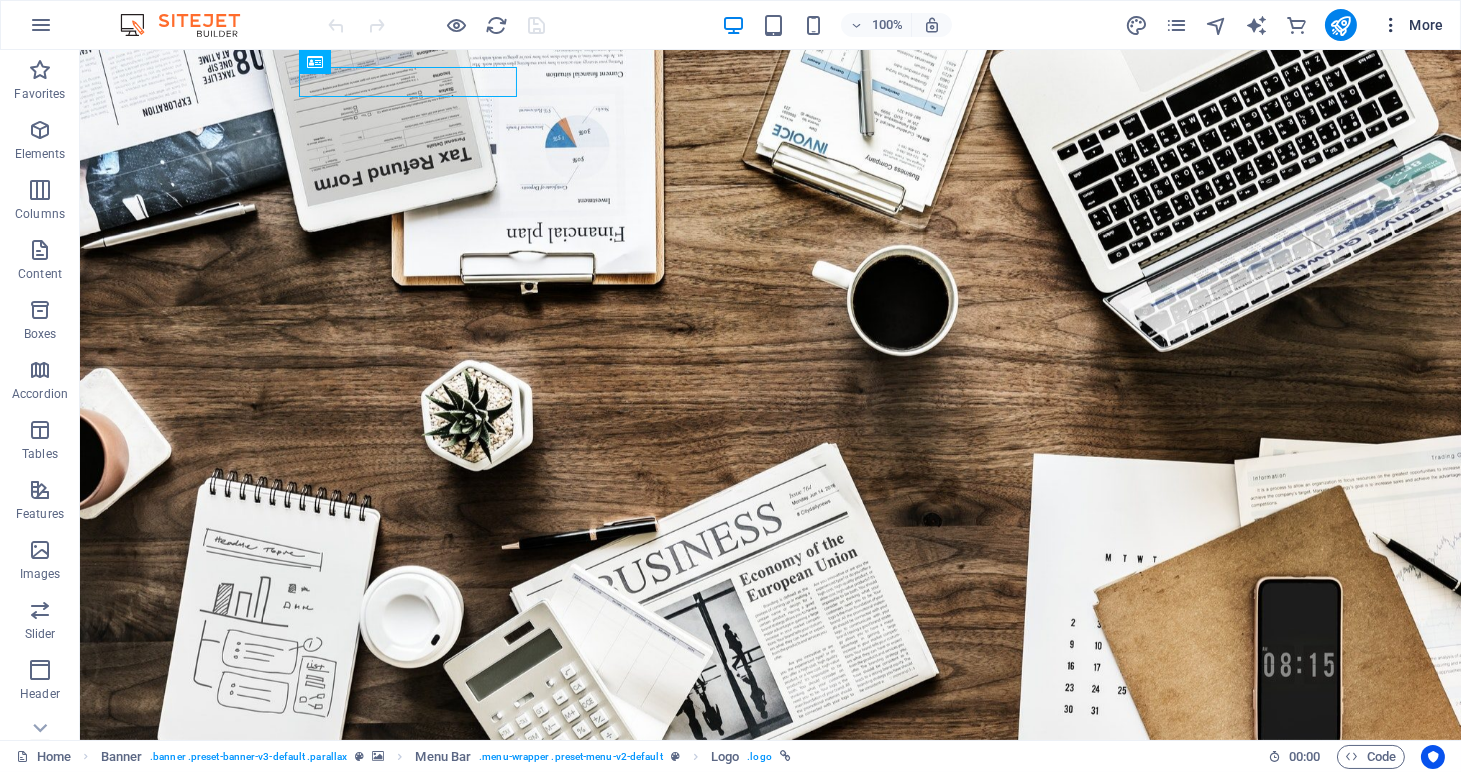 click on "More" at bounding box center [1412, 25] 